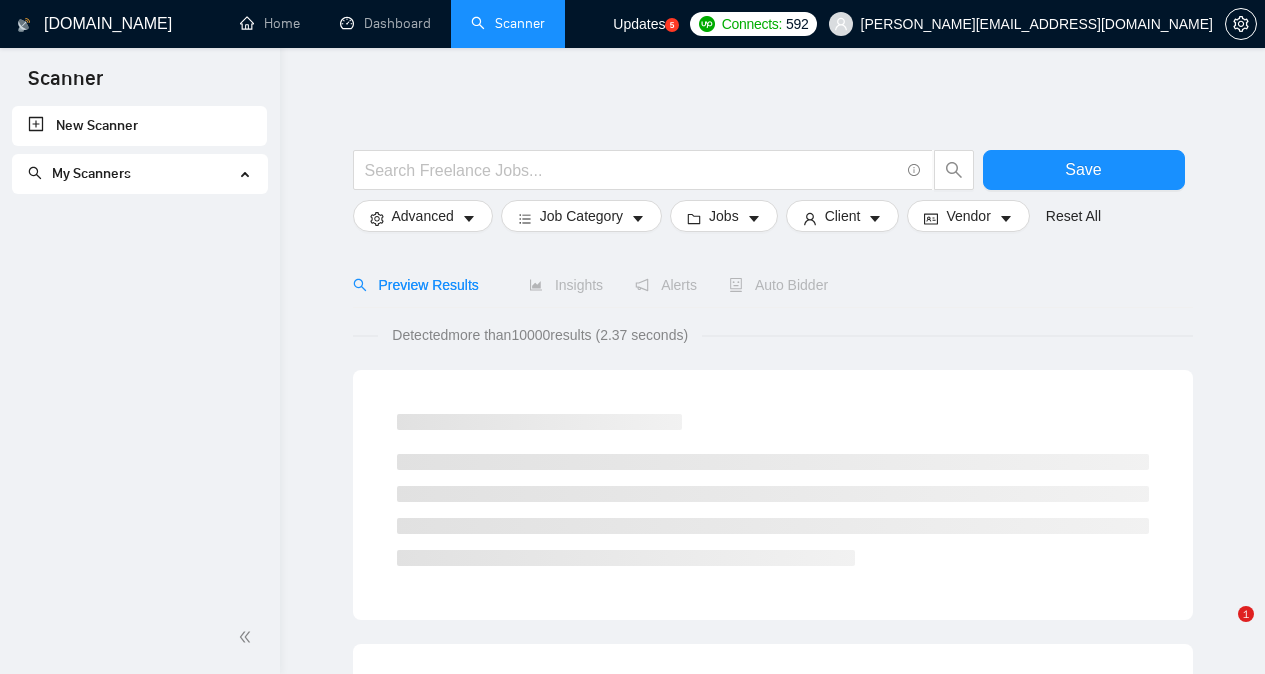 scroll, scrollTop: 0, scrollLeft: 0, axis: both 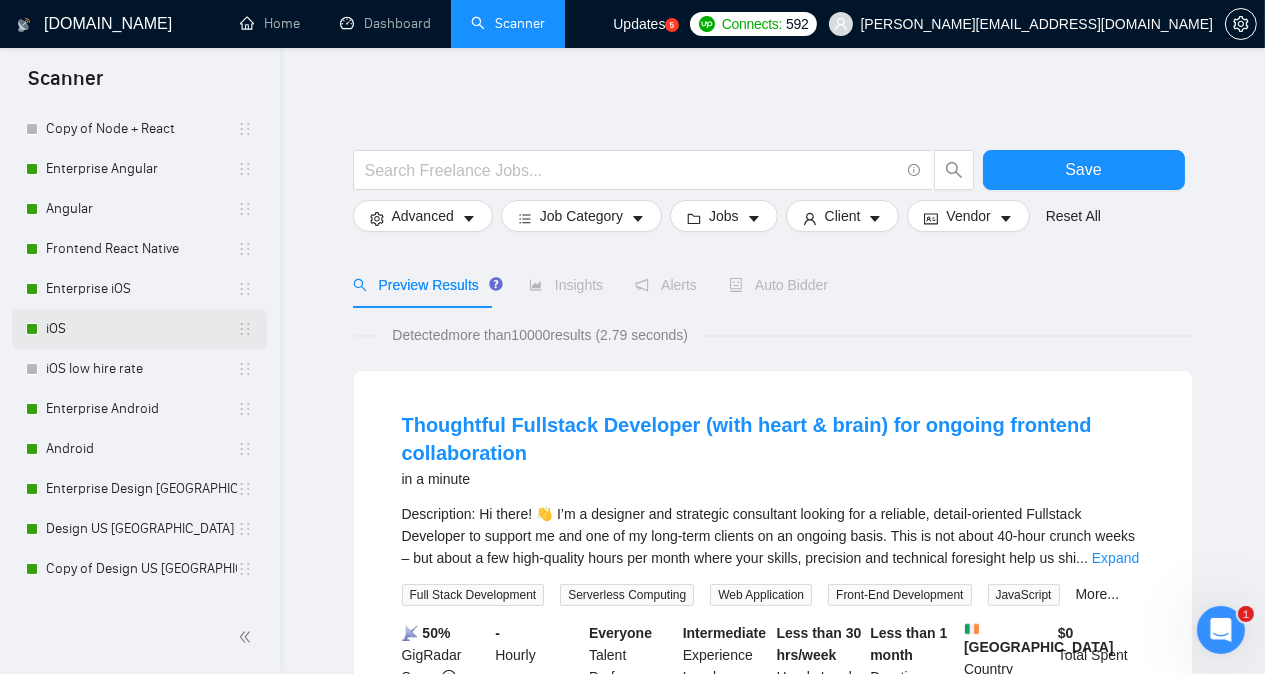 click on "iOS" at bounding box center (141, 329) 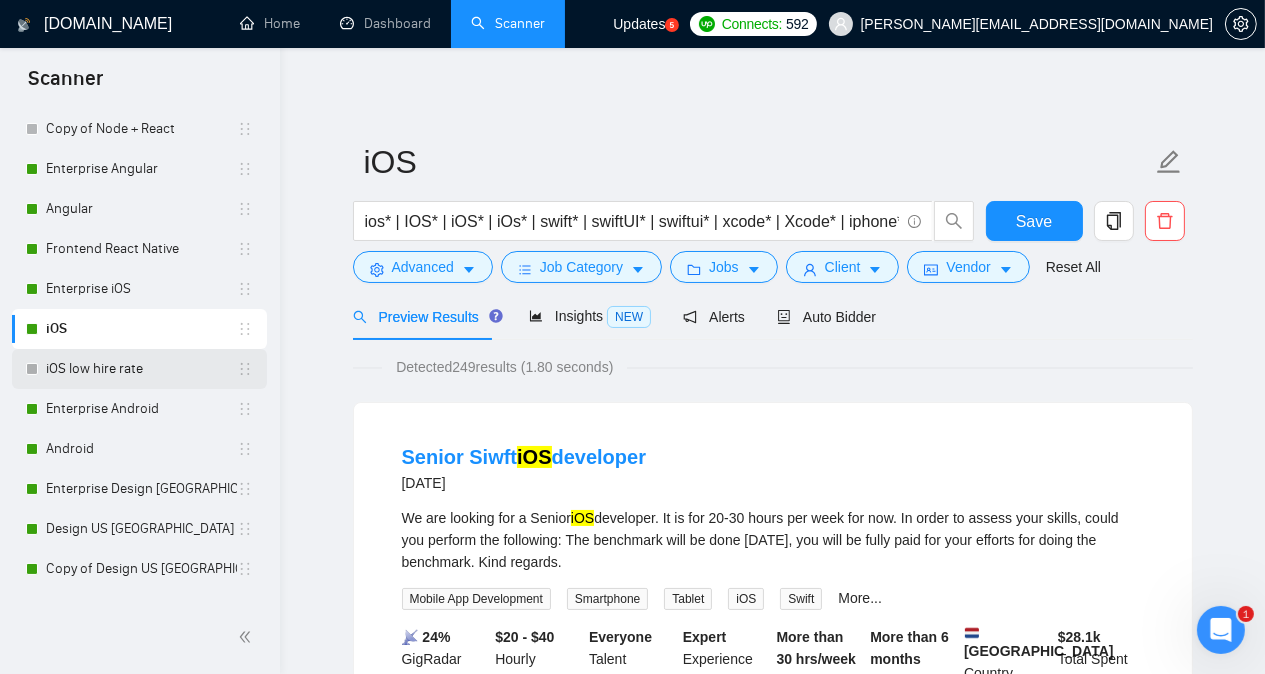 click on "iOS low hire rate" at bounding box center (141, 369) 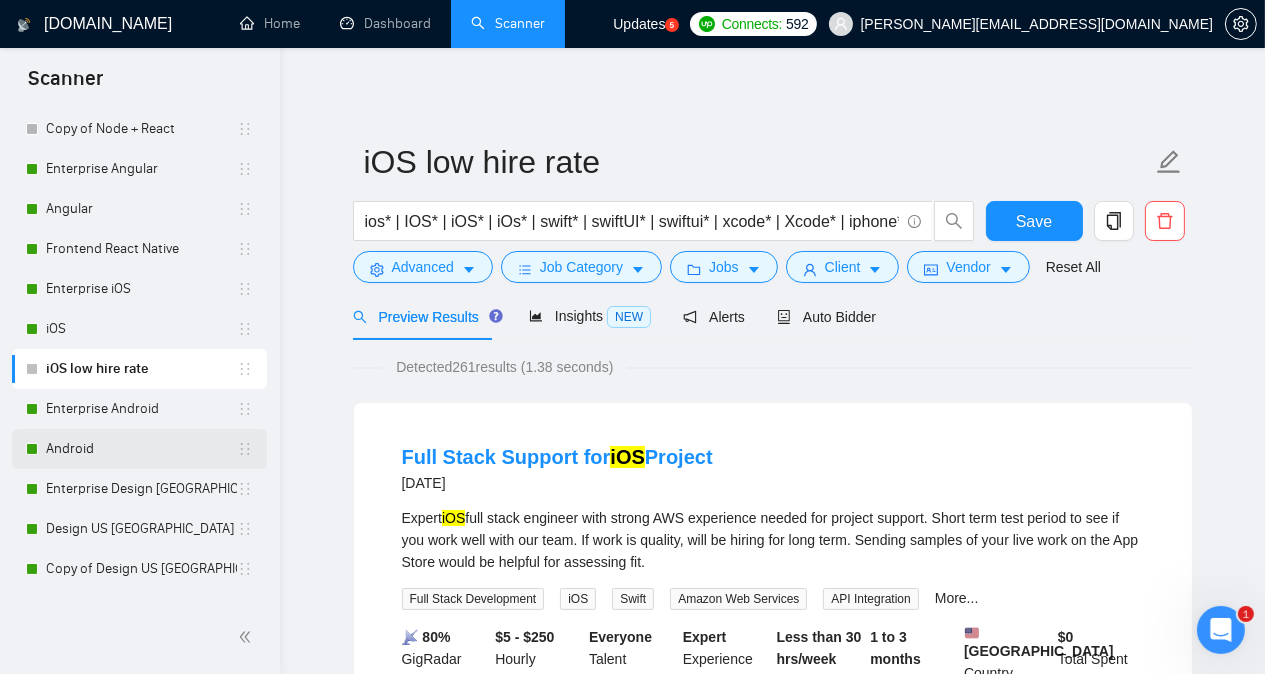 click on "Android" at bounding box center [141, 449] 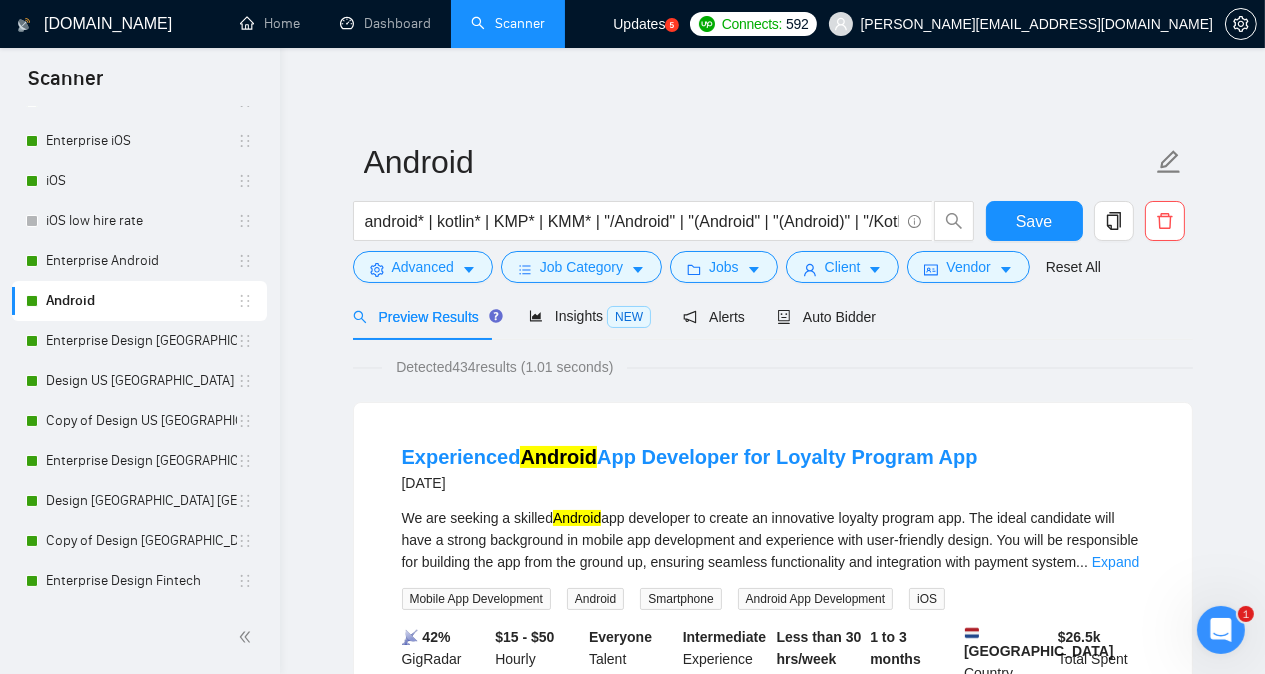 scroll, scrollTop: 1090, scrollLeft: 0, axis: vertical 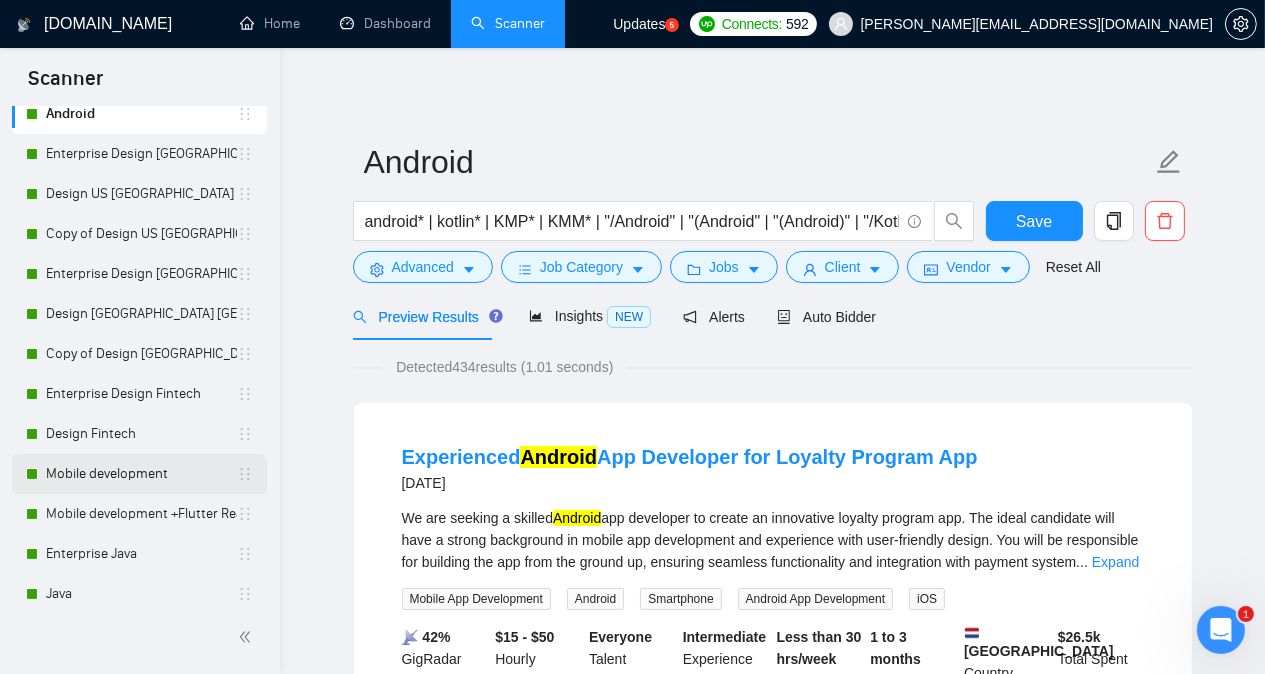 click on "Mobile development" at bounding box center (141, 474) 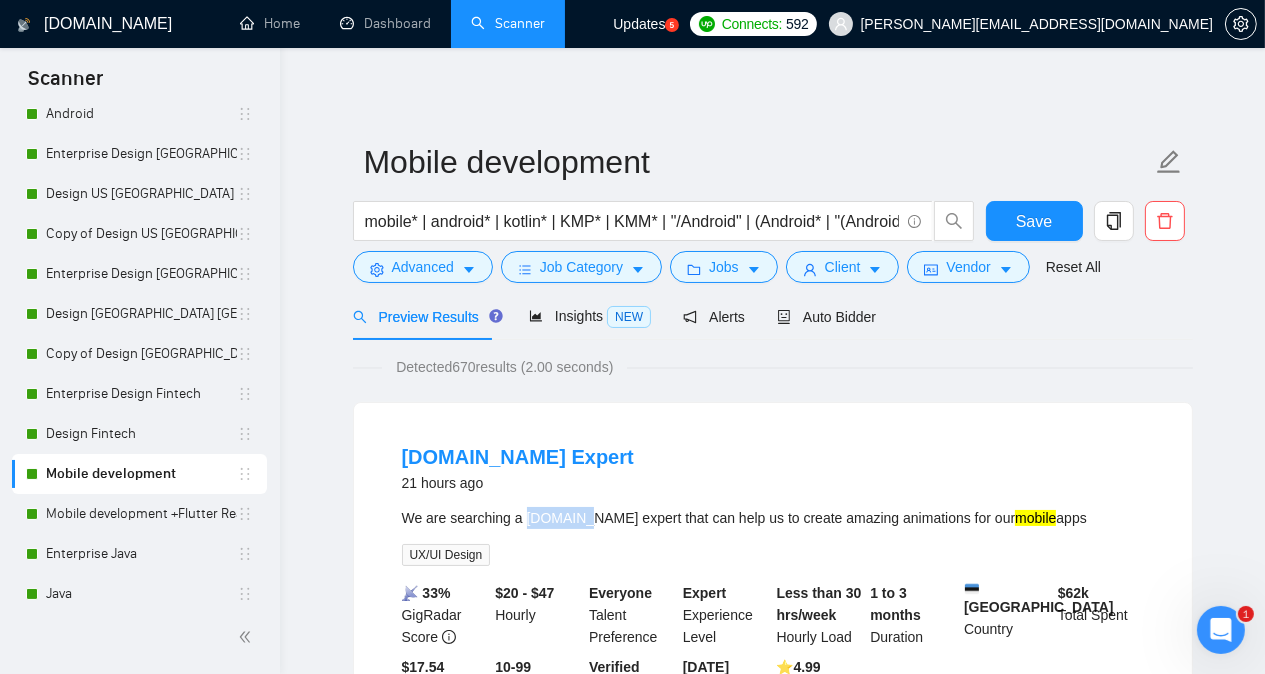 drag, startPoint x: 523, startPoint y: 517, endPoint x: 569, endPoint y: 516, distance: 46.010868 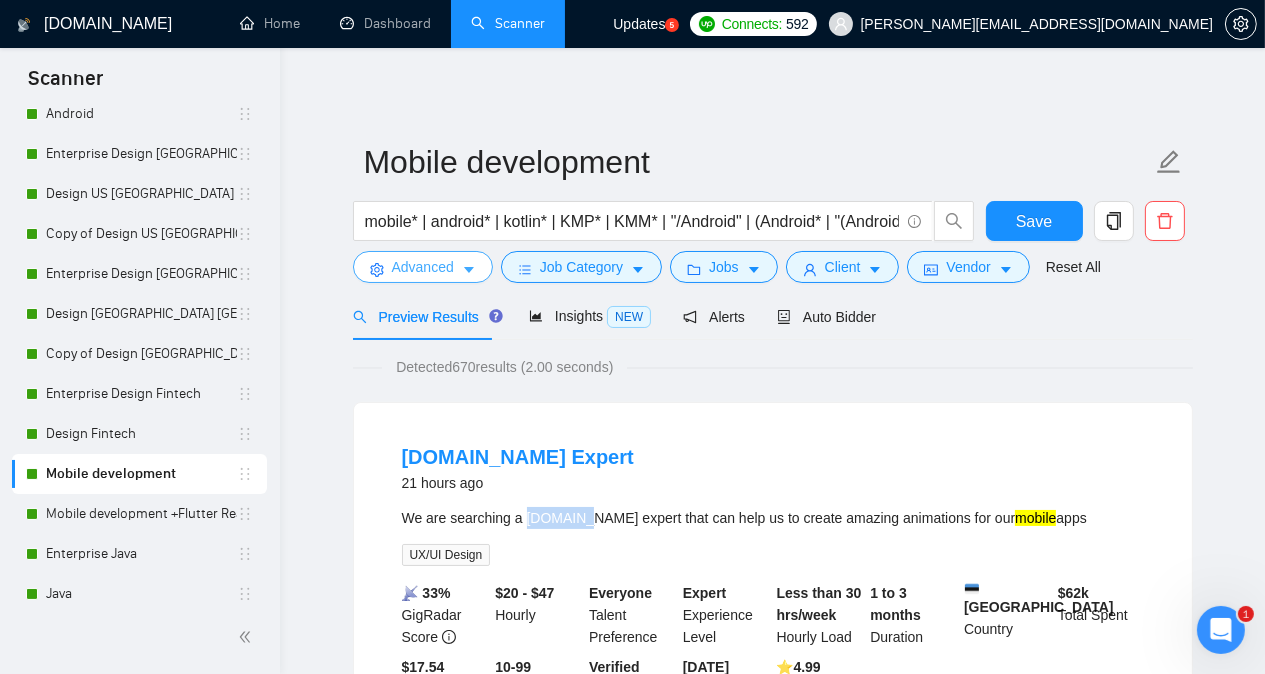 click on "Advanced" at bounding box center (423, 267) 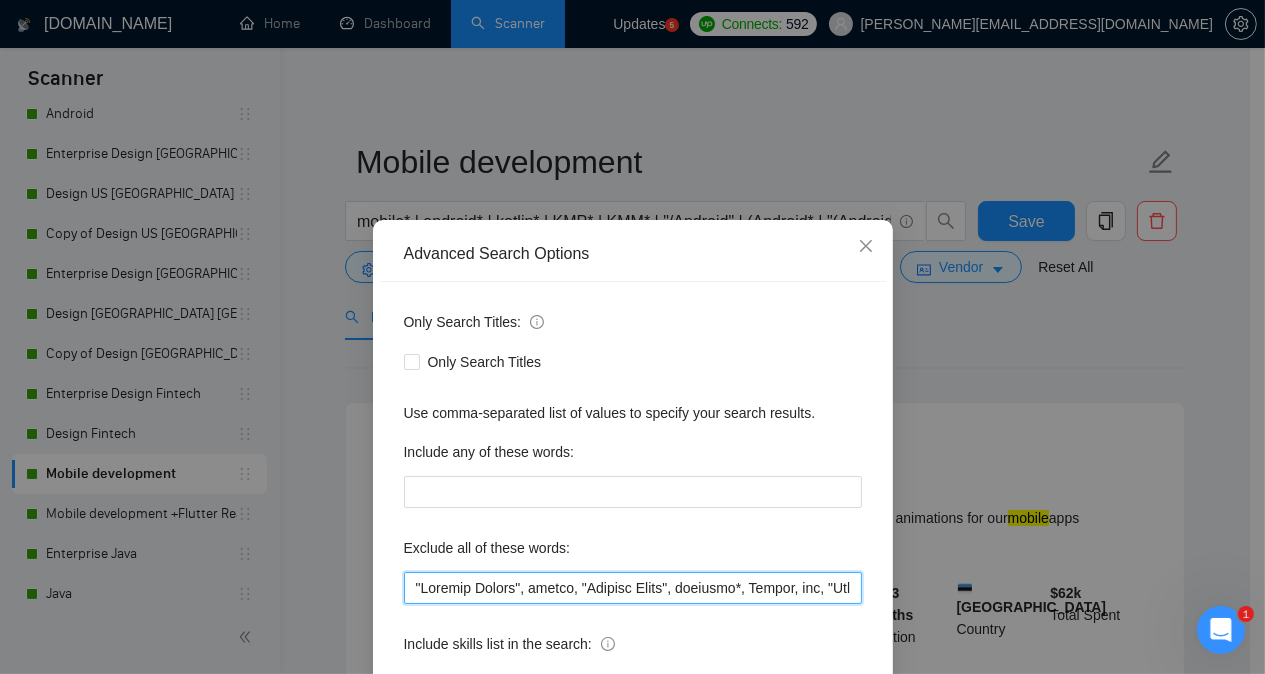 click at bounding box center [633, 588] 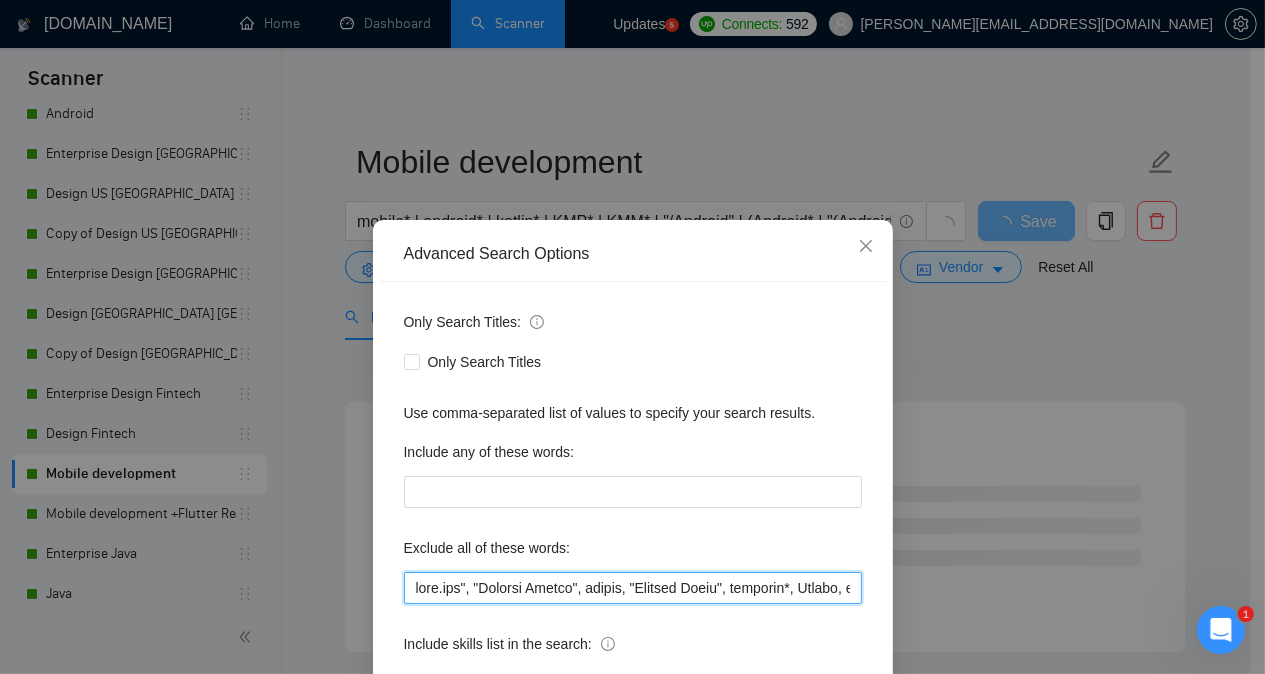 click at bounding box center (633, 588) 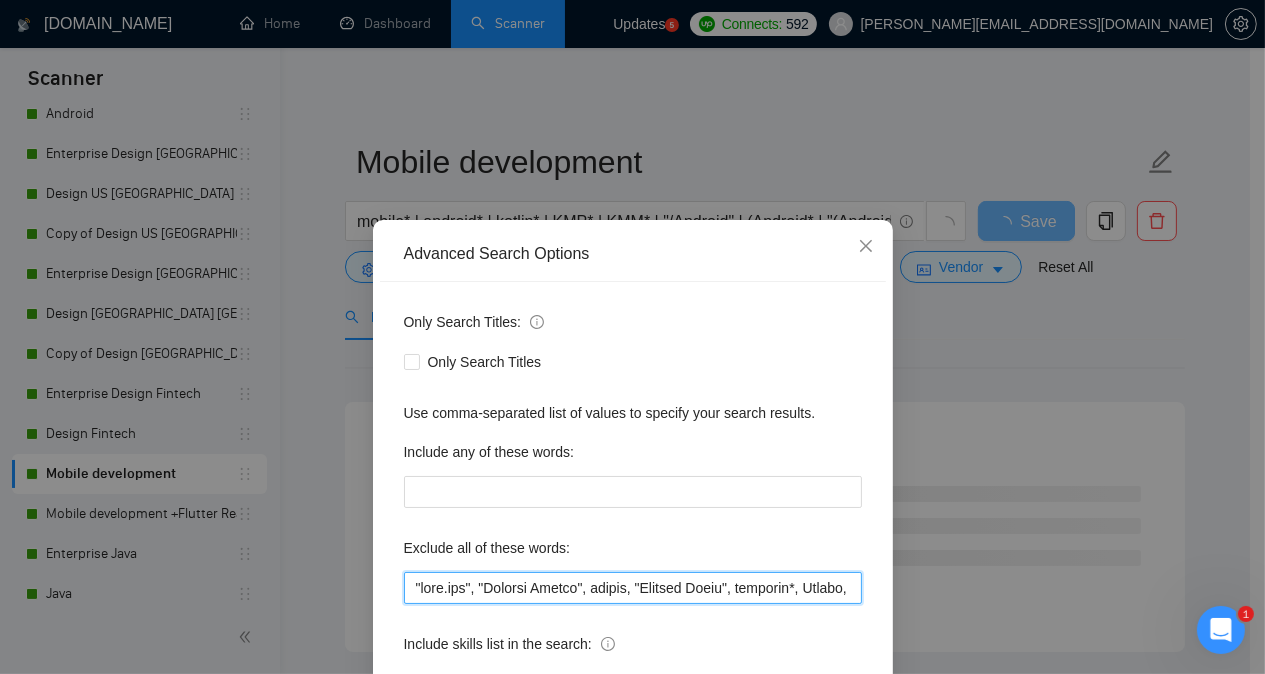type on ""[DOMAIN_NAME]", "Product Design", ffmpeg, "Project Scrum", refactor*, Alpaca, nft, "Website Developer/Designer", "Graphical Design", Netlify, "front end", "react developer", "Integration Specialist", Replit, RevenueCat, PowerApps, SharePoint, ComfyUI, "Architecture Specialist", "UI Design", Ruby, "software engineer", HTML, Draftbit, AOSP, "AI/ML", ML, D365, HeyFlow, IAPHub, Adalo, "React project", "AI agent", "re-design", redesign, website, "Git expert", "Watch Before Applying", "help with UX/UI", "C++/Qt", "C++", "/Qt", qt, "machine learning", algorithm*, designer*, iTunes, "backend developer", "Website Developer", Rust, "(Rust", Divi, Zebra, "App Store Optimization", "(ASO)", ASO, "Full Stack", Fullstack, "Full-Stack", "react developer", Appsflyer, "Front-End Developer", CMS, "front-end web", Tron, FlorisBoard, issue*, Route, "product manager", SEO, "Website Developer", "Next.js", "UI/UX design", "stress test", Bubble*, Retool, Metaverse, "word press", "/Qt", qt, Salesforce, Webflow, "landing page", CRO, gam..." 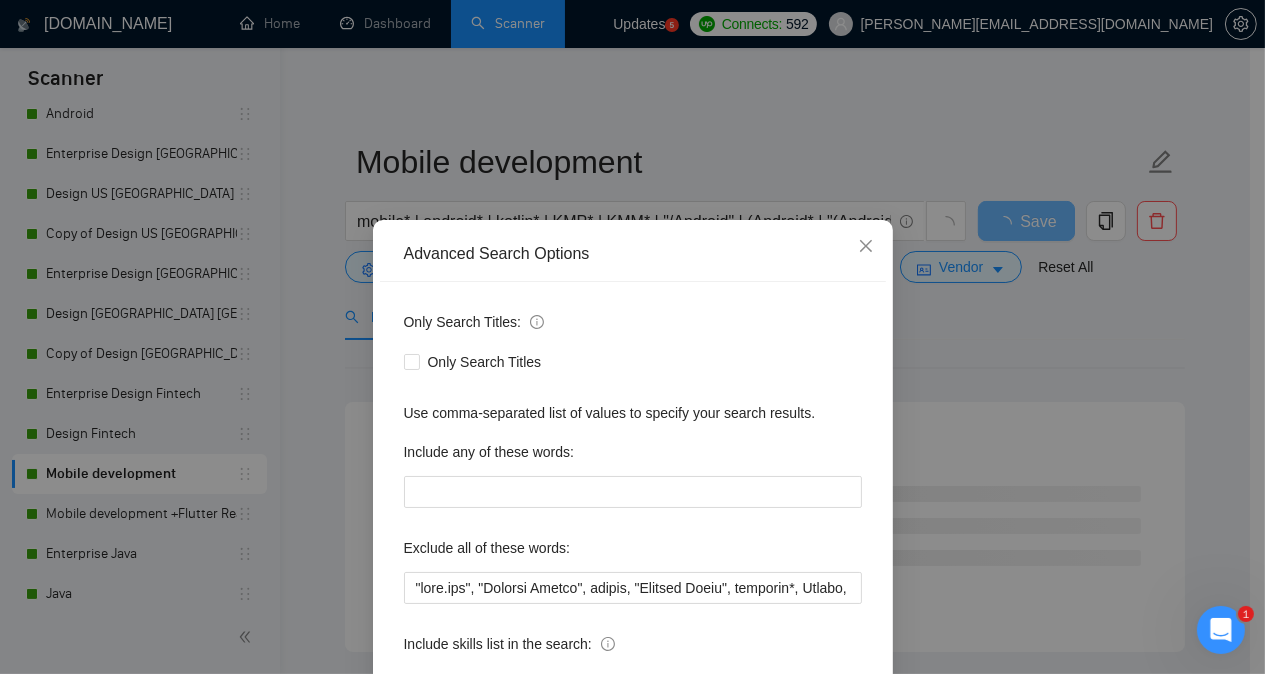 scroll, scrollTop: 157, scrollLeft: 0, axis: vertical 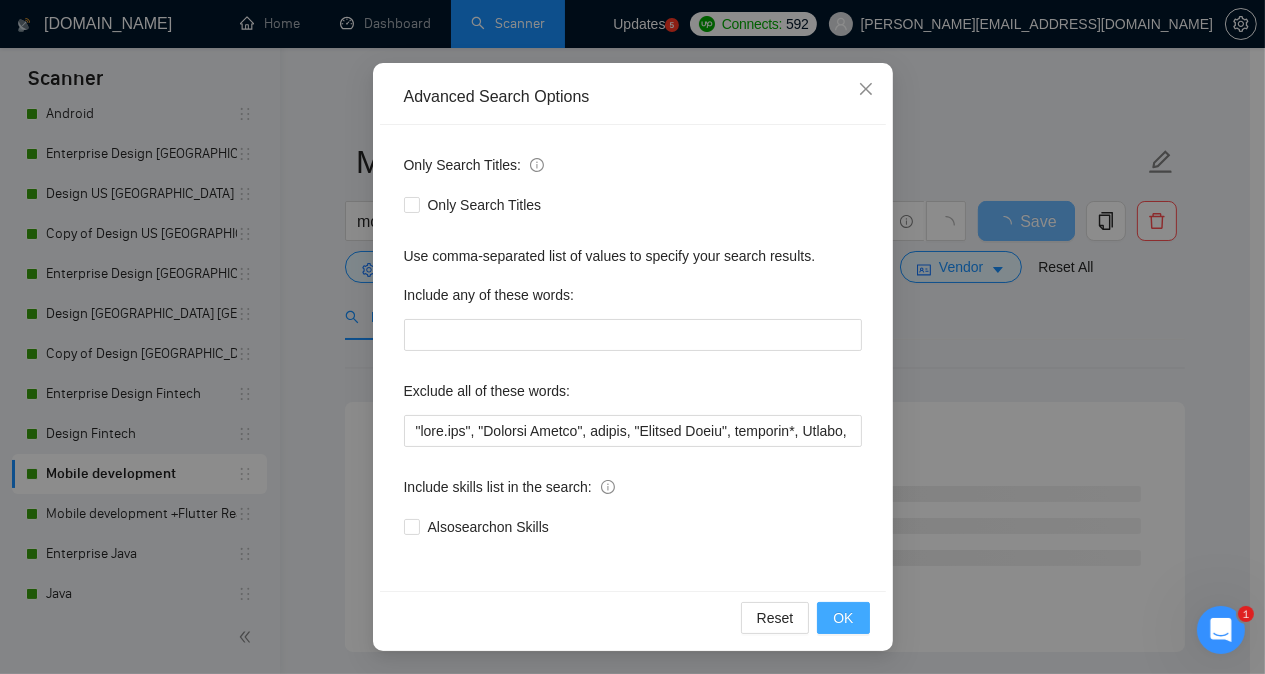 click on "OK" at bounding box center [843, 618] 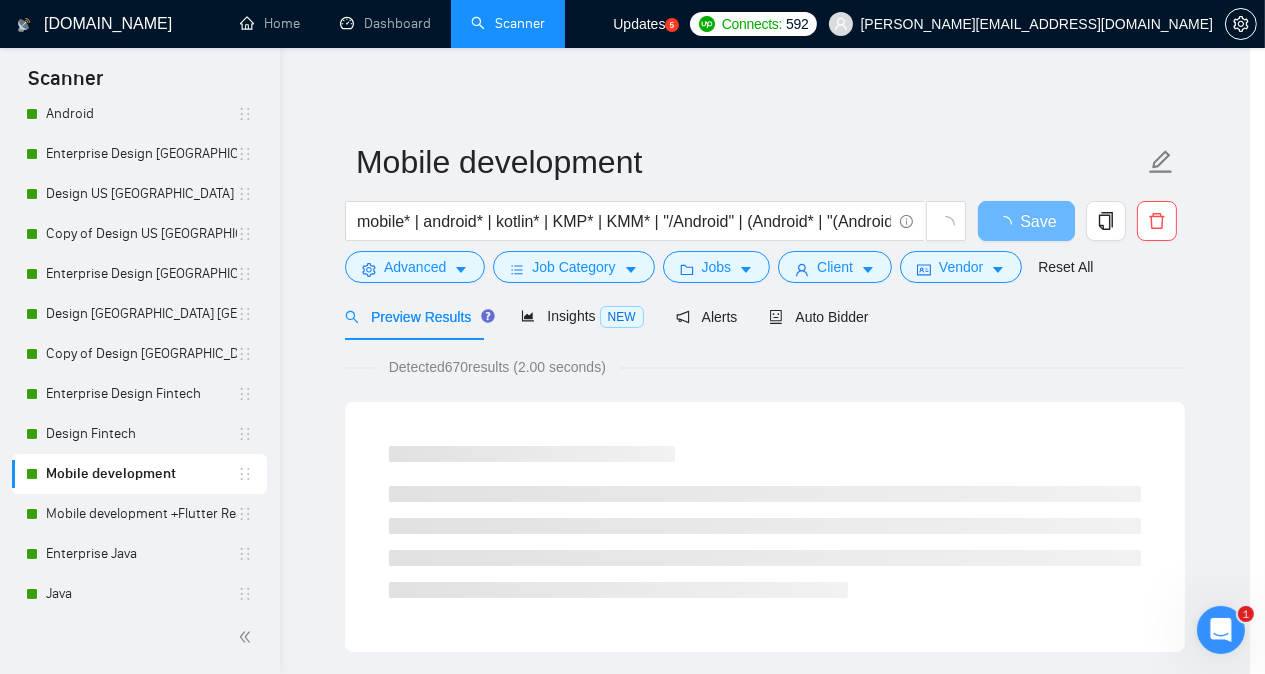 scroll, scrollTop: 57, scrollLeft: 0, axis: vertical 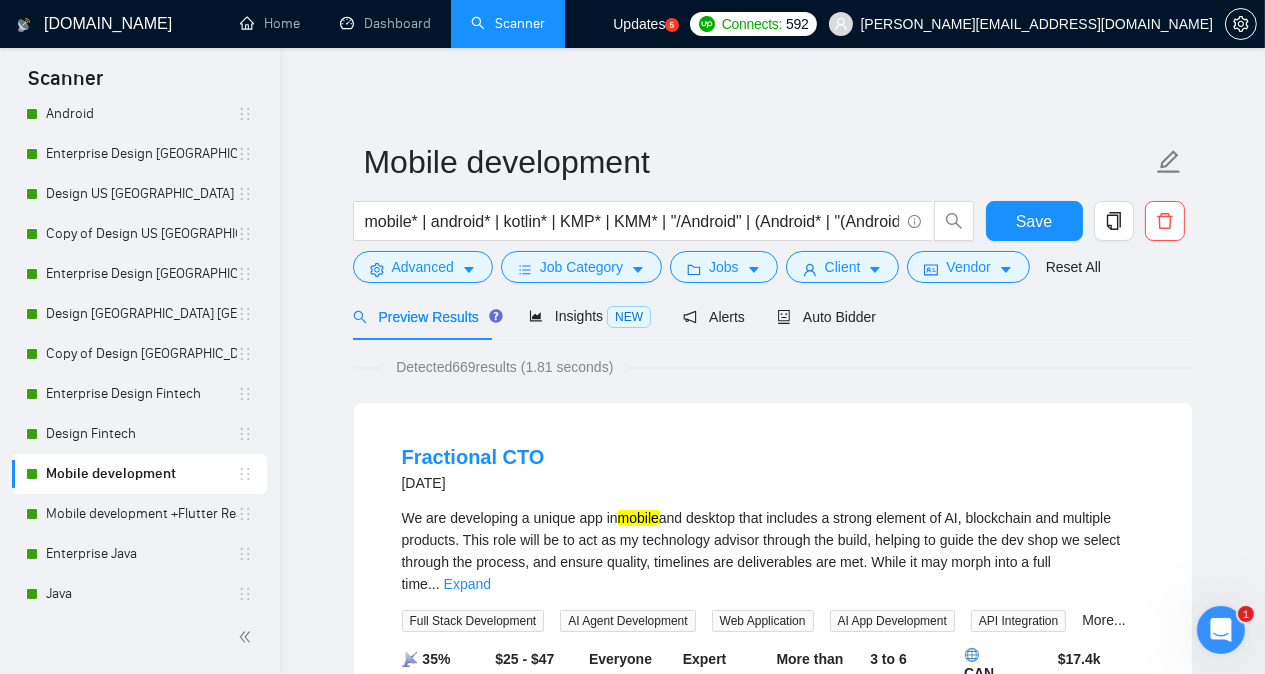 click on "[DOMAIN_NAME] Home Dashboard Scanner Updates
5
Connects: 592 [PERSON_NAME][EMAIL_ADDRESS][DOMAIN_NAME] Mobile development mobile* | android* | kotlin* | KMP* | KMM* | "/Android" | (Android* | "(Android)" | "/Kotlin" | "(Kotlin" | "(Kotlin)" | ios* | swift* | swiftui* | xcode* | iphone* | Apple* | smartphone* | "smart phone" Save Advanced   Job Category   Jobs   Client   Vendor   Reset All Preview Results Insights NEW Alerts Auto Bidder Detected   669  results   (1.81 seconds) Fractional CTO [DATE] We are developing a unique app in  mobile  and desktop that includes a strong element of AI, blockchain and multiple products. This role will be to act as my technology advisor through the build, helping to guide the dev shop we select through the process, and ensure quality, timelines are deliverables are met. While it may morph into a full time ... Expand Full Stack Development AI Agent Development Web Application AI App Development API Integration More... 📡   35%     CAN" at bounding box center (772, 2460) 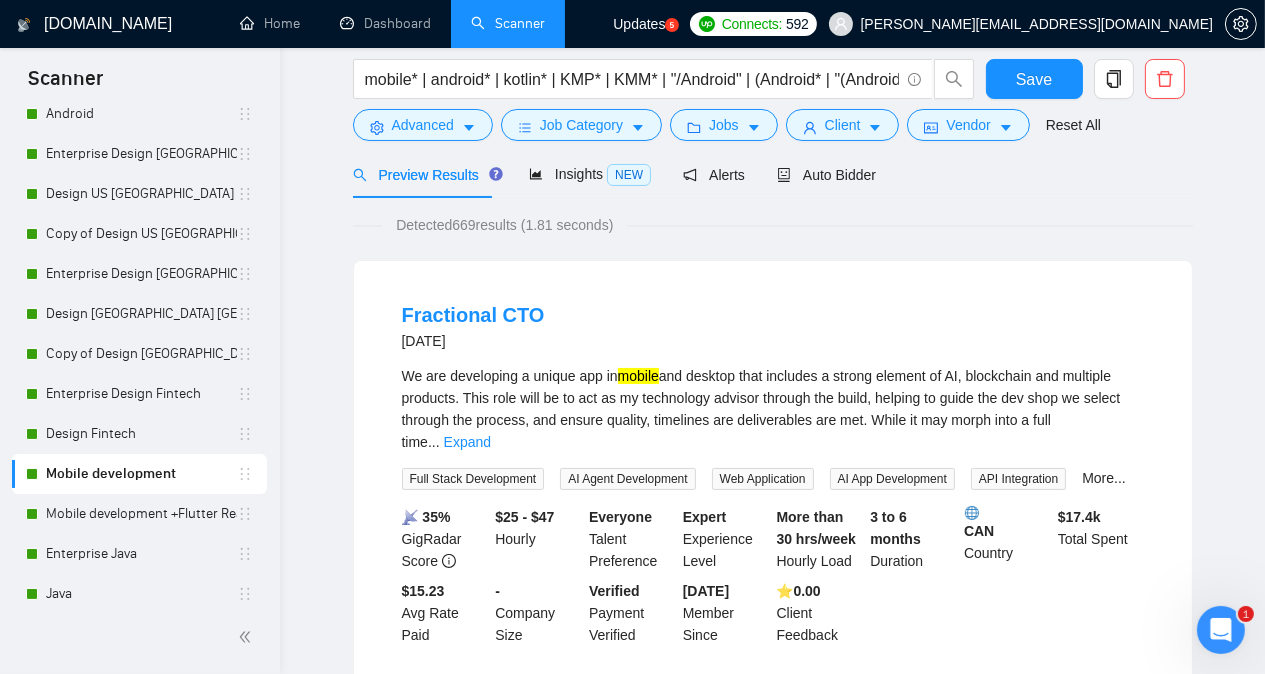 scroll, scrollTop: 0, scrollLeft: 0, axis: both 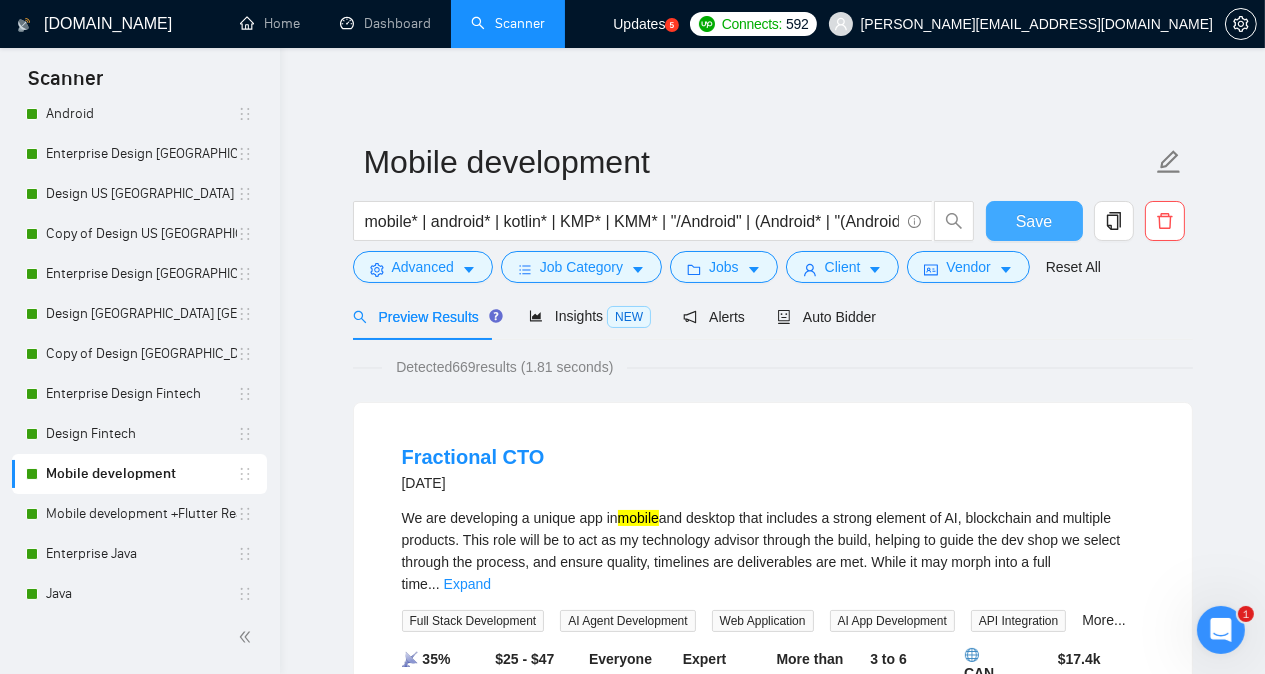 click on "Save" at bounding box center (1034, 221) 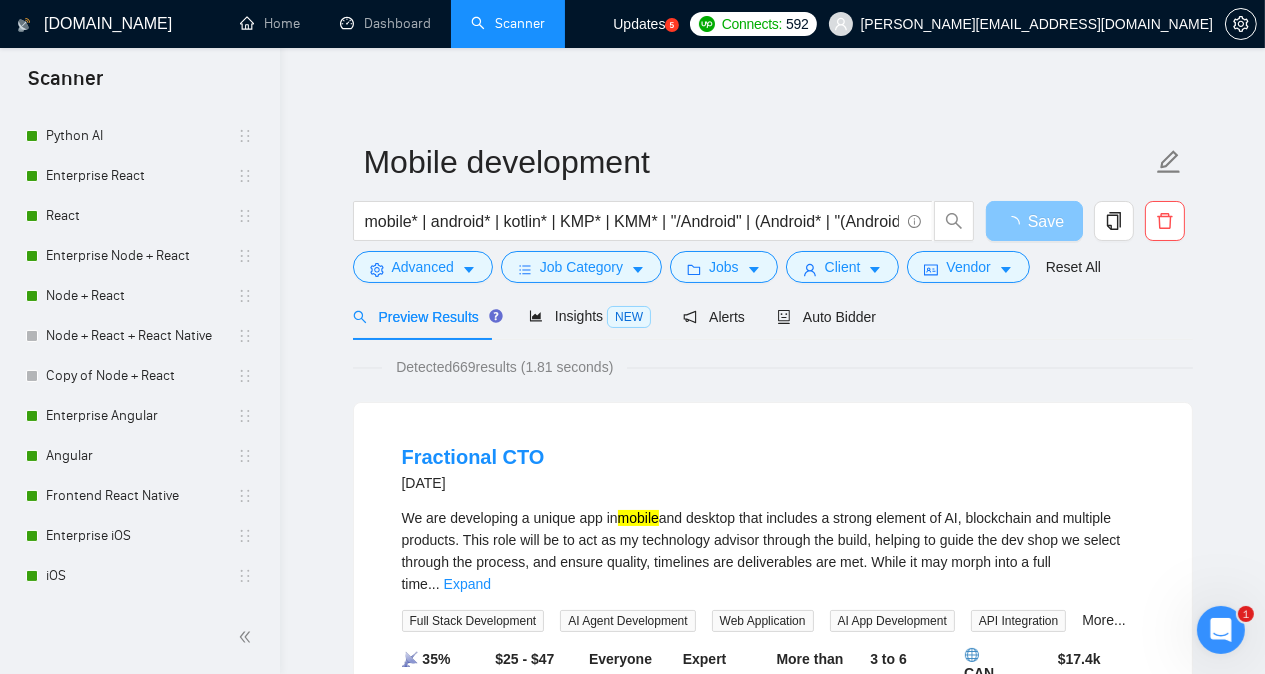 scroll, scrollTop: 676, scrollLeft: 0, axis: vertical 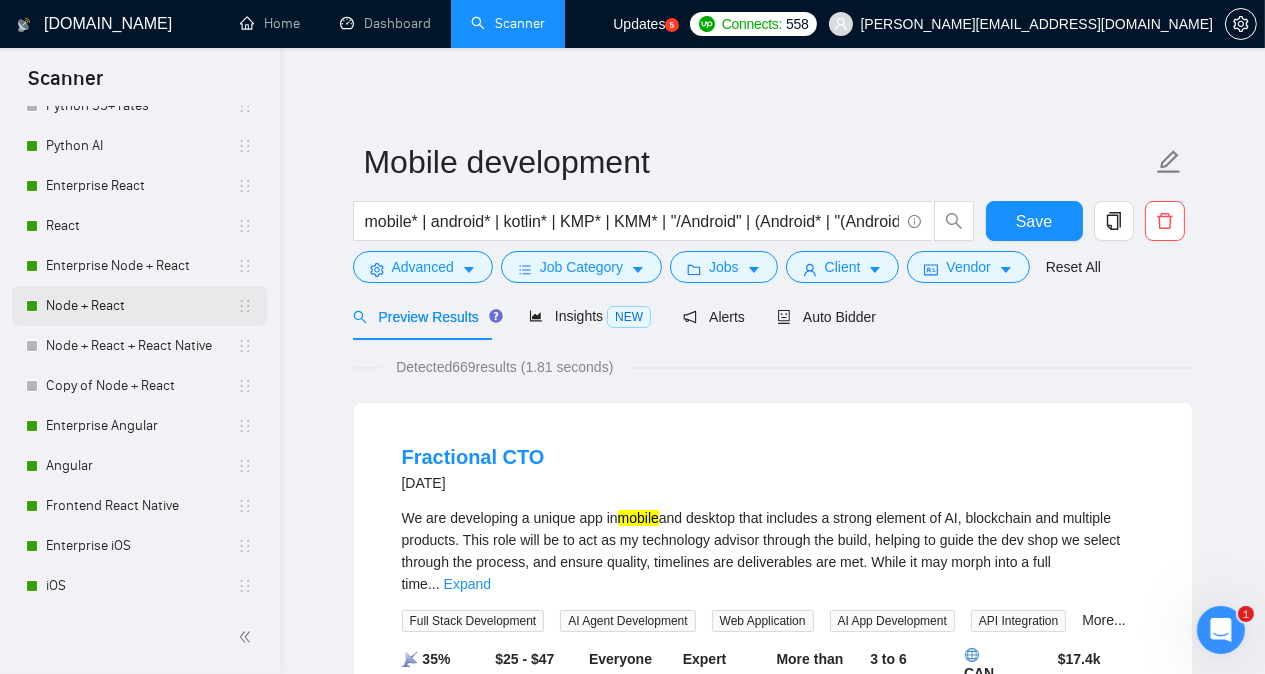 click on "Node + React" at bounding box center (141, 306) 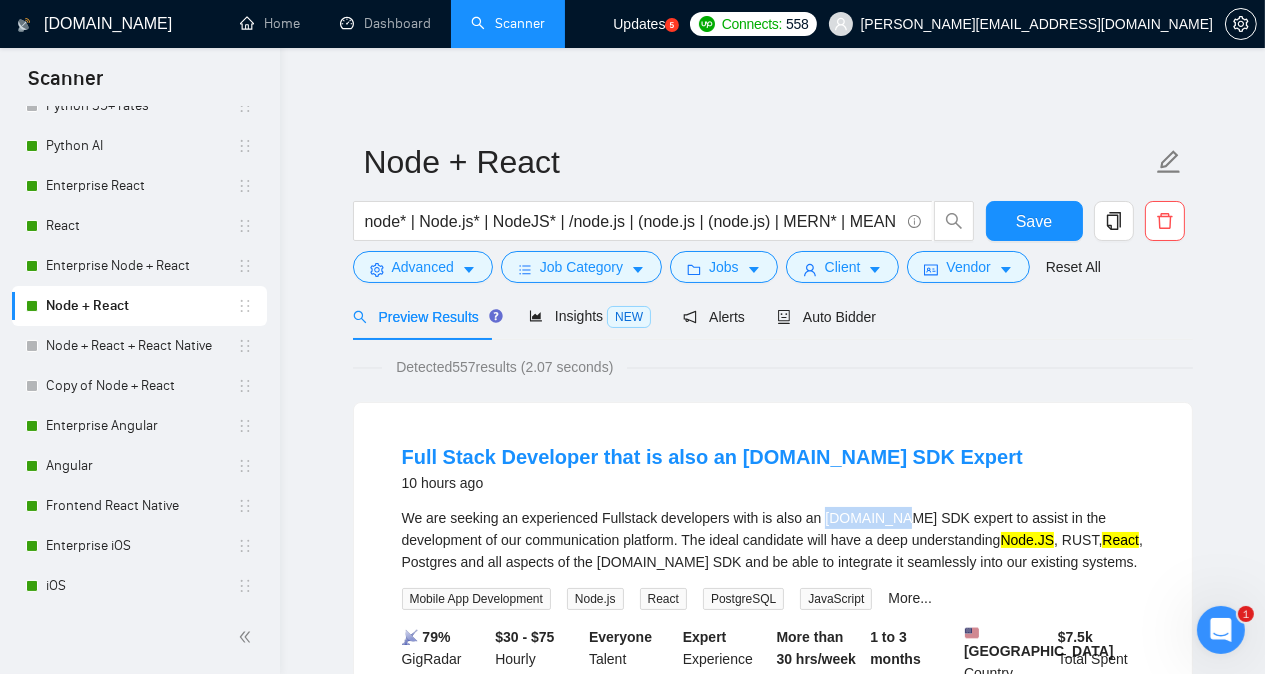 drag, startPoint x: 817, startPoint y: 515, endPoint x: 878, endPoint y: 514, distance: 61.008198 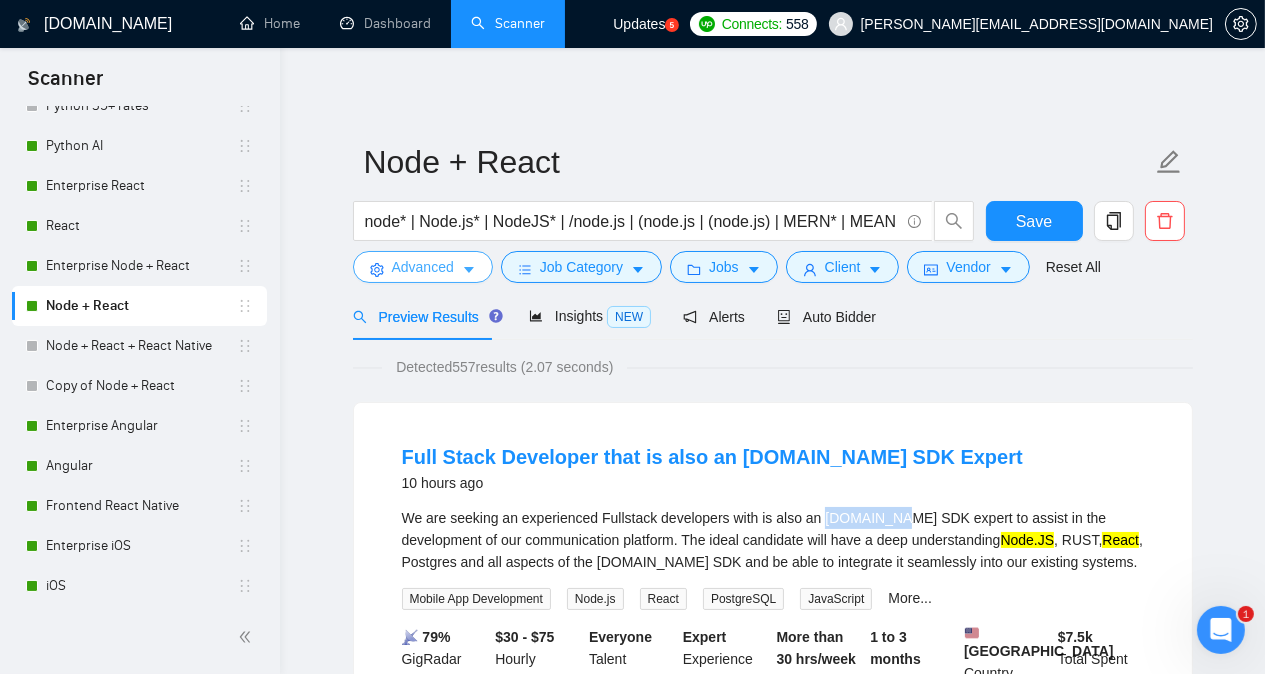 click on "Advanced" at bounding box center [423, 267] 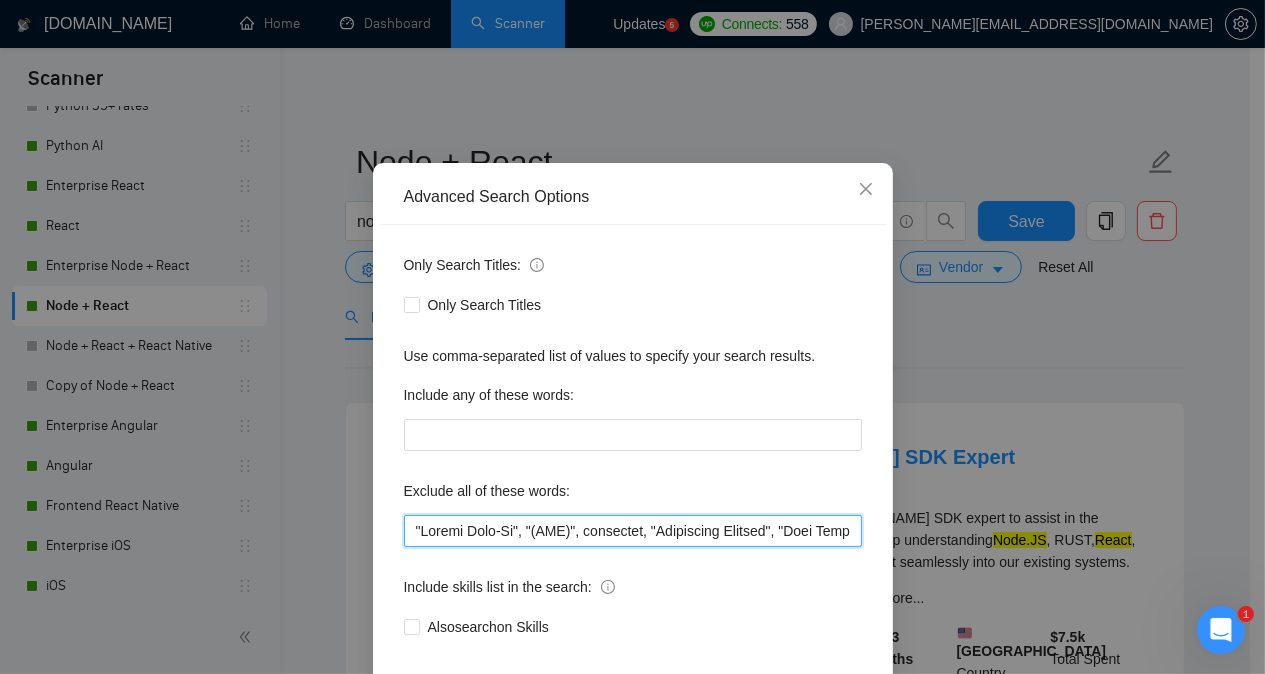 click at bounding box center [633, 531] 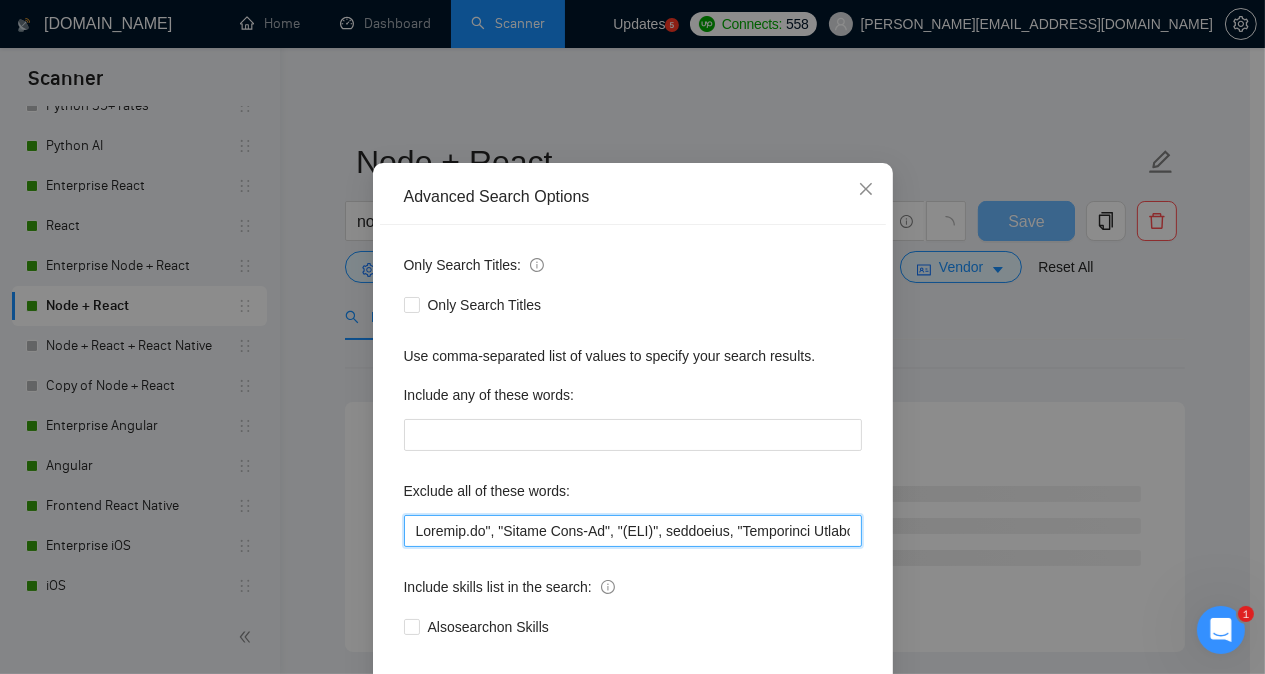 click at bounding box center (633, 531) 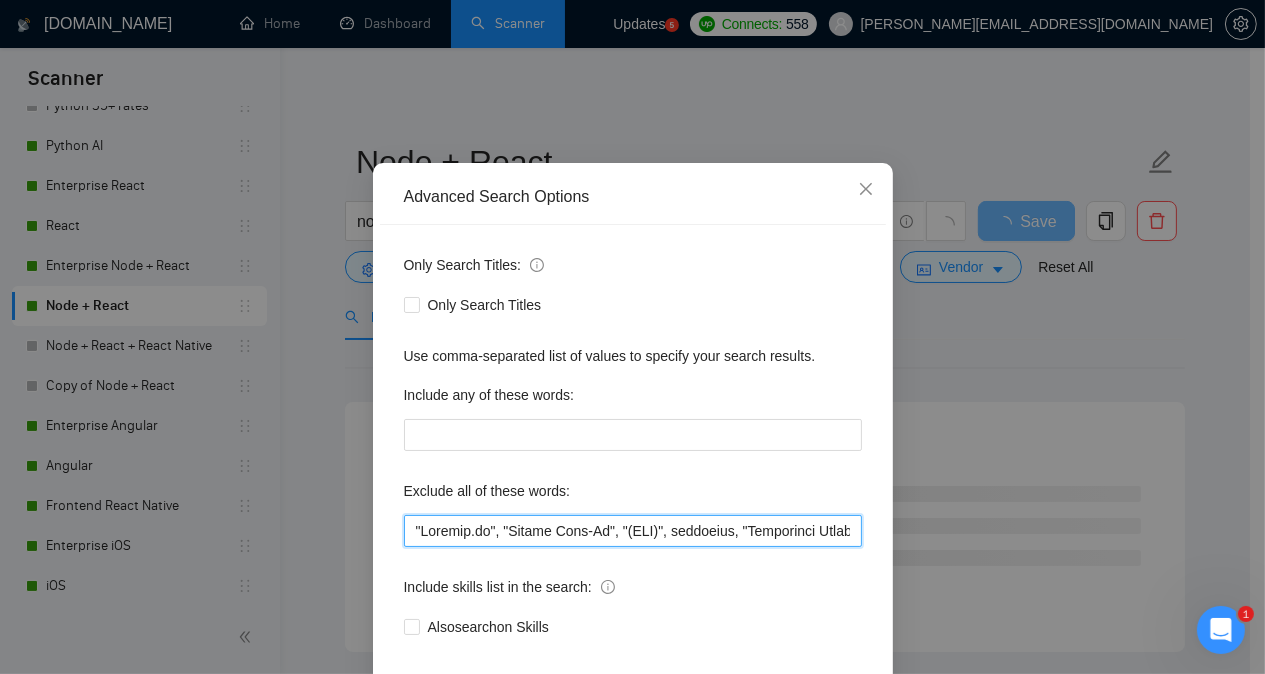 type on ""Loremip.do", "Sitame Cons-Ad", "(ELI)", seddoeius, "Temporinci Utlabor", "Etdo Magnaa", "Enimadminim veniamquisno", "exe ullam", "lab-nisi", aLI, Exeac, Consequatduis, aute, Irurei, Reprehe, VOLU, "6v", essecill, FUG, NULL, Pariat, except, sintoccaecat, Cupidatat, "nonp sunt", culpaqu*, OfficiAD, Mollit, animide, Laboru, "Persp undeomnis", "Istenat Errorvolu Accusantium", "(DOL)", lau, to, remaperi*, EaQu, ip, "quaea illoinven", "VE Quasi", Architecto, Beatae, Vitae, dictaex, "ne enimipsamq", voluptasas, Autodi, "(Fugitc)", Magnidolo, eosra, sequinesc, nEquepo, "Quisquam Dolorem", Adipiscinu, Eiusmodi, "(Temp", Incidu Magn, Quaerat, Etiamminu, "Solut Nob eligendi", OPTI , CUM, "nihilim.qu", pla5f, "Poss Ass Repellendu", "Temp Aut Quibus", Offici, Debiti, Reru, necessitati, "Saepe-even", "volup rep recusanda", Ita, EaruMhic, "Tenet-Sap Delectusr", Volupt, MaiOresali, per, dol, Asperiore, Repella, "minimnos exercitat", ullamc, "susci-lab aliquidc", Consequ, quidmax, Molliti, molest*, harumquid, "rerumfacil ..." 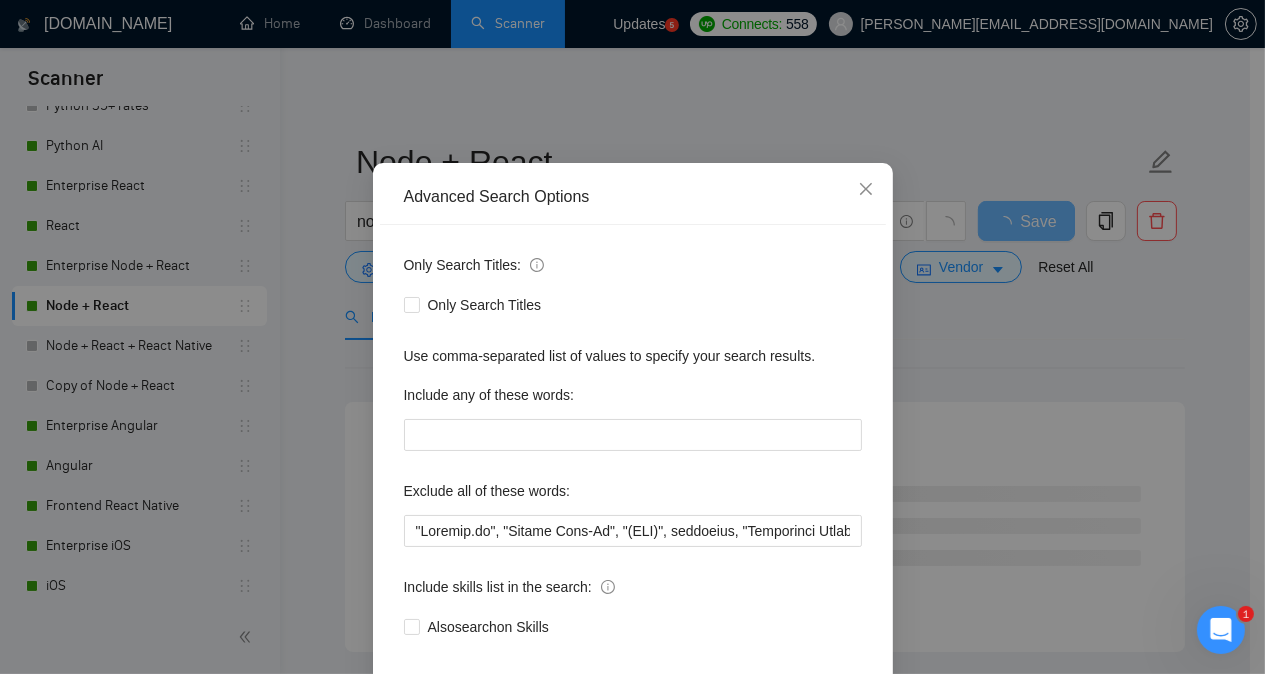 scroll, scrollTop: 157, scrollLeft: 0, axis: vertical 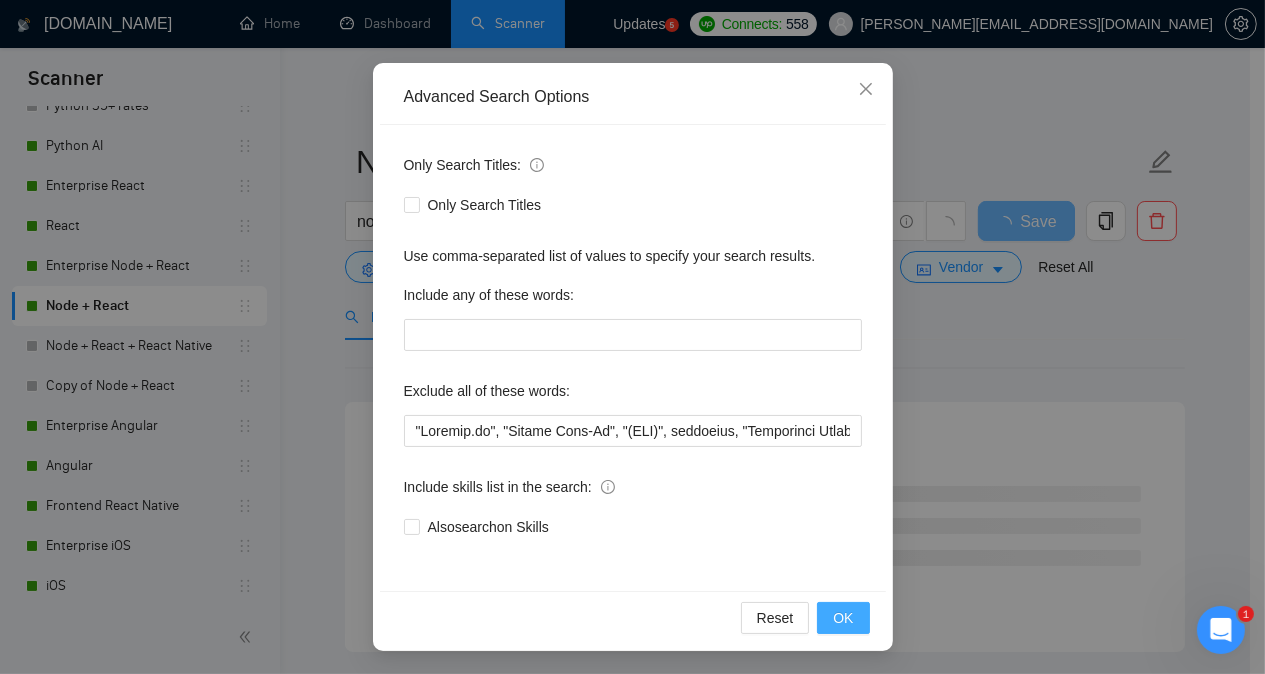 click on "OK" at bounding box center [843, 618] 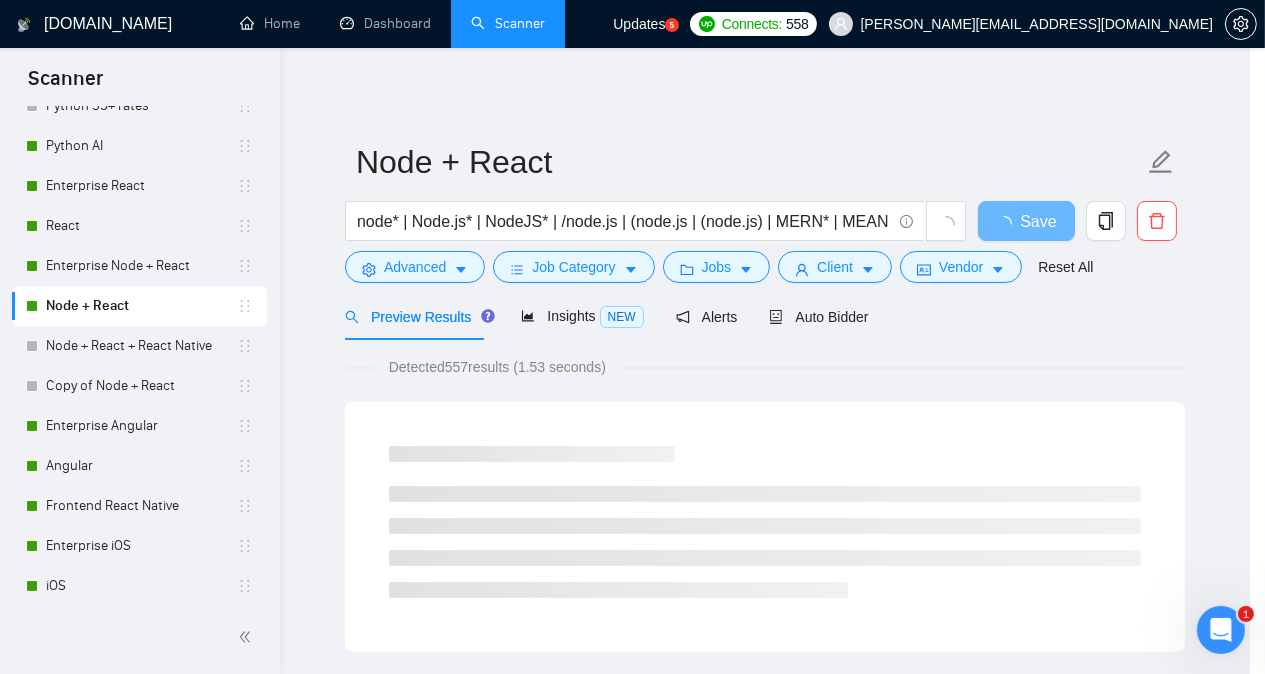 scroll, scrollTop: 57, scrollLeft: 0, axis: vertical 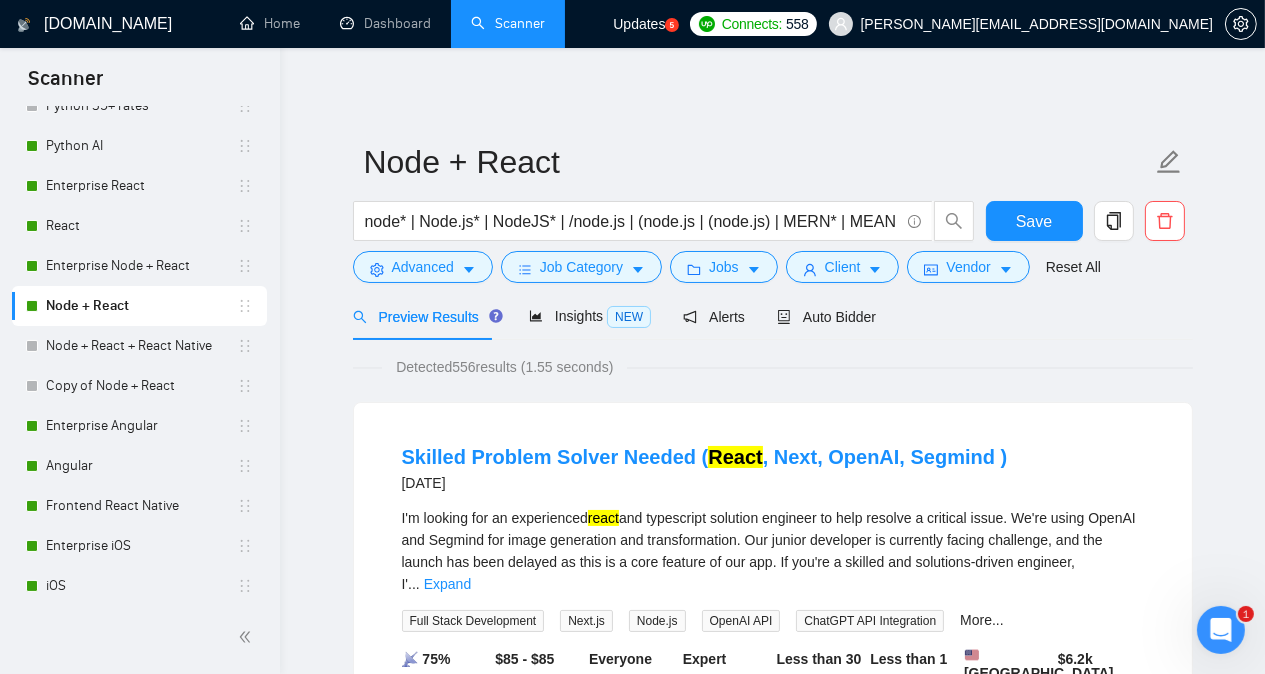 click on "Node + React node* | Node.js* | NodeJS* | /node.js | (node.js | (node.js) | MERN* | MEAN | react* Save Advanced   Job Category   Jobs   Client   Vendor   Reset All Preview Results Insights NEW Alerts Auto Bidder Detected   556  results   (1.55 seconds) Skilled Problem Solver Needed (  React , Next, OpenAI, Segmind ) [DATE] I'm looking for an experienced  react  and typescript solution engineer to help resolve a critical issue.
We're using OpenAI and Segmind for image generation and transformation. Our junior developer is currently facing challenge, and the launch has been delayed as this is a core feature of our app.
If you're a skilled and solutions-driven engineer, I' ... Expand Full Stack Development Next.js Node.js OpenAI API ChatGPT API Integration More... 📡   75% GigRadar Score   $85 - $85 Hourly Everyone Talent Preference Expert Experience Level Less than 30 hrs/week Hourly Load Less than 1 month Duration   [GEOGRAPHIC_DATA] Country $ 6.2k Total Spent $17.56 Avg Rate Paid - Company Size Verified" at bounding box center (772, 2531) 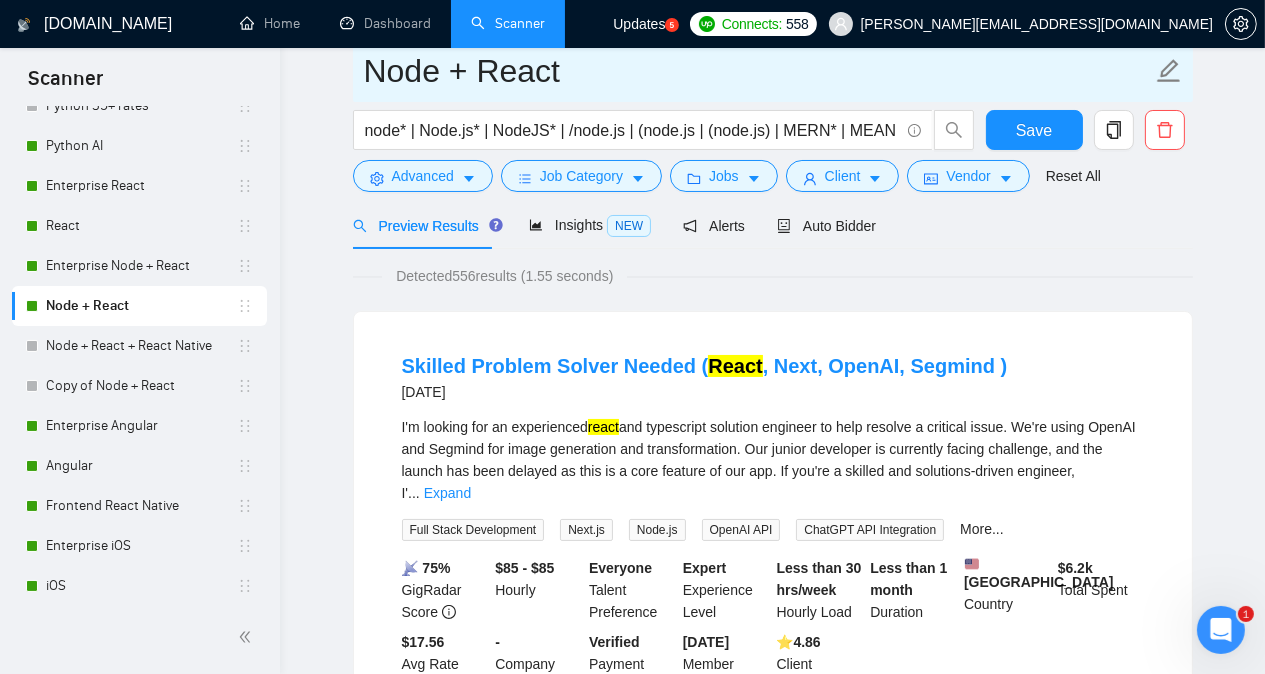 scroll, scrollTop: 80, scrollLeft: 0, axis: vertical 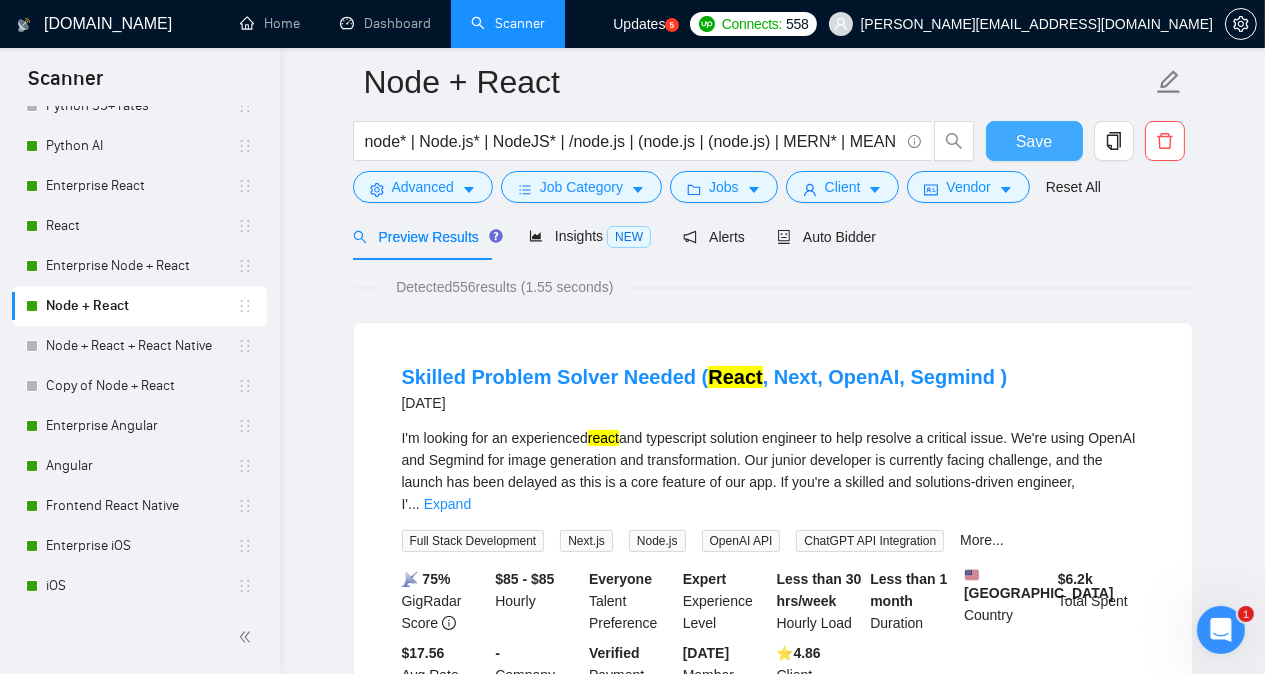 click on "Save" at bounding box center (1034, 141) 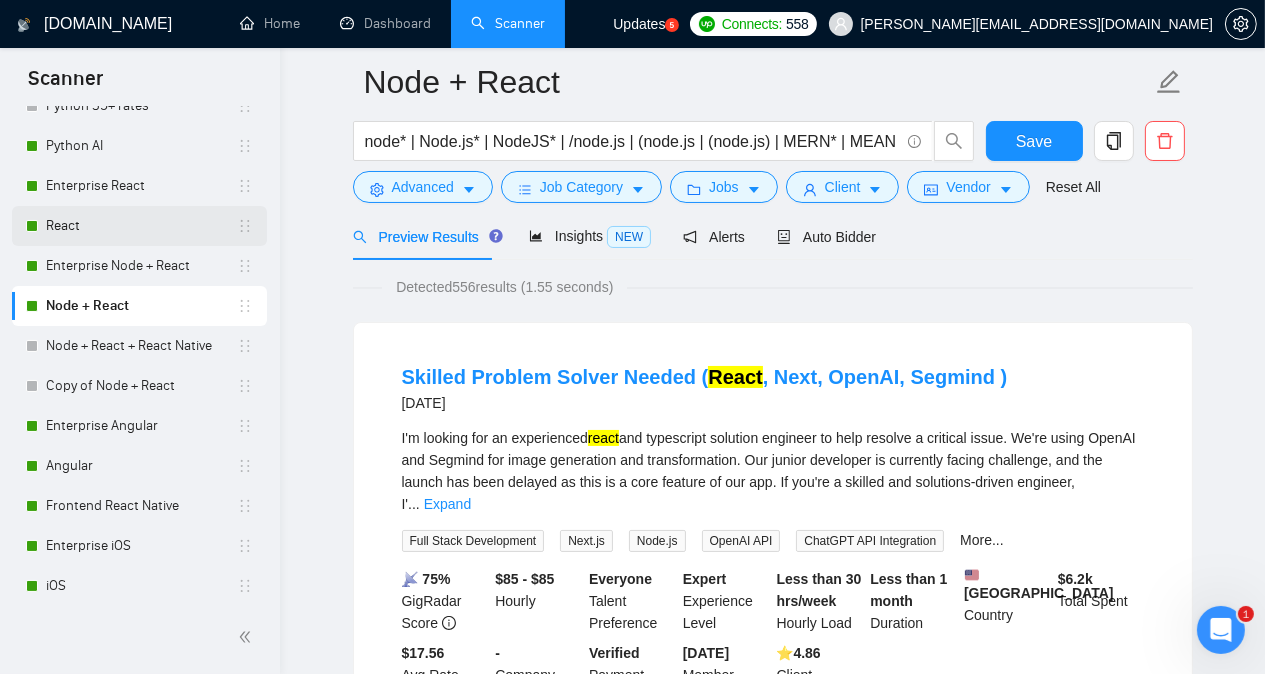 click on "React" at bounding box center [141, 226] 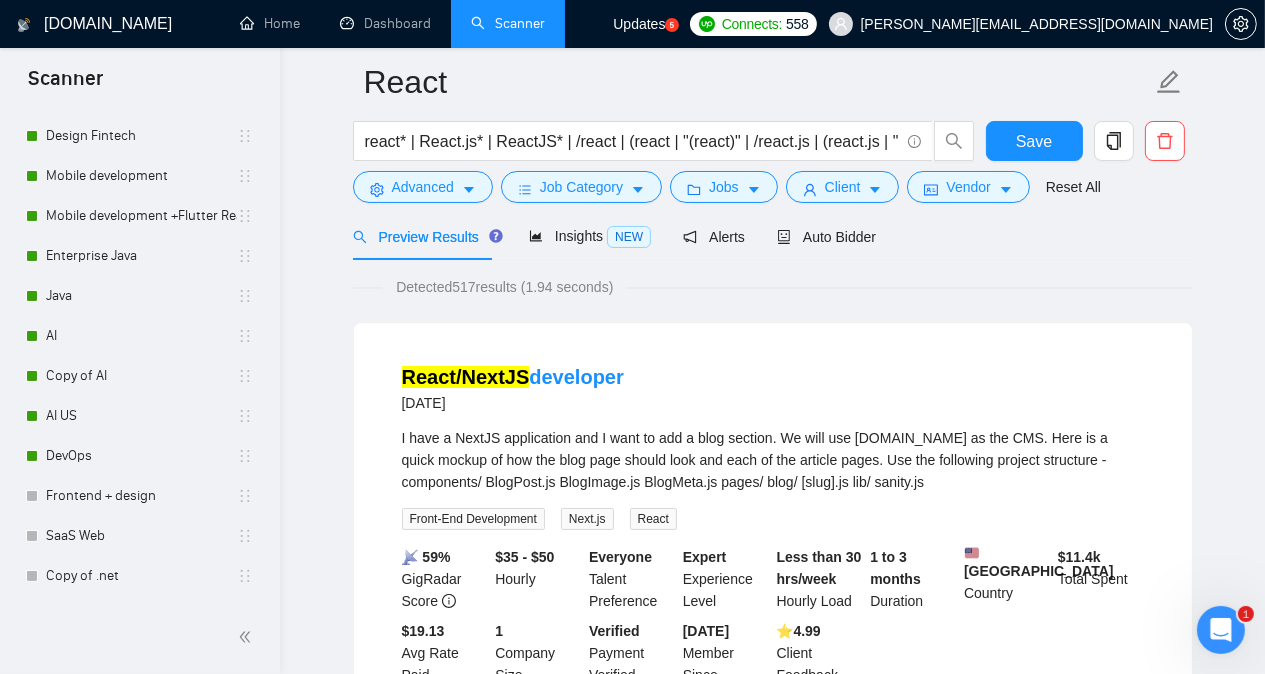 scroll, scrollTop: 1572, scrollLeft: 0, axis: vertical 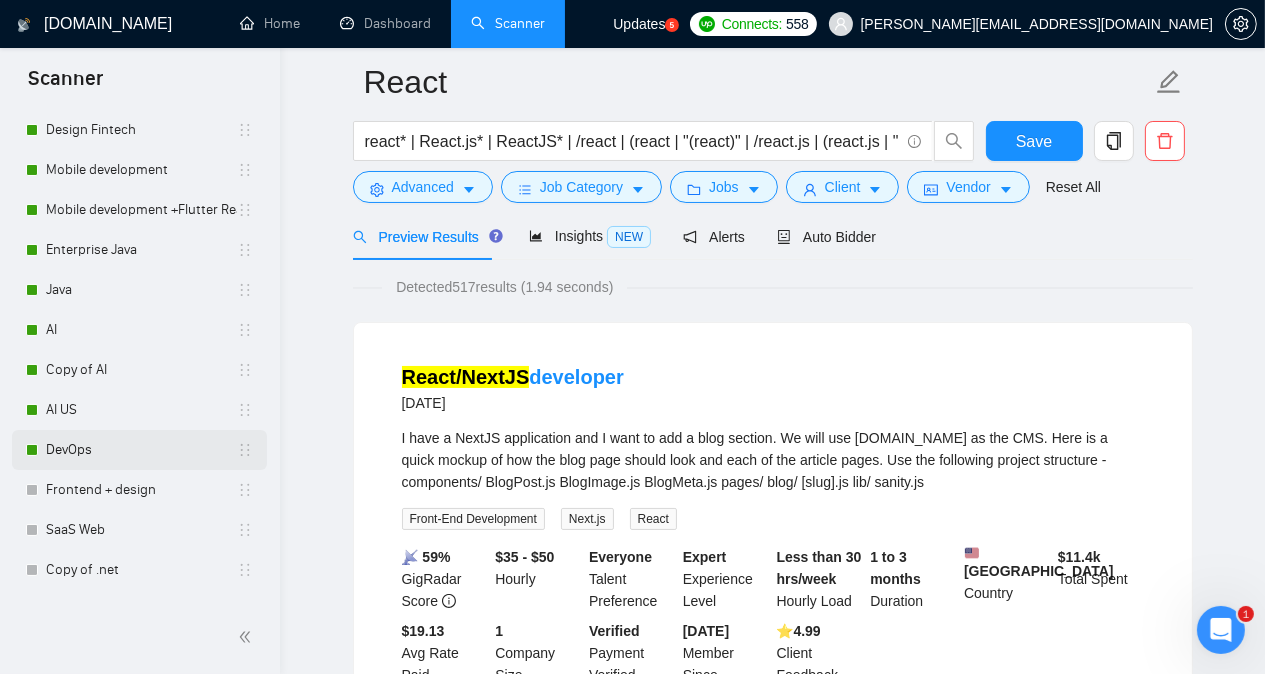 click on "DevOps" at bounding box center (141, 450) 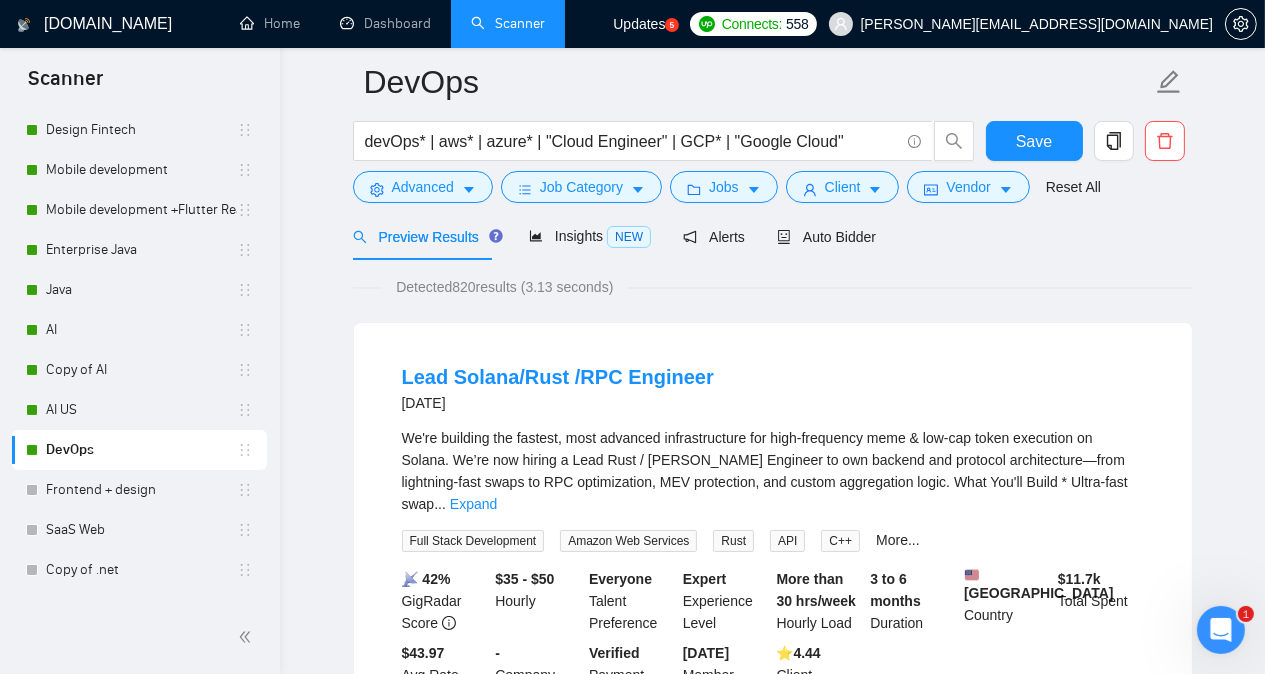 click on "We're building the fastest, most advanced infrastructure for high-frequency meme & low-cap token execution on Solana.
We’re now hiring a Lead Rust / [PERSON_NAME] Engineer to own backend and protocol architecture—from lightning-fast swaps to RPC optimization, MEV protection, and custom aggregation logic.
What You'll Build
* Ultra-fast swap  ... Expand" at bounding box center (773, 471) 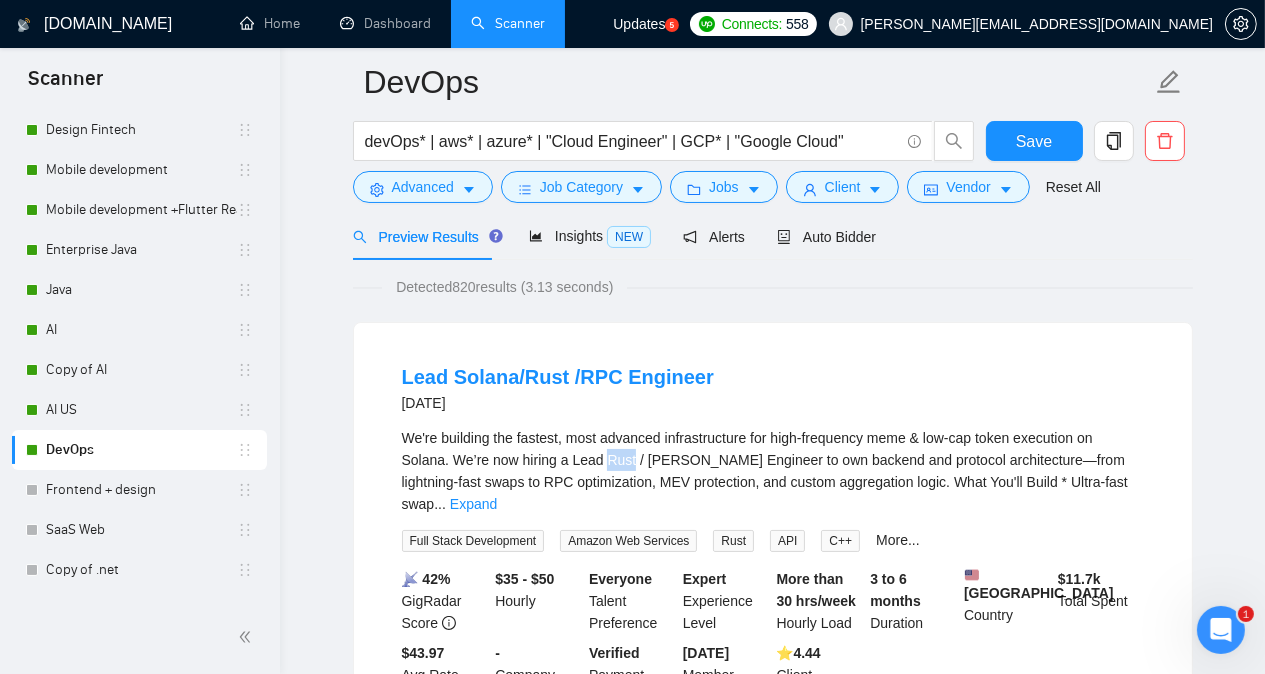 click on "We're building the fastest, most advanced infrastructure for high-frequency meme & low-cap token execution on Solana.
We’re now hiring a Lead Rust / [PERSON_NAME] Engineer to own backend and protocol architecture—from lightning-fast swaps to RPC optimization, MEV protection, and custom aggregation logic.
What You'll Build
* Ultra-fast swap  ... Expand" at bounding box center (773, 471) 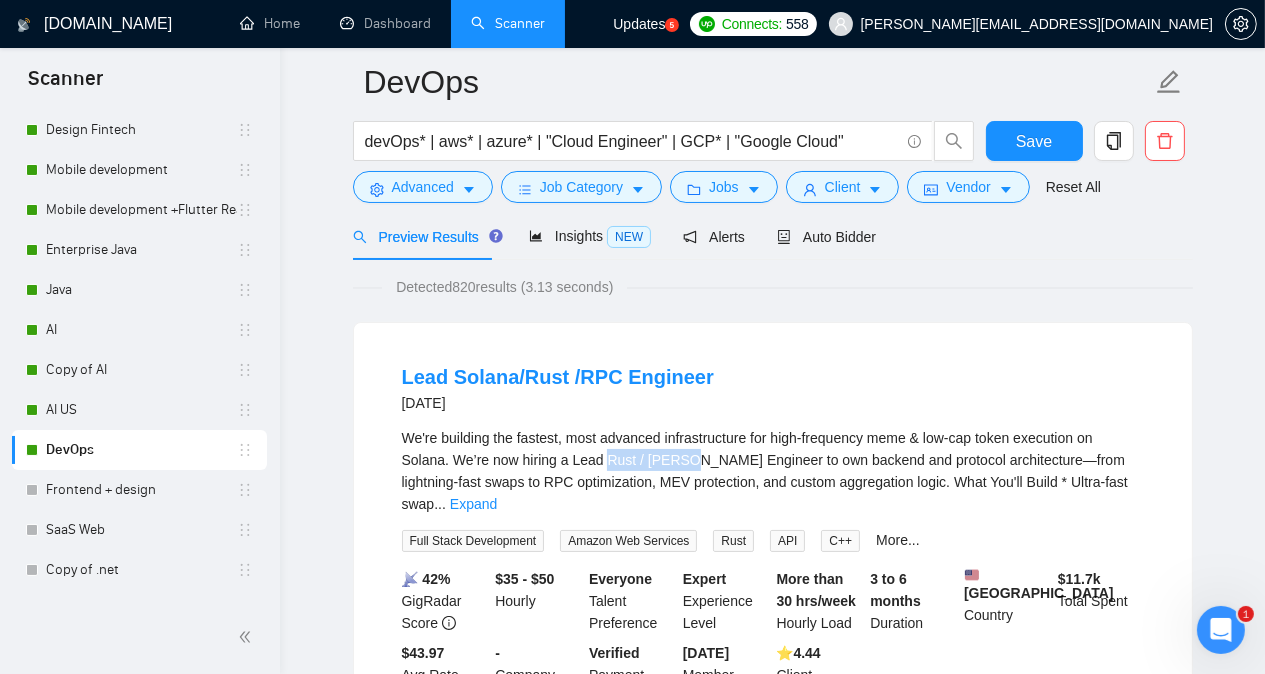 drag, startPoint x: 604, startPoint y: 458, endPoint x: 682, endPoint y: 455, distance: 78.05767 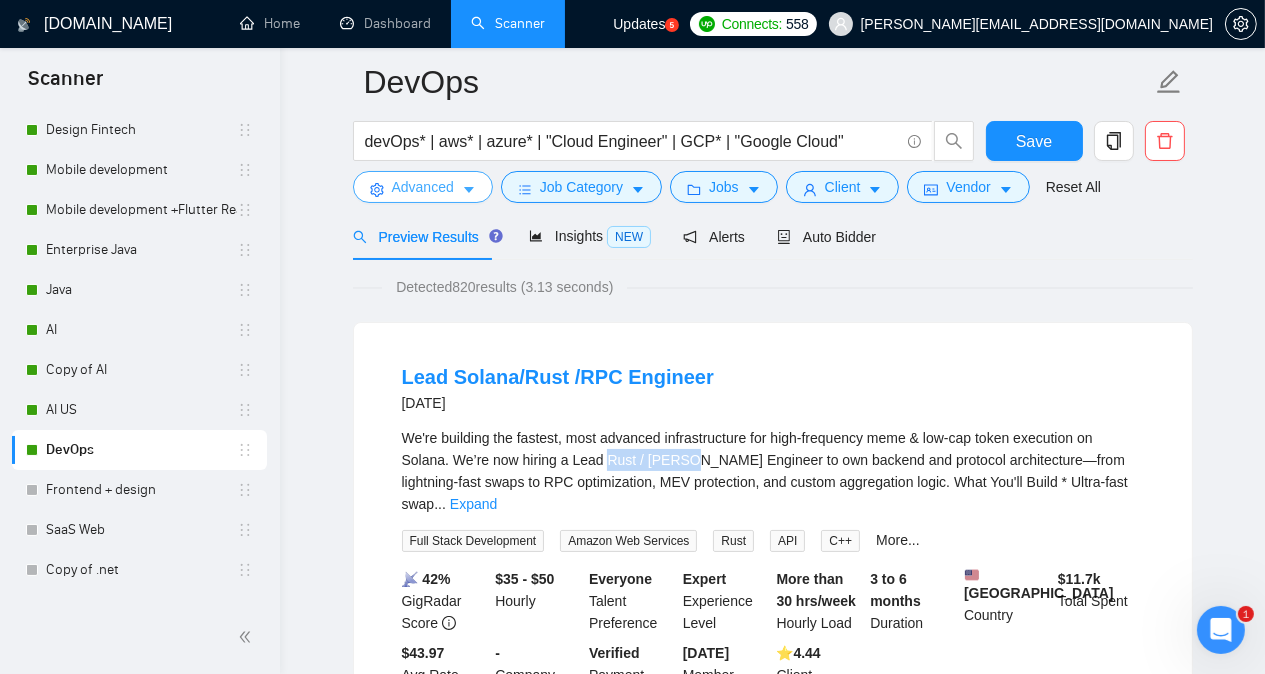 click on "Advanced" at bounding box center (423, 187) 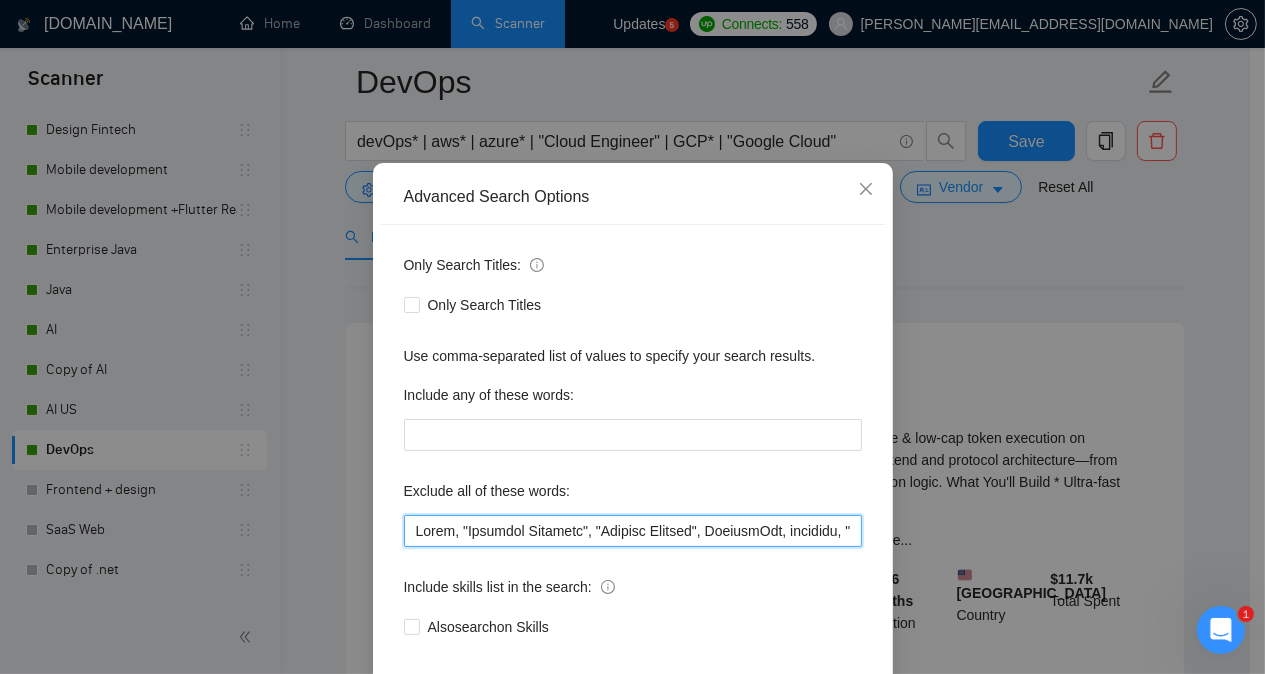 click at bounding box center (633, 531) 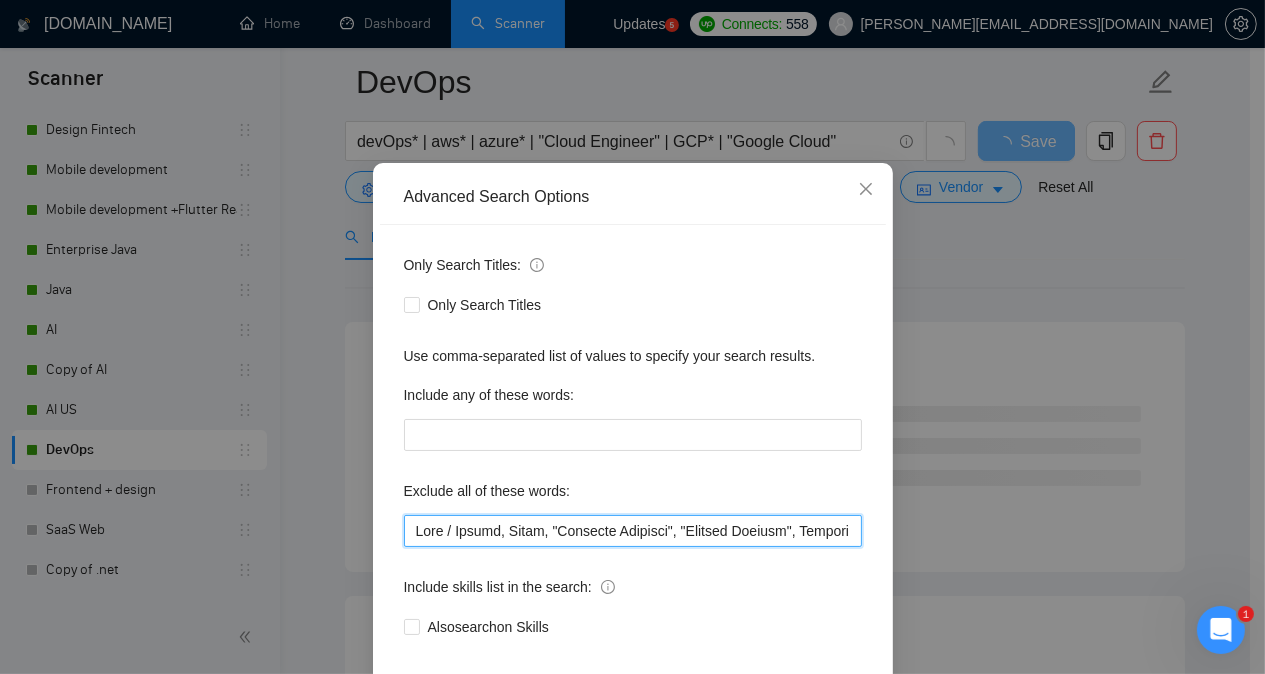 click at bounding box center [633, 531] 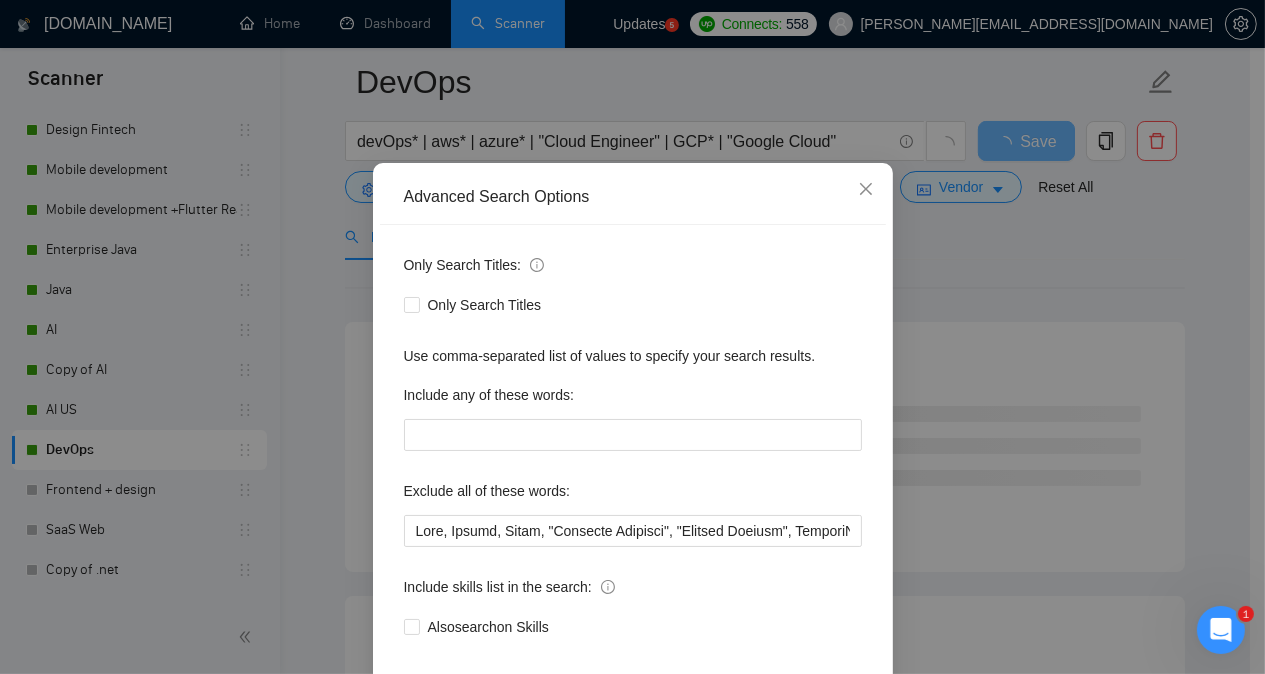 scroll, scrollTop: 157, scrollLeft: 0, axis: vertical 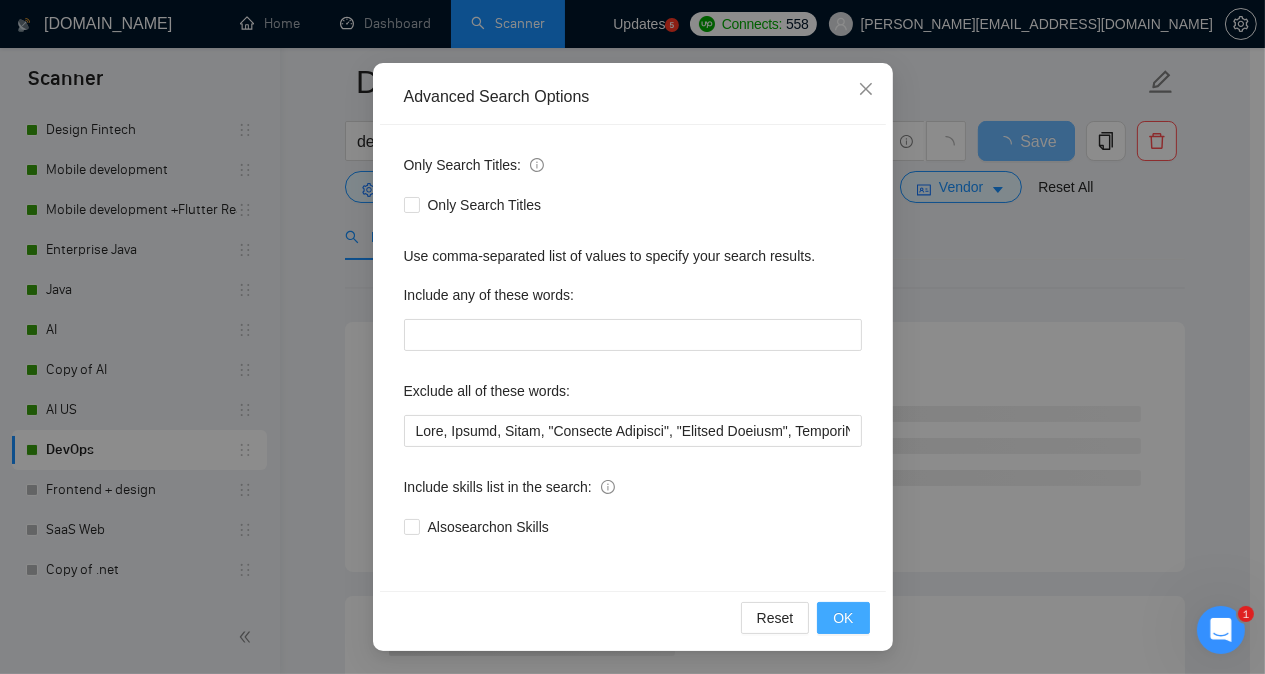 click on "OK" at bounding box center (843, 618) 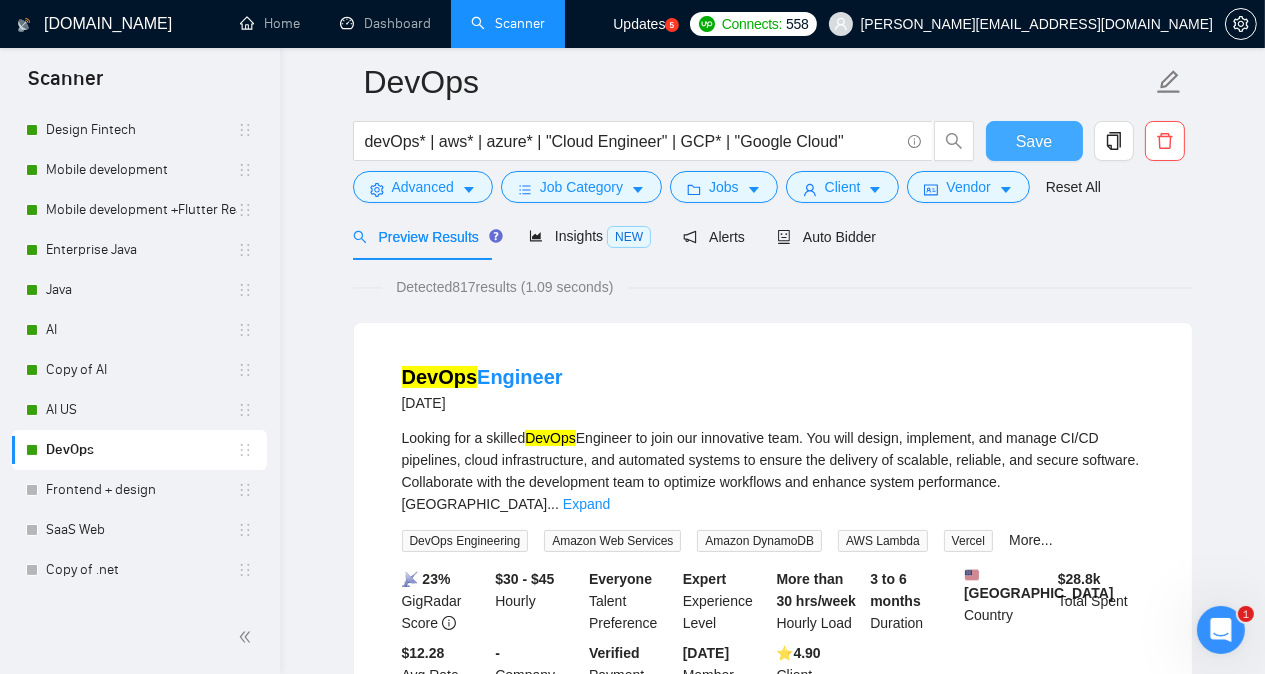 click on "Save" at bounding box center [1034, 141] 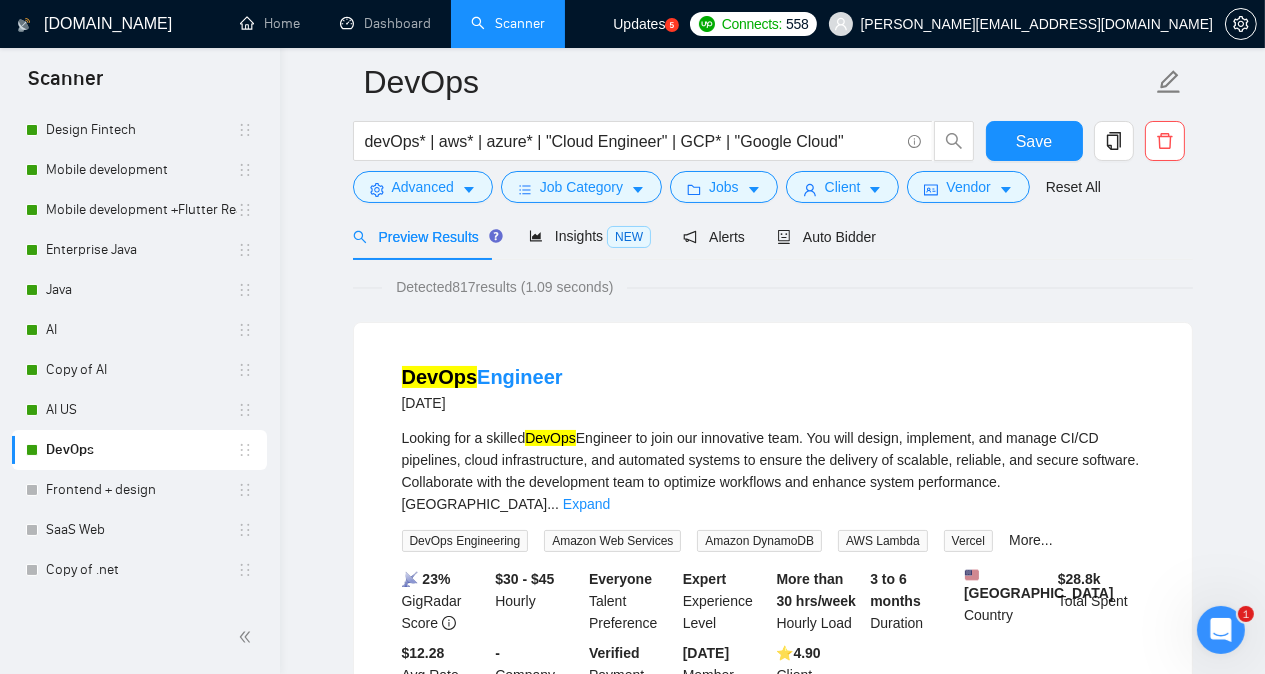 click on "DevOps devOps* | aws* | azure* | "Cloud Engineer" | GCP* | "Google Cloud" Save Advanced   Job Category   Jobs   Client   Vendor   Reset All Preview Results Insights NEW Alerts Auto Bidder Detected   817  results   (1.09 seconds) DevOps  Engineer [DATE] Looking for a skilled  DevOps  Engineer to join our innovative team. You will design, implement, and manage CI/CD pipelines, cloud infrastructure, and automated systems to ensure the delivery of scalable, reliable, and secure software. Collaborate with the development team to optimize workflows and enhance system performance.   [GEOGRAPHIC_DATA]  ... Expand DevOps Engineering Amazon Web Services Amazon DynamoDB AWS Lambda Vercel More... 📡   23% GigRadar Score   $30 - $45 Hourly Everyone Talent Preference Expert Experience Level More than 30 hrs/week Hourly Load 3 to 6 months Duration   [GEOGRAPHIC_DATA] Country $ 28.8k Total Spent $12.28 Avg Rate Paid - Company Size Verified Payment Verified [DATE] Member Since ⭐️  4.90 Client Feedback AWS   DevOps [DATE]" at bounding box center (772, 2351) 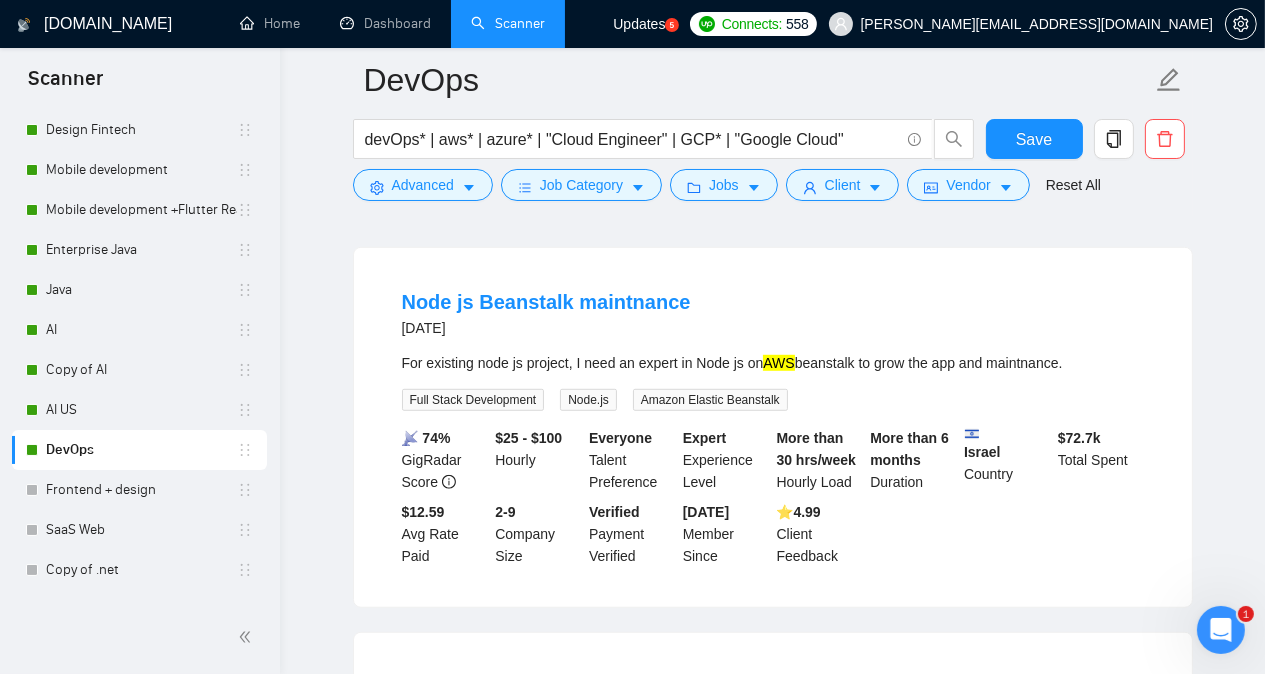 scroll, scrollTop: 1520, scrollLeft: 0, axis: vertical 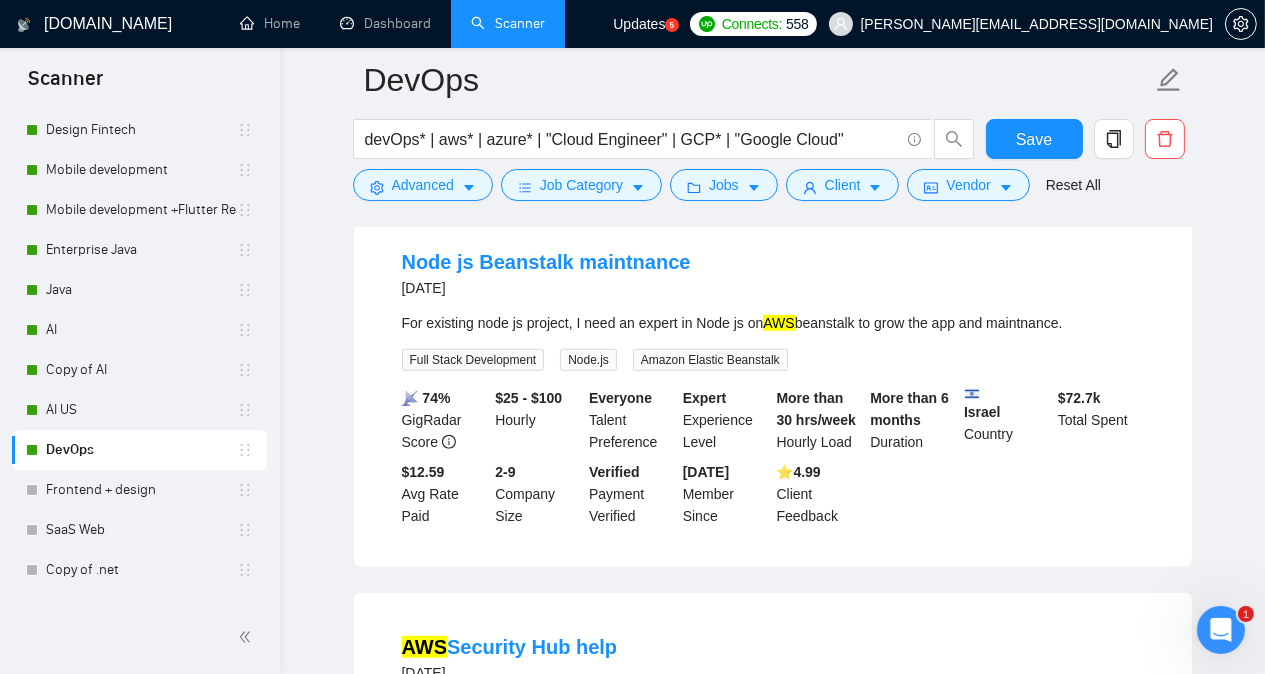click on "For existing node js project, I need an expert in Node js on  AWS  beanstalk to grow the app and maintnance." at bounding box center [773, 323] 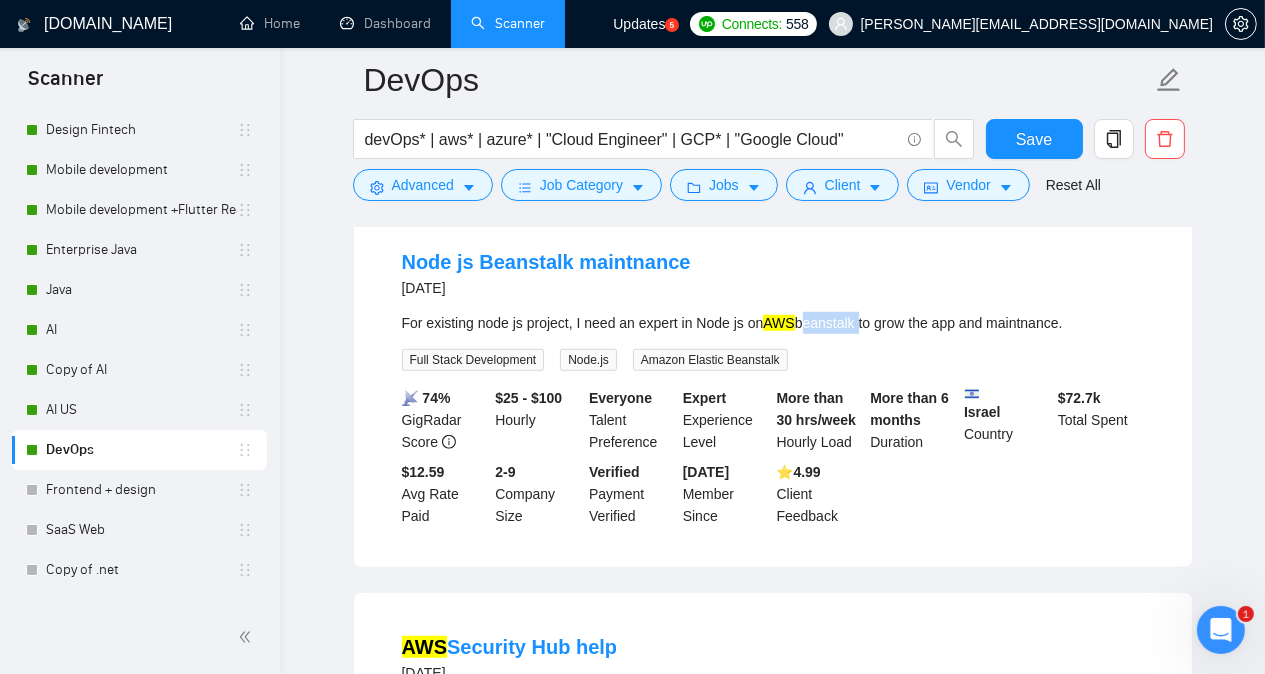 click on "For existing node js project, I need an expert in Node js on  AWS  beanstalk to grow the app and maintnance." at bounding box center [773, 323] 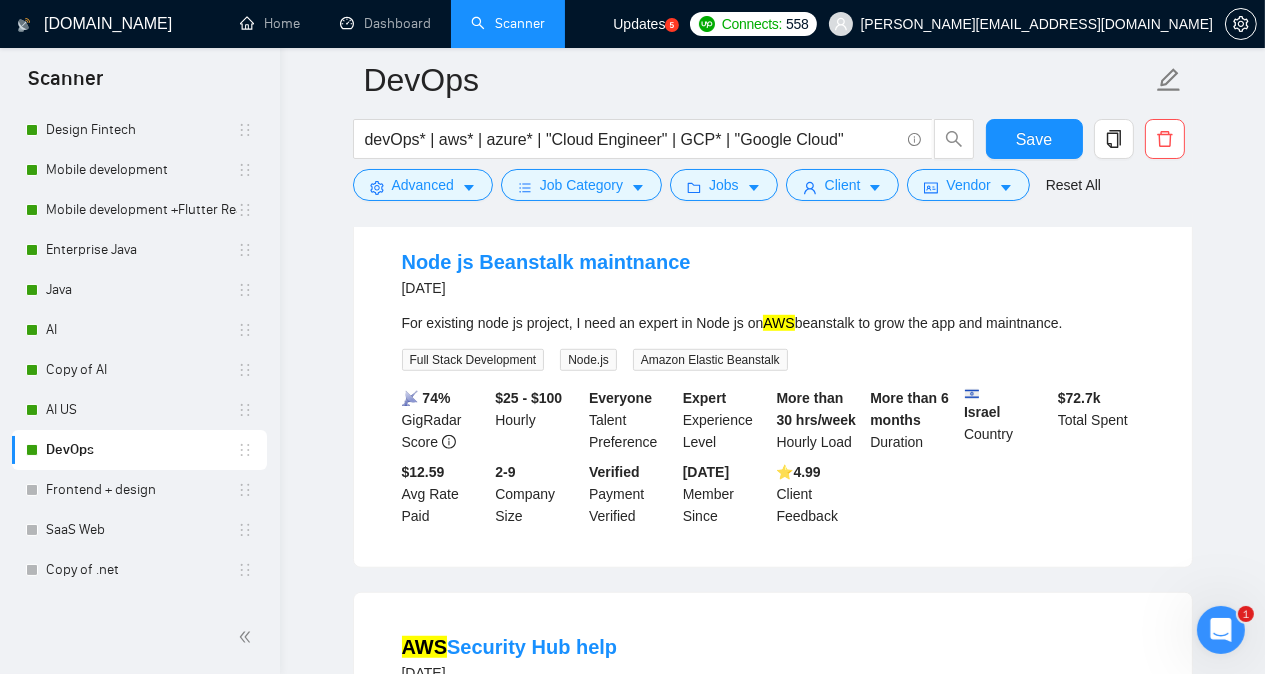 click on "DevOps devOps* | aws* | azure* | "Cloud Engineer" | GCP* | "Google Cloud" Save Advanced   Job Category   Jobs   Client   Vendor   Reset All Preview Results Insights NEW Alerts Auto Bidder Detected   817  results   (1.09 seconds) DevOps  Engineer [DATE] Looking for a skilled  DevOps  Engineer to join our innovative team. You will design, implement, and manage CI/CD pipelines, cloud infrastructure, and automated systems to ensure the delivery of scalable, reliable, and secure software. Collaborate with the development team to optimize workflows and enhance system performance.   [GEOGRAPHIC_DATA]  ... Expand DevOps Engineering Amazon Web Services Amazon DynamoDB AWS Lambda Vercel More... 📡   23% GigRadar Score   $30 - $45 Hourly Everyone Talent Preference Expert Experience Level More than 30 hrs/week Hourly Load 3 to 6 months Duration   [GEOGRAPHIC_DATA] Country $ 28.8k Total Spent $12.28 Avg Rate Paid - Company Size Verified Payment Verified [DATE] Member Since ⭐️  4.90 Client Feedback AWS   DevOps [DATE]" at bounding box center [772, 919] 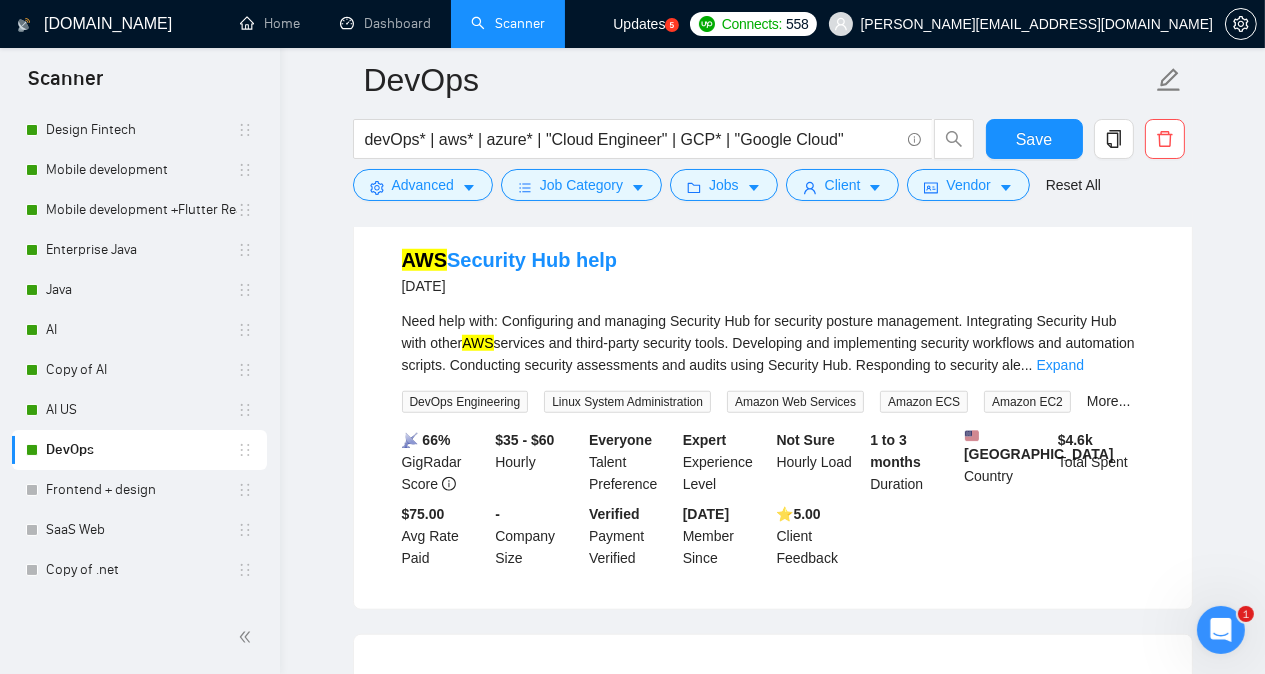 scroll, scrollTop: 1920, scrollLeft: 0, axis: vertical 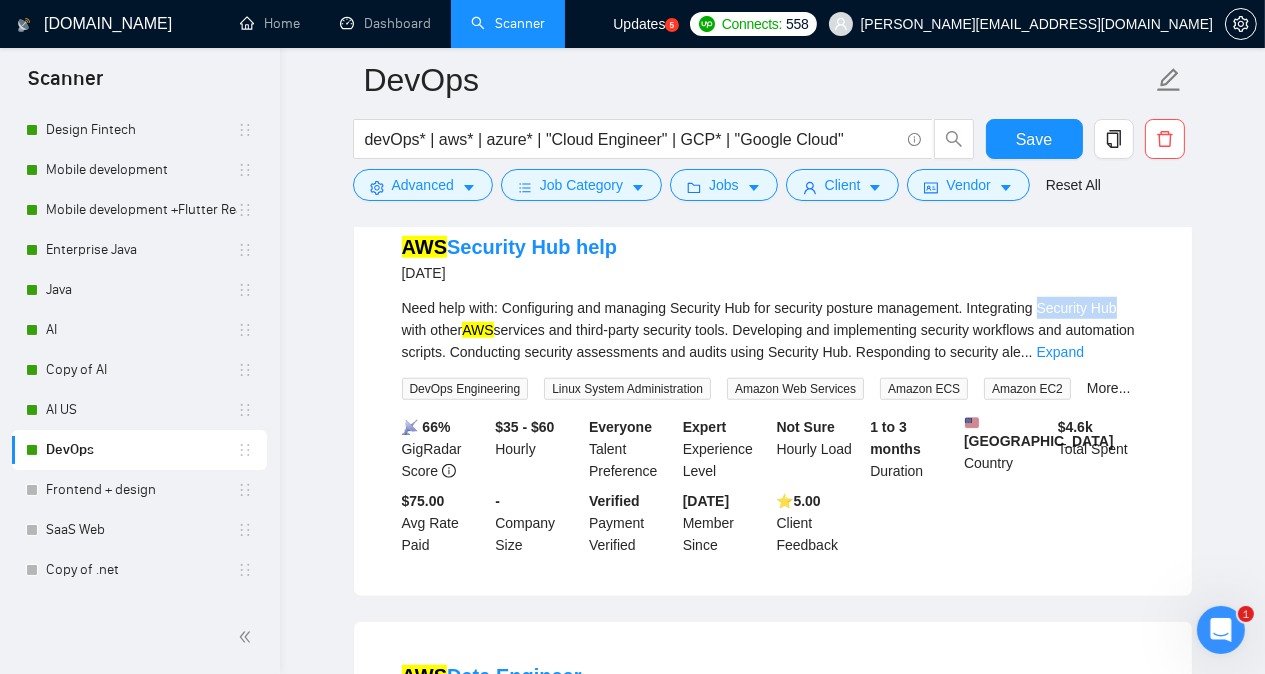 drag, startPoint x: 1042, startPoint y: 321, endPoint x: 1124, endPoint y: 313, distance: 82.38932 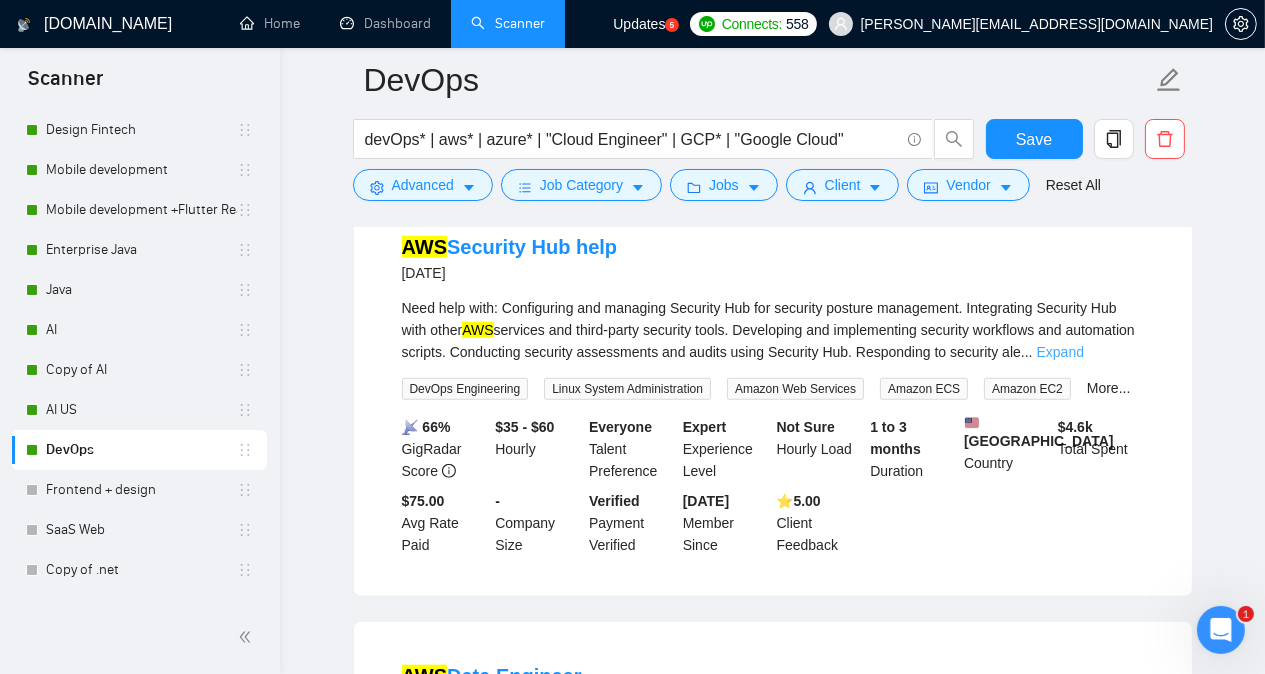 click on "Expand" at bounding box center (1060, 352) 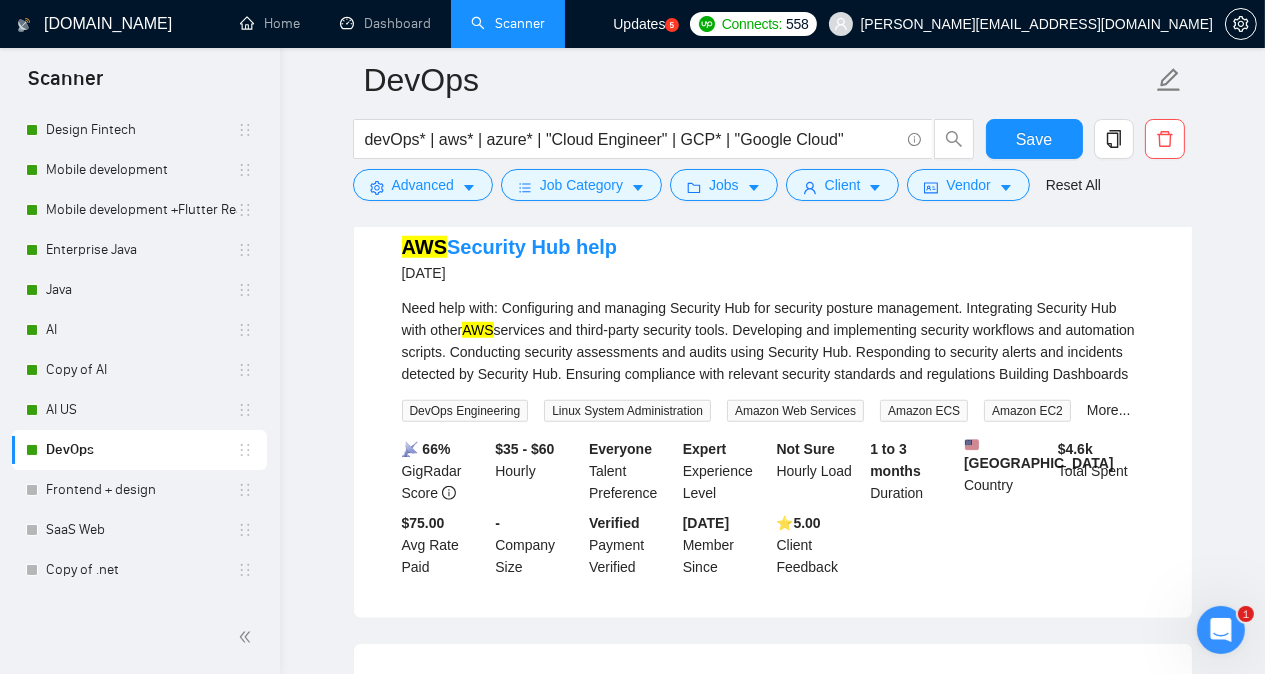 click on "DevOps devOps* | aws* | azure* | "Cloud Engineer" | GCP* | "Google Cloud" Save Advanced   Job Category   Jobs   Client   Vendor   Reset All Preview Results Insights NEW Alerts Auto Bidder Detected   817  results   (1.09 seconds) DevOps  Engineer [DATE] Looking for a skilled  DevOps  Engineer to join our innovative team. You will design, implement, and manage CI/CD pipelines, cloud infrastructure, and automated systems to ensure the delivery of scalable, reliable, and secure software. Collaborate with the development team to optimize workflows and enhance system performance.   [GEOGRAPHIC_DATA]  ... Expand DevOps Engineering Amazon Web Services Amazon DynamoDB AWS Lambda Vercel More... 📡   23% GigRadar Score   $30 - $45 Hourly Everyone Talent Preference Expert Experience Level More than 30 hrs/week Hourly Load 3 to 6 months Duration   [GEOGRAPHIC_DATA] Country $ 28.8k Total Spent $12.28 Avg Rate Paid - Company Size Verified Payment Verified [DATE] Member Since ⭐️  4.90 Client Feedback AWS   DevOps [DATE]" at bounding box center (772, 530) 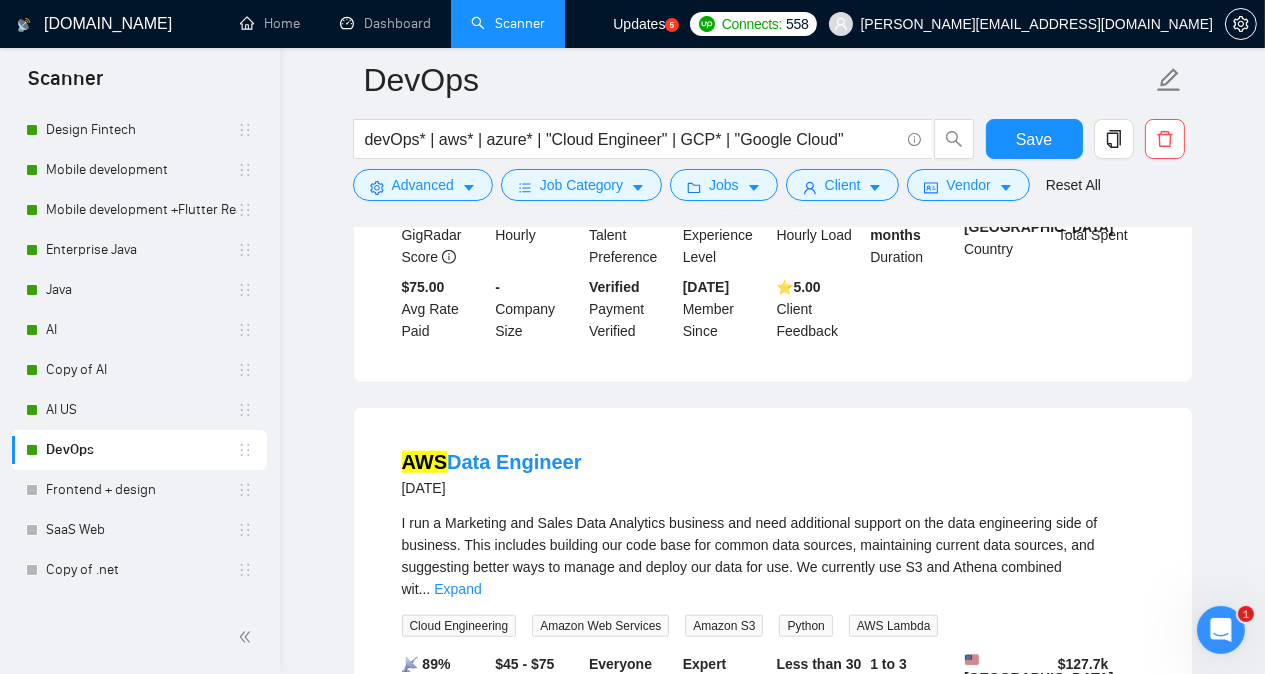 scroll, scrollTop: 2360, scrollLeft: 0, axis: vertical 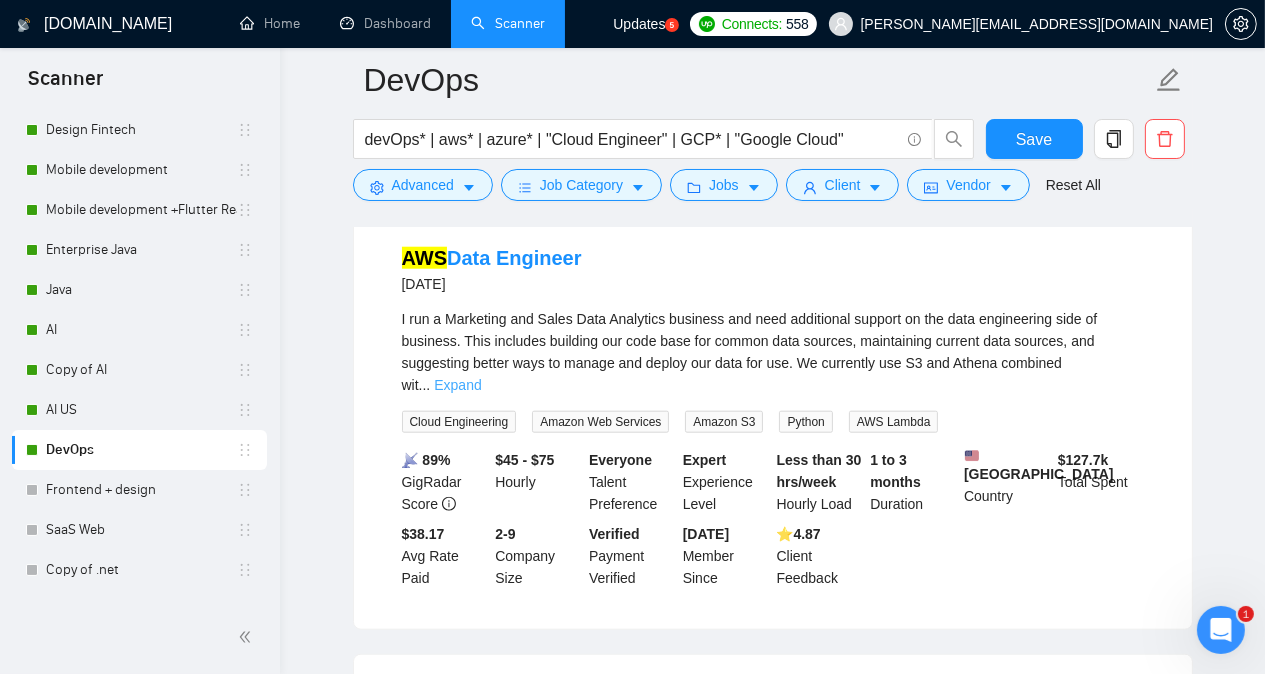 click on "Expand" at bounding box center [457, 385] 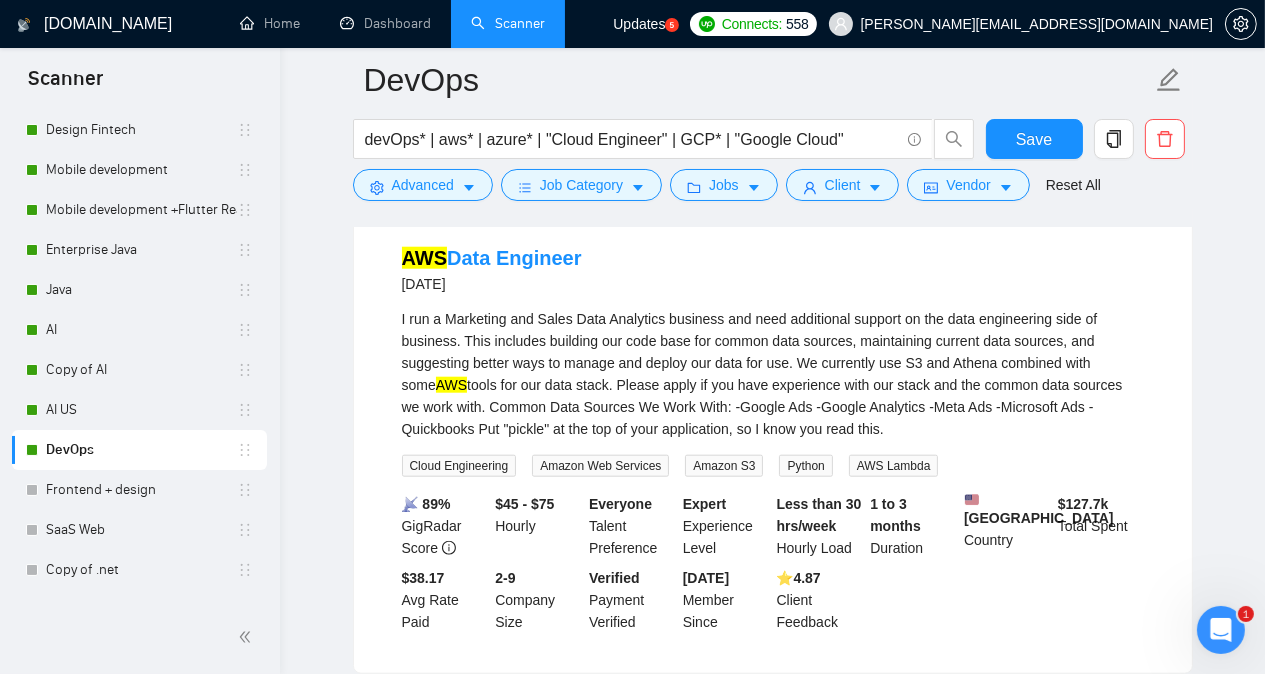 click on "DevOps devOps* | aws* | azure* | "Cloud Engineer" | GCP* | "Google Cloud" Save Advanced   Job Category   Jobs   Client   Vendor   Reset All Preview Results Insights NEW Alerts Auto Bidder Detected   817  results   (1.09 seconds) DevOps  Engineer [DATE] Looking for a skilled  DevOps  Engineer to join our innovative team. You will design, implement, and manage CI/CD pipelines, cloud infrastructure, and automated systems to ensure the delivery of scalable, reliable, and secure software. Collaborate with the development team to optimize workflows and enhance system performance.   [GEOGRAPHIC_DATA]  ... Expand DevOps Engineering Amazon Web Services Amazon DynamoDB AWS Lambda Vercel More... 📡   23% GigRadar Score   $30 - $45 Hourly Everyone Talent Preference Expert Experience Level More than 30 hrs/week Hourly Load 3 to 6 months Duration   [GEOGRAPHIC_DATA] Country $ 28.8k Total Spent $12.28 Avg Rate Paid - Company Size Verified Payment Verified [DATE] Member Since ⭐️  4.90 Client Feedback AWS   DevOps [DATE]" at bounding box center (772, 112) 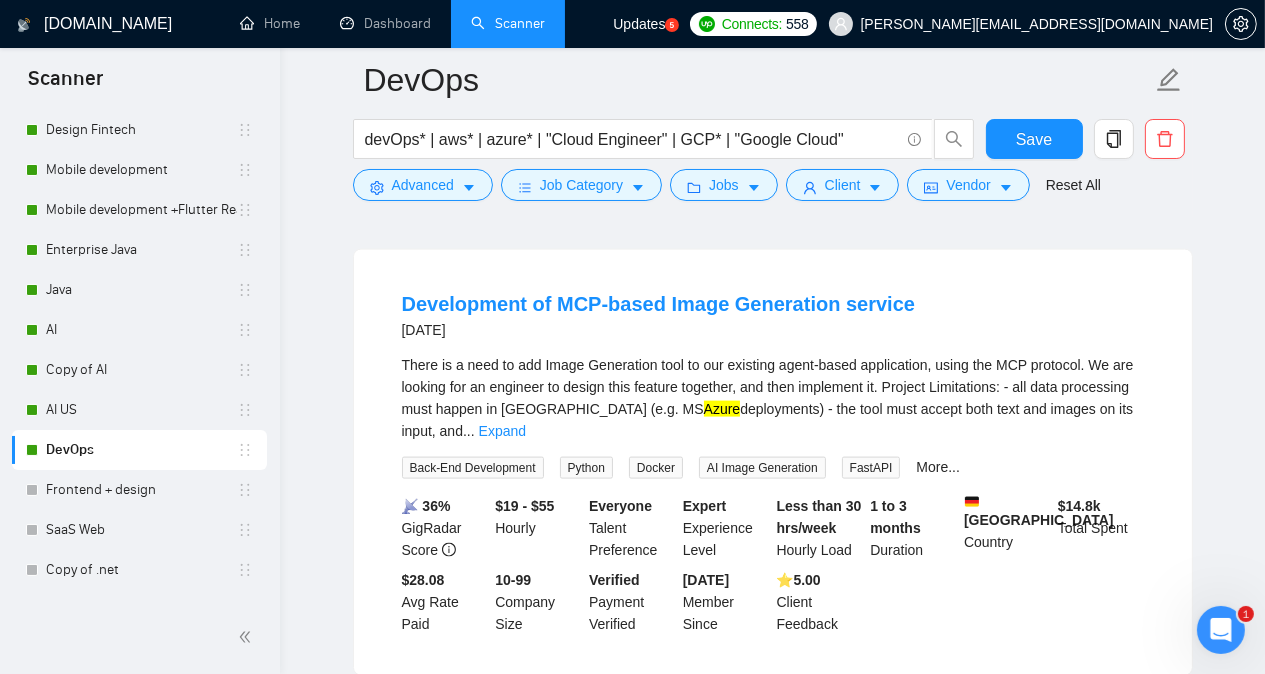 scroll, scrollTop: 3240, scrollLeft: 0, axis: vertical 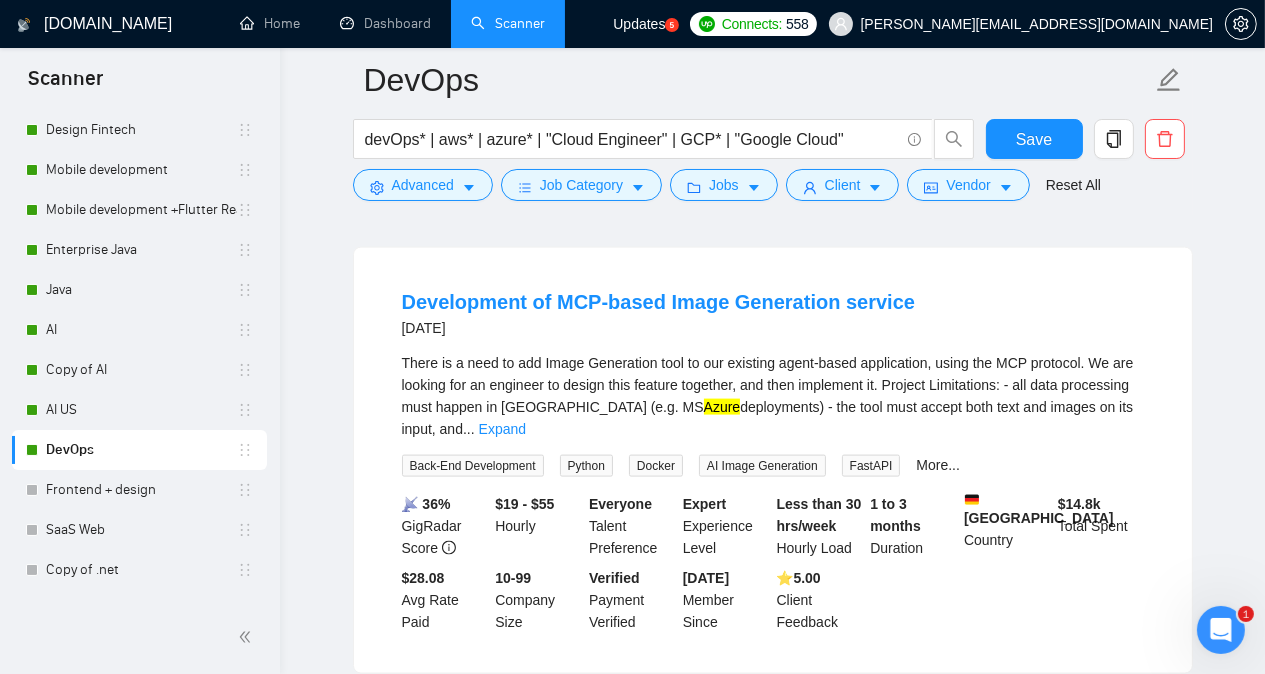 click on "There is a need to add Image Generation tool to our existing agent-based application, using the MCP protocol.
We are looking for an engineer to design this feature together, and then implement it.
Project Limitations:
- all data processing must happen in [GEOGRAPHIC_DATA] (e.g. MS  Azure  deployments)
- the tool must accept both text and images on its input, and  ... Expand" at bounding box center [773, 396] 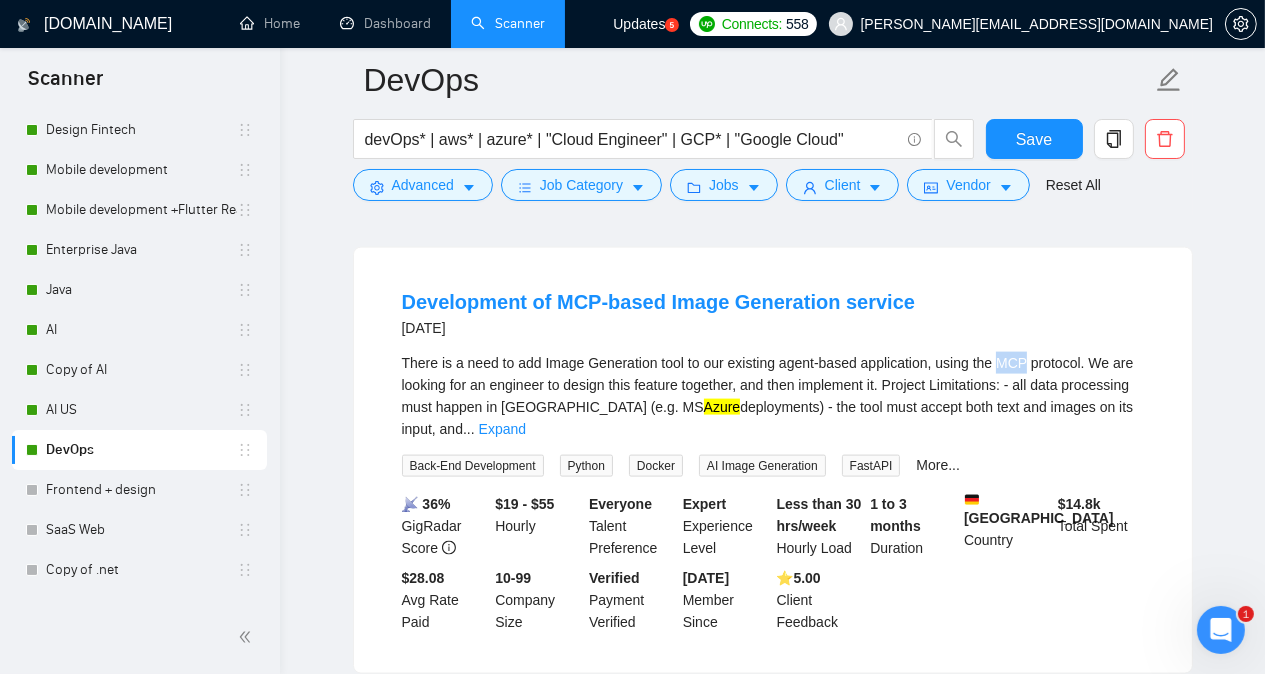 click on "There is a need to add Image Generation tool to our existing agent-based application, using the MCP protocol.
We are looking for an engineer to design this feature together, and then implement it.
Project Limitations:
- all data processing must happen in [GEOGRAPHIC_DATA] (e.g. MS  Azure  deployments)
- the tool must accept both text and images on its input, and  ... Expand" at bounding box center (773, 396) 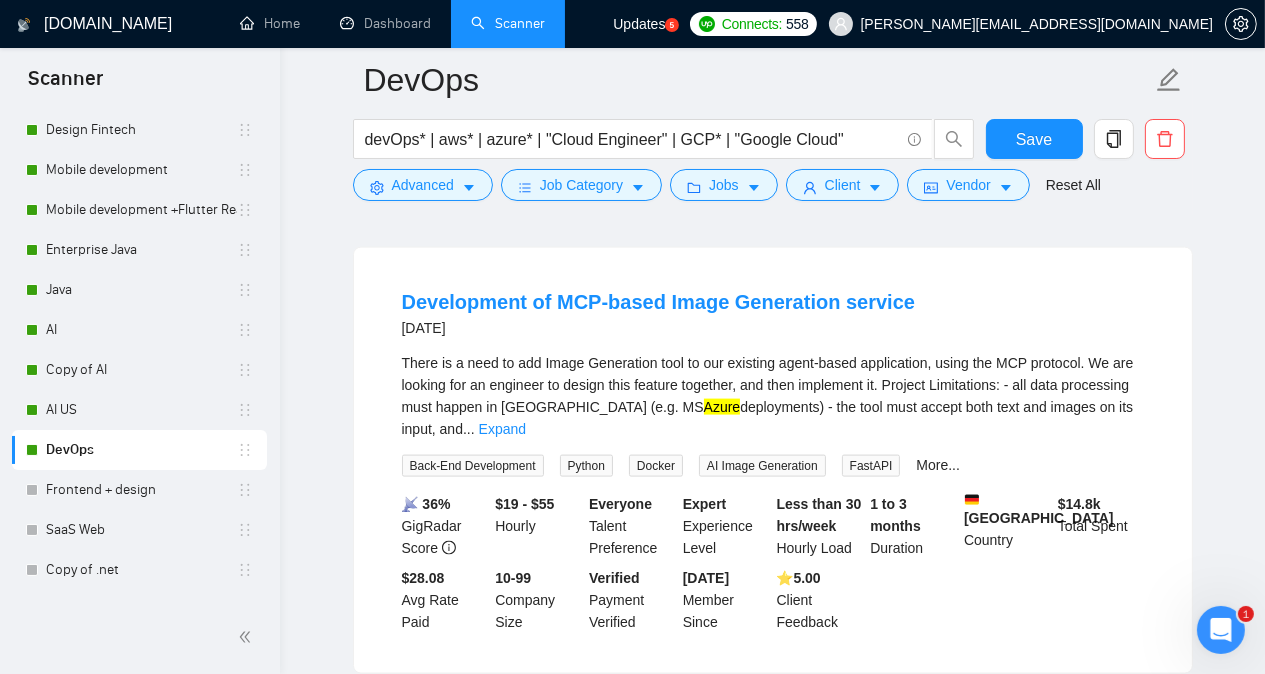 click on "DevOps devOps* | aws* | azure* | "Cloud Engineer" | GCP* | "Google Cloud" Save Advanced   Job Category   Jobs   Client   Vendor   Reset All Preview Results Insights NEW Alerts Auto Bidder Detected   817  results   (1.09 seconds) DevOps  Engineer [DATE] Looking for a skilled  DevOps  Engineer to join our innovative team. You will design, implement, and manage CI/CD pipelines, cloud infrastructure, and automated systems to ensure the delivery of scalable, reliable, and secure software. Collaborate with the development team to optimize workflows and enhance system performance.   [GEOGRAPHIC_DATA]  ... Expand DevOps Engineering Amazon Web Services Amazon DynamoDB AWS Lambda Vercel More... 📡   23% GigRadar Score   $30 - $45 Hourly Everyone Talent Preference Expert Experience Level More than 30 hrs/week Hourly Load 3 to 6 months Duration   [GEOGRAPHIC_DATA] Country $ 28.8k Total Spent $12.28 Avg Rate Paid - Company Size Verified Payment Verified [DATE] Member Since ⭐️  4.90 Client Feedback AWS   DevOps [DATE]" at bounding box center (772, -768) 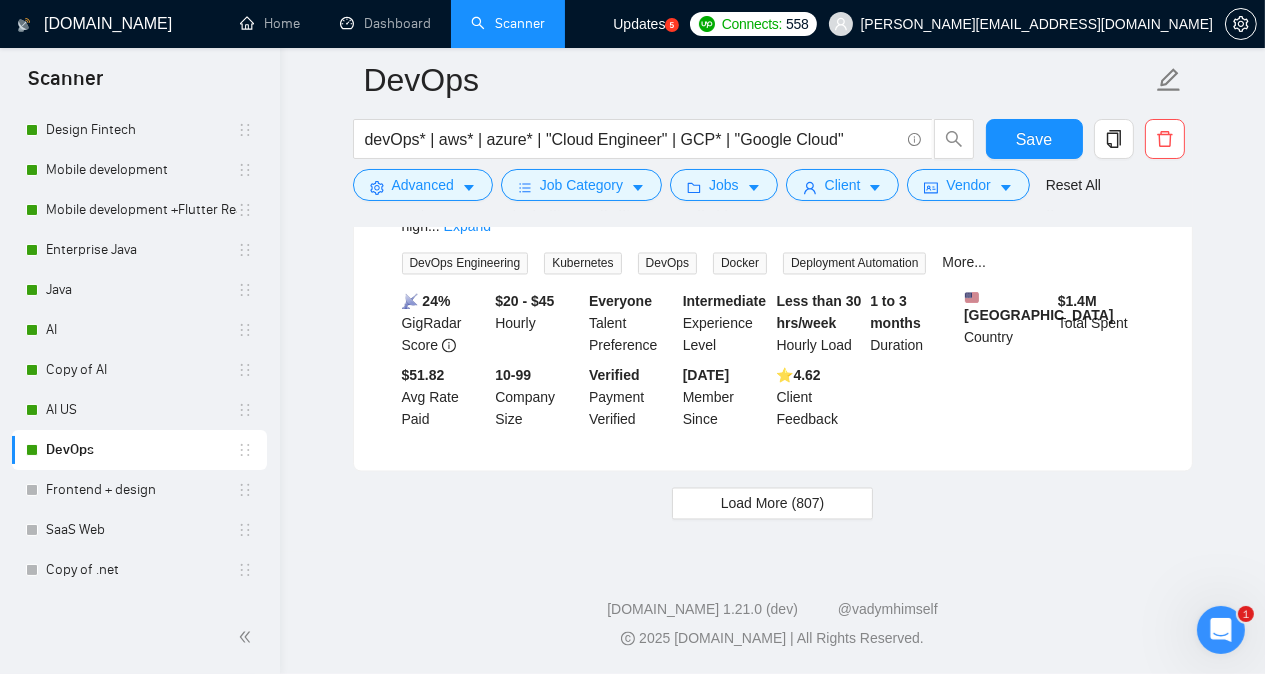 scroll, scrollTop: 4367, scrollLeft: 0, axis: vertical 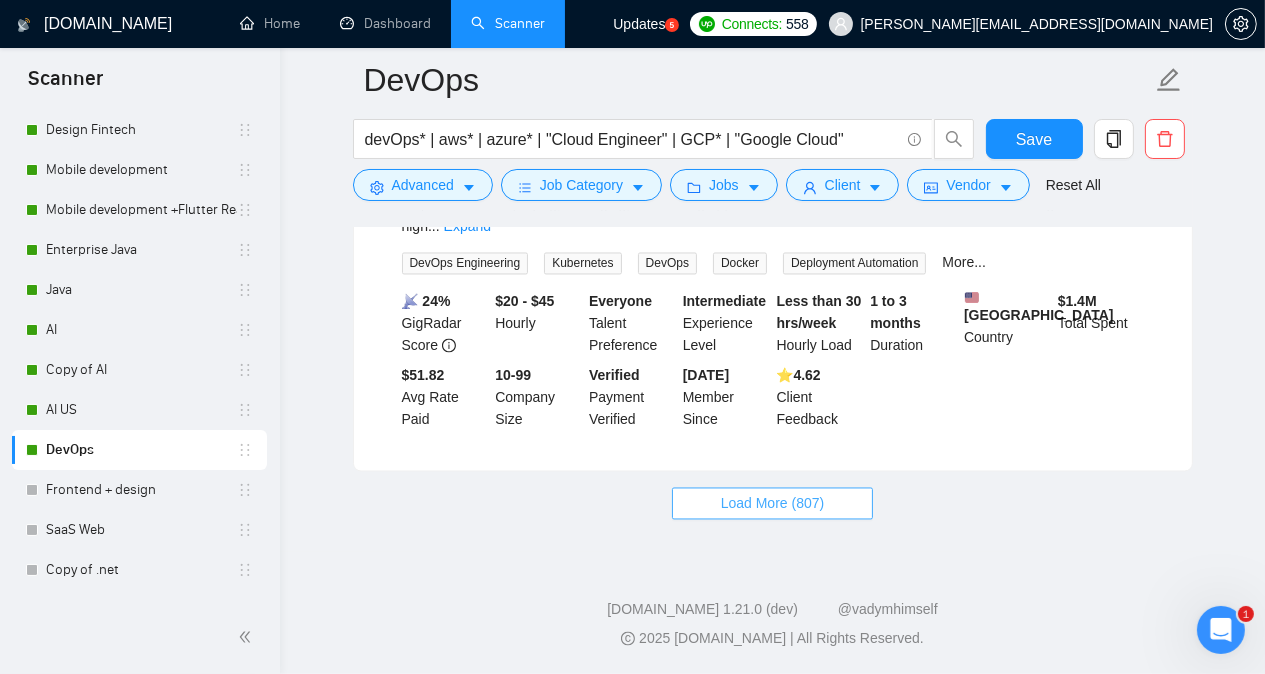 click on "Load More (807)" at bounding box center [773, 504] 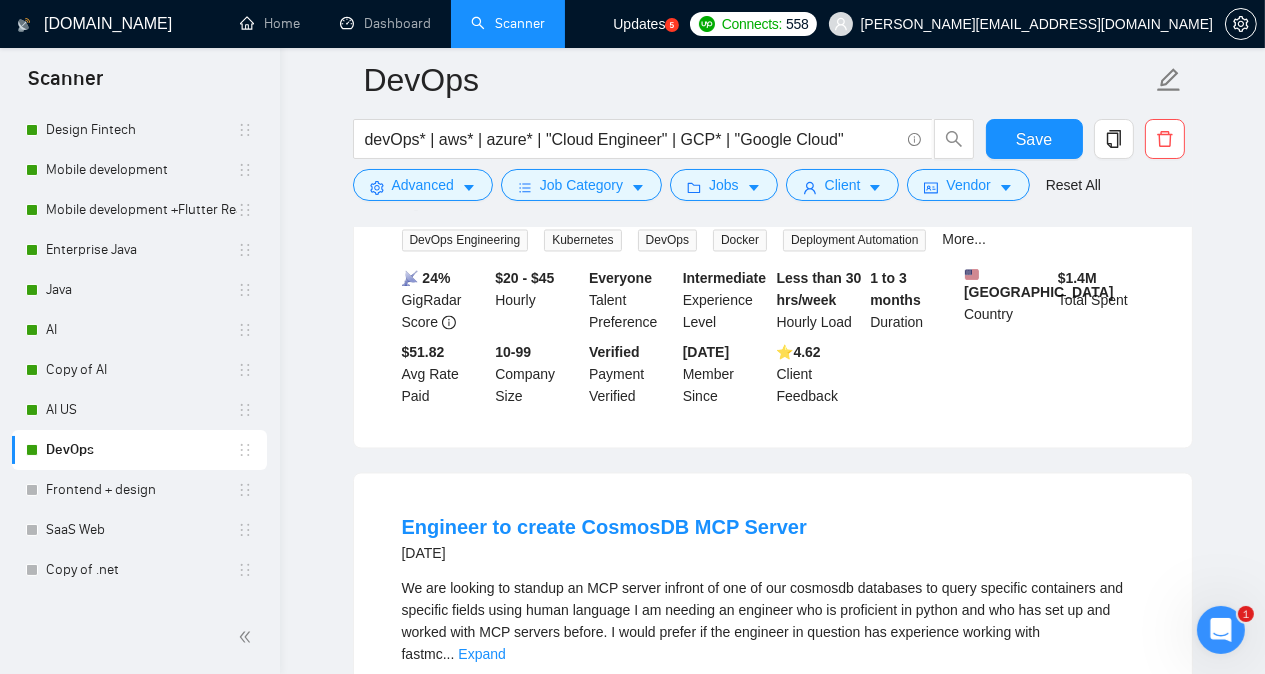 click on "DevOps devOps* | aws* | azure* | "Cloud Engineer" | GCP* | "Google Cloud" Save Advanced   Job Category   Jobs   Client   Vendor   Reset All Preview Results Insights NEW Alerts Auto Bidder Detected   817  results   (1.09 seconds) DevOps  Engineer [DATE] Looking for a skilled  DevOps  Engineer to join our innovative team. You will design, implement, and manage CI/CD pipelines, cloud infrastructure, and automated systems to ensure the delivery of scalable, reliable, and secure software. Collaborate with the development team to optimize workflows and enhance system performance.   [GEOGRAPHIC_DATA]  ... Expand DevOps Engineering Amazon Web Services Amazon DynamoDB AWS Lambda Vercel More... 📡   23% GigRadar Score   $30 - $45 Hourly Everyone Talent Preference Expert Experience Level More than 30 hrs/week Hourly Load 3 to 6 months Duration   [GEOGRAPHIC_DATA] Country $ 28.8k Total Spent $12.28 Avg Rate Paid - Company Size Verified Payment Verified [DATE] Member Since ⭐️  4.90 Client Feedback AWS   DevOps [DATE]" at bounding box center (772, 364) 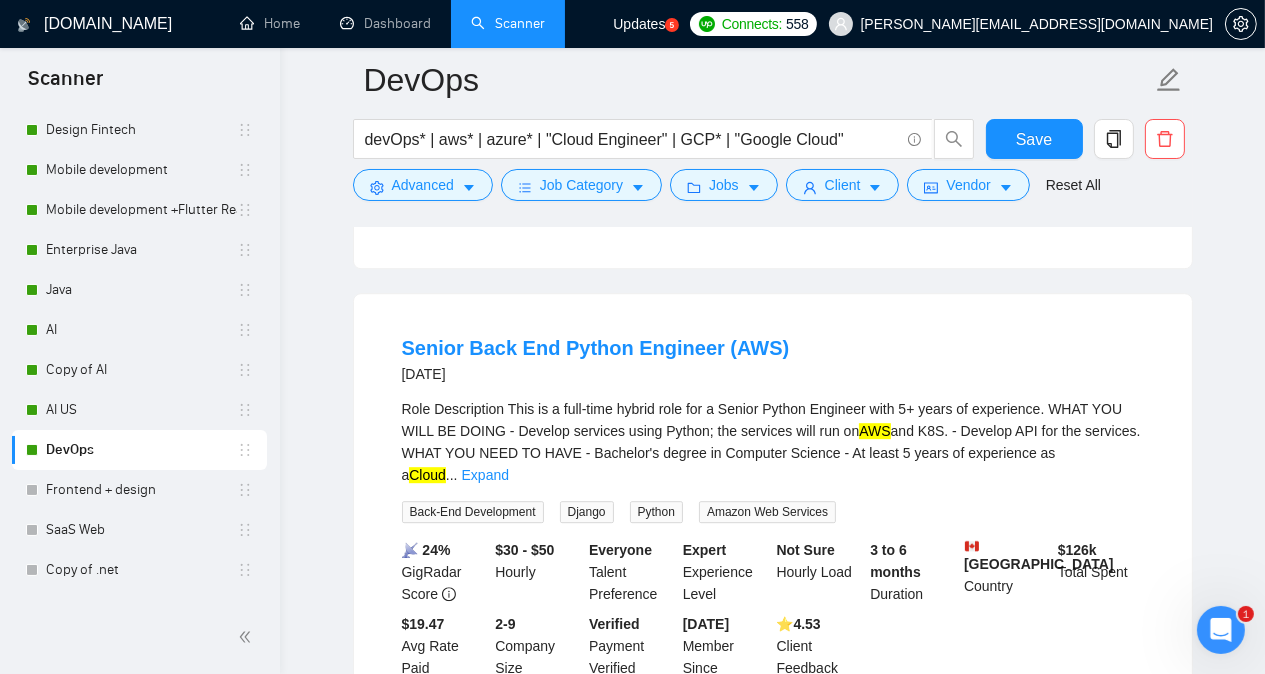 scroll, scrollTop: 6807, scrollLeft: 0, axis: vertical 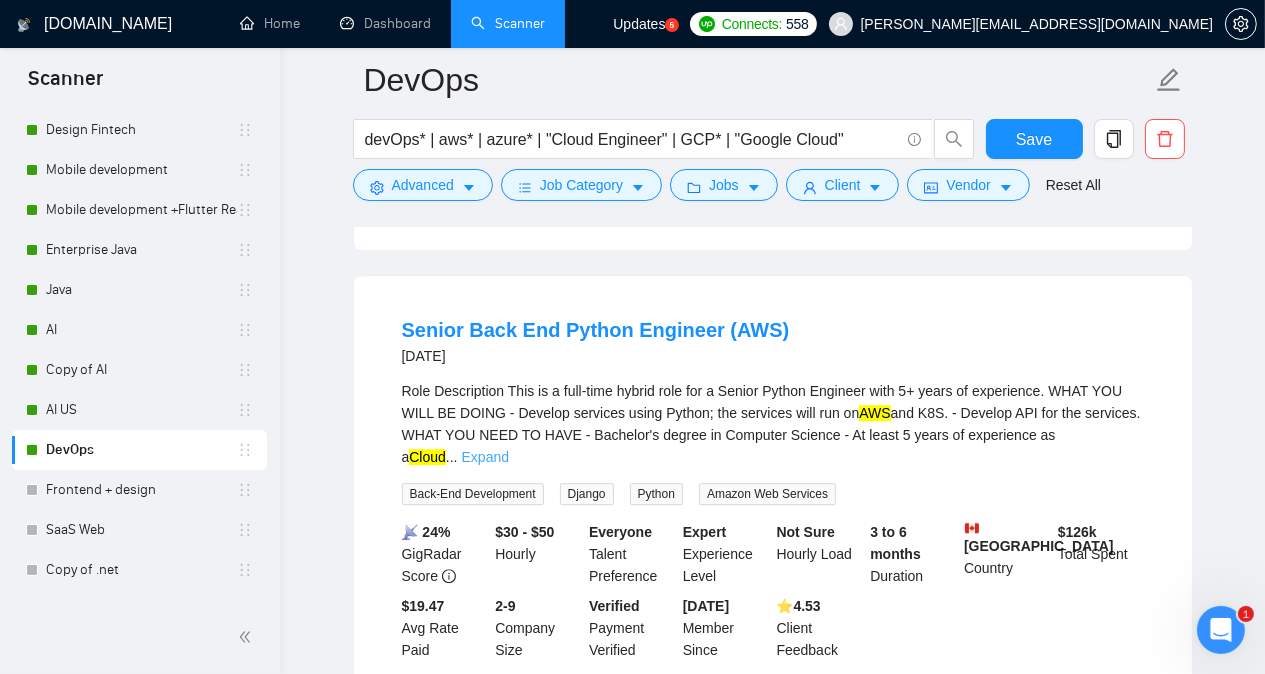 click on "Expand" at bounding box center [485, 457] 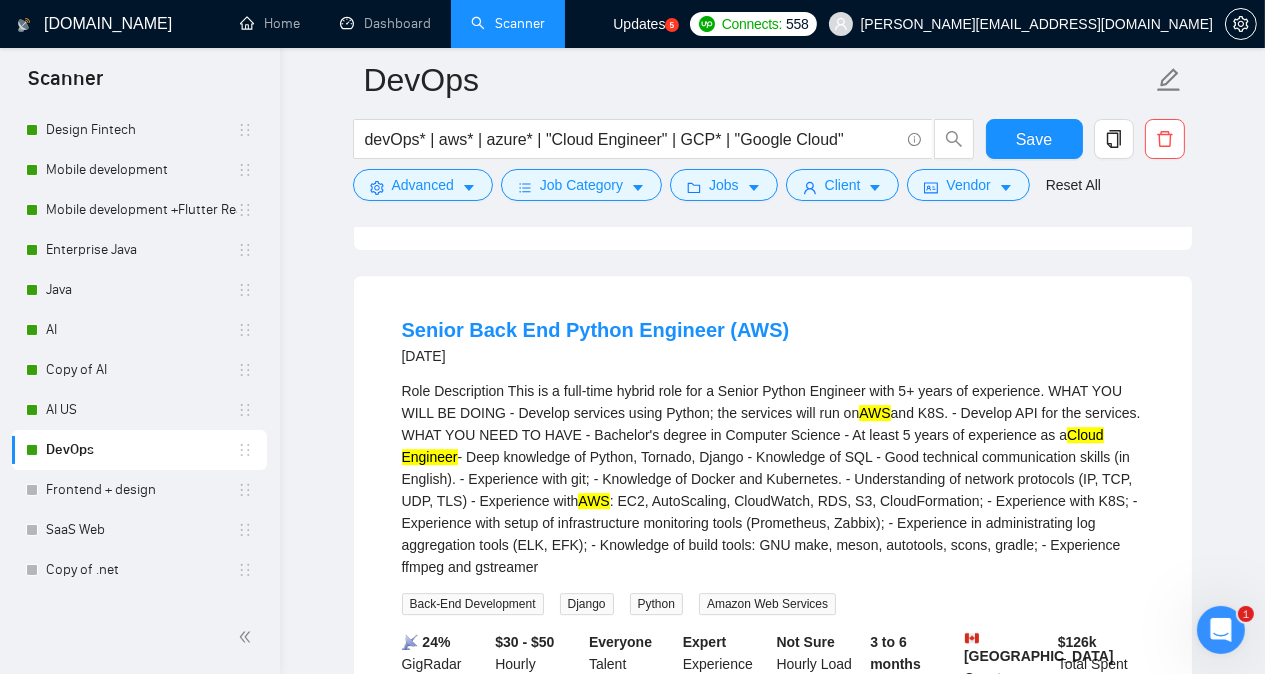 click on "Role Description
This is a full-time hybrid role for a Senior Python Engineer with 5+ years of
experience.
WHAT YOU WILL BE DOING
- Develop services using Python; the services will run on  AWS  and K8S.
- Develop API for the services.
WHAT YOU NEED TO HAVE
- Bachelor's degree in Computer Science
- At least 5 years of experience as a  Cloud   Engineer
- Deep knowledge of Python, Tornado, Django
- Knowledge of SQL
- Good technical communication skills (in English).
- Experience with git;
- Knowledge of Docker and Kubernetes.
- Understanding of network protocols (IP, TCP, UDP, TLS)
- Experience with  AWS : EC2, AutoScaling, CloudWatch, RDS, S3,
CloudFormation;
- Experience with K8S;
- Experience with setup of infrastructure monitoring tools (Prometheus,
Zabbix);
- Experience in administrating log aggregation tools (ELK, EFK);
- Knowledge of build tools: GNU make, meson, autotools, scons, gradle;
- Experience ffmpeg and gstreamer" at bounding box center [773, 479] 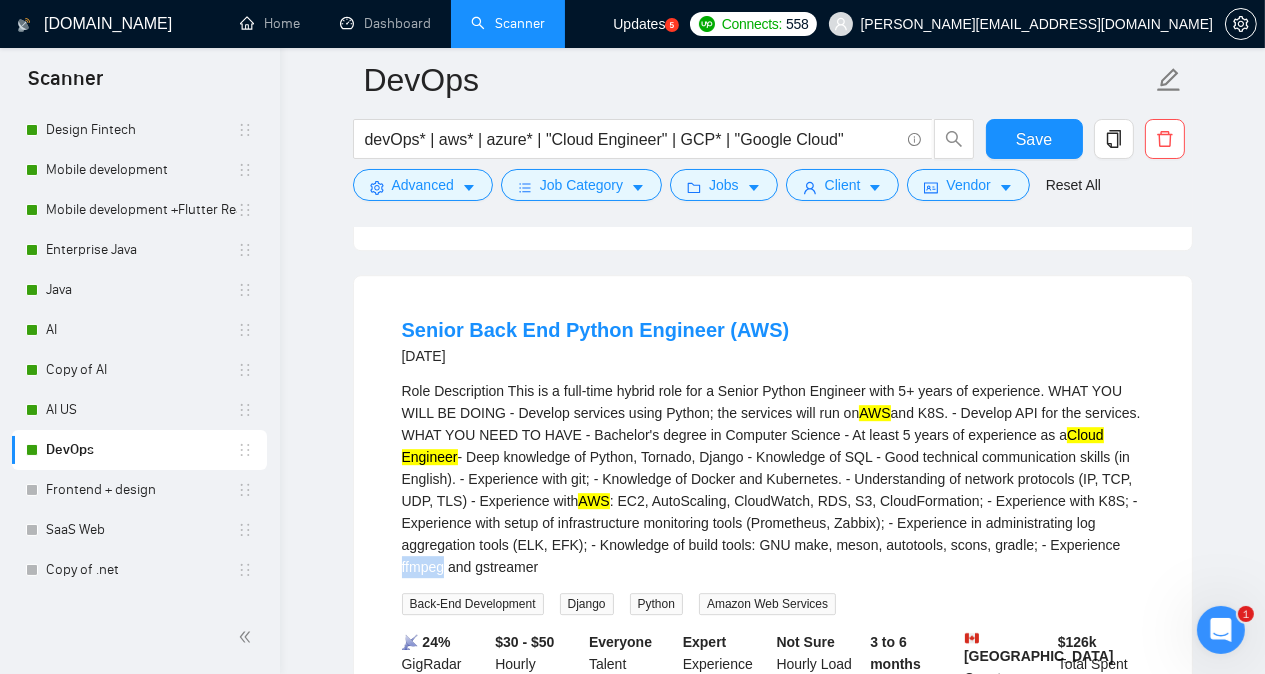 click on "Role Description
This is a full-time hybrid role for a Senior Python Engineer with 5+ years of
experience.
WHAT YOU WILL BE DOING
- Develop services using Python; the services will run on  AWS  and K8S.
- Develop API for the services.
WHAT YOU NEED TO HAVE
- Bachelor's degree in Computer Science
- At least 5 years of experience as a  Cloud   Engineer
- Deep knowledge of Python, Tornado, Django
- Knowledge of SQL
- Good technical communication skills (in English).
- Experience with git;
- Knowledge of Docker and Kubernetes.
- Understanding of network protocols (IP, TCP, UDP, TLS)
- Experience with  AWS : EC2, AutoScaling, CloudWatch, RDS, S3,
CloudFormation;
- Experience with K8S;
- Experience with setup of infrastructure monitoring tools (Prometheus,
Zabbix);
- Experience in administrating log aggregation tools (ELK, EFK);
- Knowledge of build tools: GNU make, meson, autotools, scons, gradle;
- Experience ffmpeg and gstreamer" at bounding box center (773, 479) 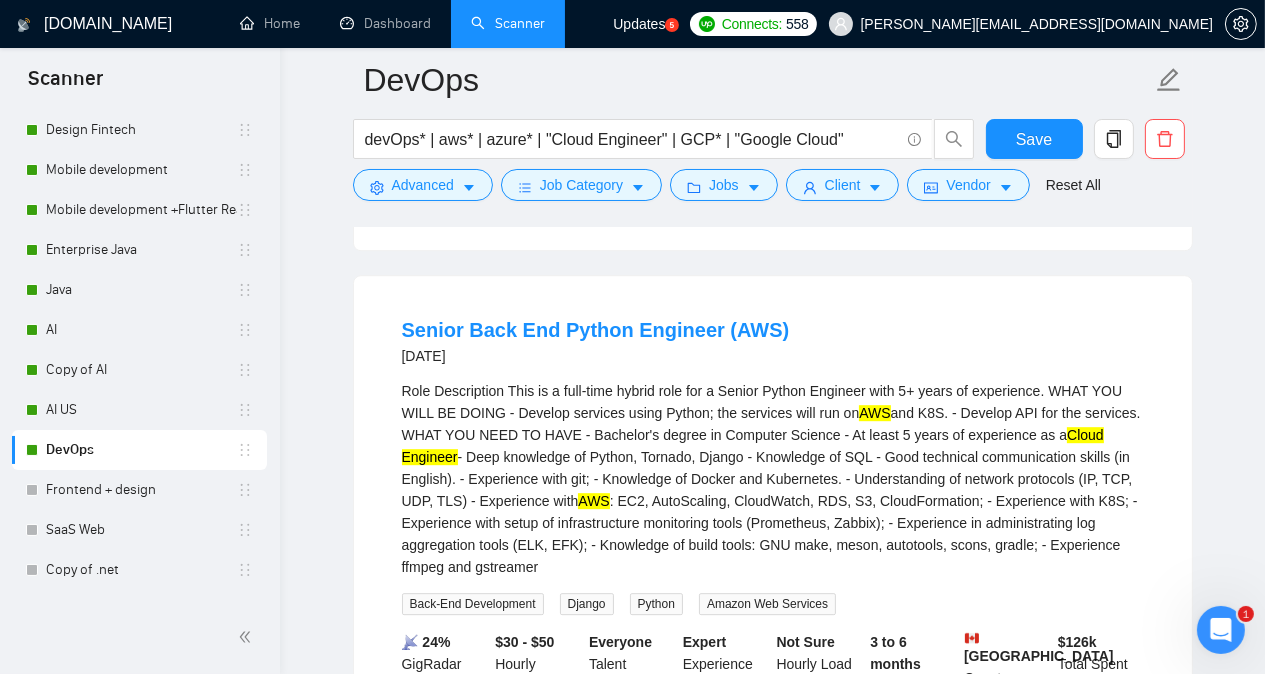 click on "[DOMAIN_NAME] Home Dashboard Scanner Updates
5
Connects: 558 [PERSON_NAME][EMAIL_ADDRESS][DOMAIN_NAME] DevOps devOps* | aws* | azure* | "Cloud Engineer" | GCP* | "Google Cloud" Save Advanced   Job Category   Jobs   Client   Vendor   Reset All Preview Results Insights NEW Alerts Auto Bidder Detected   817  results   (1.09 seconds) DevOps  Engineer [DATE] Looking for a skilled  DevOps  Engineer to join our innovative team. You will design, implement, and manage CI/CD pipelines, cloud infrastructure, and automated systems to ensure the delivery of scalable, reliable, and secure software. Collaborate with the development team to optimize workflows and enhance system performance.   [GEOGRAPHIC_DATA]  ... Expand DevOps Engineering Amazon Web Services Amazon DynamoDB AWS Lambda Vercel More... 📡   23% GigRadar Score   $30 - $45 Hourly Everyone Talent Preference Expert Experience Level More than 30 hrs/week Hourly Load 3 to 6 months Duration   [GEOGRAPHIC_DATA] Country $ 28.8k Total Spent" at bounding box center (772, -1984) 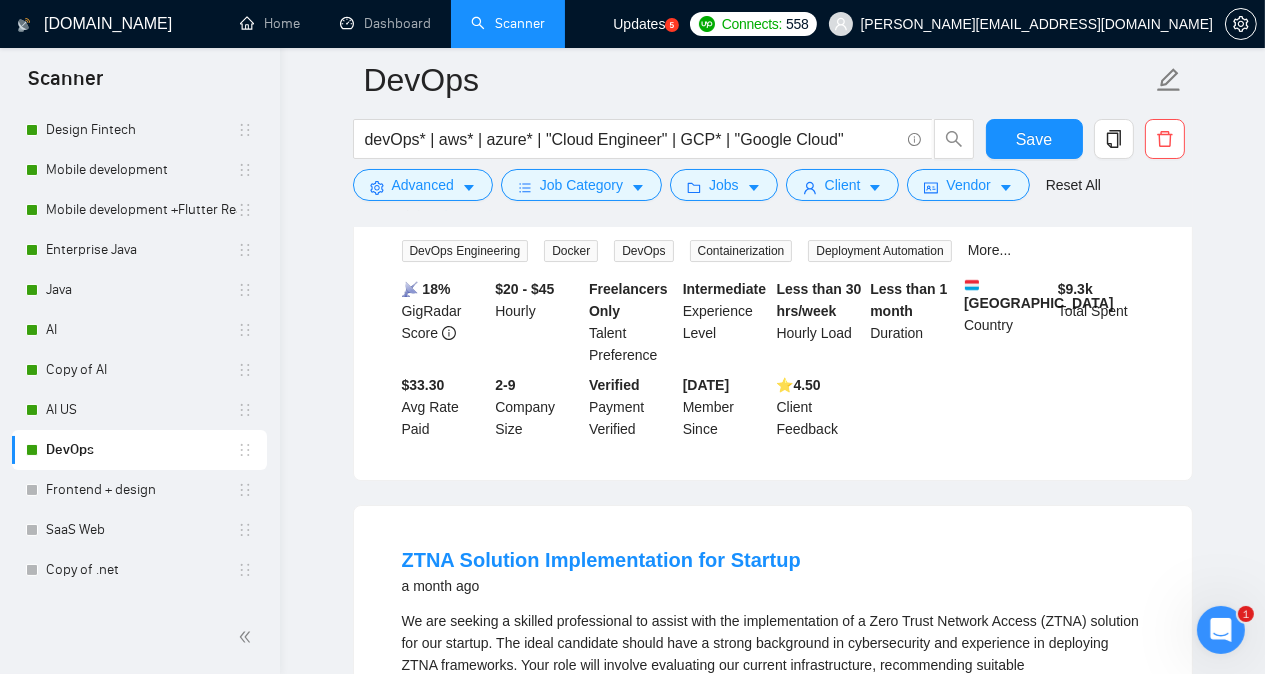 scroll, scrollTop: 8247, scrollLeft: 0, axis: vertical 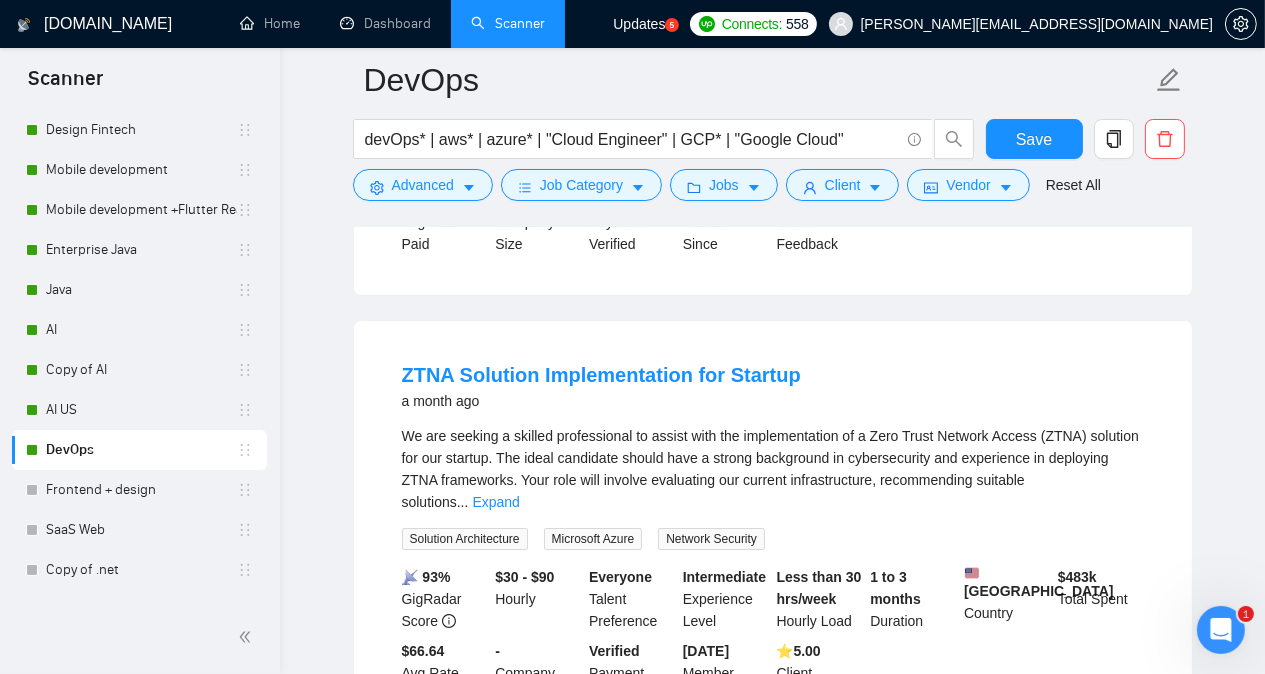 click on "We are seeking a skilled professional to assist with the implementation of a Zero Trust Network Access (ZTNA) solution for our startup. The ideal candidate should have a strong background in cybersecurity and experience in deploying ZTNA frameworks. Your role will involve evaluating our current infrastructure, recommending suitable solutions ... Expand" at bounding box center (773, 469) 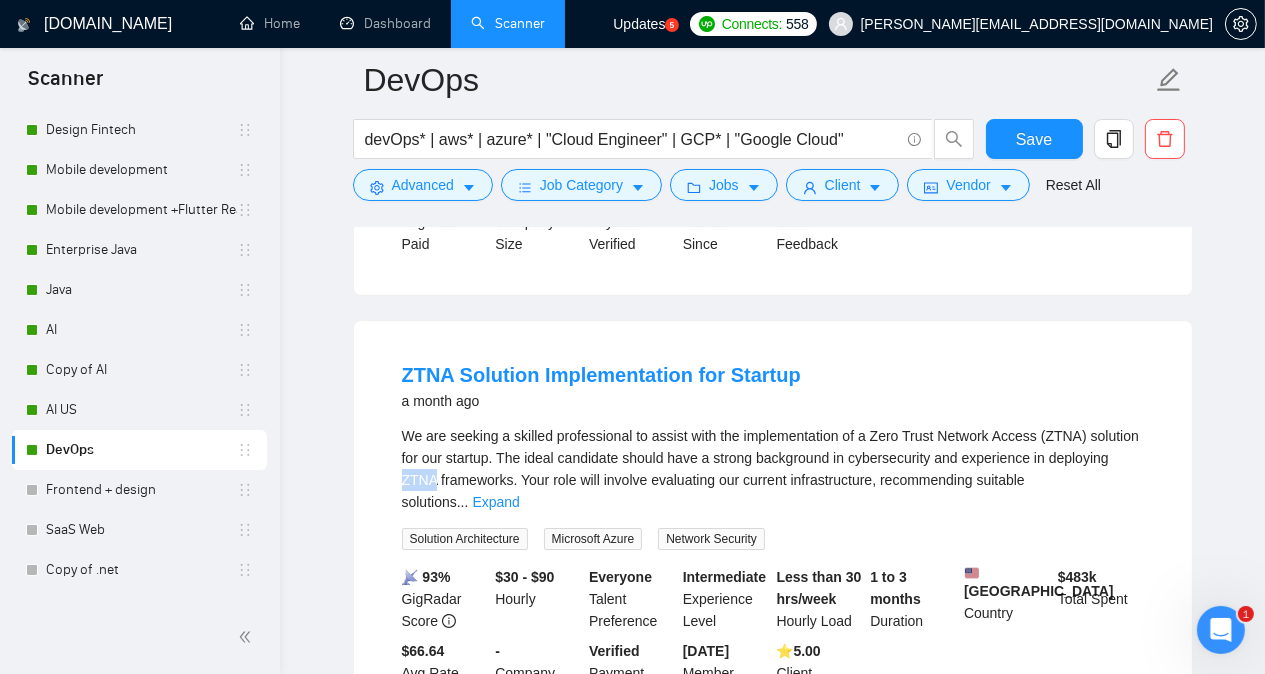 click on "We are seeking a skilled professional to assist with the implementation of a Zero Trust Network Access (ZTNA) solution for our startup. The ideal candidate should have a strong background in cybersecurity and experience in deploying ZTNA frameworks. Your role will involve evaluating our current infrastructure, recommending suitable solutions ... Expand" at bounding box center [773, 469] 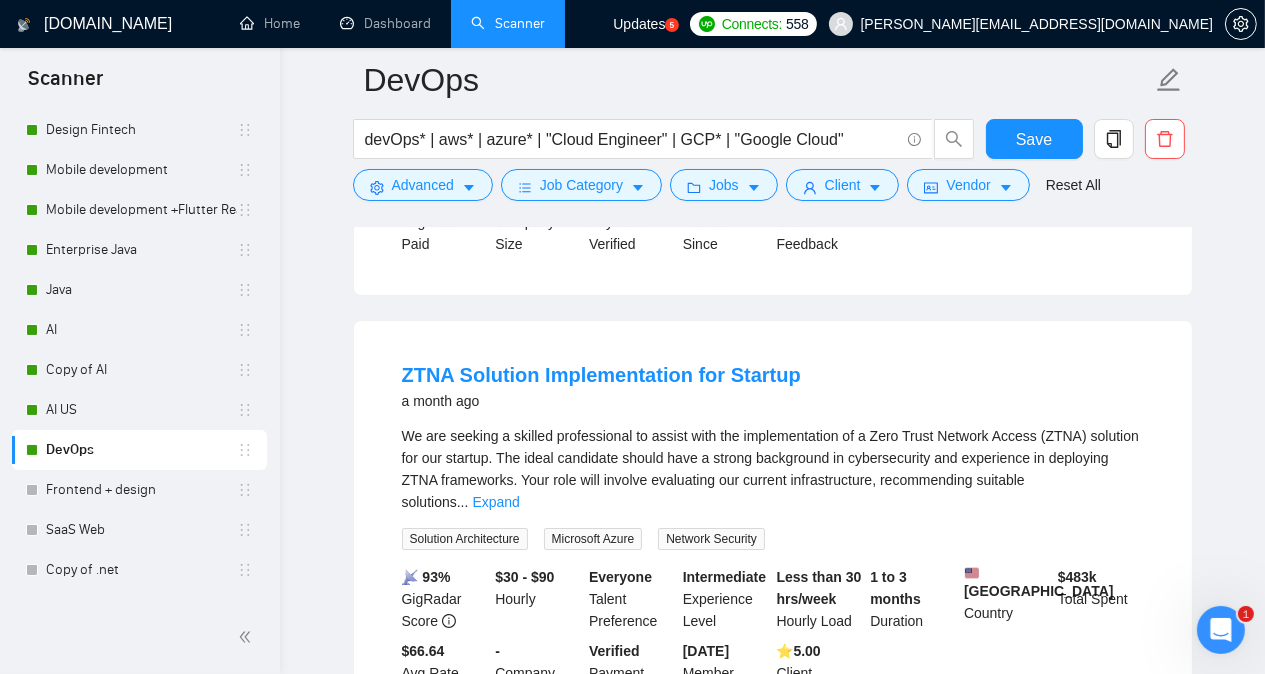 click on "DevOps devOps* | aws* | azure* | "Cloud Engineer" | GCP* | "Google Cloud" Save Advanced   Job Category   Jobs   Client   Vendor   Reset All Preview Results Insights NEW Alerts Auto Bidder Detected   817  results   (1.09 seconds) DevOps  Engineer [DATE] Looking for a skilled  DevOps  Engineer to join our innovative team. You will design, implement, and manage CI/CD pipelines, cloud infrastructure, and automated systems to ensure the delivery of scalable, reliable, and secure software. Collaborate with the development team to optimize workflows and enhance system performance.   [GEOGRAPHIC_DATA]  ... Expand DevOps Engineering Amazon Web Services Amazon DynamoDB AWS Lambda Vercel More... 📡   23% GigRadar Score   $30 - $45 Hourly Everyone Talent Preference Expert Experience Level More than 30 hrs/week Hourly Load 3 to 6 months Duration   [GEOGRAPHIC_DATA] Country $ 28.8k Total Spent $12.28 Avg Rate Paid - Company Size Verified Payment Verified [DATE] Member Since ⭐️  4.90 Client Feedback AWS   DevOps [DATE]" at bounding box center [772, -3461] 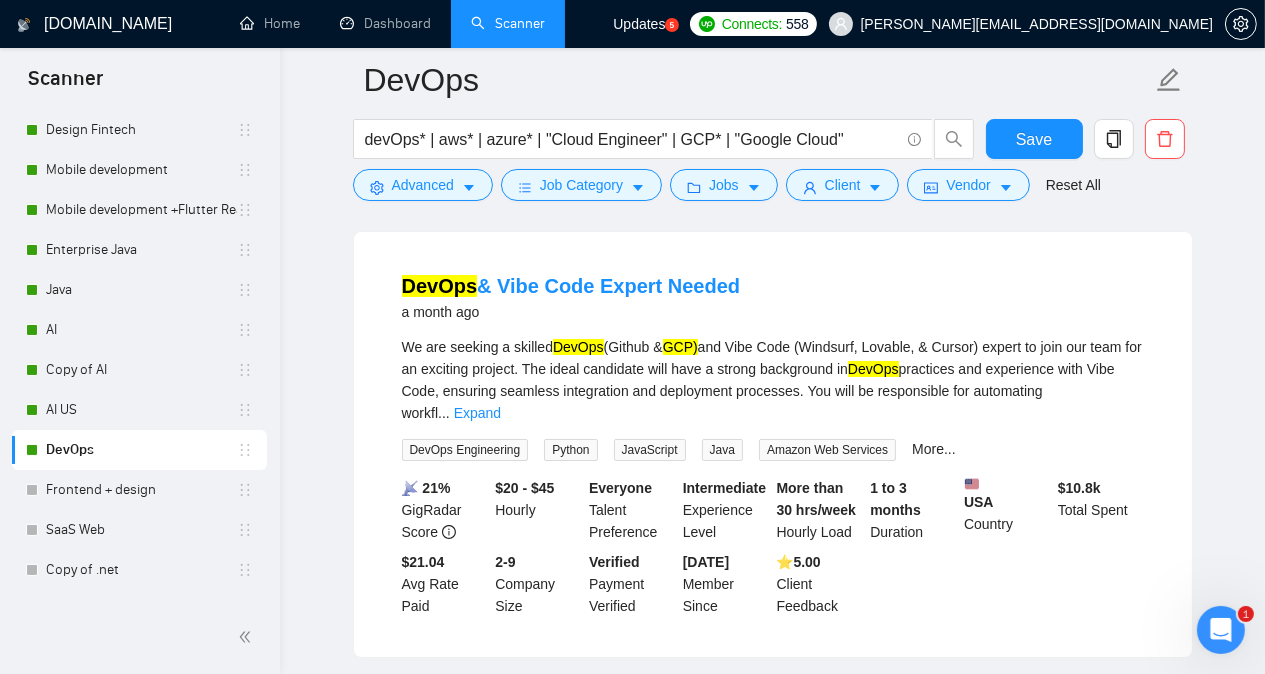 scroll, scrollTop: 8874, scrollLeft: 0, axis: vertical 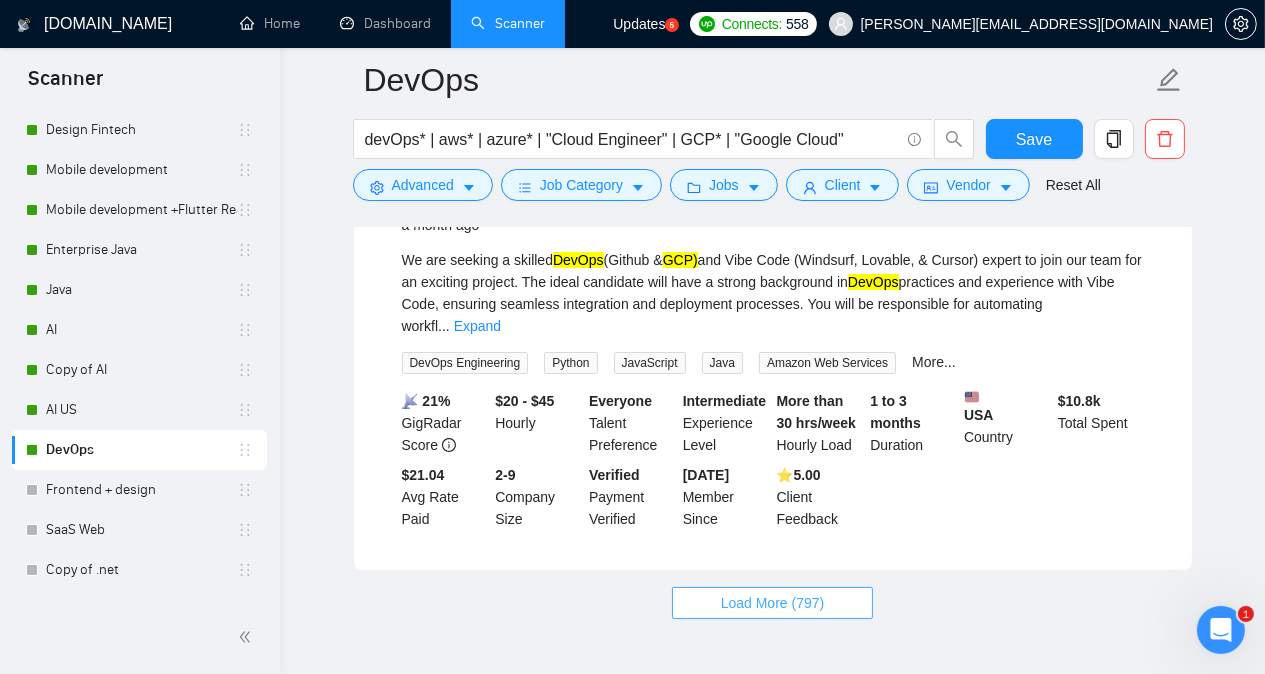 click on "Load More (797)" at bounding box center [773, 603] 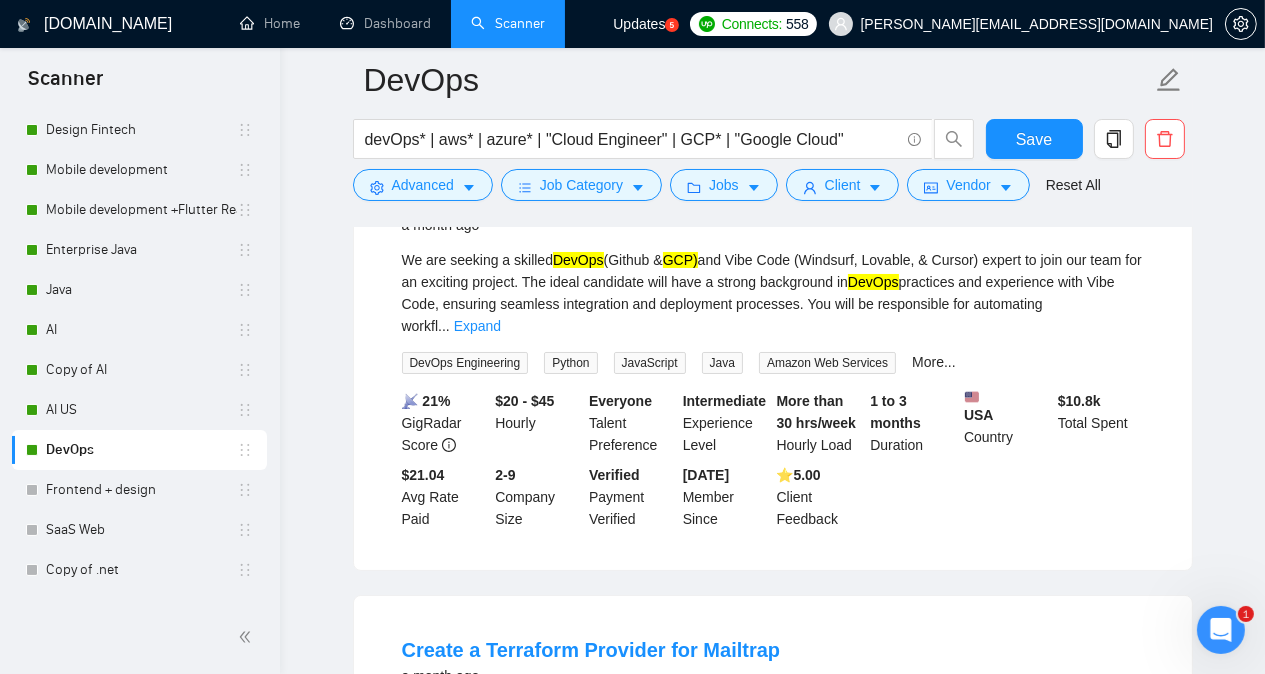 click on "DevOps devOps* | aws* | azure* | "Cloud Engineer" | GCP* | "Google Cloud" Save Advanced   Job Category   Jobs   Client   Vendor   Reset All Preview Results Insights NEW Alerts Auto Bidder Detected   817  results   (1.09 seconds) DevOps  Engineer [DATE] Looking for a skilled  DevOps  Engineer to join our innovative team. You will design, implement, and manage CI/CD pipelines, cloud infrastructure, and automated systems to ensure the delivery of scalable, reliable, and secure software. Collaborate with the development team to optimize workflows and enhance system performance.   [GEOGRAPHIC_DATA]  ... Expand DevOps Engineering Amazon Web Services Amazon DynamoDB AWS Lambda Vercel More... 📡   23% GigRadar Score   $30 - $45 Hourly Everyone Talent Preference Expert Experience Level More than 30 hrs/week Hourly Load 3 to 6 months Duration   [GEOGRAPHIC_DATA] Country $ 28.8k Total Spent $12.28 Avg Rate Paid - Company Size Verified Payment Verified [DATE] Member Since ⭐️  4.90 Client Feedback AWS   DevOps [DATE]" at bounding box center [772, -1917] 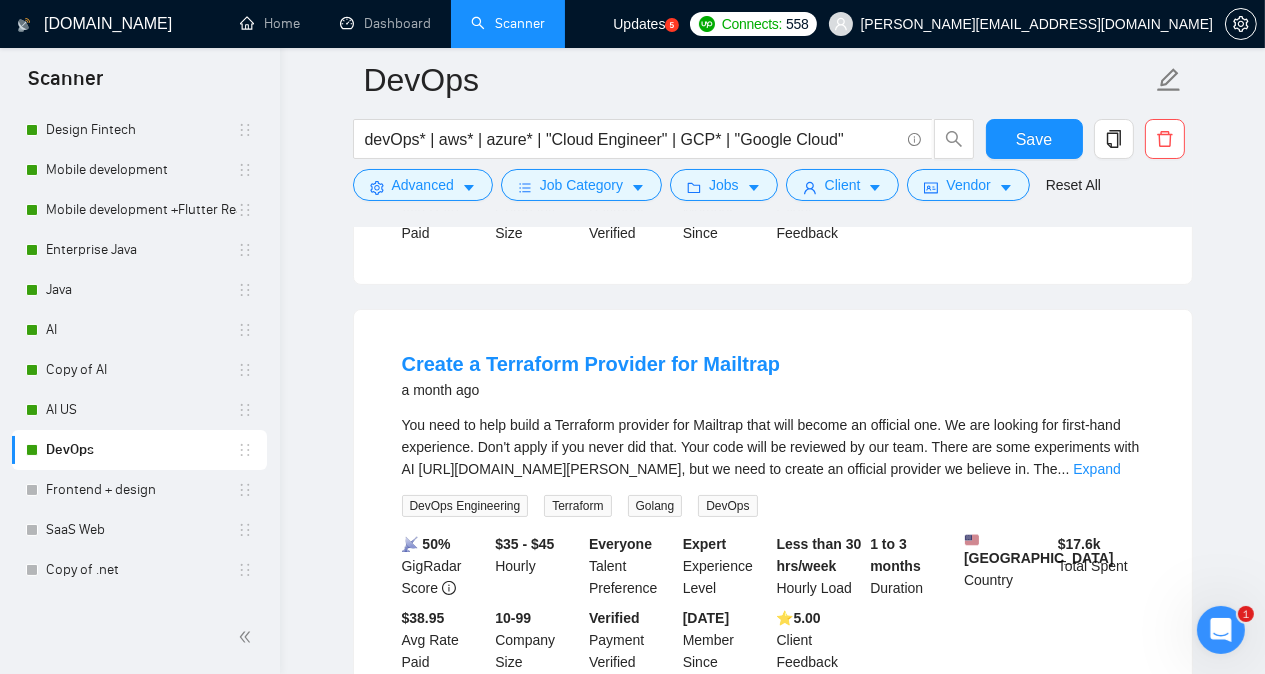 scroll, scrollTop: 9154, scrollLeft: 0, axis: vertical 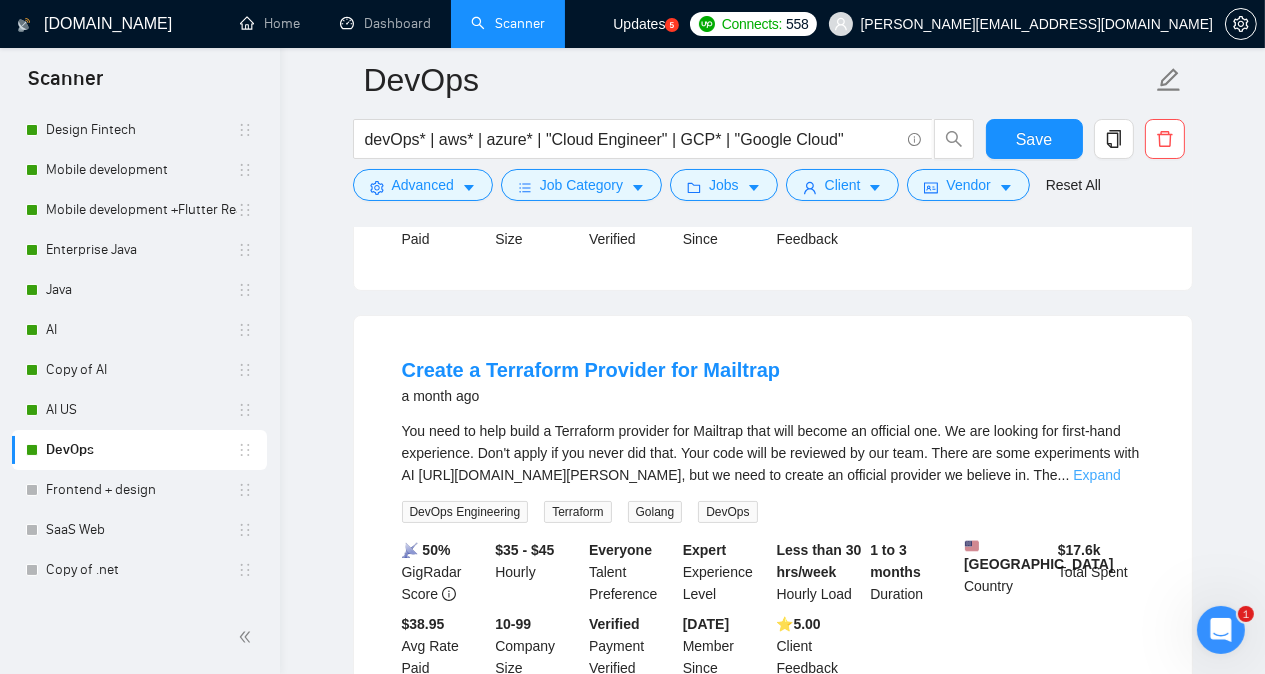 click on "Expand" at bounding box center (1096, 475) 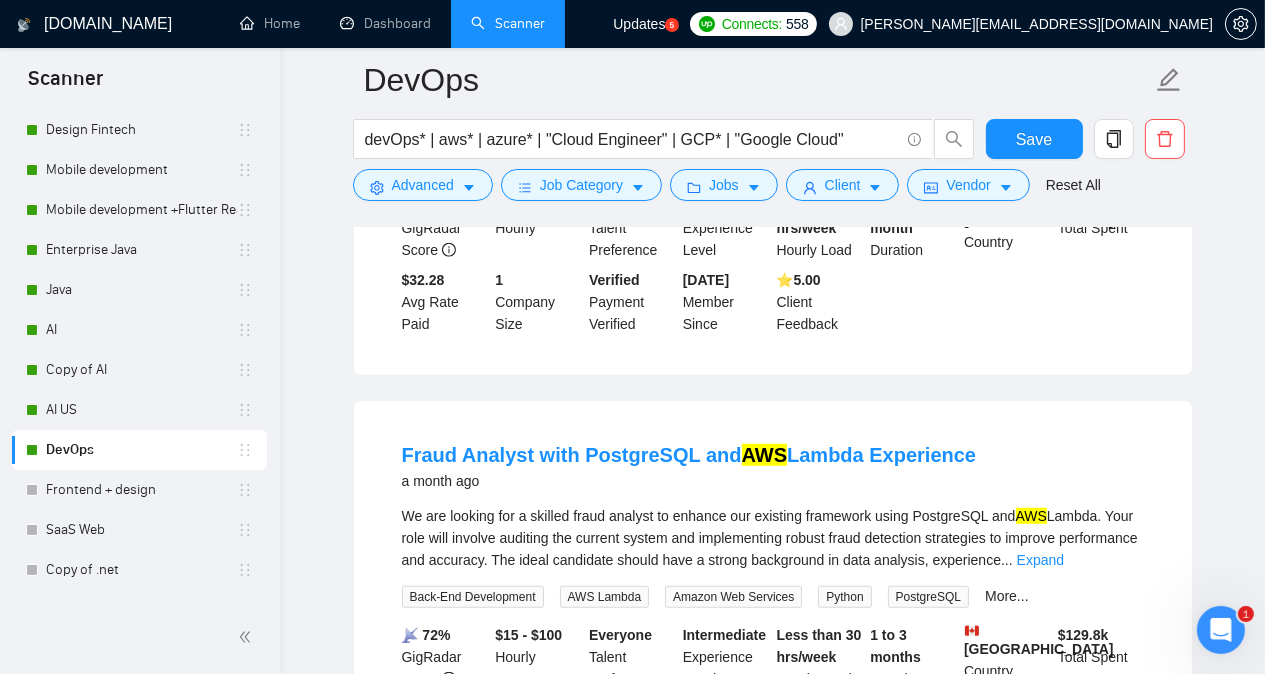 scroll, scrollTop: 10594, scrollLeft: 0, axis: vertical 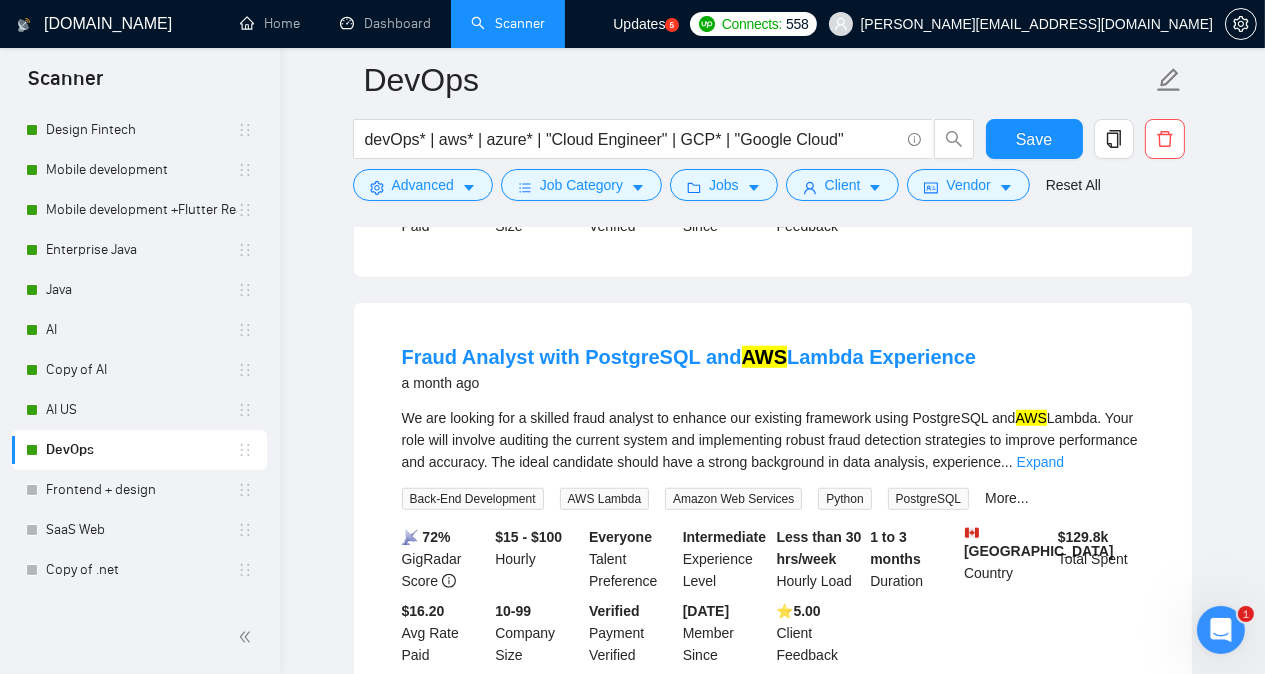 click on "We are looking for a skilled fraud analyst to enhance our existing framework using PostgreSQL and  AWS  Lambda. Your role will involve auditing the current system and implementing robust fraud detection strategies to improve performance and accuracy. The ideal candidate should have a strong background in data analysis, experience  ... Expand" at bounding box center [773, 440] 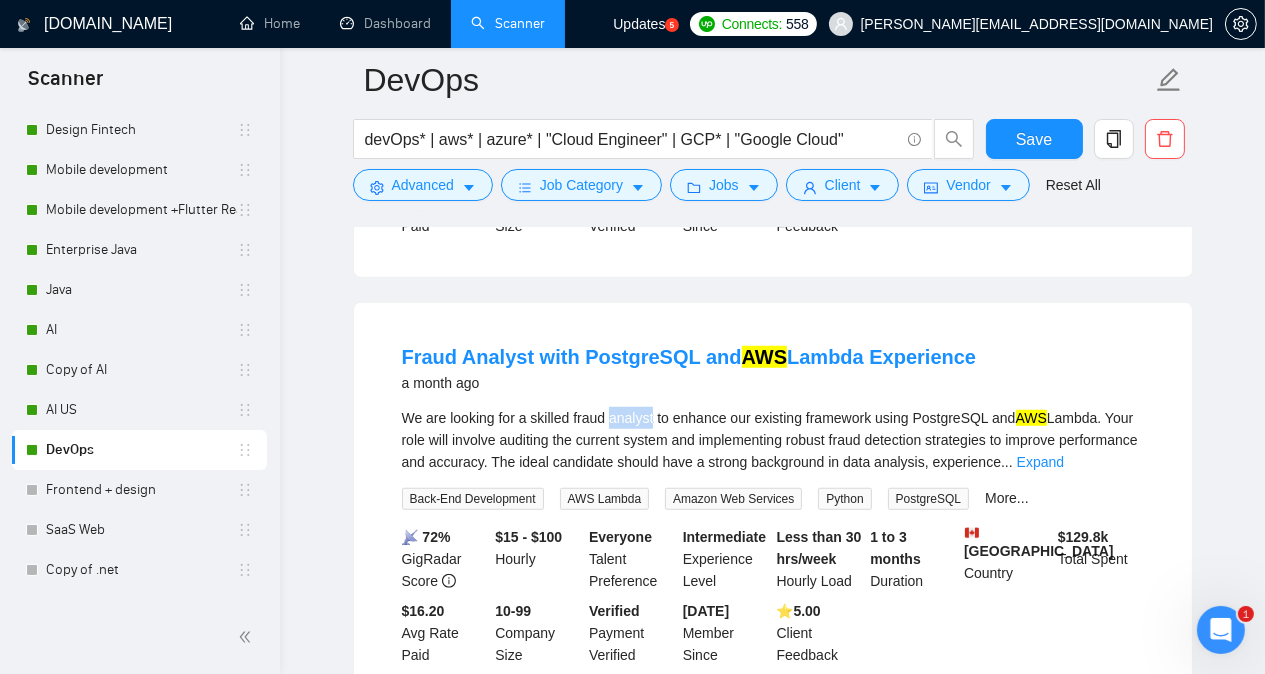 click on "We are looking for a skilled fraud analyst to enhance our existing framework using PostgreSQL and  AWS  Lambda. Your role will involve auditing the current system and implementing robust fraud detection strategies to improve performance and accuracy. The ideal candidate should have a strong background in data analysis, experience  ... Expand" at bounding box center [773, 440] 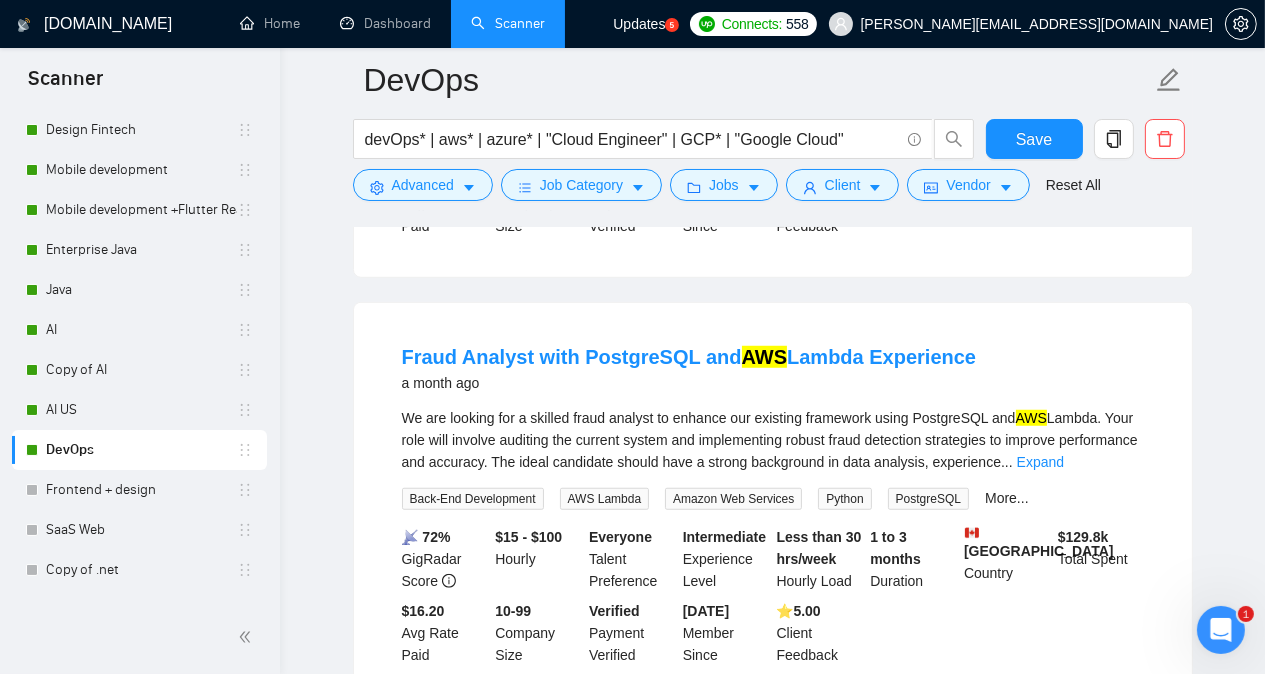 click on "DevOps devOps* | aws* | azure* | "Cloud Engineer" | GCP* | "Google Cloud" Save Advanced   Job Category   Jobs   Client   Vendor   Reset All Preview Results Insights NEW Alerts Auto Bidder Detected   817  results   (1.09 seconds) DevOps  Engineer [DATE] Looking for a skilled  DevOps  Engineer to join our innovative team. You will design, implement, and manage CI/CD pipelines, cloud infrastructure, and automated systems to ensure the delivery of scalable, reliable, and secure software. Collaborate with the development team to optimize workflows and enhance system performance.   [GEOGRAPHIC_DATA]  ... Expand DevOps Engineering Amazon Web Services Amazon DynamoDB AWS Lambda Vercel More... 📡   23% GigRadar Score   $30 - $45 Hourly Everyone Talent Preference Expert Experience Level More than 30 hrs/week Hourly Load 3 to 6 months Duration   [GEOGRAPHIC_DATA] Country $ 28.8k Total Spent $12.28 Avg Rate Paid - Company Size Verified Payment Verified [DATE] Member Since ⭐️  4.90 Client Feedback AWS   DevOps [DATE]" at bounding box center (772, -3571) 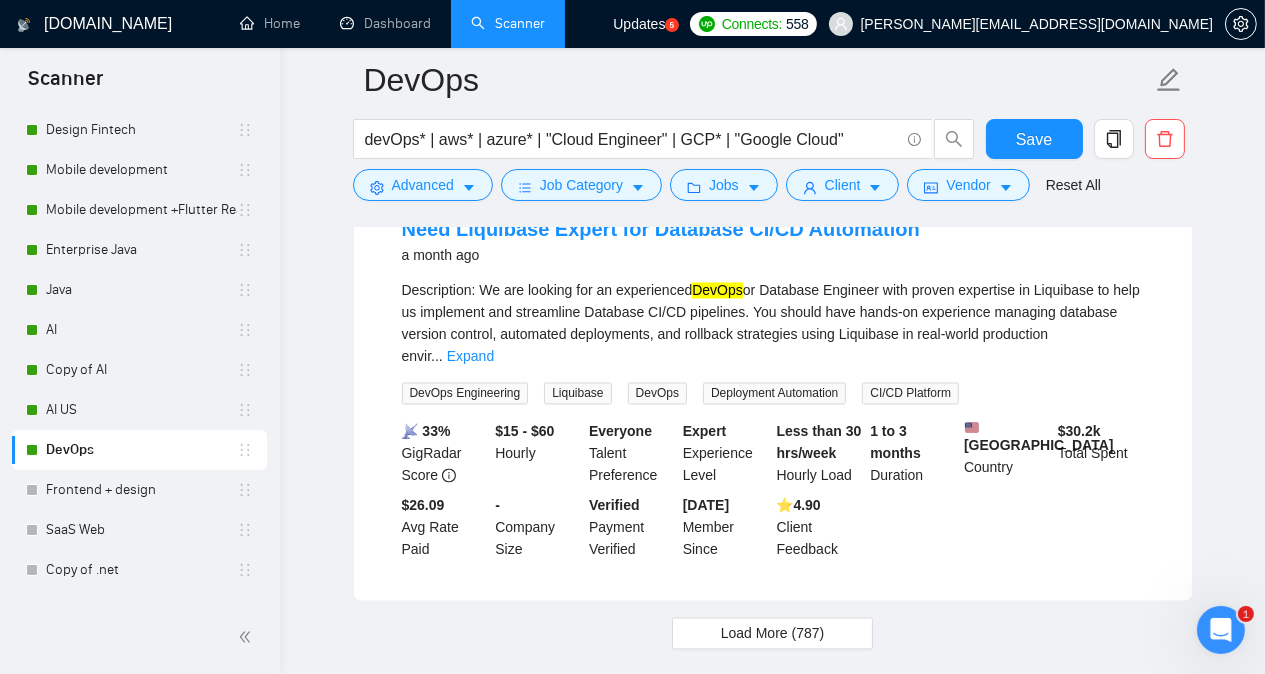 scroll, scrollTop: 13328, scrollLeft: 0, axis: vertical 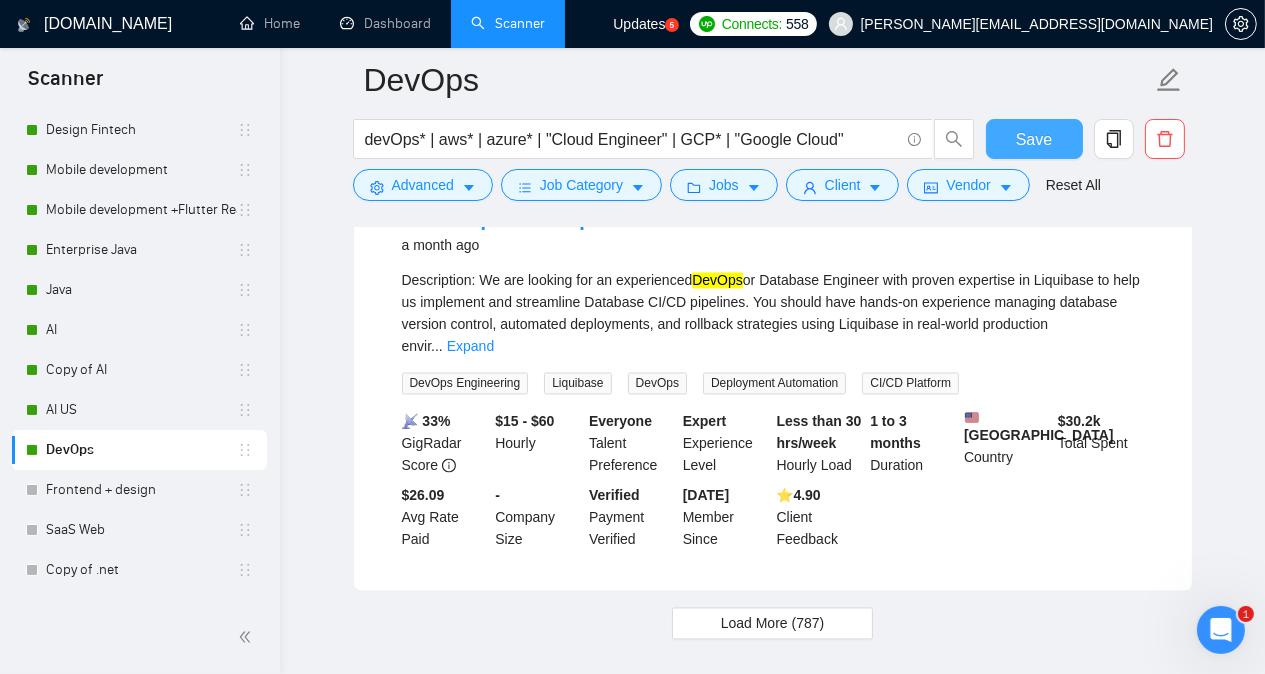 click on "Save" at bounding box center [1034, 139] 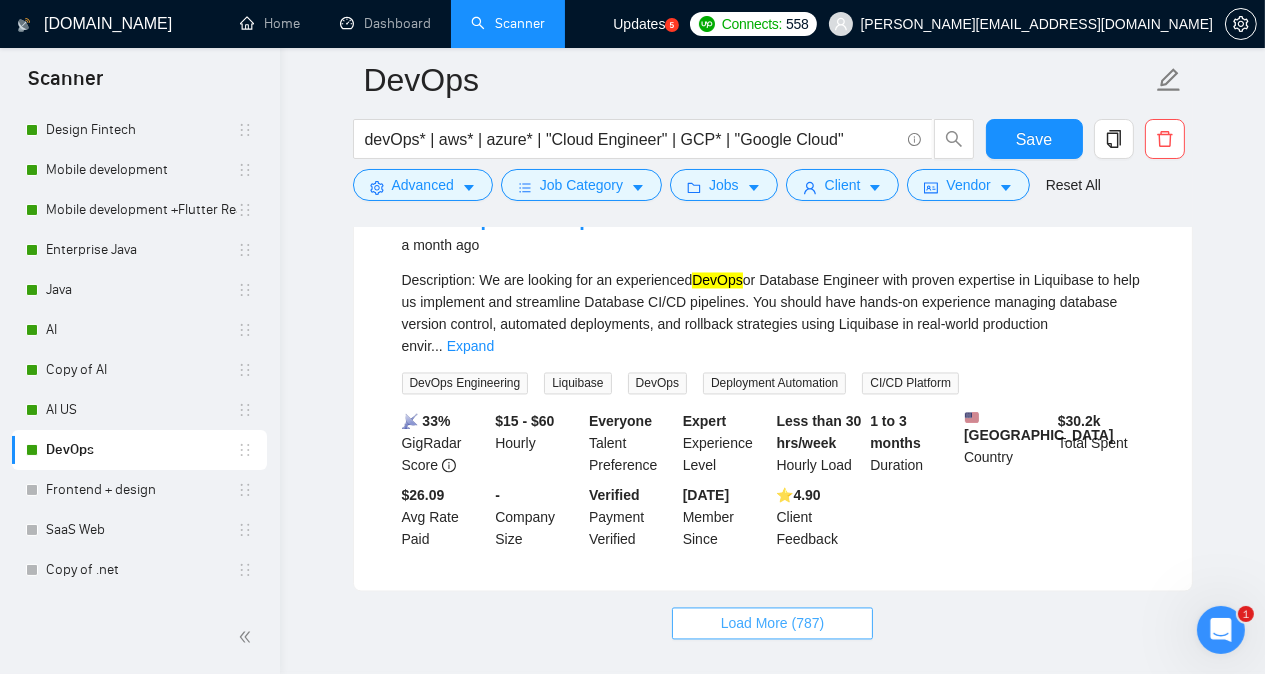 click on "Load More (787)" at bounding box center [773, 623] 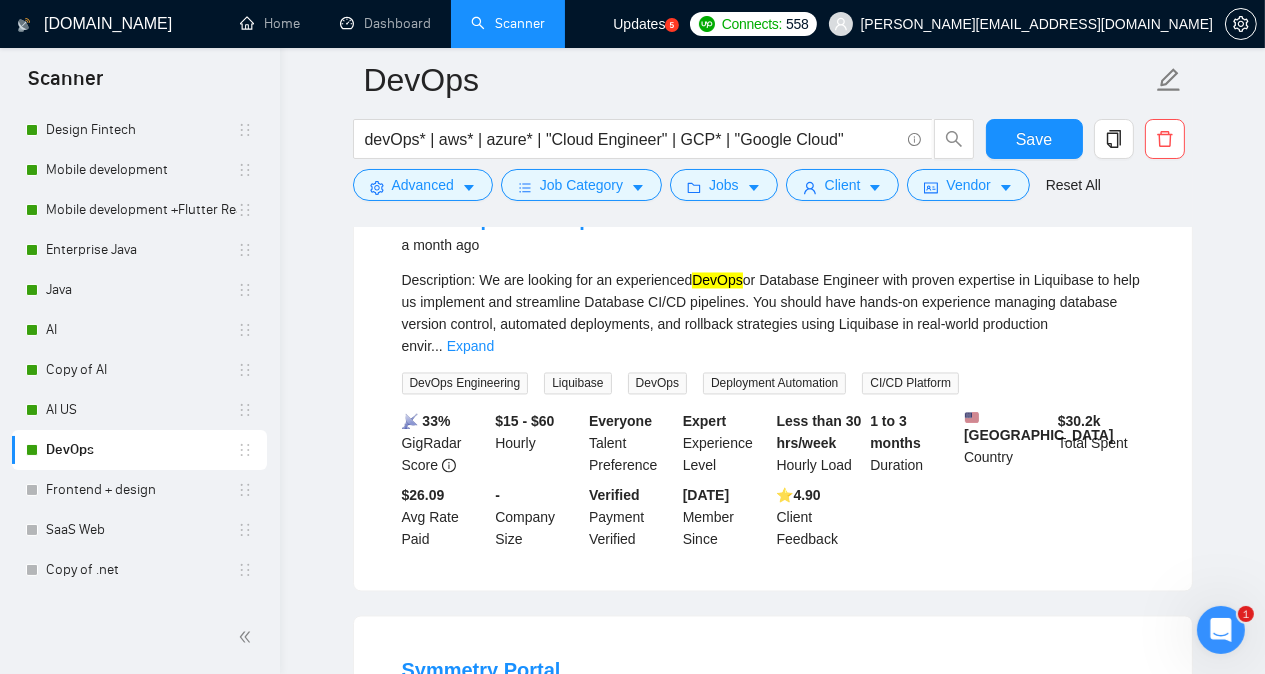 click on "DevOps devOps* | aws* | azure* | "Cloud Engineer" | GCP* | "Google Cloud" Save Advanced   Job Category   Jobs   Client   Vendor   Reset All Preview Results Insights NEW Alerts Auto Bidder Detected   817  results   (1.09 seconds) DevOps  Engineer [DATE] Looking for a skilled  DevOps  Engineer to join our innovative team. You will design, implement, and manage CI/CD pipelines, cloud infrastructure, and automated systems to ensure the delivery of scalable, reliable, and secure software. Collaborate with the development team to optimize workflows and enhance system performance.   [GEOGRAPHIC_DATA]  ... Expand DevOps Engineering Amazon Web Services Amazon DynamoDB AWS Lambda Vercel More... 📡   23% GigRadar Score   $30 - $45 Hourly Everyone Talent Preference Expert Experience Level More than 30 hrs/week Hourly Load 3 to 6 months Duration   [GEOGRAPHIC_DATA] Country $ 28.8k Total Spent $12.28 Avg Rate Paid - Company Size Verified Payment Verified [DATE] Member Since ⭐️  4.90 Client Feedback AWS   DevOps [DATE]" at bounding box center (772, -4134) 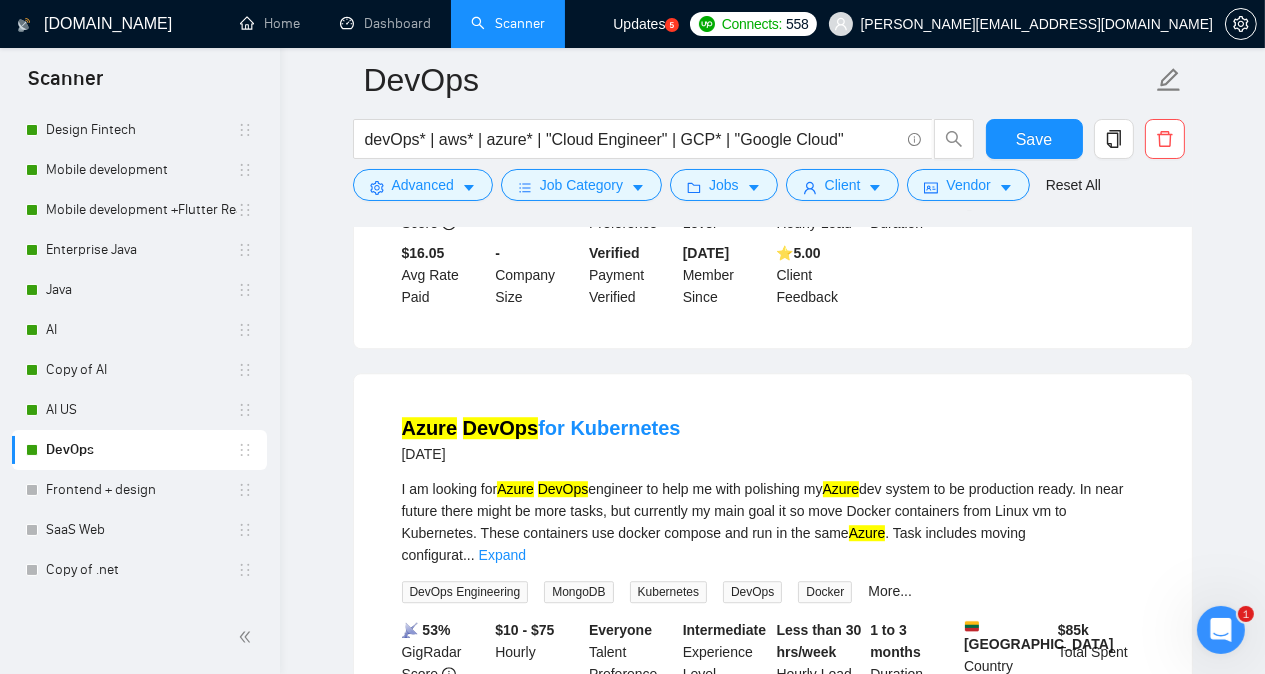 scroll, scrollTop: 15248, scrollLeft: 0, axis: vertical 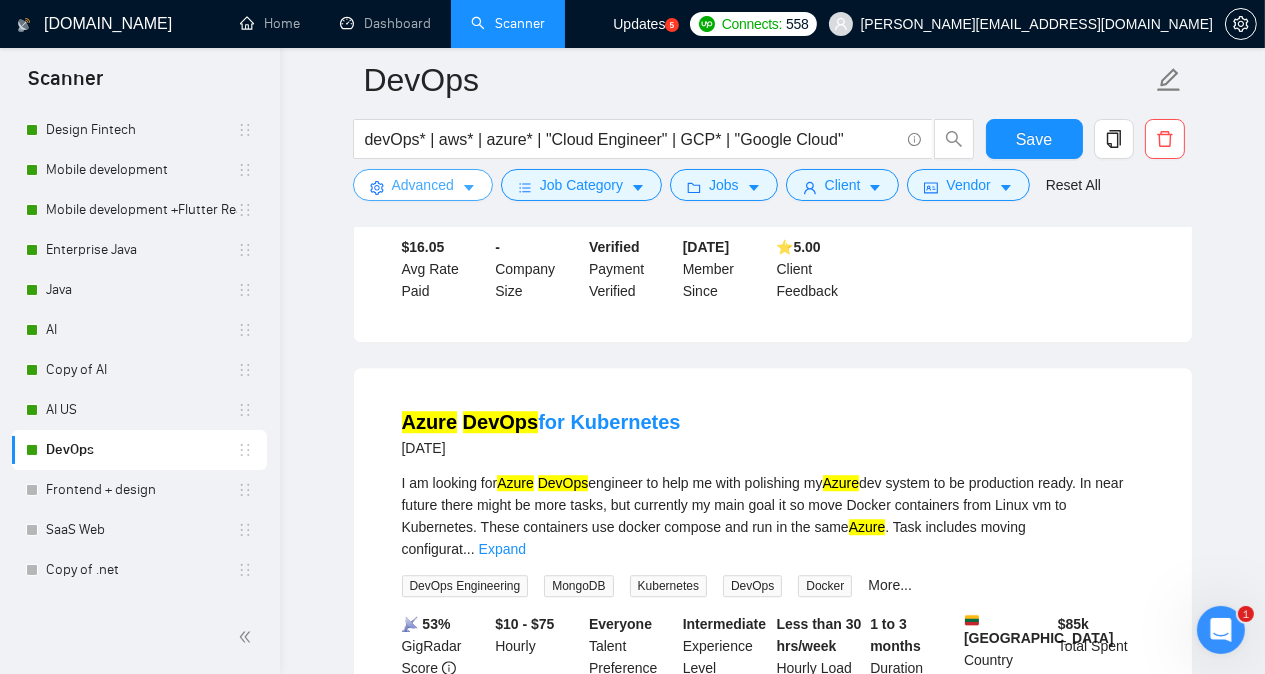 click on "Advanced" at bounding box center (423, 185) 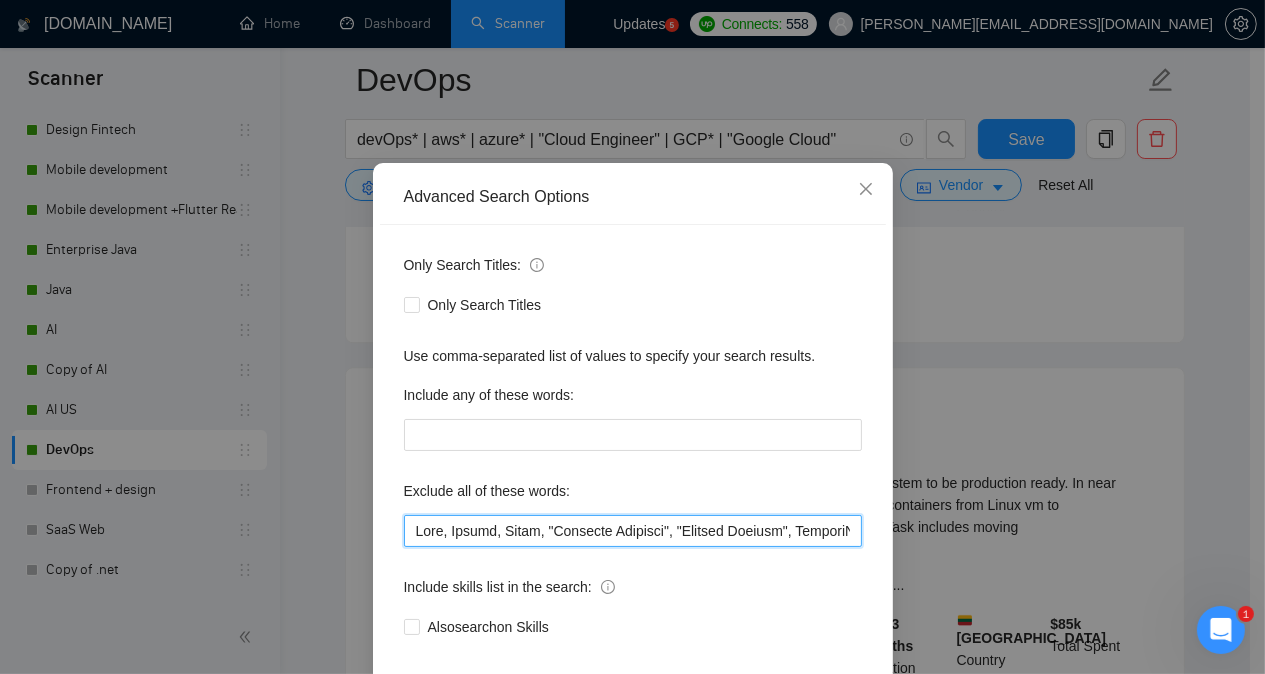 click at bounding box center [633, 531] 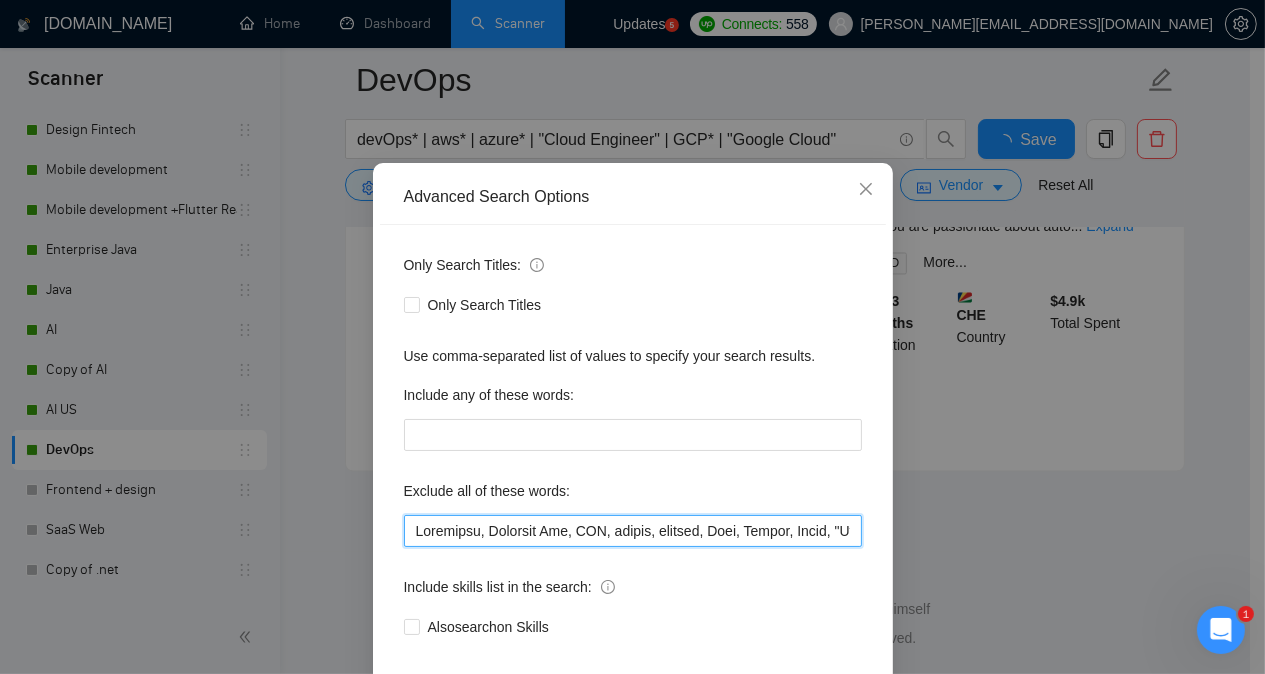 scroll, scrollTop: 4332, scrollLeft: 0, axis: vertical 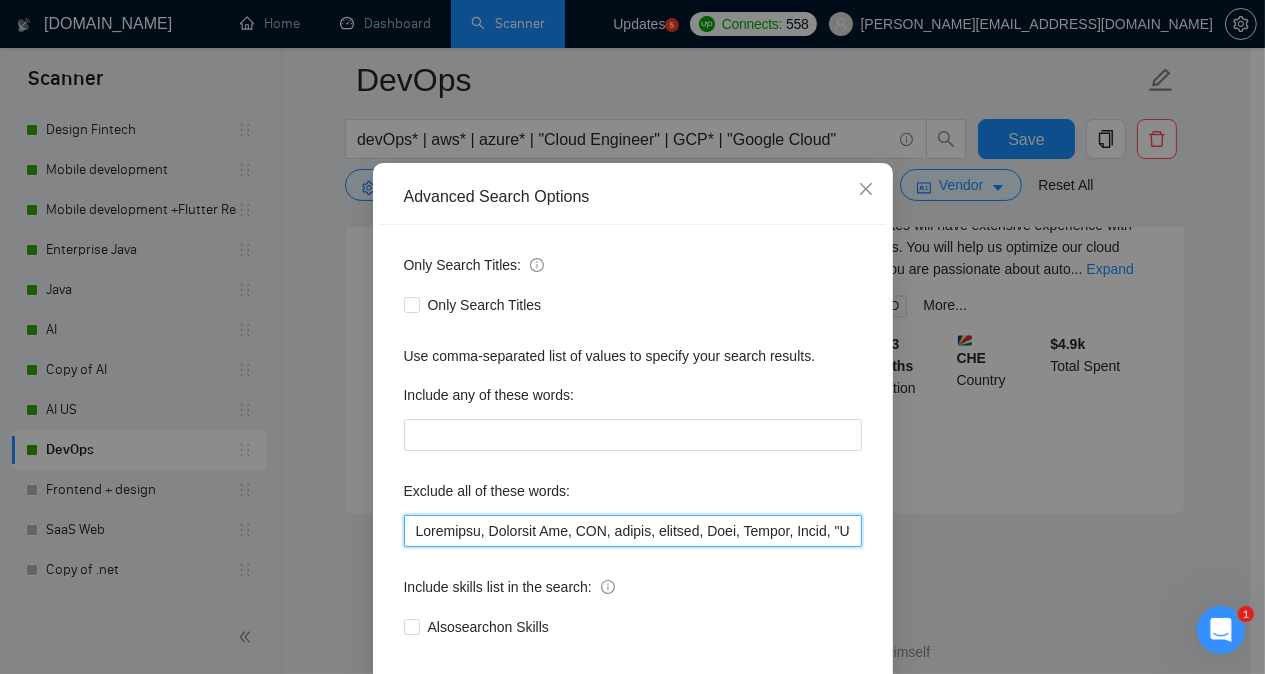 click at bounding box center [633, 531] 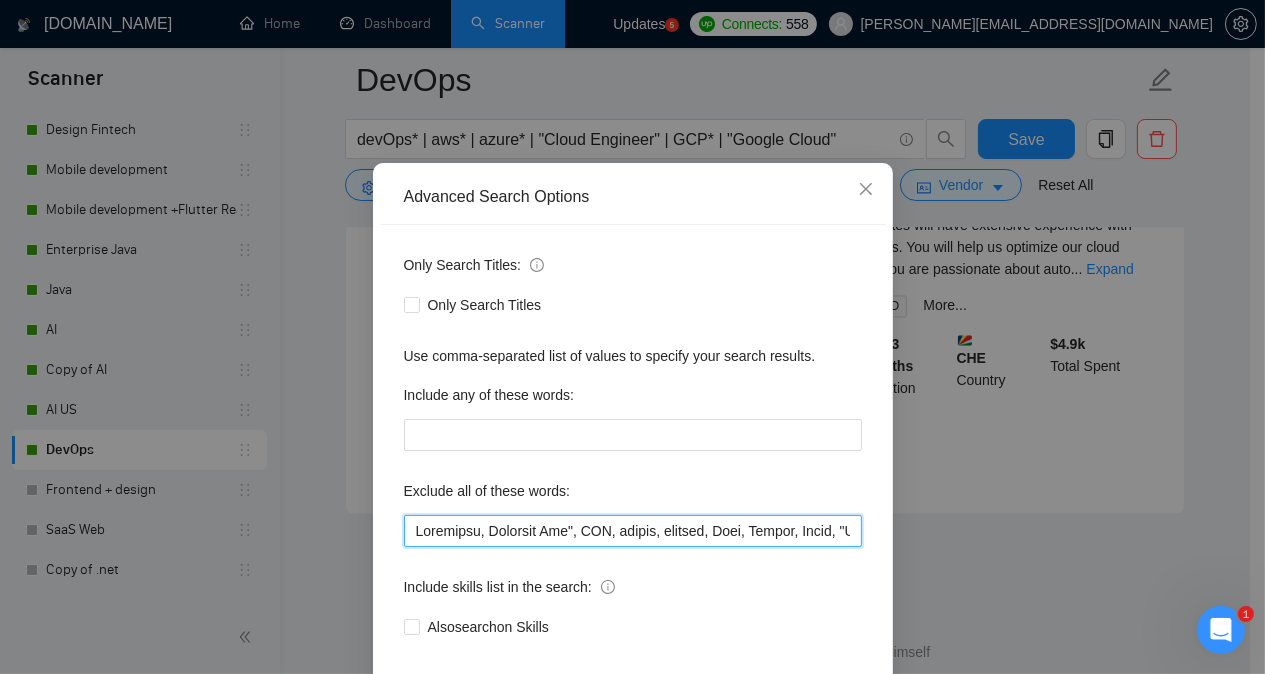 click at bounding box center [633, 531] 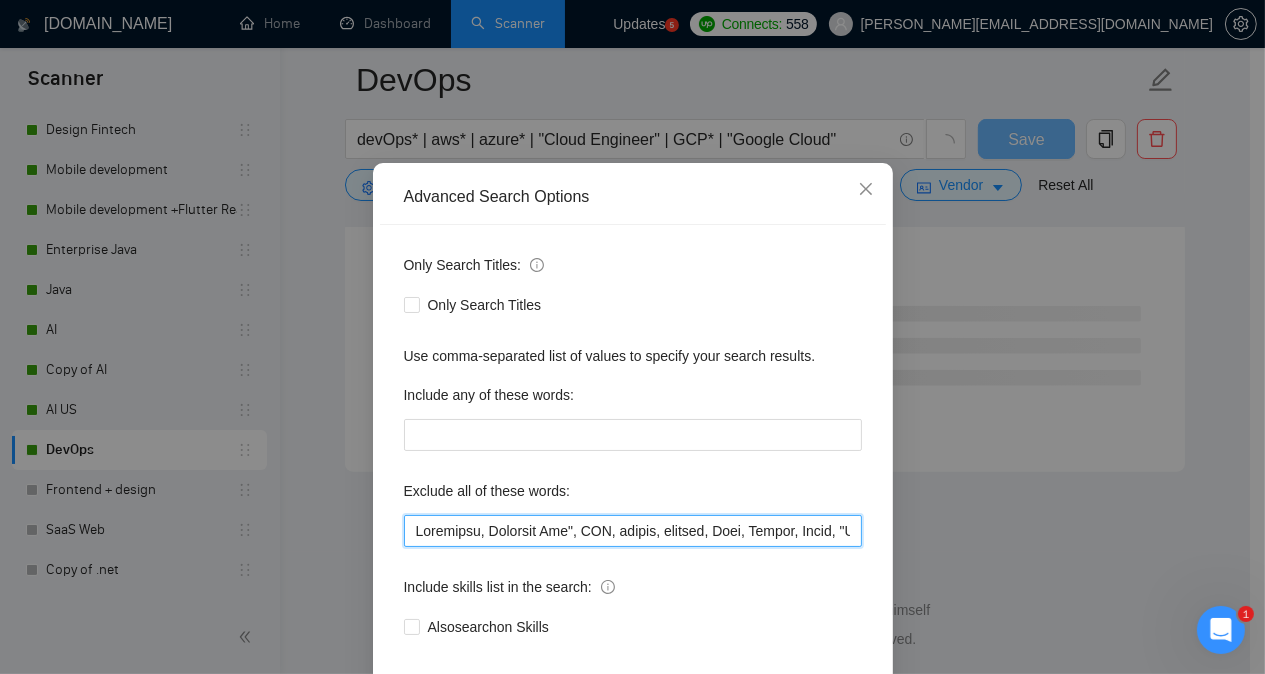 scroll, scrollTop: 2661, scrollLeft: 0, axis: vertical 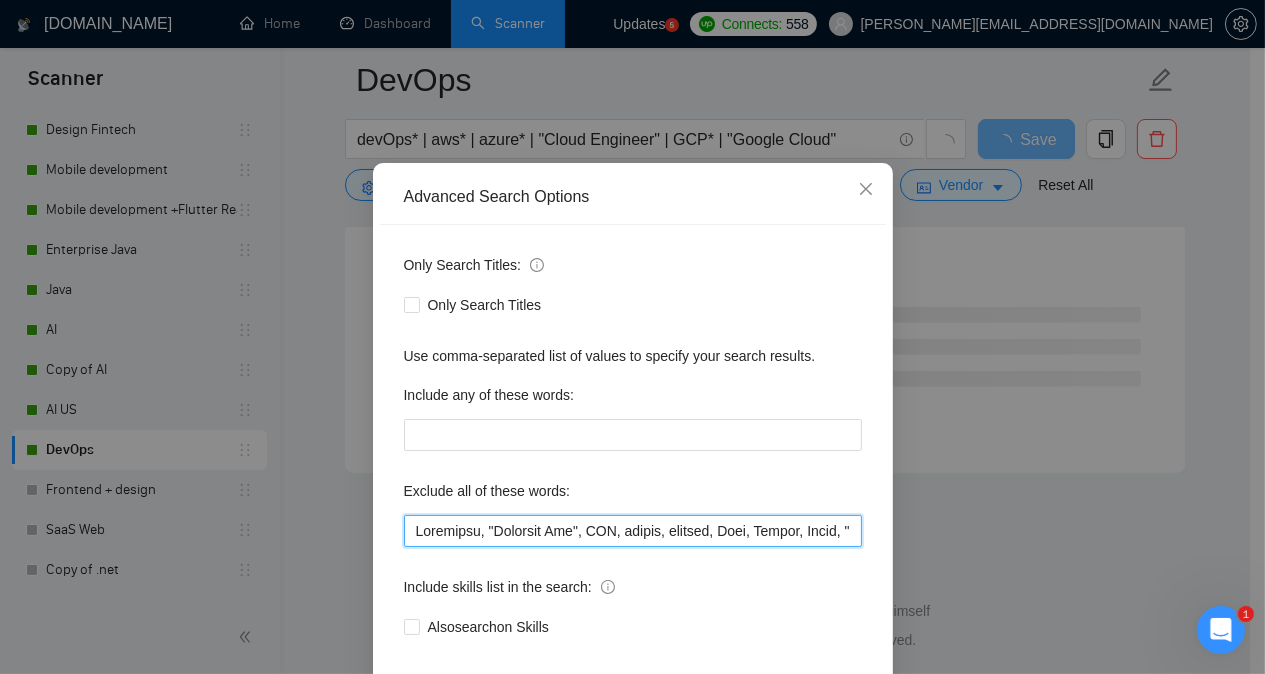 type on "Beanstalk, "Security Hub", MCP, ffmpeg, analyst, Rust, Solana, Graph, "Software Engineer", "Product Manager", ServiceNow, coaching, "/Ionic", "React Native", REDCap, "Backend Lead", "AI Integration", Veeam, "Mapping Specialist", blockchain*, Adobe, FinOps, "Digital Elevation Model", "(DEM)", Architect, Layer, SNOWFLAKE, Archicad, "Backend Engineer", "UI/UX engineer", Jupyter, Juypter, "integration article", Go, Golang*, game*, QuickBooks, "[DATE][DOMAIN_NAME]", PHP, nginx, "to restore", healthscribe, Electron, GlobalSign, "Chief Technology Officer", "(CTO)", "to migrate", "Landing Zone", NetSuite, Raspberry, administrator, SageMaker, "INN8", "stress test", LiveKit, "newsletter HTML", "AWS account", proxy*, "xml file to import", VPN*, "AI/ML engineer", "/ML", "AI engineer", LlamaIndex, LangChain, "Azure web app", Flask, Laravel, training, instructor, "NodeJs", DataDog, "1 hour", consultation, consult, consulting, consultant, [DATE], [DATE], "Business Analyst", "(BA)", "Quality Assurance", "(QA)", "/Quality Assuranc..." 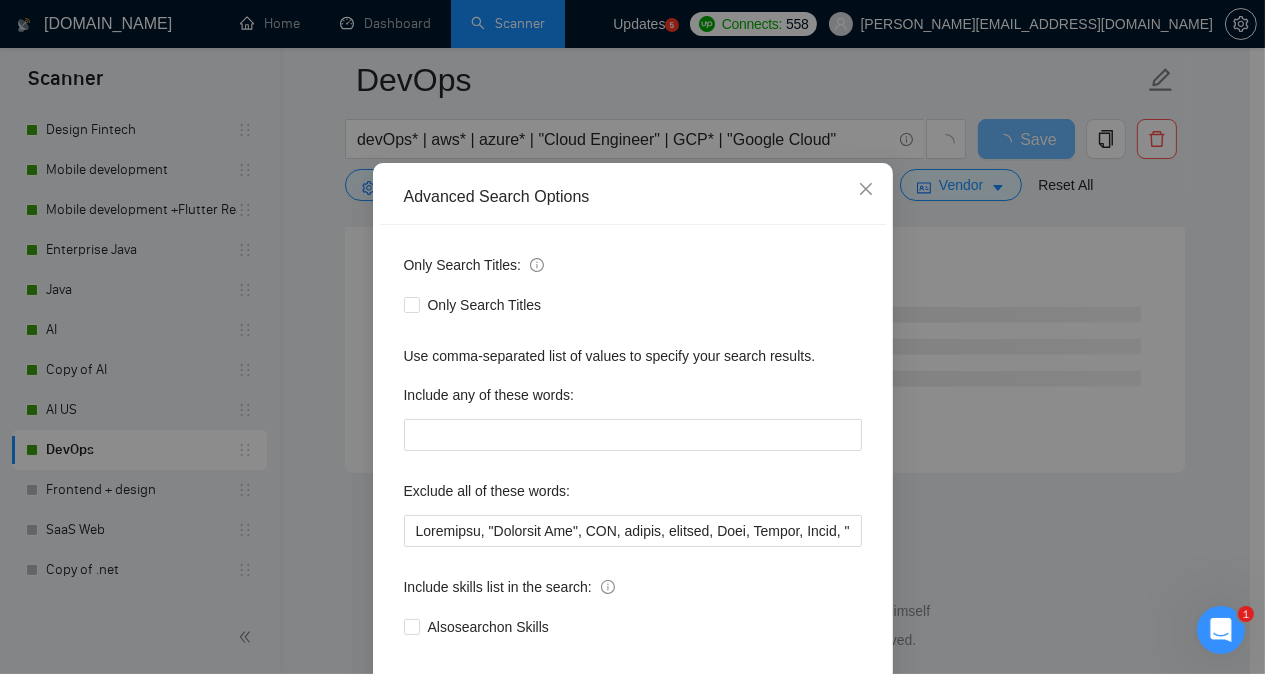 scroll, scrollTop: 157, scrollLeft: 0, axis: vertical 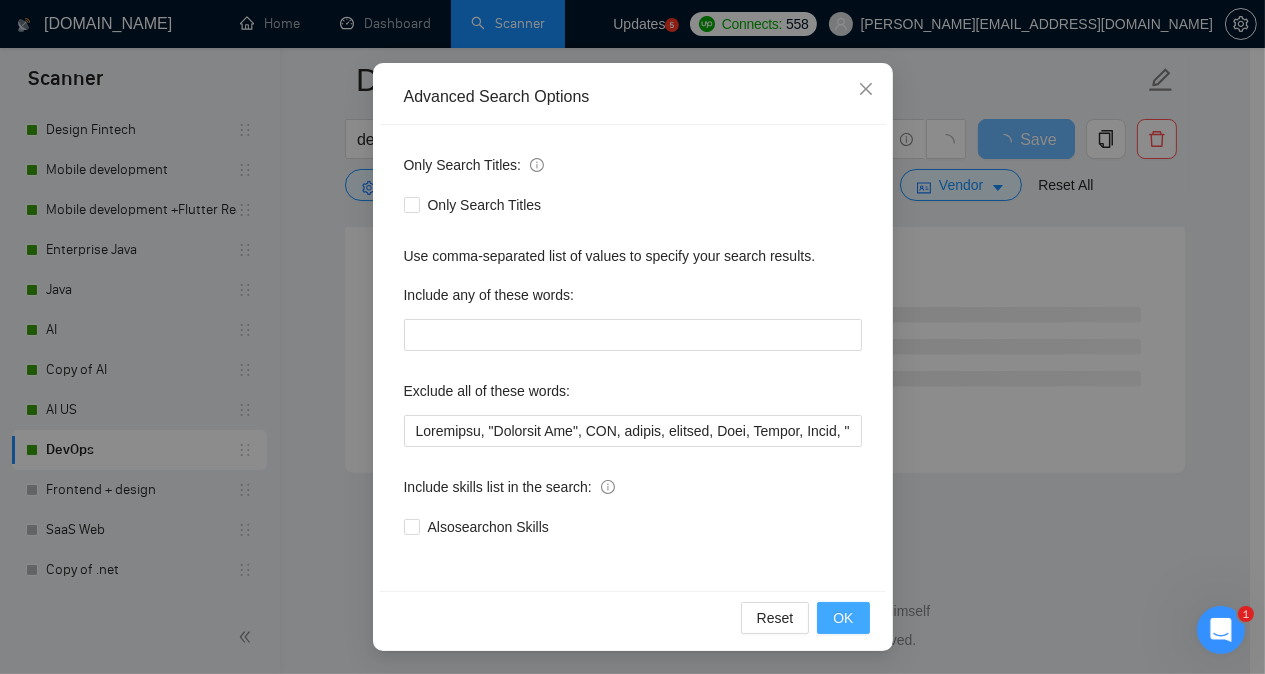 click on "OK" at bounding box center (843, 618) 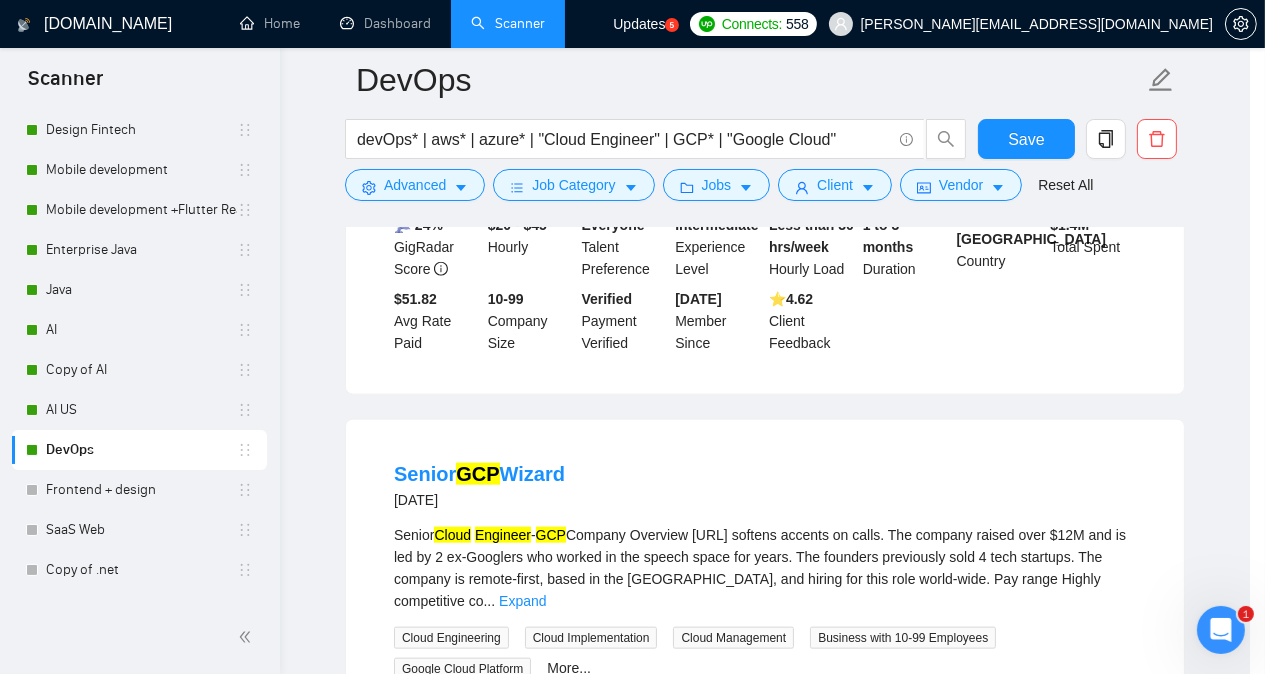 scroll, scrollTop: 57, scrollLeft: 0, axis: vertical 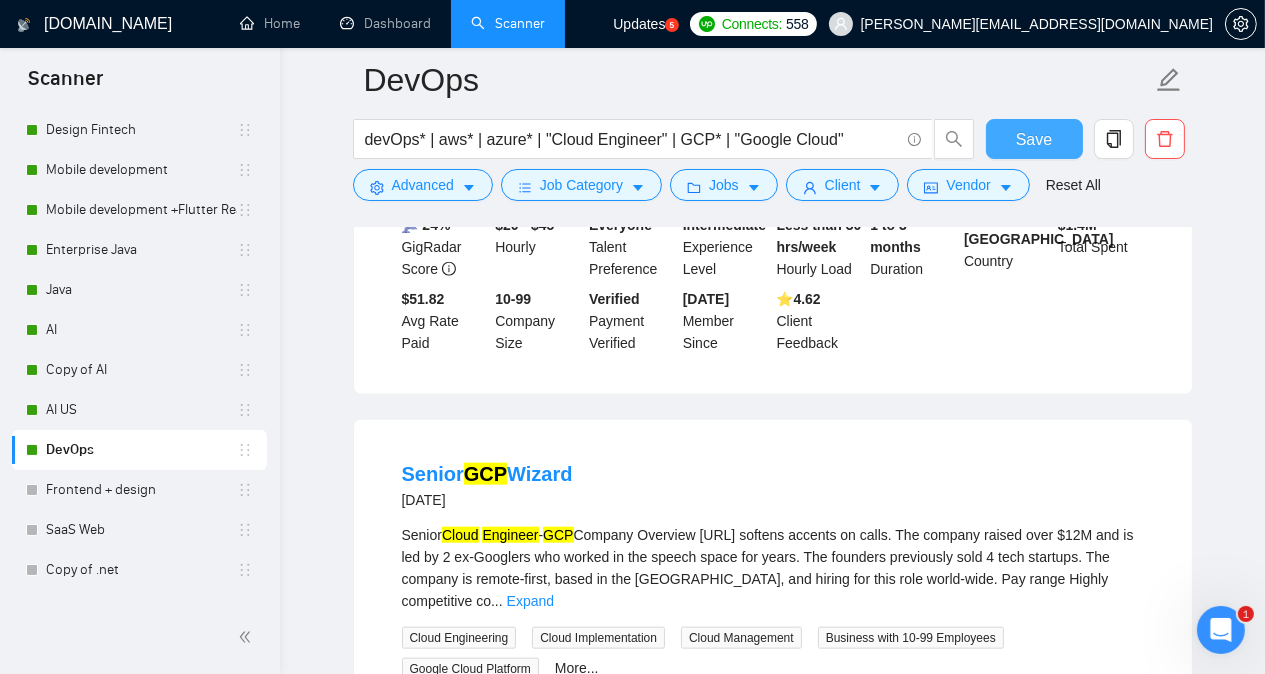 click on "Save" at bounding box center (1034, 139) 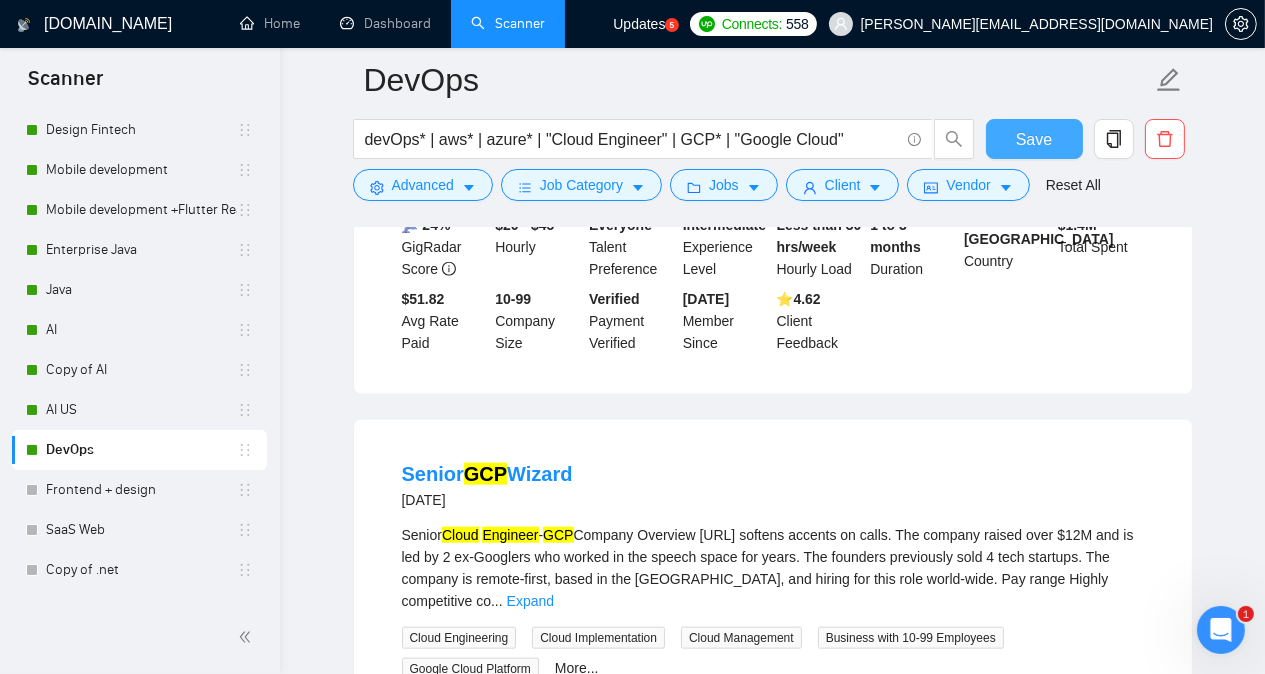 click on "Save" at bounding box center (1034, 139) 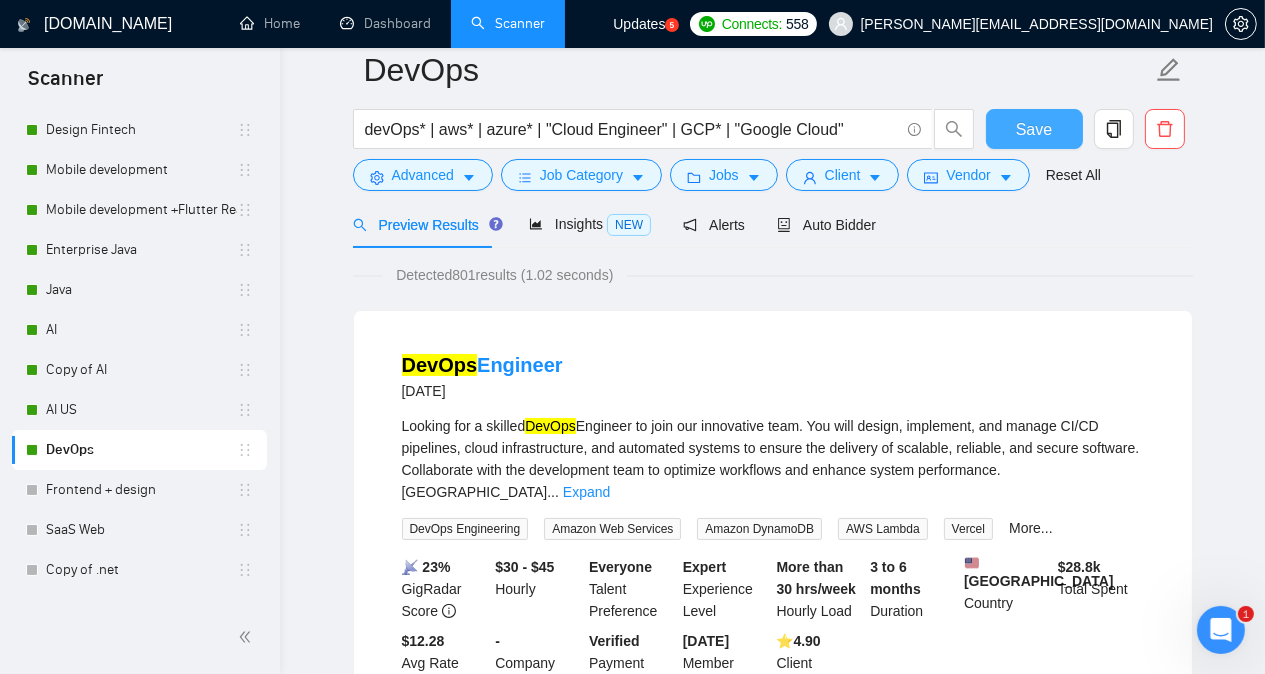 scroll, scrollTop: 0, scrollLeft: 0, axis: both 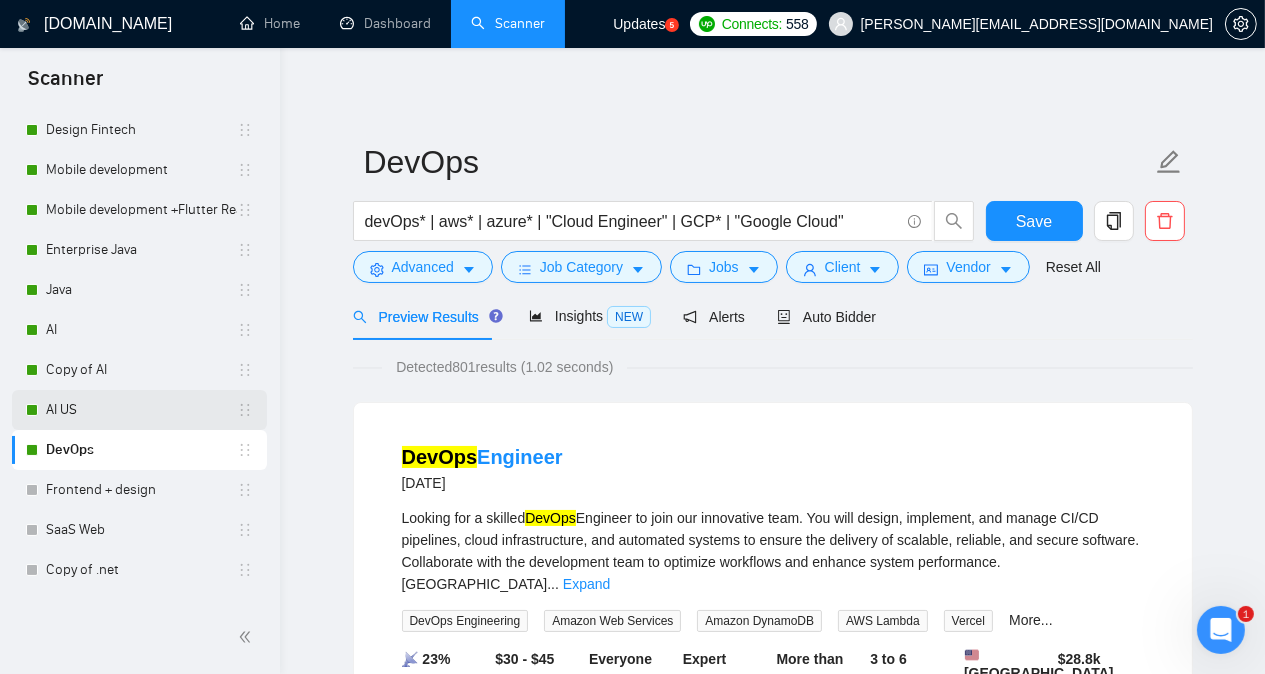 click on "AI US" at bounding box center [141, 410] 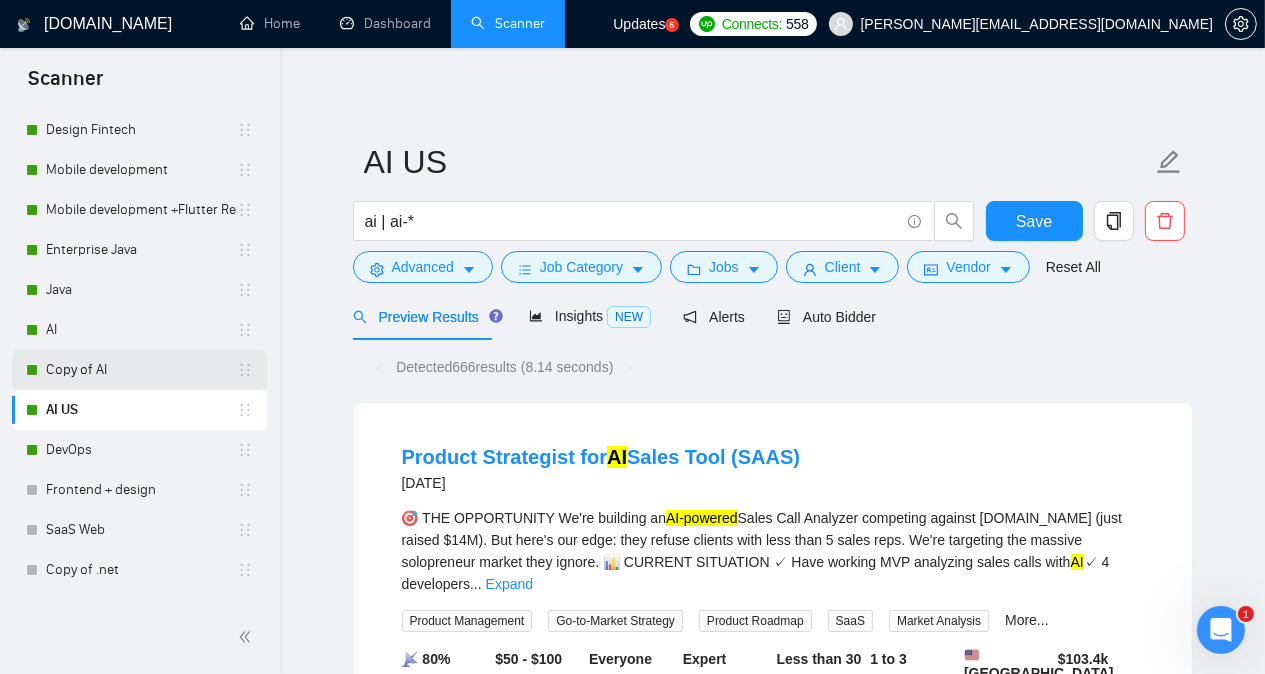 click on "Copy of AI" at bounding box center (141, 370) 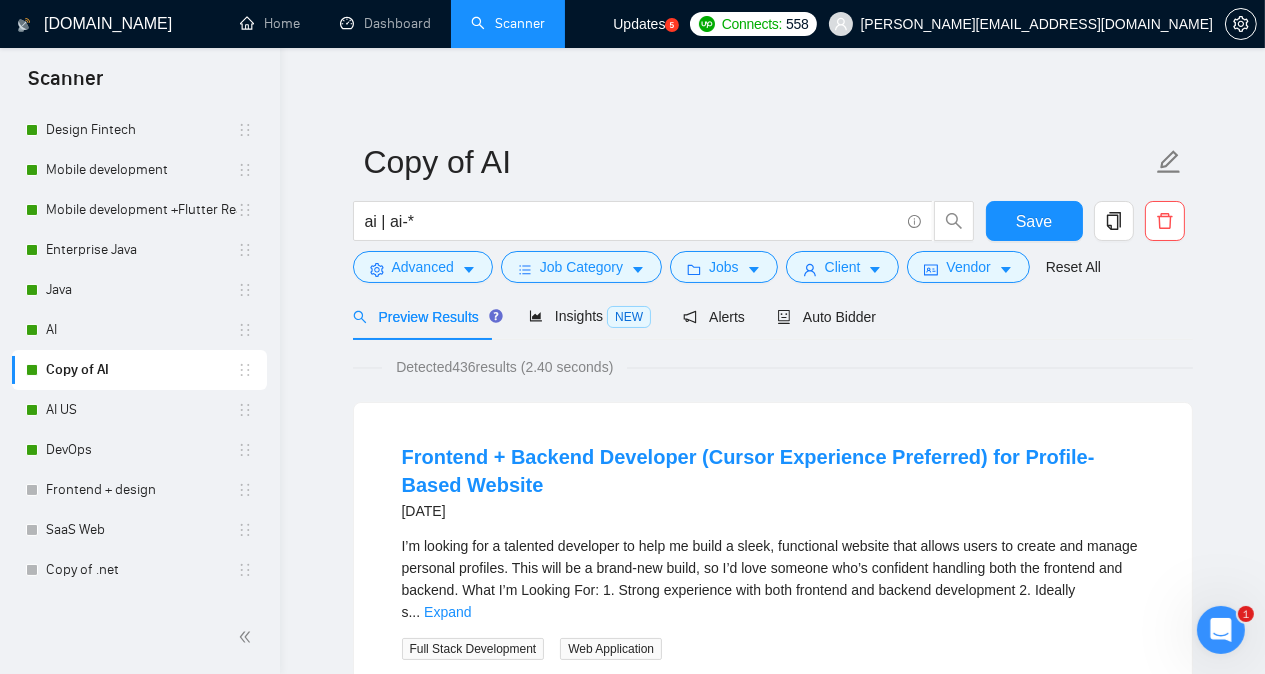 click on "Copy of AI ai | ai-* Save Advanced   Job Category   Jobs   Client   Vendor   Reset All Preview Results Insights NEW Alerts Auto Bidder Detected   436  results   (2.40 seconds) Frontend + Backend Developer (Cursor Experience Preferred) for Profile-Based Website [DATE] I’m looking for a talented developer to help me build a sleek, functional website that allows users to create and manage personal profiles. This will be a brand-new build, so I’d love someone who’s confident handling both the frontend and backend.
What I’m Looking For:
1. Strong experience with both frontend and backend development
2. Ideally s ... Expand Full Stack Development Web Application 📡   27% GigRadar Score   $25 - $47 Hourly Everyone Talent Preference Expert Experience Level More than 30 hrs/week Hourly Load 1 to 3 months Duration   [GEOGRAPHIC_DATA] Country $ 4.6k Total Spent $7.05 Avg Rate Paid 1 Company Size Verified Payment Verified [DATE] Member Since ⭐️  4.99 Client Feedback AI  Output Evaluation Tester Needed" at bounding box center [772, 2456] 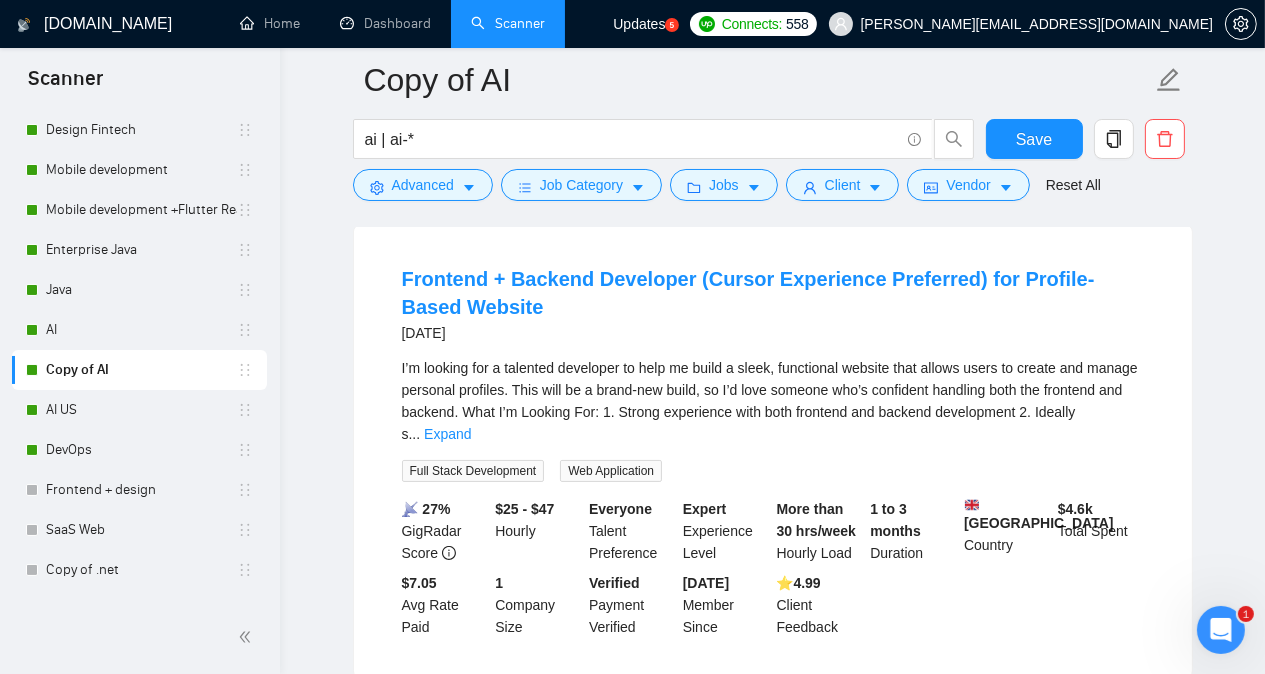scroll, scrollTop: 200, scrollLeft: 0, axis: vertical 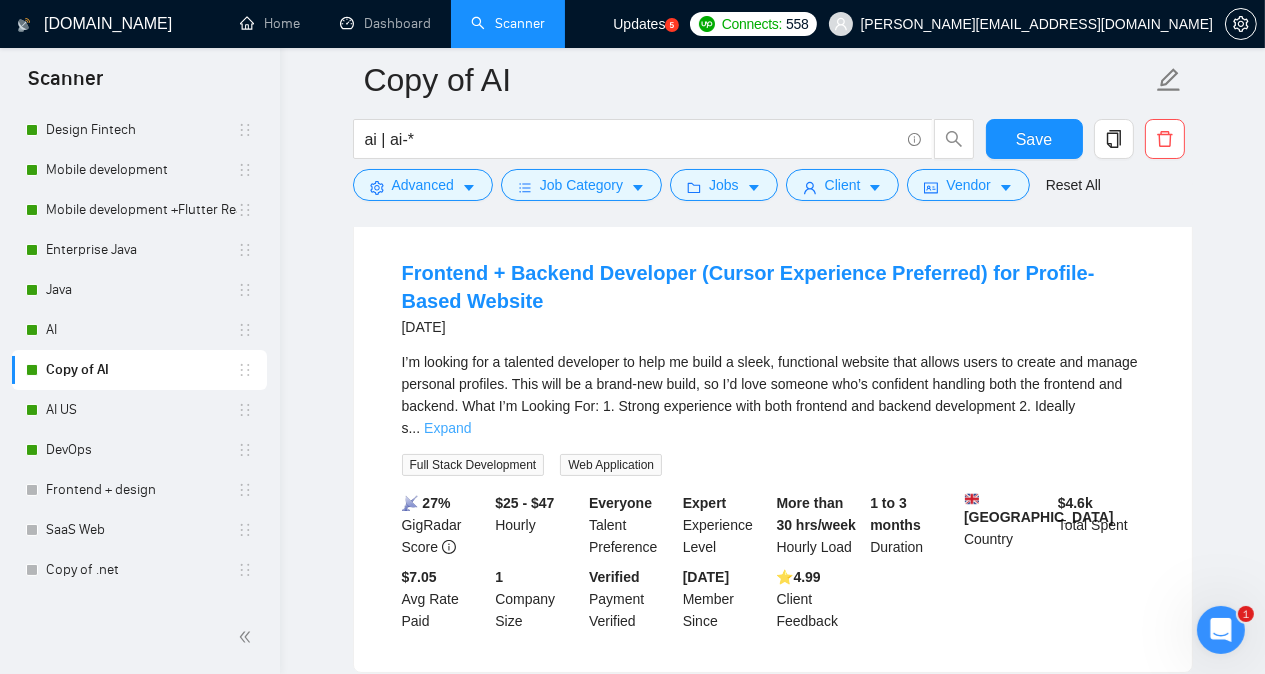 click on "Expand" at bounding box center [447, 428] 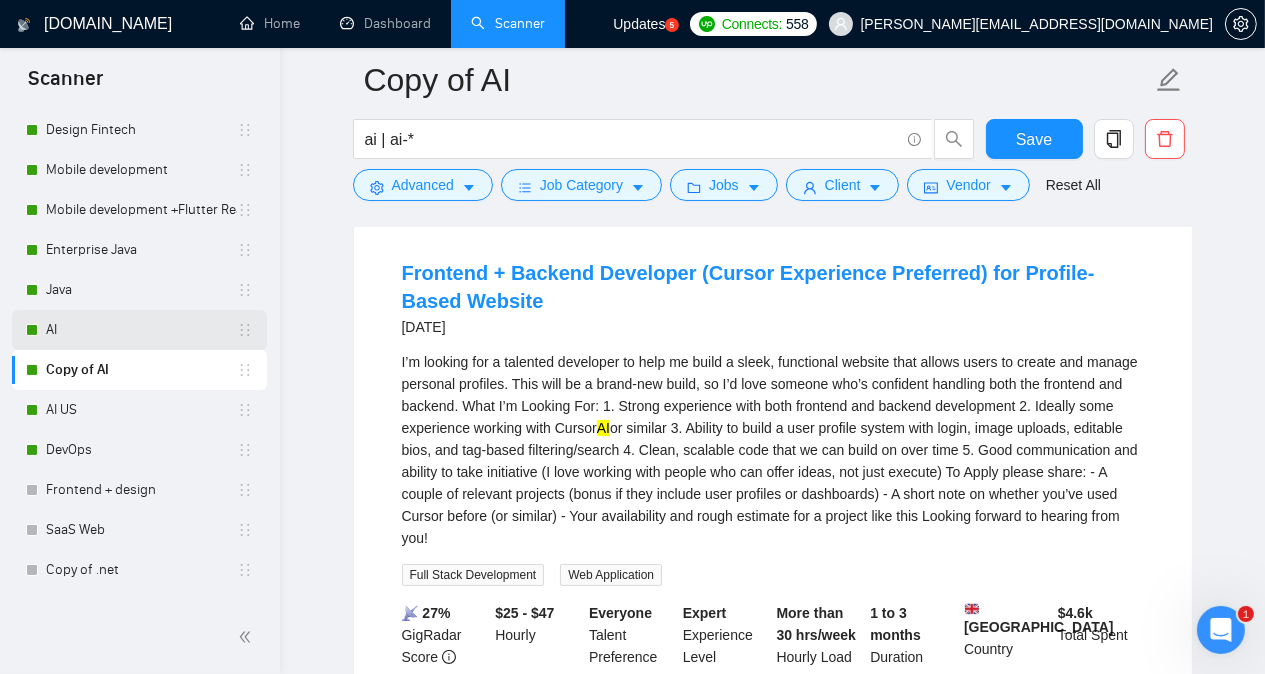 click on "AI" at bounding box center [141, 330] 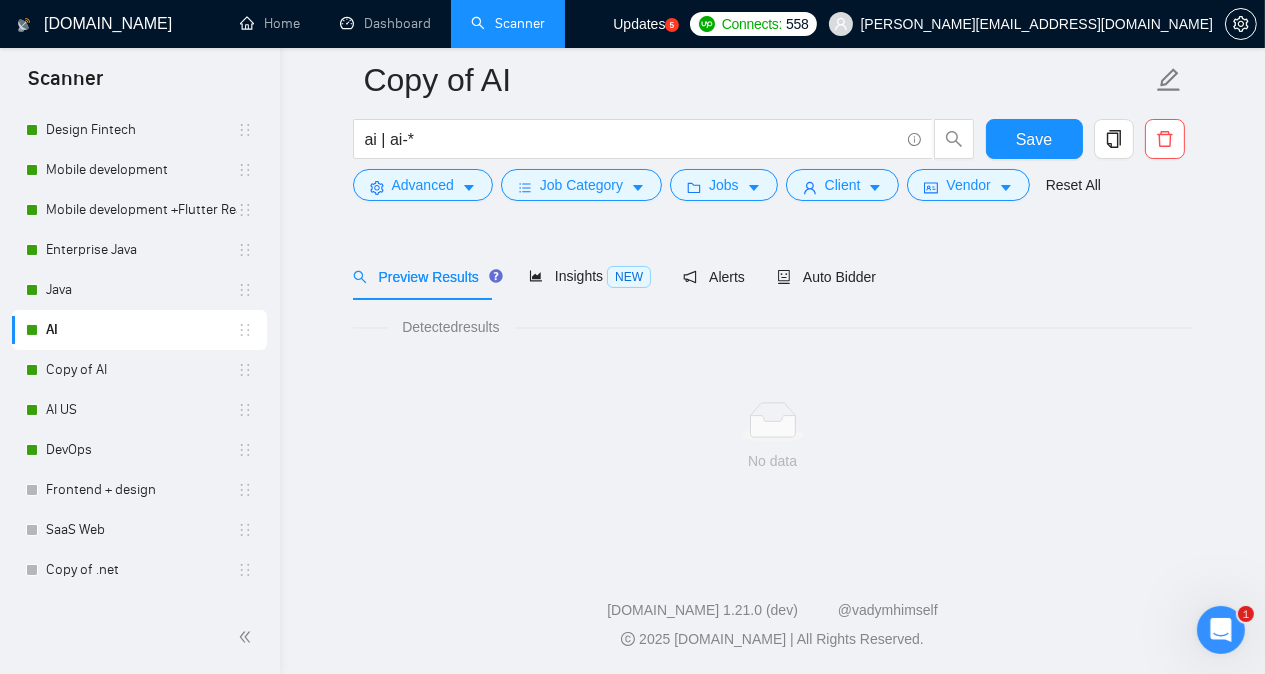 scroll, scrollTop: 55, scrollLeft: 0, axis: vertical 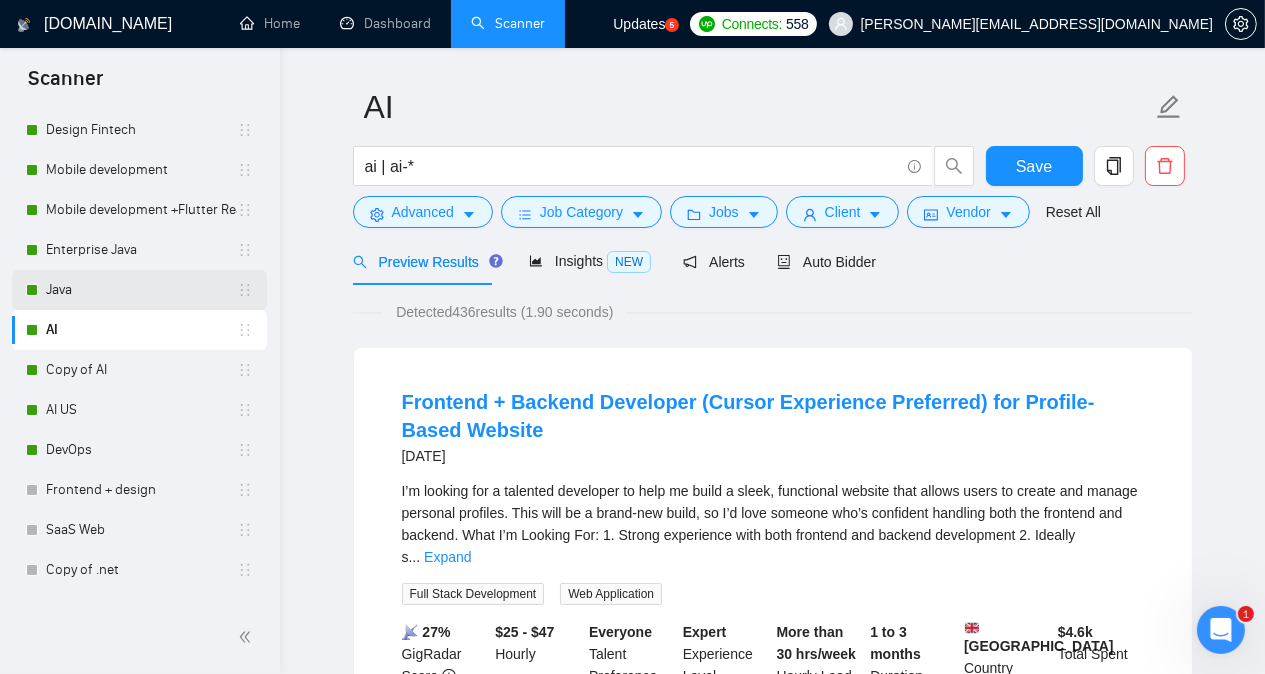 click on "Java" at bounding box center [141, 290] 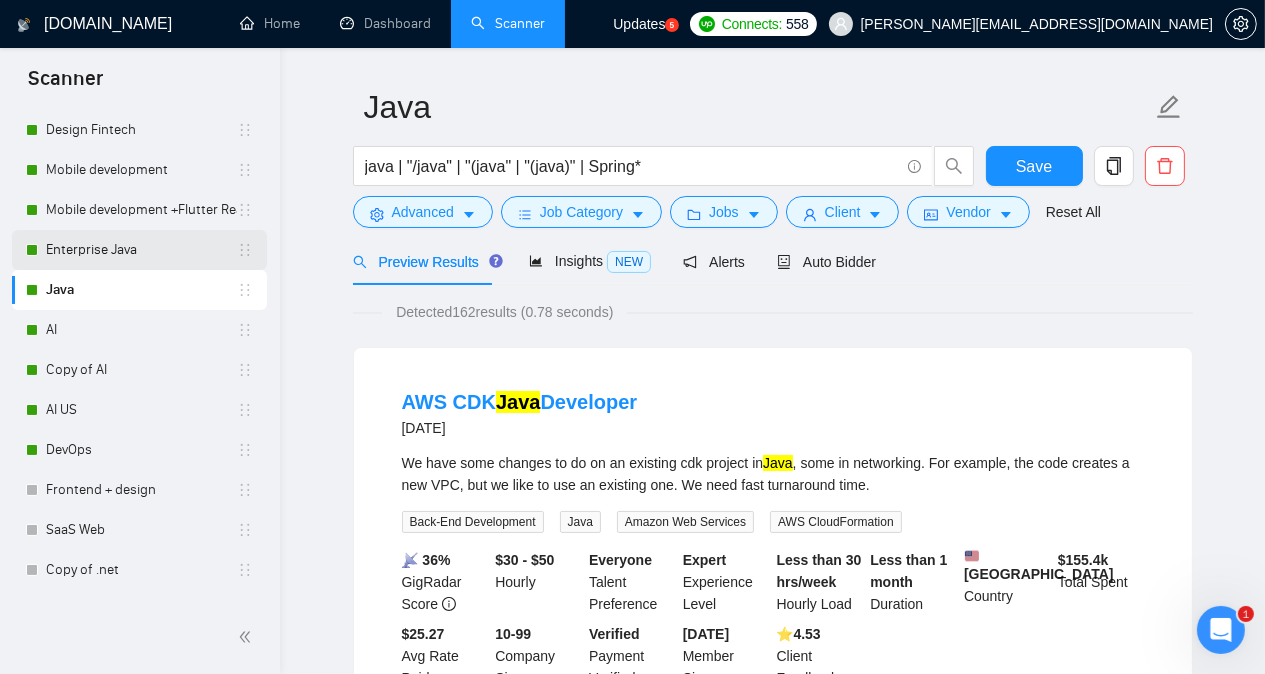 click on "Enterprise Java" at bounding box center [141, 250] 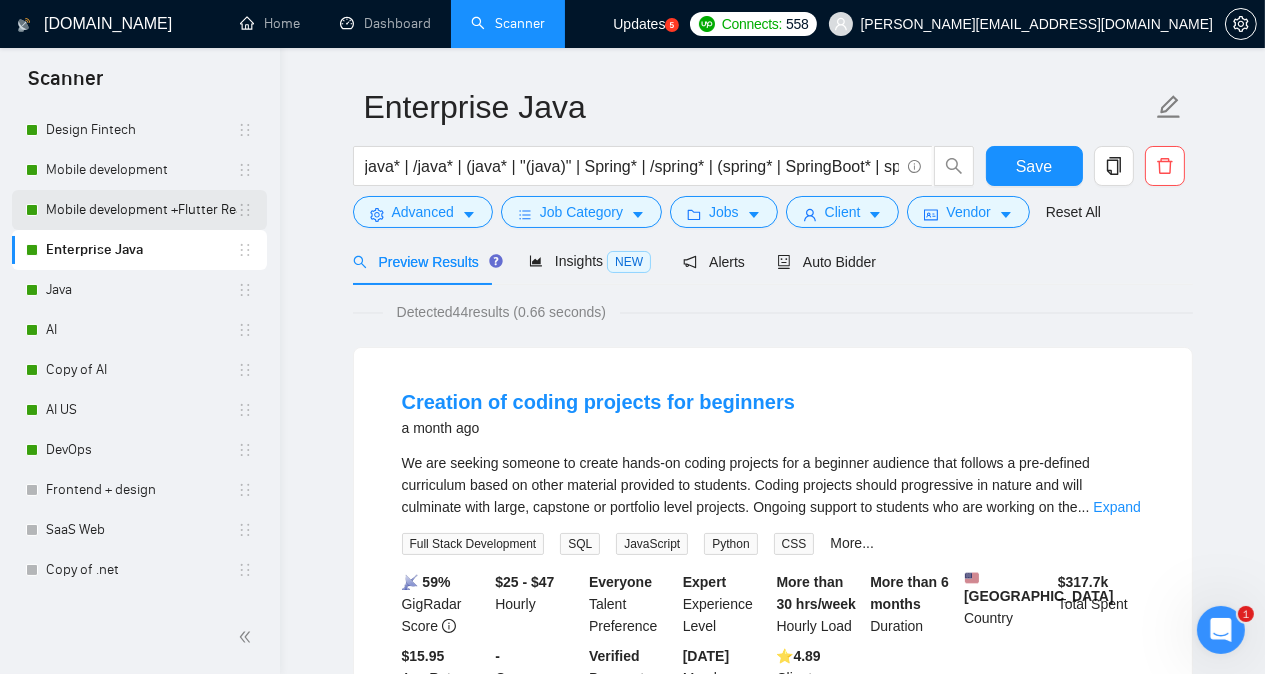 click on "Mobile development +Flutter React Native" at bounding box center (141, 210) 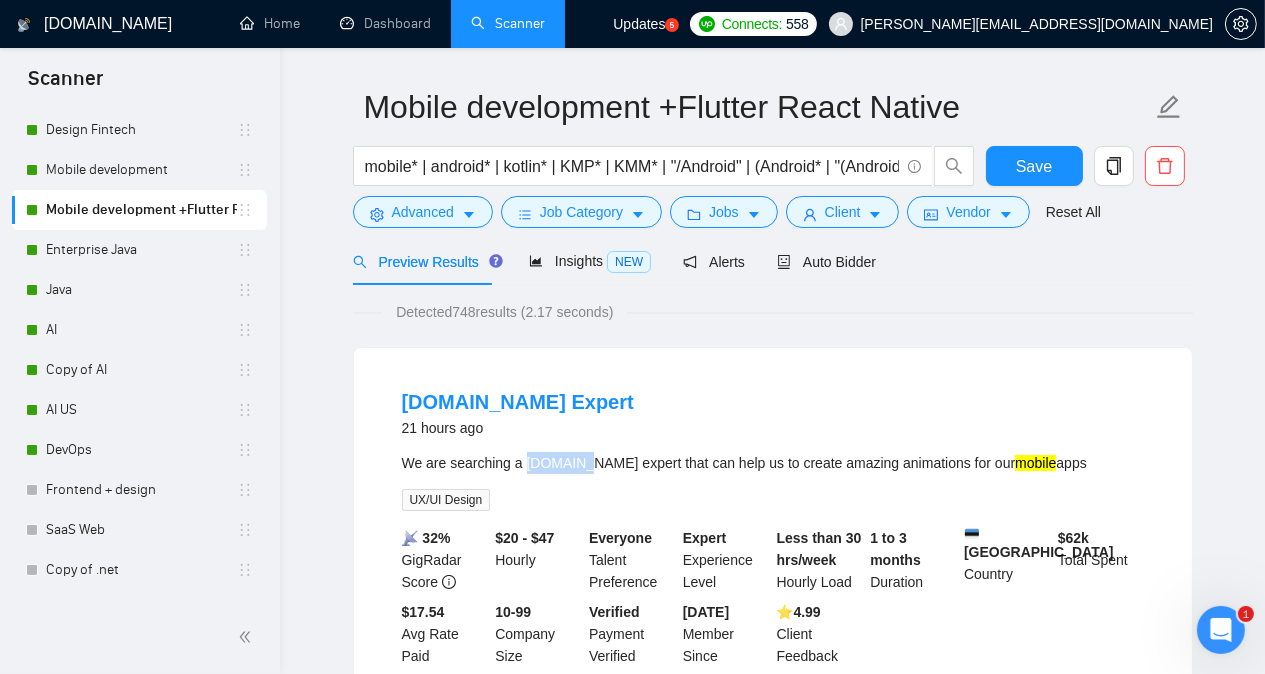 drag, startPoint x: 523, startPoint y: 461, endPoint x: 568, endPoint y: 460, distance: 45.01111 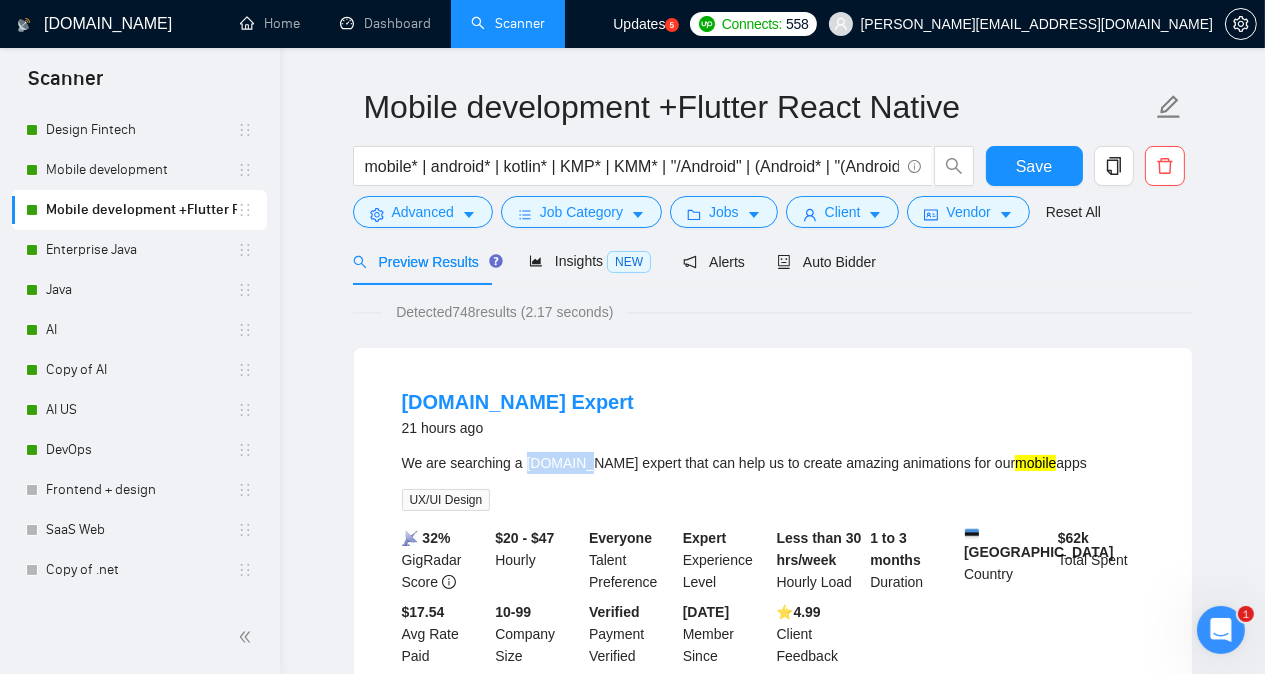 click on "We are searching a [DOMAIN_NAME] expert that can help us to create amazing animations for our  mobile  apps" at bounding box center [773, 463] 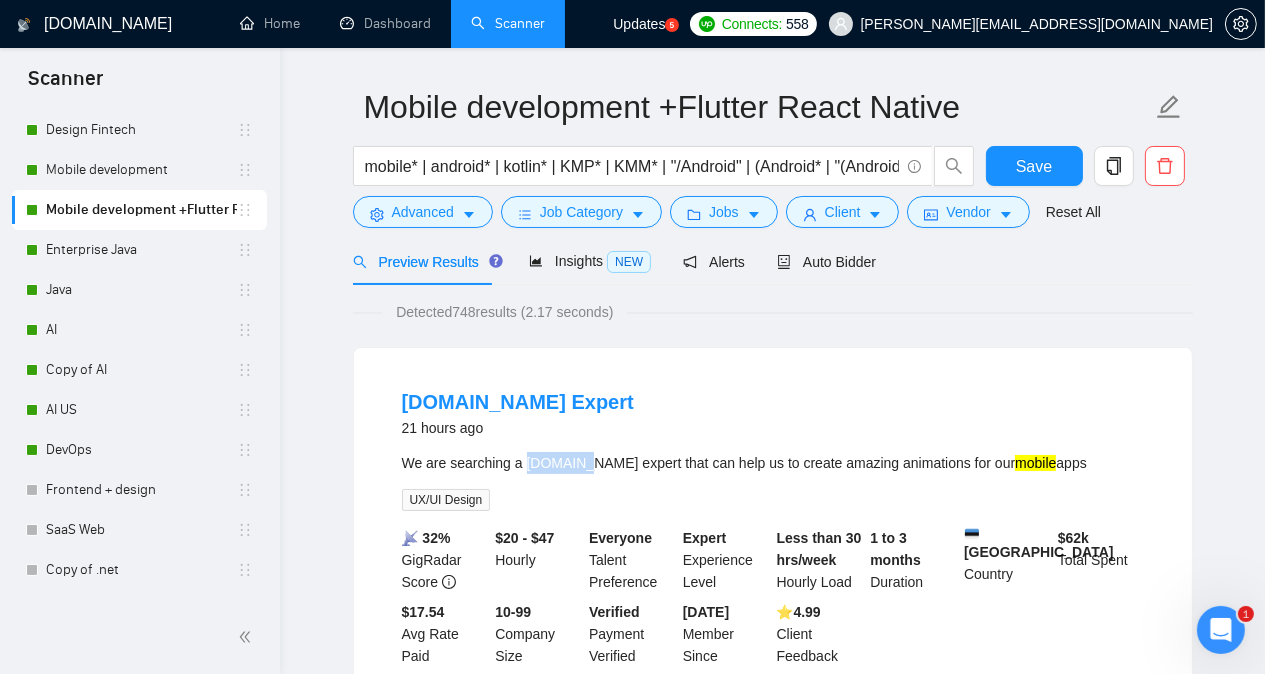 copy on "[DOMAIN_NAME]" 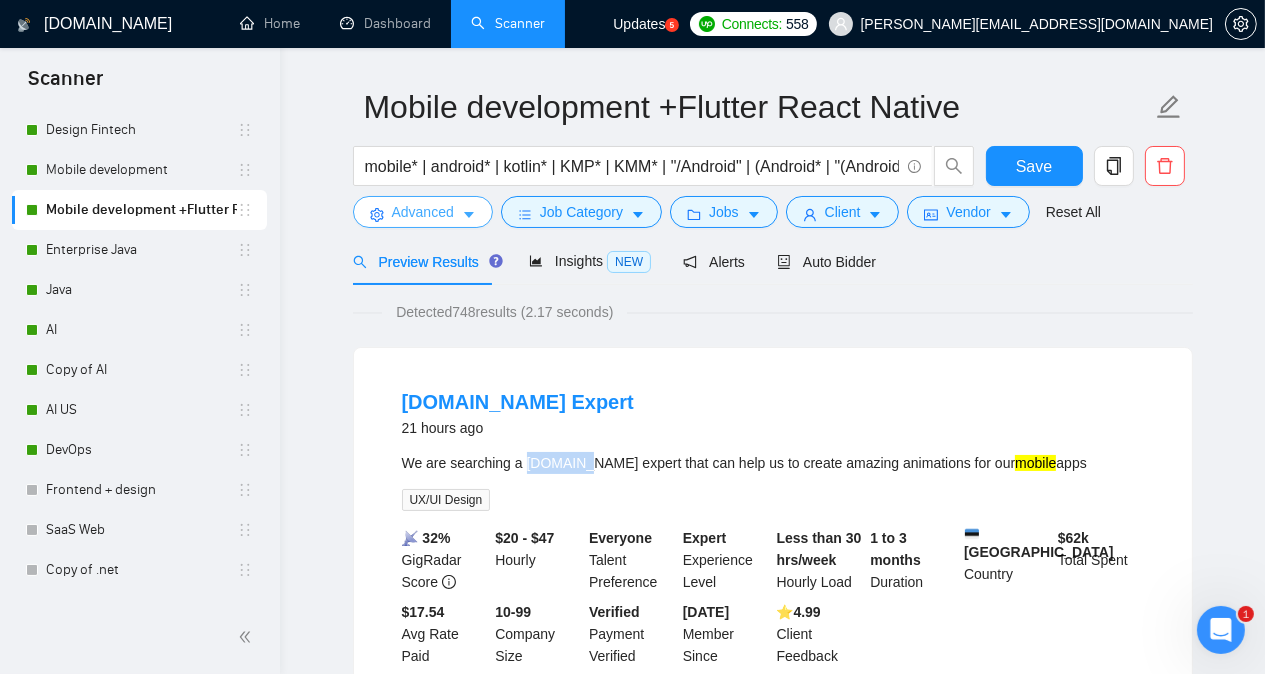 click 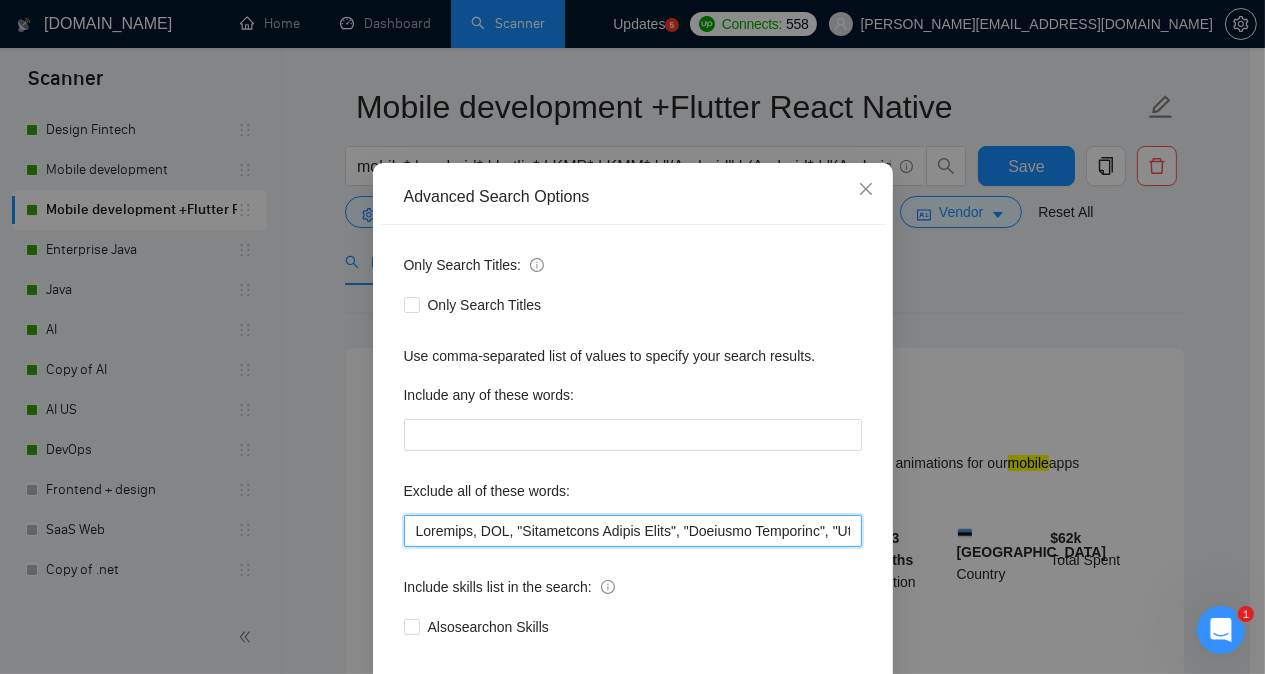click at bounding box center (633, 531) 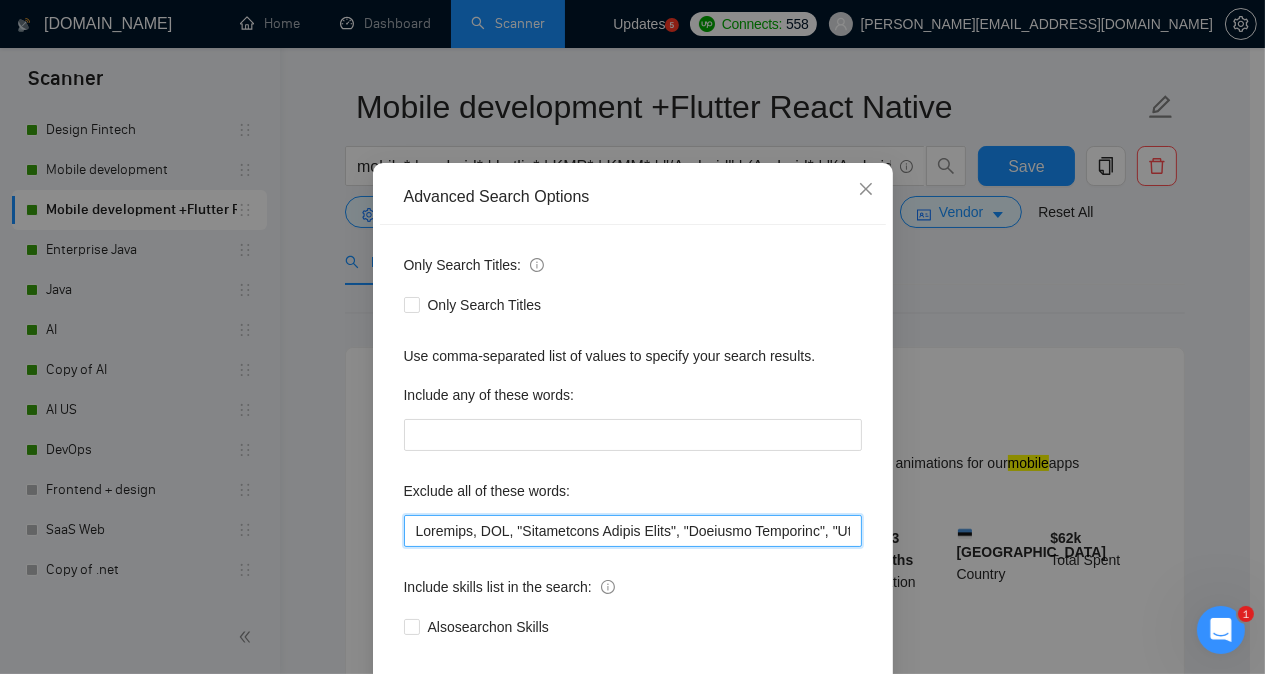 paste on "[DOMAIN_NAME]" 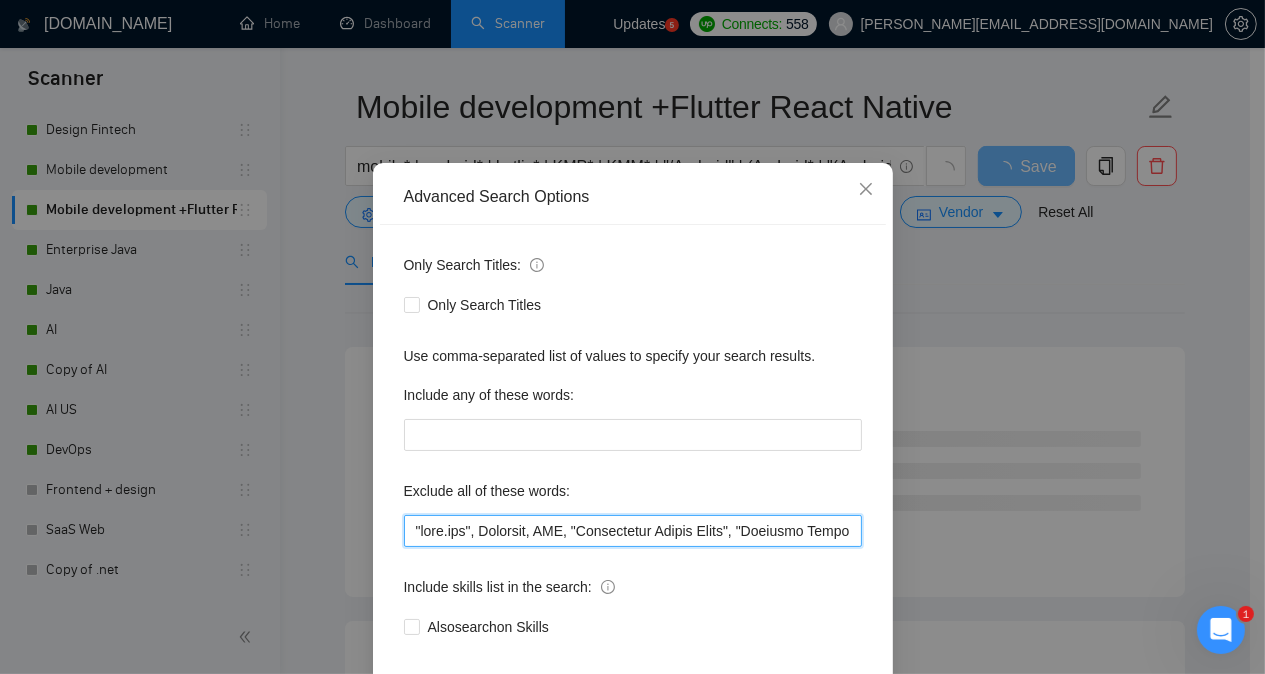 type on ""[DOMAIN_NAME]", [PERSON_NAME], AMP, "Accelerated Mobile Pages", "Frontend Developer", "Instant App", "**working demo**", LED, "Screens to be designed", Rive, CSS, error, "TIGHT DEADLINE", "design expert", MDM, "UX/UI App Design", "Create UI/UX", "create a Figma file", iCloud, Jotform, "prepare the figma", Extension, "1-4 hours", Angular, NativeScript, shader, Spine, "email signatures", publish, CTO, "frontend developer", "(only freelancer", "not agencies", refactor*, Alpaca, nft, "Website Developer/Designer", "Graphical Design", Netlify, "front end", "react developer", "Integration Specialist", Replit, RevenueCat, PowerApps, SharePoint, ComfyUI, "Architecture Specialist", "UI Design", Ruby, "software engineer", HTML, Draftbit, AOSP, "AI/ML", ML, D365, HeyFlow, IAPHub, Adalo, "React project", "AI agent", "re-design", redesign, website, "Git expert", "Watch Before Applying", "help with UX/UI", "C++/Qt", "C++", "/Qt", qt, "machine learning", algorithm*, designer*, iTunes, "backend developer", "Website Developer", Rust..." 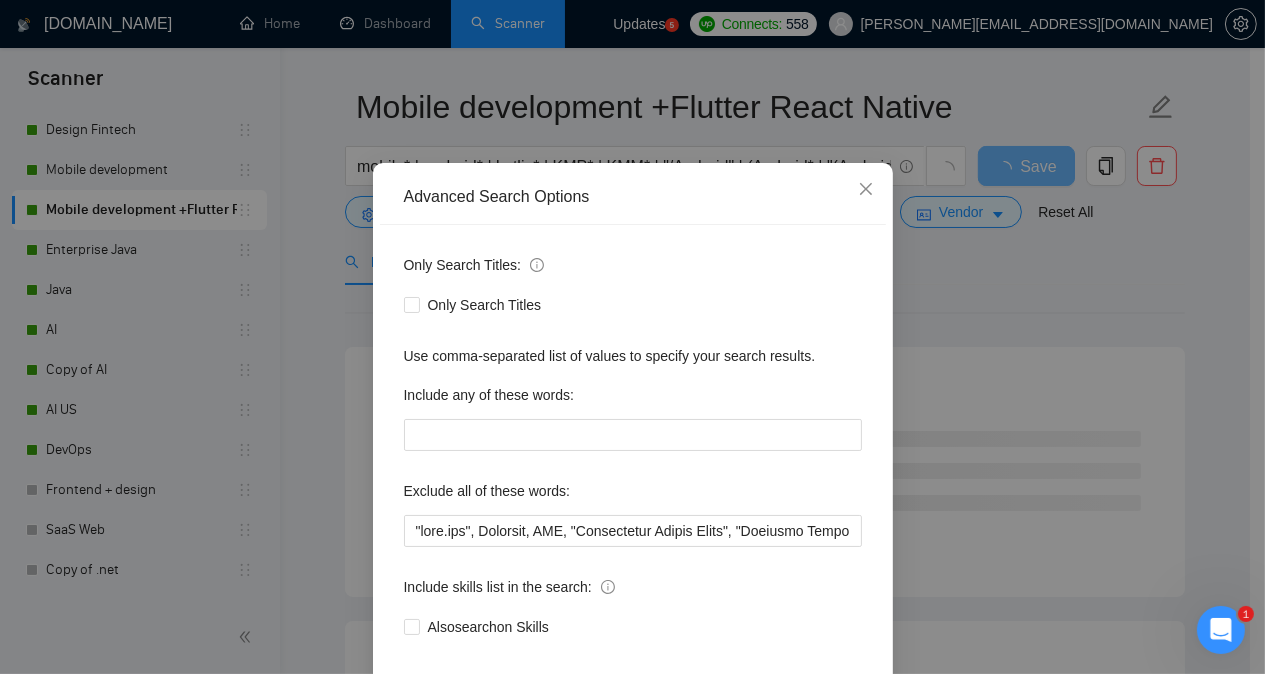 scroll, scrollTop: 157, scrollLeft: 0, axis: vertical 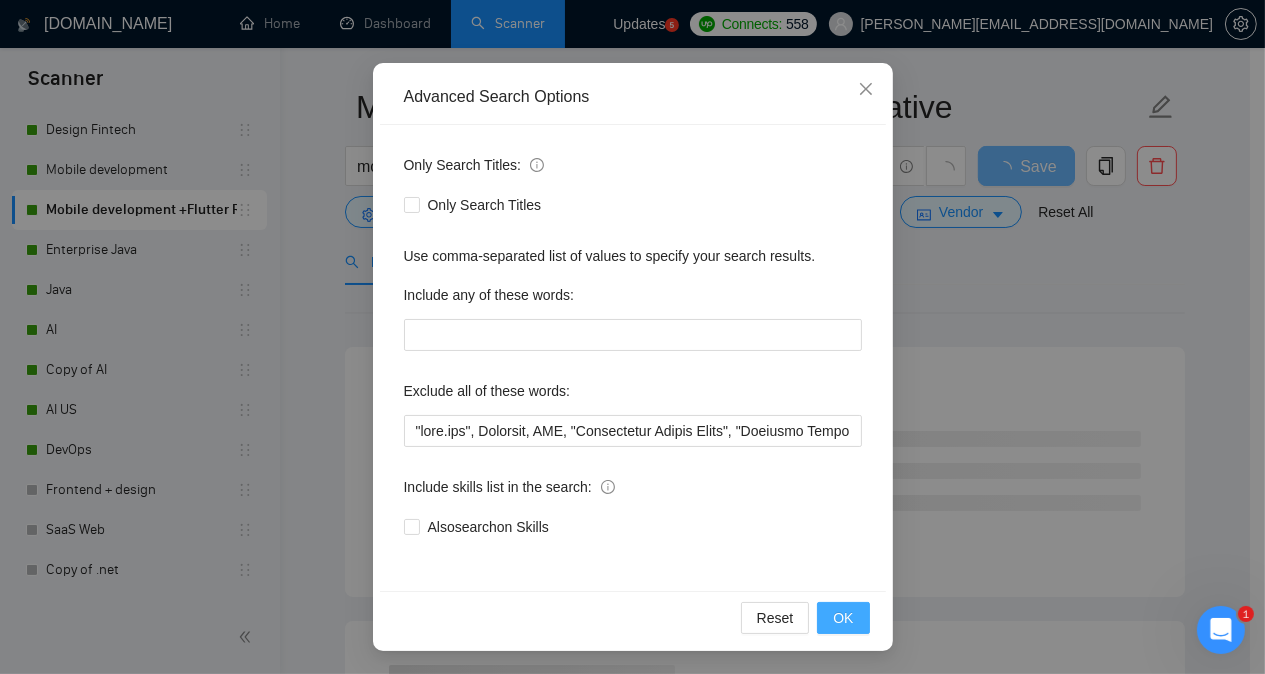 click on "OK" at bounding box center (843, 618) 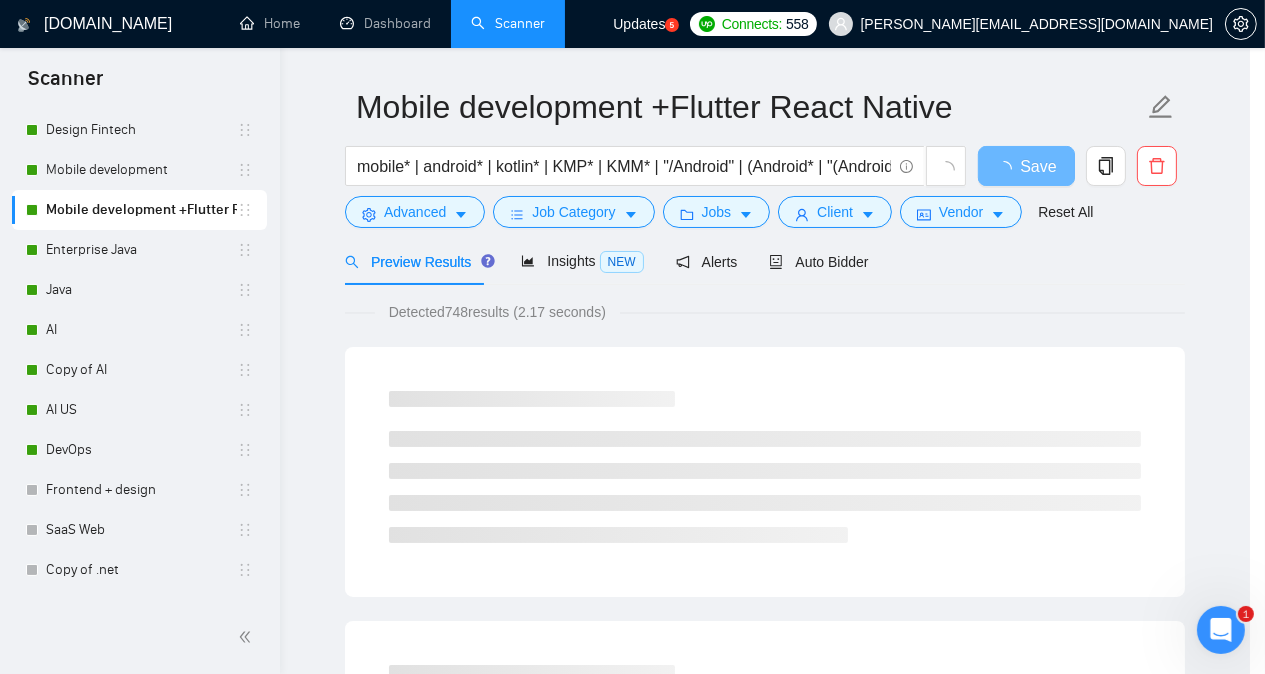 scroll, scrollTop: 57, scrollLeft: 0, axis: vertical 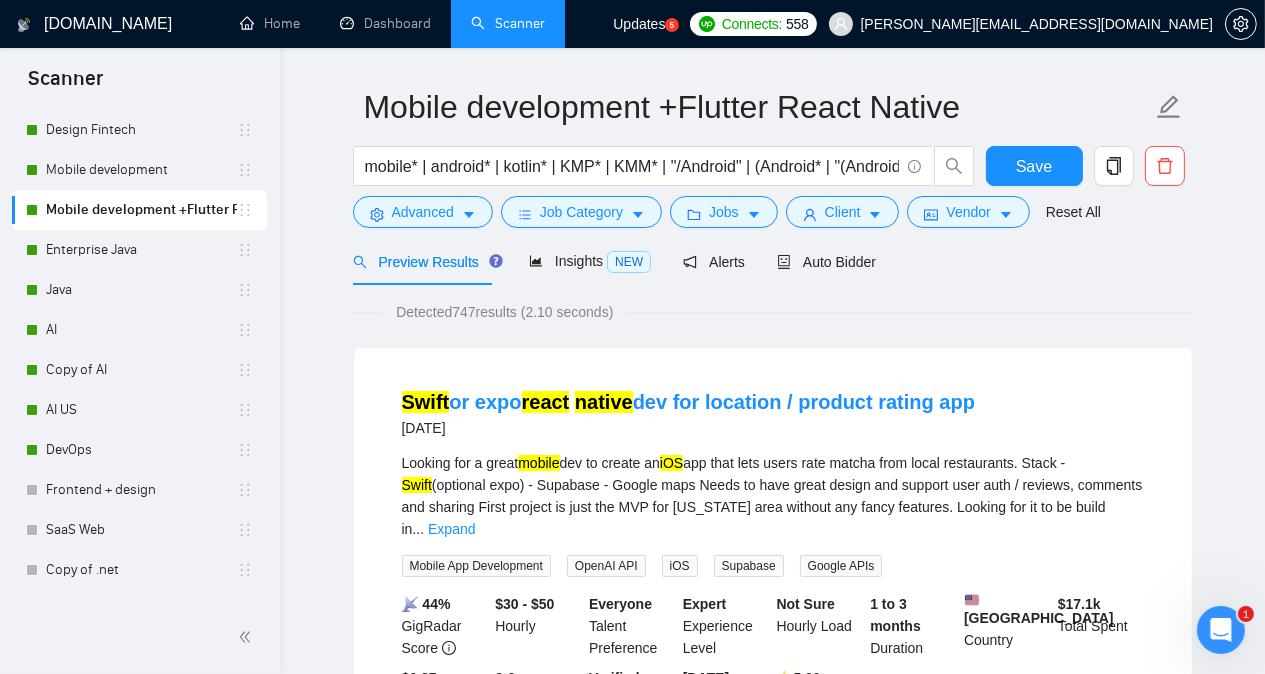 click on "Mobile development +Flutter React Native mobile* | android* | kotlin* | KMP* | KMM* | "/Android" | (Android* | "(Android)" | "/Kotlin" | "(Kotlin" | "(Kotlin)" | ios* | swift* | swiftui* | xcode* | iphone* | Apple* | smartphone* | "smart phone" | flutter | "react native" | reactnative | "(flutter/react native)" Save Advanced   Job Category   Jobs   Client   Vendor   Reset All Preview Results Insights NEW Alerts Auto Bidder Detected   747  results   (2.10 seconds) Swift  or expo  react   native  dev for location / product rating app [DATE] Looking for a great  mobile  dev to create an  iOS  app that lets users rate matcha from local restaurants.
Stack
-  Swift  (optional expo)
- Supabase
- Google maps
Needs to have great design and support user auth / reviews, comments and sharing
First project is just the MVP for [US_STATE] area without any fancy features. Looking for it to be build in  ... Expand Mobile App Development OpenAI API iOS Supabase Google APIs 📡   44% GigRadar Score   $30 - $50 Hourly" at bounding box center [772, 2357] 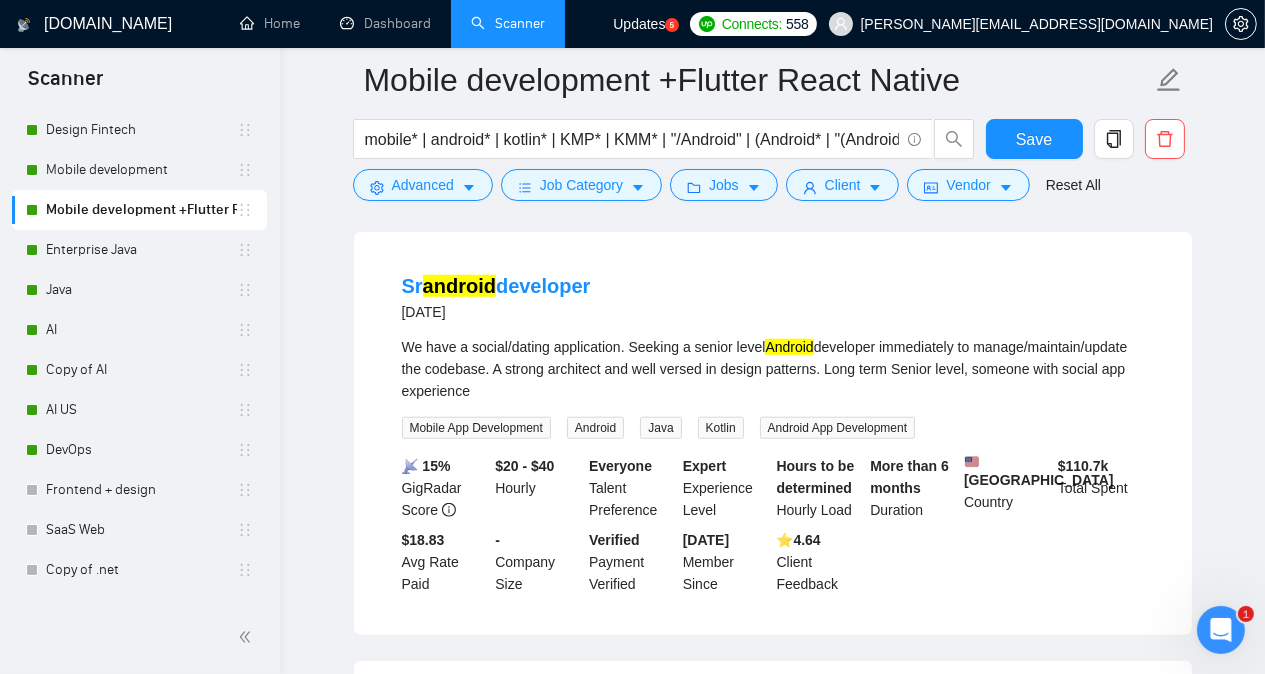 scroll, scrollTop: 1935, scrollLeft: 0, axis: vertical 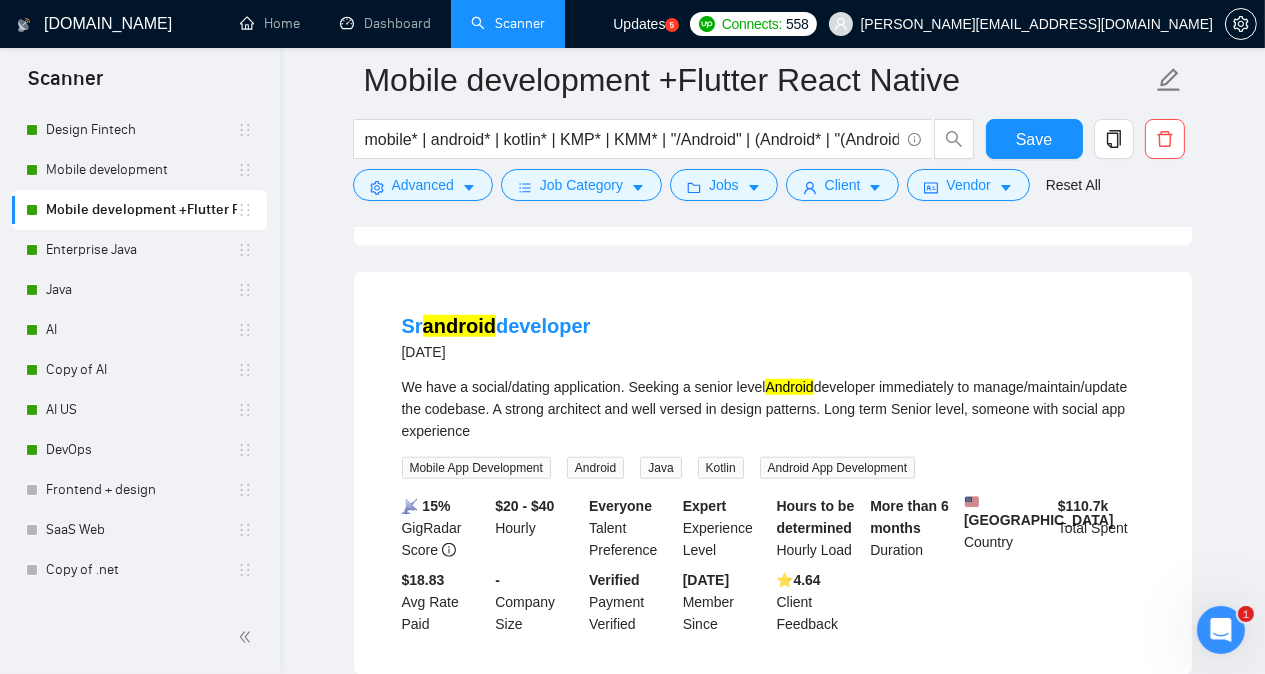 click on "Mobile development +Flutter React Native mobile* | android* | kotlin* | KMP* | KMM* | "/Android" | (Android* | "(Android)" | "/Kotlin" | "(Kotlin" | "(Kotlin)" | ios* | swift* | swiftui* | xcode* | iphone* | Apple* | smartphone* | "smart phone" | flutter | "react native" | reactnative | "(flutter/react native)" Save Advanced   Job Category   Jobs   Client   Vendor   Reset All Preview Results Insights NEW Alerts Auto Bidder Detected   747  results   (2.10 seconds) Swift  or expo  react   native  dev for location / product rating app [DATE] Looking for a great  mobile  dev to create an  iOS  app that lets users rate matcha from local restaurants.
Stack
-  Swift  (optional expo)
- Supabase
- Google maps
Needs to have great design and support user auth / reviews, comments and sharing
First project is just the MVP for [US_STATE] area without any fancy features. Looking for it to be build in  ... Expand Mobile App Development OpenAI API iOS Supabase Google APIs 📡   44% GigRadar Score   $30 - $50 Hourly" at bounding box center (772, 485) 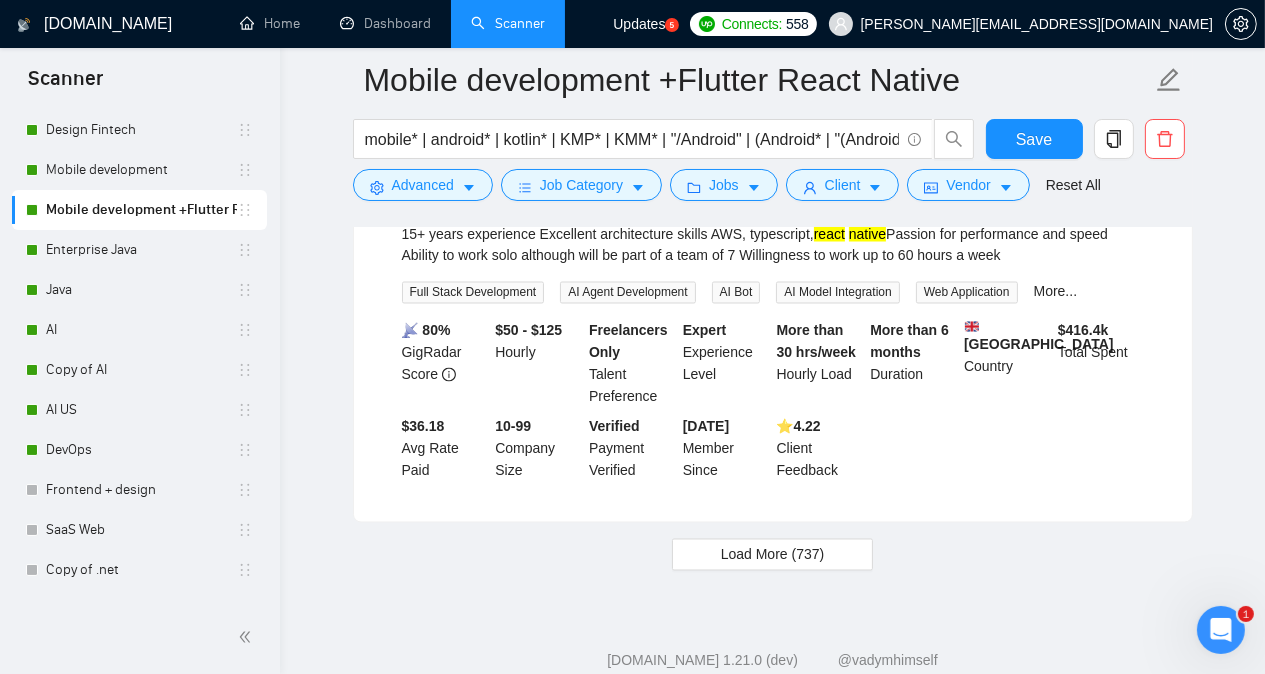 scroll, scrollTop: 4227, scrollLeft: 0, axis: vertical 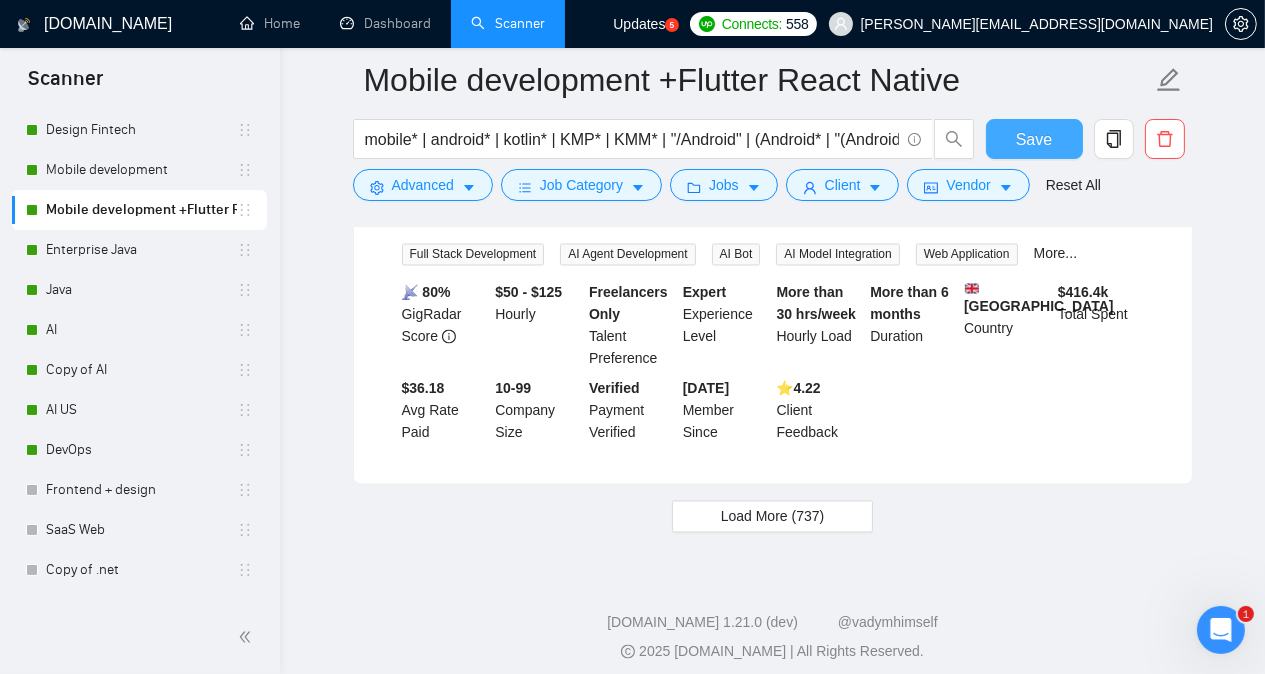 click on "Save" at bounding box center (1034, 139) 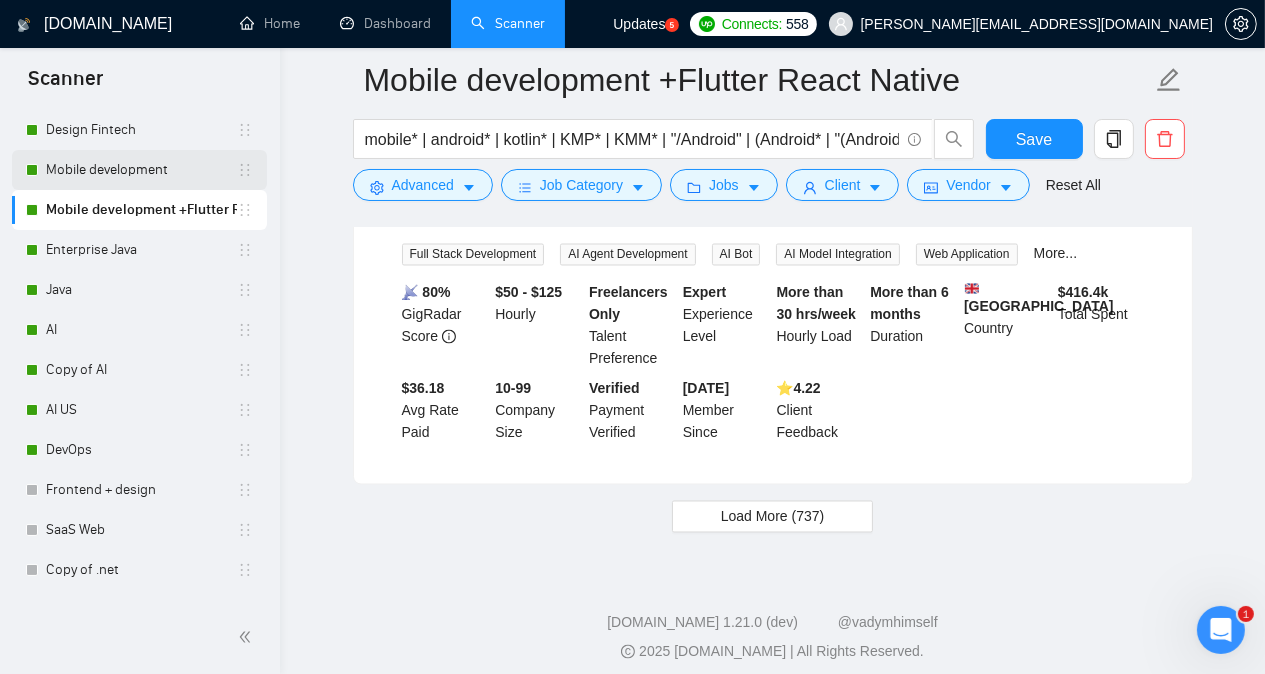 click on "Mobile development" at bounding box center [141, 170] 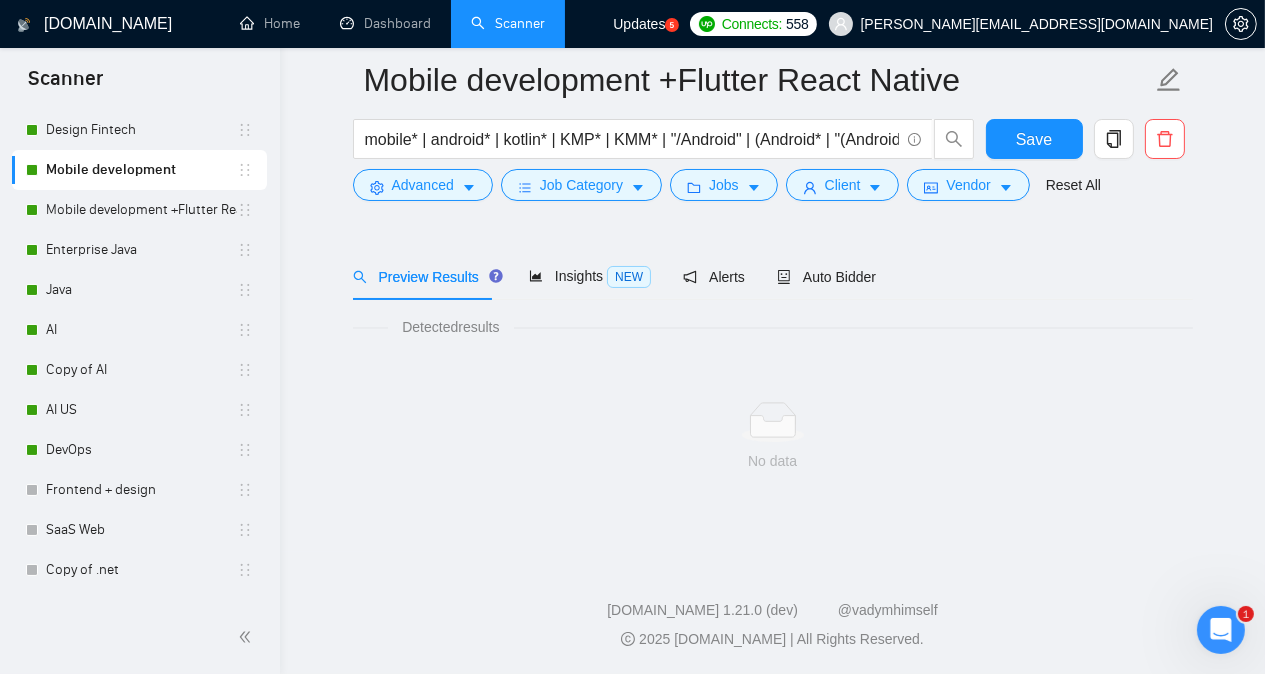 scroll, scrollTop: 55, scrollLeft: 0, axis: vertical 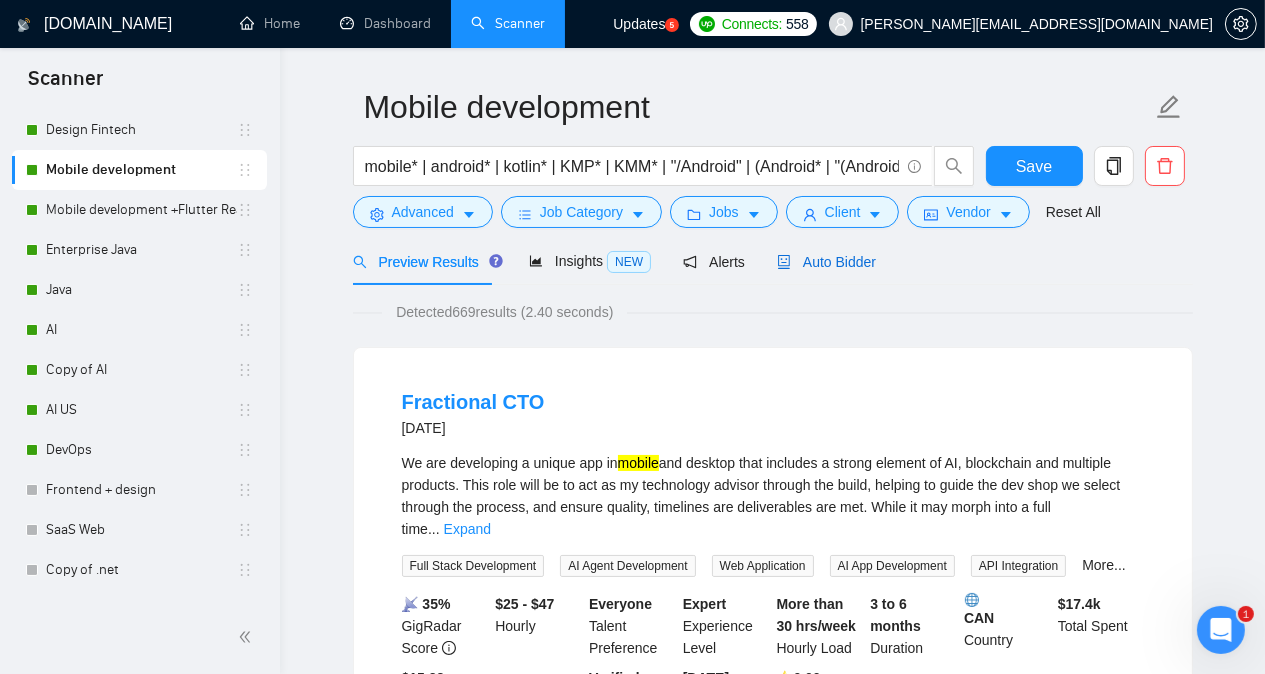 click on "Auto Bidder" at bounding box center [826, 262] 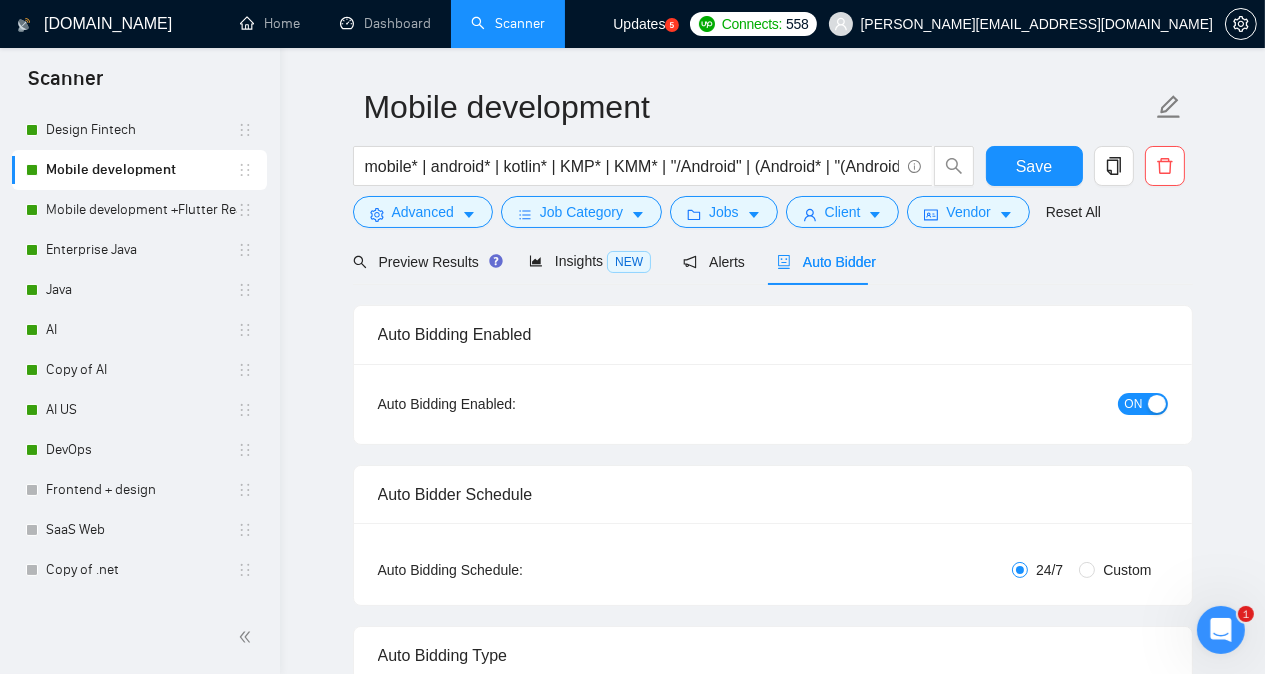 type 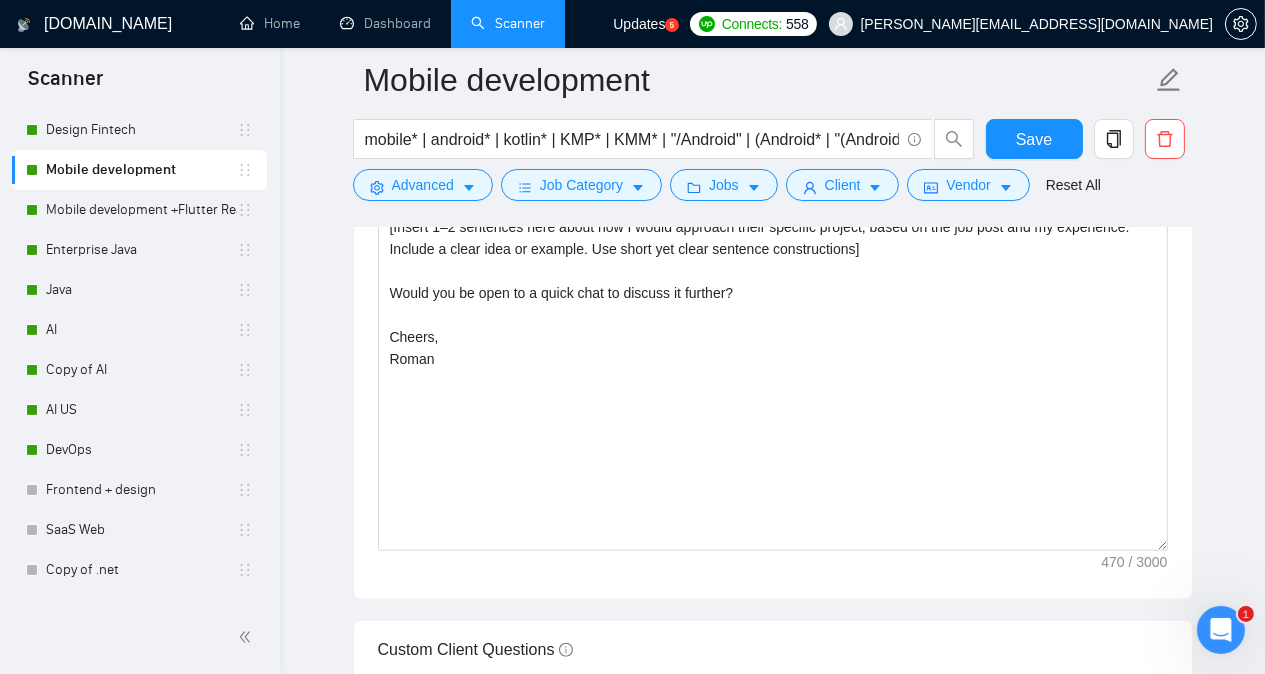 scroll, scrollTop: 2072, scrollLeft: 0, axis: vertical 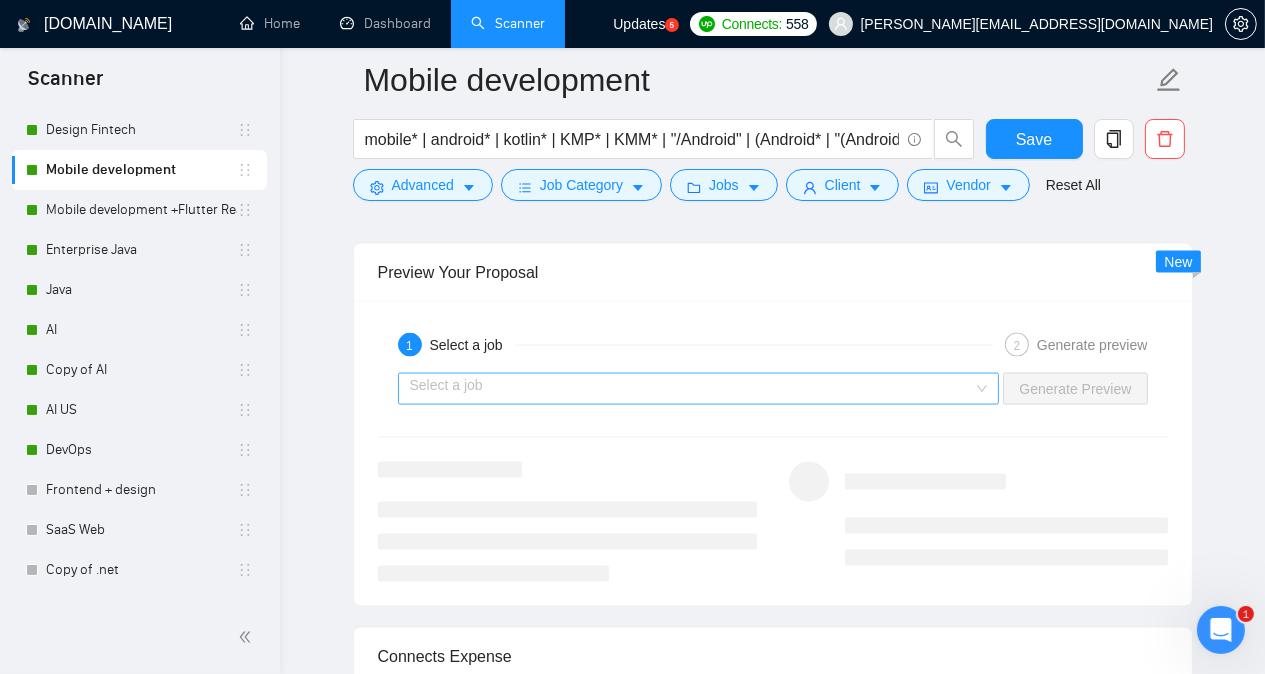 click on "Select a job" at bounding box center [699, 389] 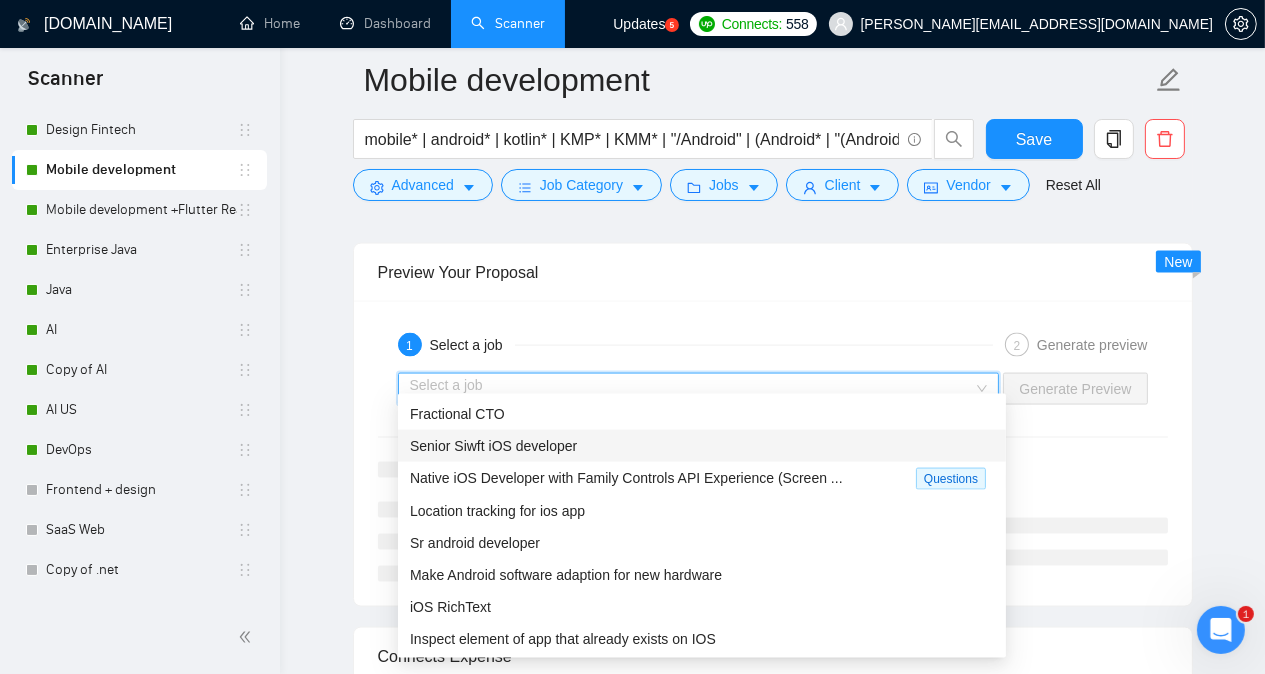 click on "Senior Siwft iOS developer" at bounding box center (702, 446) 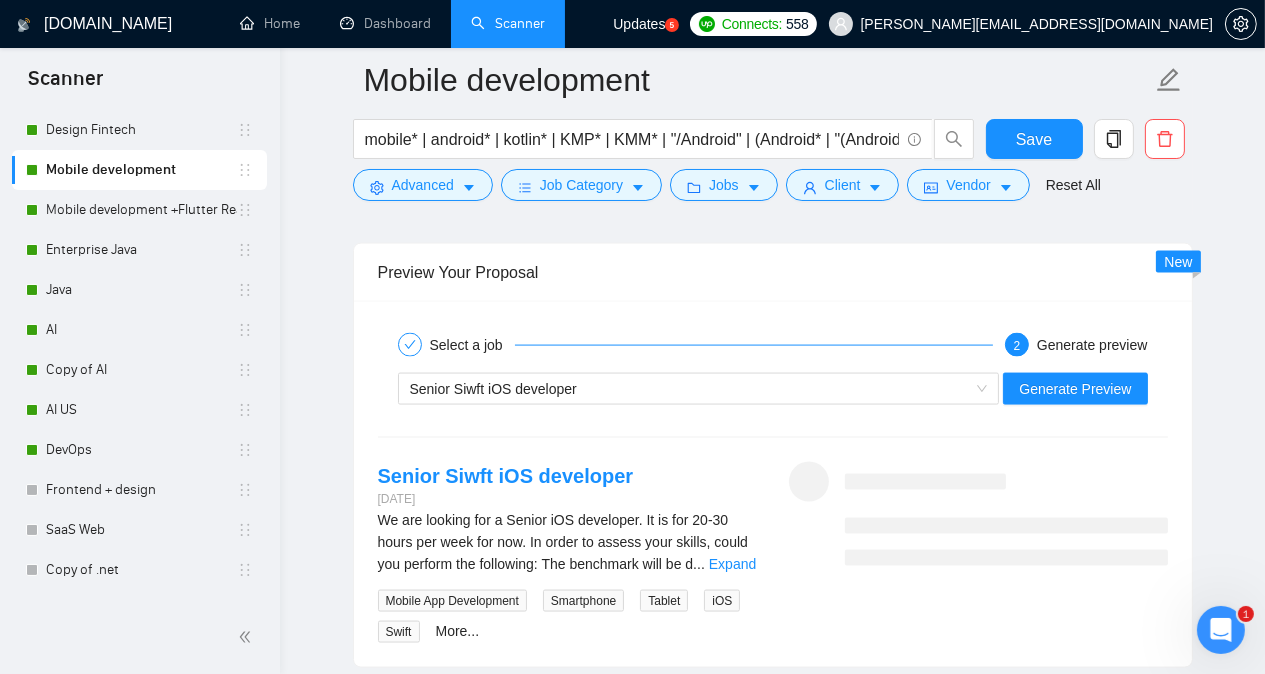 click on "[DOMAIN_NAME] Home Dashboard Scanner Updates
5
Connects: 558 [PERSON_NAME][EMAIL_ADDRESS][DOMAIN_NAME] Mobile development mobile* | android* | kotlin* | KMP* | KMM* | "/Android" | (Android* | "(Android)" | "/Kotlin" | "(Kotlin" | "(Kotlin)" | ios* | swift* | swiftui* | xcode* | iphone* | Apple* | smartphone* | "smart phone" Save Advanced   Job Category   Jobs   Client   Vendor   Reset All Preview Results Insights NEW Alerts Auto Bidder Auto Bidding Enabled Auto Bidding Enabled: ON Auto Bidder Schedule Auto Bidding Type: Automated (recommended) Semi-automated Auto Bidding Schedule: 24/7 Custom Custom Auto Bidder Schedule Repeat every week [DATE] [DATE] [DATE] [DATE] [DATE] [DATE] [DATE] Active Hours ( [GEOGRAPHIC_DATA]/[GEOGRAPHIC_DATA] ): From: To: ( 24  hours) [GEOGRAPHIC_DATA]/[GEOGRAPHIC_DATA] Auto Bidding Type Select your bidding algorithm: Choose the algorithm for you bidding. The price per proposal does not include your connects expenditure. Template Bidder 0.50  credits / proposal Sardor AI 🤖 1.00" at bounding box center (772, -588) 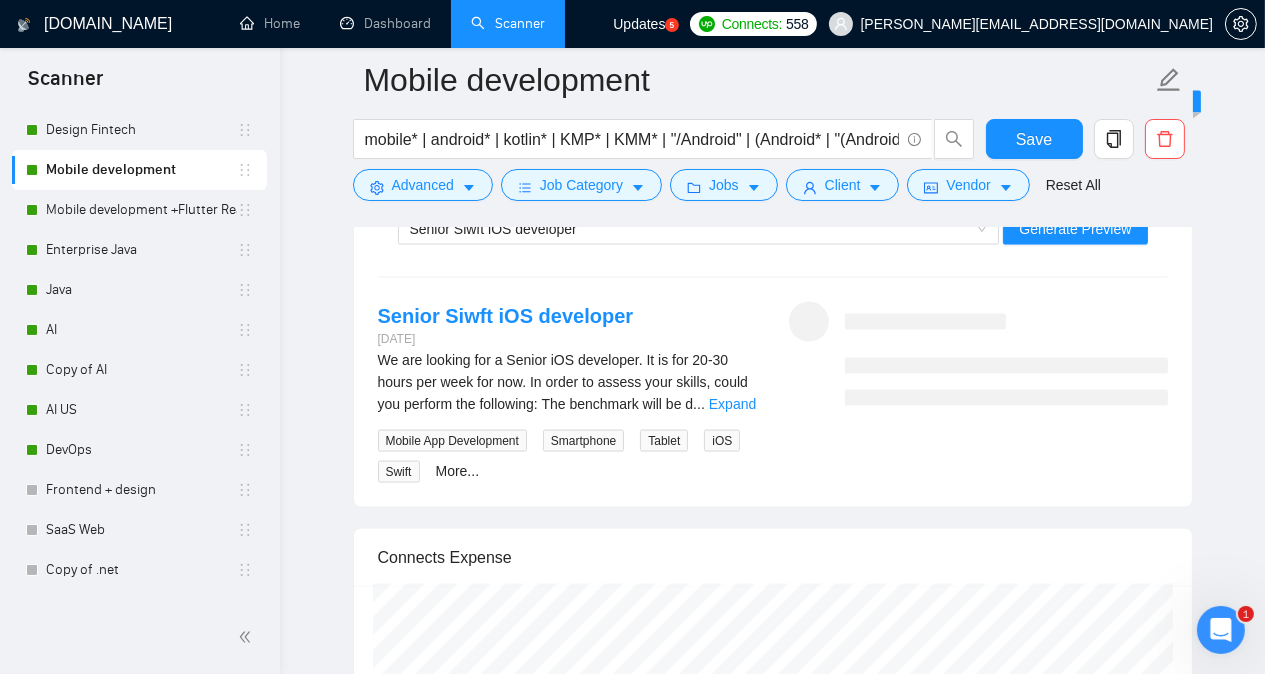 scroll, scrollTop: 3592, scrollLeft: 0, axis: vertical 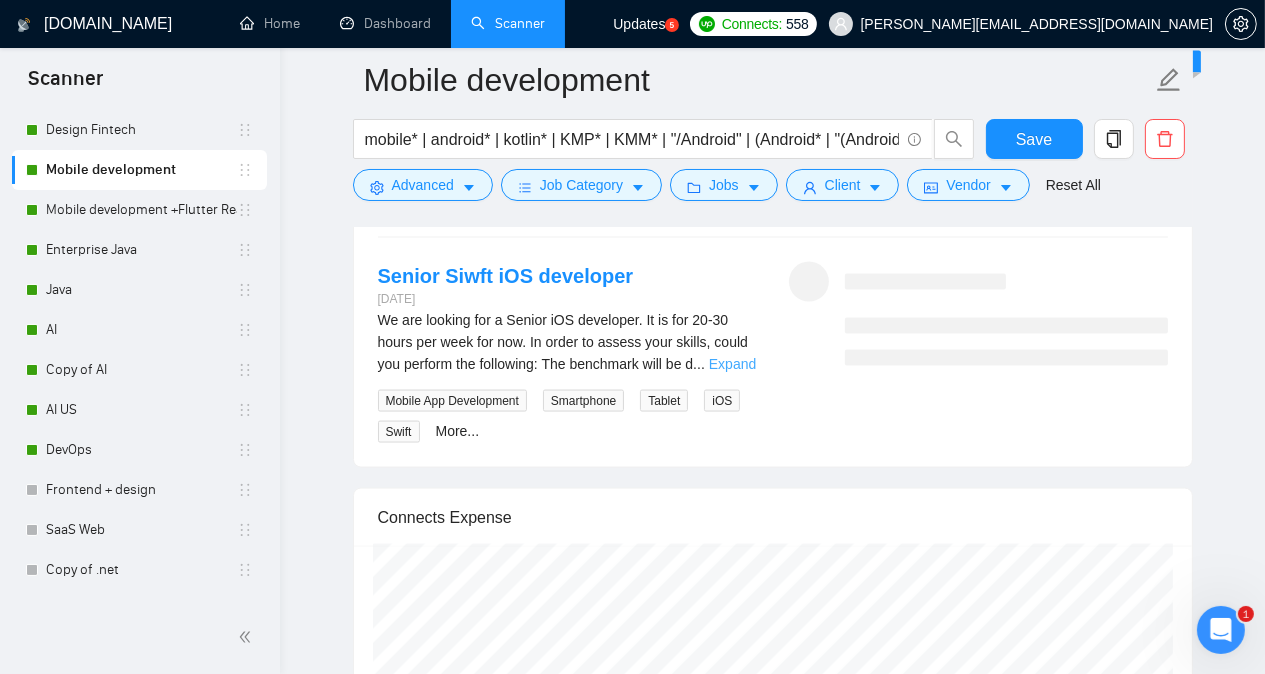 click on "Expand" at bounding box center (732, 364) 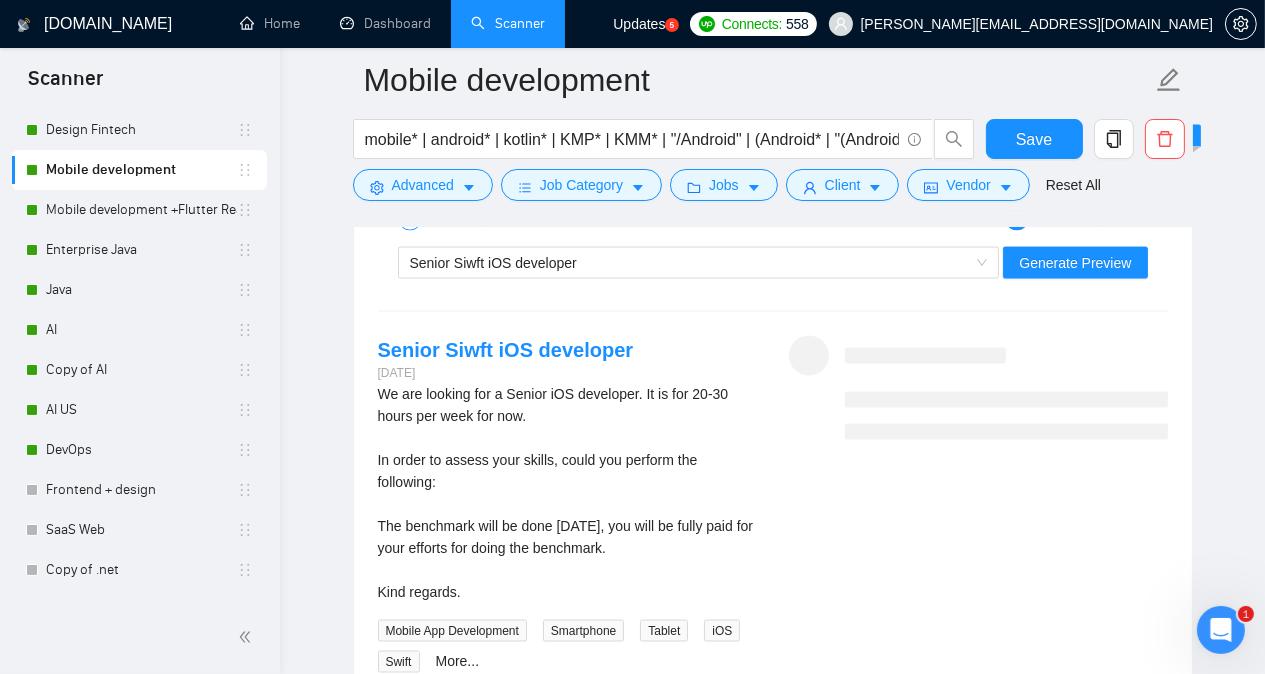 scroll, scrollTop: 3460, scrollLeft: 0, axis: vertical 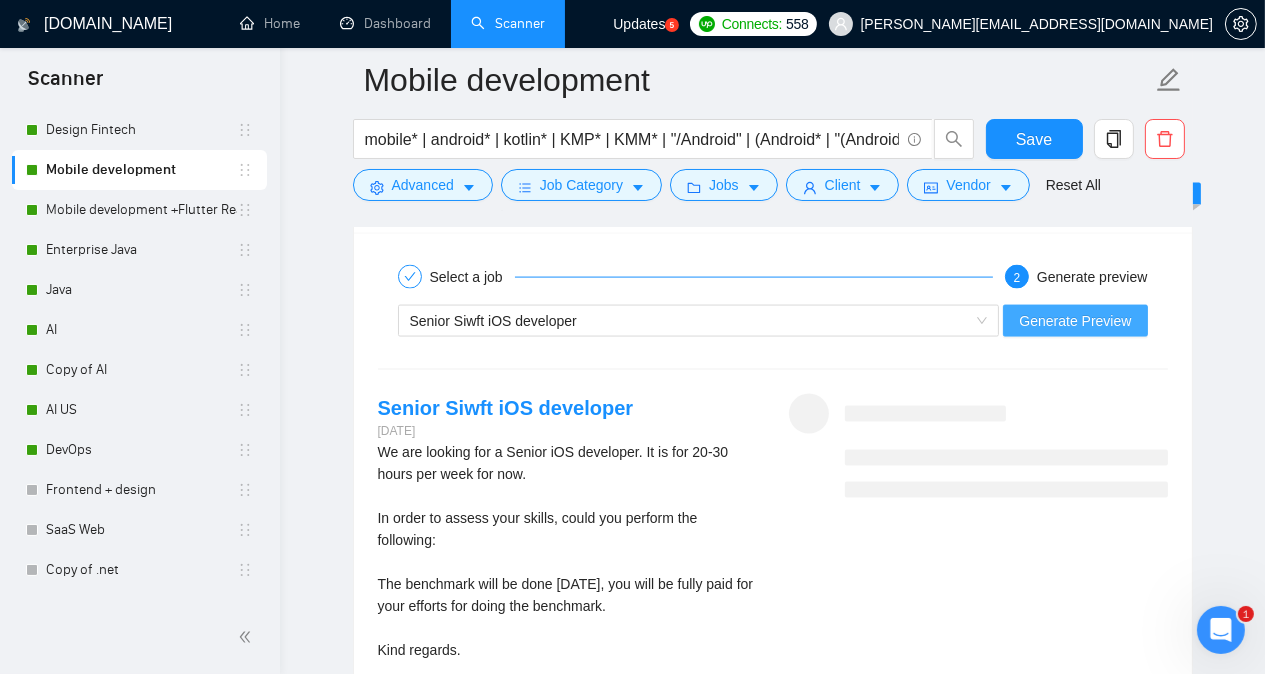 click on "Generate Preview" at bounding box center (1075, 321) 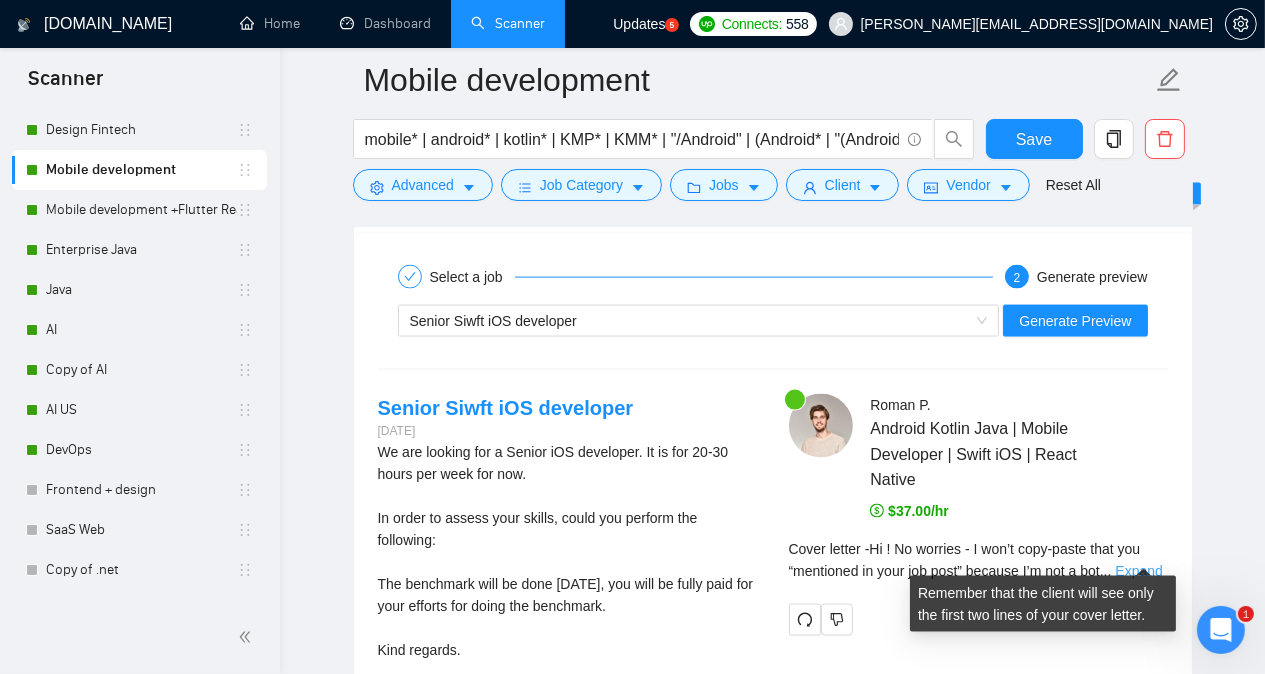 click on "Expand" at bounding box center [1138, 571] 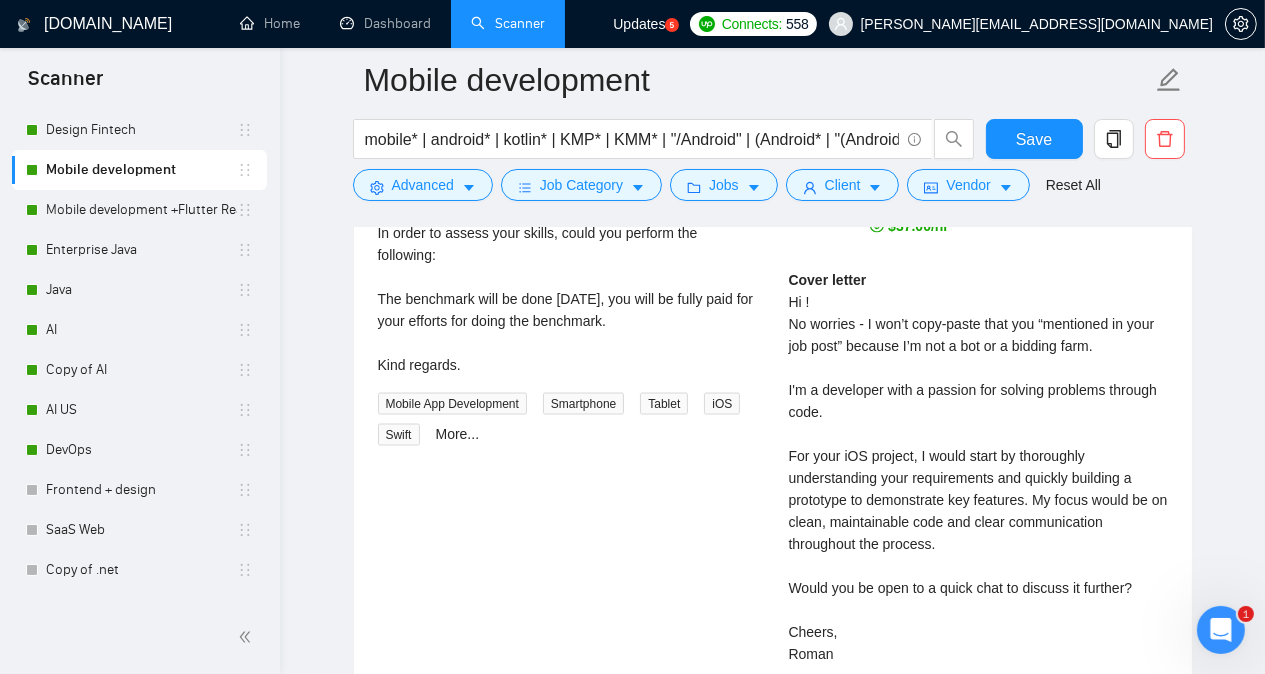 scroll, scrollTop: 3762, scrollLeft: 0, axis: vertical 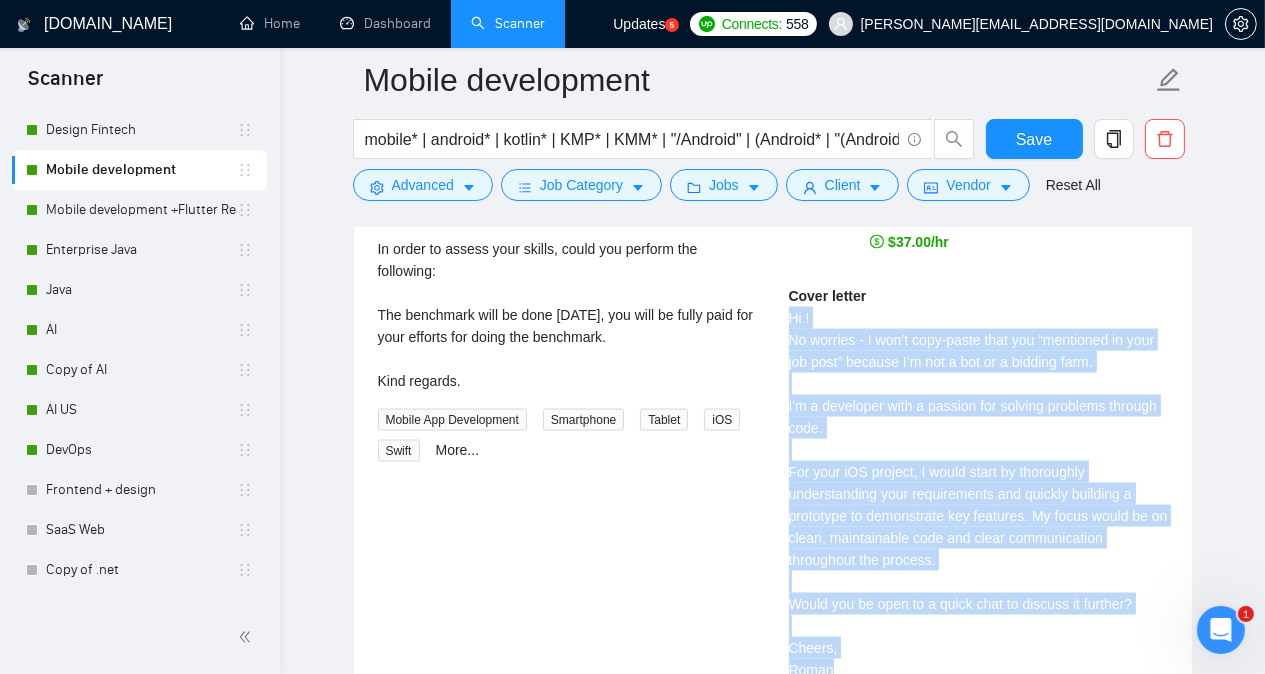 drag, startPoint x: 791, startPoint y: 305, endPoint x: 856, endPoint y: 647, distance: 348.1221 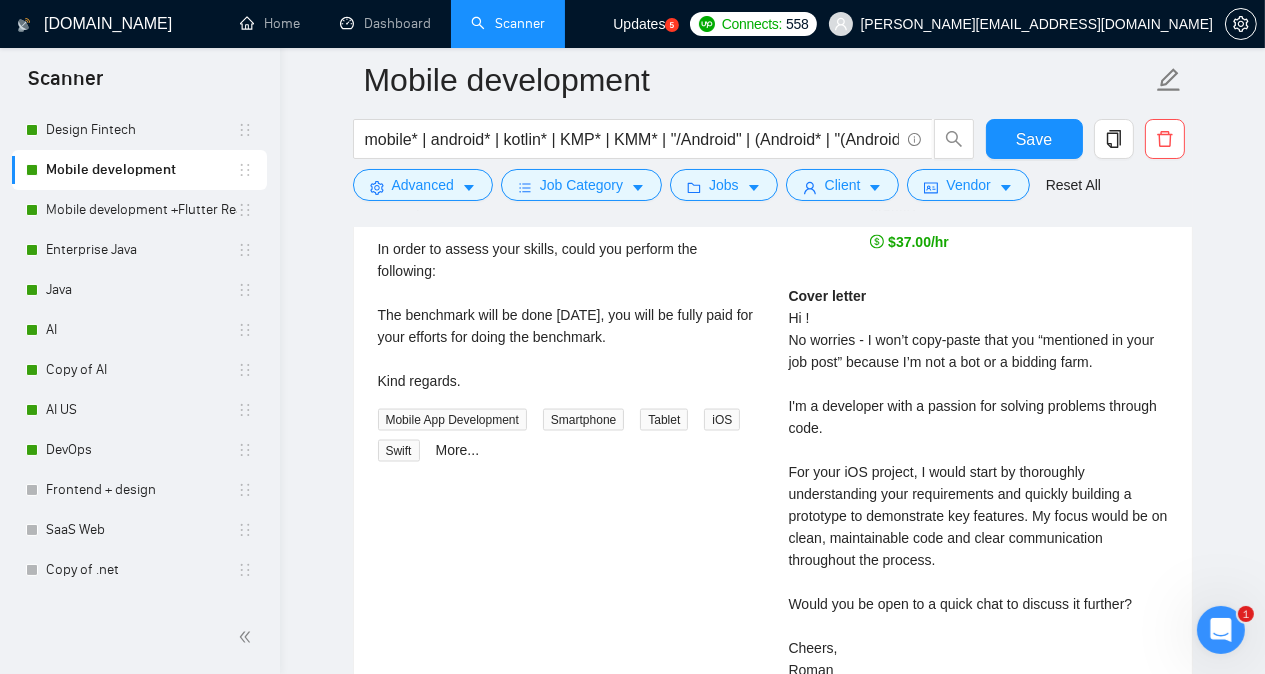 click on "[DOMAIN_NAME] Home Dashboard Scanner Updates
5
Connects: 558 [PERSON_NAME][EMAIL_ADDRESS][DOMAIN_NAME] Mobile development mobile* | android* | kotlin* | KMP* | KMM* | "/Android" | (Android* | "(Android)" | "/Kotlin" | "(Kotlin" | "(Kotlin)" | ios* | swift* | swiftui* | xcode* | iphone* | Apple* | smartphone* | "smart phone" Save Advanced   Job Category   Jobs   Client   Vendor   Reset All Preview Results Insights NEW Alerts Auto Bidder Auto Bidding Enabled Auto Bidding Enabled: ON Auto Bidder Schedule Auto Bidding Type: Automated (recommended) Semi-automated Auto Bidding Schedule: 24/7 Custom Custom Auto Bidder Schedule Repeat every week [DATE] [DATE] [DATE] [DATE] [DATE] [DATE] [DATE] Active Hours ( [GEOGRAPHIC_DATA]/[GEOGRAPHIC_DATA] ): From: To: ( 24  hours) [GEOGRAPHIC_DATA]/[GEOGRAPHIC_DATA] Auto Bidding Type Select your bidding algorithm: Choose the algorithm for you bidding. The price per proposal does not include your connects expenditure. Template Bidder 0.50  credits / proposal Sardor AI 🤖 1.00" at bounding box center (772, -711) 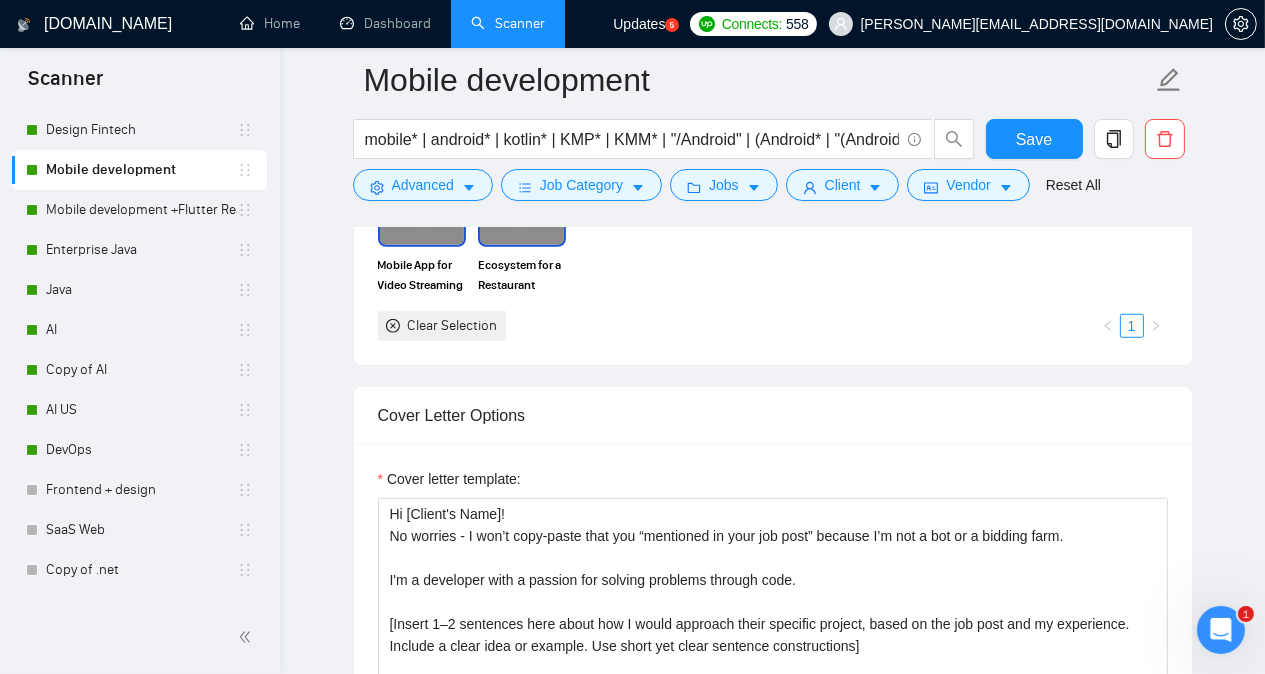 scroll, scrollTop: 1649, scrollLeft: 0, axis: vertical 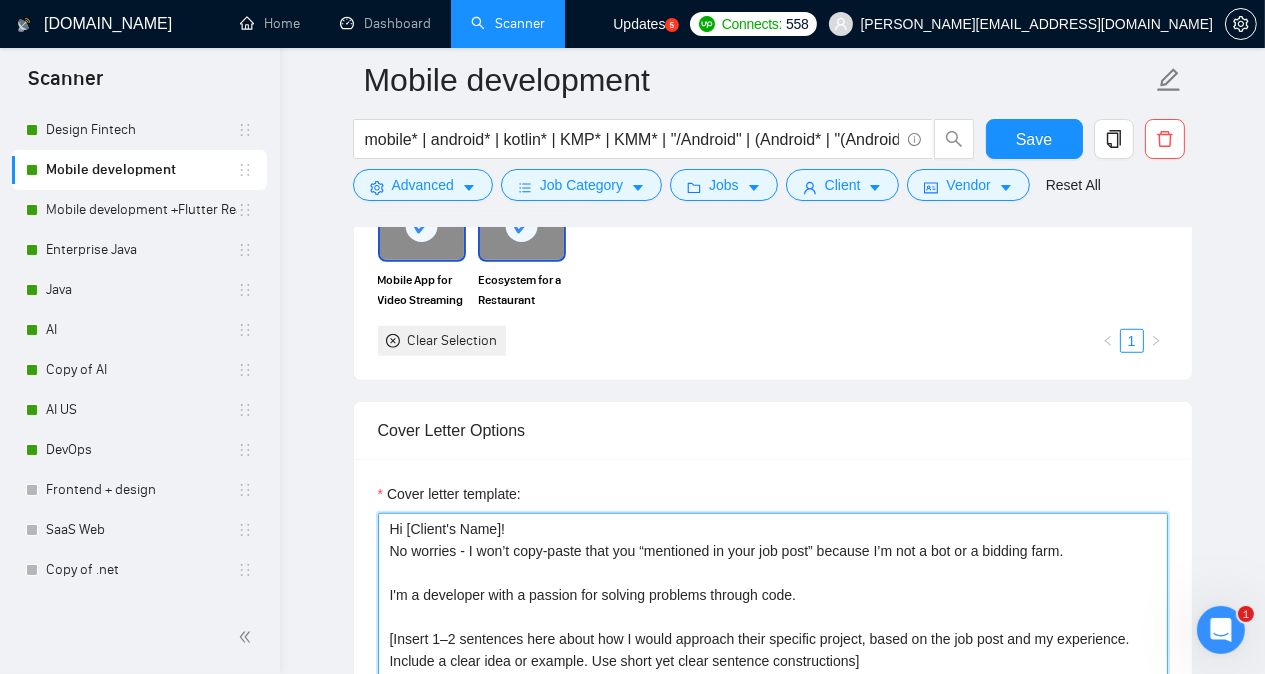 click on "Hi [Client's Name]!
No worries - I won’t copy-paste that you “mentioned in your job post” because I’m not a bot or a bidding farm.
I'm a developer with a passion for solving problems through code.
[Insert 1–2 sentences here about how I would approach their specific project, based on the job post and my experience. Include a clear idea or example. Use short yet clear sentence constructions]
Would you be open to a quick chat to discuss it further?
Cheers,
Roman" at bounding box center (773, 738) 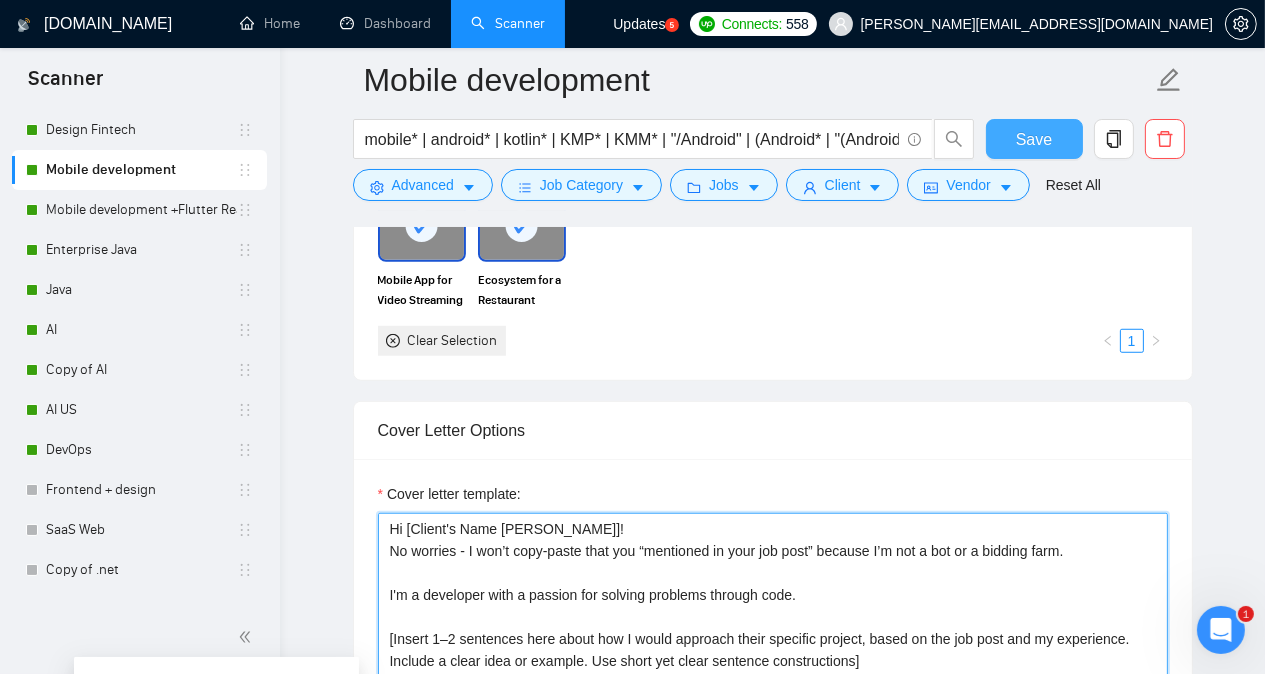 type on "Hi [Client's Name [PERSON_NAME]]!
No worries - I won’t copy-paste that you “mentioned in your job post” because I’m not a bot or a bidding farm.
I'm a developer with a passion for solving problems through code.
[Insert 1–2 sentences here about how I would approach their specific project, based on the job post and my experience. Include a clear idea or example. Use short yet clear sentence constructions]
Would you be open to a quick chat to discuss it further?
Cheers,
Roman" 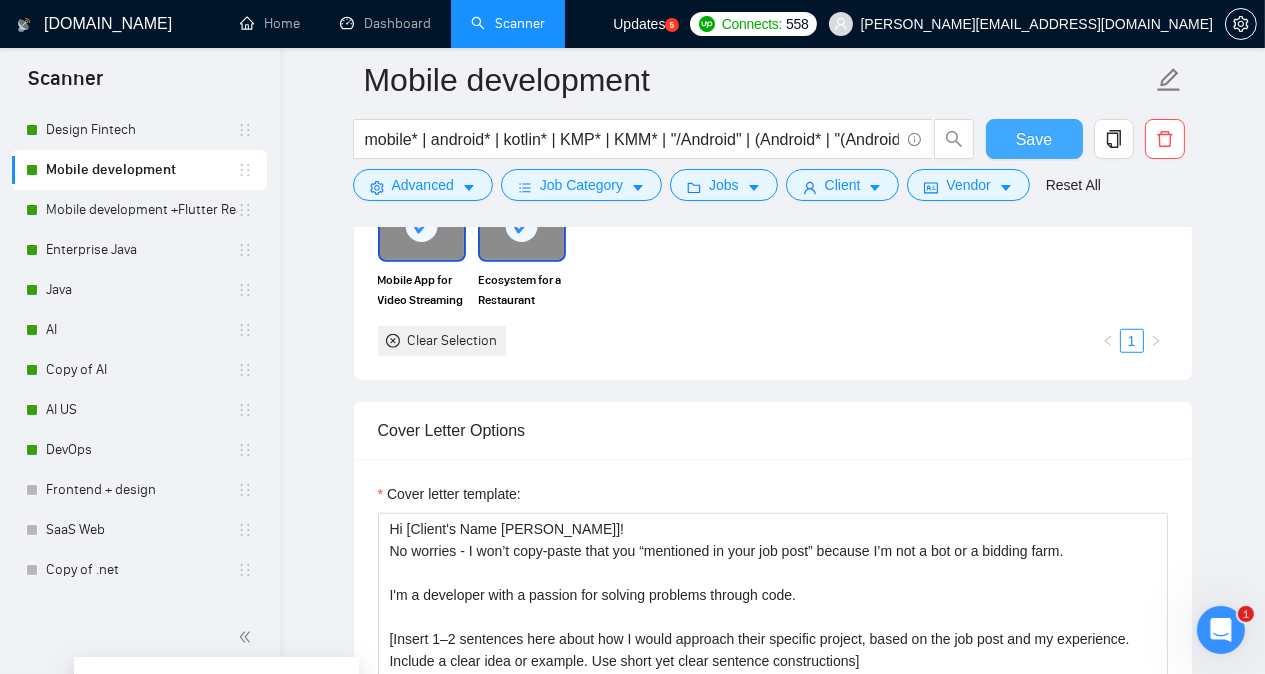 click on "Save" at bounding box center (1034, 139) 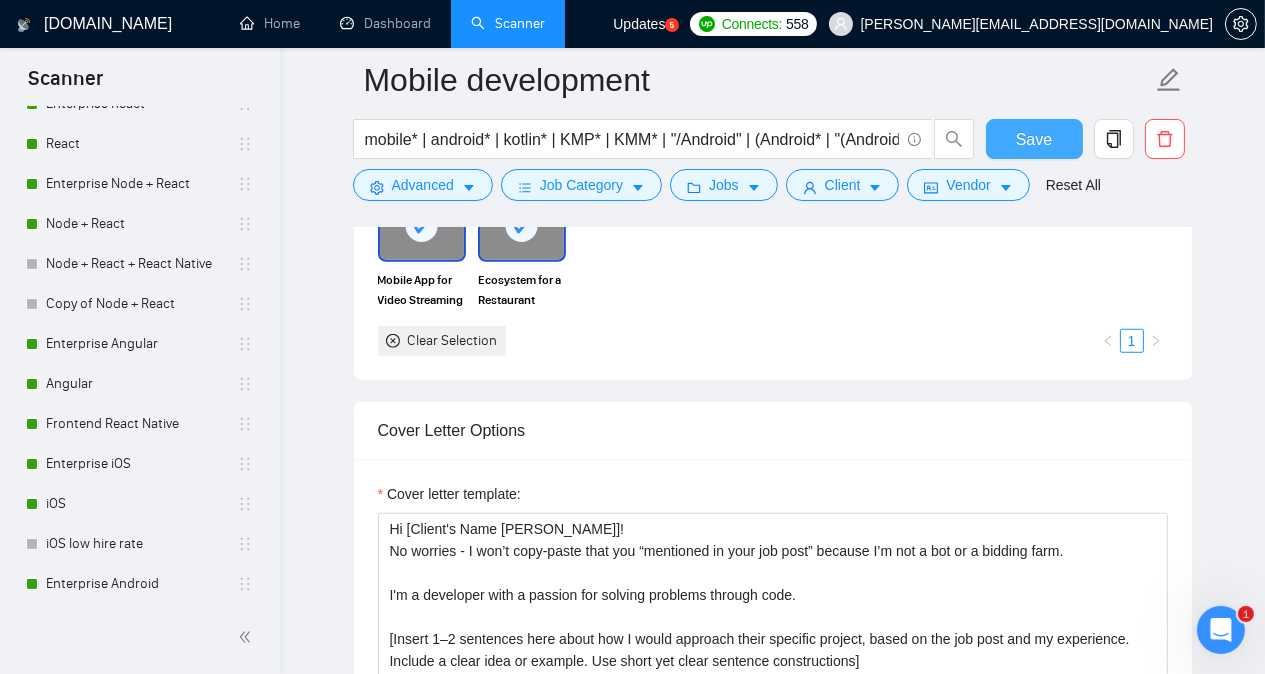 scroll, scrollTop: 740, scrollLeft: 0, axis: vertical 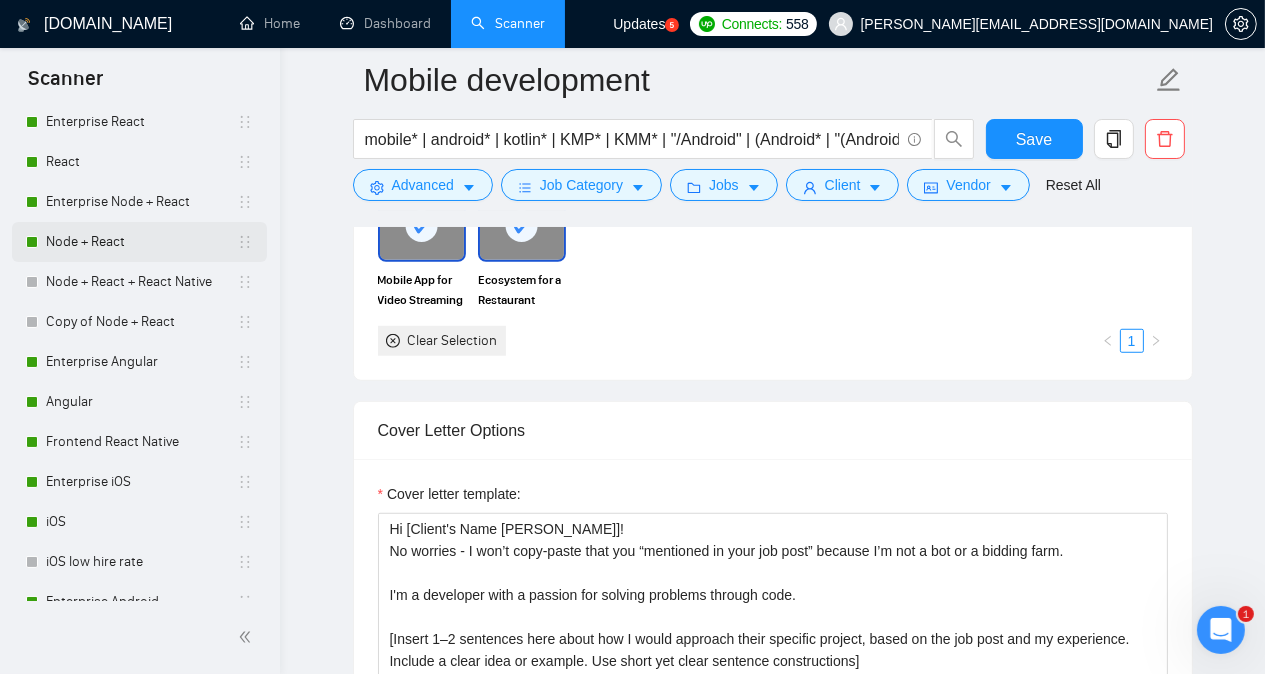 click on "Node + React" at bounding box center [141, 242] 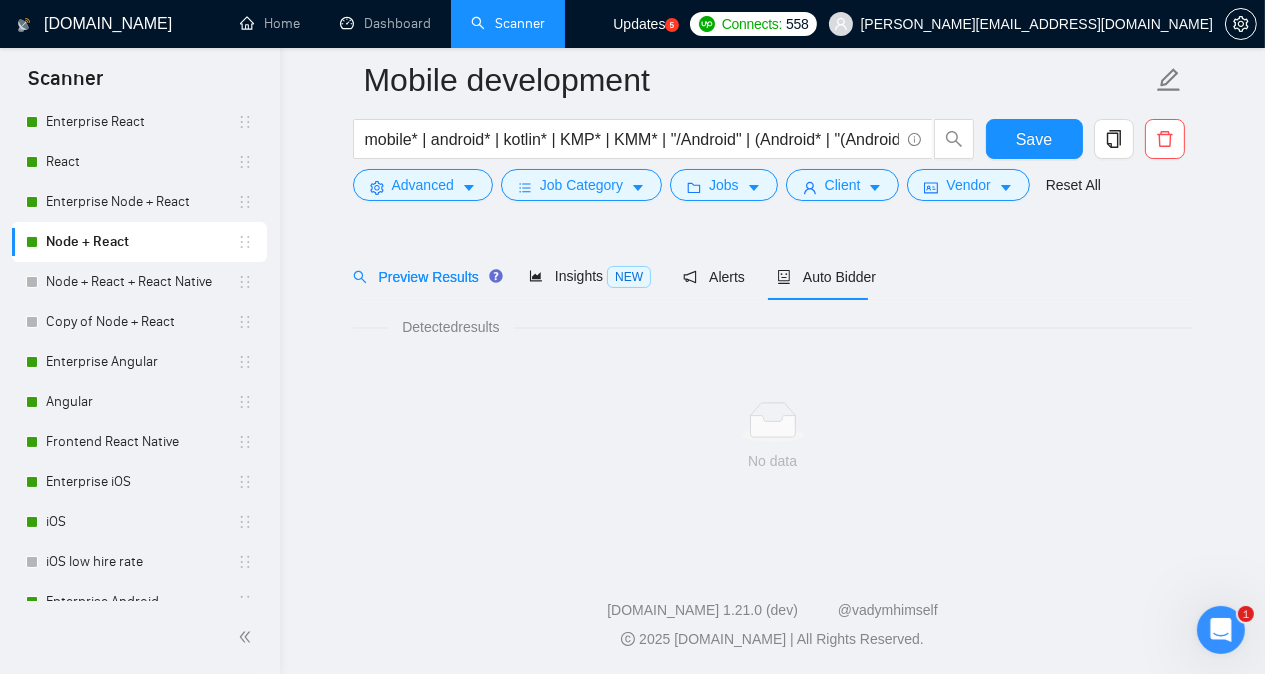 scroll, scrollTop: 55, scrollLeft: 0, axis: vertical 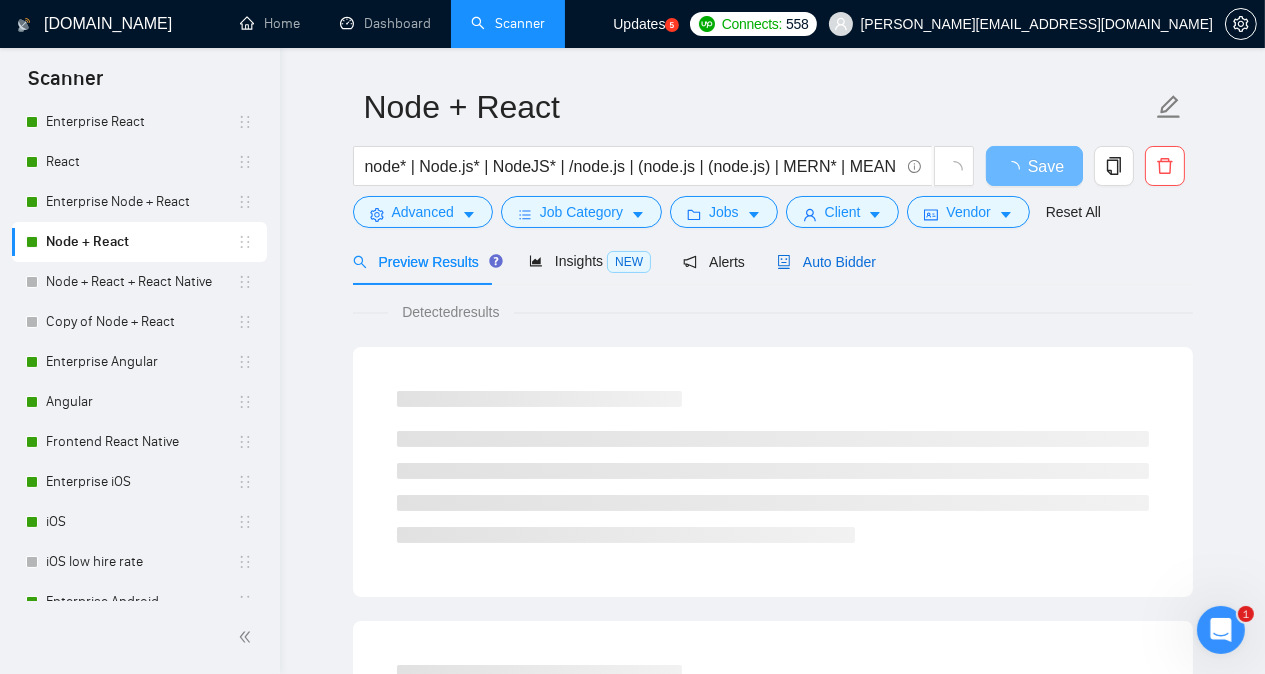 click on "Auto Bidder" at bounding box center [826, 262] 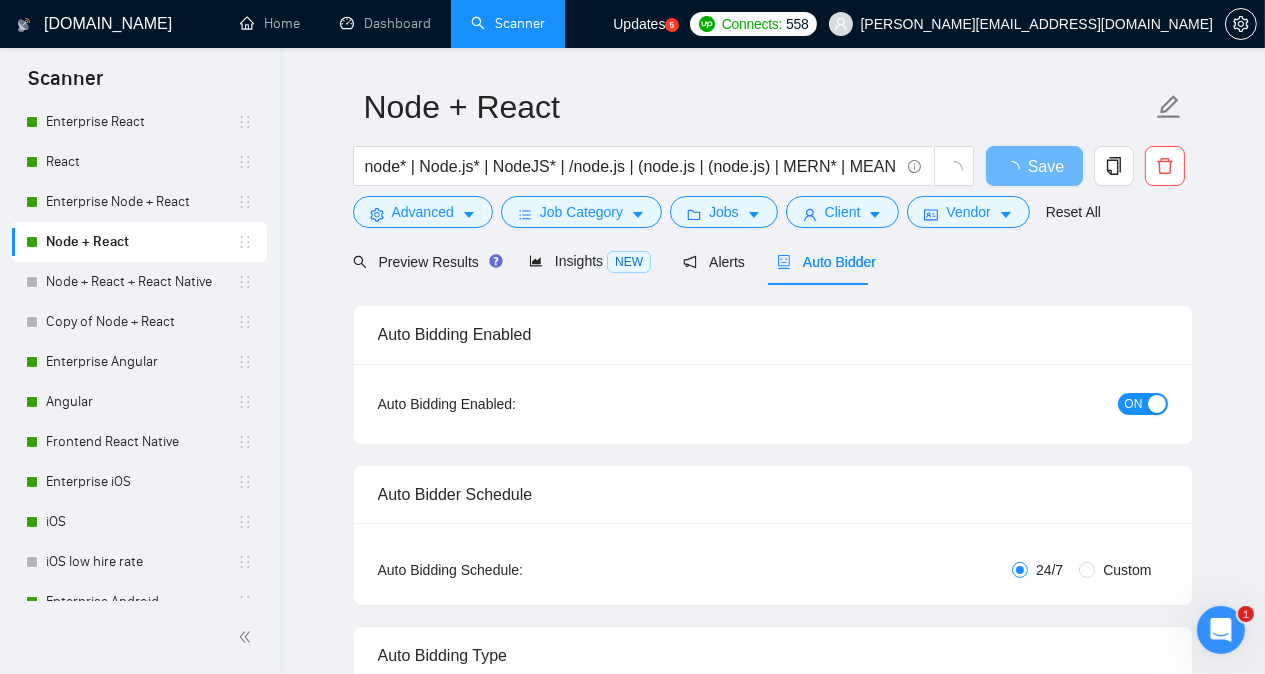 click on "[DOMAIN_NAME] Home Dashboard Scanner Updates
5
Connects: 558 [PERSON_NAME][EMAIL_ADDRESS][DOMAIN_NAME] Node + React node* | Node.js* | NodeJS* | /node.js | (node.js | (node.js) | MERN* | MEAN | react* Save Advanced   Job Category   Jobs   Client   Vendor   Reset All Preview Results Insights NEW Alerts Auto Bidder Auto Bidding Enabled Auto Bidding Enabled: ON Auto Bidder Schedule Auto Bidding Type: Automated (recommended) Semi-automated Auto Bidding Schedule: 24/7 Custom Custom Auto Bidder Schedule Repeat every week [DATE] [DATE] [DATE] [DATE] [DATE] [DATE] [DATE] Active Hours ( [GEOGRAPHIC_DATA]/[GEOGRAPHIC_DATA] ): From: To: ( 24  hours) [GEOGRAPHIC_DATA]/[GEOGRAPHIC_DATA] Auto Bidding Type Select your bidding algorithm: Choose the algorithm for you bidding. The price per proposal does not include your connects expenditure. Template Bidder Works great for narrow segments and short cover letters that don't change. 0.50  credits / proposal Sardor AI 🤖 Personalise your cover letter with ai [placeholders] 1.00" at bounding box center [772, 2394] 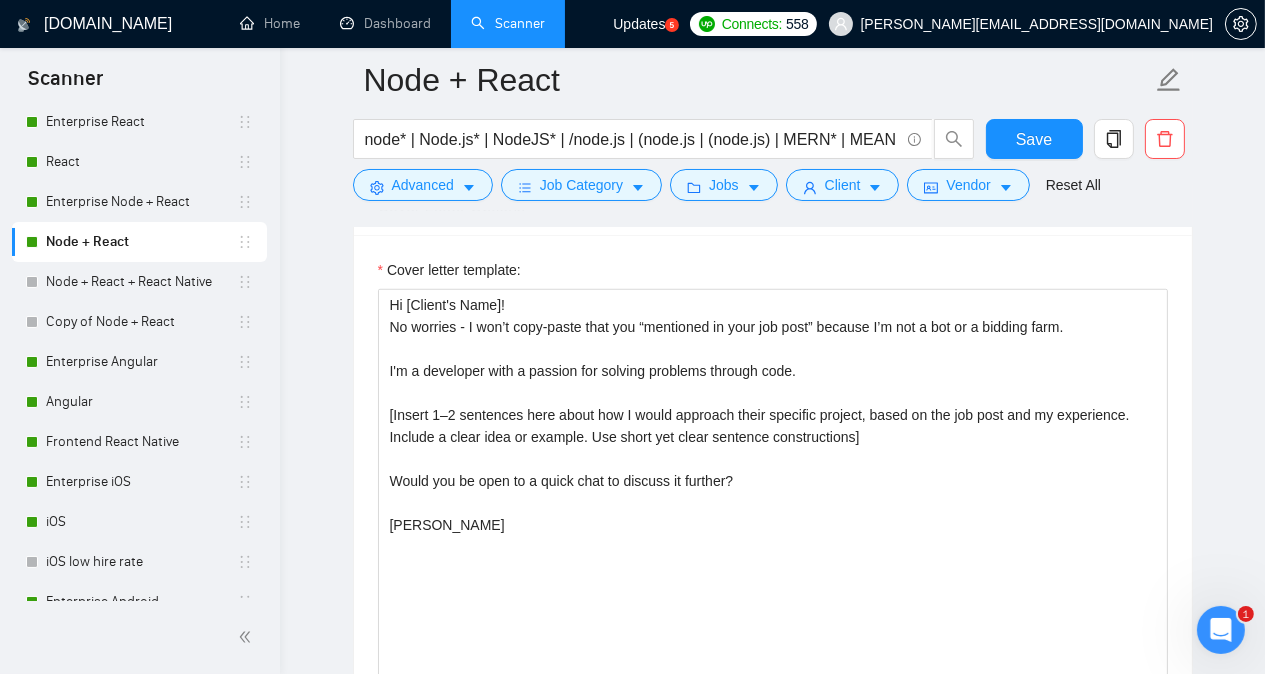 scroll, scrollTop: 1735, scrollLeft: 0, axis: vertical 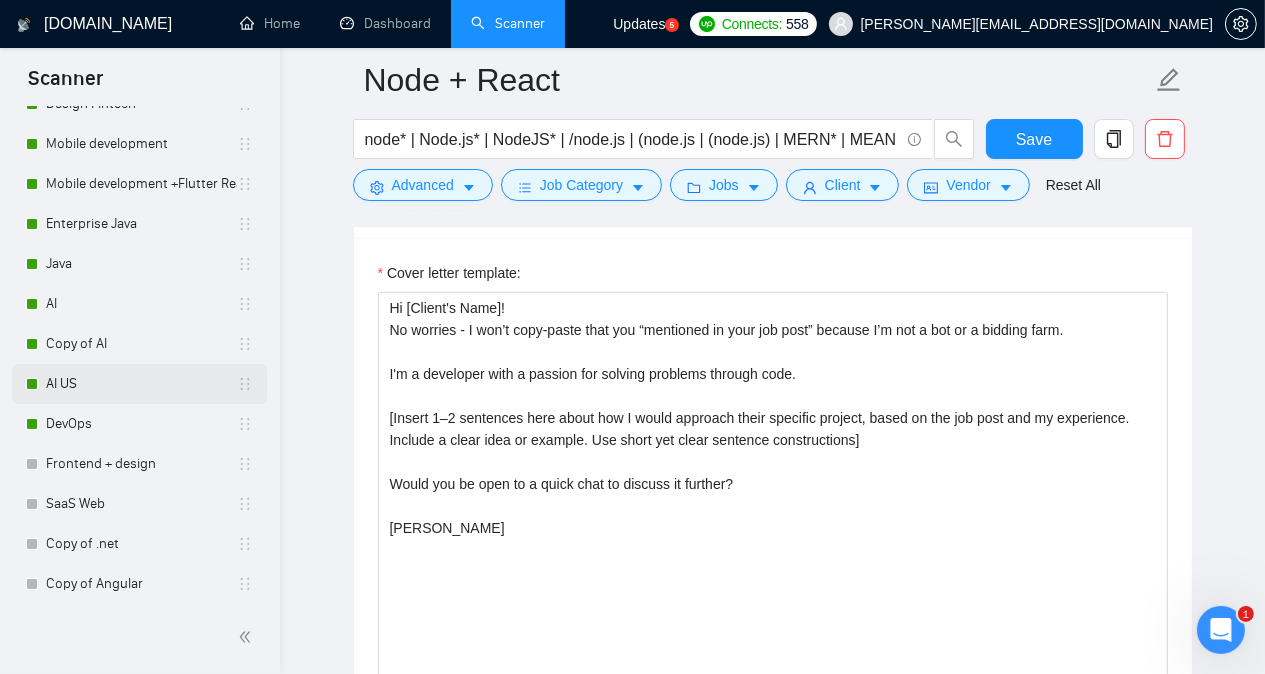 click on "AI US" at bounding box center [141, 384] 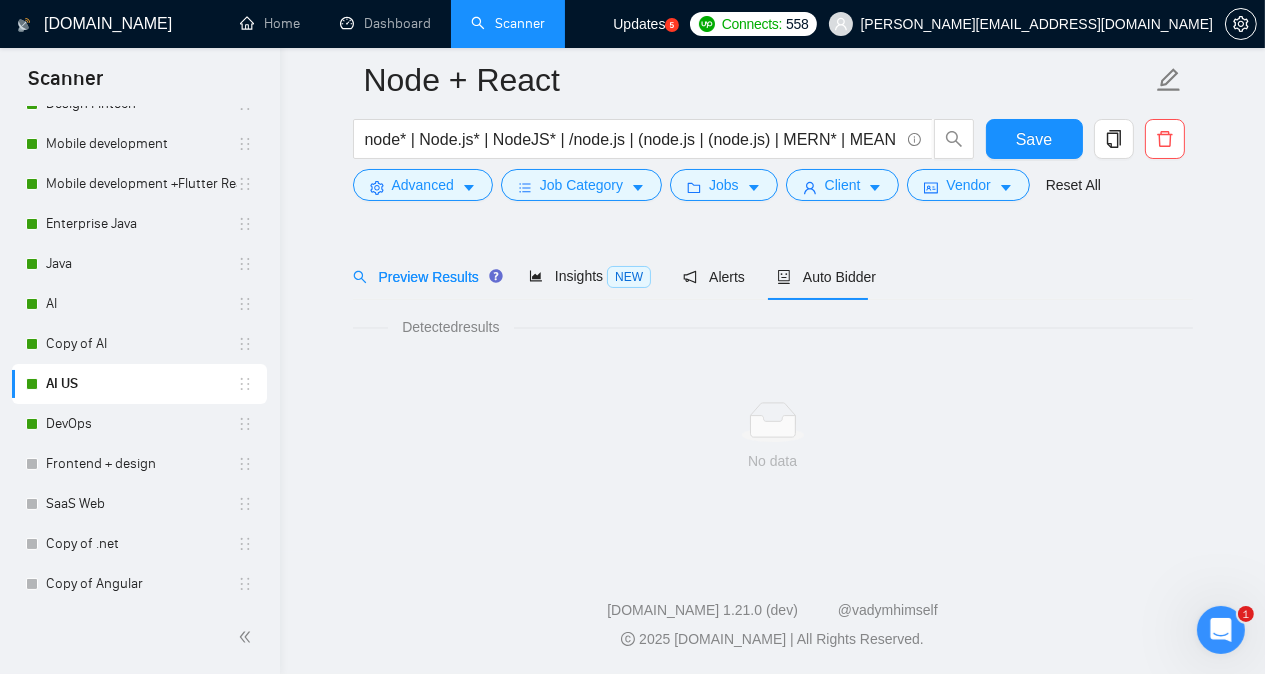 scroll, scrollTop: 55, scrollLeft: 0, axis: vertical 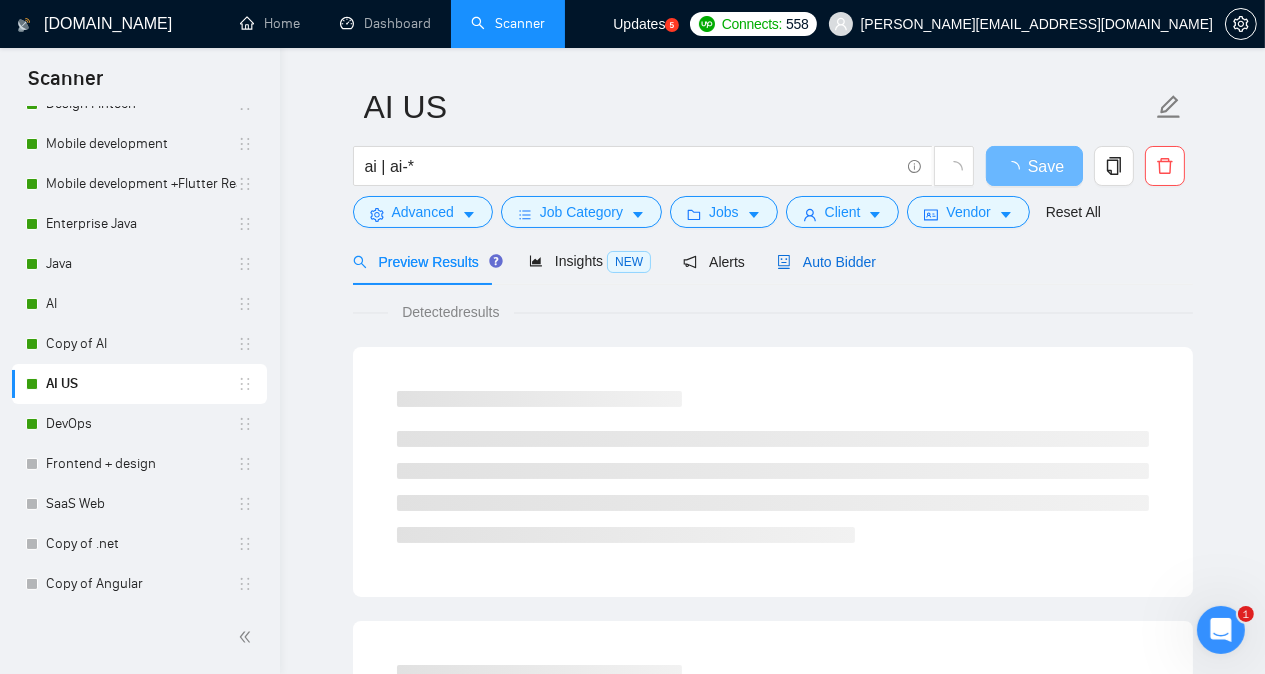 click on "Auto Bidder" at bounding box center (826, 262) 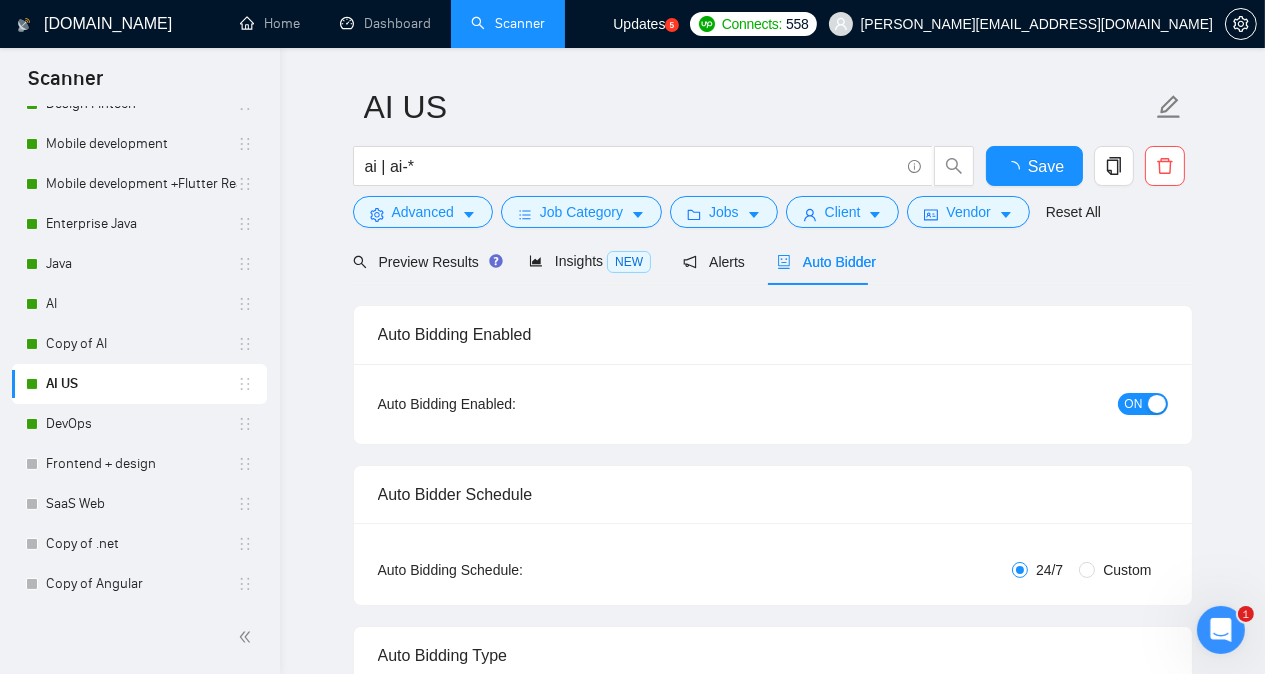 type 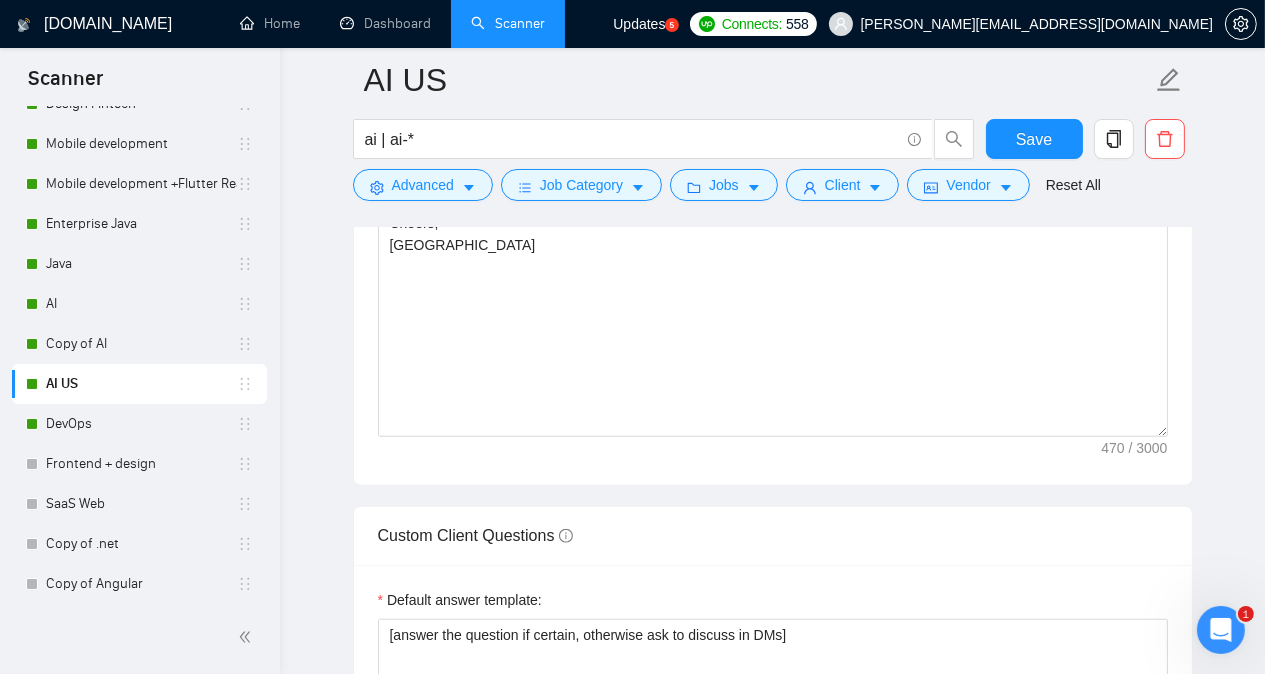 scroll, scrollTop: 2060, scrollLeft: 0, axis: vertical 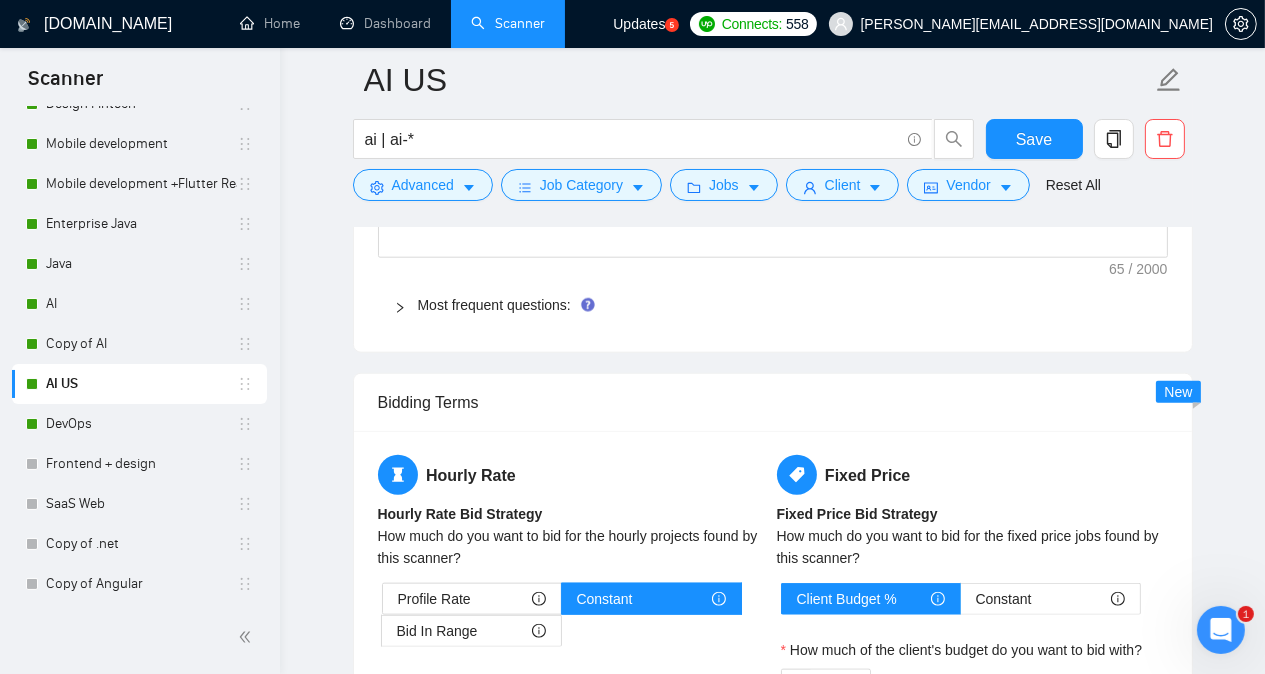 click on "[DOMAIN_NAME] Home Dashboard Scanner Updates
5
Connects: 558 [PERSON_NAME][EMAIL_ADDRESS][DOMAIN_NAME] AI US ai | ai-* Save Advanced   Job Category   Jobs   Client   Vendor   Reset All Preview Results Insights NEW Alerts Auto Bidder Auto Bidding Enabled Auto Bidding Enabled: ON Auto Bidder Schedule Auto Bidding Type: Automated (recommended) Semi-automated Auto Bidding Schedule: 24/7 Custom Custom Auto Bidder Schedule Repeat every week [DATE] [DATE] [DATE] [DATE] [DATE] [DATE] [DATE] Active Hours ( [GEOGRAPHIC_DATA]/[GEOGRAPHIC_DATA] ): From: To: ( 24  hours) [GEOGRAPHIC_DATA]/[GEOGRAPHIC_DATA] Auto Bidding Type Select your bidding algorithm: Choose the algorithm for you bidding. The price per proposal does not include your connects expenditure. Template Bidder Works great for narrow segments and short cover letters that don't change. 0.50  credits / proposal Sardor AI 🤖 Personalise your cover letter with ai [placeholders] 1.00  credits / proposal Experimental Laziza AI  👑   NEW   Learn more 2.00 4 1" at bounding box center (772, 233) 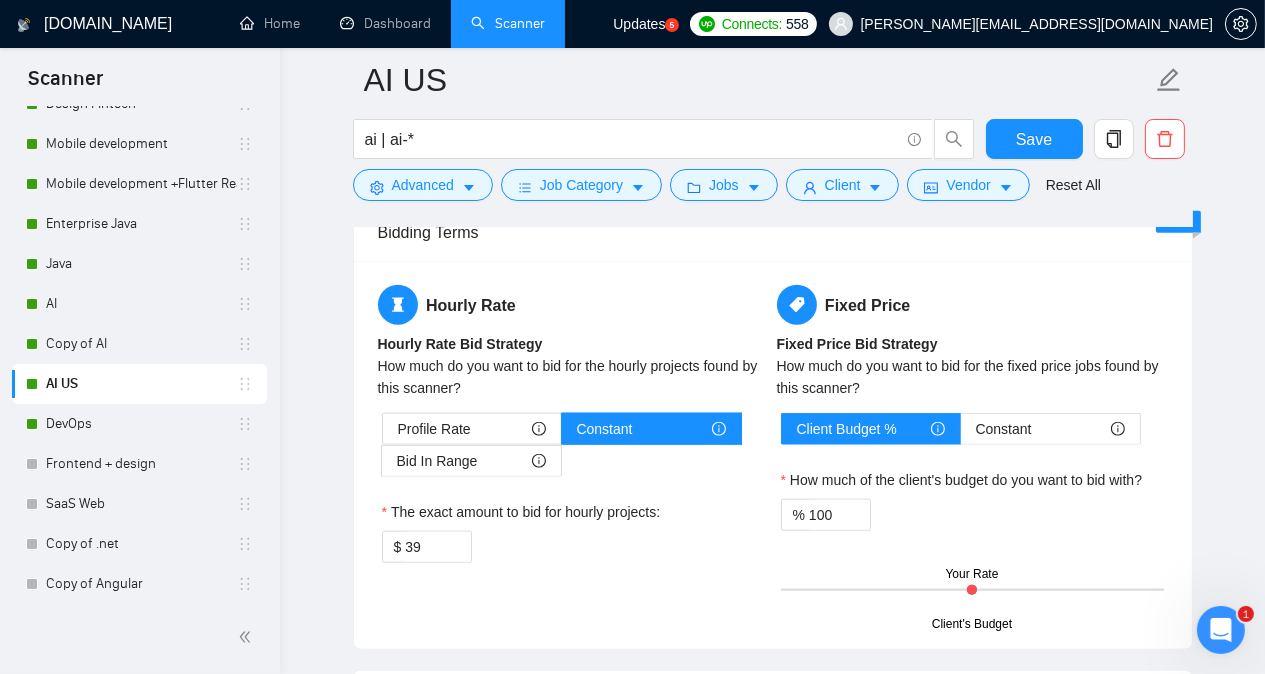 scroll, scrollTop: 2796, scrollLeft: 0, axis: vertical 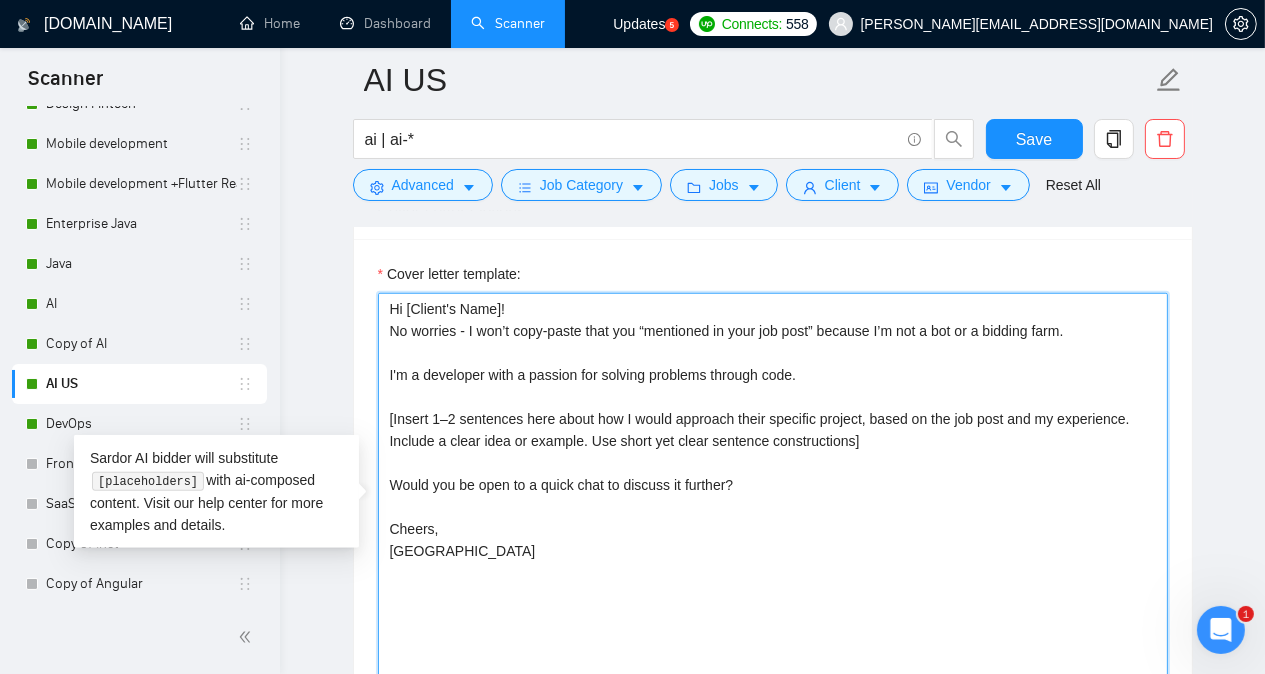 drag, startPoint x: 388, startPoint y: 365, endPoint x: 813, endPoint y: 363, distance: 425.0047 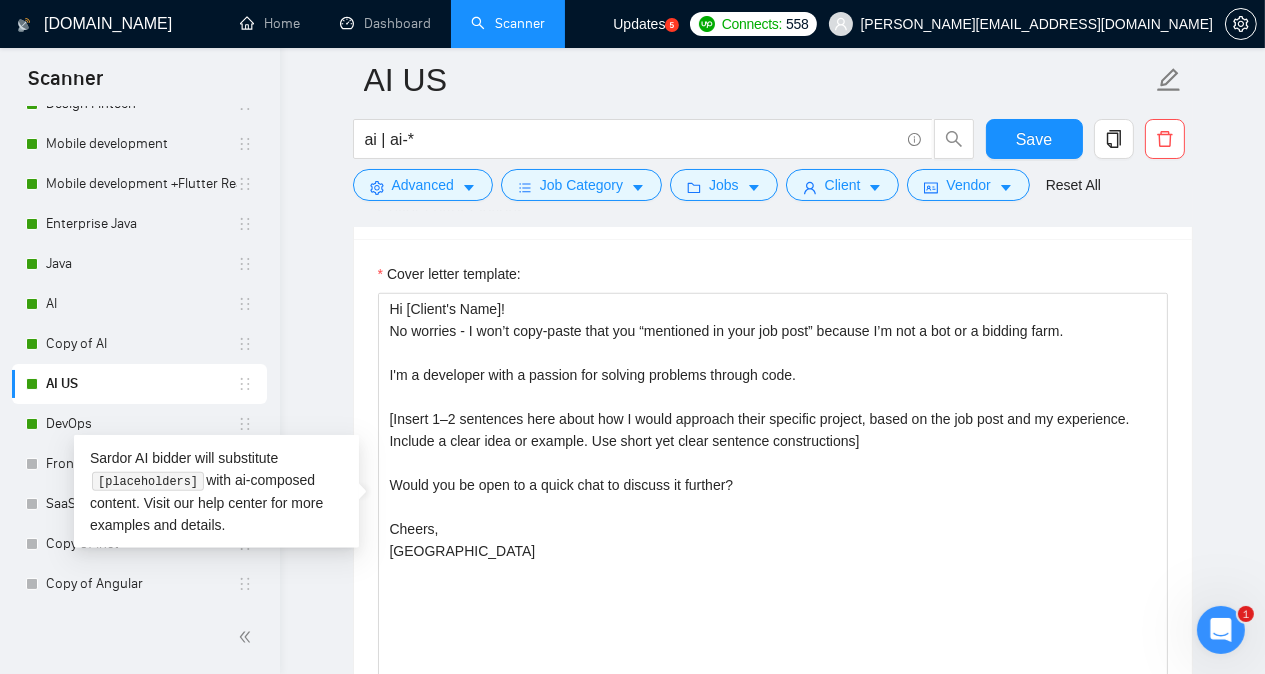 click on "AI US ai | ai-* Save Advanced   Job Category   Jobs   Client   Vendor   Reset All Preview Results Insights NEW Alerts Auto Bidder Auto Bidding Enabled Auto Bidding Enabled: ON Auto Bidder Schedule Auto Bidding Type: Automated (recommended) Semi-automated Auto Bidding Schedule: 24/7 Custom Custom Auto Bidder Schedule Repeat every week [DATE] [DATE] [DATE] [DATE] [DATE] [DATE] [DATE] Active Hours ( [GEOGRAPHIC_DATA]/[GEOGRAPHIC_DATA] ): From: To: ( 24  hours) [GEOGRAPHIC_DATA]/[GEOGRAPHIC_DATA] Auto Bidding Type Select your bidding algorithm: Choose the algorithm for you bidding. The price per proposal does not include your connects expenditure. Template Bidder Works great for narrow segments and short cover letters that don't change. 0.50  credits / proposal Sardor AI 🤖 Personalise your cover letter with ai [placeholders] 1.00  credits / proposal Experimental Laziza AI  👑   NEW   Learn more 2.00  credits / proposal 21.26 credits savings Team & Freelancer Select team: Itexus💚 Select freelancer: [PERSON_NAME] Select profile: 4 /20. 1" at bounding box center (772, 938) 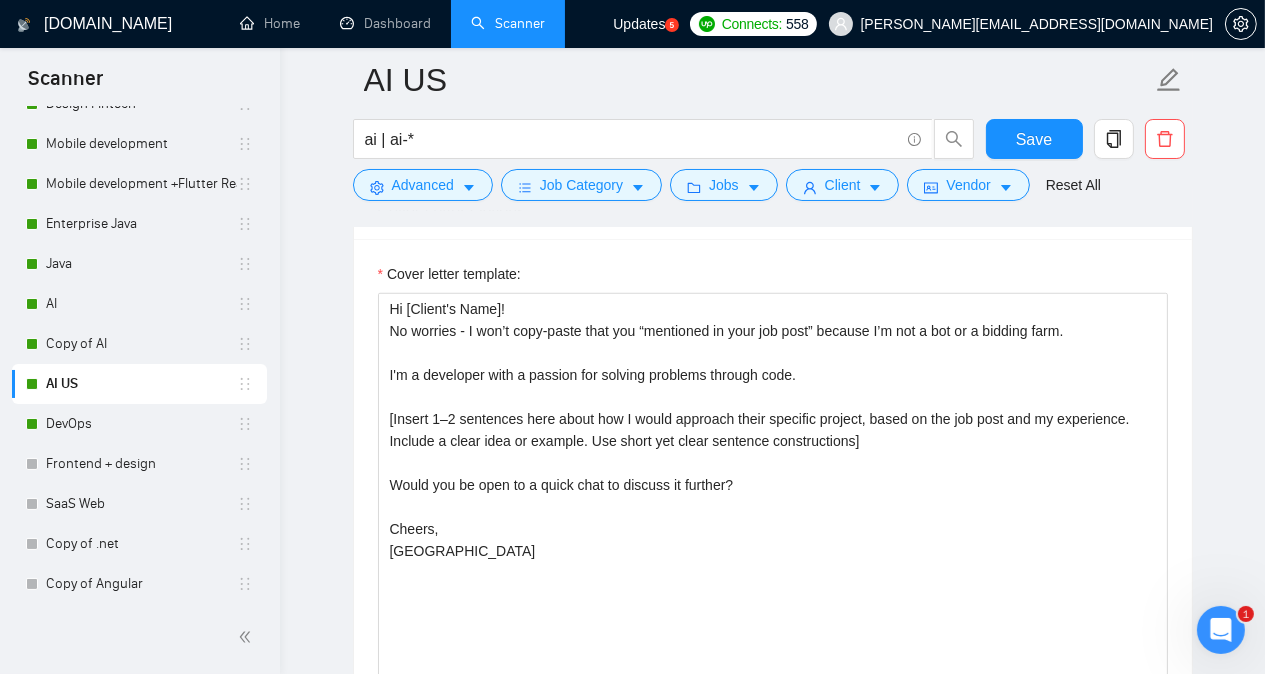 scroll, scrollTop: 392, scrollLeft: 0, axis: vertical 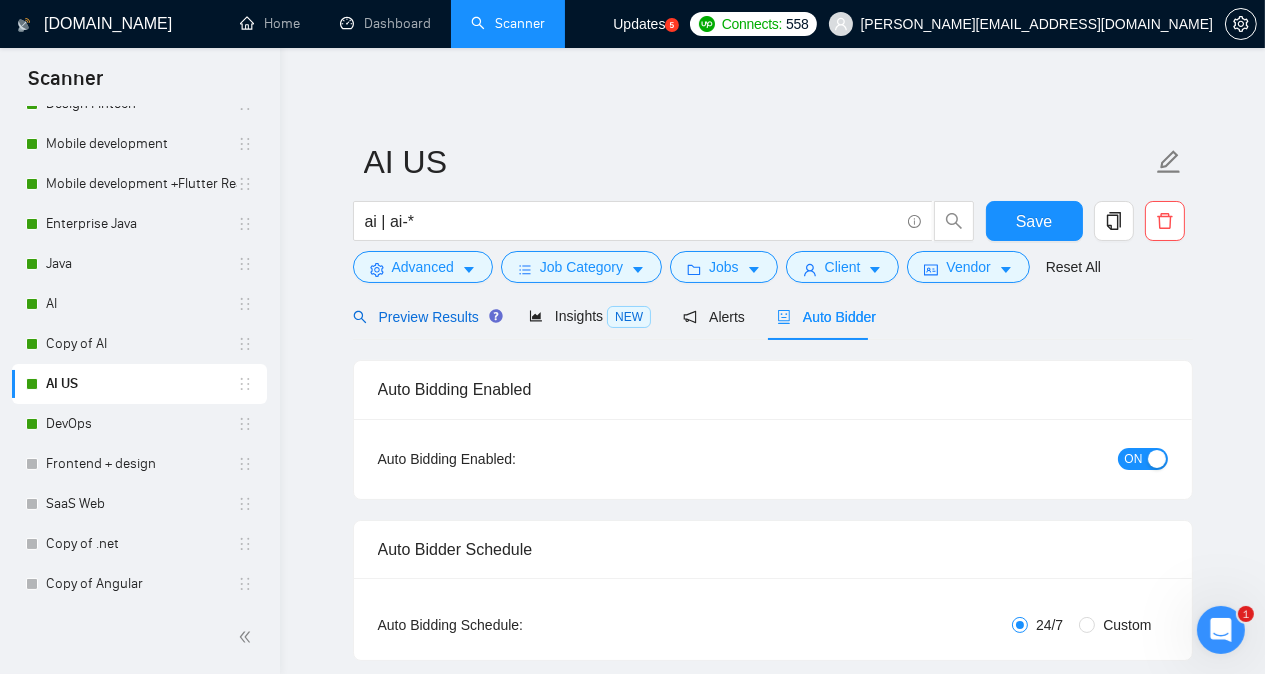 click on "Preview Results" at bounding box center (425, 317) 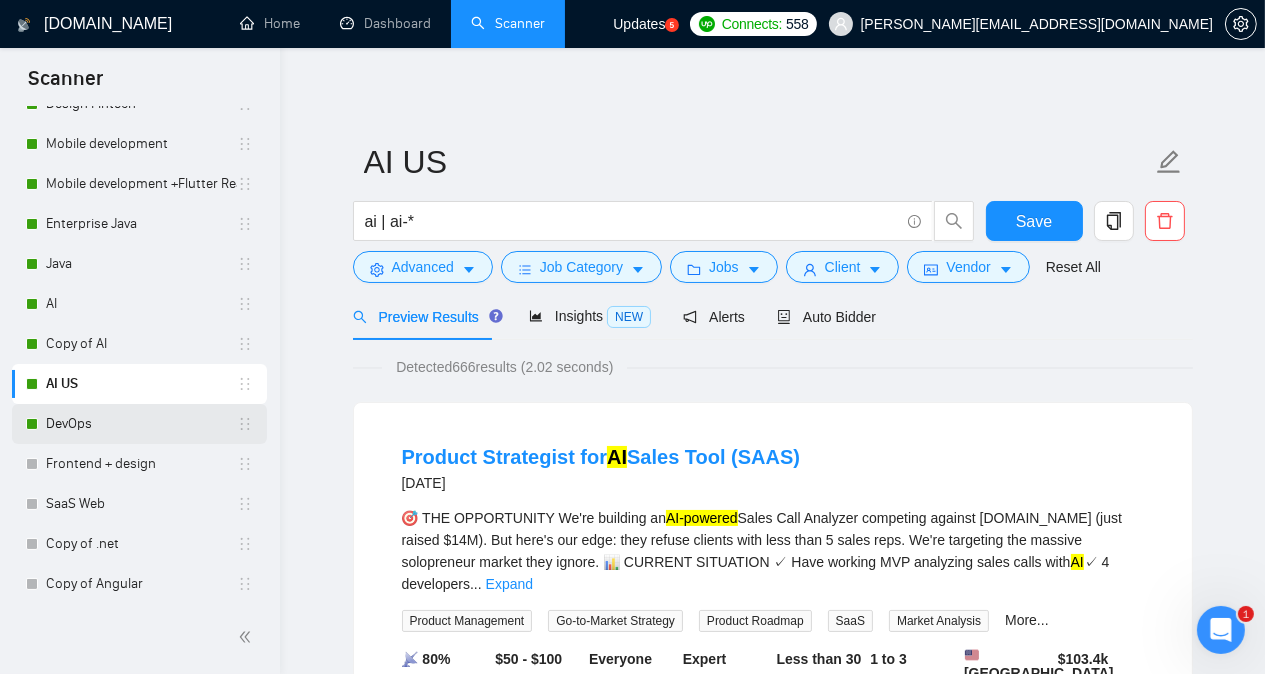 click on "DevOps" at bounding box center (141, 424) 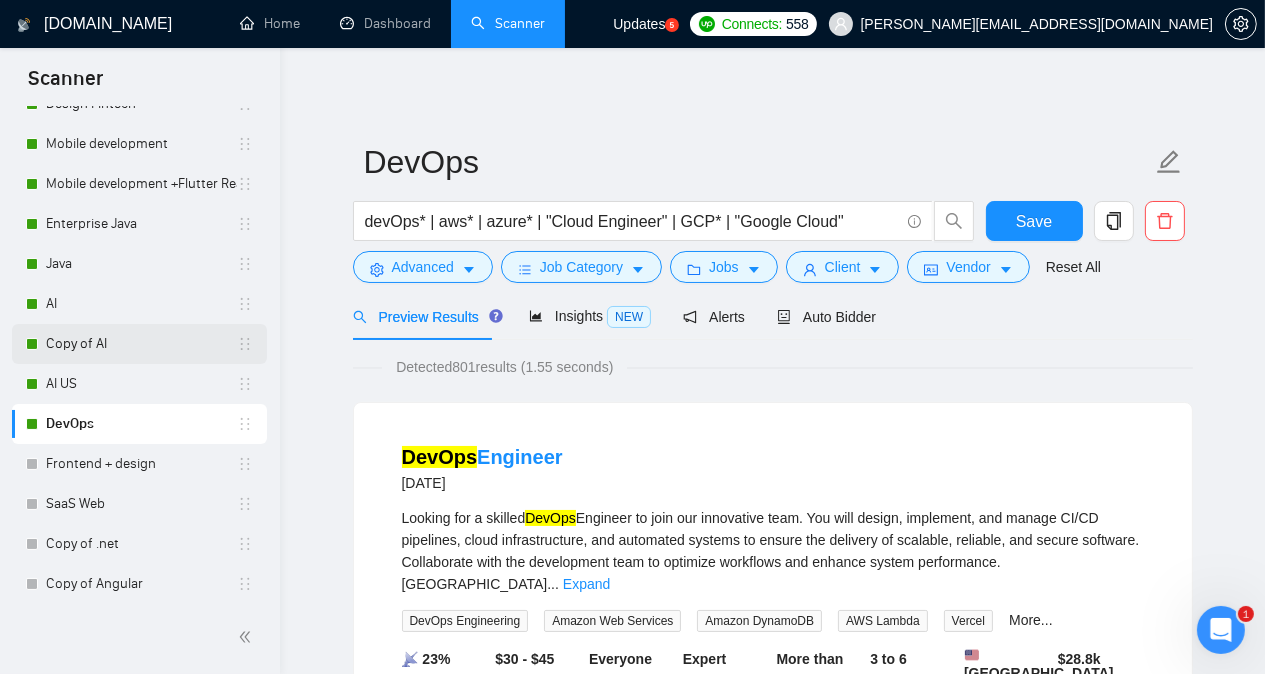 click on "Copy of AI" at bounding box center [141, 344] 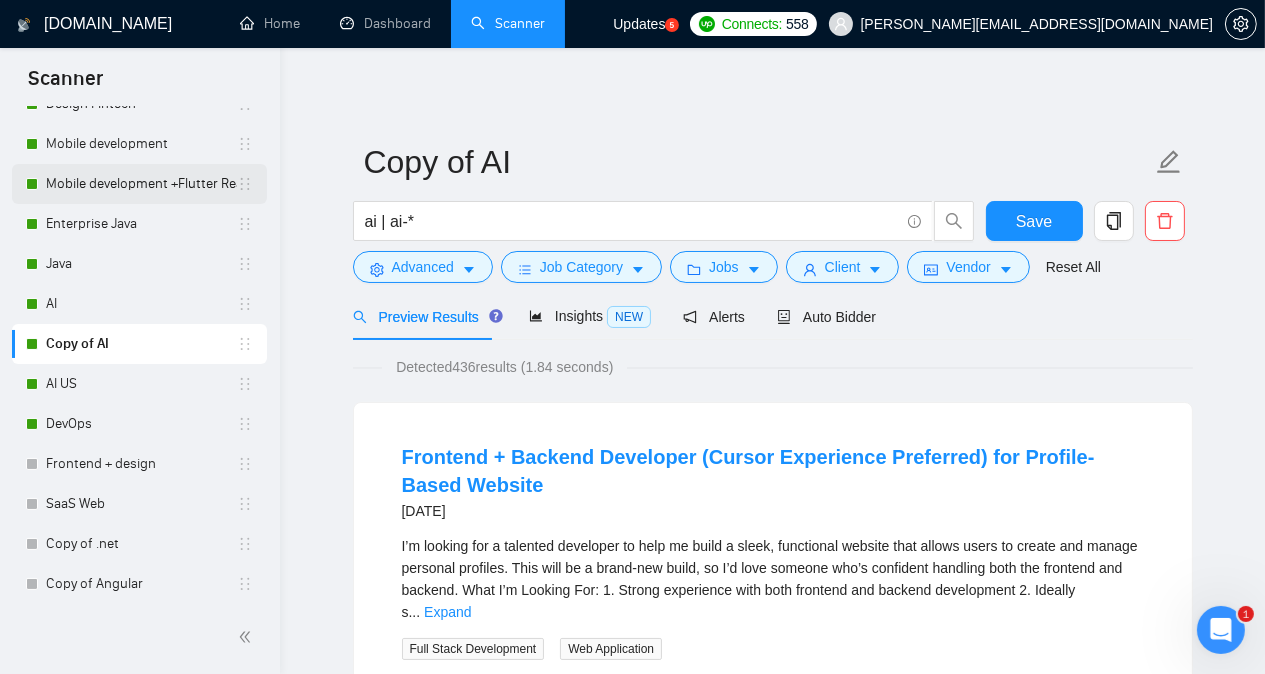 click on "Mobile development +Flutter React Native" at bounding box center (141, 184) 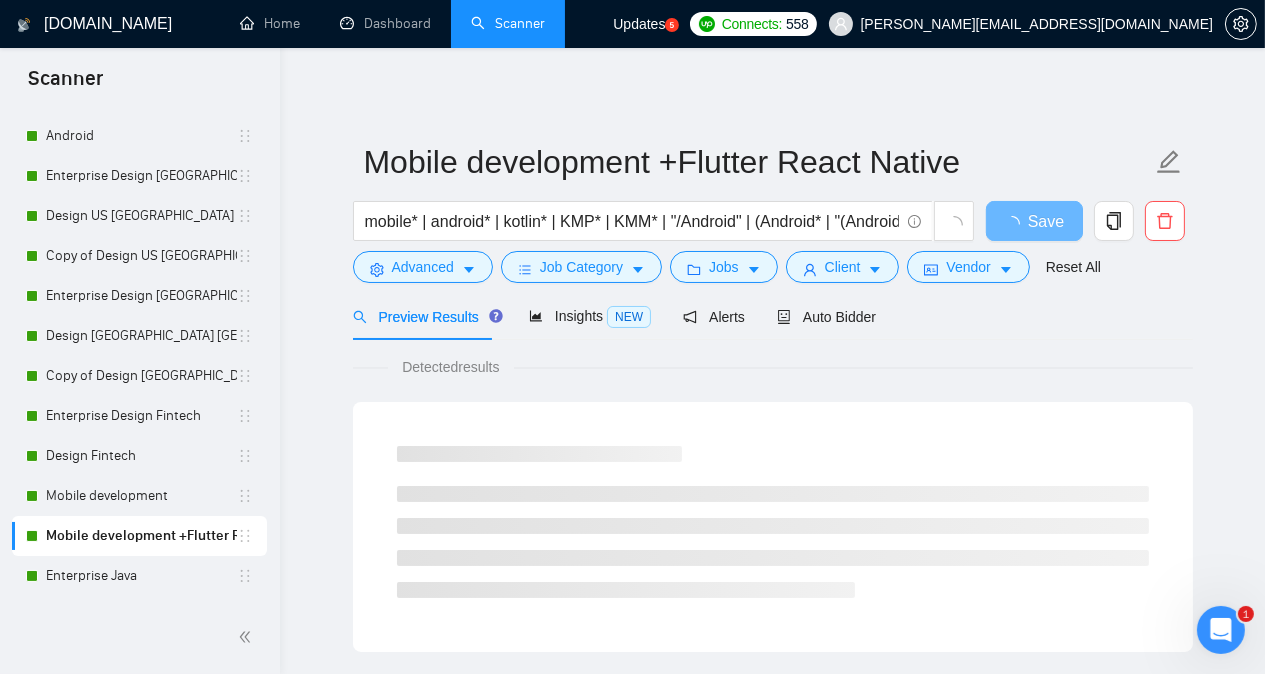 scroll, scrollTop: 1241, scrollLeft: 0, axis: vertical 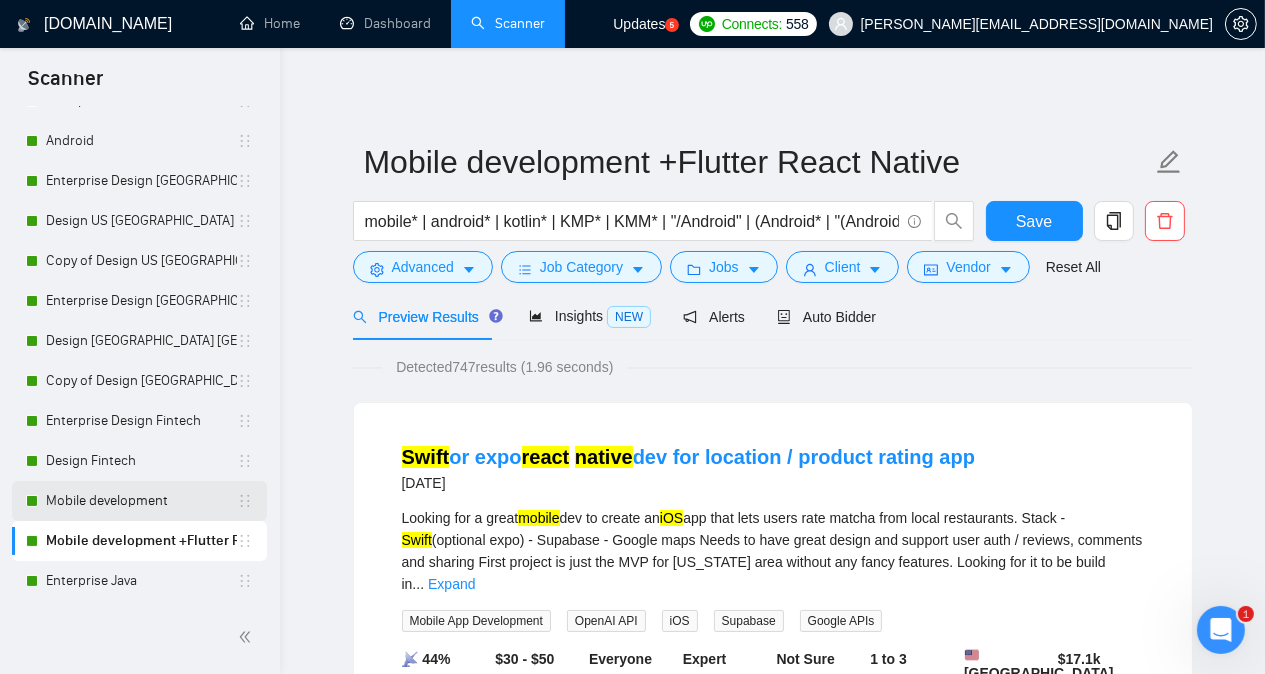 click on "Mobile development" at bounding box center [141, 501] 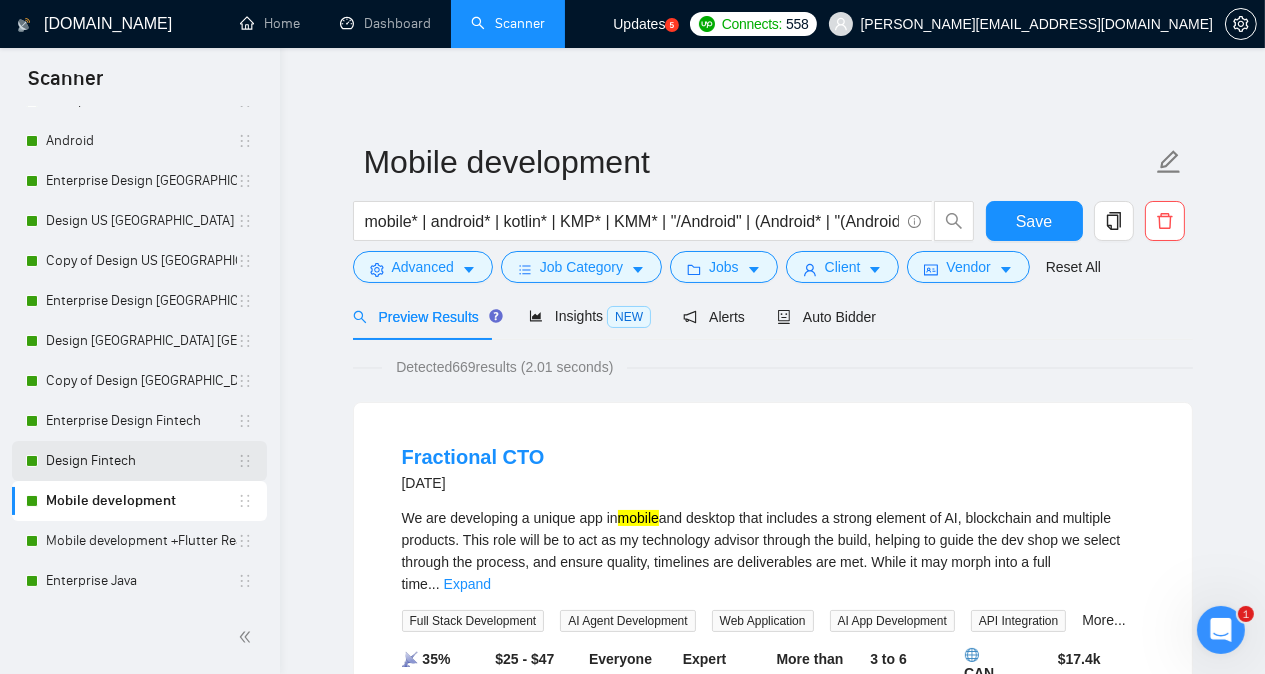 click on "Design Fintech" at bounding box center (141, 461) 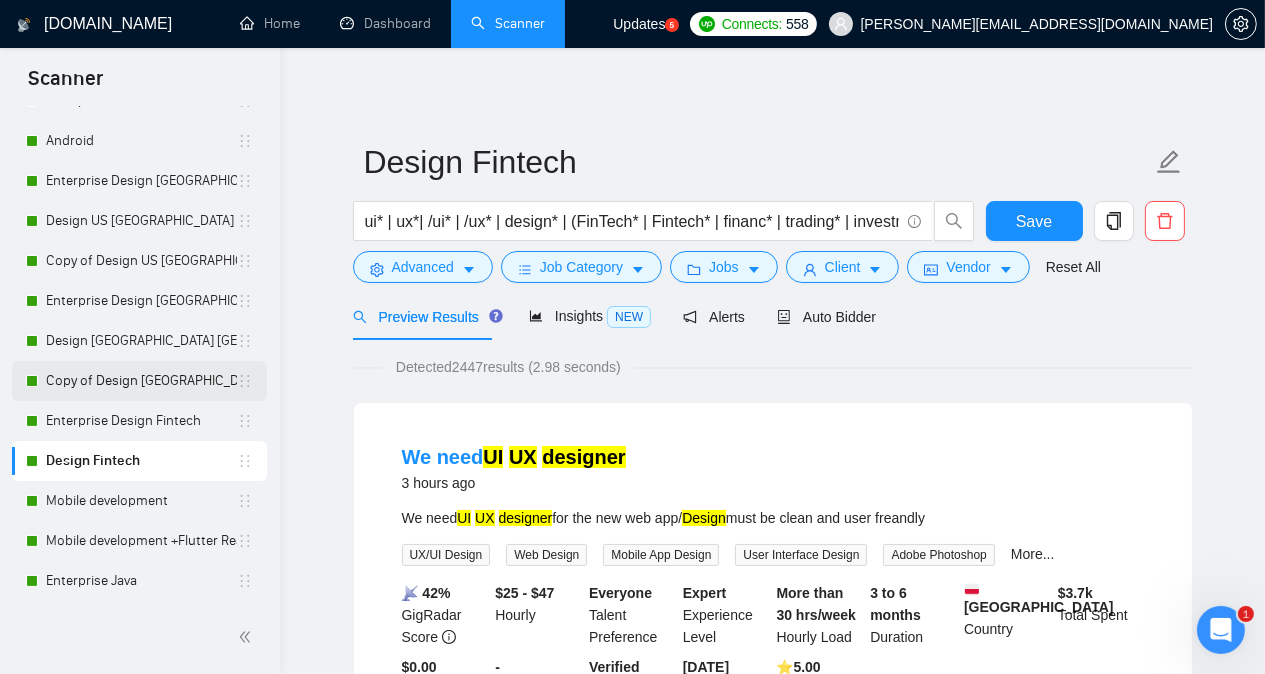 click on "Copy of Design [GEOGRAPHIC_DATA] [GEOGRAPHIC_DATA] other countries" at bounding box center (141, 381) 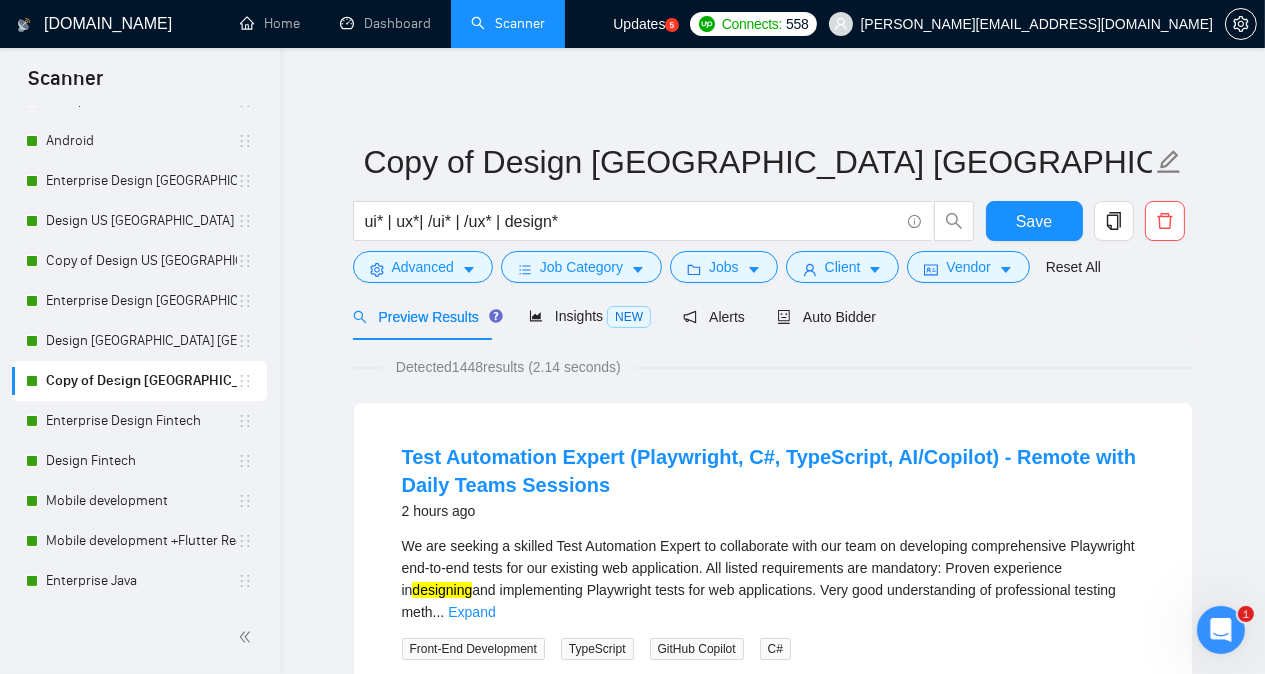 click on "Copy of Design [GEOGRAPHIC_DATA] [GEOGRAPHIC_DATA] other countries ui* | ux*| /ui* | /ux* | design* Save Advanced   Job Category   Jobs   Client   Vendor   Reset All Preview Results Insights NEW Alerts Auto Bidder Detected   1448  results   (2.14 seconds) Test Automation Expert (Playwright, C#, TypeScript, AI/Copilot) - Remote with Daily Teams Sessions 2 hours ago We are seeking a skilled Test Automation Expert to collaborate with our team on developing comprehensive Playwright end-to-end tests for our existing web application.
All listed requirements are mandatory:
Proven experience in  designing  and implementing Playwright tests for web applications.
Very good understanding of professional testing meth ... Expand Front-End Development TypeScript GitHub Copilot C# 📡   13% GigRadar Score   $15 - $35 Hourly Freelancers Only Talent Preference Intermediate Experience Level Less than 30 hrs/week Hourly Load Less than 1 month Duration   [GEOGRAPHIC_DATA] Country $ 26.1k Total Spent $14.08 Avg Rate Paid - Company Size Verified Payment Verified" at bounding box center (772, 2448) 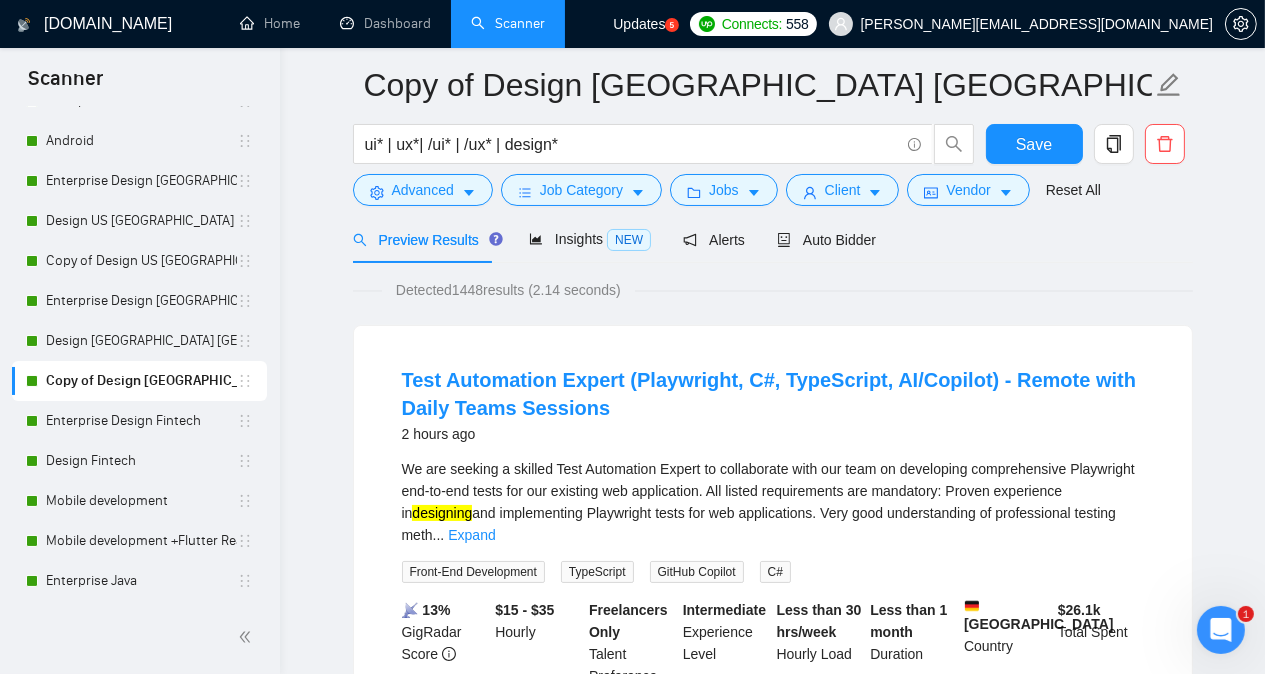 scroll, scrollTop: 80, scrollLeft: 0, axis: vertical 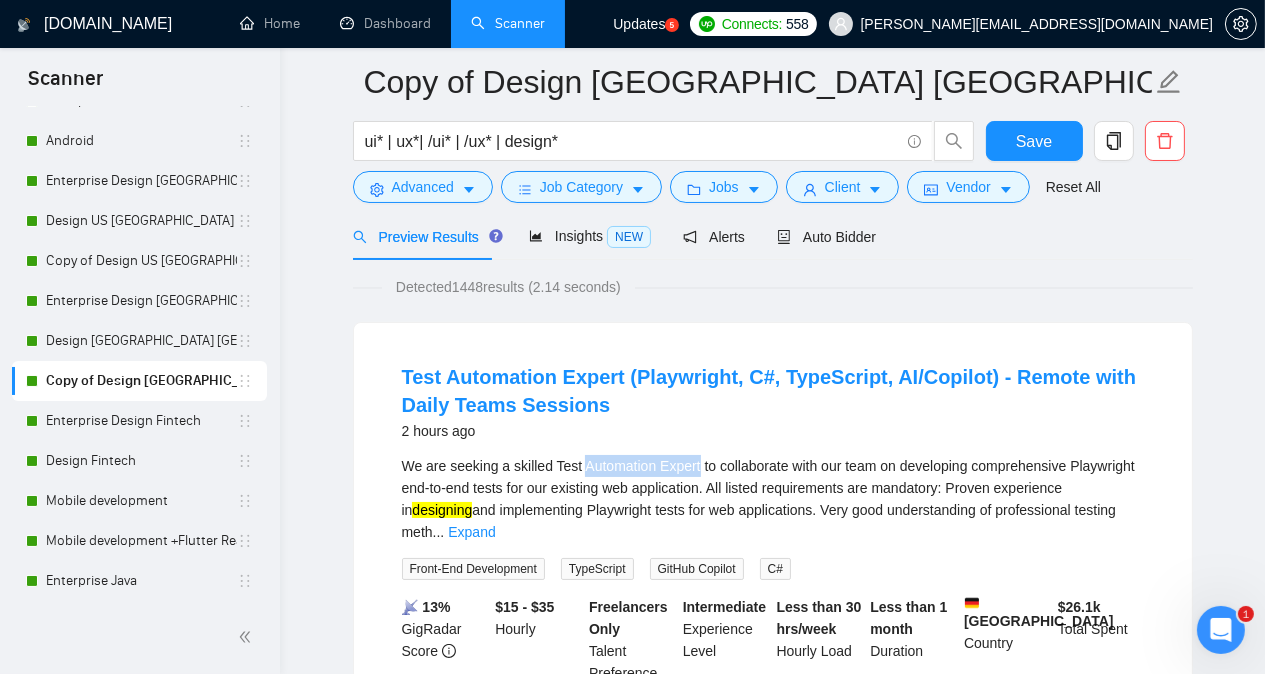 drag, startPoint x: 581, startPoint y: 465, endPoint x: 697, endPoint y: 461, distance: 116.06895 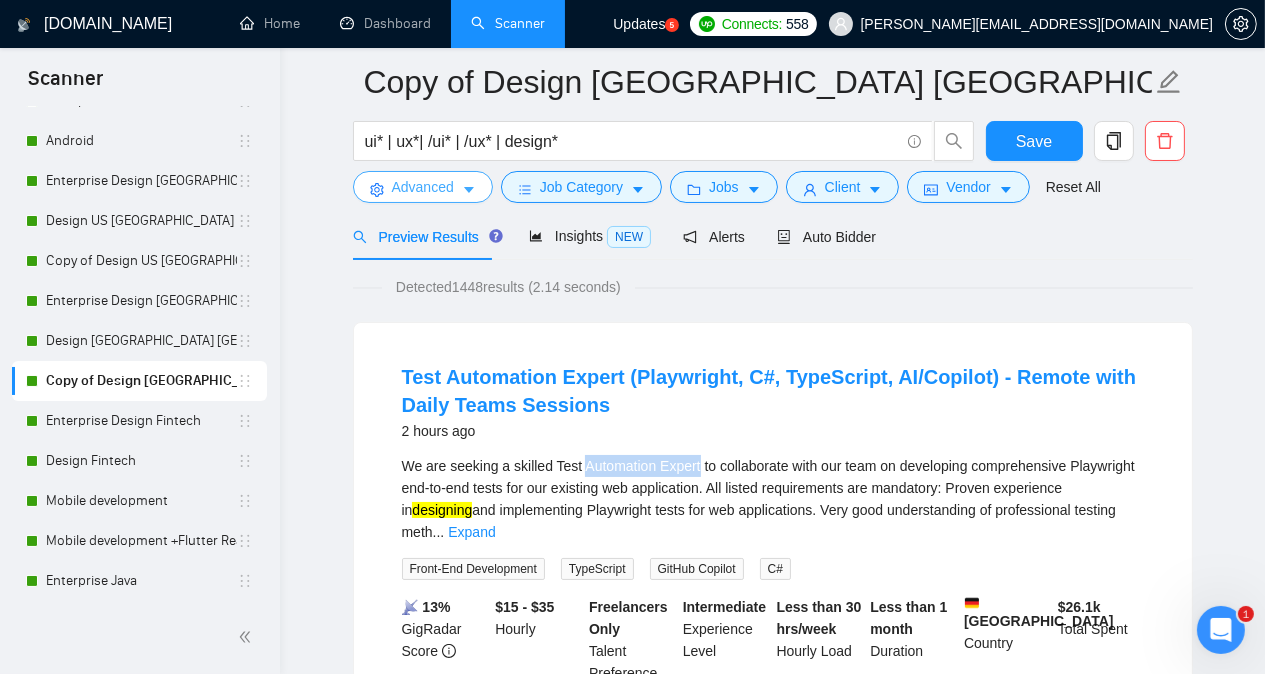 click on "Advanced" at bounding box center [423, 187] 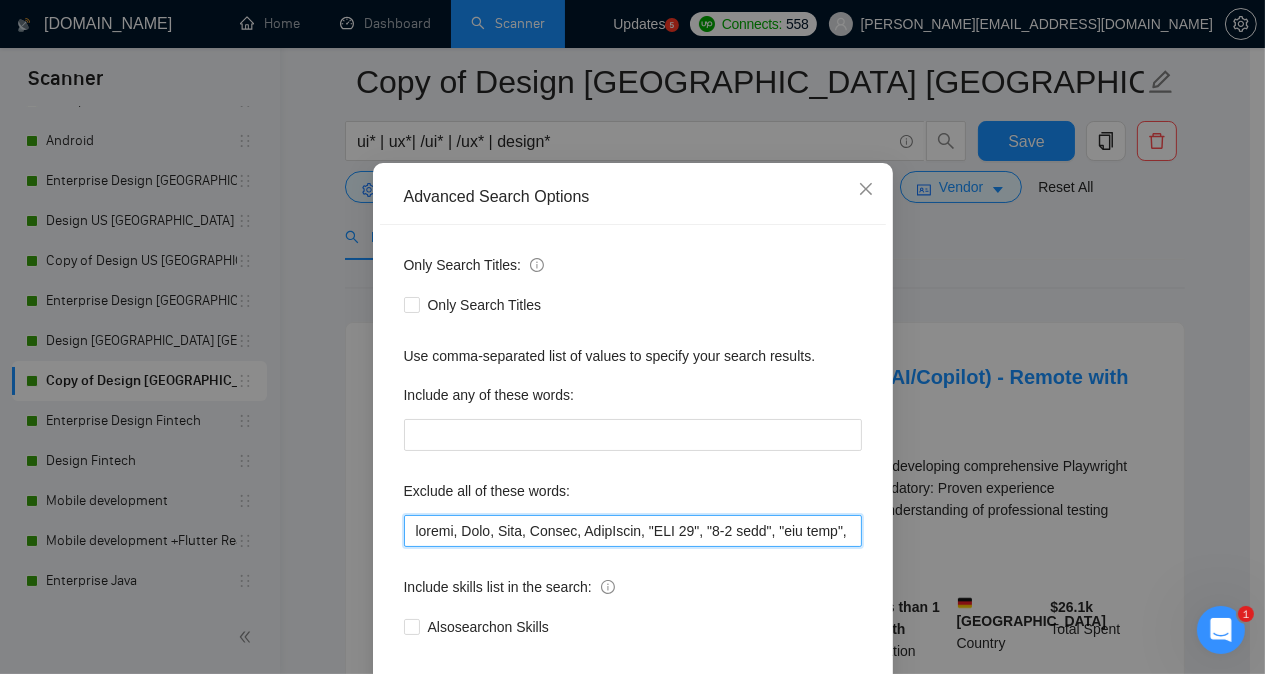 click at bounding box center (633, 531) 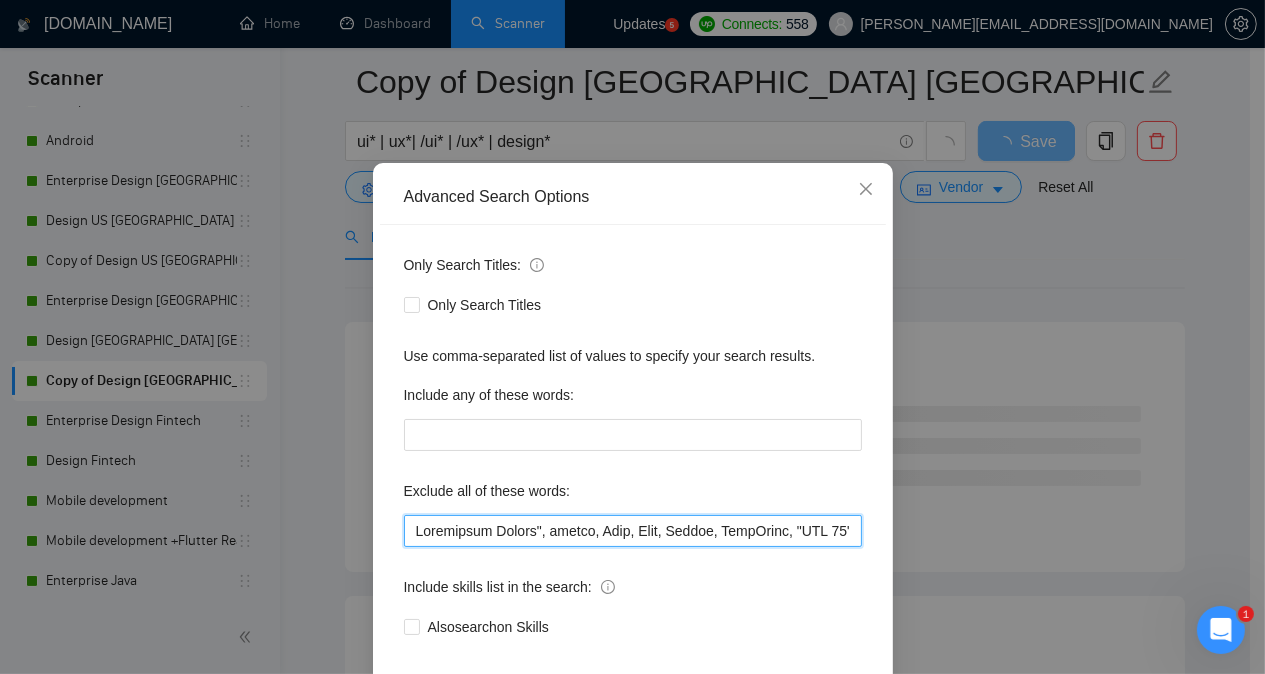 click at bounding box center (633, 531) 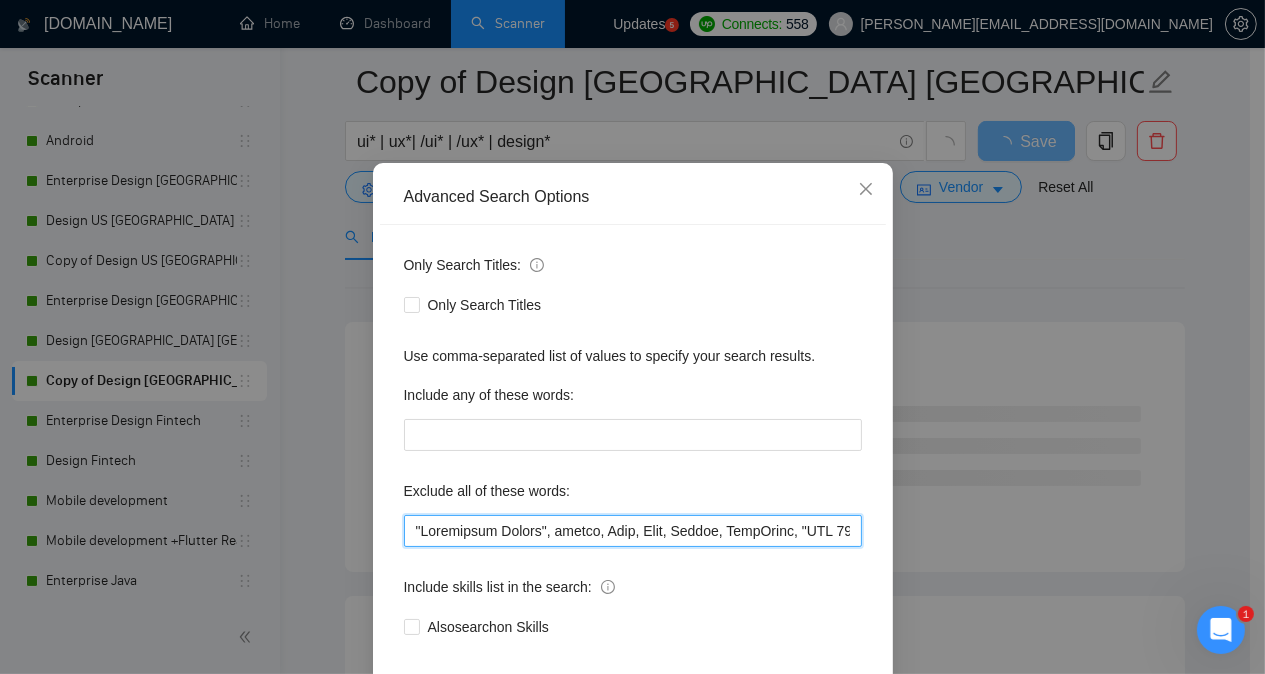 type on ""Automation Expert", banner, Divi, Rust, Beaver, HighLevel, "STM 32", "5-8 page", "one page", "one-page", MeloTTS, Piper, developer, dev, engineer, programmer, Squarespace, "/developer", Salesforce, webform, Retool, Swing, "AI engine", Boomi, "MySQL skills", "from GitHub", Tron, "Power Apps", GeneratePress, "Generate Blocks Pro", [DATE], [DATE], architect, [PERSON_NAME], MAUI, Magento, "designer/builder", Drupal, Oxygen, "Integration Developer", HRIS, "Java developer", algorithm, "/Ionic", Supabase, "data scientist", "Store Optimization", "(ASO)", "developer/engineer", "hardware design", "agent builder", ChatGPT Enterprise Expert*, ChatGPT API*, slow, SureCart, Design & Development*, "implement AI agent", ComfyUI, Diffusion, SysON, "(MBSE)", MBSE, Softr, Kajabi, "to finalize", "Website Editor", "AI Chat Engineer", Unbounce, "do it in an hour", "***NO AGENCIES, ONLY EXPERT FREELANCERS/CONSULTANTS***", "***NO AGENCIES", "ONLY EXPERT FREELANCERS/CONSULTANTS***", update, updates, urgent, maintain, maintenance, pars*, ..." 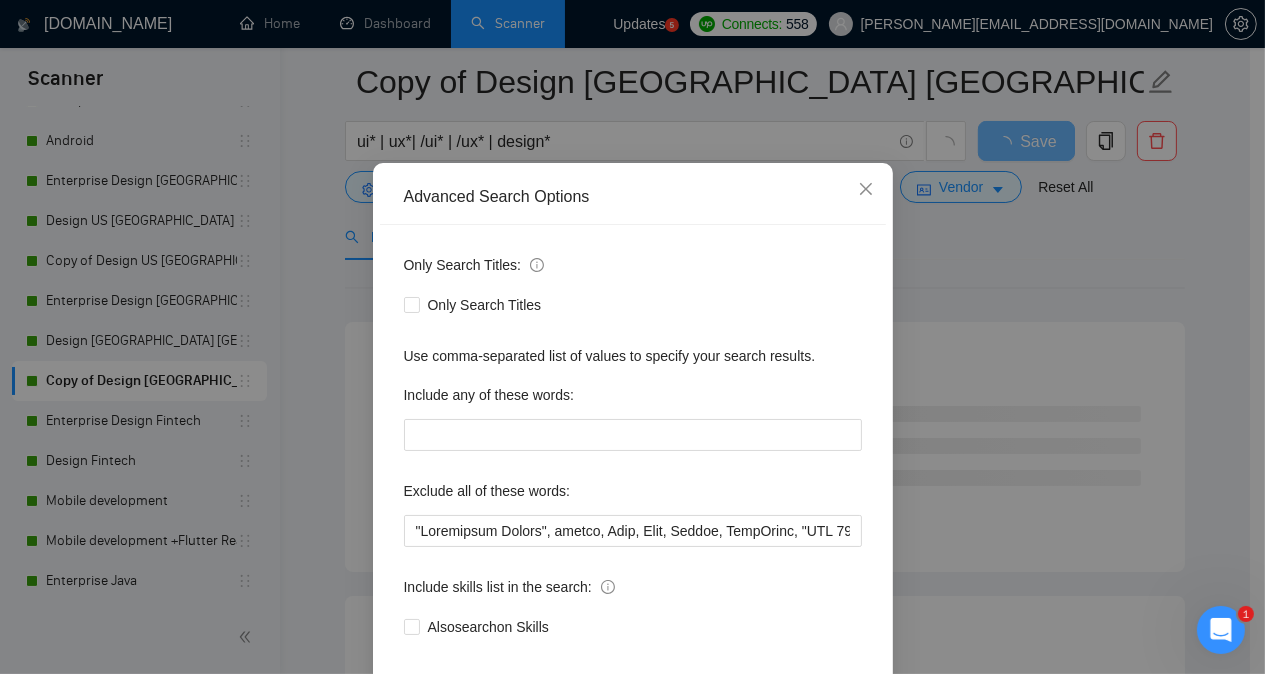 scroll, scrollTop: 157, scrollLeft: 0, axis: vertical 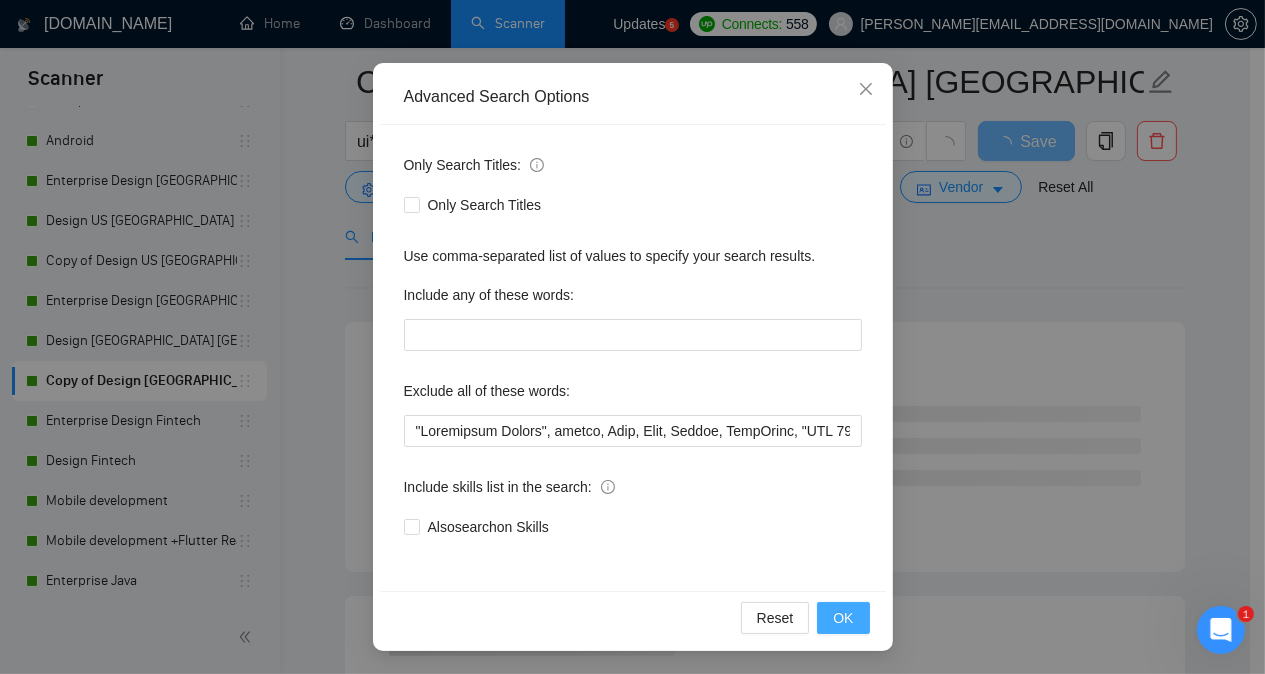 click on "OK" at bounding box center [843, 618] 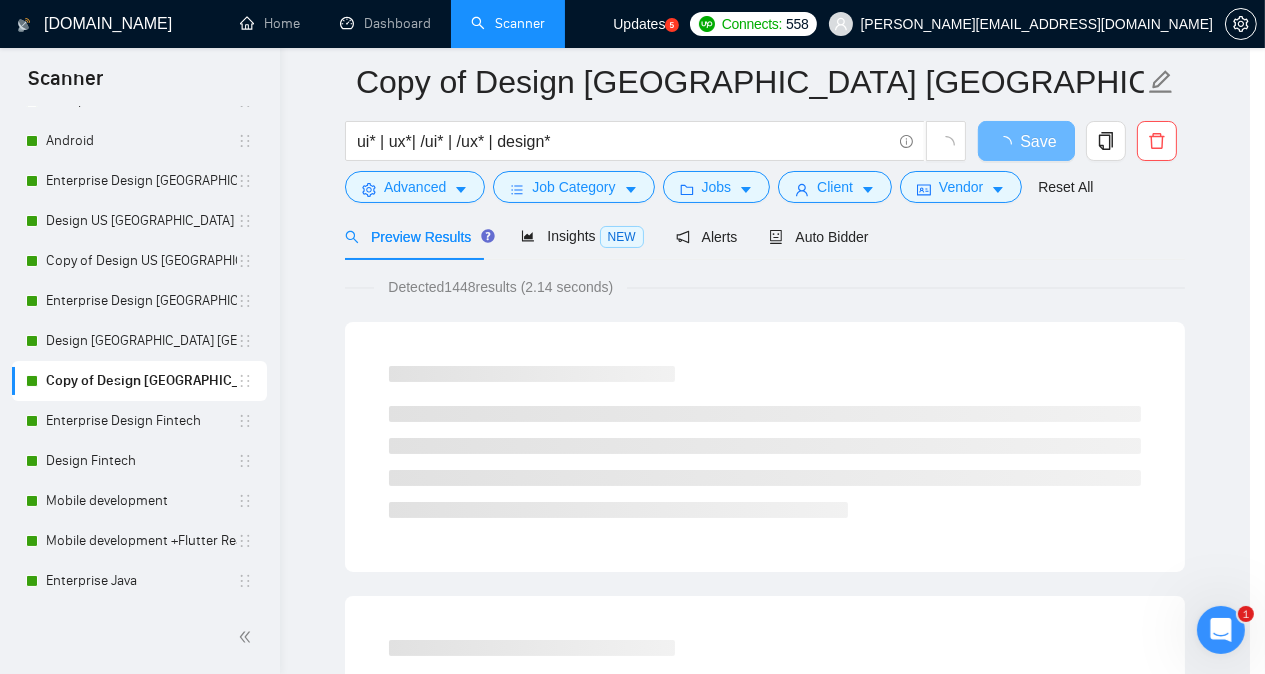 scroll, scrollTop: 57, scrollLeft: 0, axis: vertical 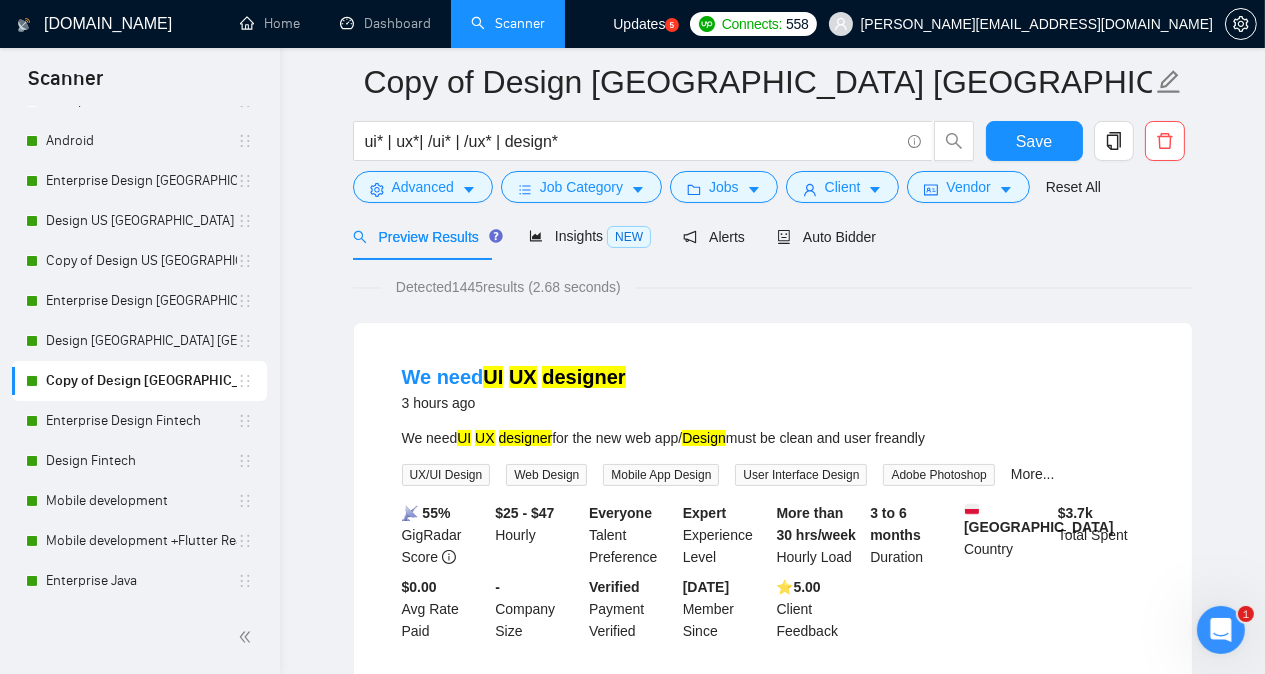 click on "Copy of Design [GEOGRAPHIC_DATA] [GEOGRAPHIC_DATA] other countries ui* | ux*| /ui* | /ux* | design* Save Advanced   Job Category   Jobs   Client   Vendor   Reset All Preview Results Insights NEW Alerts Auto Bidder Detected   1445  results   (2.68 seconds) We need  UI   UX   designer 3 hours ago We need  UI   UX   designer  for the new web app/  Design  must be clean and user freandly UX/UI Design Web Design Mobile App Design User Interface Design Adobe Photoshop More... 📡   55% GigRadar Score   $25 - $47 Hourly Everyone Talent Preference Expert Experience Level More than 30 hrs/week Hourly Load 3 to 6 months Duration   [GEOGRAPHIC_DATA] Country $ 3.7k Total Spent $0.00 Avg Rate Paid - Company Size Verified Payment Verified [DATE] Member Since ⭐️  5.00 Client Feedback UI/UX   Designer  Needed for Luxury Wellness Brand Website 15 hours ago We are seeking a talented  UI/UX   designer  to create a visually stunning and user-friendly eCommerce website for our luxury wellness brand. The ideal candidate will have experience in  designing ..." at bounding box center [772, 2332] 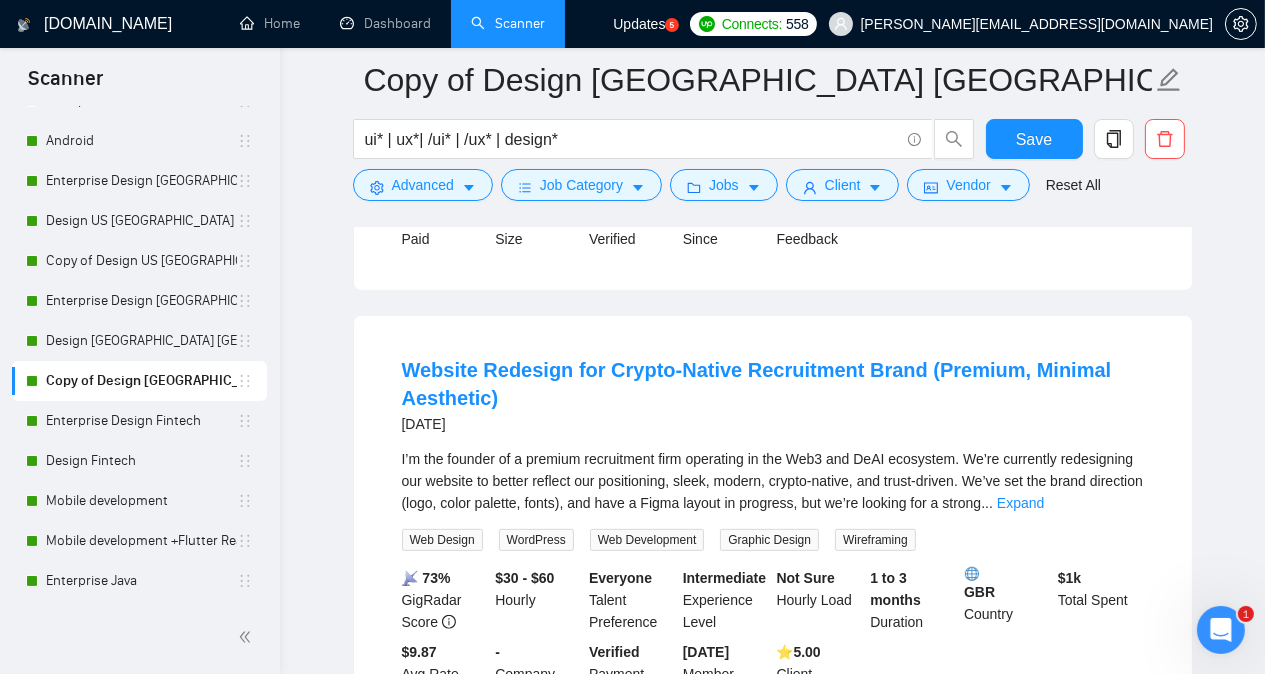 scroll, scrollTop: 920, scrollLeft: 0, axis: vertical 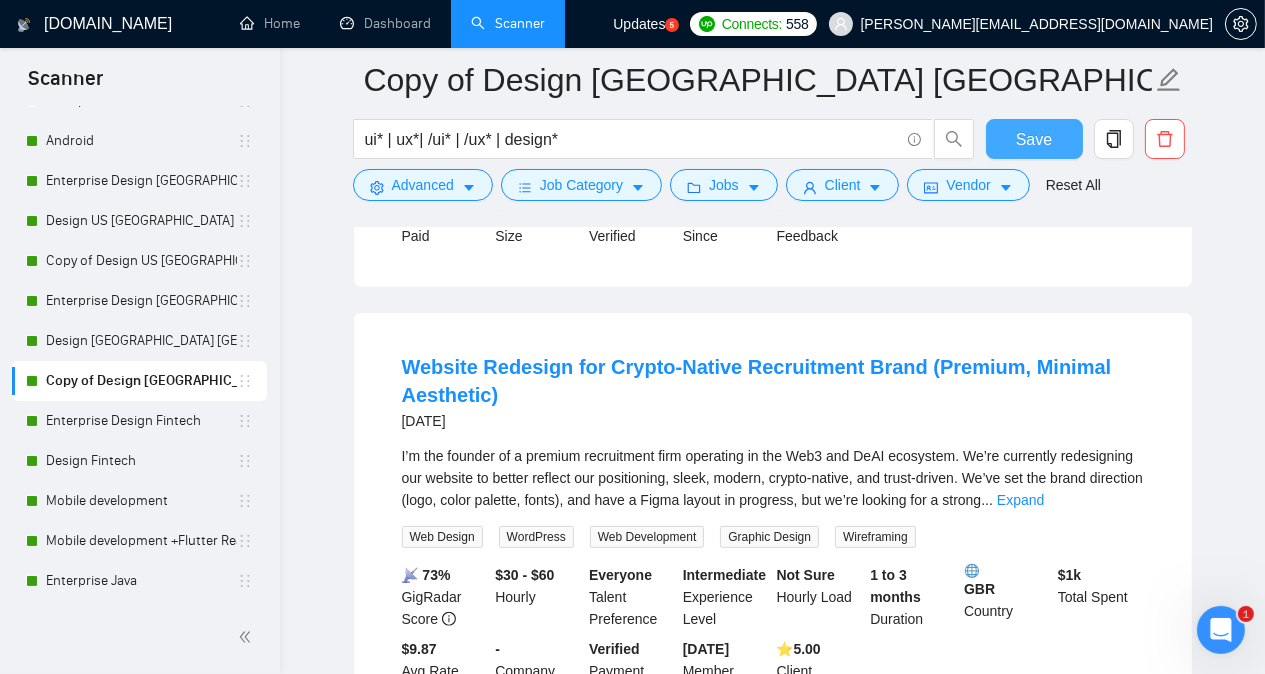 click on "Save" at bounding box center [1034, 139] 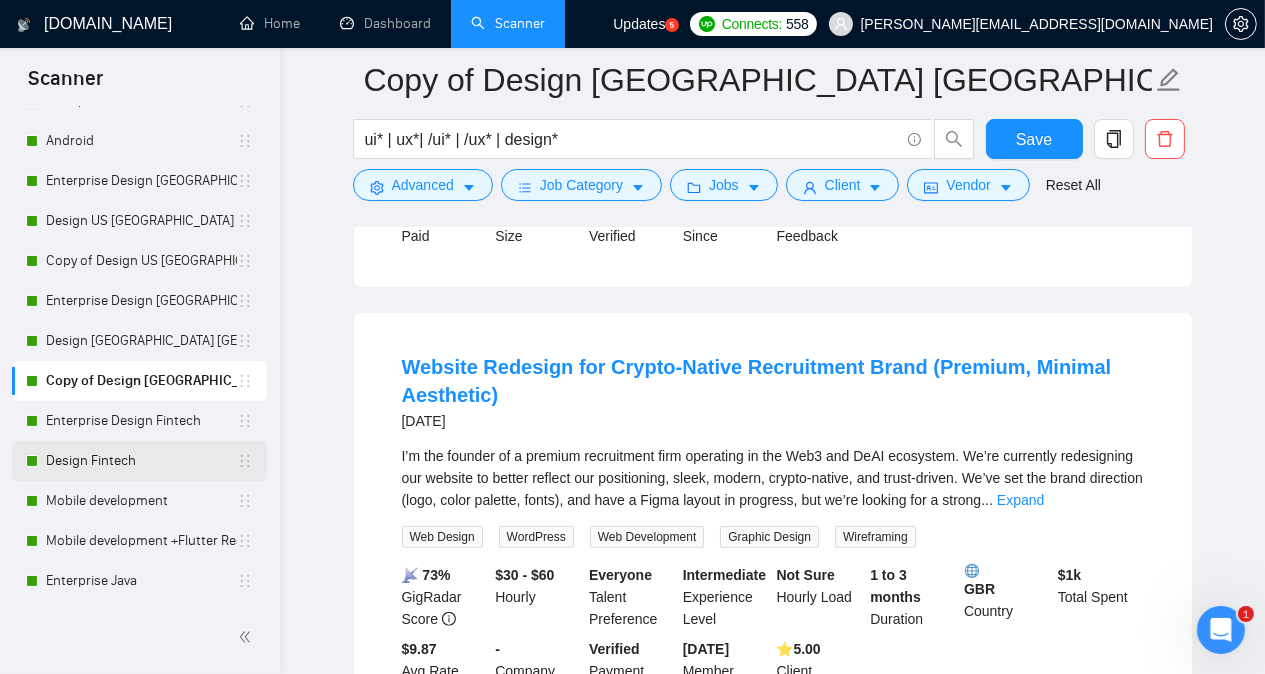 click on "Design Fintech" at bounding box center [141, 461] 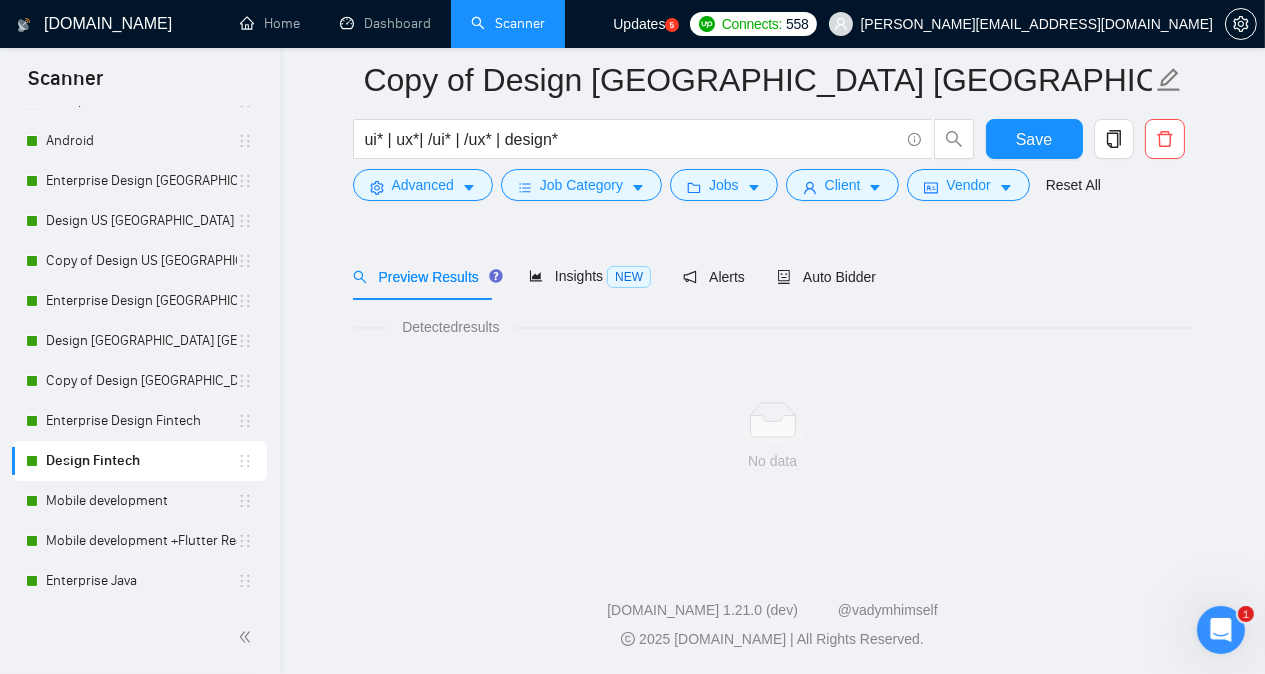scroll, scrollTop: 55, scrollLeft: 0, axis: vertical 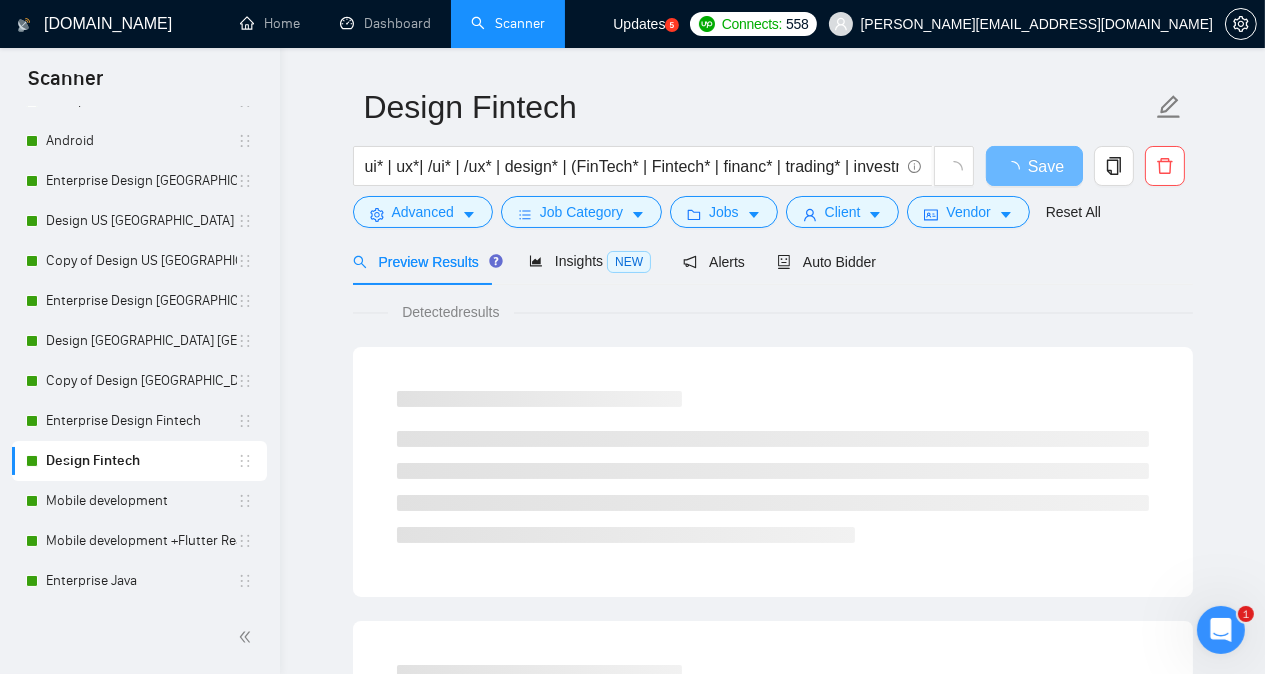 click on "Design Fintech ui* | ux*| /ui* | /ux* | design* | (FinTech* | Fintech* | financ* | trading* | investment* | payment* | bank* | loan* | lending* | wealth* | crypto* Save Advanced   Job Category   Jobs   Client   Vendor   Reset All Preview Results Insights NEW Alerts Auto Bidder Detected   results" at bounding box center (772, 859) 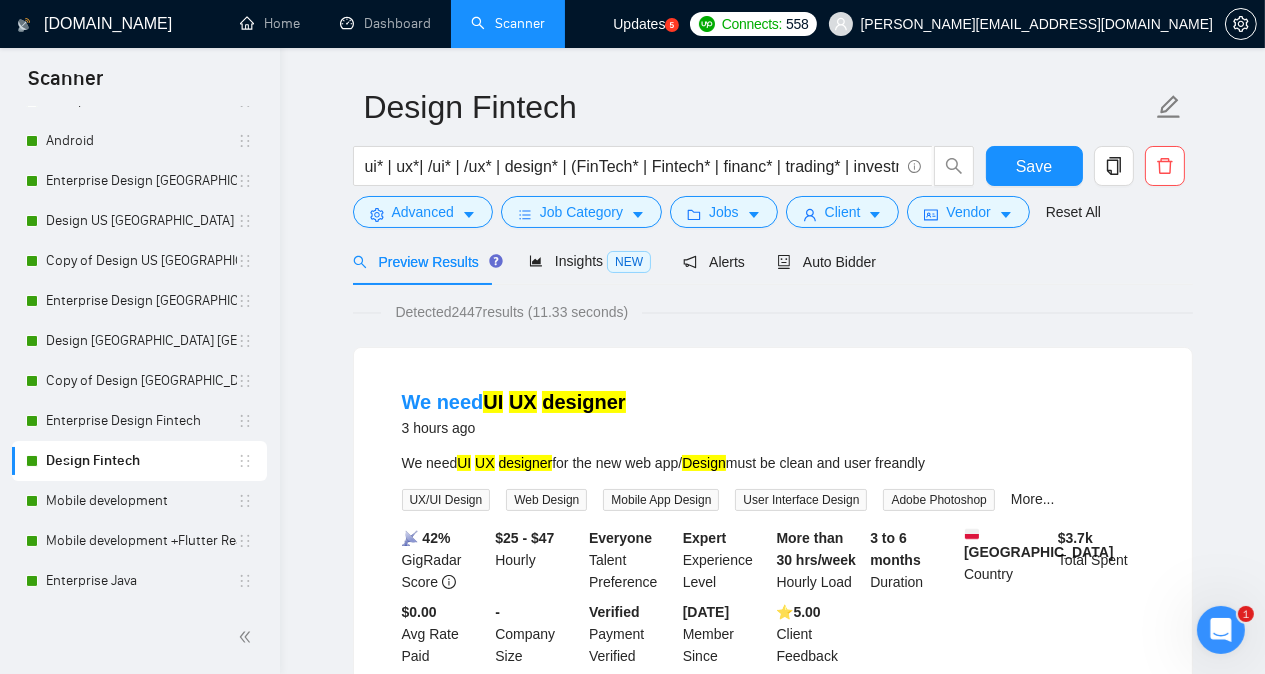 click on "Design Fintech ui* | ux*| /ui* | /ux* | design* | (FinTech* | Fintech* | financ* | trading* | investment* | payment* | bank* | loan* | lending* | wealth* | crypto* Save Advanced   Job Category   Jobs   Client   Vendor   Reset All Preview Results Insights NEW Alerts Auto Bidder Detected   2447  results   (11.33 seconds) We need  UI   UX   designer 3 hours ago We need  UI   UX   designer  for the new web app/  Design  must be clean and user freandly UX/UI Design Web Design Mobile App Design User Interface Design Adobe Photoshop More... 📡   42% GigRadar Score   $25 - $47 Hourly Everyone Talent Preference Expert Experience Level More than 30 hrs/week Hourly Load 3 to 6 months Duration   [GEOGRAPHIC_DATA] Country $ 3.7k Total Spent $0.00 Avg Rate Paid - Company Size Verified Payment Verified [DATE] Member Since ⭐️  5.00 Client Feedback UI/UX   Designer [DATE] UX/UI Design Game UI/UX Design UI Animation UX & UI UI Graphics More... 📡   62% GigRadar Score   $10 - $100 Hourly Everyone Talent Preference Expert" at bounding box center [772, 2332] 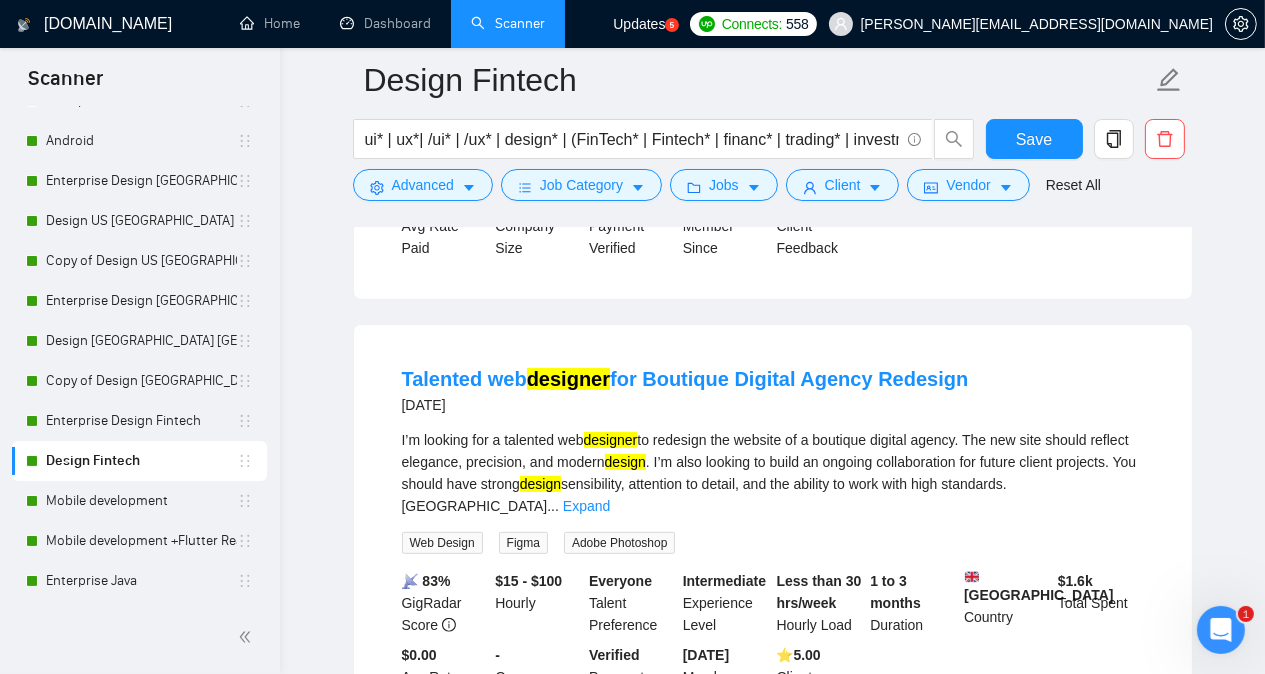 scroll, scrollTop: 935, scrollLeft: 0, axis: vertical 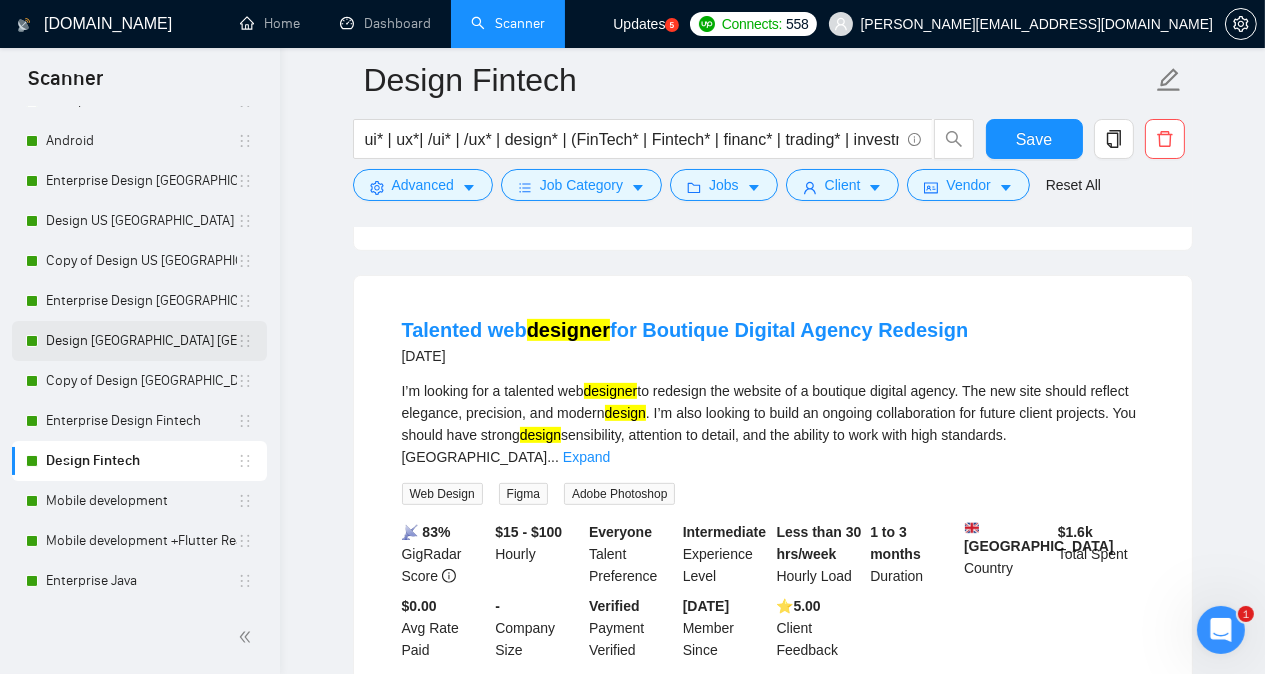 click on "Design [GEOGRAPHIC_DATA] [GEOGRAPHIC_DATA] other countries" at bounding box center (141, 341) 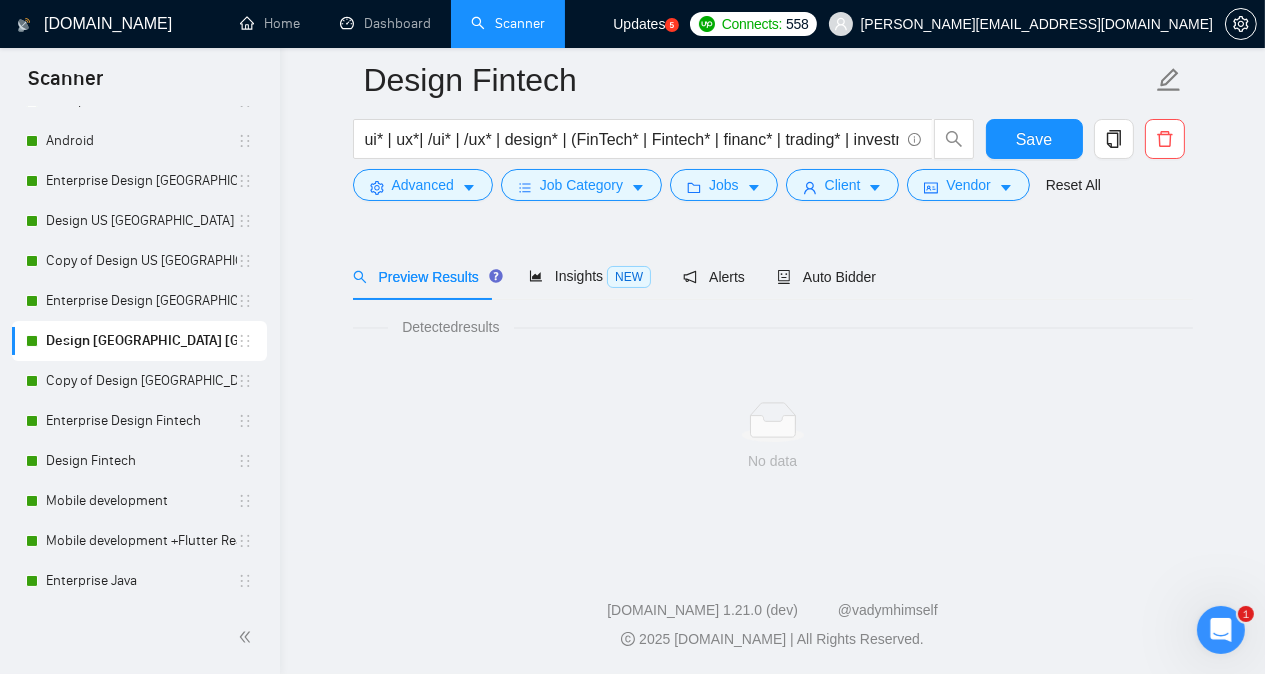 scroll, scrollTop: 55, scrollLeft: 0, axis: vertical 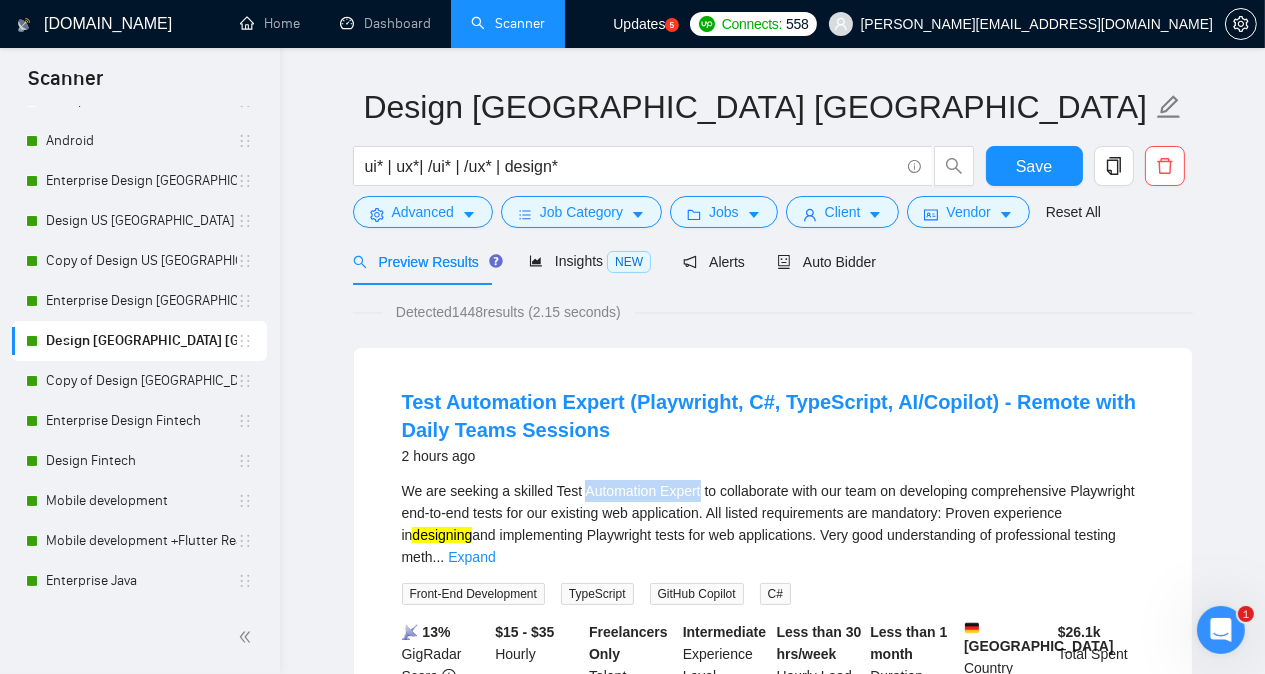 drag, startPoint x: 581, startPoint y: 486, endPoint x: 696, endPoint y: 480, distance: 115.15642 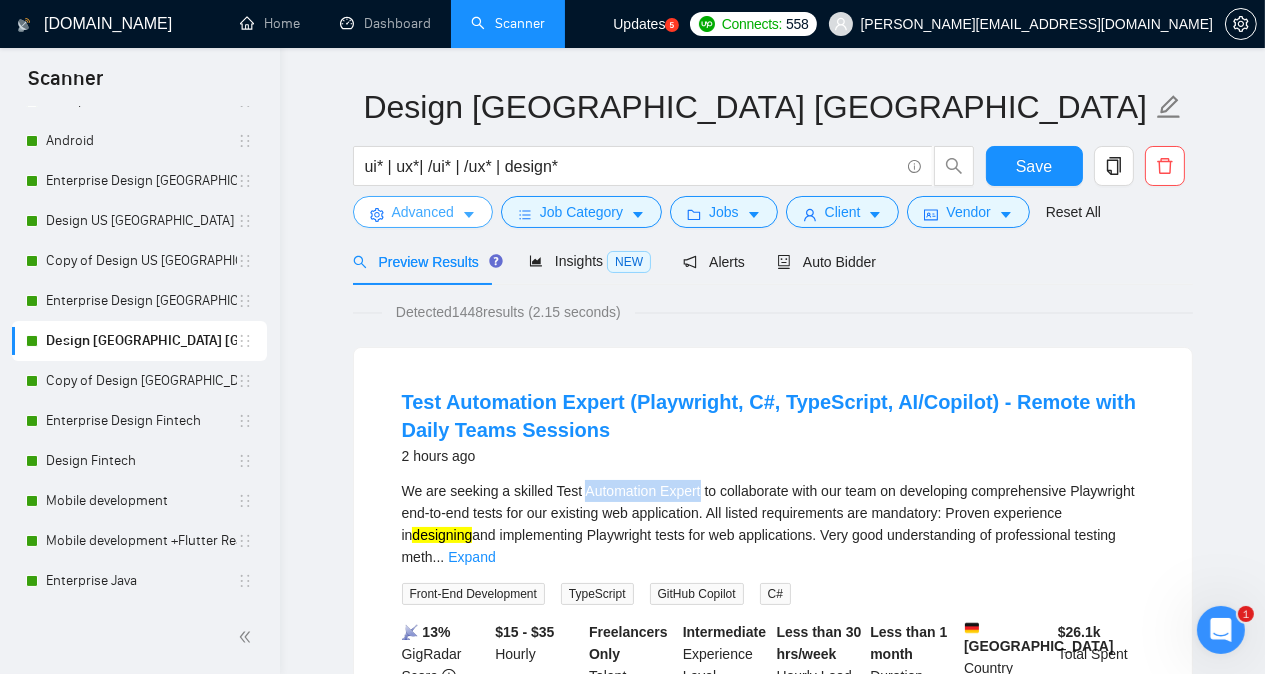 click on "Advanced" at bounding box center [423, 212] 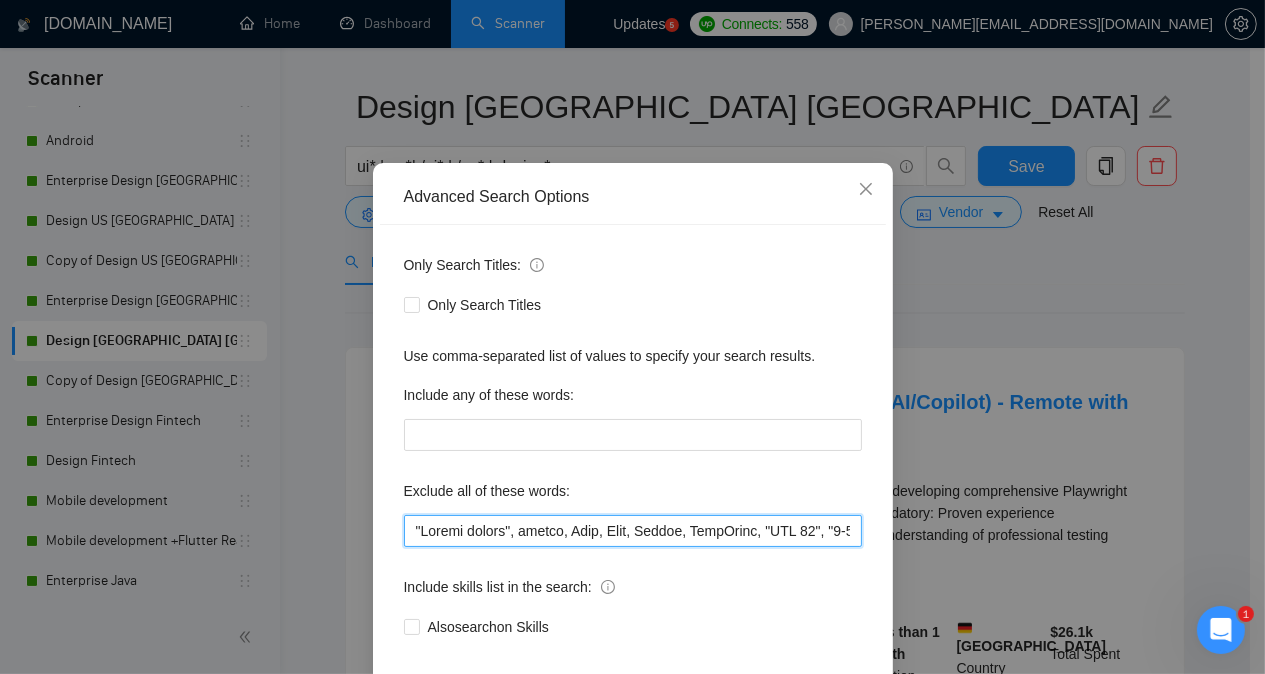 click at bounding box center [633, 531] 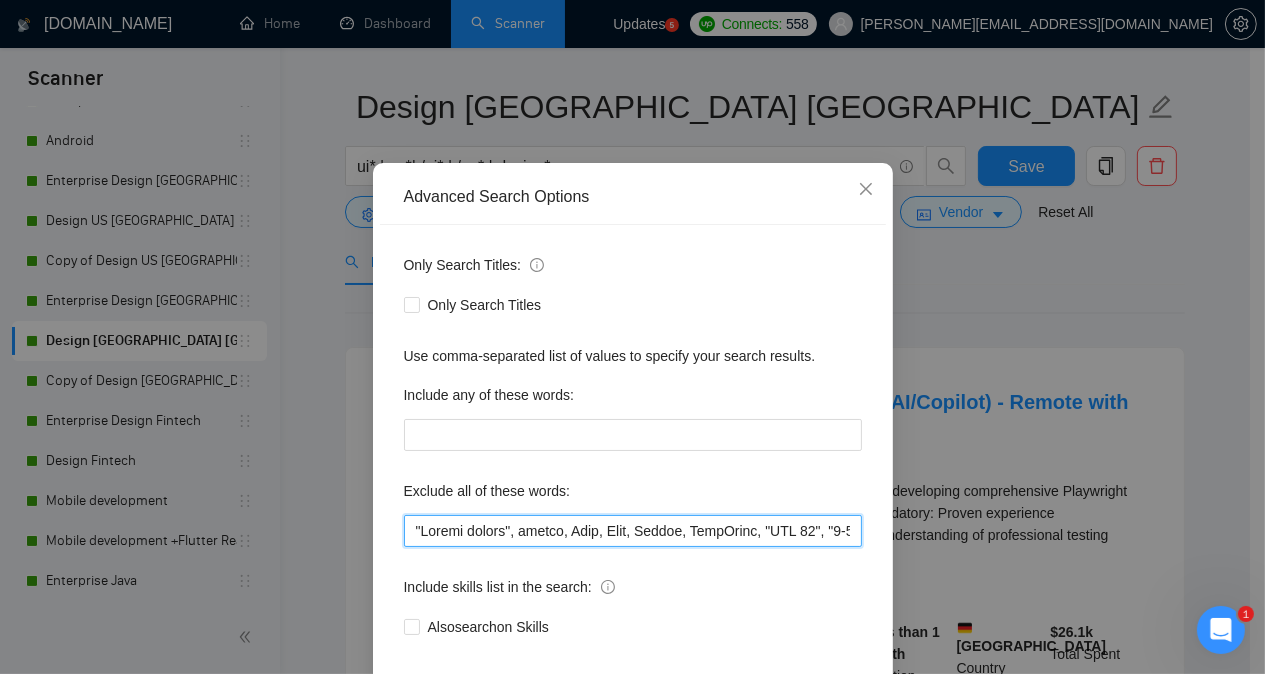 paste on "Automation Expert" 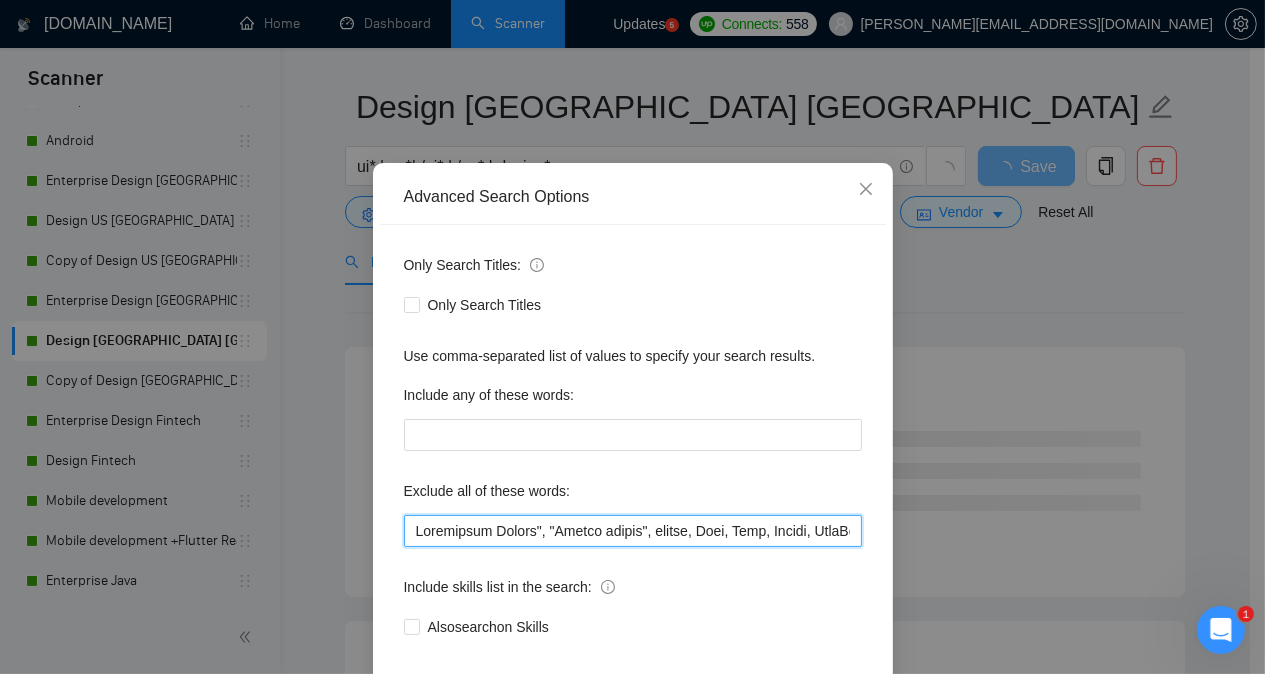 click at bounding box center (633, 531) 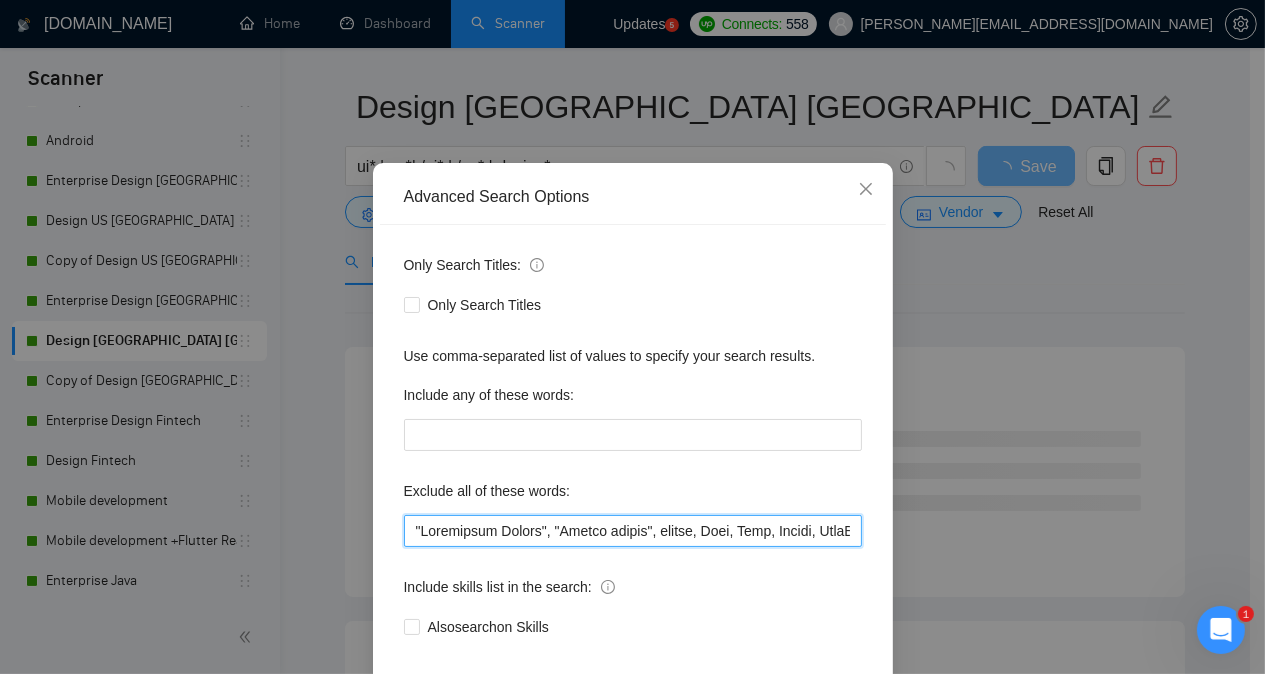 type on ""Automation Expert", "Notion expert", banner, Divi, Rust, Beaver, HighLevel, "STM 32", "5-8 page", "one page", "one-page", MeloTTS, Piper, developer, dev, engineer, programmer, Squarespace, "/developer", Salesforce, webform, Retool, Swing, "AI engine", Boomi, "MySQL skills", "from GitHub", Tron, "Power Apps", GeneratePress, "Generate Blocks Pro", [DATE], [DATE], architect, [PERSON_NAME], MAUI, Magento, "designer/builder", Drupal, Oxygen, "Integration Developer", HRIS, "Java developer", algorithm, "/Ionic", Supabase, "data scientist", "Store Optimization", "(ASO)", "developer/engineer", "hardware design", "agent builder", ChatGPT Enterprise Expert*, ChatGPT API*, slow, SureCart, Design & Development*, "implement AI agent", ComfyUI, Diffusion, SysON, "(MBSE)", MBSE, Softr, Kajabi, "to finalize", "Website Editor", "AI Chat Engineer", Unbounce, "do it in an hour", "***NO AGENCIES, ONLY EXPERT FREELANCERS/CONSULTANTS***", "***NO AGENCIES", "ONLY EXPERT FREELANCERS/CONSULTANTS***", update, updates, urgent, maintain, mai..." 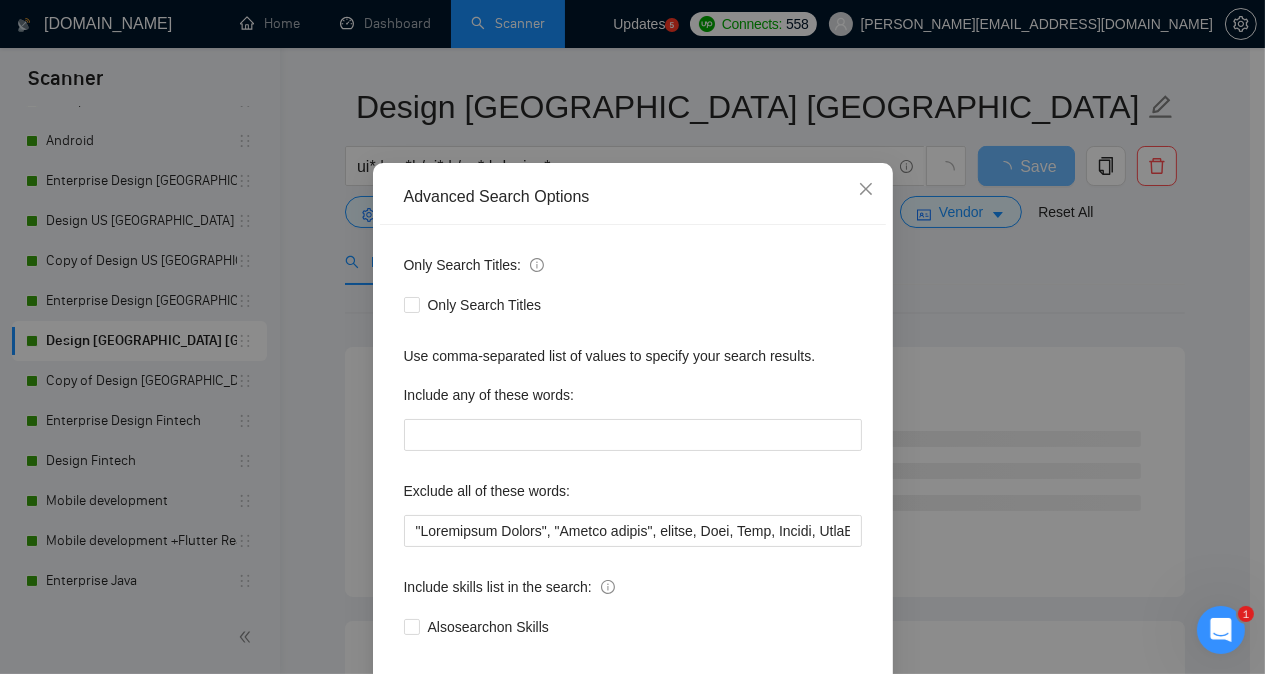 scroll, scrollTop: 157, scrollLeft: 0, axis: vertical 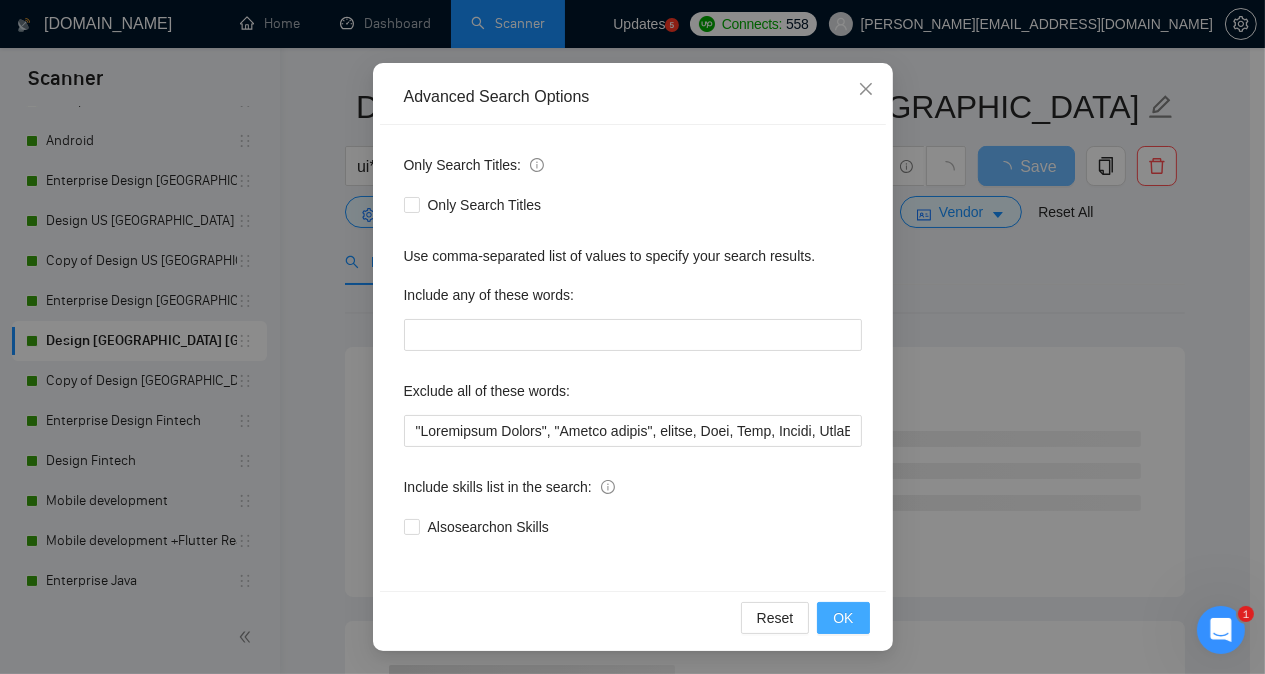 click on "OK" at bounding box center (843, 618) 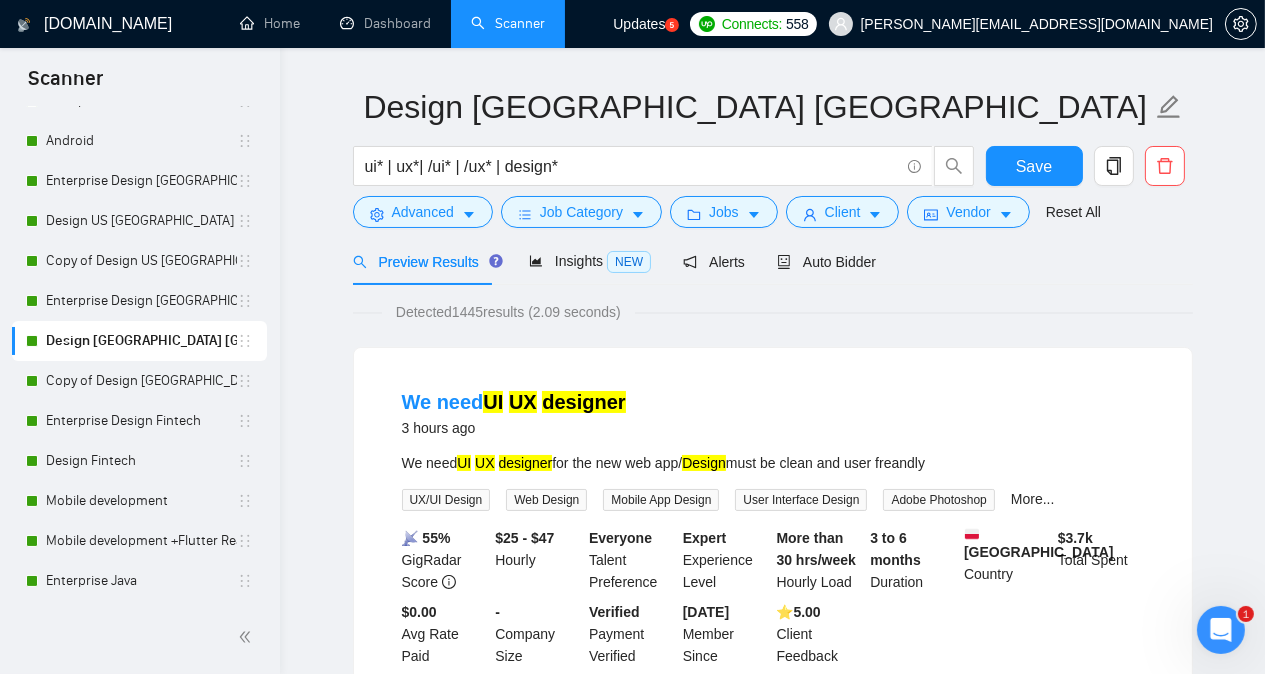 click on "Design [GEOGRAPHIC_DATA] [GEOGRAPHIC_DATA] other countries ui* | ux*| /ui* | /ux* | design* Save Advanced   Job Category   Jobs   Client   Vendor   Reset All Preview Results Insights NEW Alerts Auto Bidder Detected   1445  results   (2.09 seconds) We need  UI   UX   designer 3 hours ago We need  UI   UX   designer  for the new web app/  Design  must be clean and user freandly UX/UI Design Web Design Mobile App Design User Interface Design Adobe Photoshop More... 📡   55% GigRadar Score   $25 - $47 Hourly Everyone Talent Preference Expert Experience Level More than 30 hrs/week Hourly Load 3 to 6 months Duration   [GEOGRAPHIC_DATA] Country $ 3.7k Total Spent $0.00 Avg Rate Paid - Company Size Verified Payment Verified [DATE] Member Since ⭐️  5.00 Client Feedback UI/UX   Designer  Needed for Luxury Wellness Brand Website 15 hours ago We are seeking a talented  UI/UX   designer  to create a visually stunning and user-friendly eCommerce website for our luxury wellness brand. The ideal candidate will have experience in  designing designs ..." at bounding box center [772, 2357] 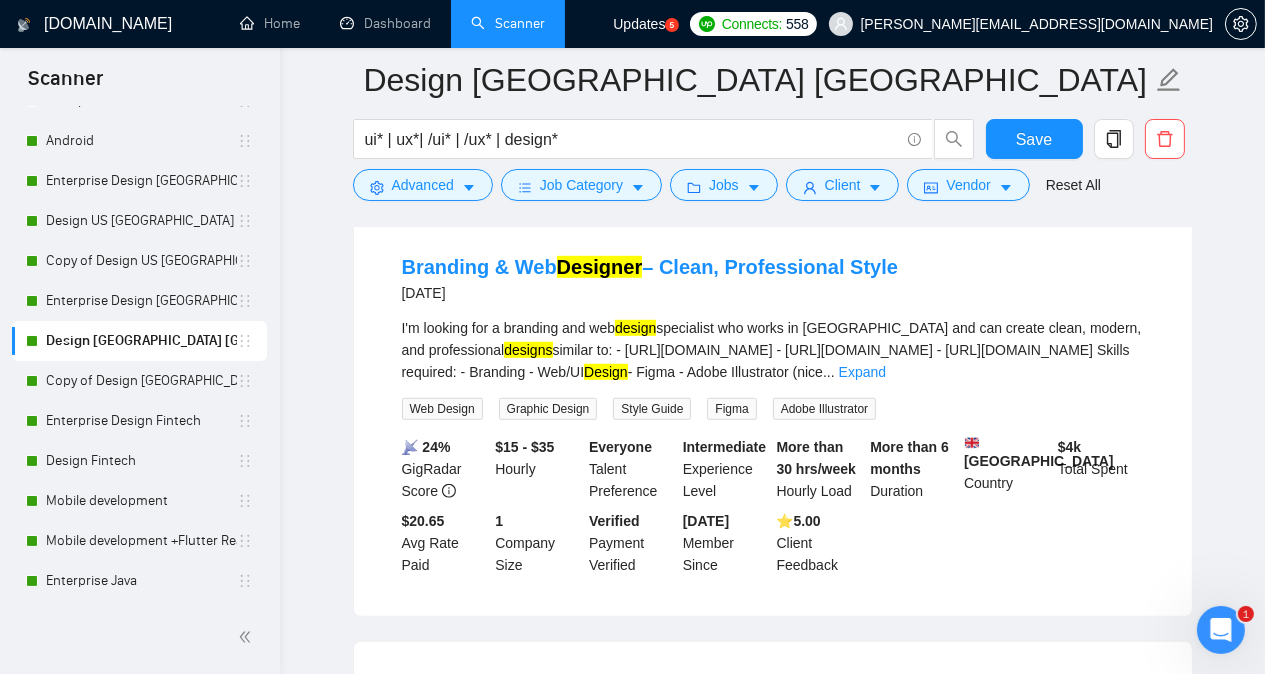 scroll, scrollTop: 1495, scrollLeft: 0, axis: vertical 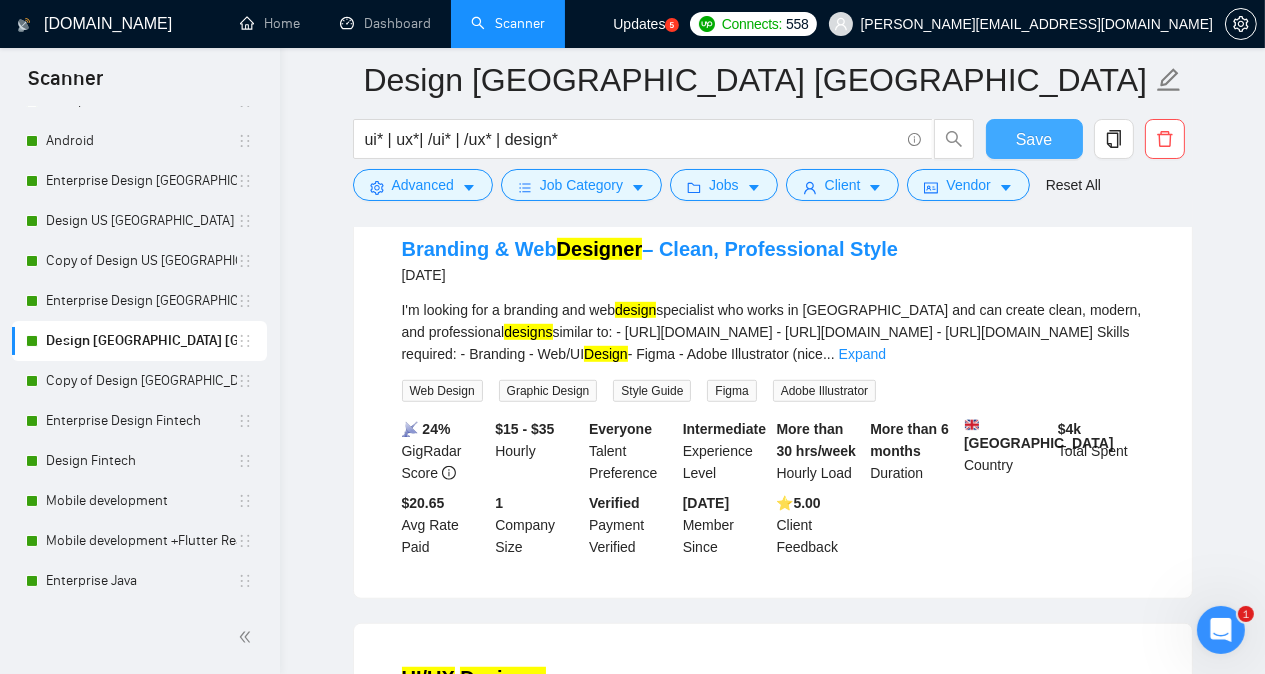 click on "Save" at bounding box center [1034, 139] 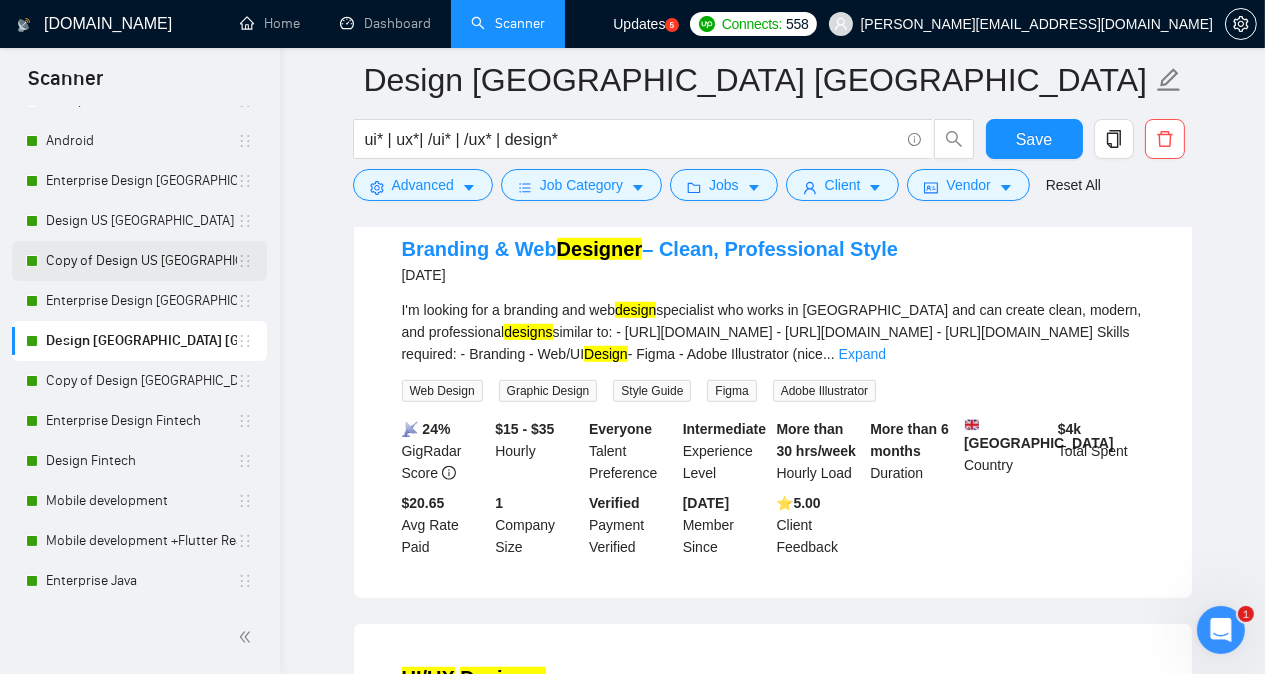 click on "Copy of Design US [GEOGRAPHIC_DATA]" at bounding box center (141, 261) 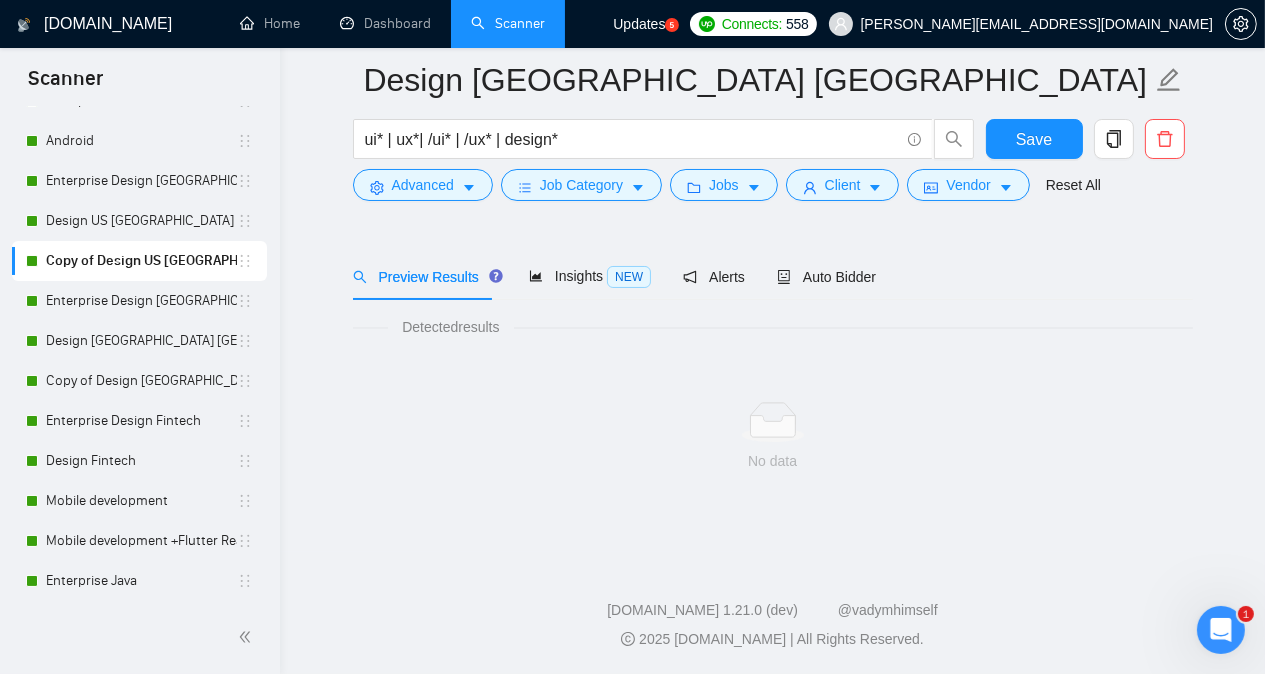 scroll, scrollTop: 55, scrollLeft: 0, axis: vertical 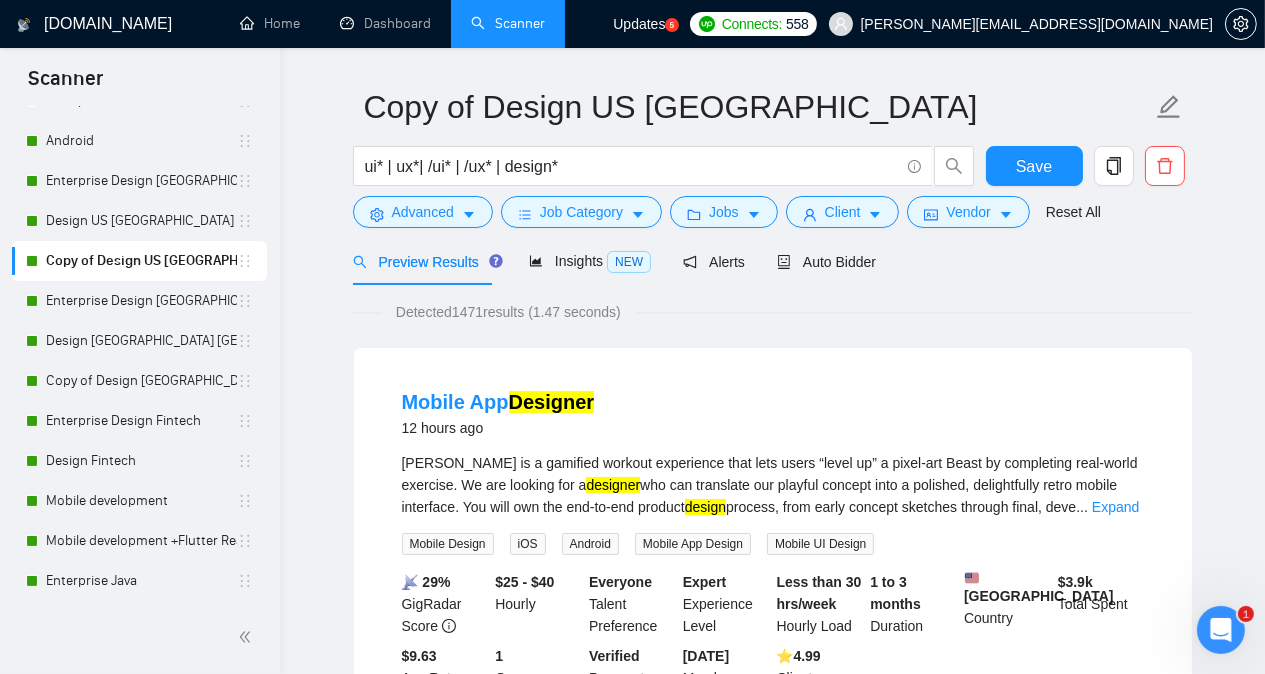click on "Copy of Design US [GEOGRAPHIC_DATA] ui* | ux*| /ui* | /ux* | design* Save Advanced   Job Category   Jobs   Client   Vendor   Reset All Preview Results Insights NEW Alerts Auto Bidder Detected   1471  results   (1.47 seconds) Mobile App  Designer 12 hours ago [PERSON_NAME] is a gamified workout experience that lets users “level up” a pixel-art Beast by completing real-world exercise. We are looking for a  designer  who can translate our playful concept into a polished, delightfully retro mobile interface.
You will own the end-to-end product  design  process, from early concept sketches through final, deve ... Expand Mobile Design iOS Android Mobile App Design Mobile UI Design 📡   29% GigRadar Score   $25 - $40 Hourly Everyone Talent Preference Expert Experience Level Less than 30 hrs/week Hourly Load 1 to 3 months Duration   [GEOGRAPHIC_DATA] Country $ 3.9k Total Spent $9.63 Avg Rate Paid 1 Company Size Verified Payment Verified [DATE] Member Since ⭐️  4.99 Client Feedback UI/UX   Designer [DATE] UI/UX   ..." at bounding box center (772, 2431) 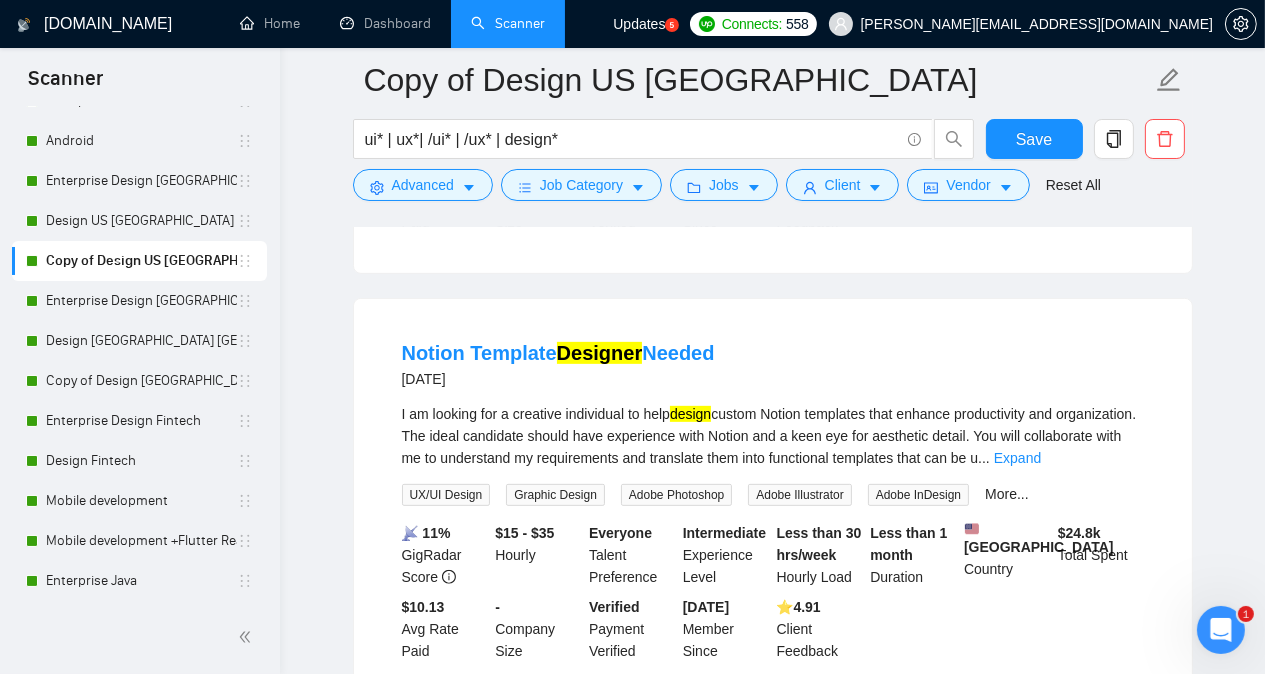 scroll, scrollTop: 975, scrollLeft: 0, axis: vertical 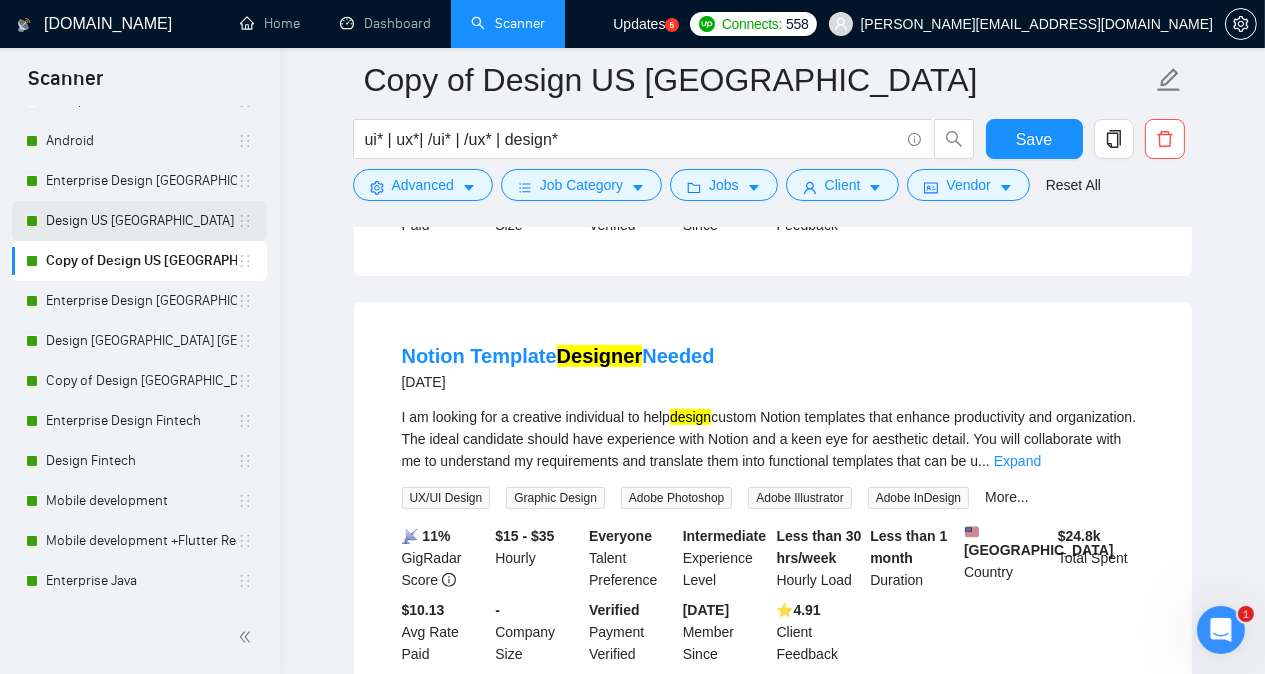 click on "Design US [GEOGRAPHIC_DATA]" at bounding box center (141, 221) 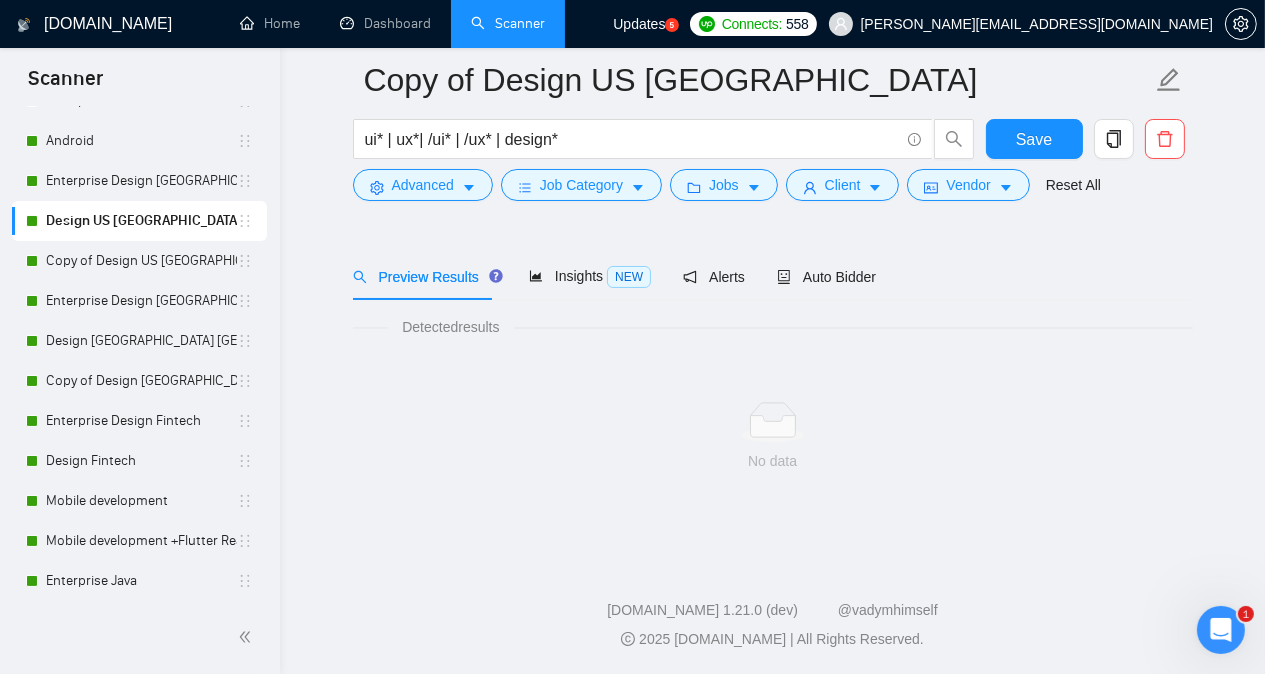 scroll, scrollTop: 55, scrollLeft: 0, axis: vertical 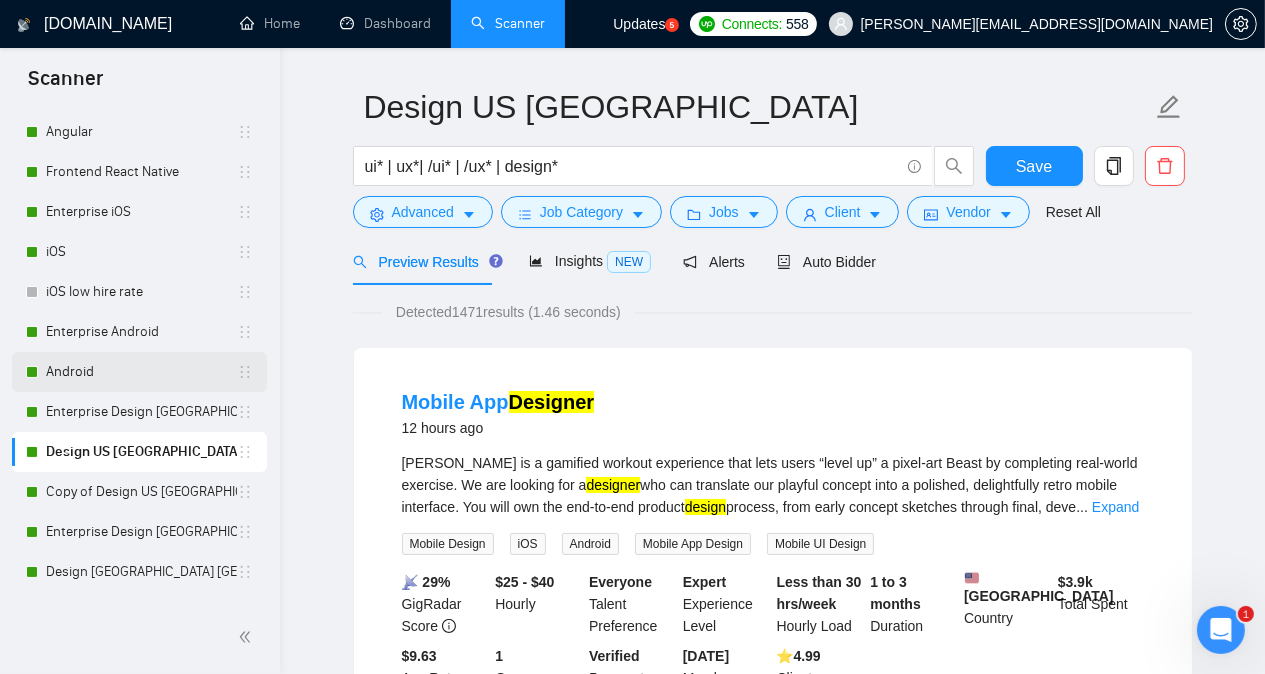 click on "Android" at bounding box center [141, 372] 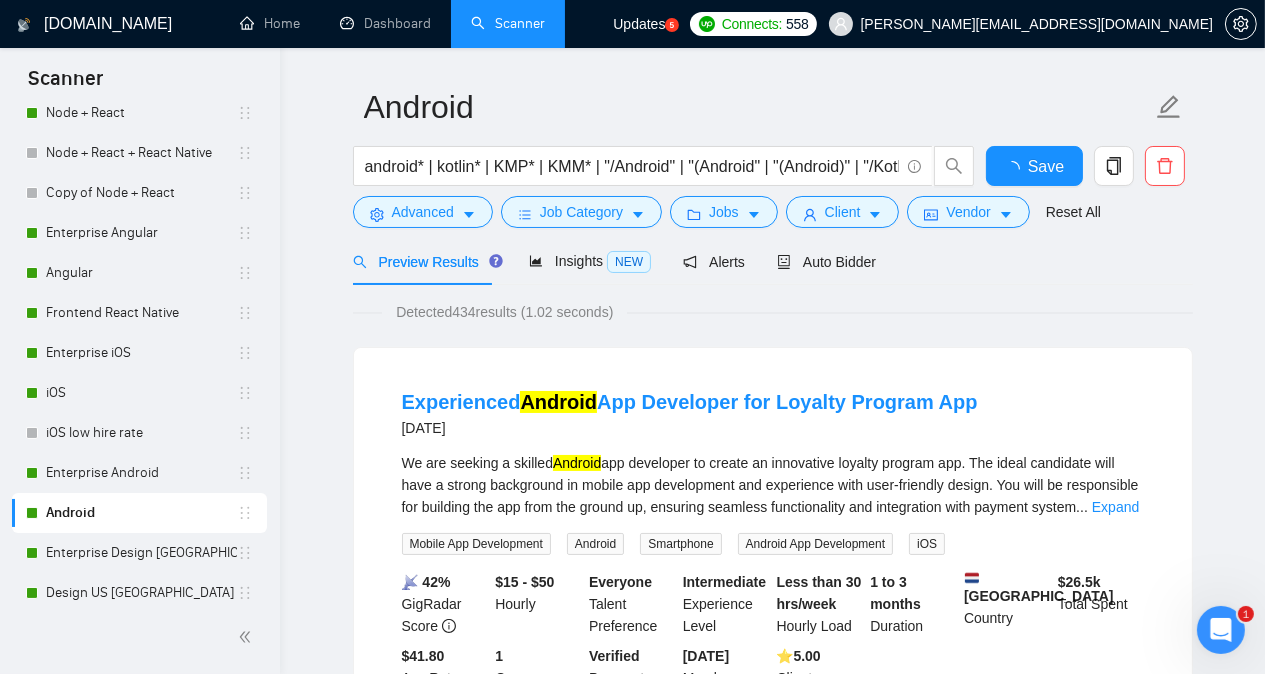 scroll, scrollTop: 854, scrollLeft: 0, axis: vertical 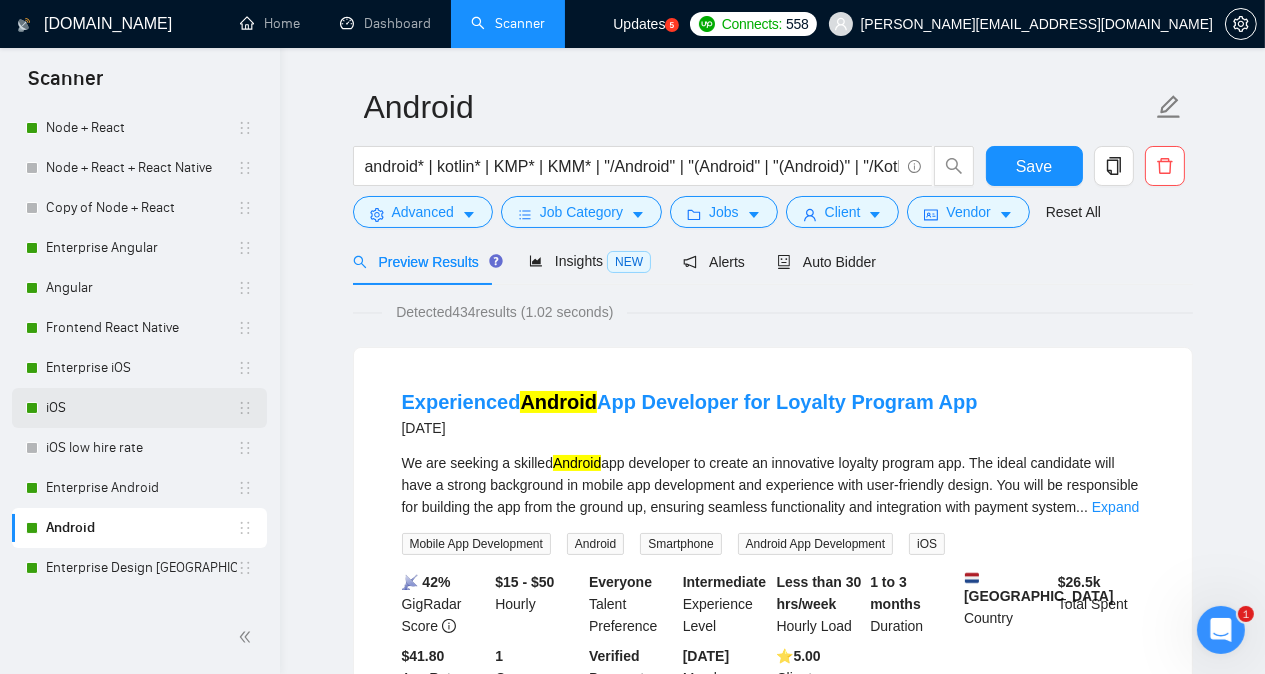 click on "iOS" at bounding box center (141, 408) 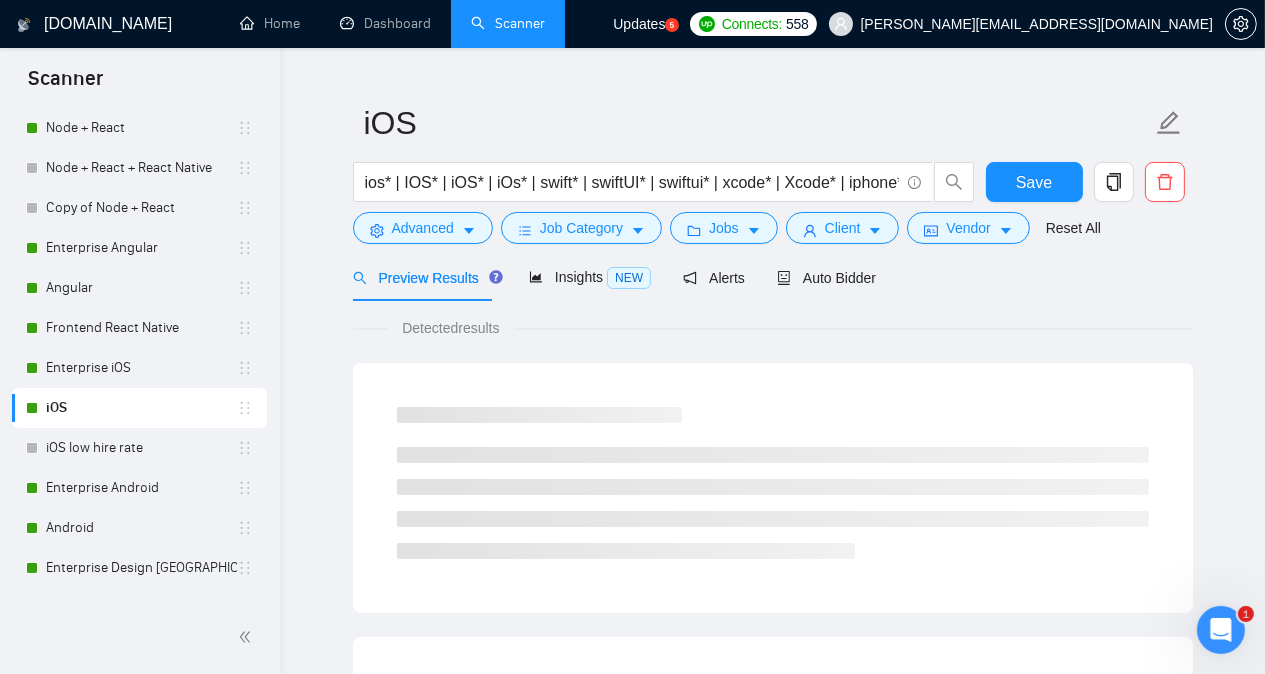 scroll, scrollTop: 55, scrollLeft: 0, axis: vertical 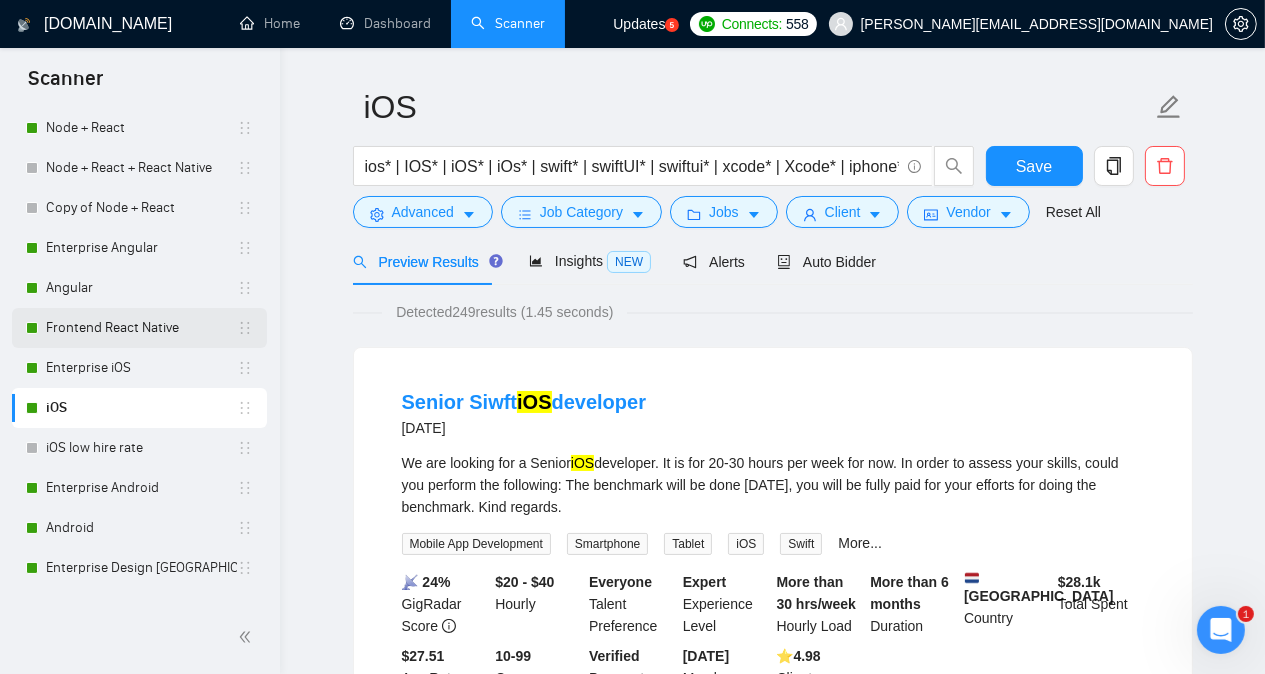 click on "Frontend React Native" at bounding box center (141, 328) 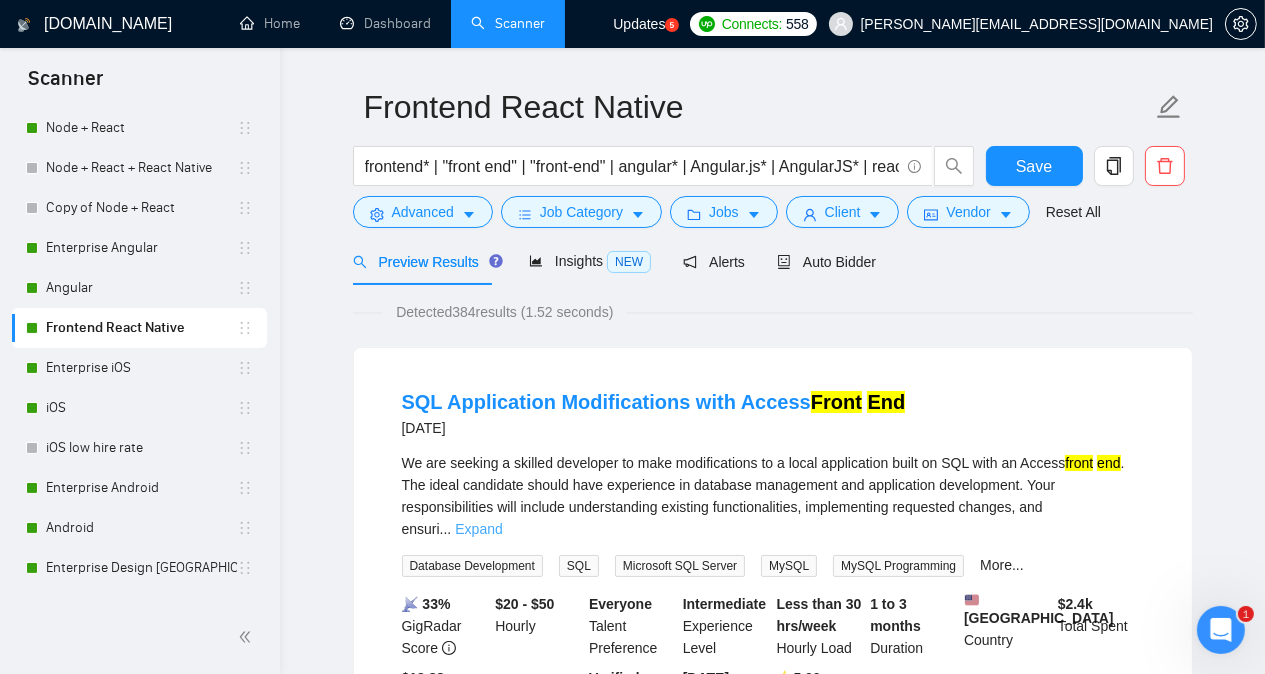 click on "Expand" at bounding box center [478, 529] 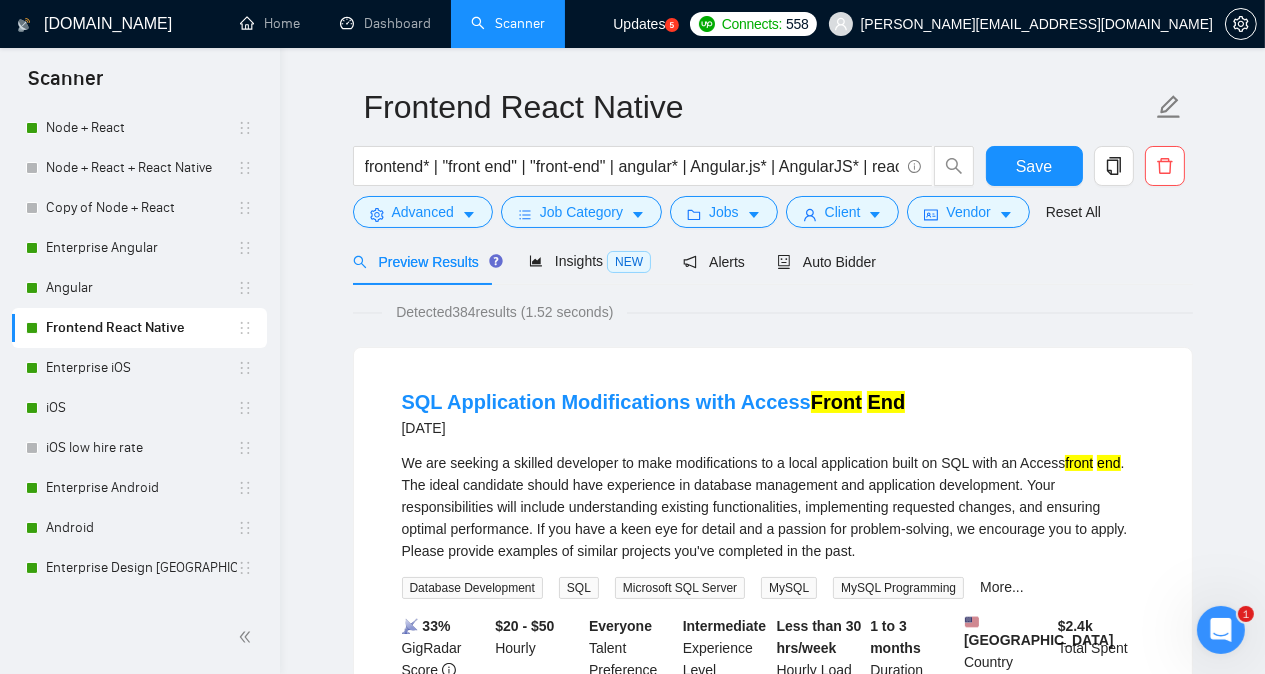 click on "Frontend React Native frontend* | "front end" | "front-end" | angular* | Angular.js* | AngularJS* | react | react.js | reactJS | next.js | nextJS Save Advanced   Job Category   Jobs   Client   Vendor   Reset All Preview Results Insights NEW Alerts Auto Bidder Detected   384  results   (1.52 seconds) SQL Application Modifications with Access  Front   End [DATE] We are seeking a skilled developer to make modifications to a local application built on SQL with an Access  front   end . The ideal candidate should have experience in database management and application development. Your responsibilities will include understanding existing functionalities, implementing requested changes, and ensuring optimal performance. If you have a keen eye for detail and a passion for problem-solving, we encourage you to apply. Please provide examples of similar projects you've completed in the past. Database Development SQL Microsoft SQL Server MySQL MySQL Programming More... 📡   33% GigRadar Score   $20 - $50 Hourly   $ -" at bounding box center [772, 2462] 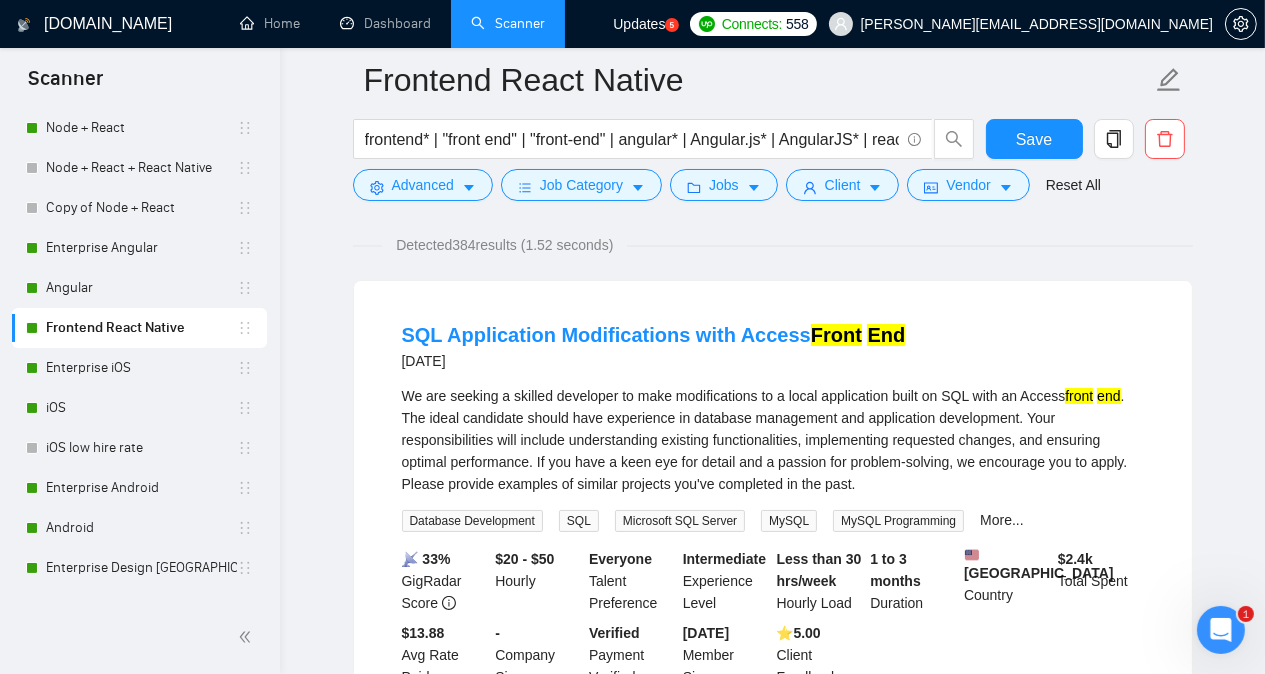 scroll, scrollTop: 175, scrollLeft: 0, axis: vertical 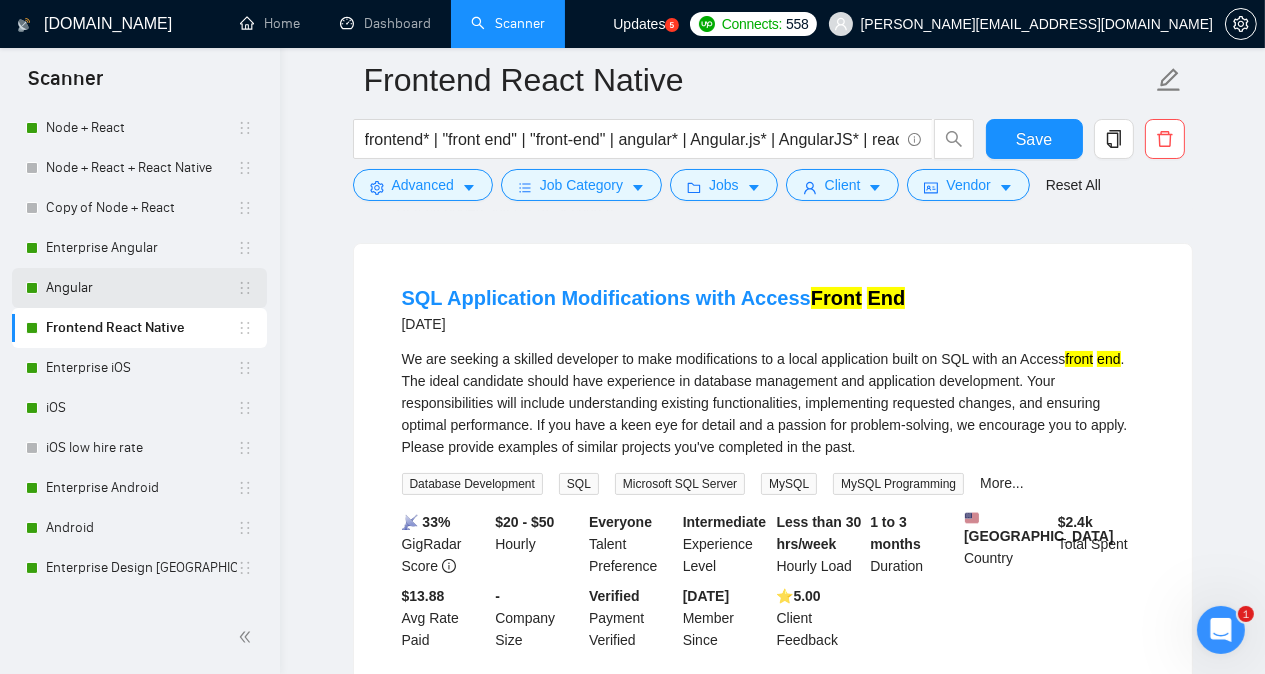 click on "Angular" at bounding box center (141, 288) 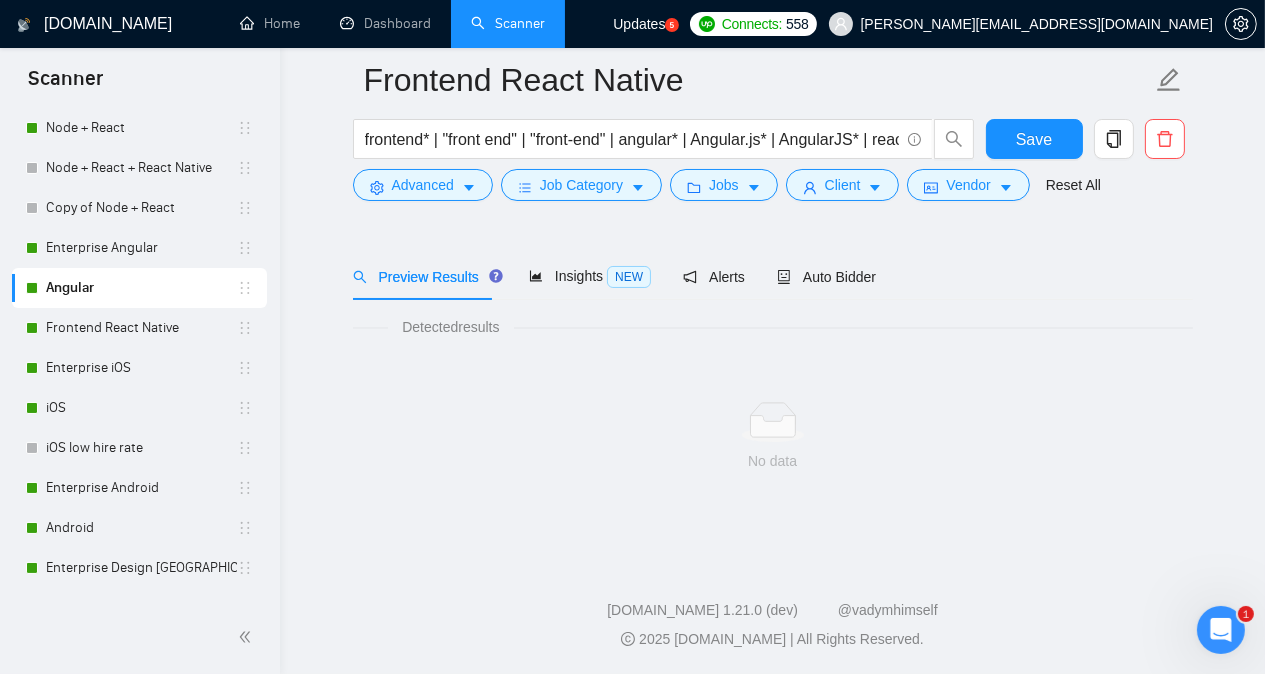 scroll, scrollTop: 55, scrollLeft: 0, axis: vertical 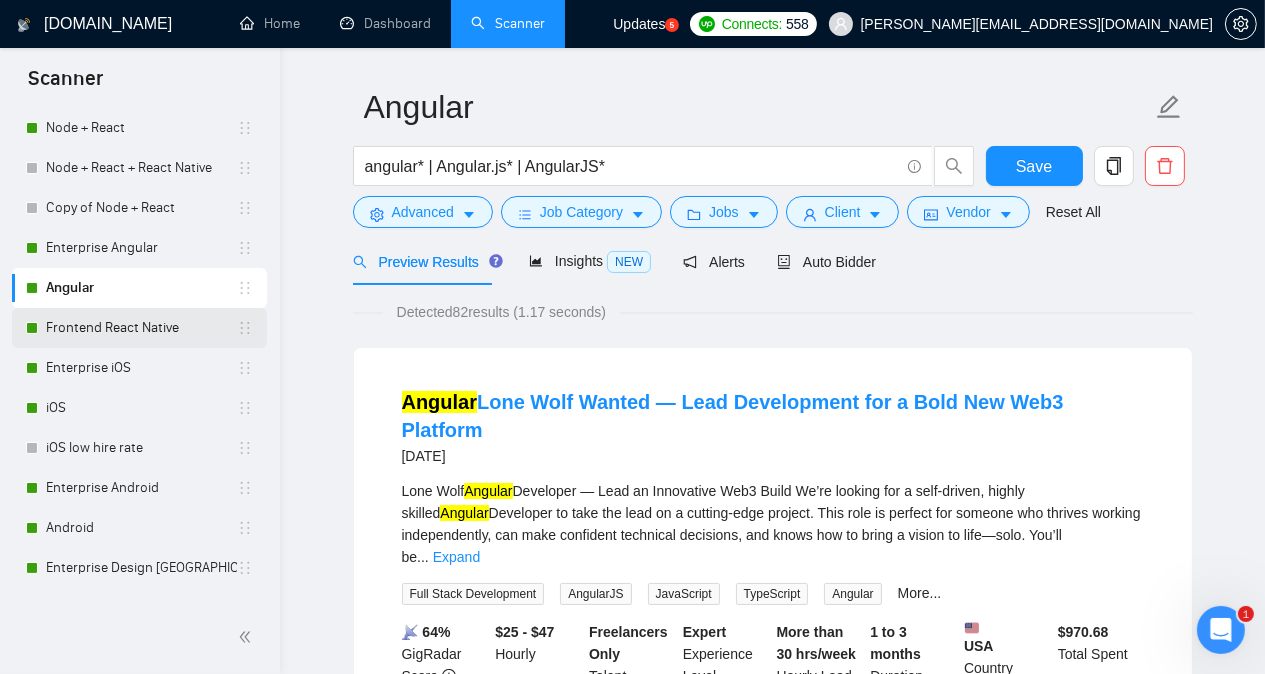 click on "Frontend React Native" at bounding box center (141, 328) 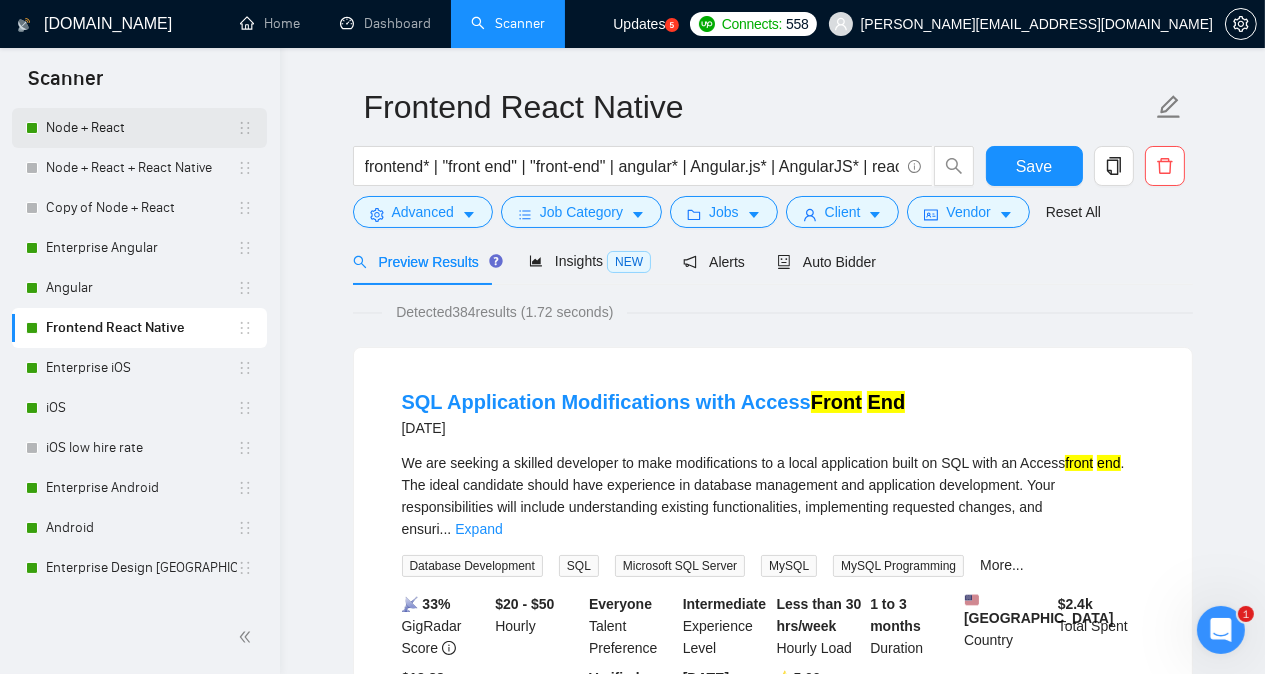 click on "Node + React" at bounding box center [141, 128] 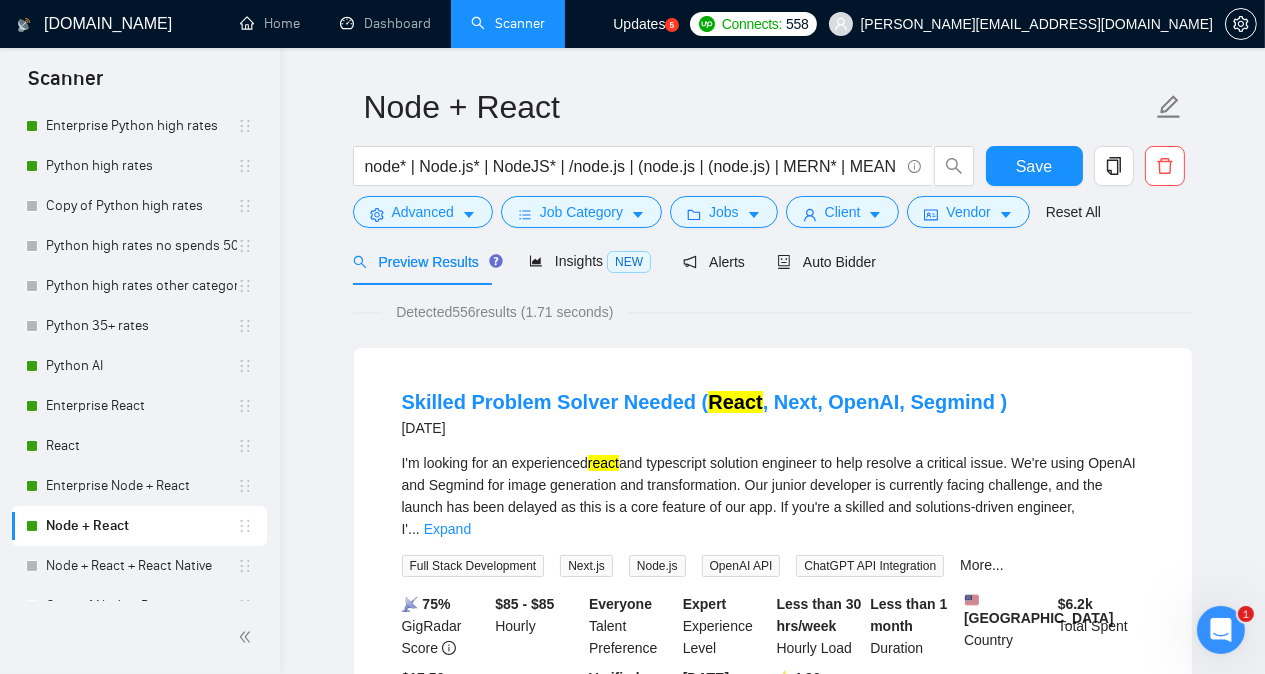 scroll, scrollTop: 440, scrollLeft: 0, axis: vertical 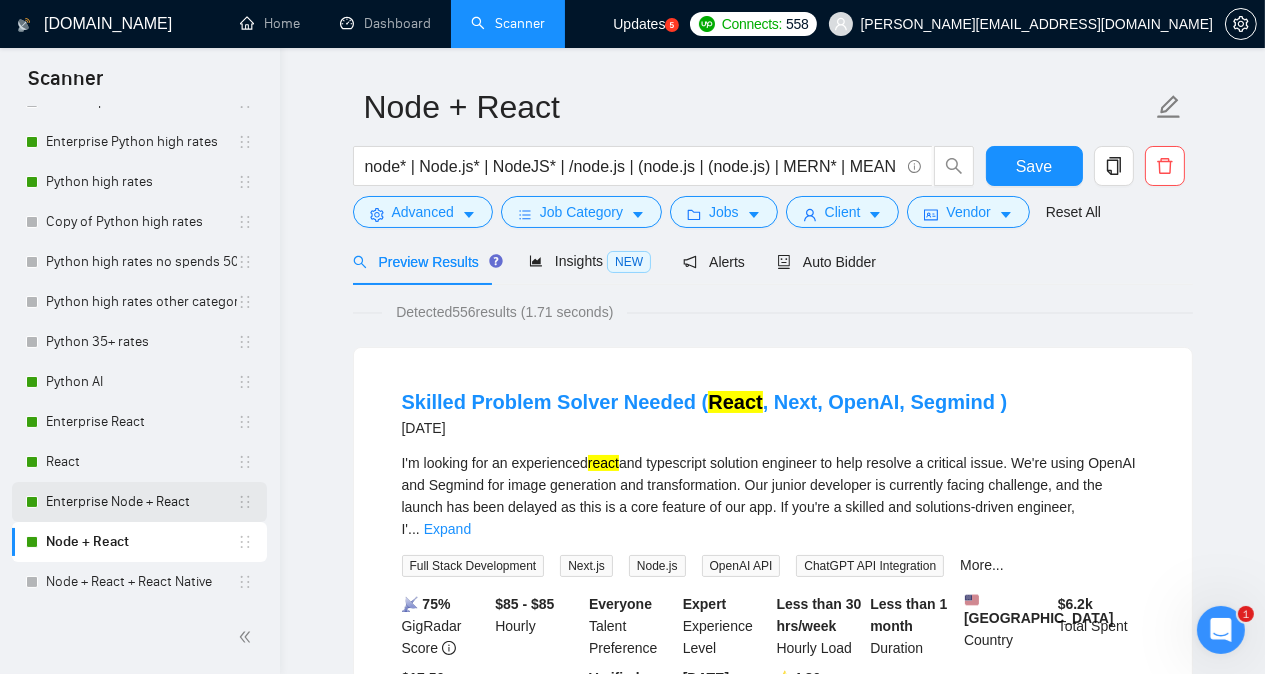 click on "Enterprise Node + React" at bounding box center [141, 502] 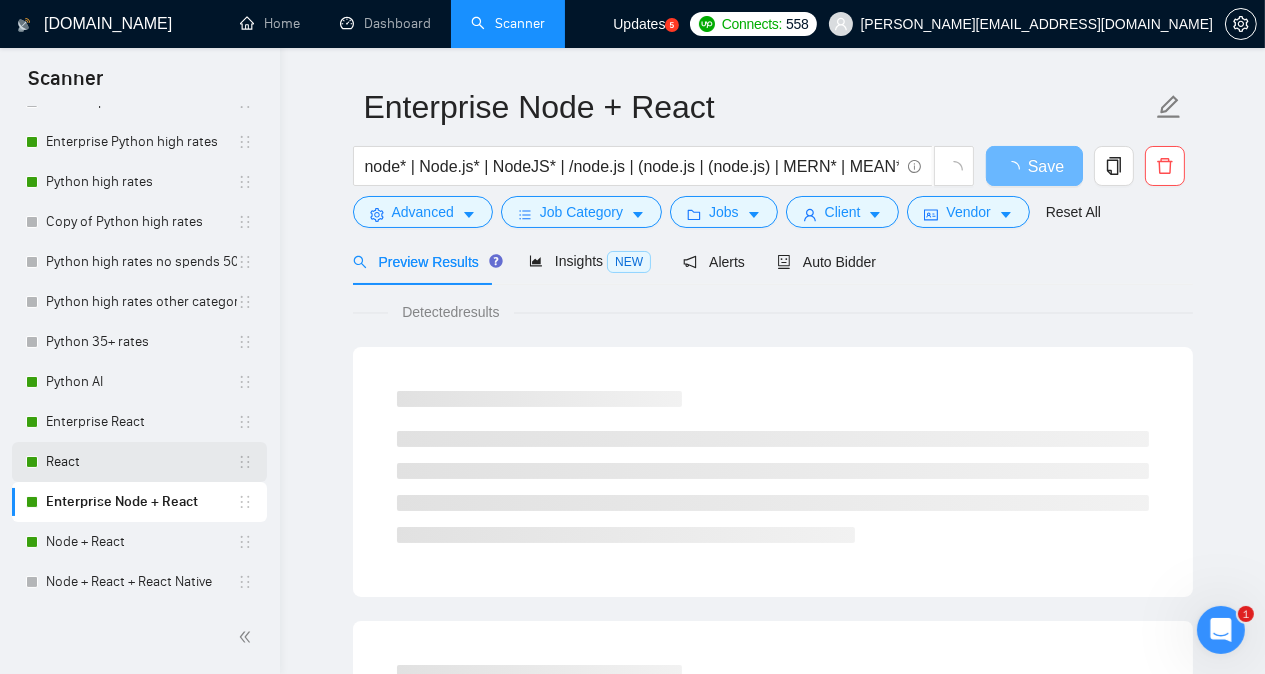 click on "React" at bounding box center [141, 462] 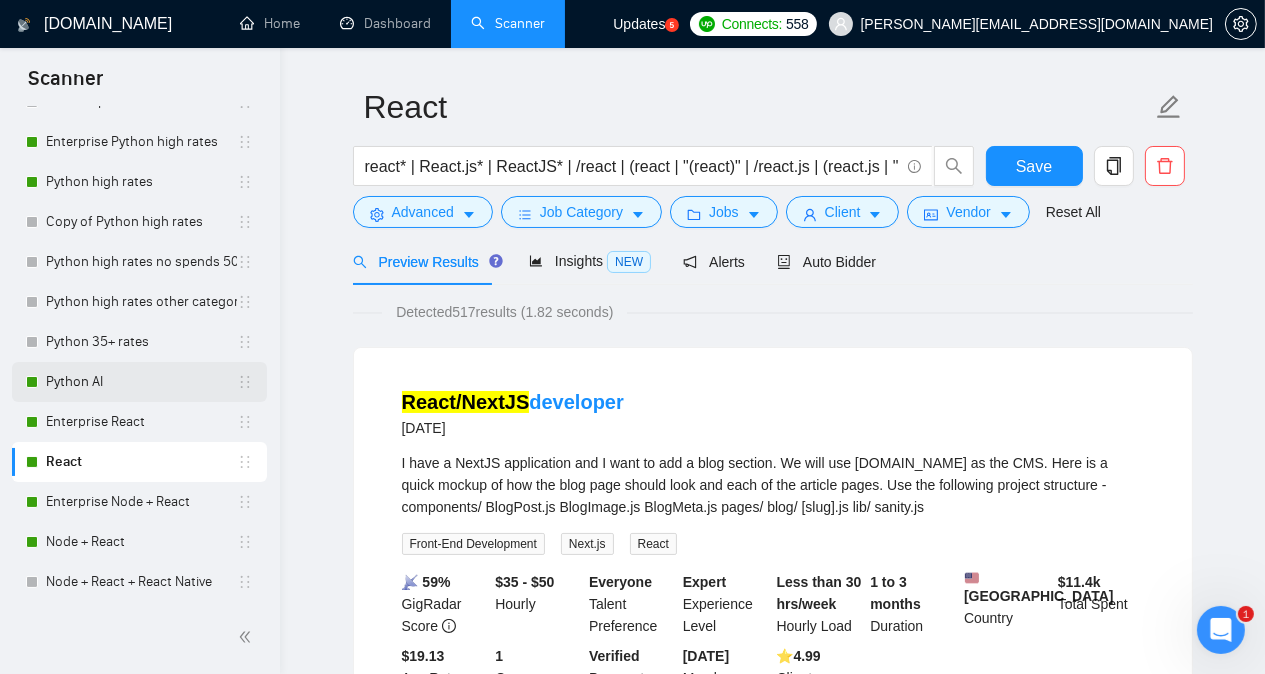 click on "Python AI" at bounding box center (141, 382) 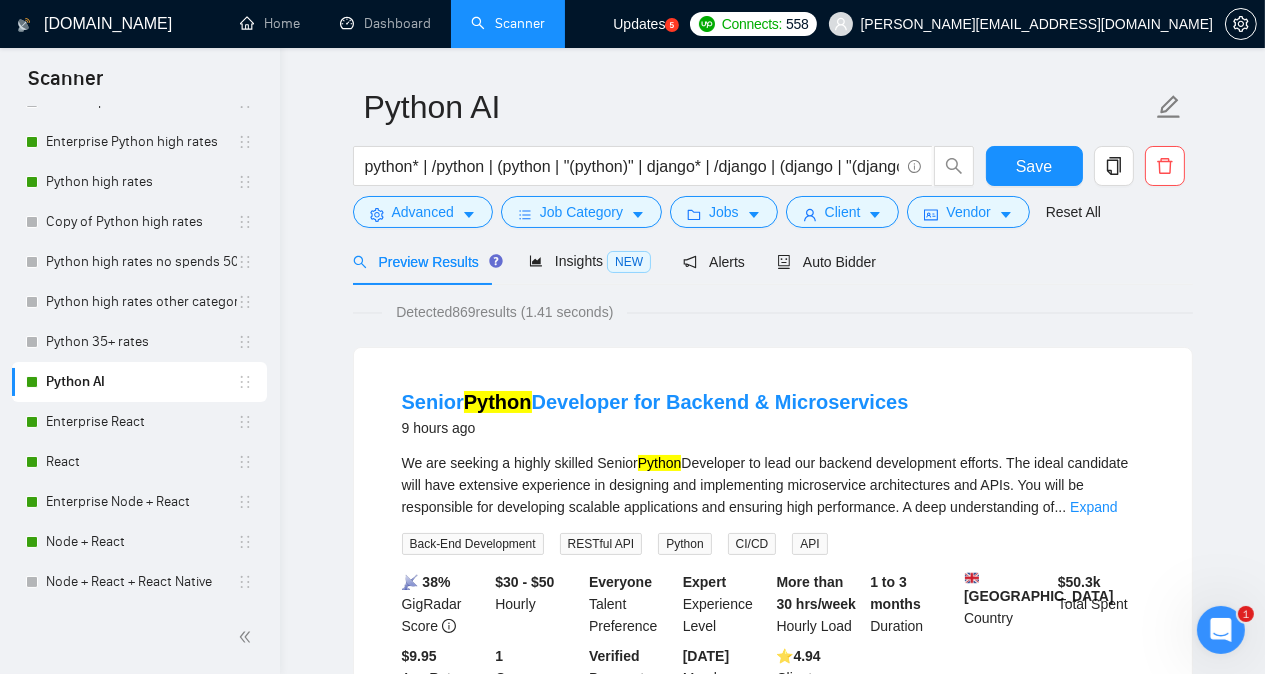 click on "Python AI python* | /python | (python | "(python)" | django* | /django | (django | "(django)" | pithon | pyhton | pyton Save Advanced   Job Category   Jobs   Client   Vendor   Reset All Preview Results Insights NEW Alerts Auto Bidder Detected   869  results   (1.41 seconds) Senior  Python  Developer for Backend & Microservices 9 hours ago We are seeking a highly skilled Senior  Python  Developer to lead our backend development efforts. The ideal candidate will have extensive experience in designing and implementing microservice architectures and APIs. You will be responsible for developing scalable applications and ensuring high performance. A deep understanding of  ... Expand Back-End Development RESTful API Python CI/CD API 📡   38% GigRadar Score   $30 - $50 Hourly Everyone Talent Preference Expert Experience Level More than 30 hrs/week Hourly Load 1 to 3 months Duration   [GEOGRAPHIC_DATA] Country $ 50.3k Total Spent $9.95 Avg Rate Paid 1 Company Size Verified Payment Verified [DATE] Member Since 4.94" at bounding box center (772, 2459) 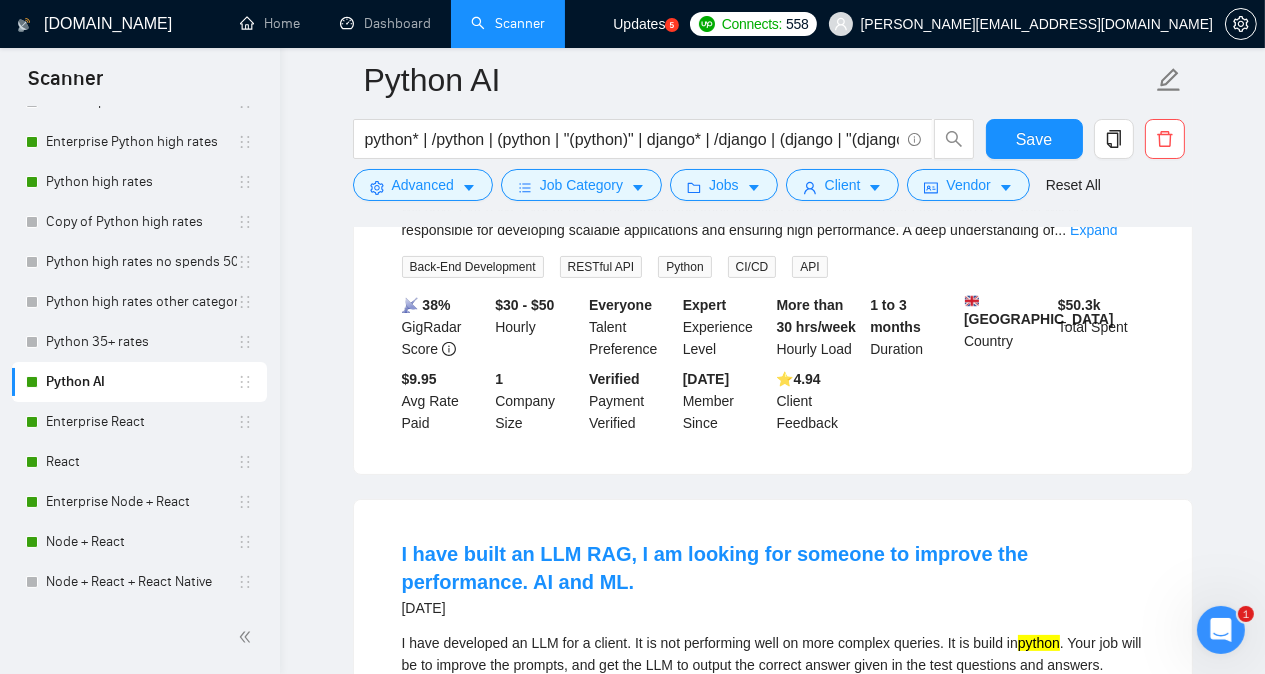 scroll, scrollTop: 495, scrollLeft: 0, axis: vertical 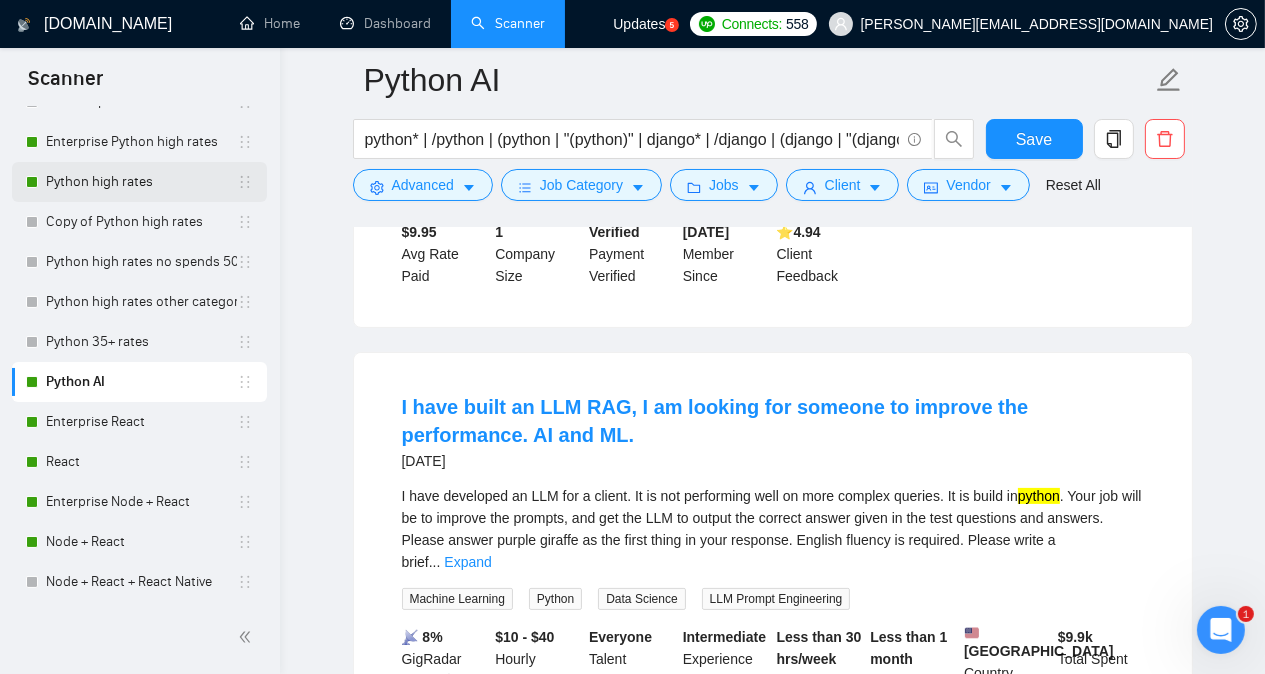 click on "Python high rates" at bounding box center (141, 182) 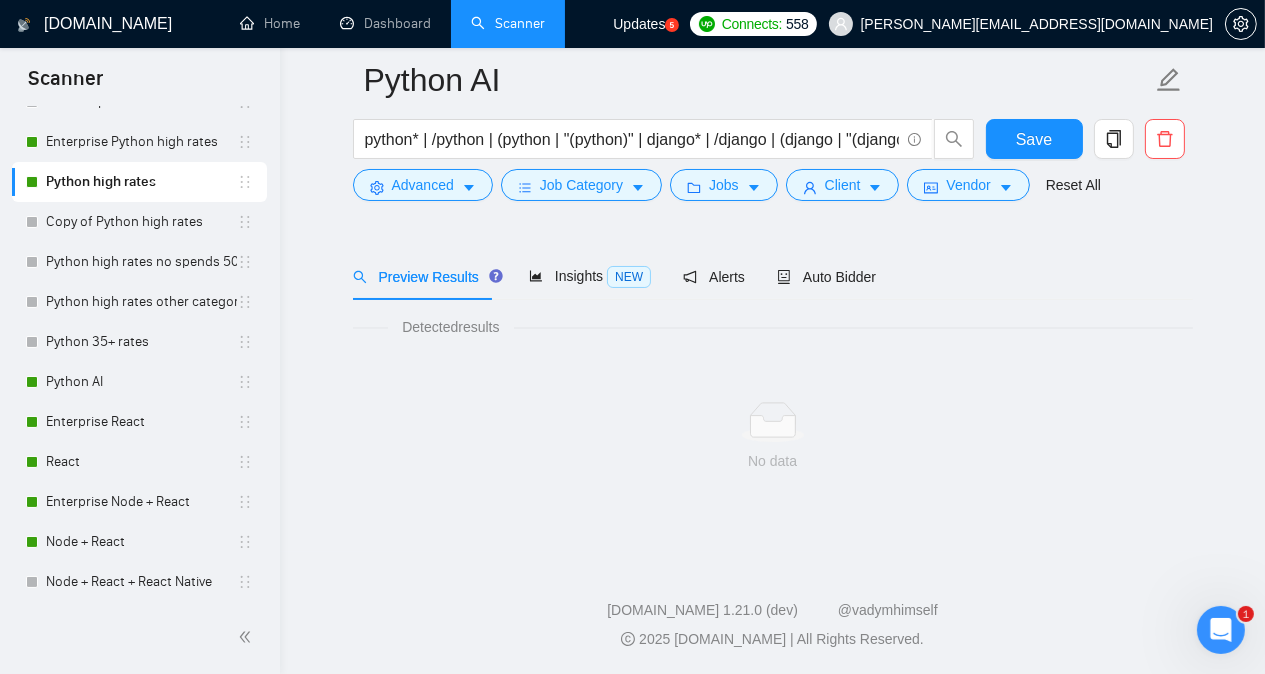 scroll, scrollTop: 55, scrollLeft: 0, axis: vertical 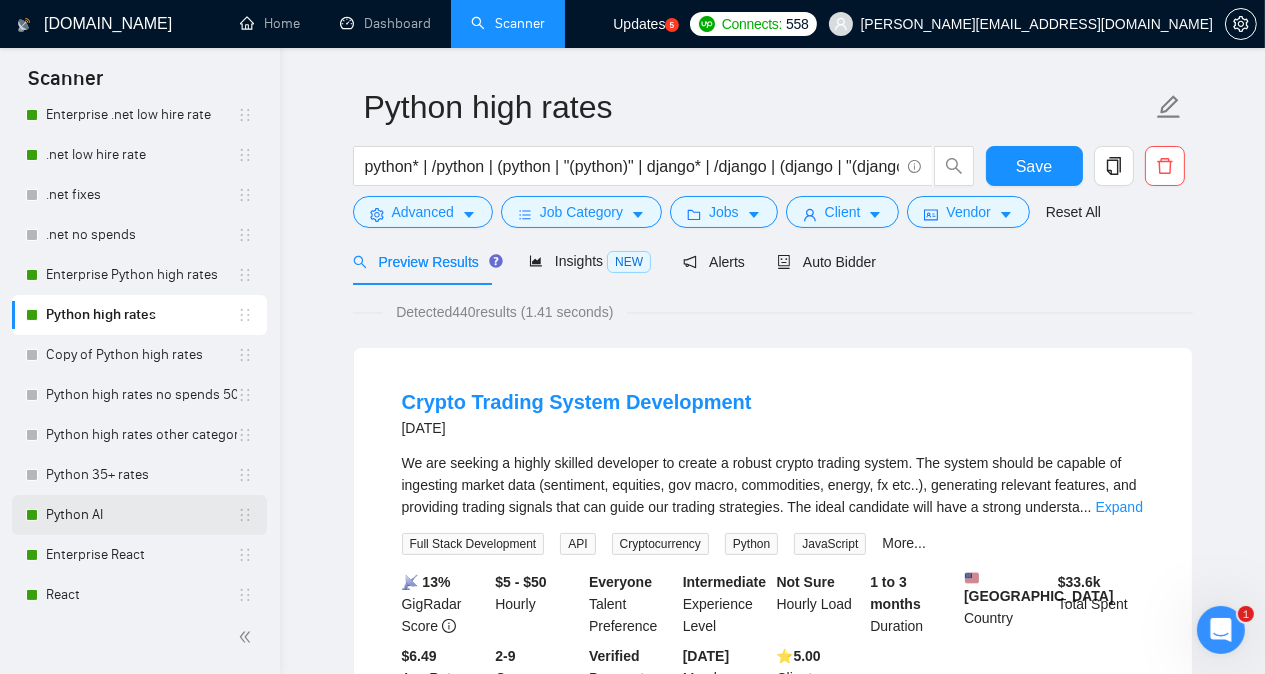 click on "Python AI" at bounding box center [141, 515] 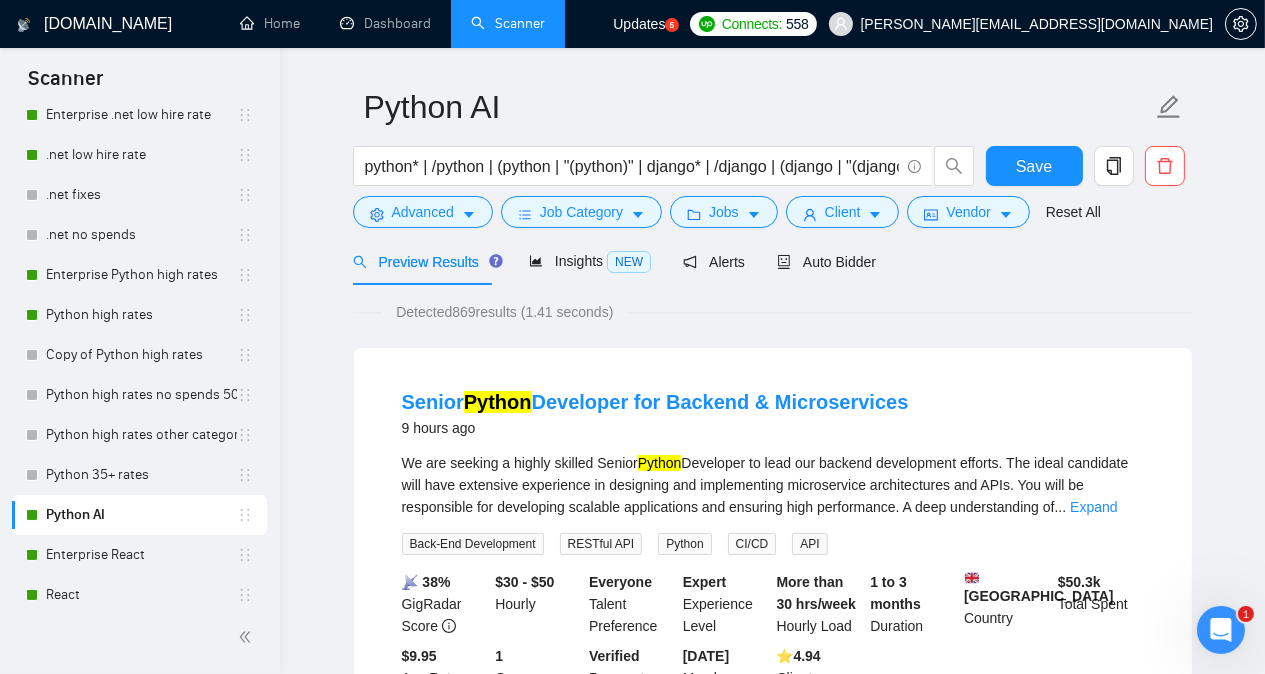 click on "Python AI python* | /python | (python | "(python)" | django* | /django | (django | "(django)" | pithon | pyhton | pyton Save Advanced   Job Category   Jobs   Client   Vendor   Reset All Preview Results Insights NEW Alerts Auto Bidder Detected   869  results   (1.41 seconds) Senior  Python  Developer for Backend & Microservices 9 hours ago We are seeking a highly skilled Senior  Python  Developer to lead our backend development efforts. The ideal candidate will have extensive experience in designing and implementing microservice architectures and APIs. You will be responsible for developing scalable applications and ensuring high performance. A deep understanding of  ... Expand Back-End Development RESTful API Python CI/CD API 📡   38% GigRadar Score   $30 - $50 Hourly Everyone Talent Preference Expert Experience Level More than 30 hrs/week Hourly Load 1 to 3 months Duration   [GEOGRAPHIC_DATA] Country $ 50.3k Total Spent $9.95 Avg Rate Paid 1 Company Size Verified Payment Verified [DATE] Member Since 4.94" at bounding box center [772, 2459] 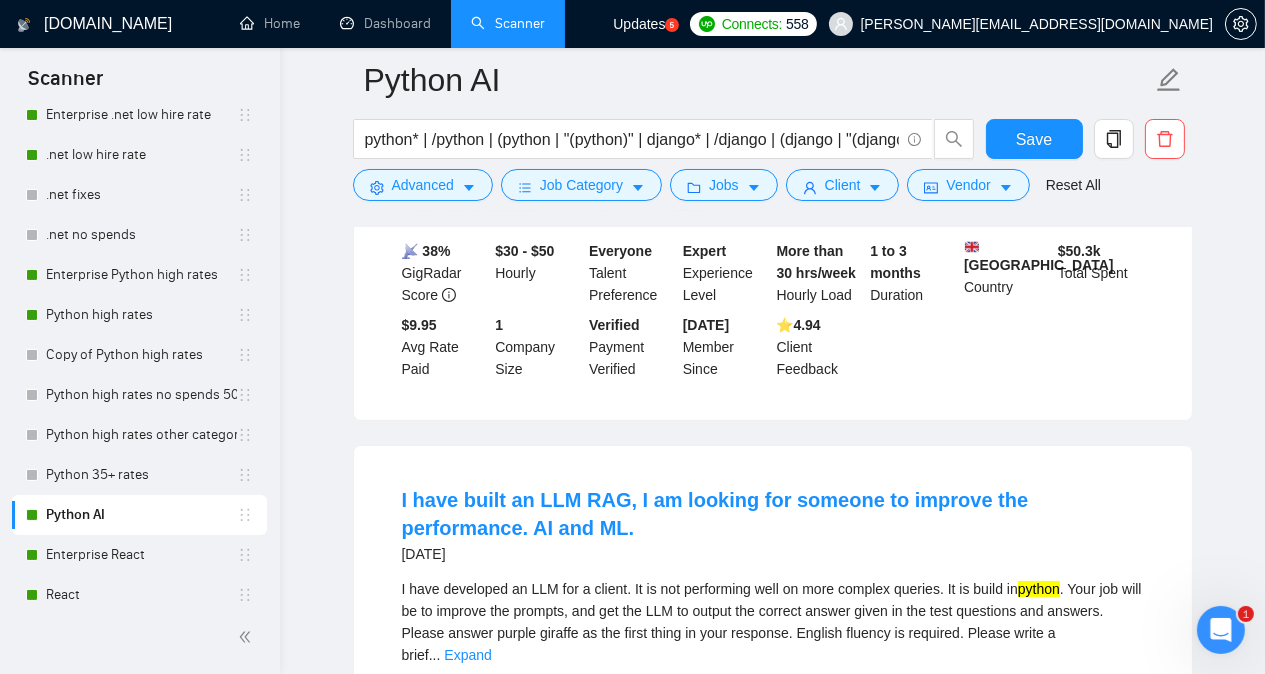 scroll, scrollTop: 415, scrollLeft: 0, axis: vertical 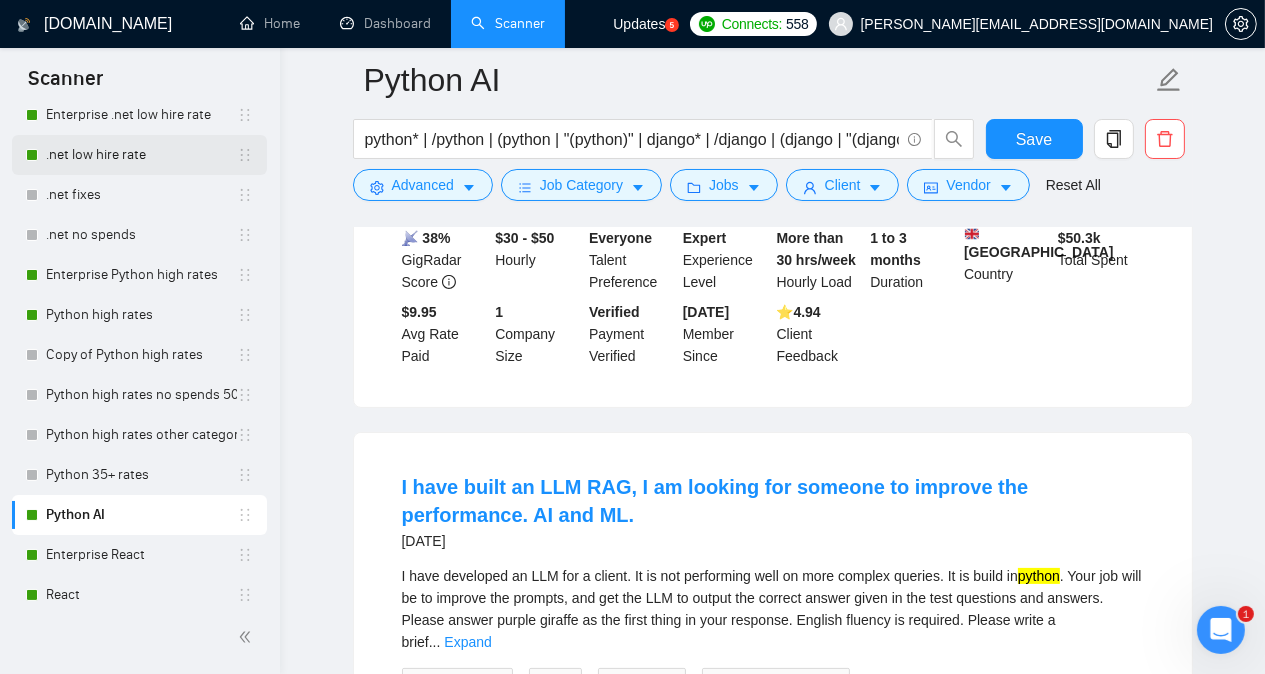 click on ".net low hire rate" at bounding box center [141, 155] 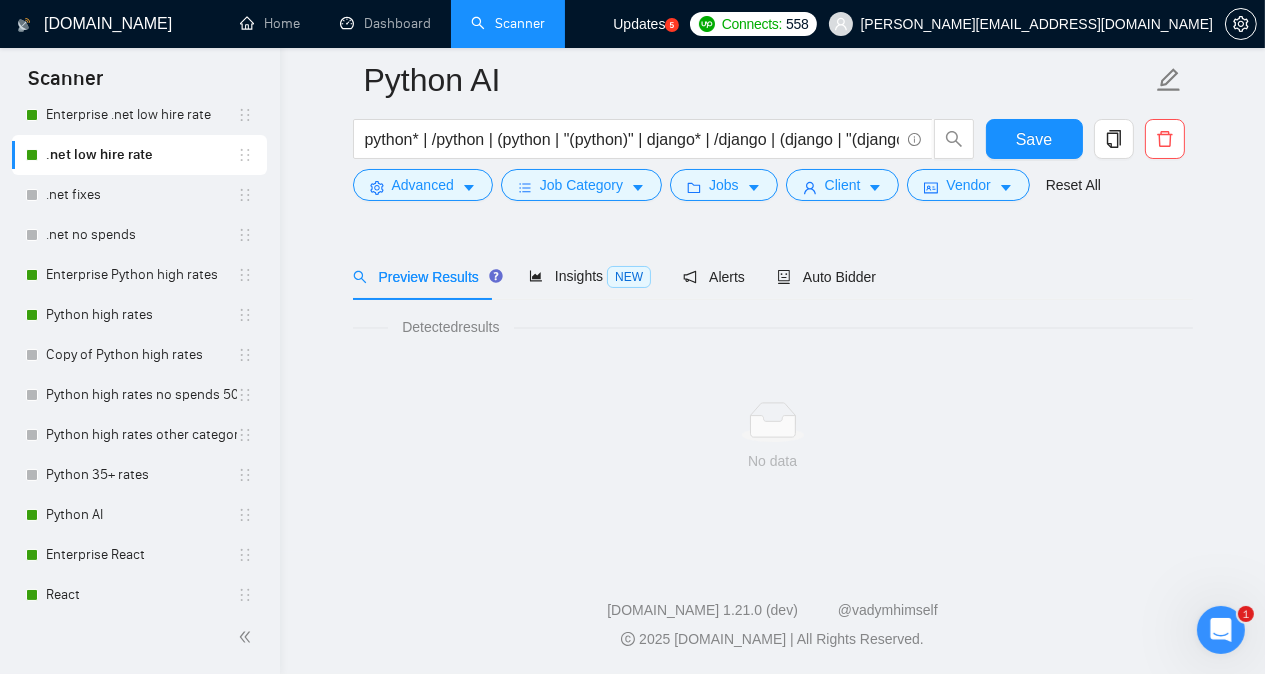 scroll, scrollTop: 55, scrollLeft: 0, axis: vertical 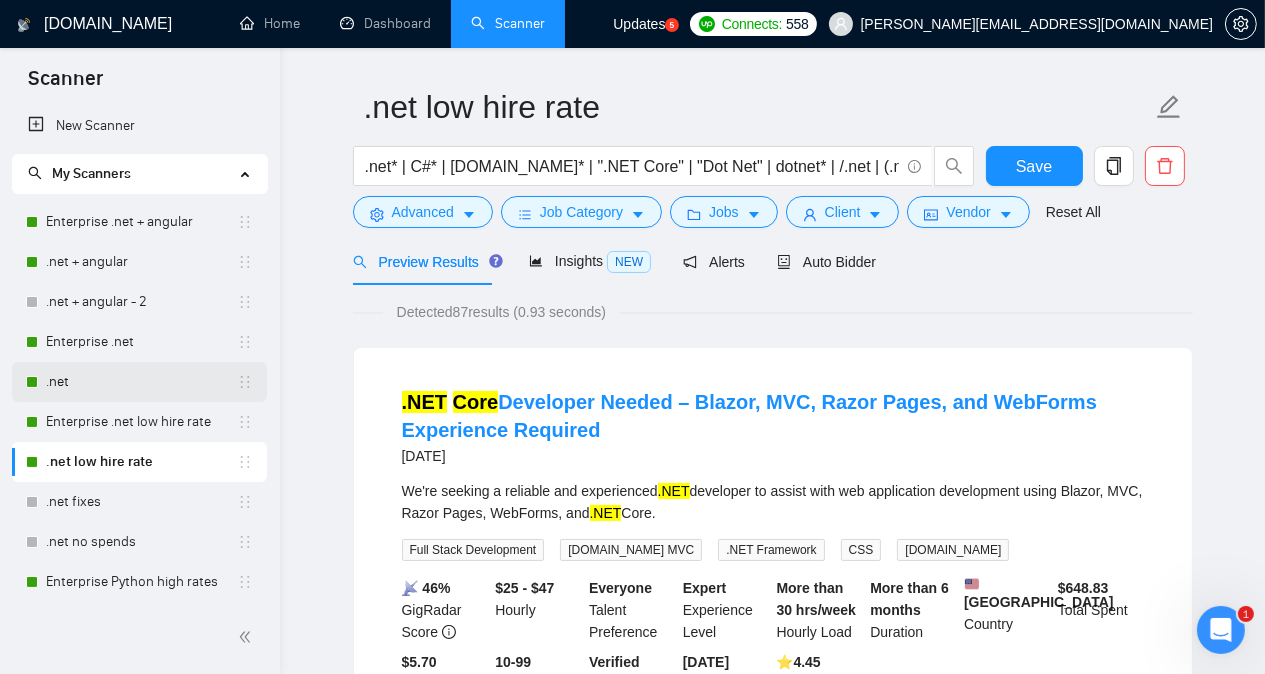 click on ".net" at bounding box center [141, 382] 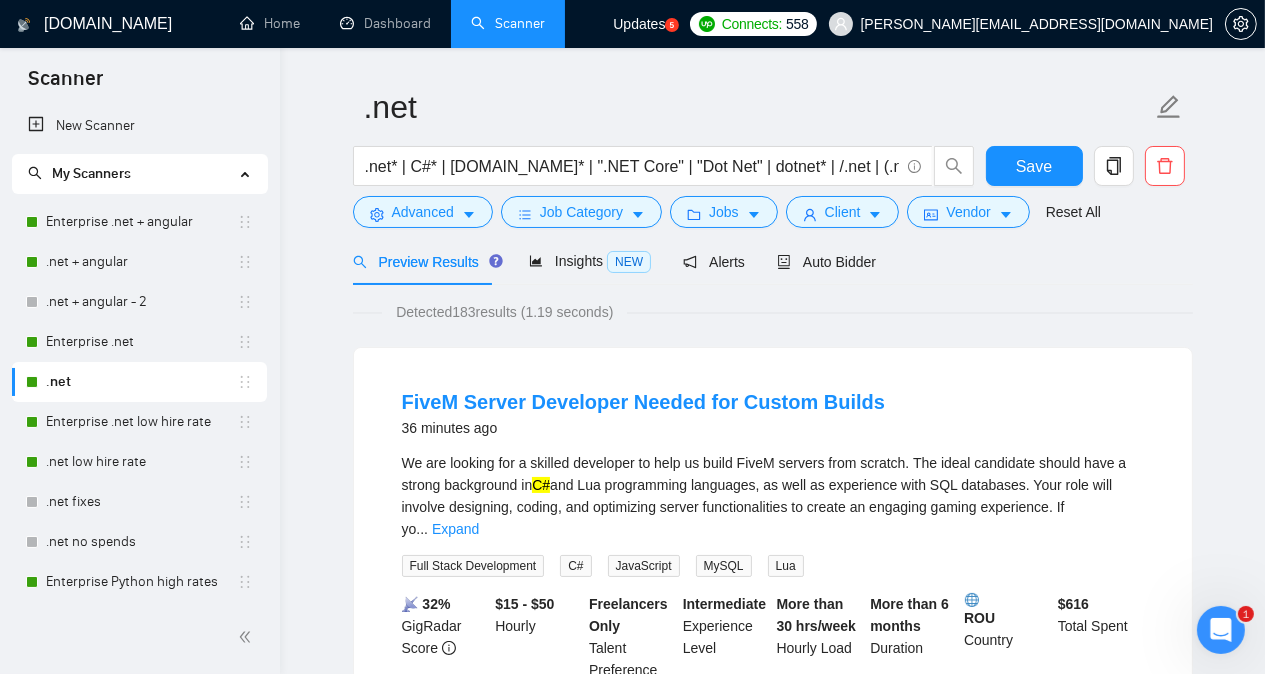 click on "We are looking for a skilled developer to help us build FiveM servers from scratch. The ideal candidate should have a strong background in  C#  and Lua programming languages, as well as experience with SQL databases. Your role will involve designing, coding, and optimizing server functionalities to create an engaging gaming experience. If yo ... Expand" at bounding box center (773, 496) 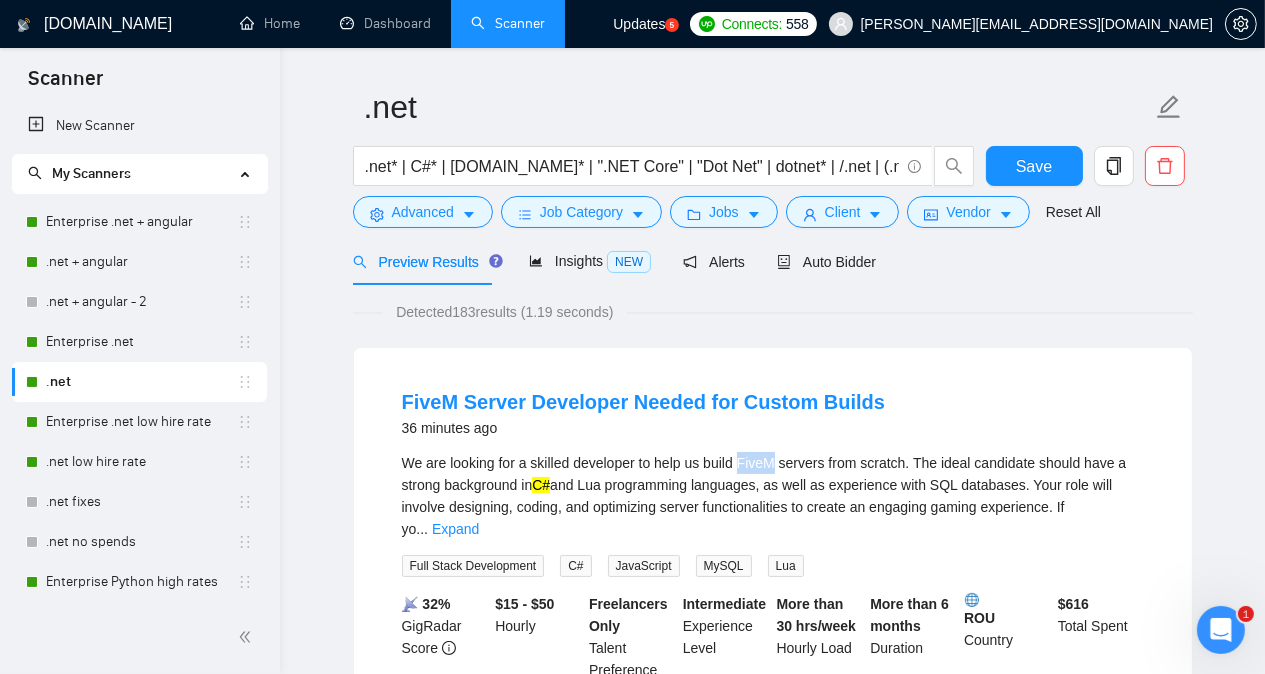 click on "We are looking for a skilled developer to help us build FiveM servers from scratch. The ideal candidate should have a strong background in  C#  and Lua programming languages, as well as experience with SQL databases. Your role will involve designing, coding, and optimizing server functionalities to create an engaging gaming experience. If yo ... Expand" at bounding box center [773, 496] 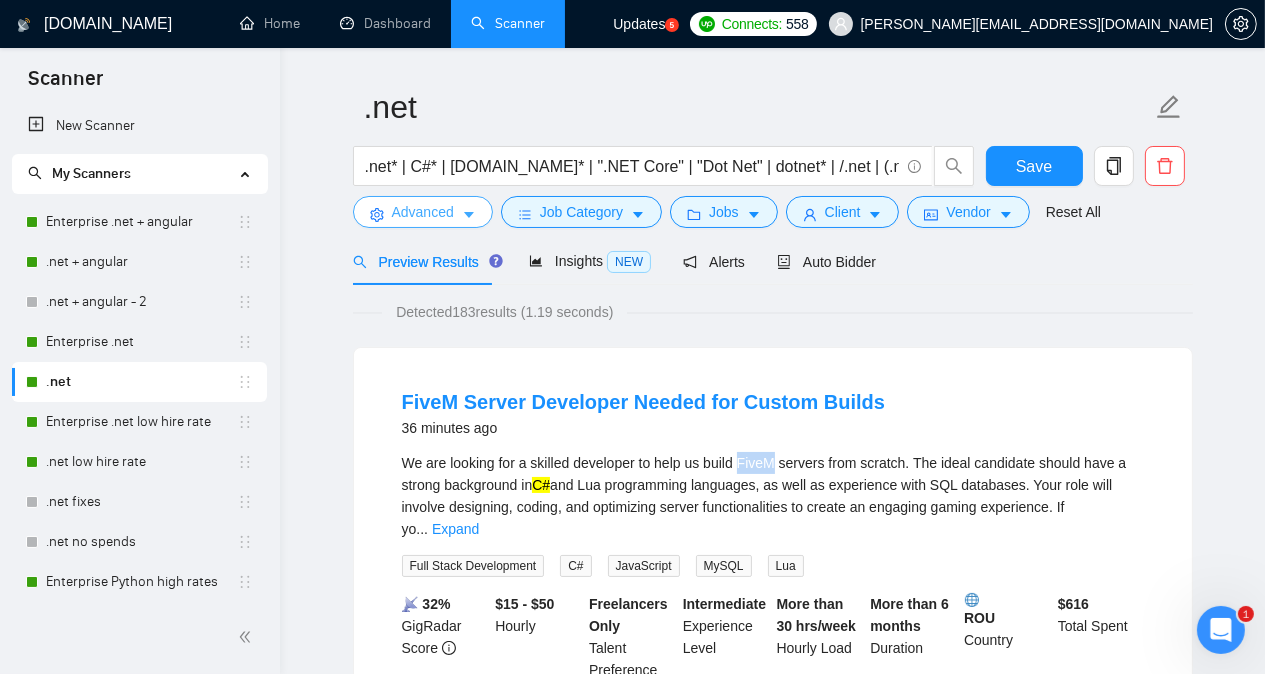 click on "Advanced" at bounding box center (423, 212) 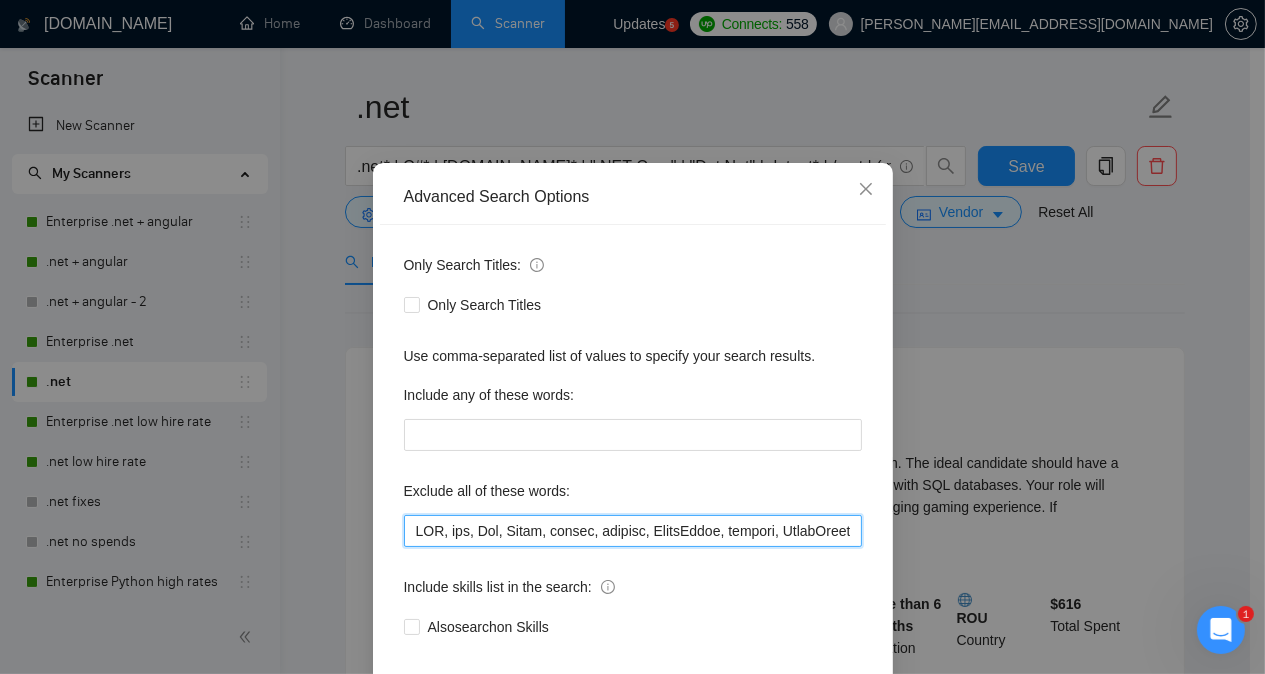 paste on "FiveM" 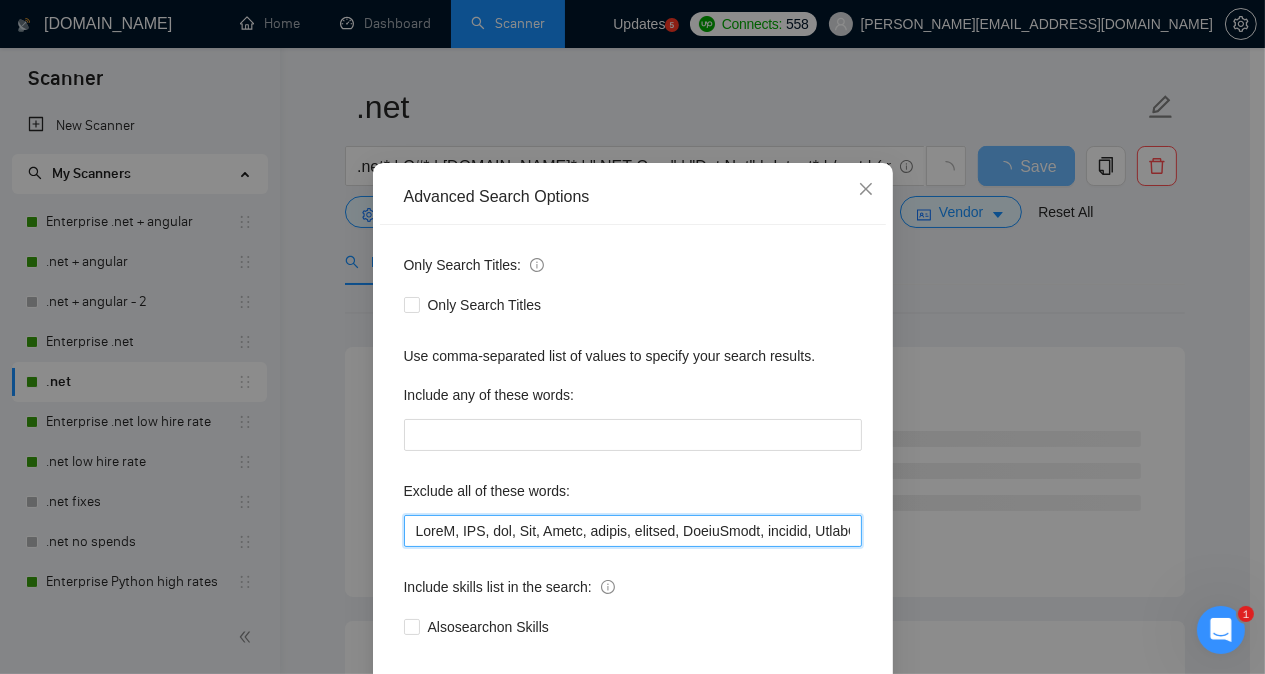 type on "FiveM, CTO, nft, Wix, Trove, header, session, SharePoint, publish, NinjaTrader, plugin, Rust, IoT, "test cases", DNGuard, hangfire, Vue, USB, algorithm, Auditocity, HL7, testing, "front end developer", "front-end developer", "Phi-Silica", Qualcomm, "security engineer", Linux, "React developer", "transition to", VB6, Ruby, Photino, "add-in", CAD, Shopify, RFID, Warehouse, Vector, "[DOMAIN_NAME]", Blackbird, CMS, Laravel, php, "github repo", Kusto, "assist with the integration", Librechat, "within day", "React-Native", Symfony, Java, Sage, "C++", UX, Wordpress, [DATE], [DATE], tonight, "NO agencies", ecologist, Printer, "Progressive Web App", Python, Problem*, issue*, "C/C++", Telerik, Outlook, Acumatica, Automation, Zugferd, C, "/C++", "no-code", "Create front end", MAUI*, Xamarin, Unity, node*, "do it in an hour", Architect, "Experts in test automation", "test automation team", "***NO AGENCIES, ONLY EXPERT FREELANCERS/CONSULTANTS***", "***NO AGENCIES", "ONLY EXPERT FREELANCERS/CONSULTANTS***", update*, mai..." 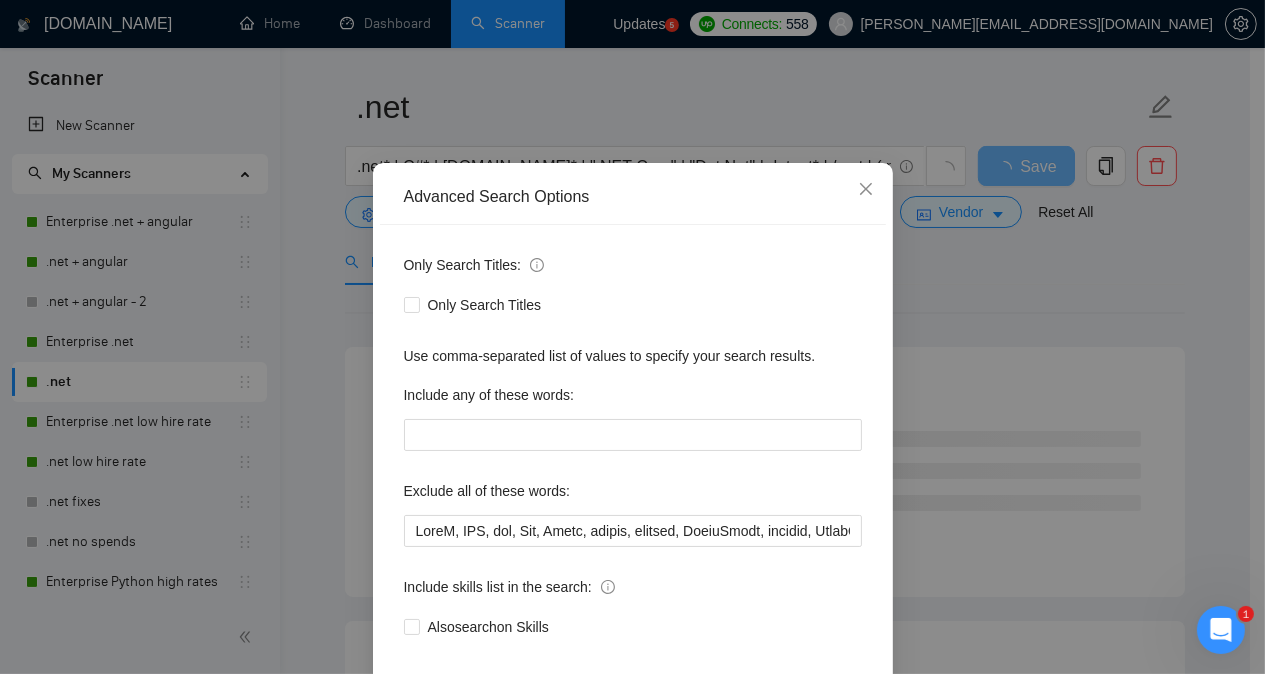 scroll, scrollTop: 157, scrollLeft: 0, axis: vertical 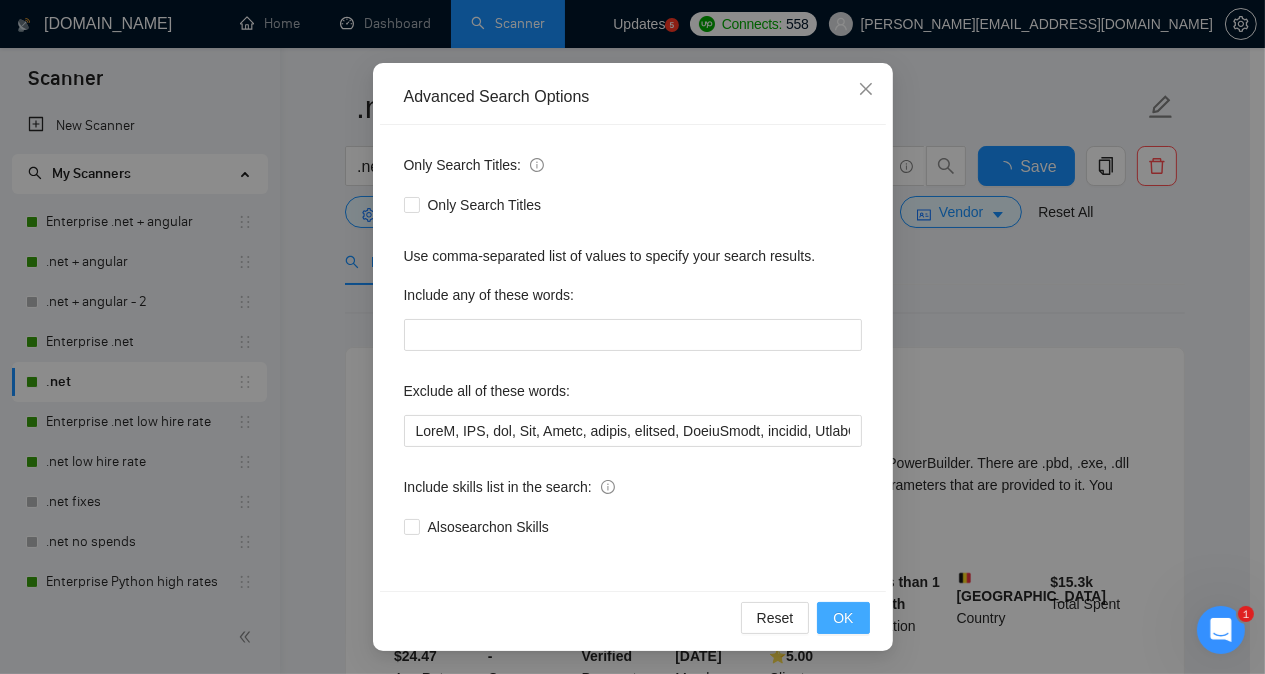 click on "OK" at bounding box center (843, 618) 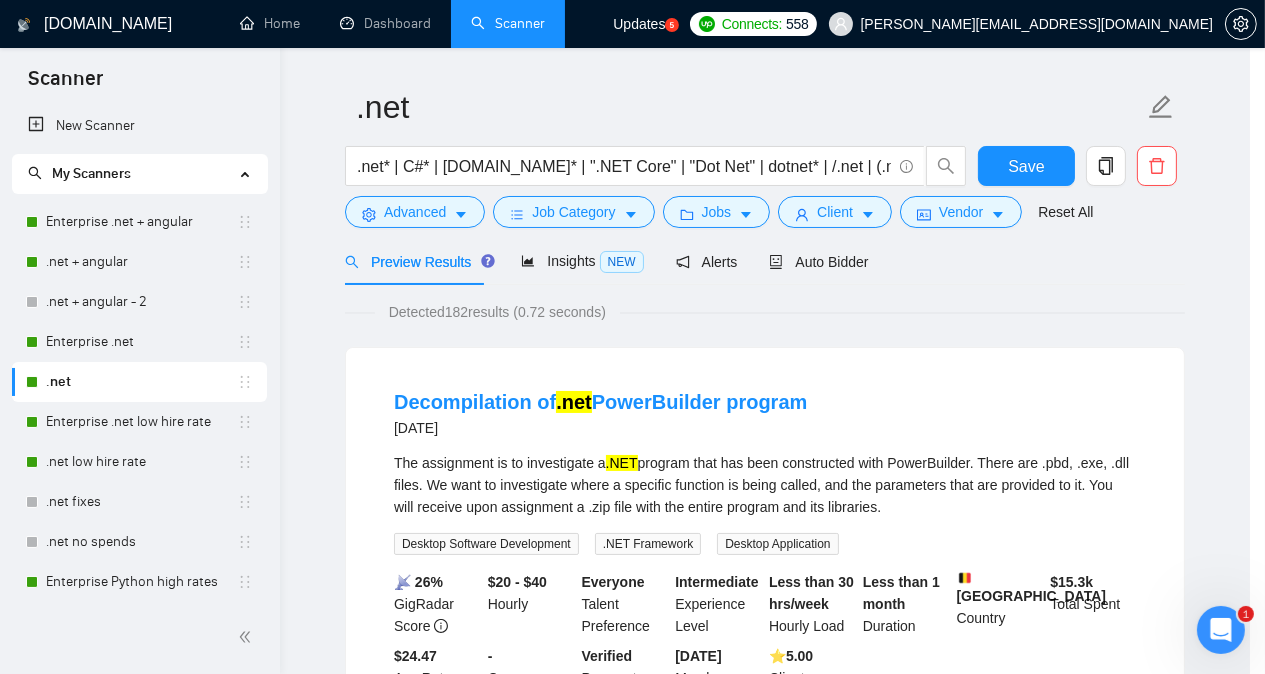 scroll, scrollTop: 57, scrollLeft: 0, axis: vertical 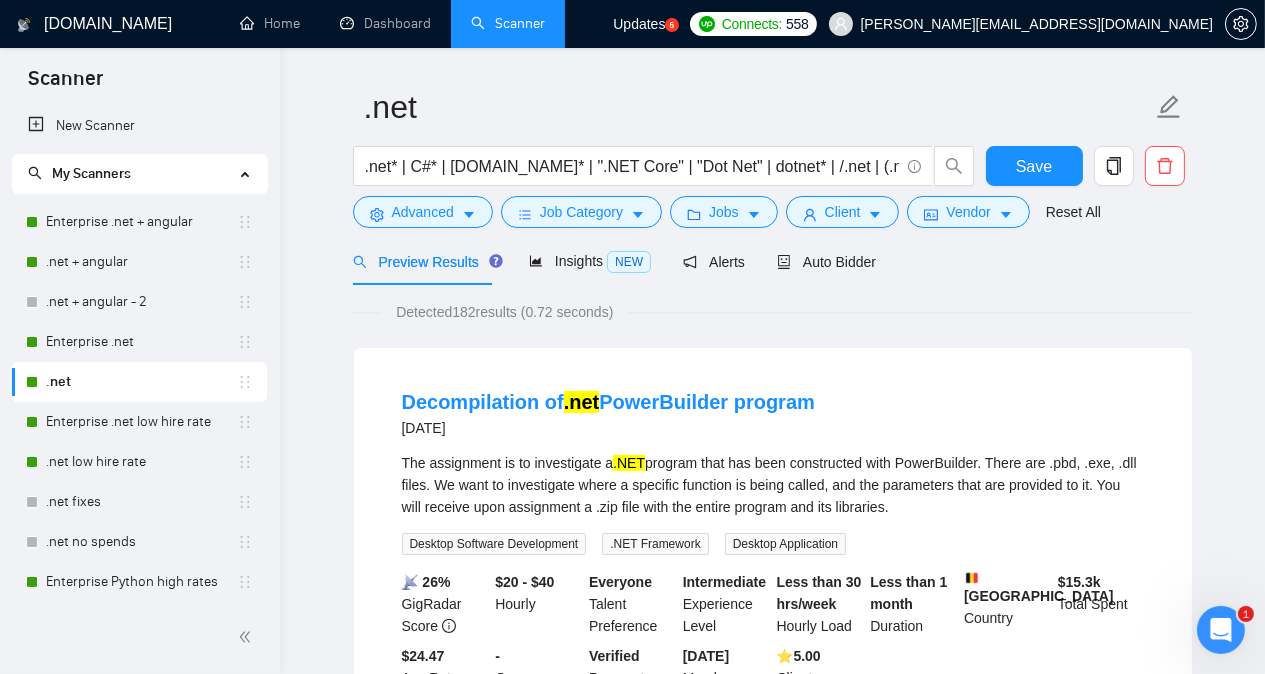 click on ".net .net* | C#* | [DOMAIN_NAME]* | ".NET Core" | "Dot Net" | dotnet* | /.net | (.net | "(.net)" |  /c# | (c# | "(c#)" Save Advanced   Job Category   Jobs   Client   Vendor   Reset All Preview Results Insights NEW Alerts Auto Bidder Detected   182  results   (0.72 seconds) Decompilation of  .net  PowerBuilder program [DATE] The assignment is to investigate a  .NET  program that has been constructed with PowerBuilder. There are .pbd, .exe, .dll files. We want to investigate where a specific function is being called, and the parameters that are provided to it.
You will receive upon assignment a .zip file with the entire program and its libraries. Desktop Software Development .NET Framework Desktop Application 📡   26% GigRadar Score   $20 - $40 Hourly Everyone Talent Preference Intermediate Experience Level Less than 30 hrs/week Hourly Load Less than 1 month Duration   [GEOGRAPHIC_DATA] Country $ 15.3k Total Spent $24.47 Avg Rate Paid - Company Size Verified Payment Verified [DATE] Member Since ⭐️  5.00 C#; CSS 3" at bounding box center (772, 2375) 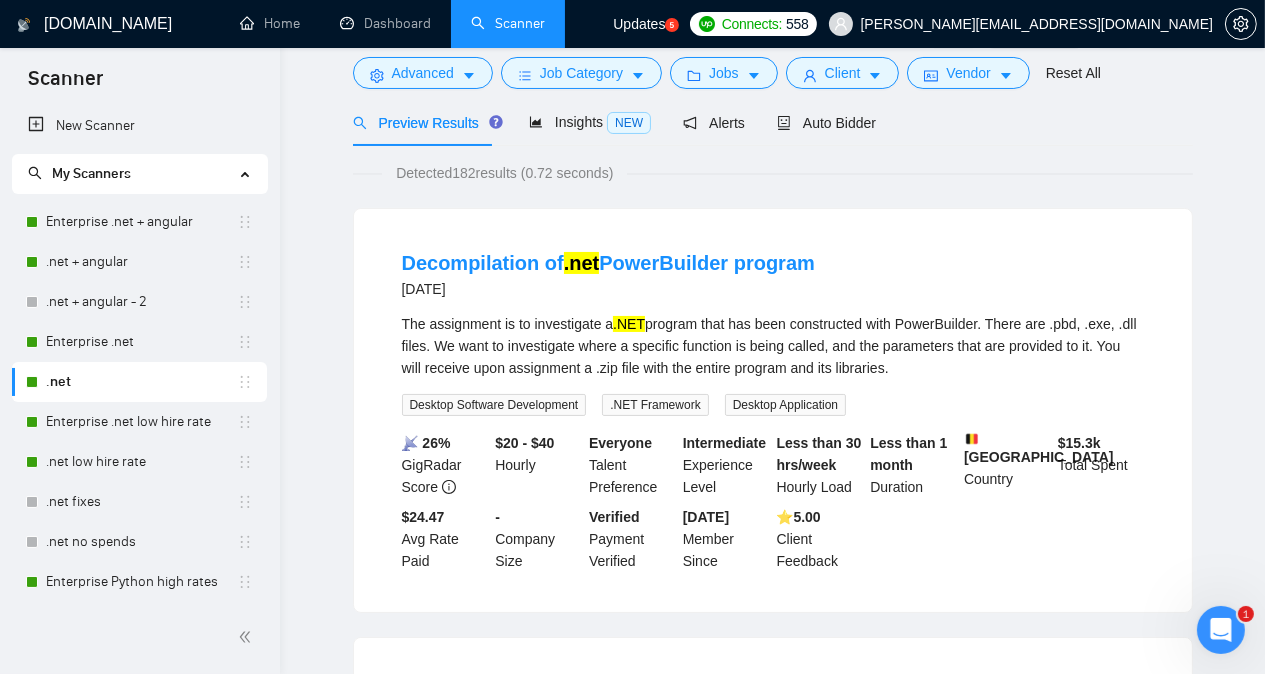 scroll, scrollTop: 0, scrollLeft: 0, axis: both 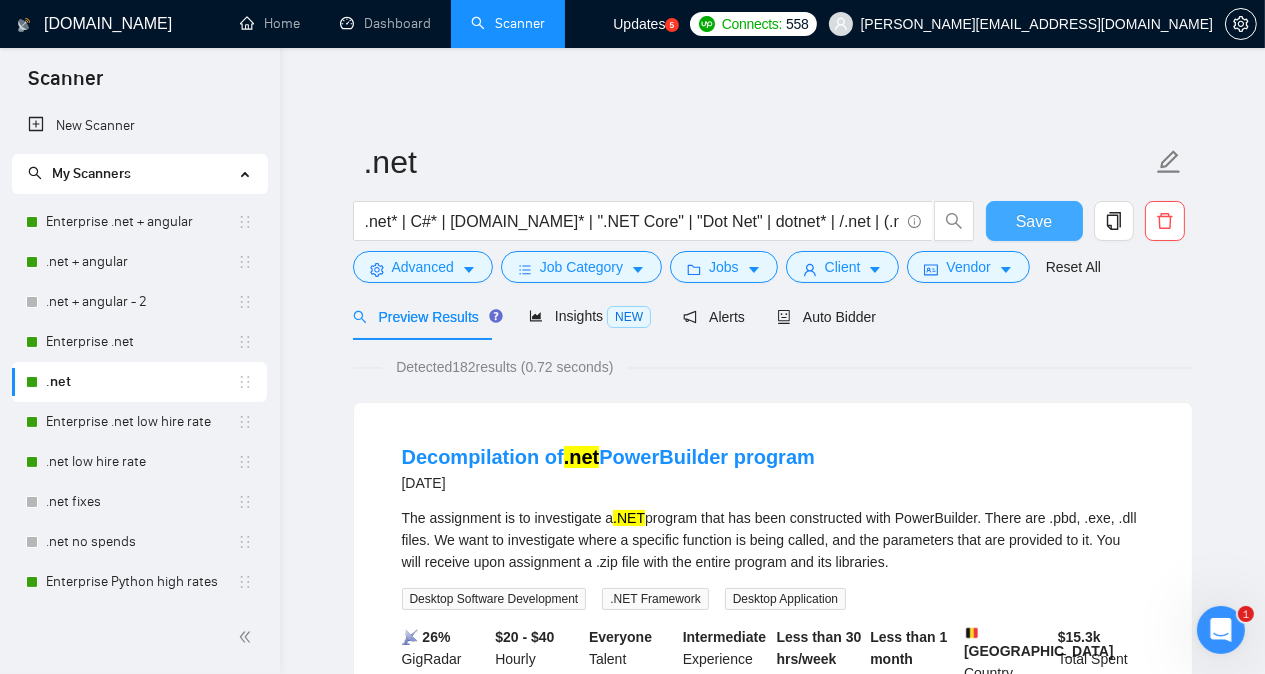 click on "Save" at bounding box center [1034, 221] 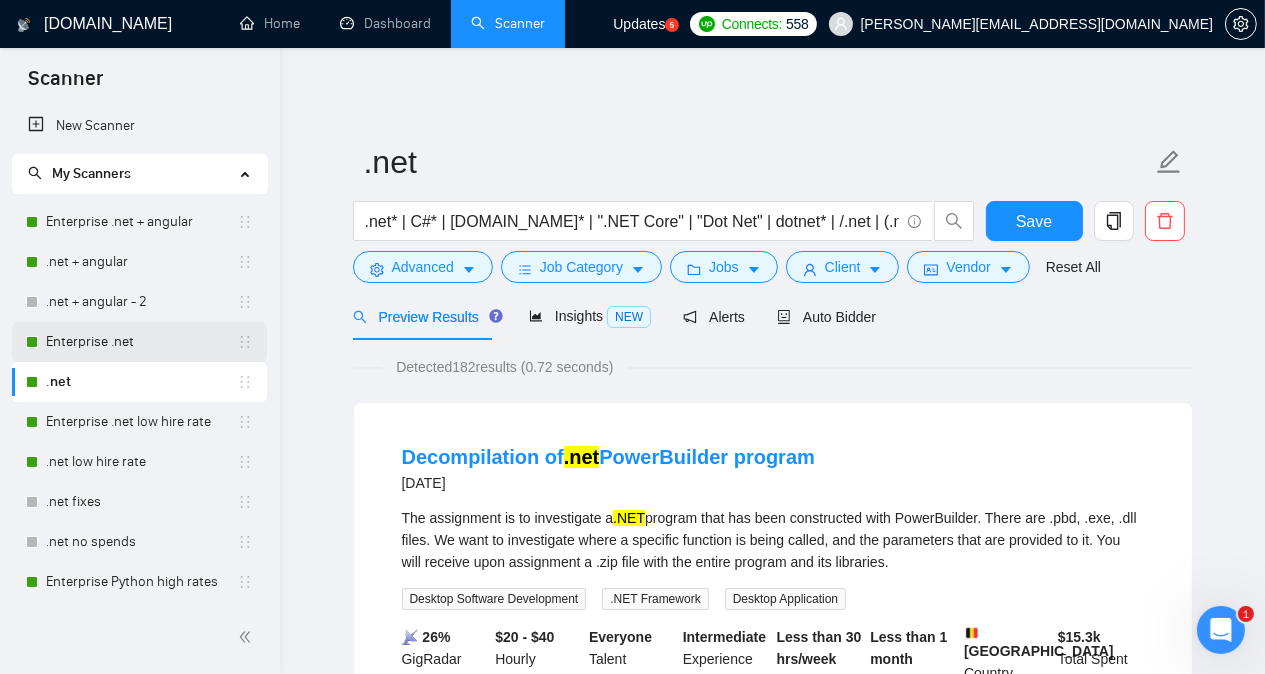 click on "Enterprise .net" at bounding box center (141, 342) 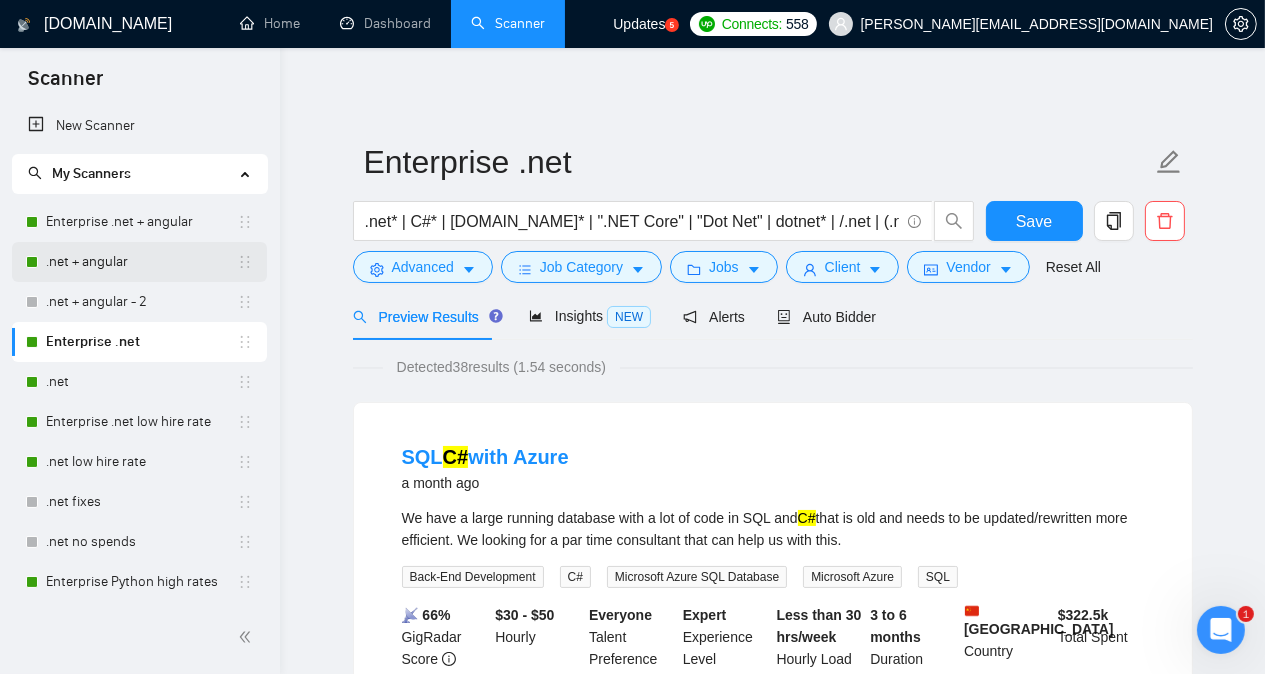 click on ".net + angular" at bounding box center (141, 262) 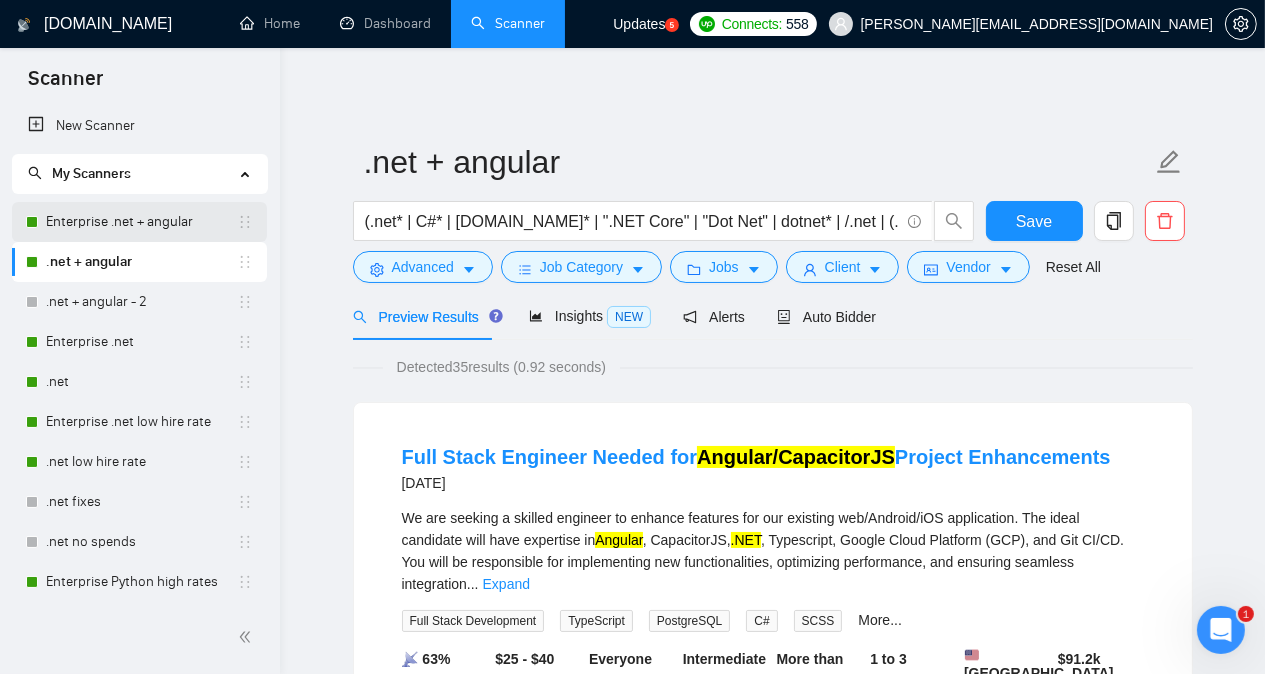 click on "Enterprise .net + angular" at bounding box center (141, 222) 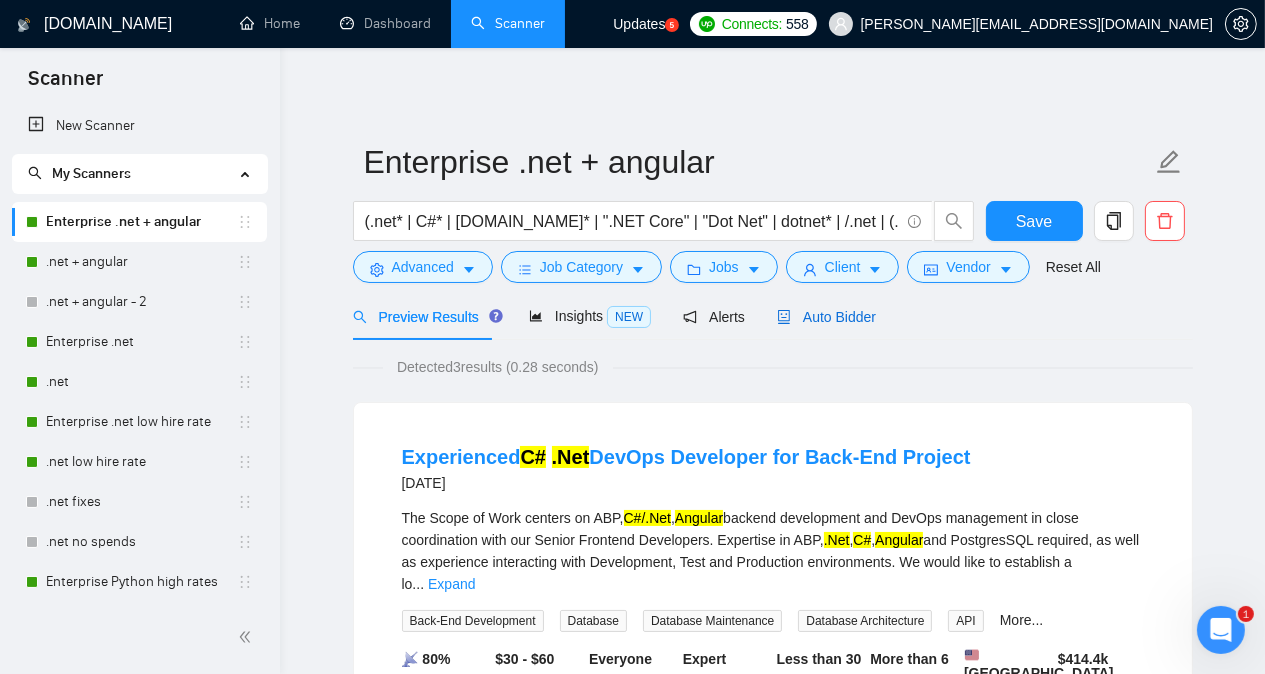 click on "Auto Bidder" at bounding box center (826, 317) 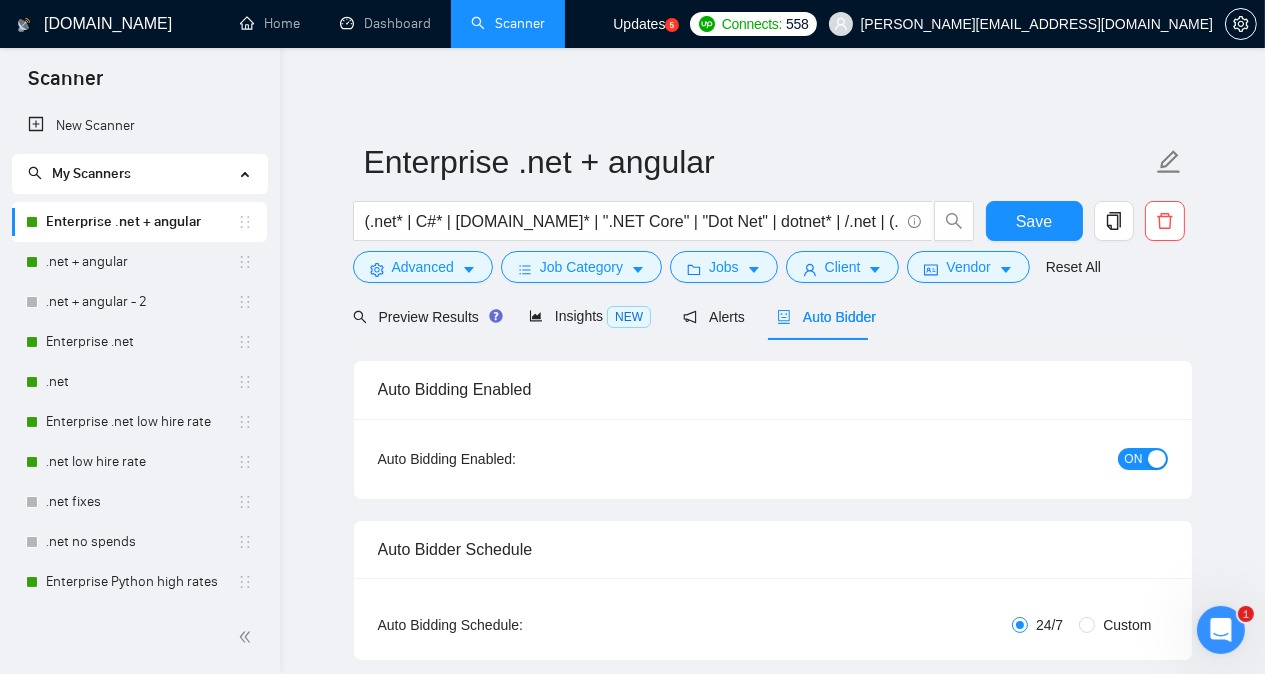 type 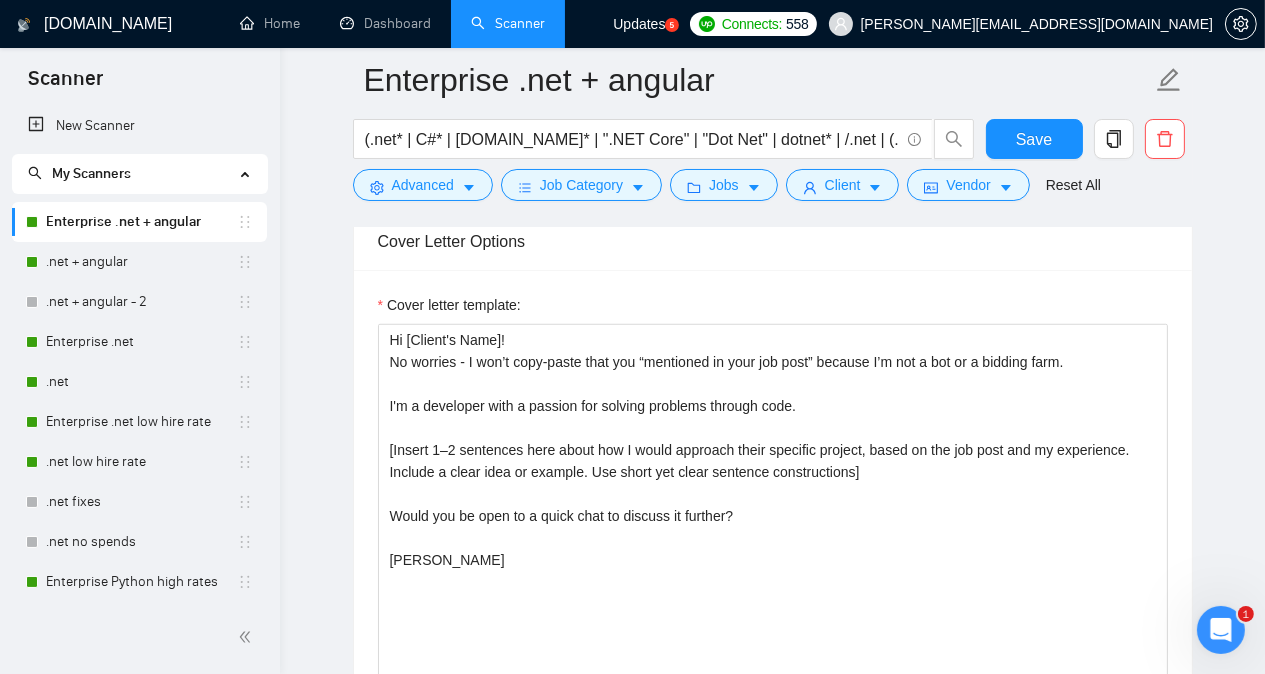 scroll, scrollTop: 1840, scrollLeft: 0, axis: vertical 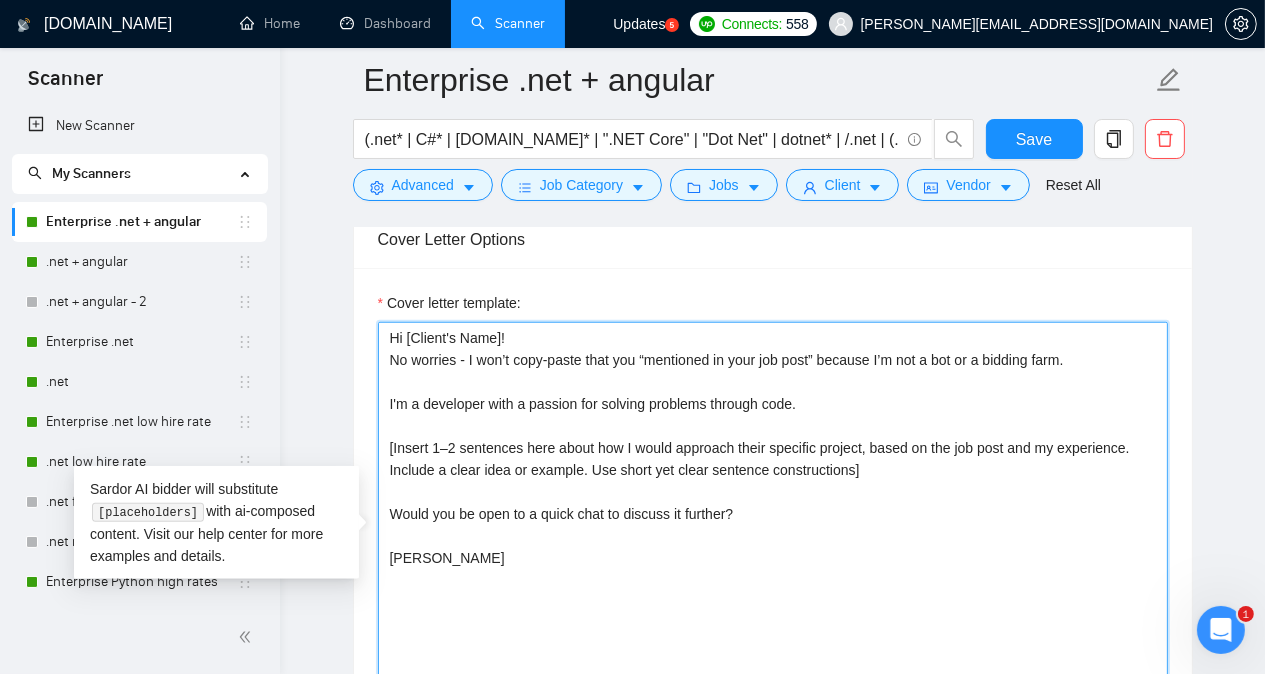 click on "Hi [Client's Name]!
No worries - I won’t copy-paste that you “mentioned in your job post” because I’m not a bot or a bidding farm.
I'm a developer with a passion for solving problems through code.
[Insert 1–2 sentences here about how I would approach their specific project, based on the job post and my experience. Include a clear idea or example. Use short yet clear sentence constructions]
Would you be open to a quick chat to discuss it further?
[PERSON_NAME]" at bounding box center [773, 547] 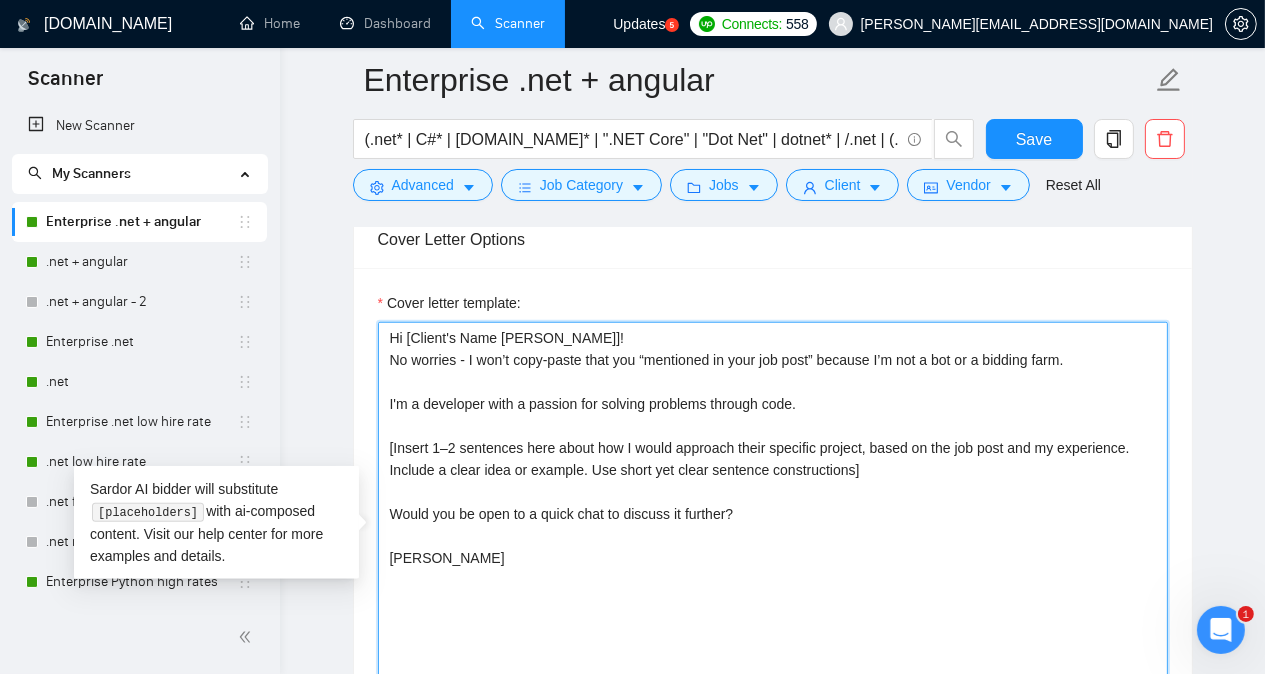 click on "Hi [Client's Name [PERSON_NAME]]!
No worries - I won’t copy-paste that you “mentioned in your job post” because I’m not a bot or a bidding farm.
I'm a developer with a passion for solving problems through code.
[Insert 1–2 sentences here about how I would approach their specific project, based on the job post and my experience. Include a clear idea or example. Use short yet clear sentence constructions]
Would you be open to a quick chat to discuss it further?
[PERSON_NAME]" at bounding box center [773, 547] 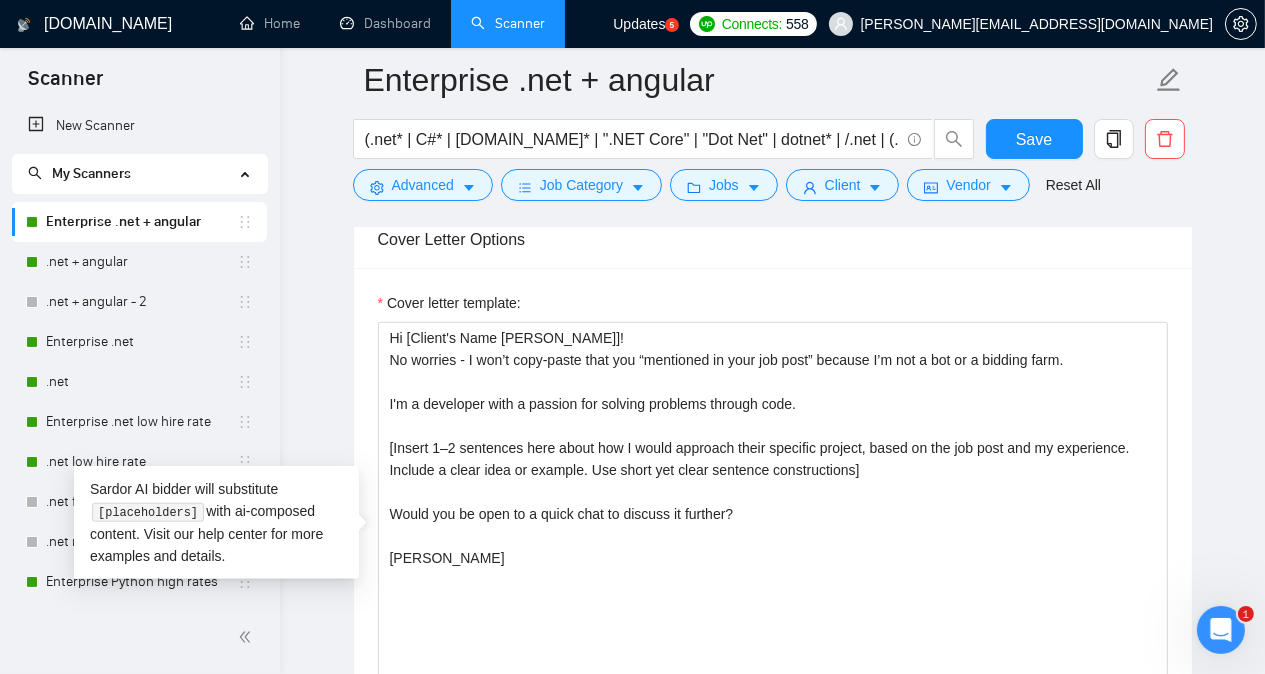 click on "Enterprise .net + angular (.net* | C#* | [DOMAIN_NAME]* | ".NET Core" | "Dot Net" | dotnet* | /.net | (.net | "(.net)" |  /c# | (c# | "(c#)") (angular* | Angular.js* | AngularJS*) Save Advanced   Job Category   Jobs   Client   Vendor   Reset All Preview Results Insights NEW Alerts Auto Bidder Auto Bidding Enabled Auto Bidding Enabled: ON Auto Bidder Schedule Auto Bidding Type: Automated (recommended) Semi-automated Auto Bidding Schedule: 24/7 Custom Custom Auto Bidder Schedule Repeat every week [DATE] [DATE] [DATE] [DATE] [DATE] [DATE] [DATE] Active Hours ( [GEOGRAPHIC_DATA]/[GEOGRAPHIC_DATA] ): From: To: ( 24  hours) [GEOGRAPHIC_DATA]/[GEOGRAPHIC_DATA] Auto Bidding Type Select your bidding algorithm: Choose the algorithm for you bidding. The price per proposal does not include your connects expenditure. Template Bidder Works great for narrow segments and short cover letters that don't change. 0.50  credits / proposal Sardor AI 🤖 Personalise your cover letter with ai [placeholders] 1.00  credits / proposal Experimental Laziza AI  👑   NEW   2.00" at bounding box center (772, 758) 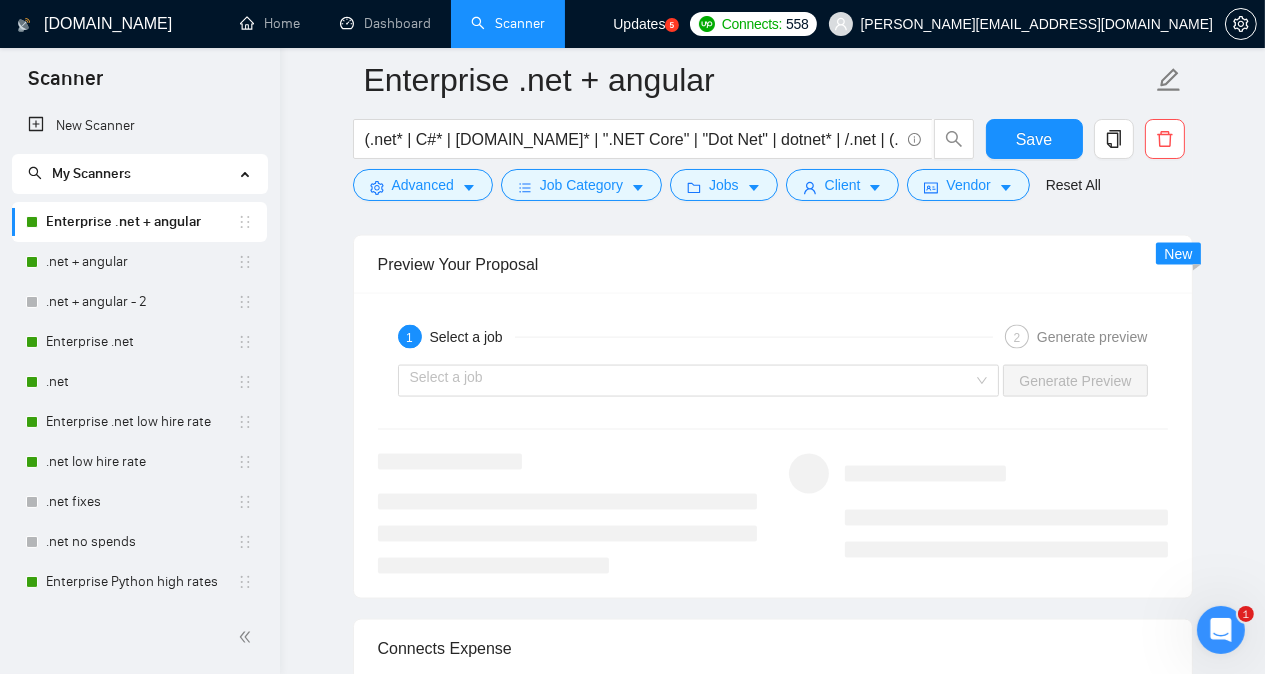 scroll, scrollTop: 3440, scrollLeft: 0, axis: vertical 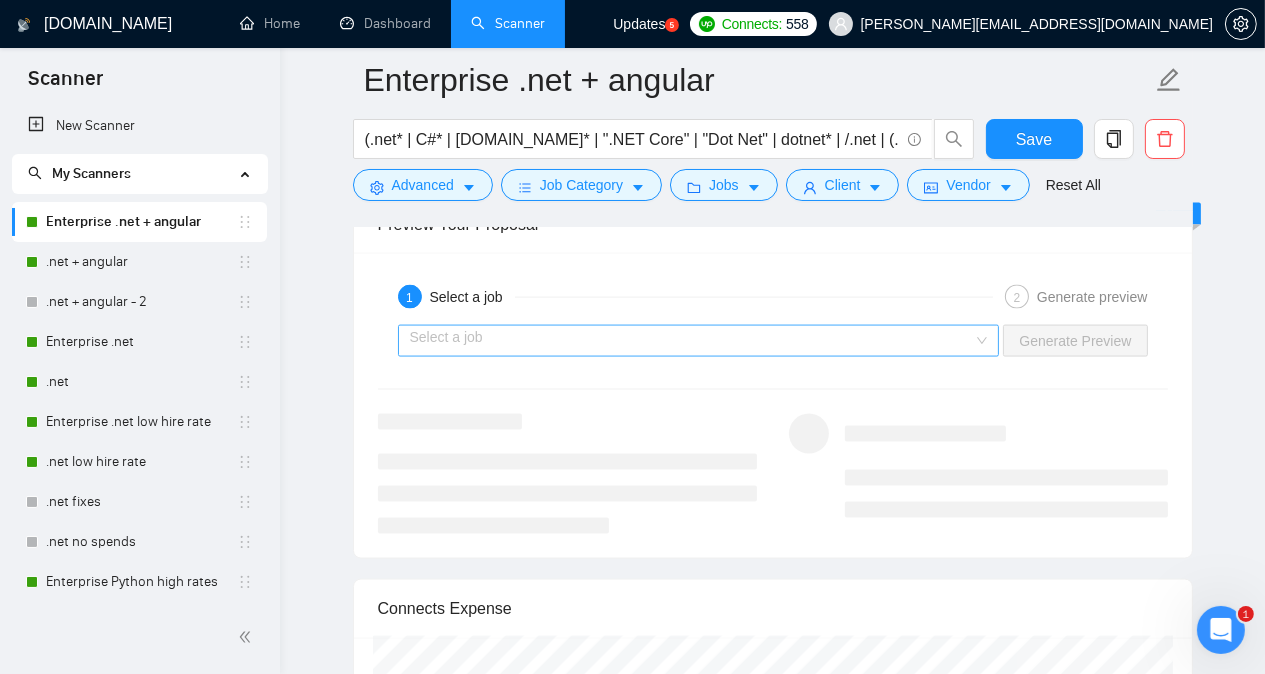 click on "Select a job" at bounding box center [699, 341] 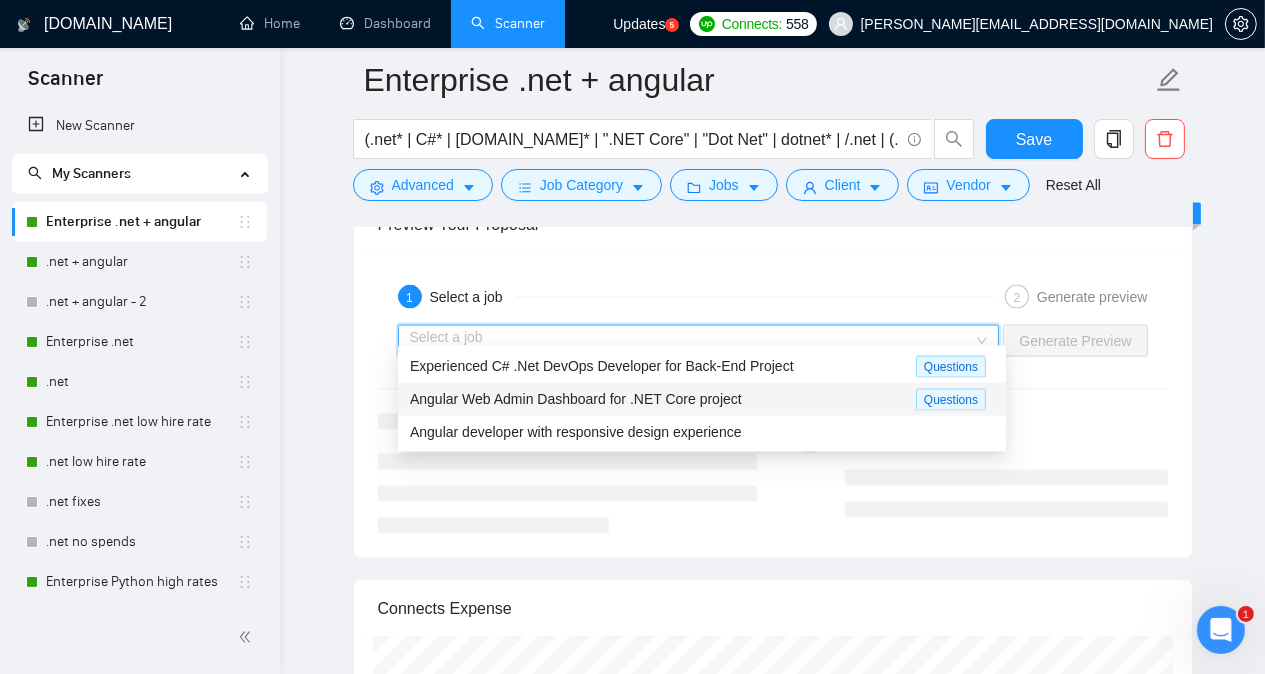 click on "Angular Web Admin Dashboard for .NET Core project" at bounding box center (663, 399) 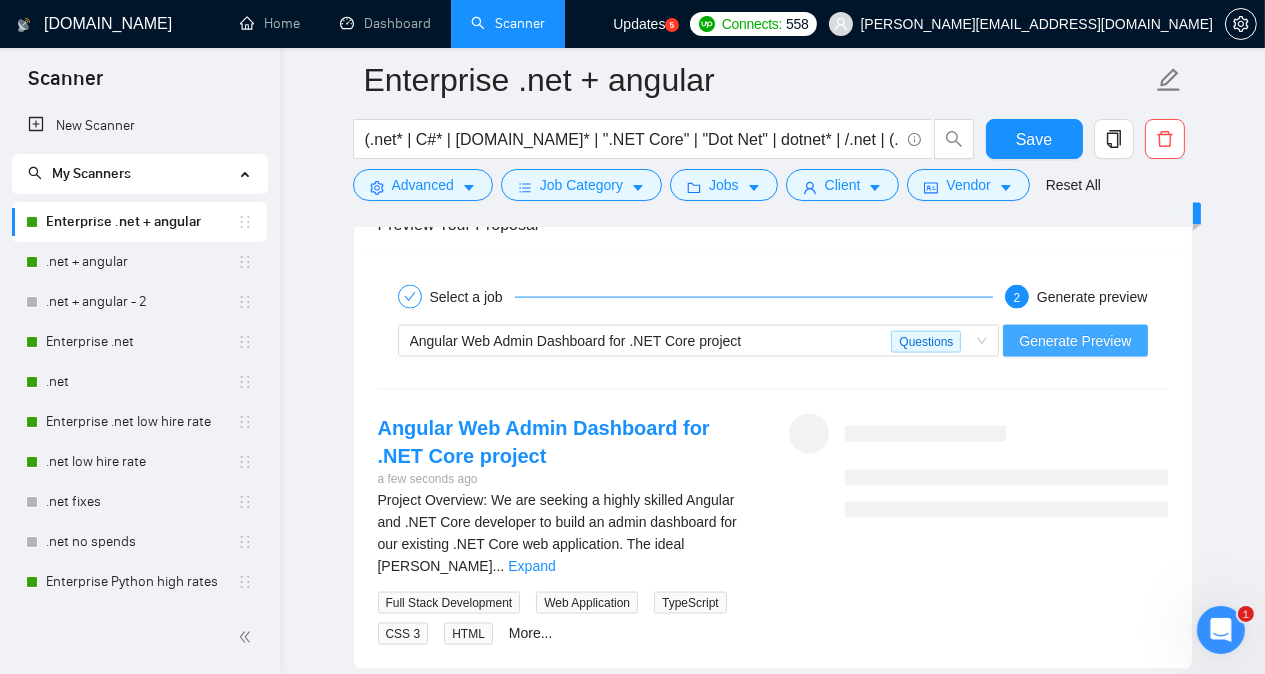 click on "Generate Preview" at bounding box center [1075, 341] 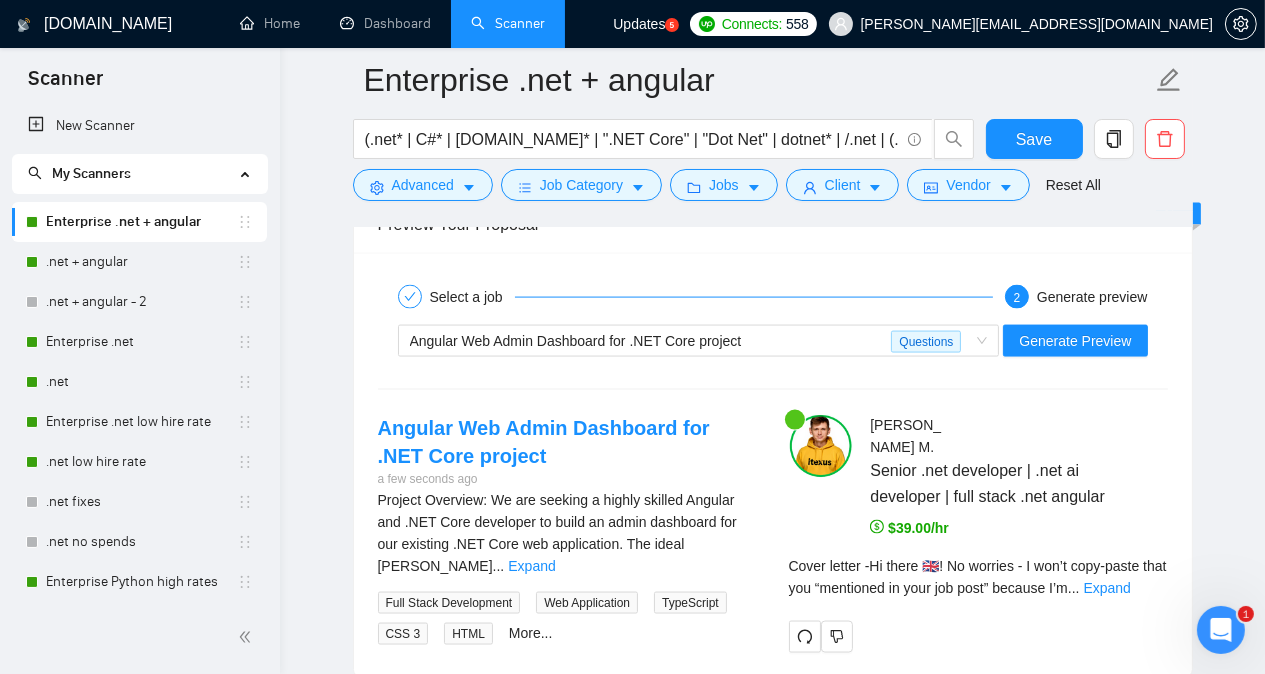 click on "Enterprise .net + angular (.net* | C#* | [DOMAIN_NAME]* | ".NET Core" | "Dot Net" | dotnet* | /.net | (.net | "(.net)" |  /c# | (c# | "(c#)") (angular* | Angular.js* | AngularJS*) Save Advanced   Job Category   Jobs   Client   Vendor   Reset All Preview Results Insights NEW Alerts Auto Bidder Auto Bidding Enabled Auto Bidding Enabled: ON Auto Bidder Schedule Auto Bidding Type: Automated (recommended) Semi-automated Auto Bidding Schedule: 24/7 Custom Custom Auto Bidder Schedule Repeat every week [DATE] [DATE] [DATE] [DATE] [DATE] [DATE] [DATE] Active Hours ( [GEOGRAPHIC_DATA]/[GEOGRAPHIC_DATA] ): From: To: ( 24  hours) [GEOGRAPHIC_DATA]/[GEOGRAPHIC_DATA] Auto Bidding Type Select your bidding algorithm: Choose the algorithm for you bidding. The price per proposal does not include your connects expenditure. Template Bidder Works great for narrow segments and short cover letters that don't change. 0.50  credits / proposal Sardor AI 🤖 Personalise your cover letter with ai [placeholders] 1.00  credits / proposal Experimental Laziza AI  👑   NEW   2.00" at bounding box center (772, -783) 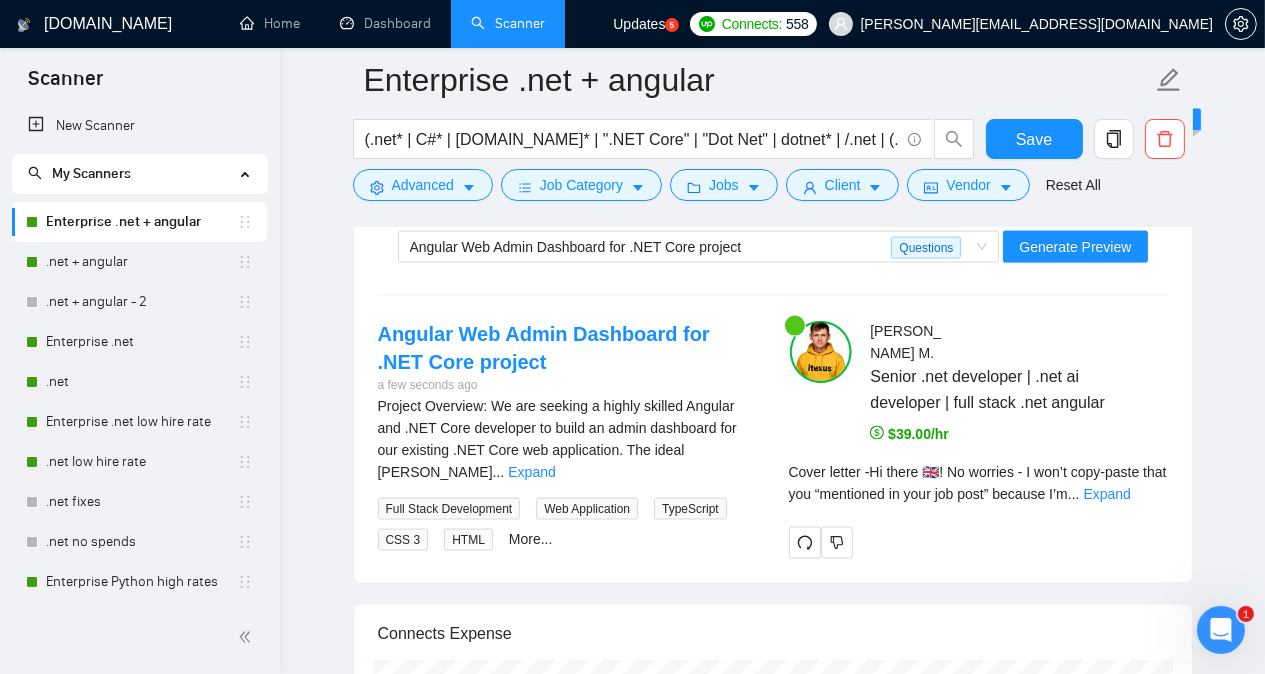 scroll, scrollTop: 3560, scrollLeft: 0, axis: vertical 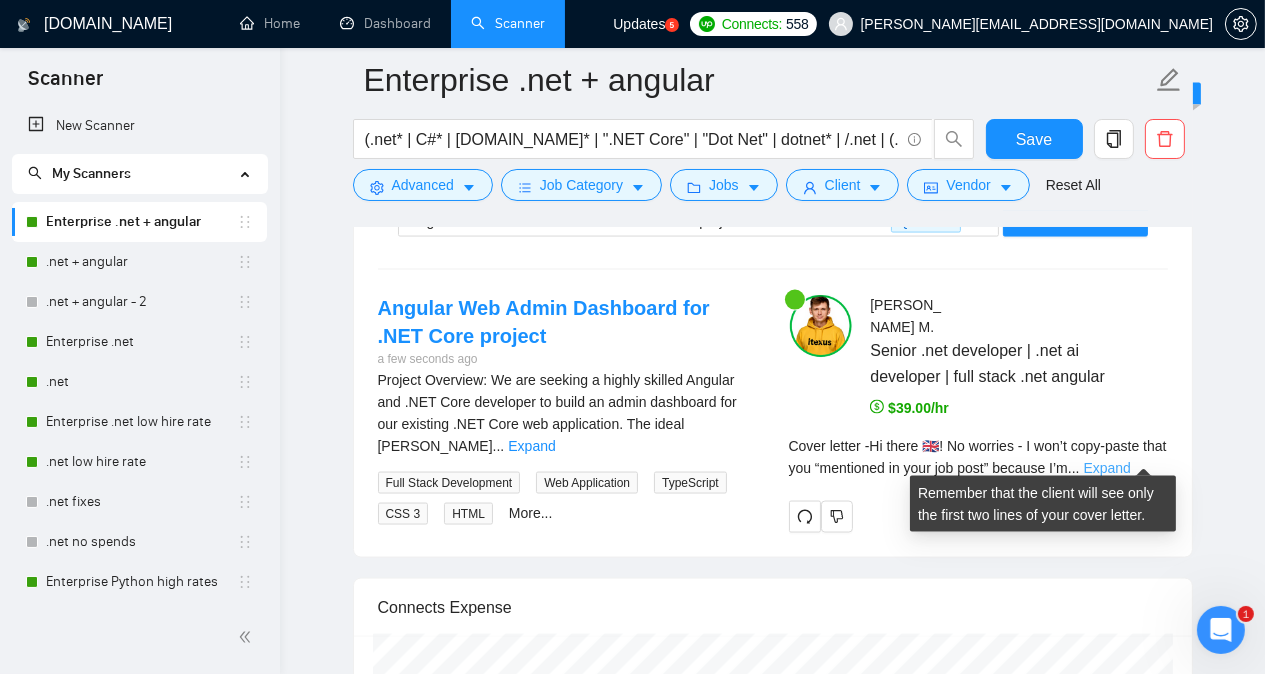 click on "Expand" at bounding box center [1107, 468] 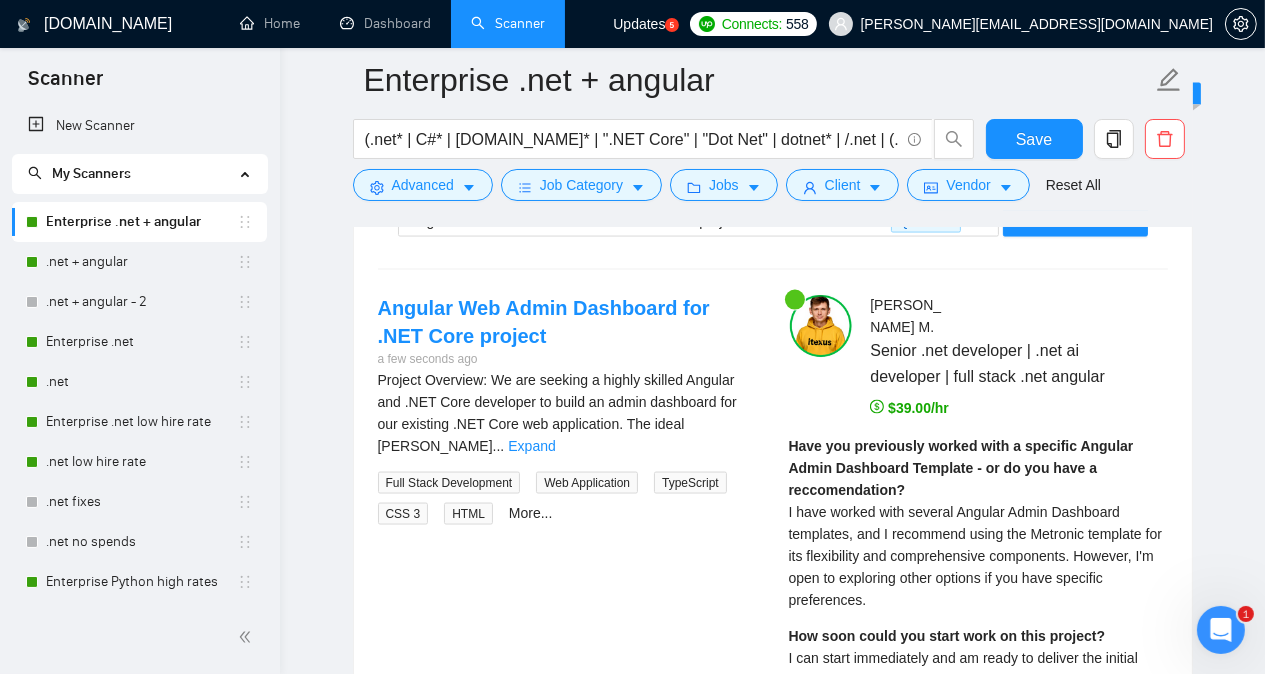 click on "Enterprise .net + angular (.net* | C#* | [DOMAIN_NAME]* | ".NET Core" | "Dot Net" | dotnet* | /.net | (.net | "(.net)" |  /c# | (c# | "(c#)") (angular* | Angular.js* | AngularJS*) Save Advanced   Job Category   Jobs   Client   Vendor   Reset All Preview Results Insights NEW Alerts Auto Bidder Auto Bidding Enabled Auto Bidding Enabled: ON Auto Bidder Schedule Auto Bidding Type: Automated (recommended) Semi-automated Auto Bidding Schedule: 24/7 Custom Custom Auto Bidder Schedule Repeat every week [DATE] [DATE] [DATE] [DATE] [DATE] [DATE] [DATE] Active Hours ( [GEOGRAPHIC_DATA]/[GEOGRAPHIC_DATA] ): From: To: ( 24  hours) [GEOGRAPHIC_DATA]/[GEOGRAPHIC_DATA] Auto Bidding Type Select your bidding algorithm: Choose the algorithm for you bidding. The price per proposal does not include your connects expenditure. Template Bidder Works great for narrow segments and short cover letters that don't change. 0.50  credits / proposal Sardor AI 🤖 Personalise your cover letter with ai [placeholders] 1.00  credits / proposal Experimental Laziza AI  👑   NEW   2.00" at bounding box center [772, -511] 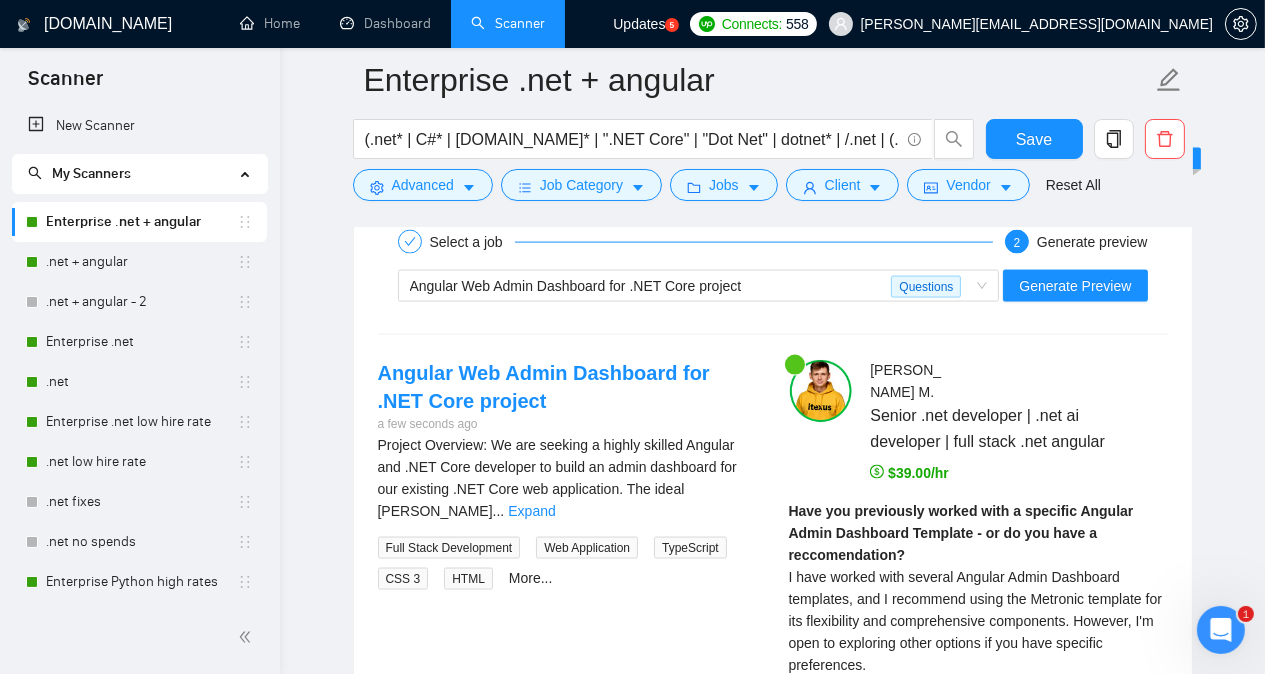 scroll, scrollTop: 3400, scrollLeft: 0, axis: vertical 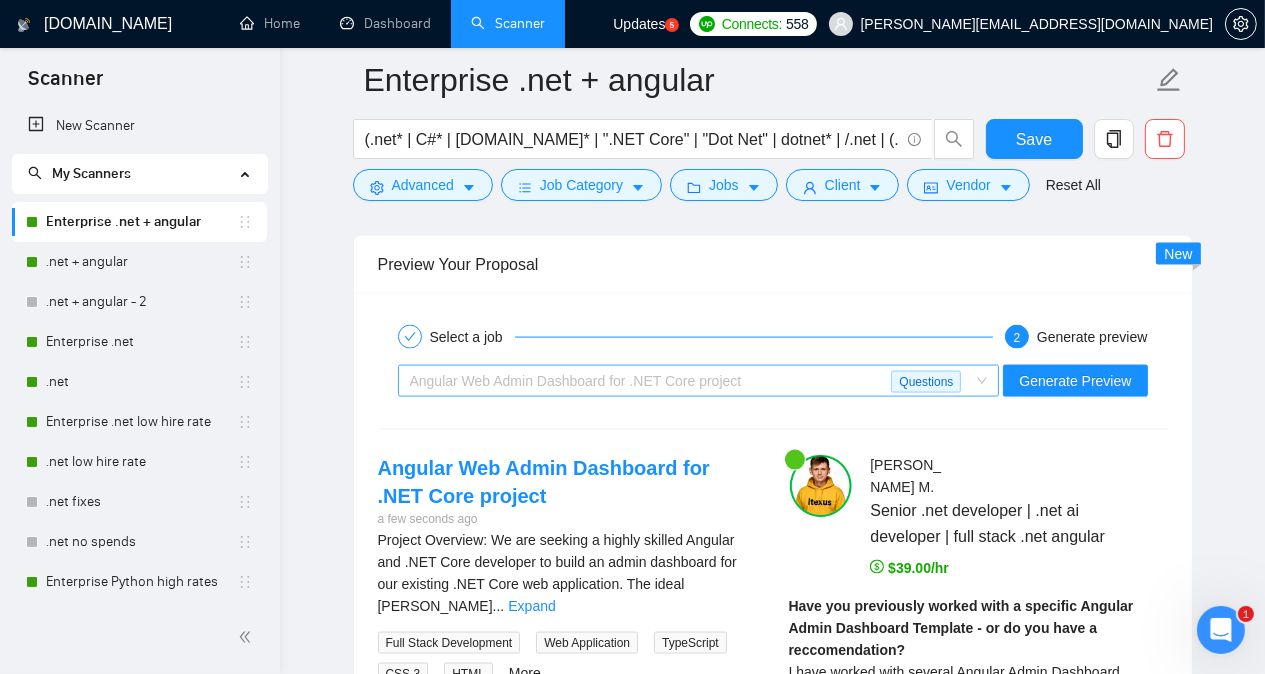 click on "Angular Web Admin Dashboard for .NET Core project Questions" at bounding box center (699, 381) 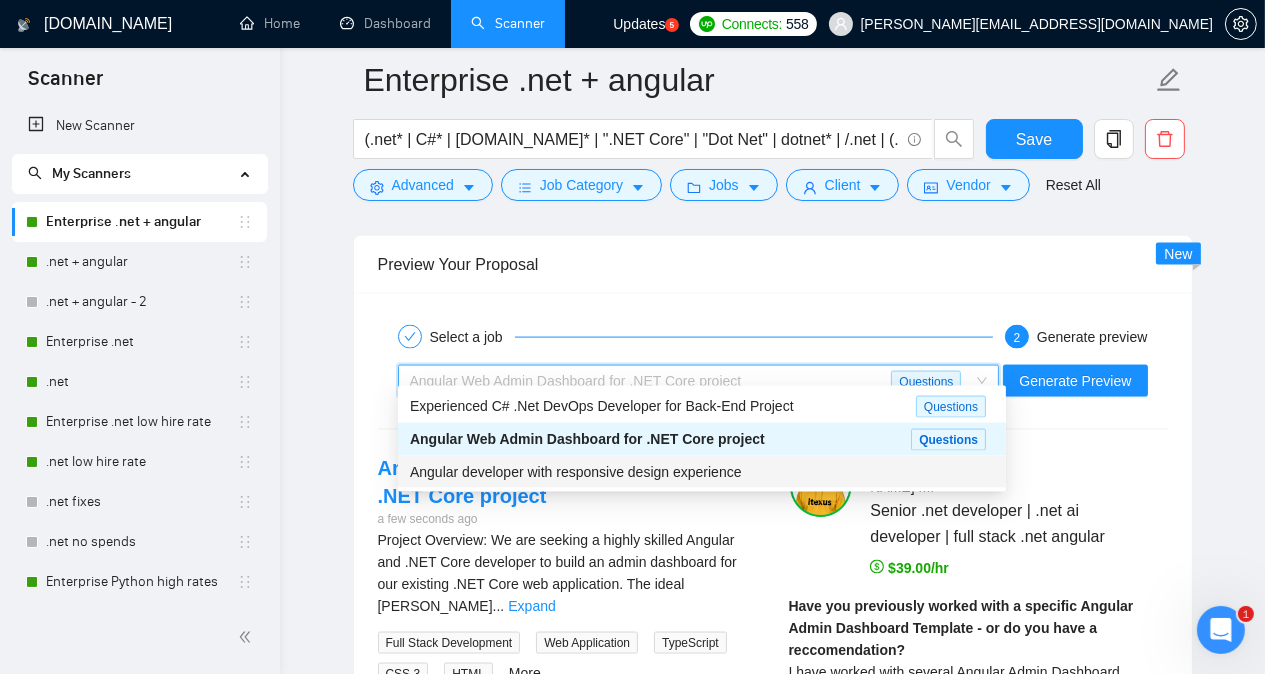 click on "Angular developer with responsive design experience" at bounding box center (702, 472) 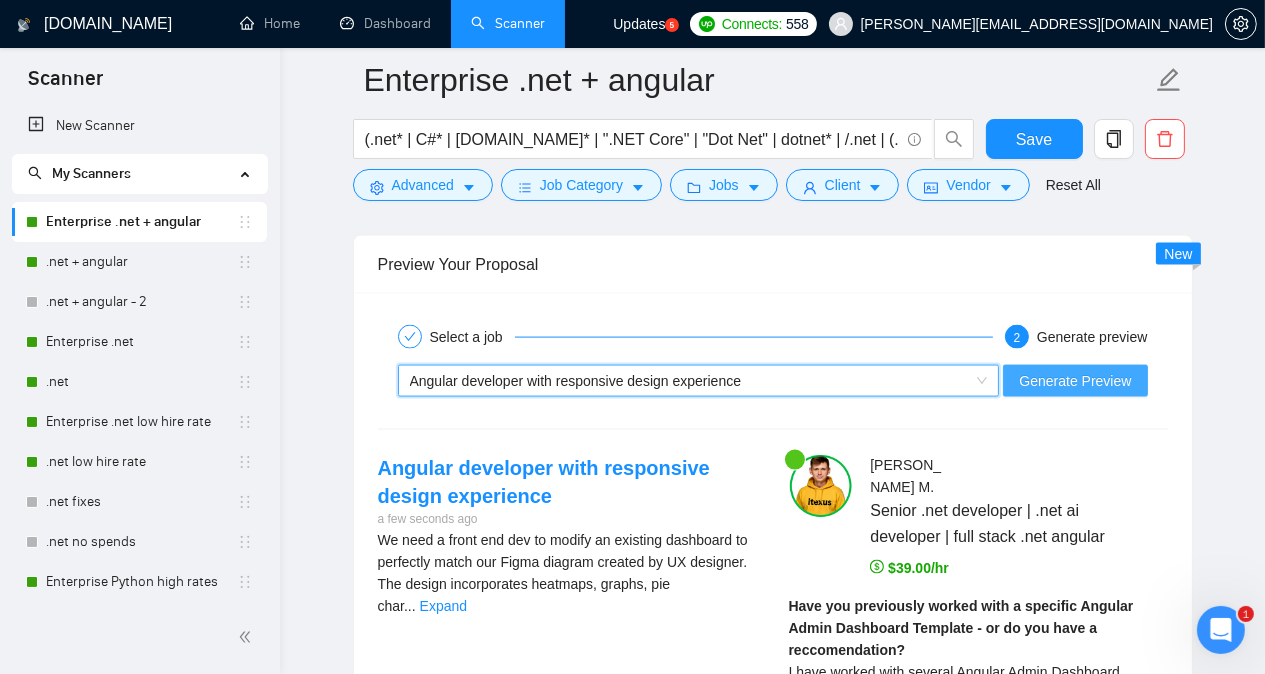 click on "Generate Preview" at bounding box center (1075, 381) 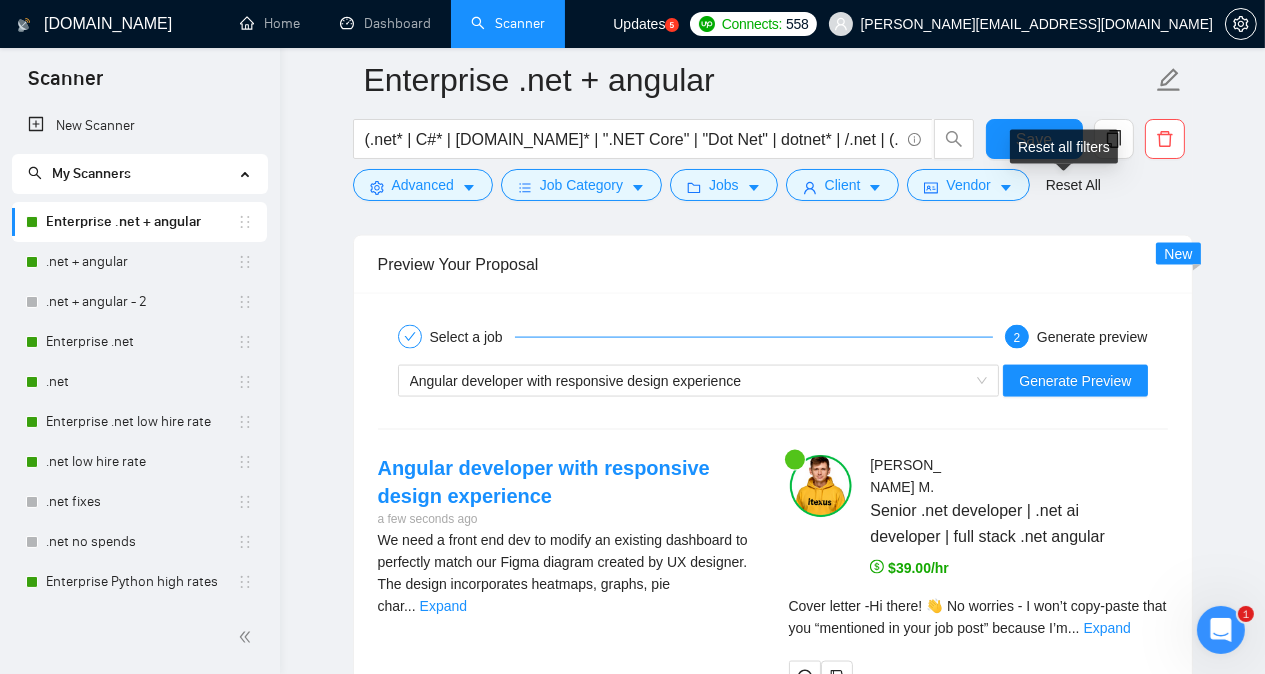 click on "Reset all filters" at bounding box center [1064, 147] 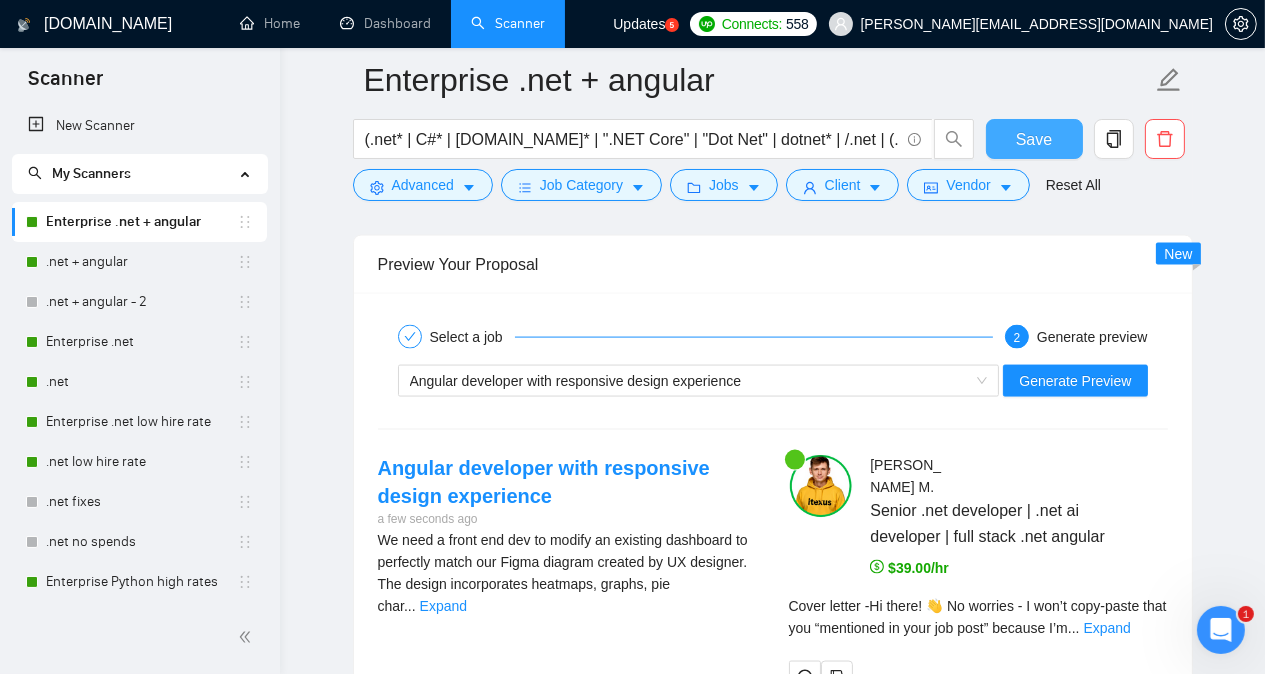click on "Save" at bounding box center [1034, 139] 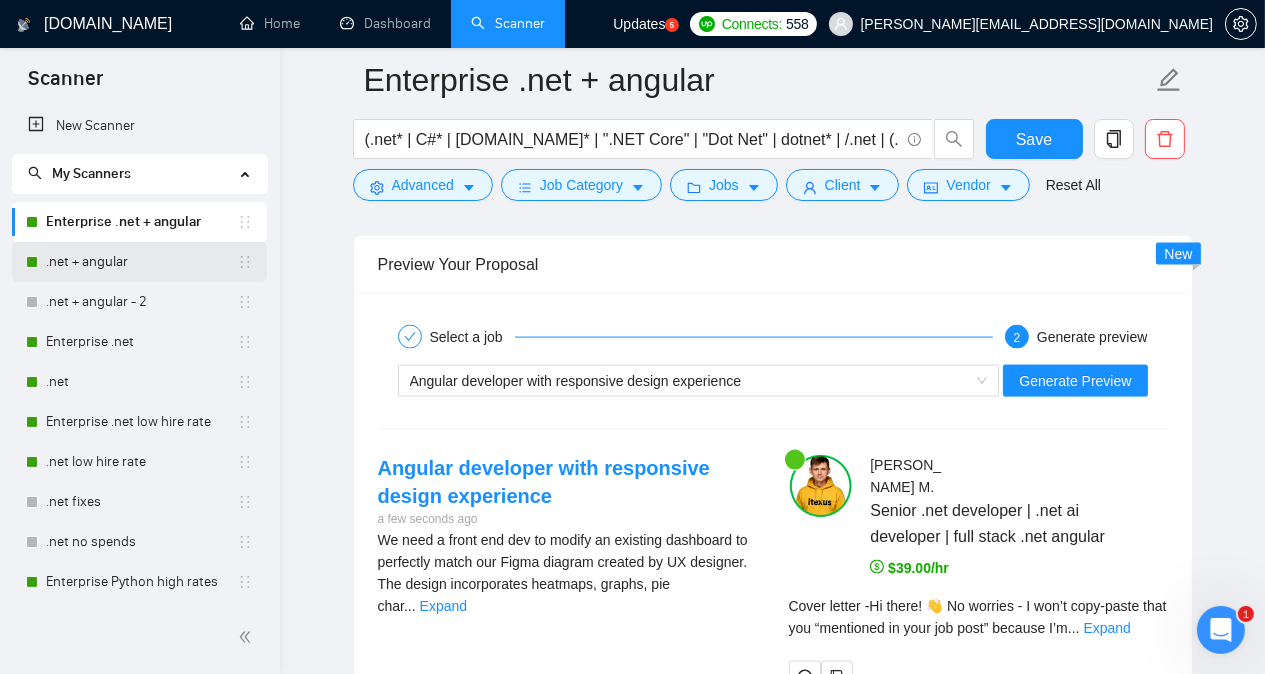 click on ".net + angular" at bounding box center [141, 262] 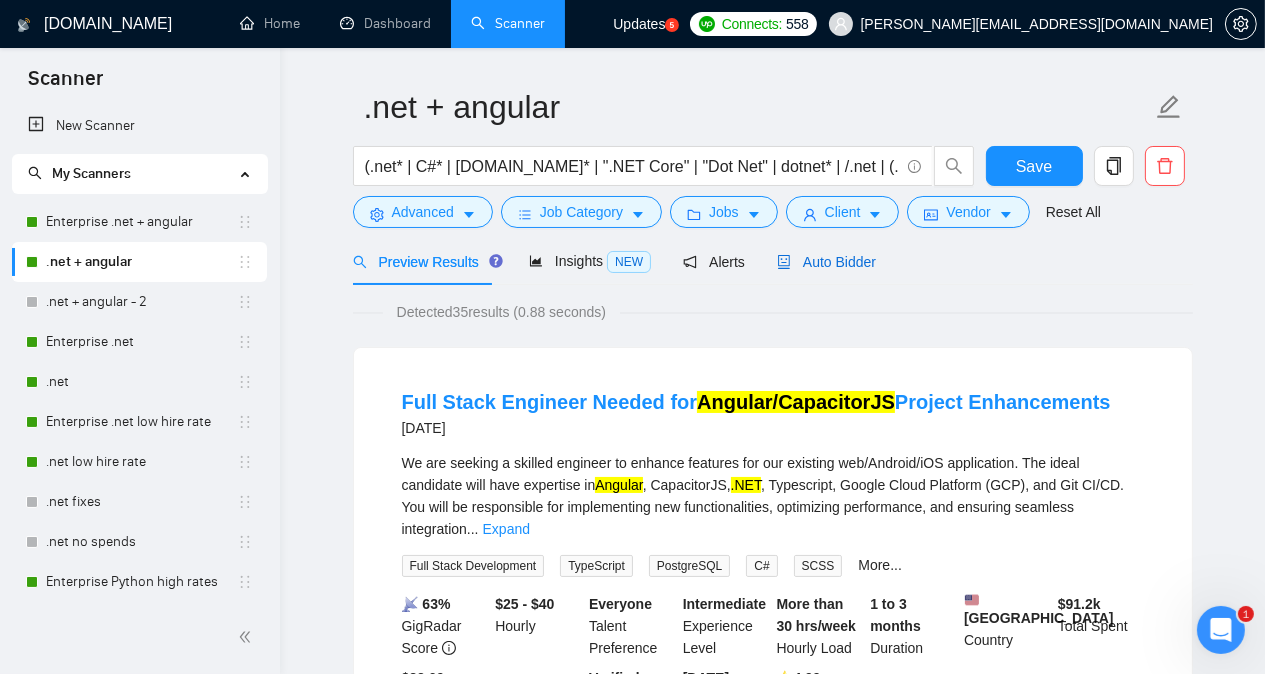 click on "Auto Bidder" at bounding box center [826, 262] 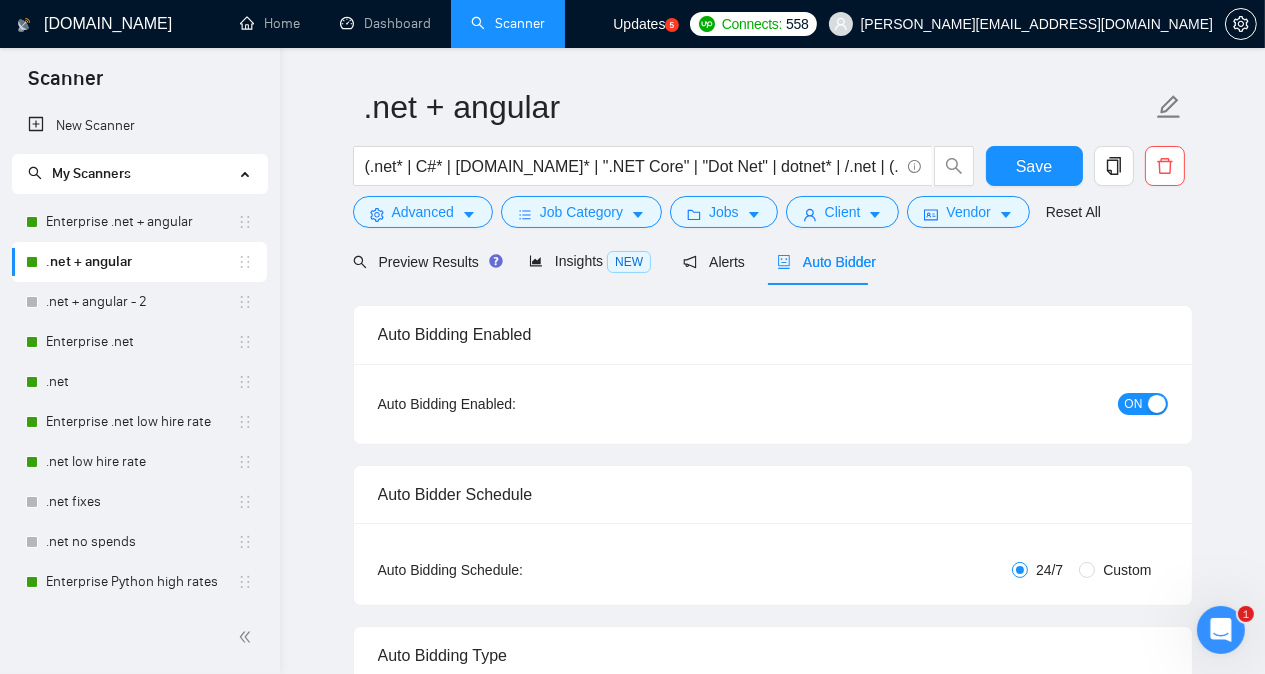 type 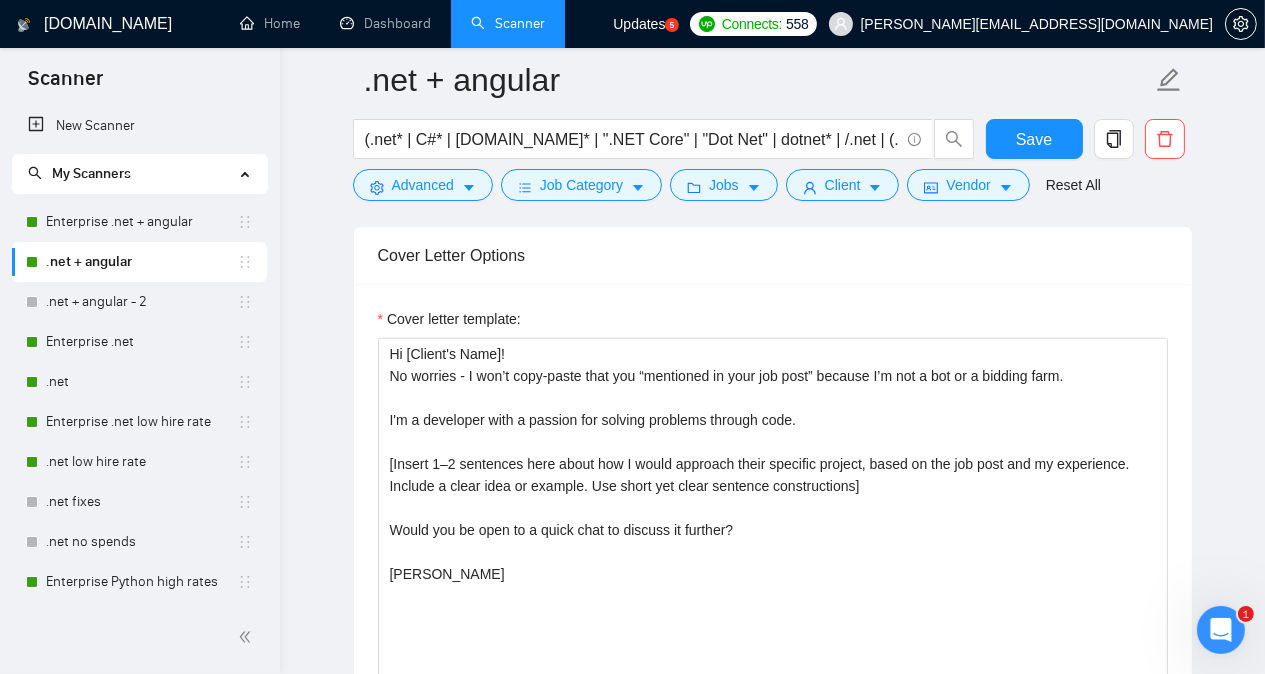 scroll, scrollTop: 1828, scrollLeft: 0, axis: vertical 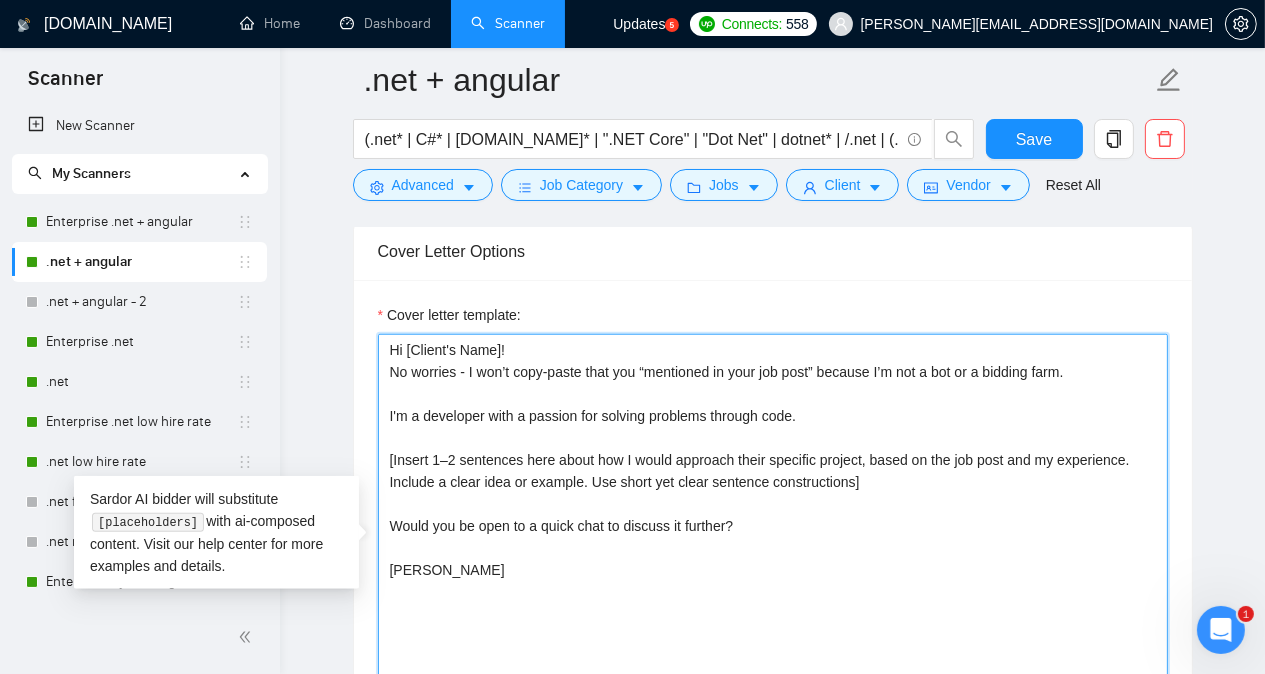 click on "Hi [Client's Name]!
No worries - I won’t copy-paste that you “mentioned in your job post” because I’m not a bot or a bidding farm.
I'm a developer with a passion for solving problems through code.
[Insert 1–2 sentences here about how I would approach their specific project, based on the job post and my experience. Include a clear idea or example. Use short yet clear sentence constructions]
Would you be open to a quick chat to discuss it further?
[PERSON_NAME]" at bounding box center [773, 559] 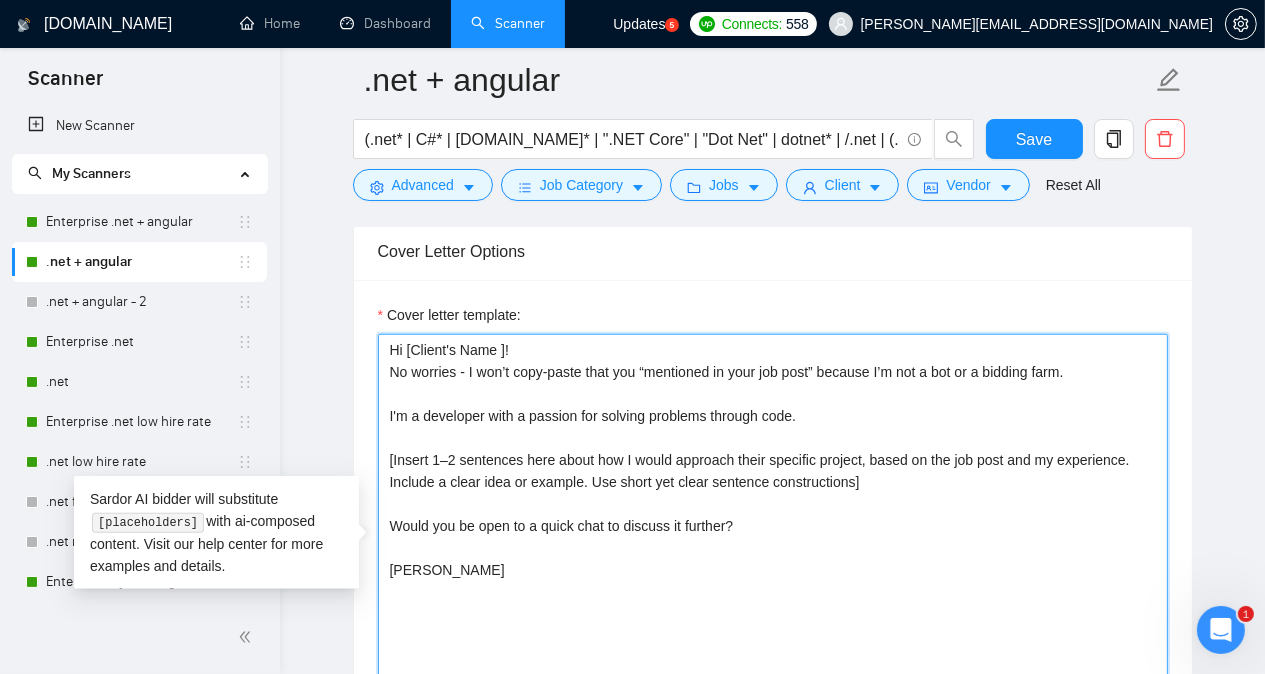 paste on "emoji" 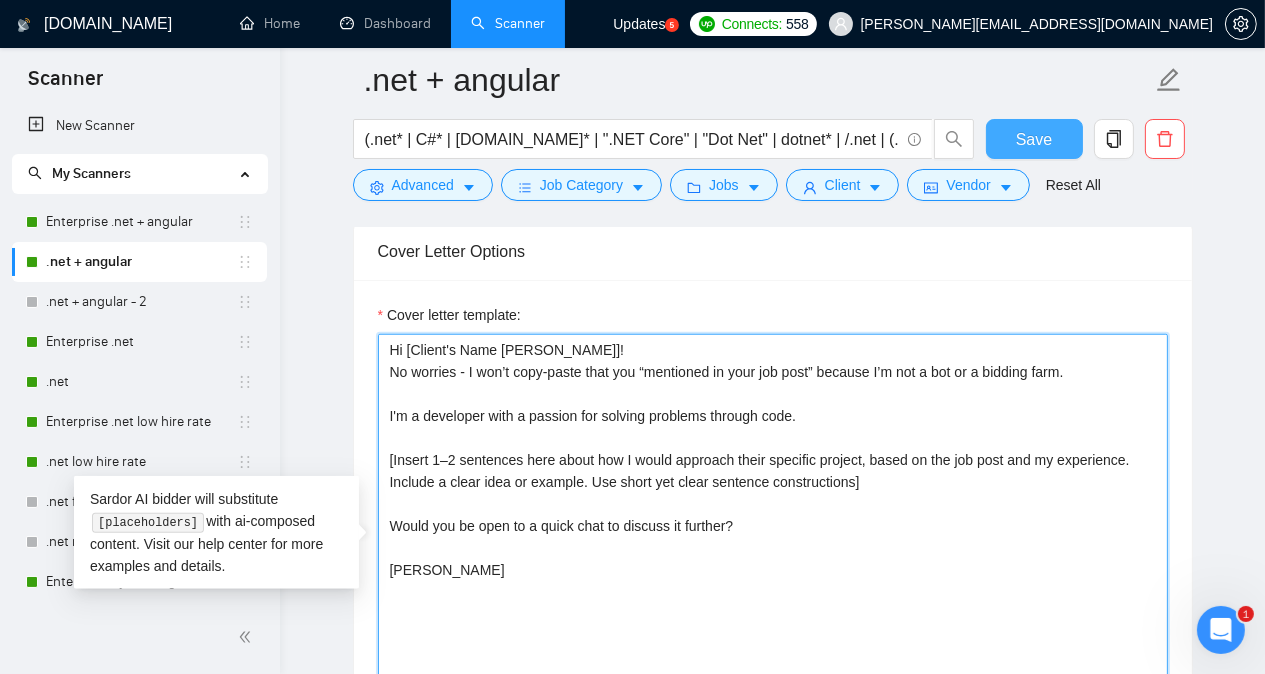 type on "Hi [Client's Name [PERSON_NAME]]!
No worries - I won’t copy-paste that you “mentioned in your job post” because I’m not a bot or a bidding farm.
I'm a developer with a passion for solving problems through code.
[Insert 1–2 sentences here about how I would approach their specific project, based on the job post and my experience. Include a clear idea or example. Use short yet clear sentence constructions]
Would you be open to a quick chat to discuss it further?
[PERSON_NAME]" 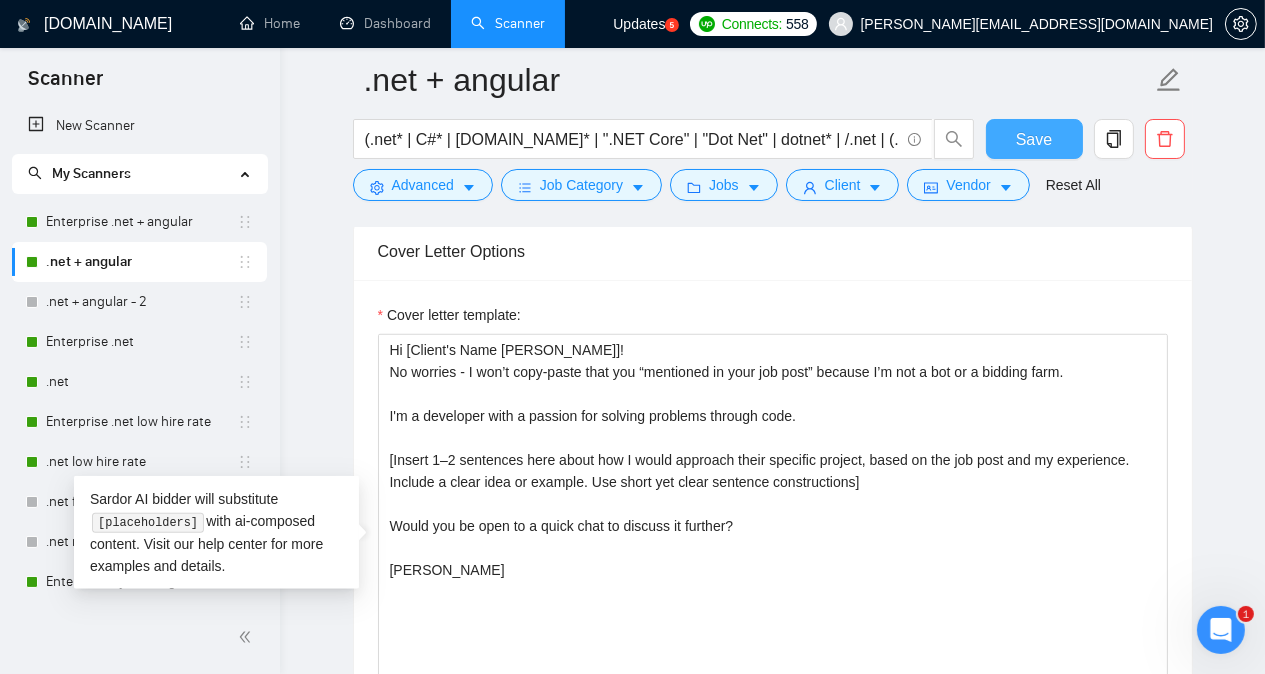 click on "Save" at bounding box center [1034, 139] 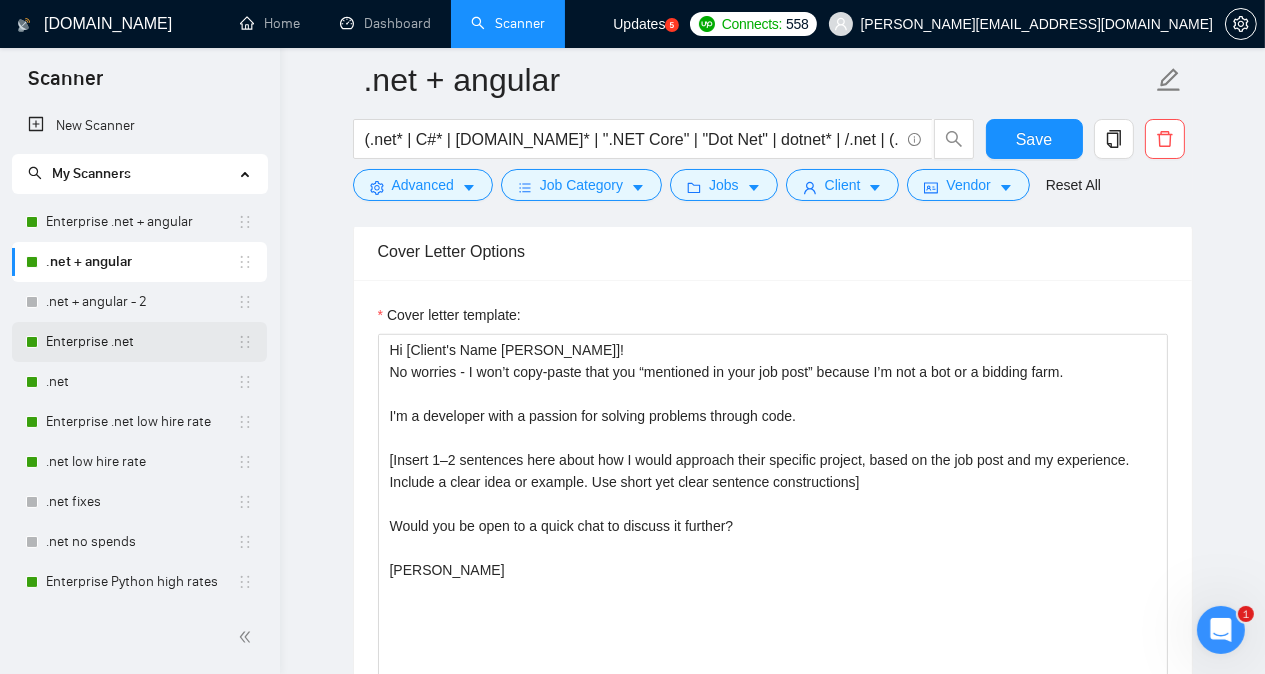 click on "Enterprise .net" at bounding box center [141, 342] 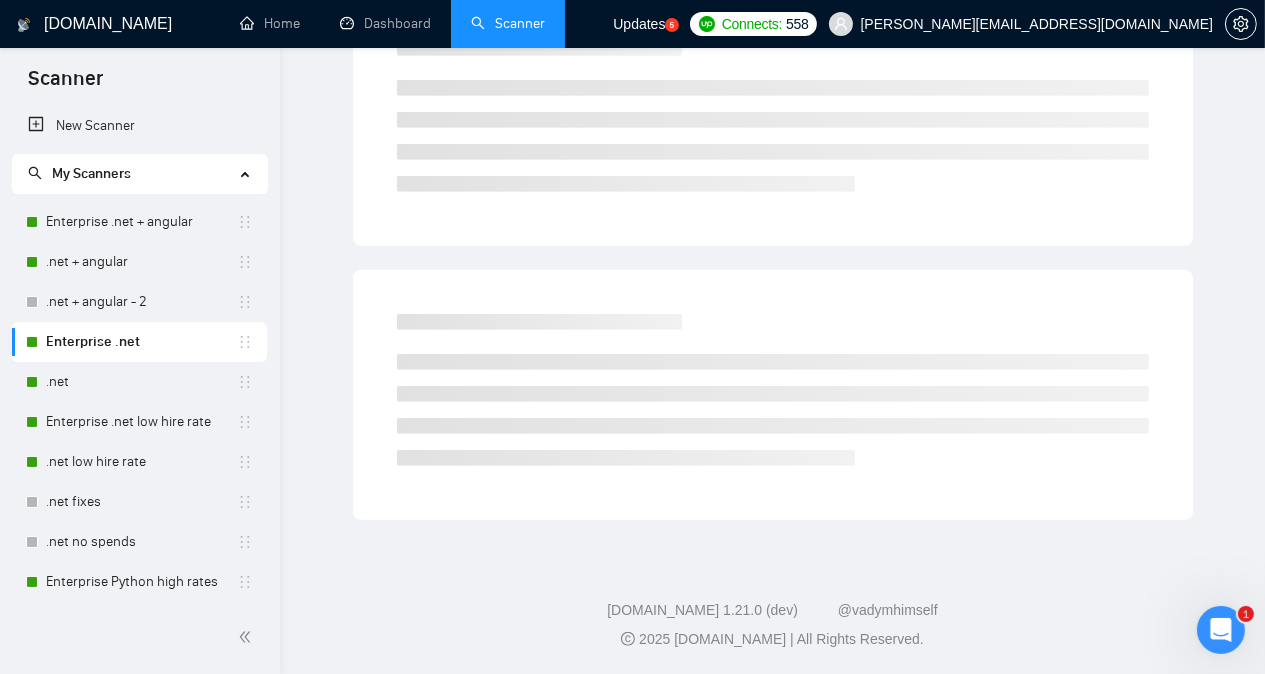 scroll, scrollTop: 55, scrollLeft: 0, axis: vertical 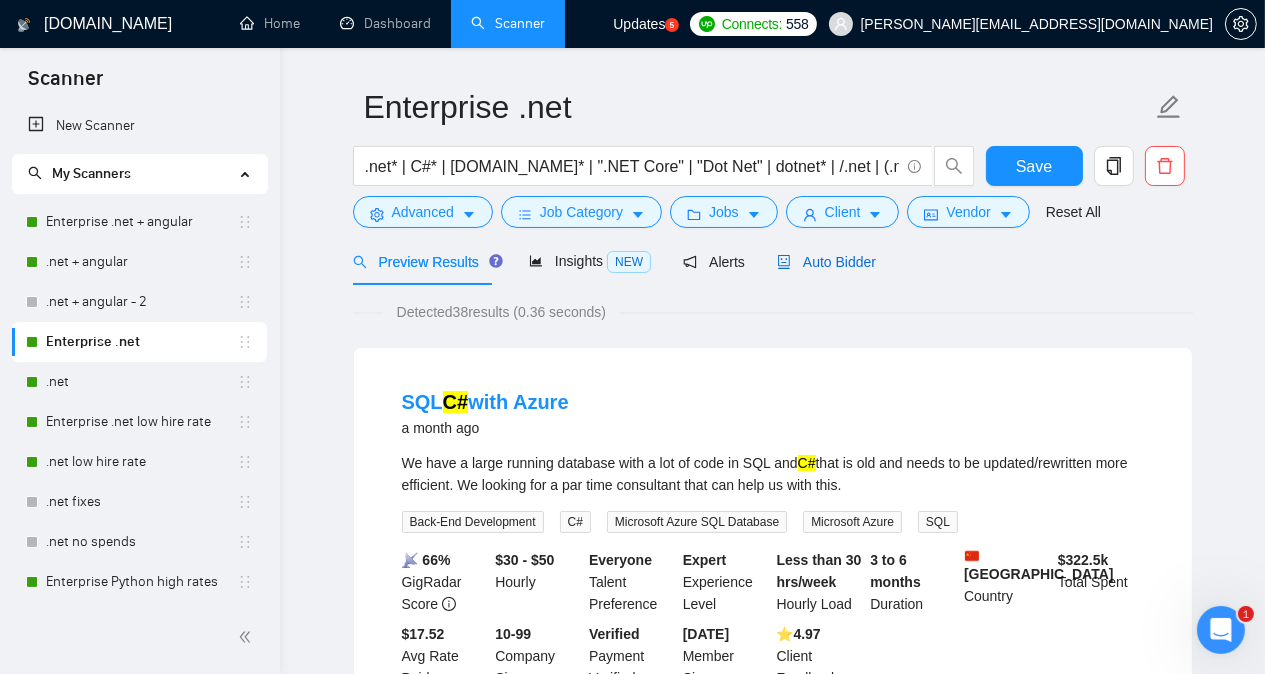 click on "Auto Bidder" at bounding box center [826, 262] 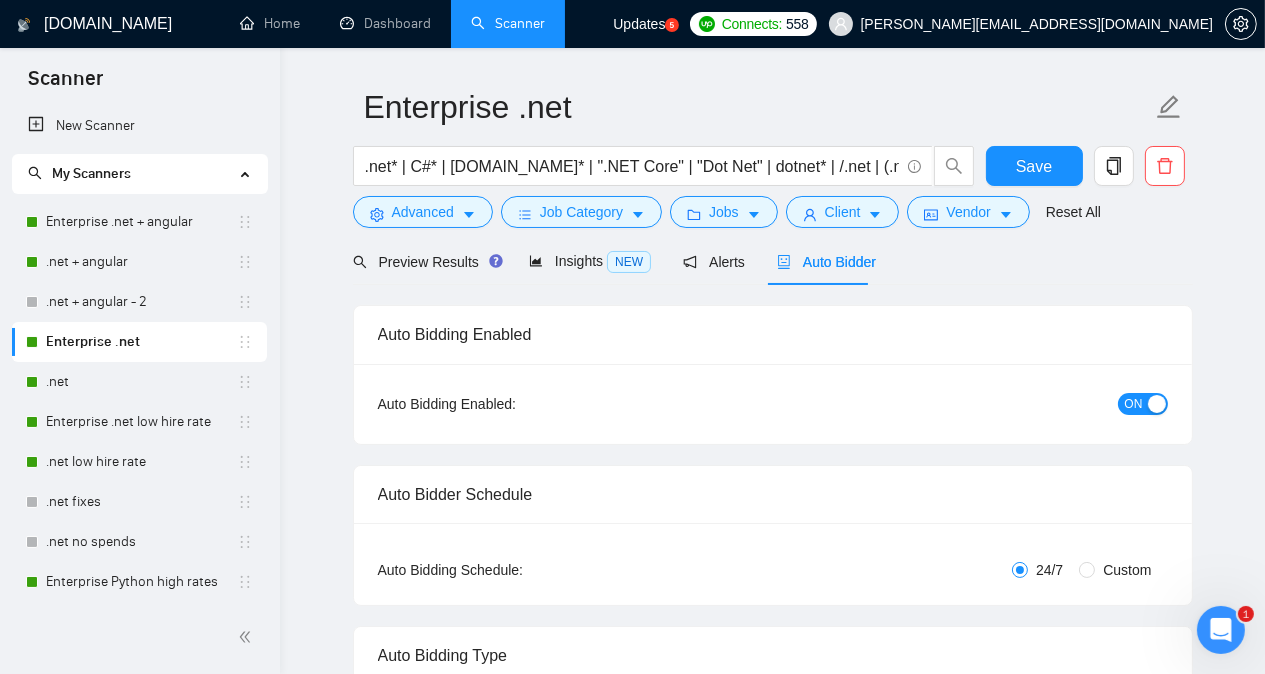 type 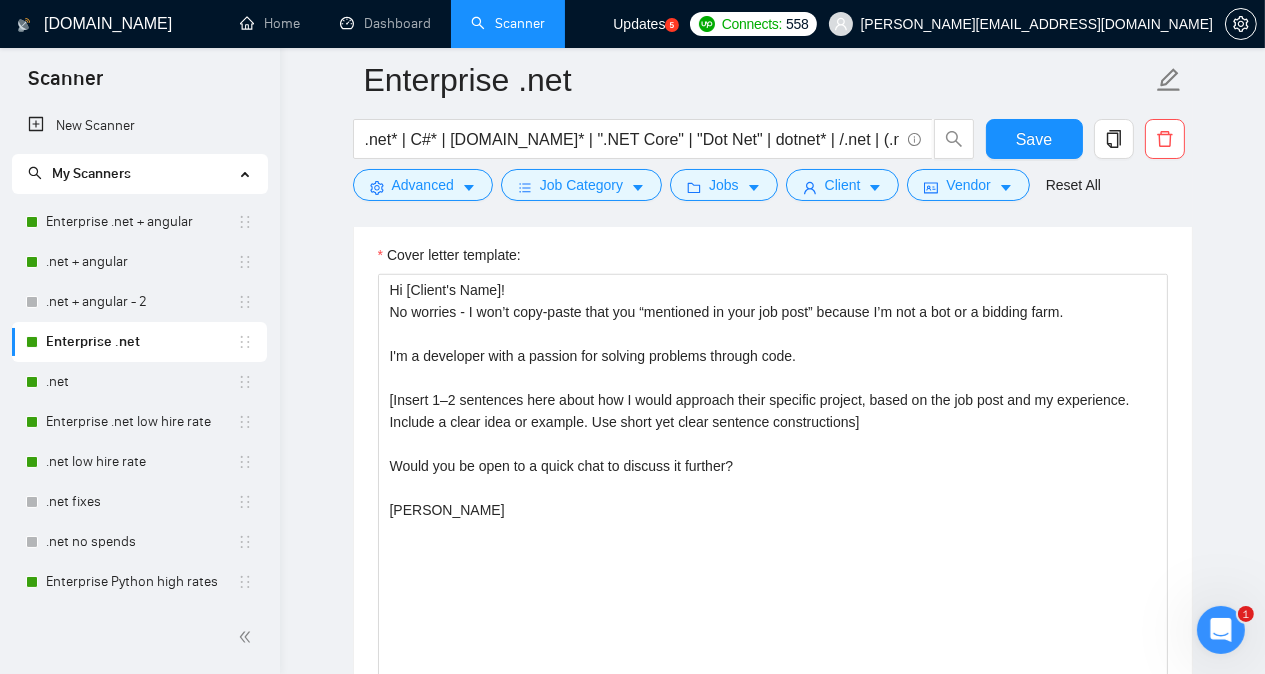 scroll, scrollTop: 1939, scrollLeft: 0, axis: vertical 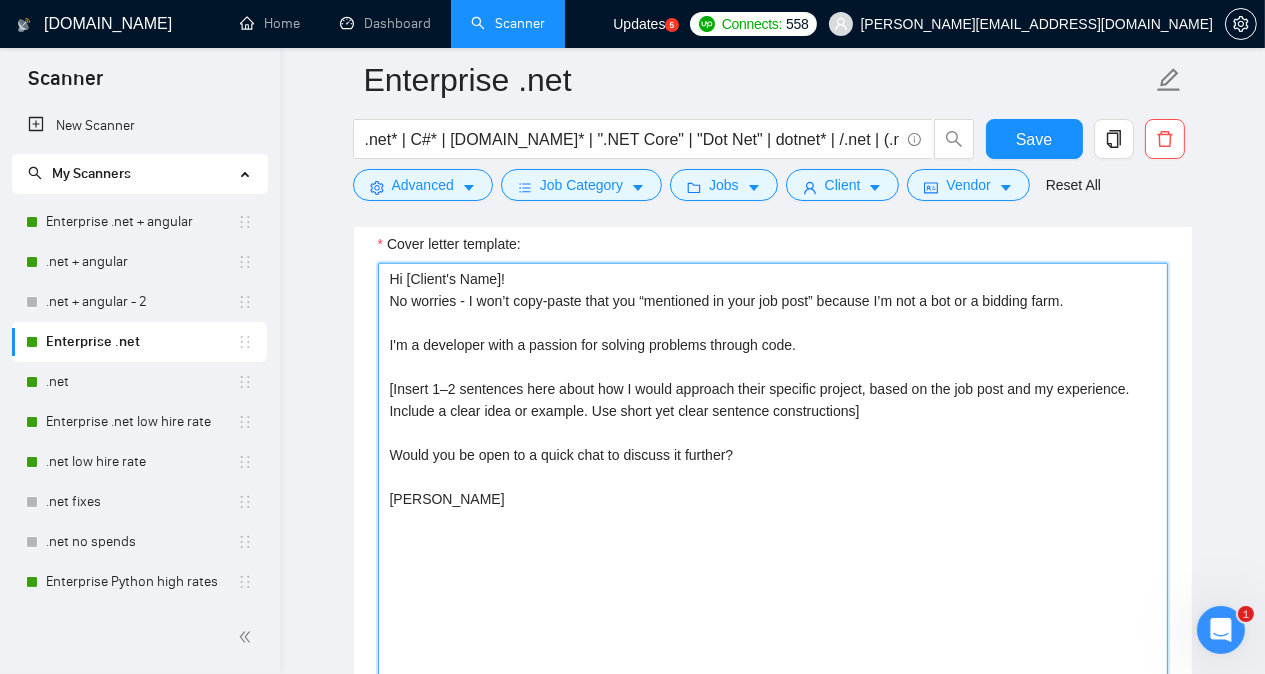 click on "Hi [Client's Name]!
No worries - I won’t copy-paste that you “mentioned in your job post” because I’m not a bot or a bidding farm.
I'm a developer with a passion for solving problems through code.
[Insert 1–2 sentences here about how I would approach their specific project, based on the job post and my experience. Include a clear idea or example. Use short yet clear sentence constructions]
Would you be open to a quick chat to discuss it further?
[PERSON_NAME]" at bounding box center [773, 488] 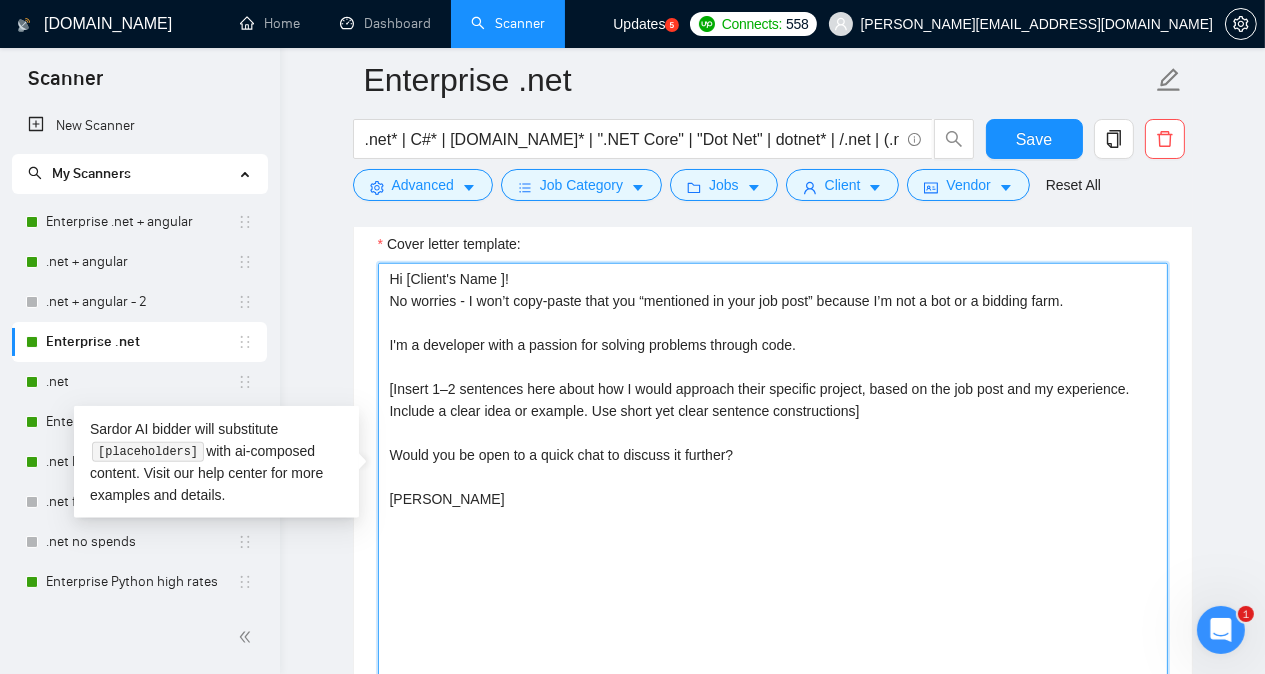 paste on "emoji" 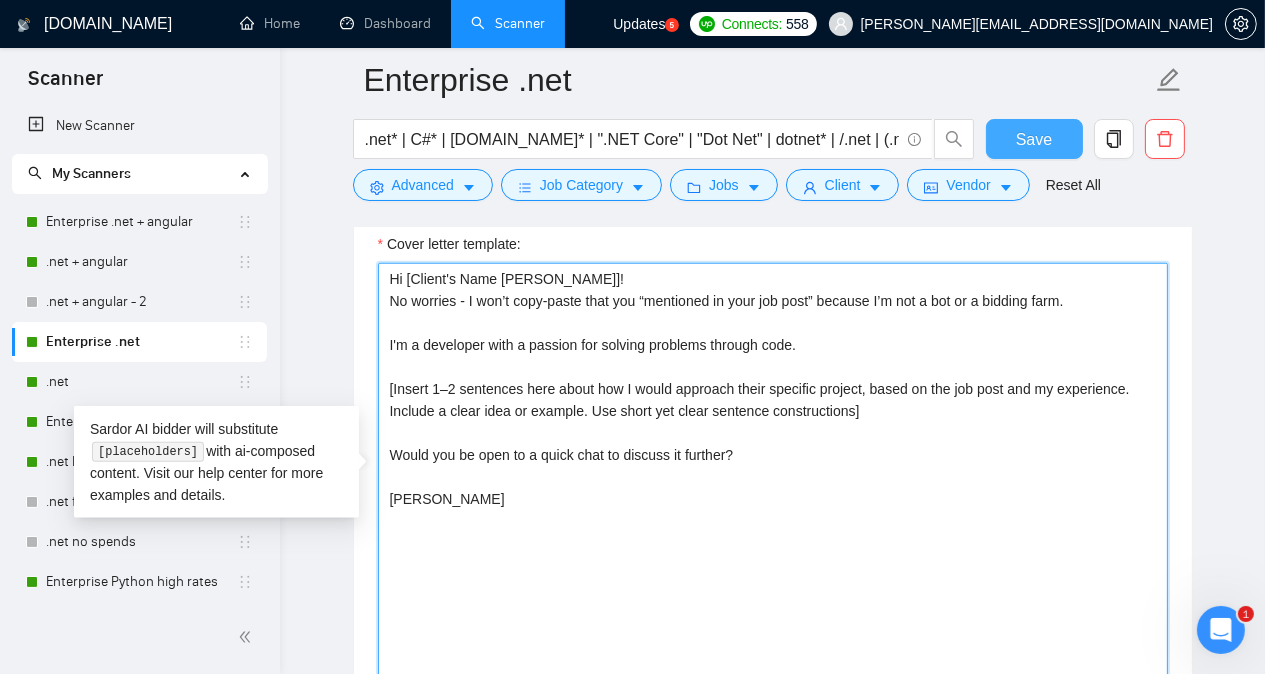 type on "Hi [Client's Name [PERSON_NAME]]!
No worries - I won’t copy-paste that you “mentioned in your job post” because I’m not a bot or a bidding farm.
I'm a developer with a passion for solving problems through code.
[Insert 1–2 sentences here about how I would approach their specific project, based on the job post and my experience. Include a clear idea or example. Use short yet clear sentence constructions]
Would you be open to a quick chat to discuss it further?
[PERSON_NAME]" 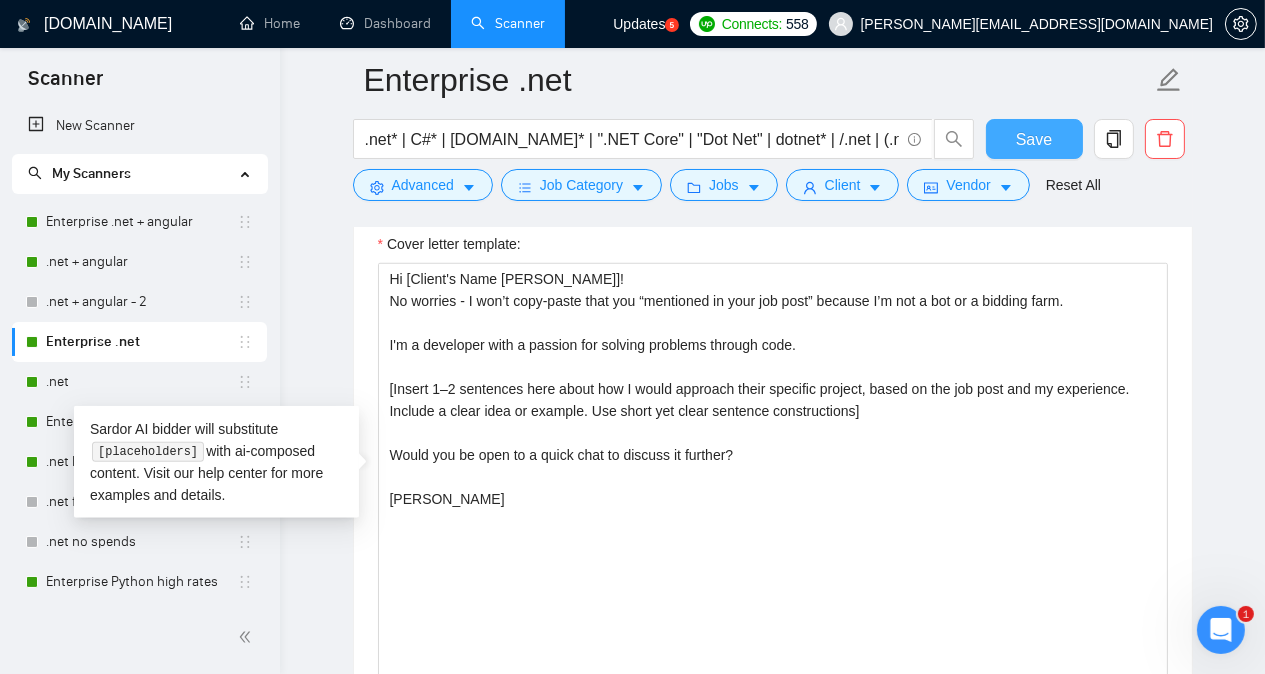 click on "Save" at bounding box center [1034, 139] 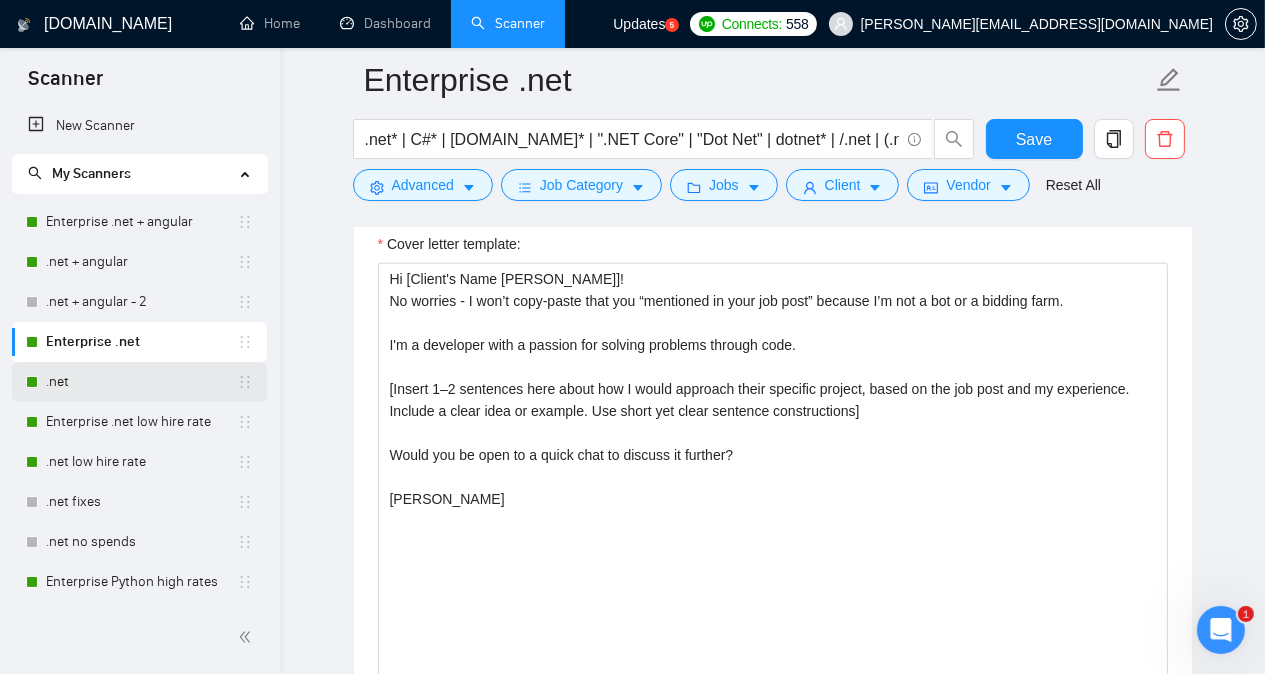 click on ".net" at bounding box center (141, 382) 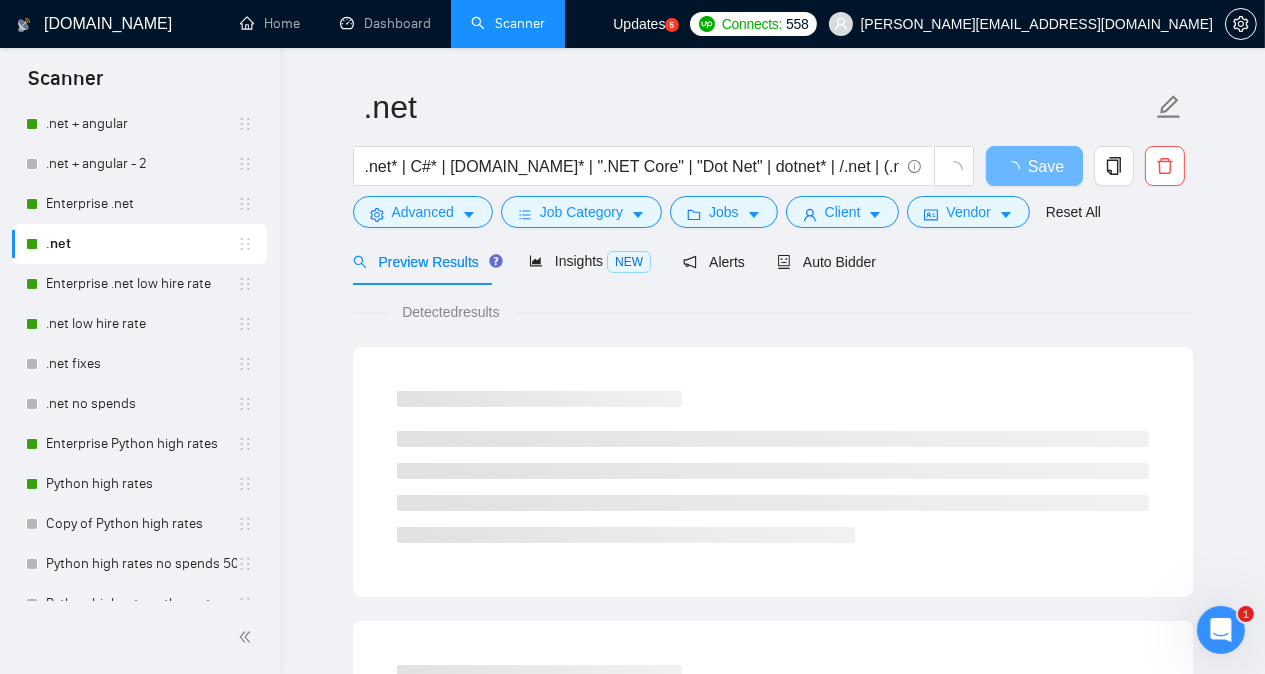 scroll, scrollTop: 145, scrollLeft: 0, axis: vertical 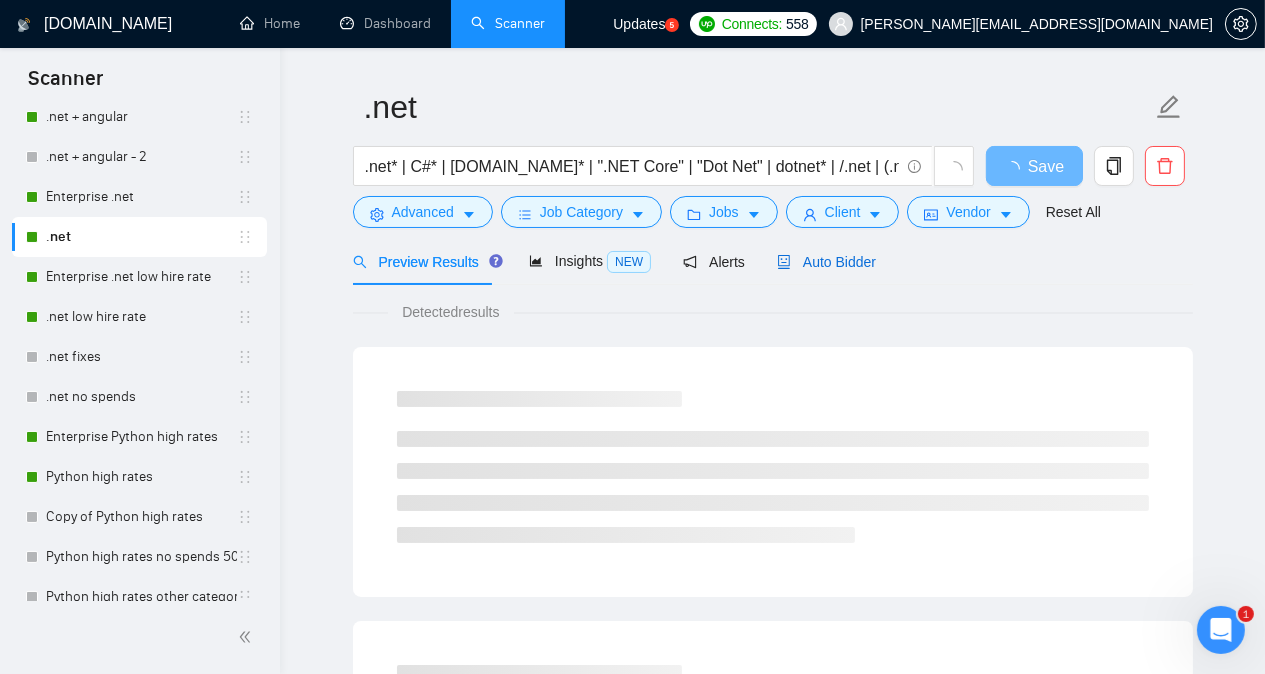 click on "Auto Bidder" at bounding box center (826, 262) 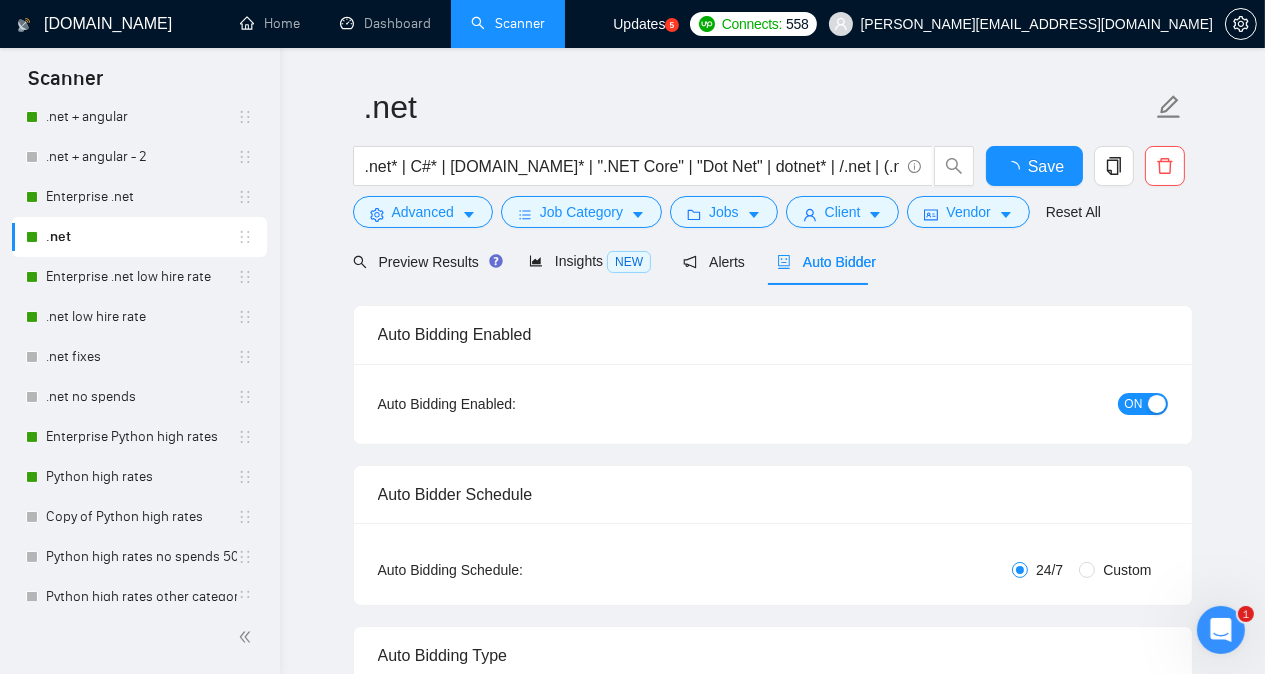 type 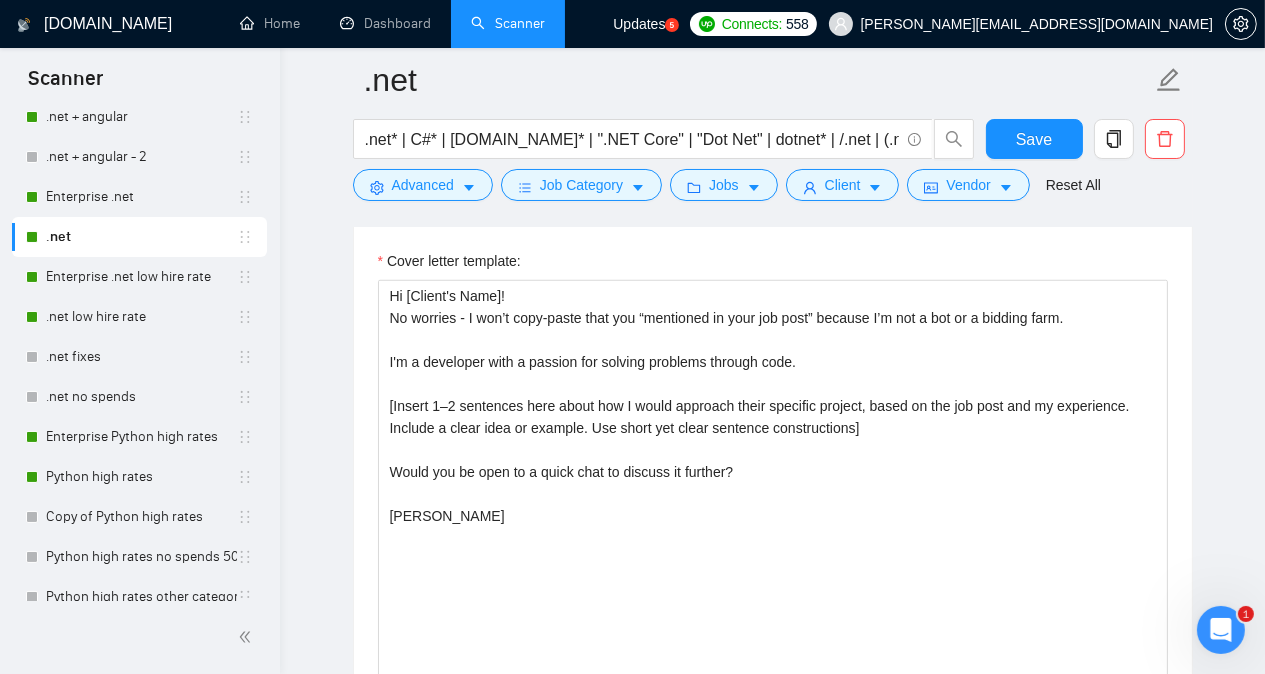 scroll, scrollTop: 1902, scrollLeft: 0, axis: vertical 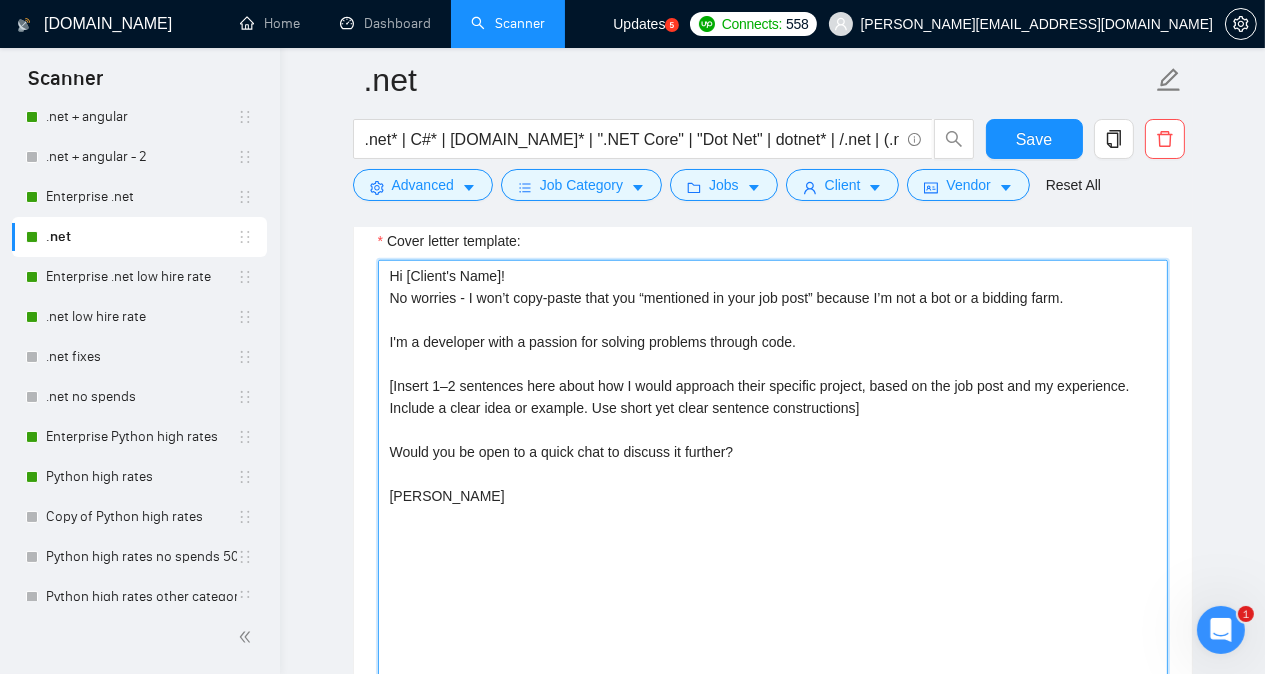 click on "Hi [Client's Name]!
No worries - I won’t copy-paste that you “mentioned in your job post” because I’m not a bot or a bidding farm.
I'm a developer with a passion for solving problems through code.
[Insert 1–2 sentences here about how I would approach their specific project, based on the job post and my experience. Include a clear idea or example. Use short yet clear sentence constructions]
Would you be open to a quick chat to discuss it further?
[PERSON_NAME]" at bounding box center (773, 485) 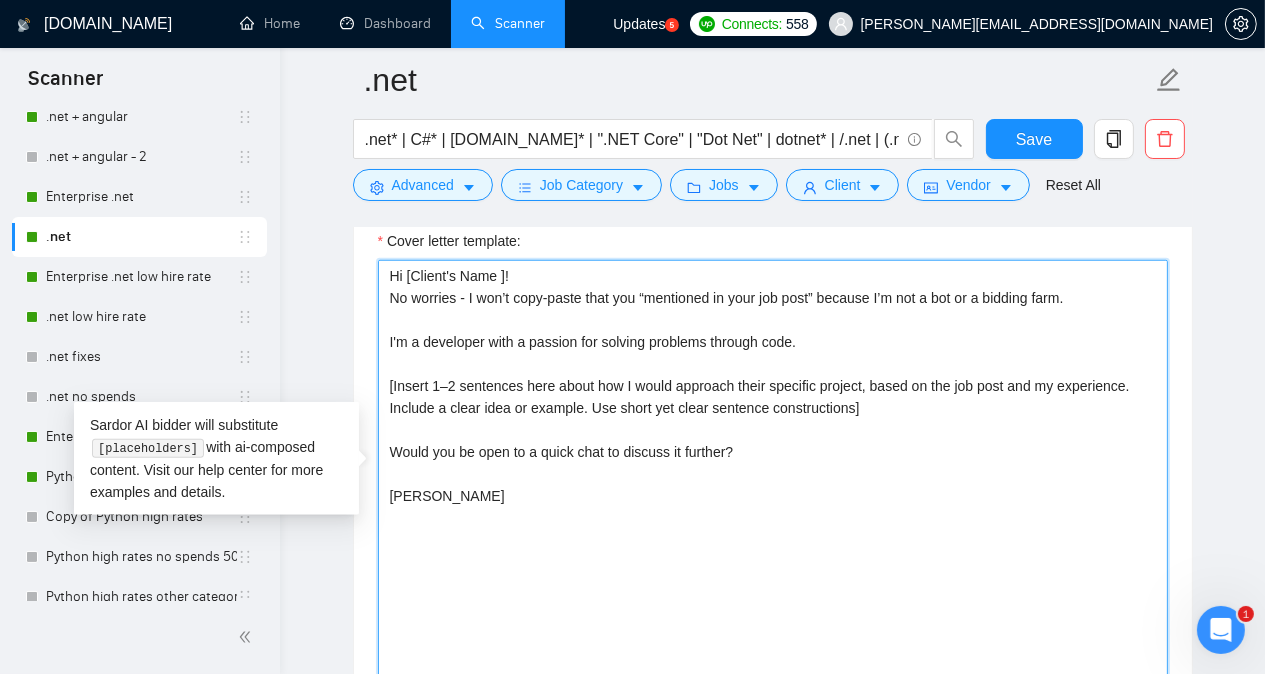 paste on "emoji" 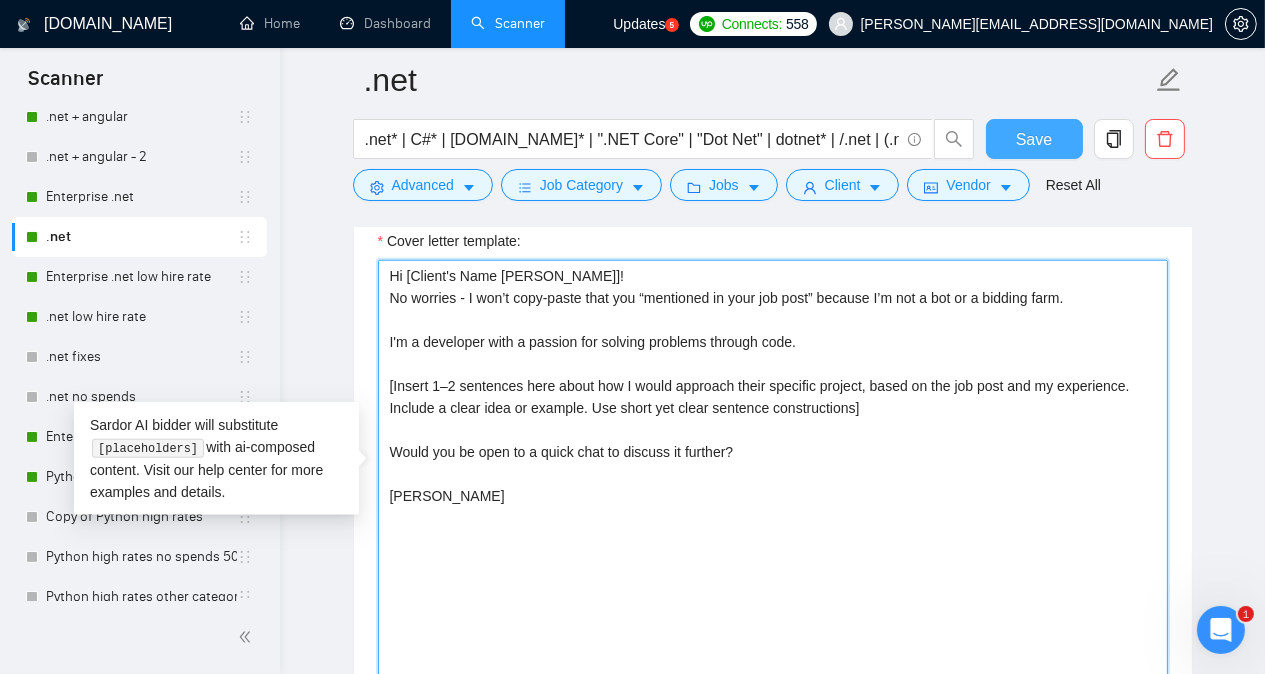 type on "Hi [Client's Name [PERSON_NAME]]!
No worries - I won’t copy-paste that you “mentioned in your job post” because I’m not a bot or a bidding farm.
I'm a developer with a passion for solving problems through code.
[Insert 1–2 sentences here about how I would approach their specific project, based on the job post and my experience. Include a clear idea or example. Use short yet clear sentence constructions]
Would you be open to a quick chat to discuss it further?
[PERSON_NAME]" 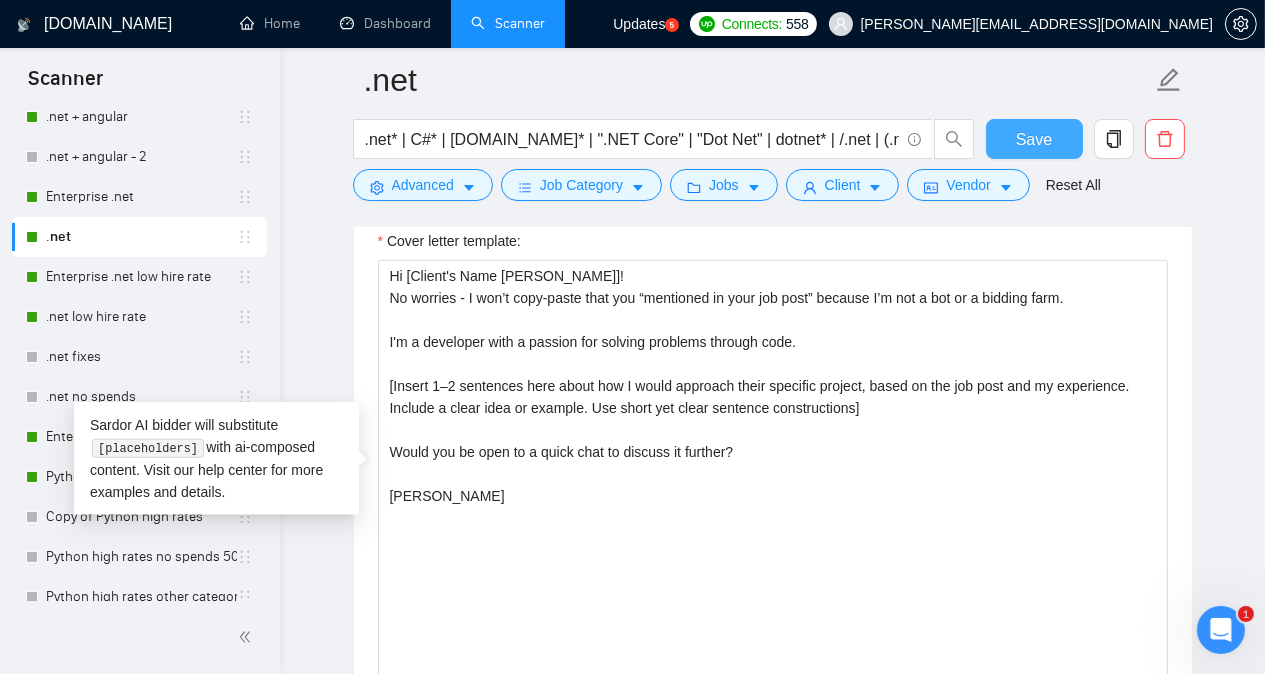 click on "Save" at bounding box center [1034, 139] 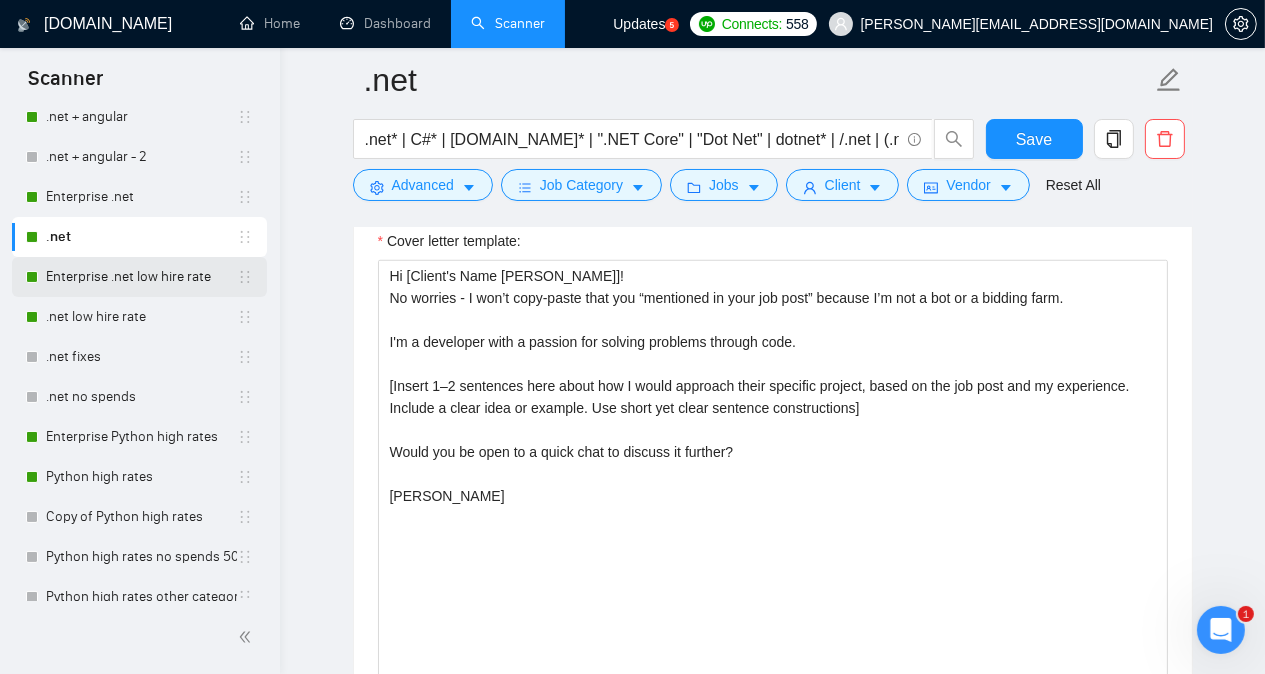 click on "Enterprise .net low hire rate" at bounding box center (141, 277) 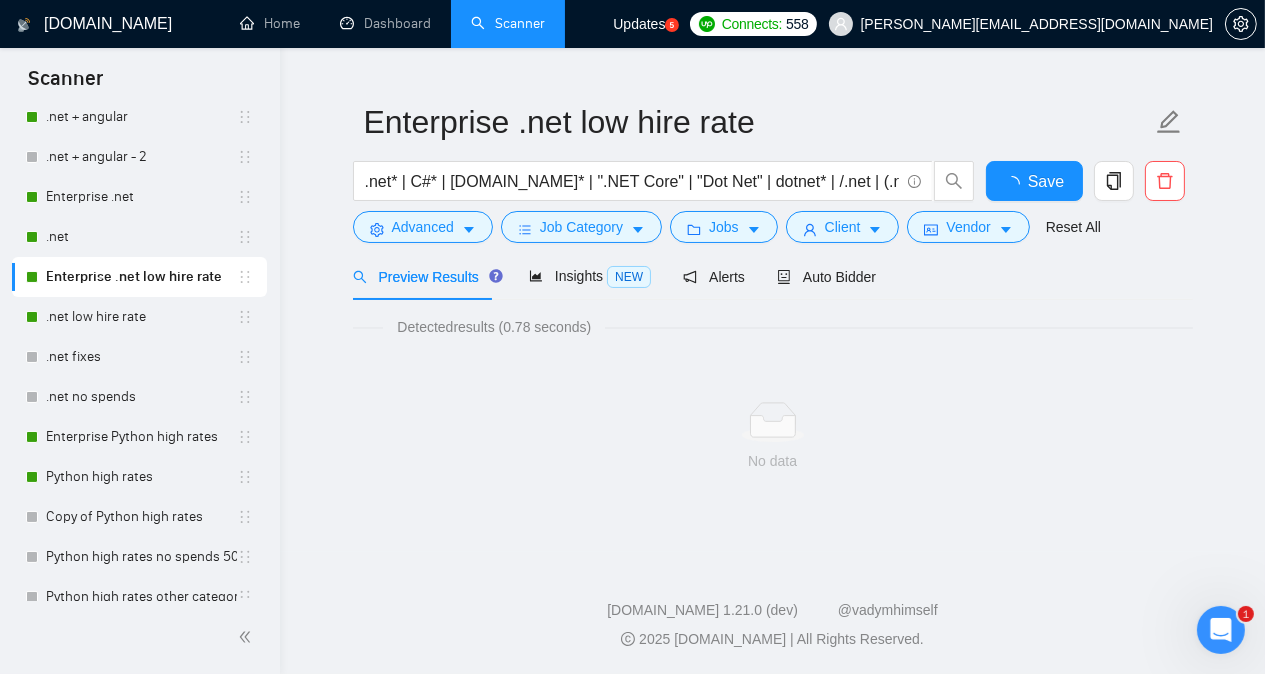scroll, scrollTop: 39, scrollLeft: 0, axis: vertical 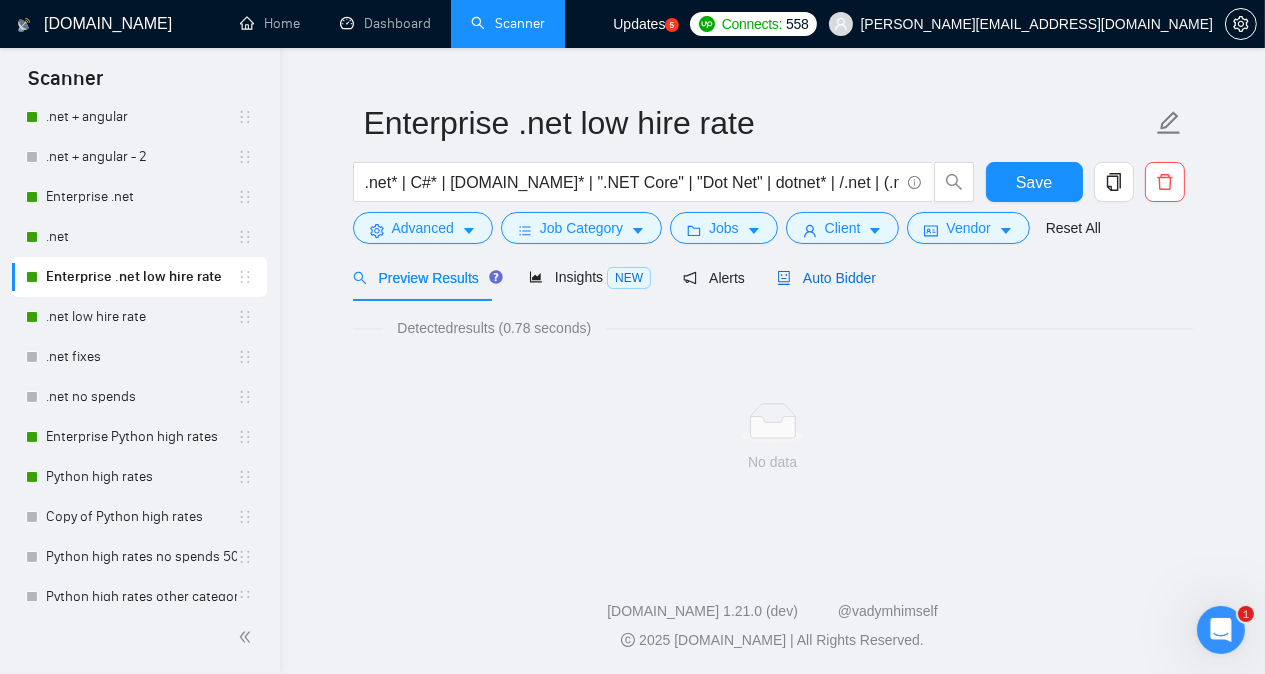 click on "Auto Bidder" at bounding box center (826, 278) 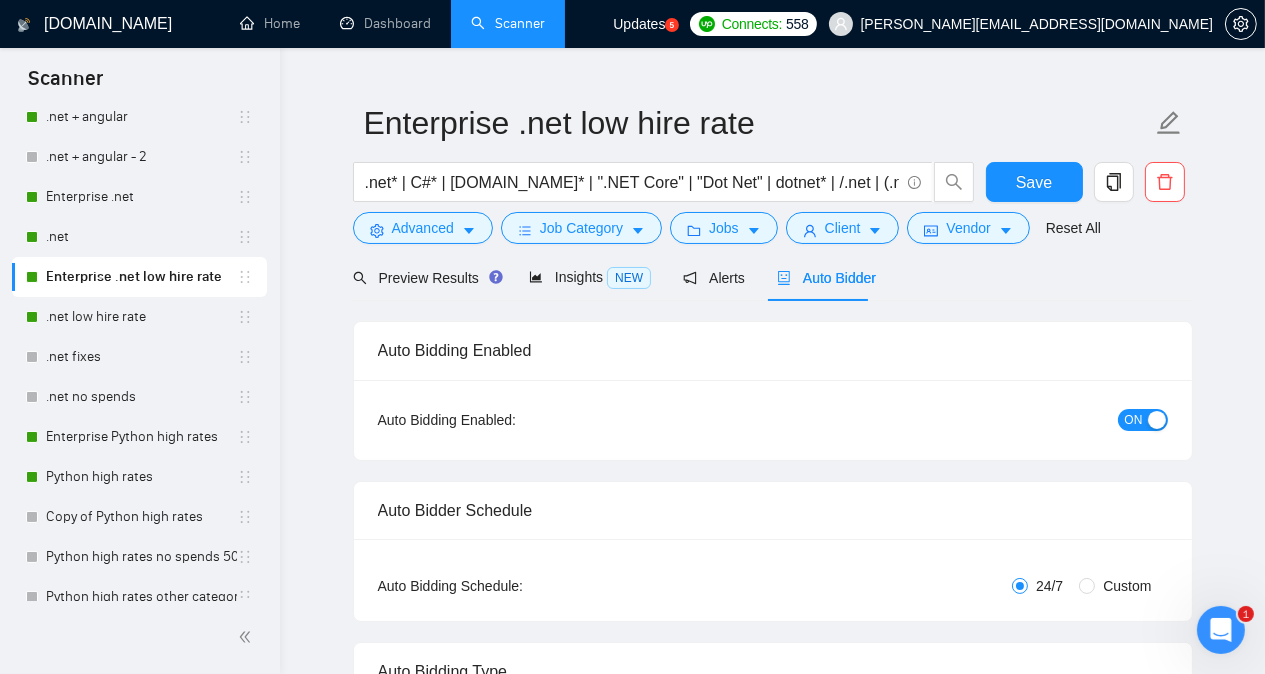 type 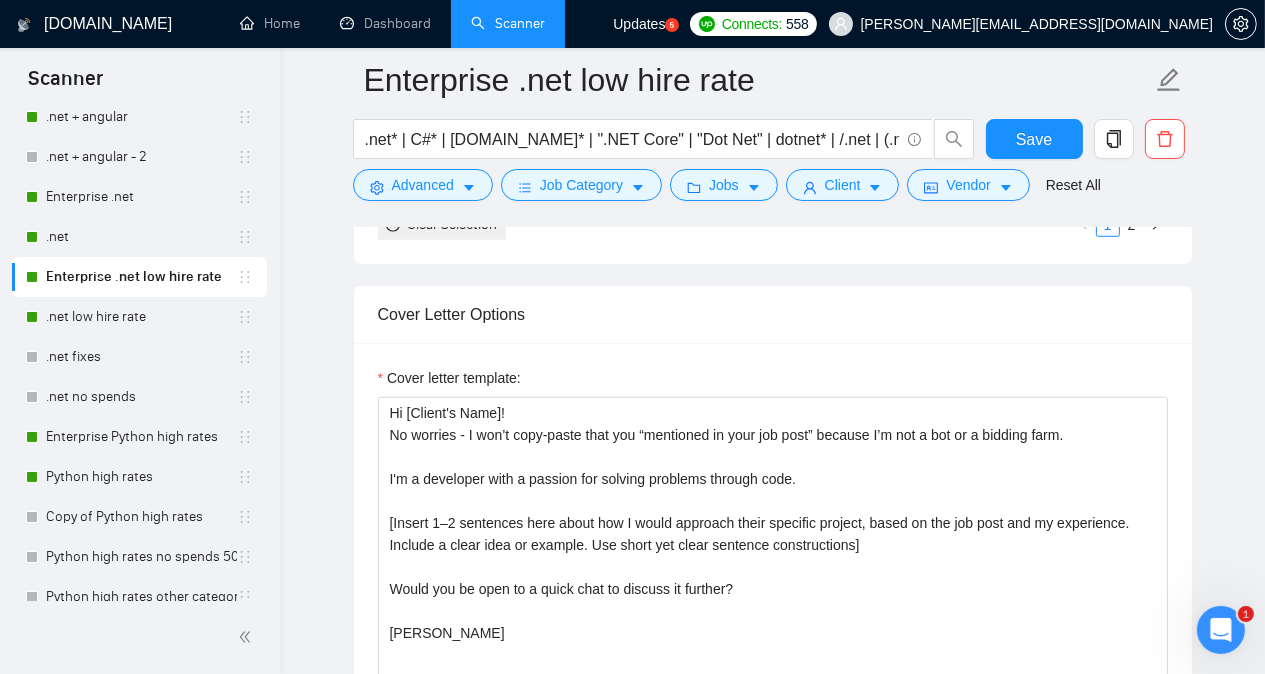 scroll, scrollTop: 1774, scrollLeft: 0, axis: vertical 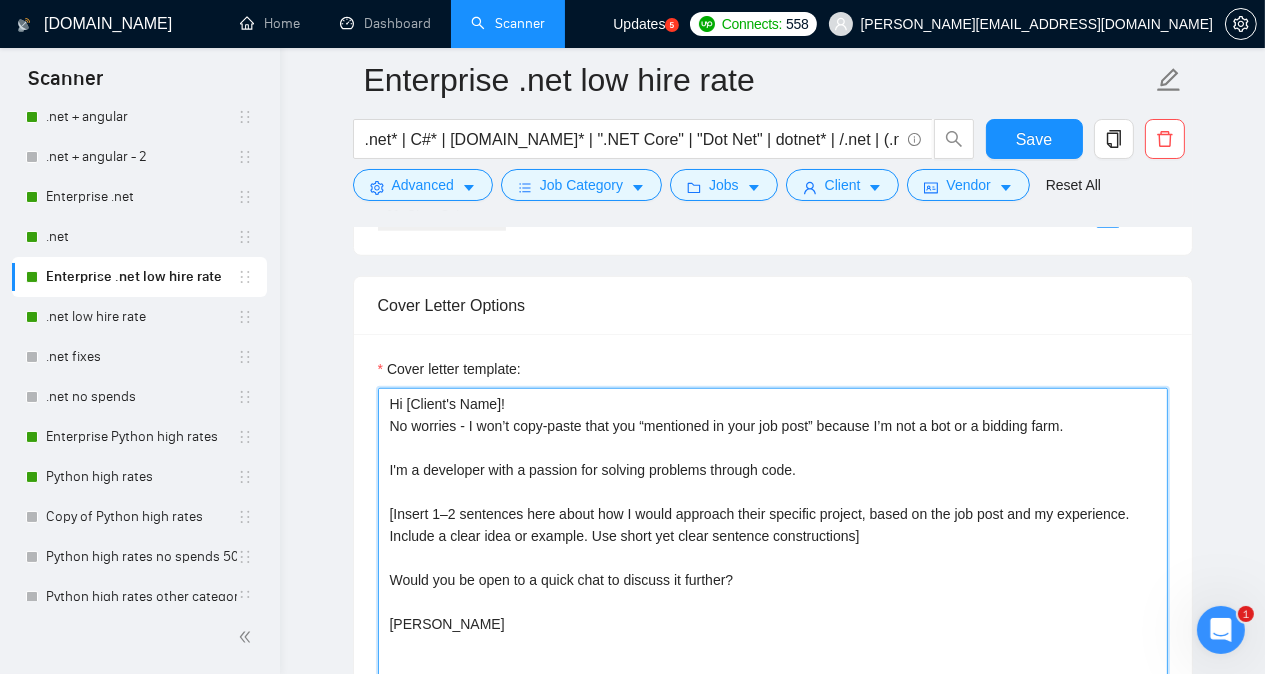 click on "Hi [Client's Name]!
No worries - I won’t copy-paste that you “mentioned in your job post” because I’m not a bot or a bidding farm.
I'm a developer with a passion for solving problems through code.
[Insert 1–2 sentences here about how I would approach their specific project, based on the job post and my experience. Include a clear idea or example. Use short yet clear sentence constructions]
Would you be open to a quick chat to discuss it further?
[PERSON_NAME]" at bounding box center (773, 613) 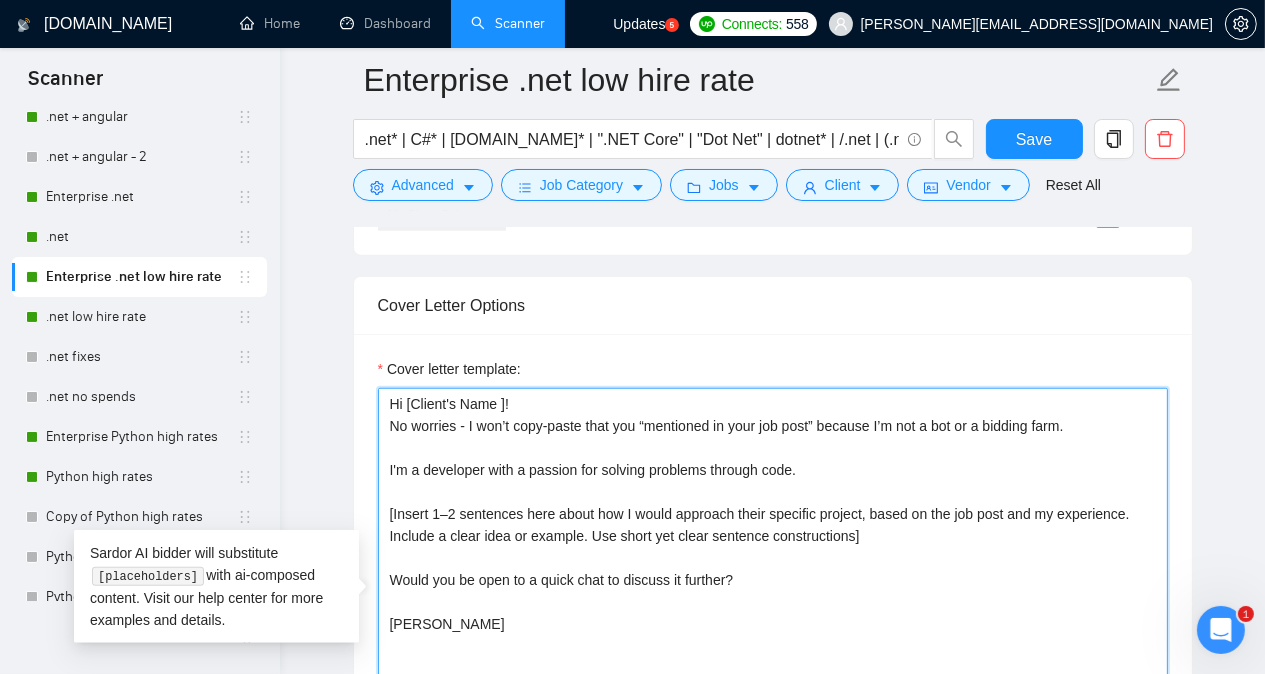 click on "Hi [Client's Name ]!
No worries - I won’t copy-paste that you “mentioned in your job post” because I’m not a bot or a bidding farm.
I'm a developer with a passion for solving problems through code.
[Insert 1–2 sentences here about how I would approach their specific project, based on the job post and my experience. Include a clear idea or example. Use short yet clear sentence constructions]
Would you be open to a quick chat to discuss it further?
[PERSON_NAME]" at bounding box center [773, 613] 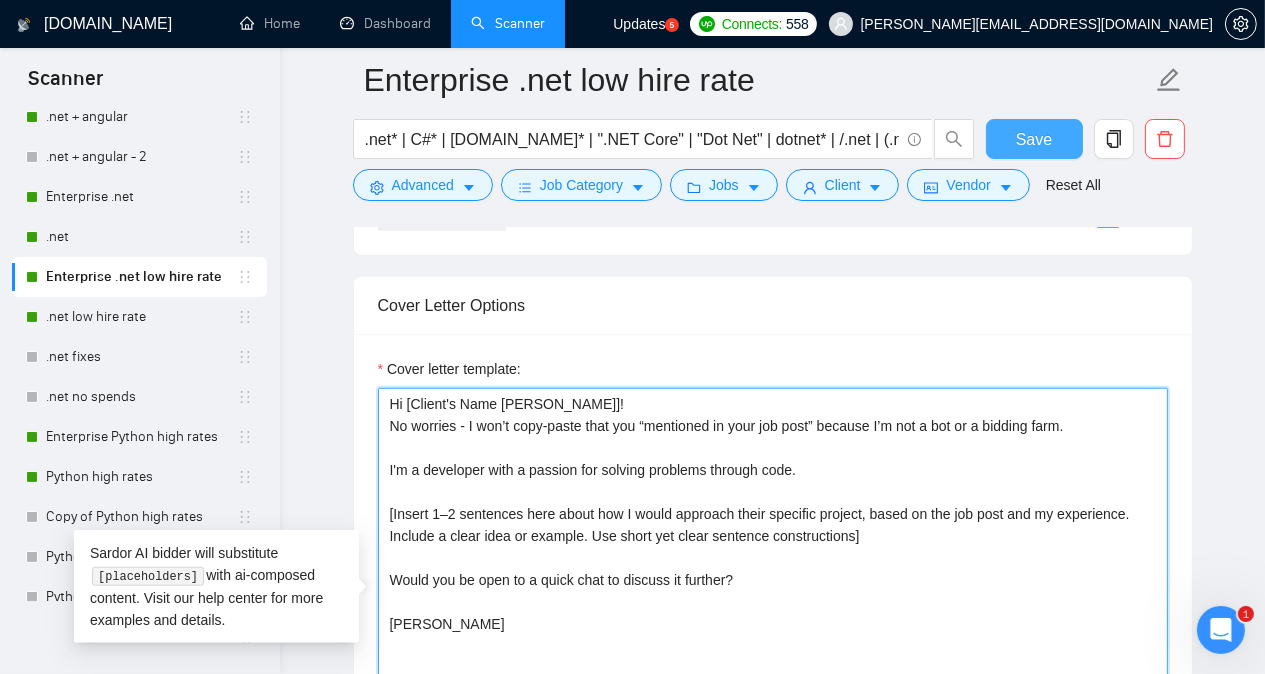 type on "Hi [Client's Name [PERSON_NAME]]!
No worries - I won’t copy-paste that you “mentioned in your job post” because I’m not a bot or a bidding farm.
I'm a developer with a passion for solving problems through code.
[Insert 1–2 sentences here about how I would approach their specific project, based on the job post and my experience. Include a clear idea or example. Use short yet clear sentence constructions]
Would you be open to a quick chat to discuss it further?
[PERSON_NAME]" 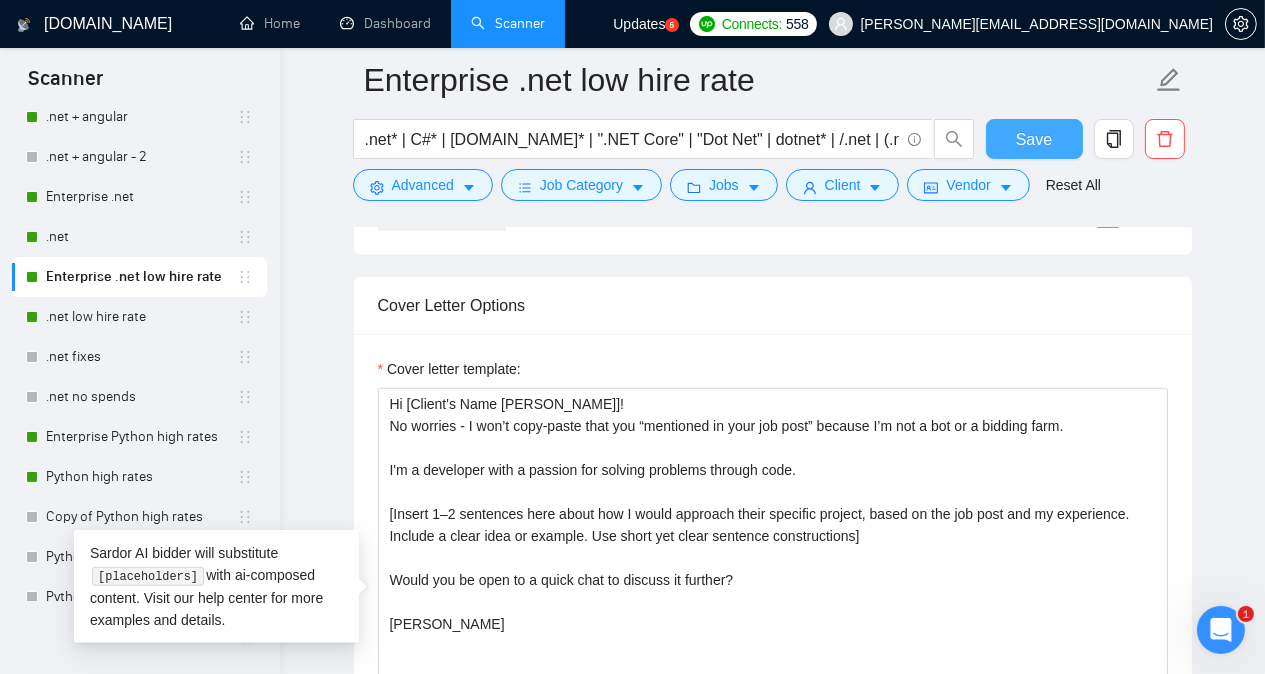 click on "Save" at bounding box center [1034, 139] 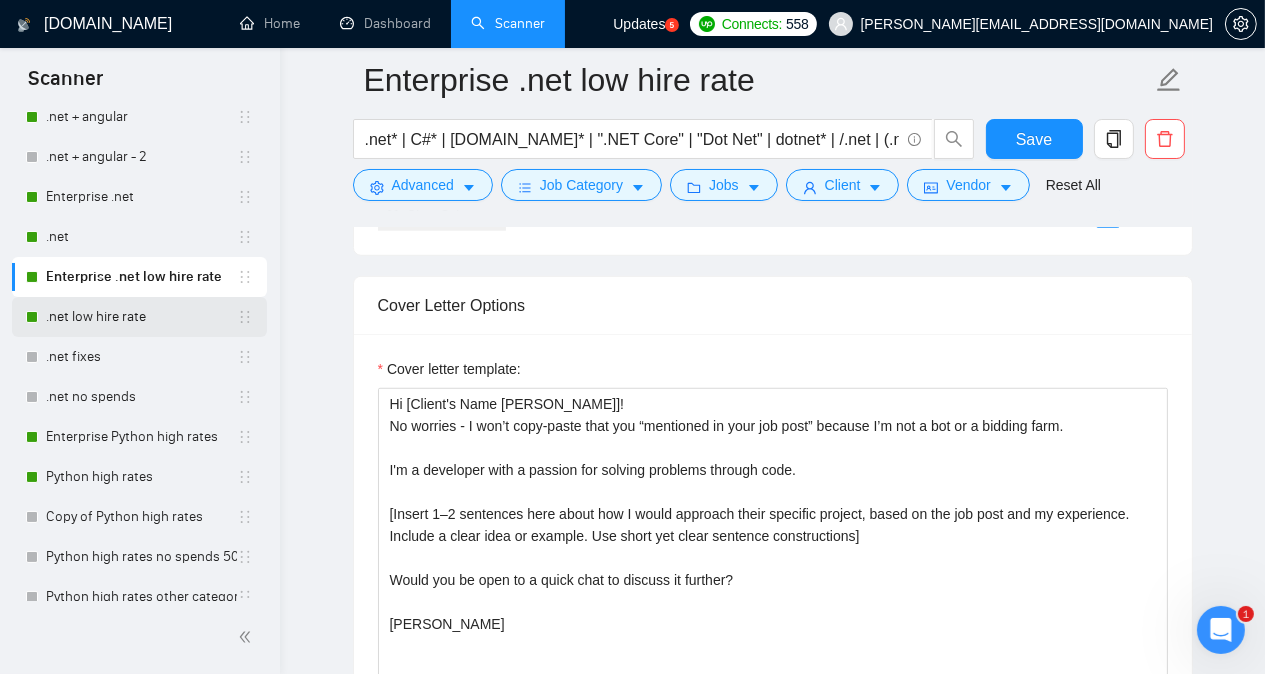 click on ".net low hire rate" at bounding box center [141, 317] 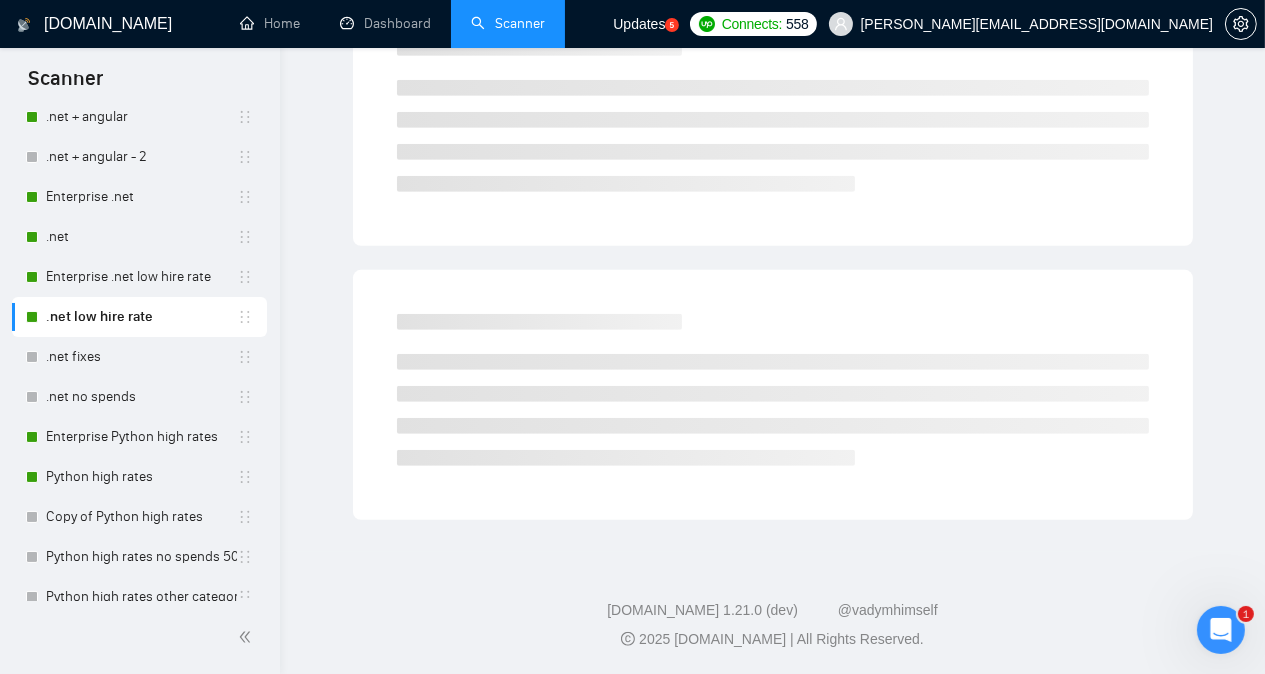 scroll, scrollTop: 55, scrollLeft: 0, axis: vertical 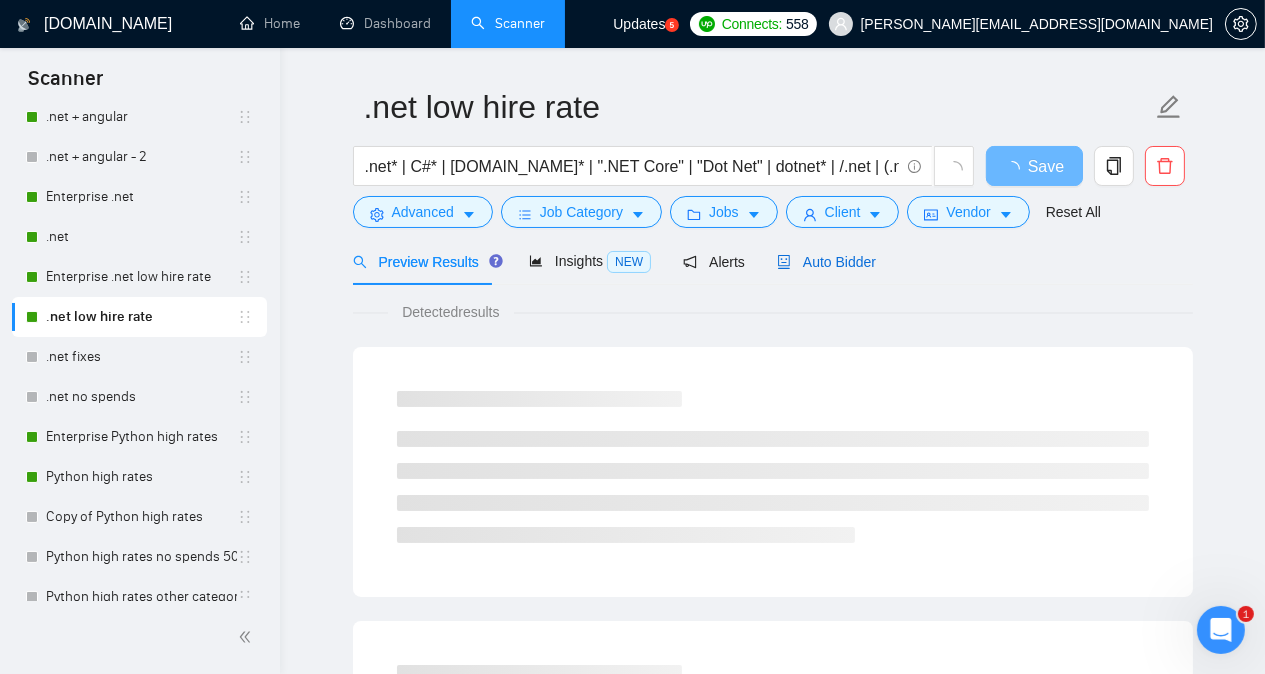 click on "Auto Bidder" at bounding box center [826, 262] 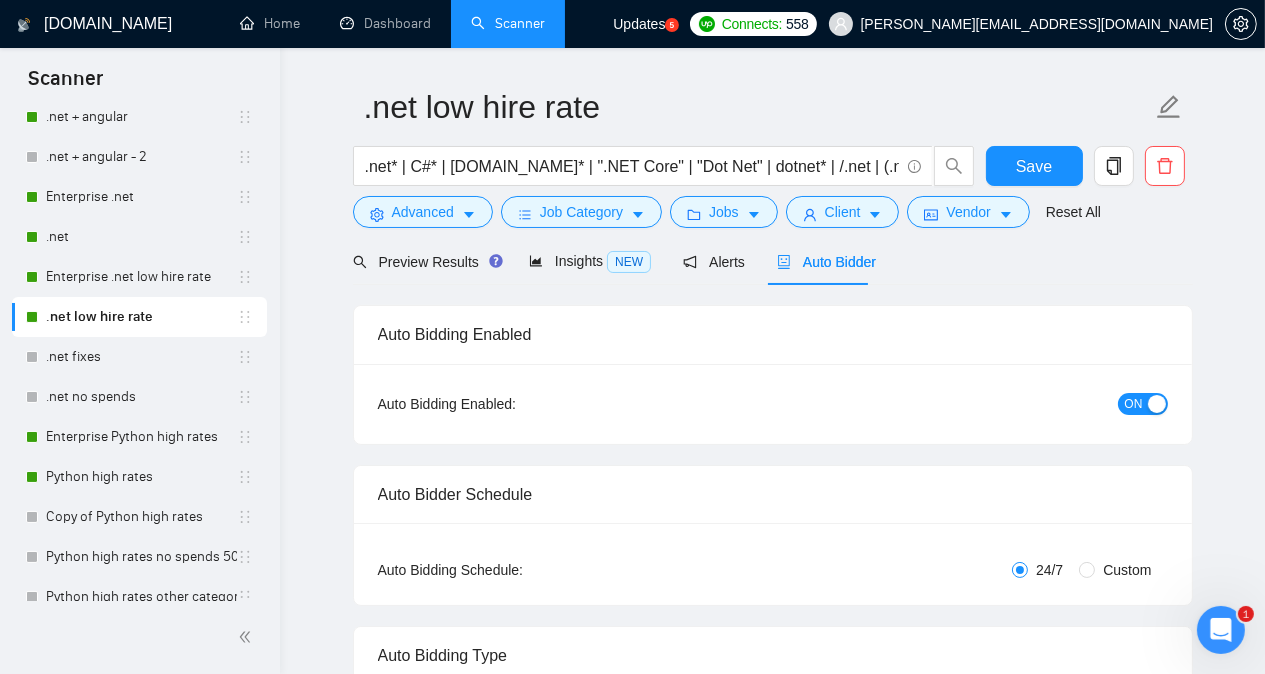 type 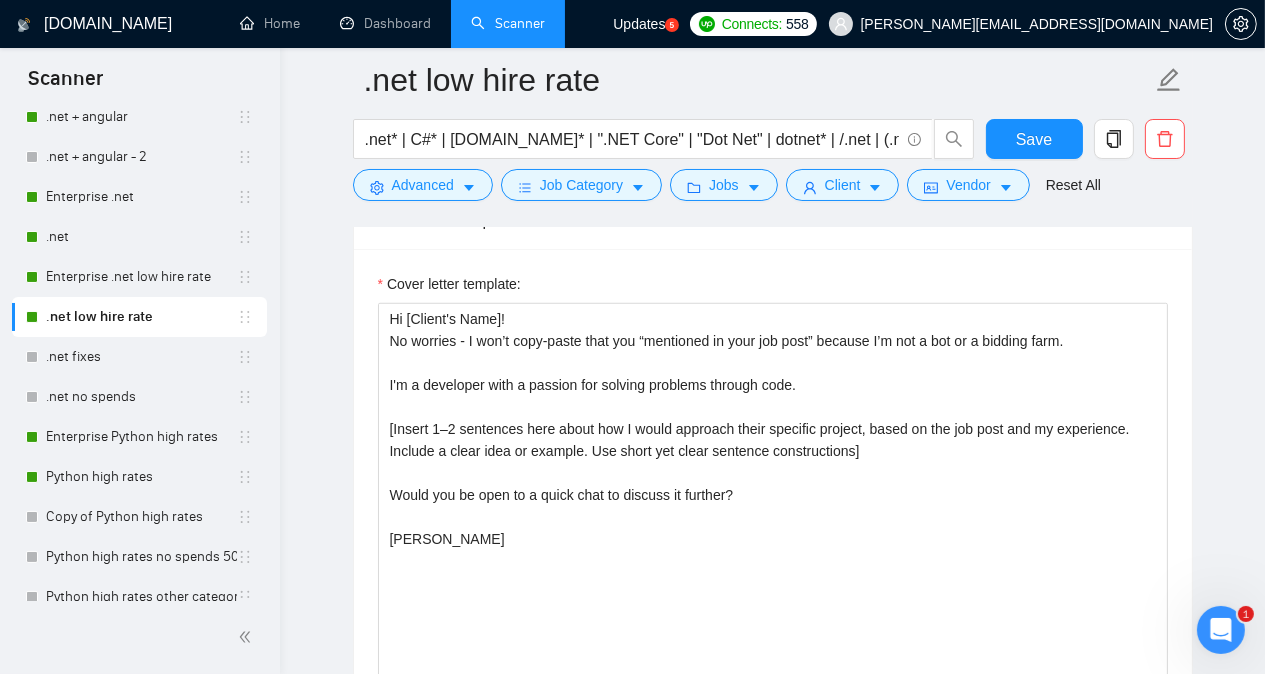 scroll, scrollTop: 1879, scrollLeft: 0, axis: vertical 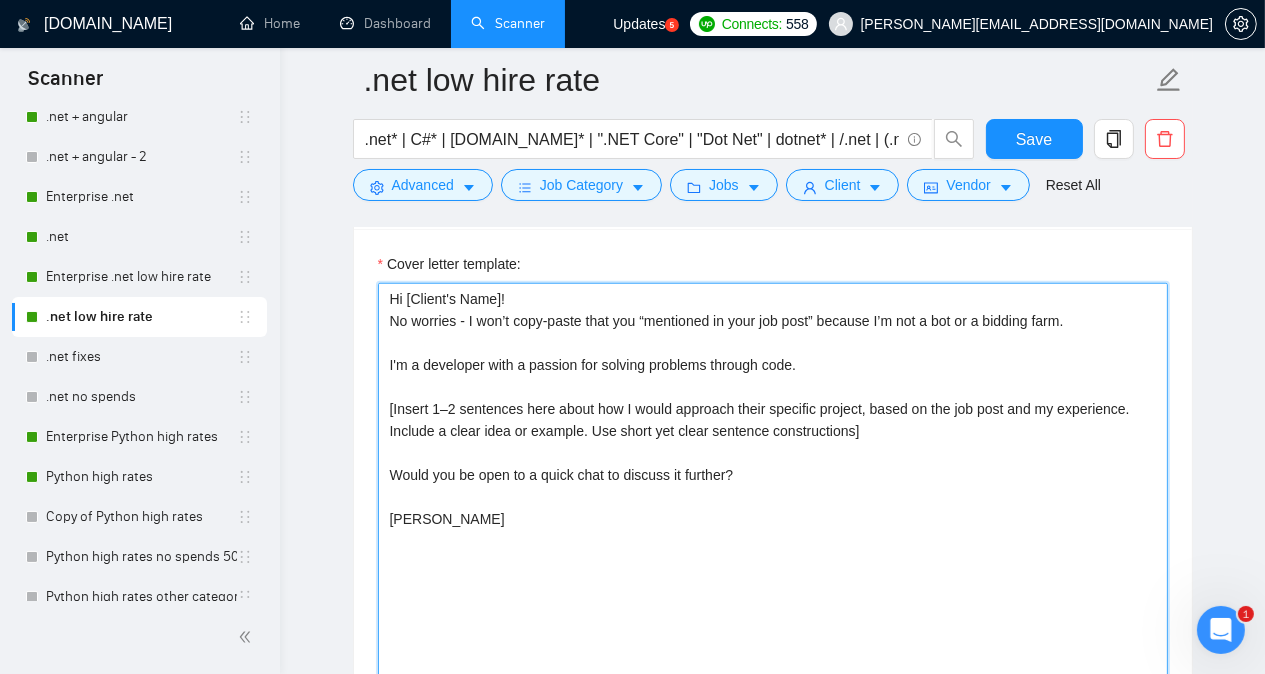click on "Hi [Client's Name]!
No worries - I won’t copy-paste that you “mentioned in your job post” because I’m not a bot or a bidding farm.
I'm a developer with a passion for solving problems through code.
[Insert 1–2 sentences here about how I would approach their specific project, based on the job post and my experience. Include a clear idea or example. Use short yet clear sentence constructions]
Would you be open to a quick chat to discuss it further?
[PERSON_NAME]" at bounding box center [773, 508] 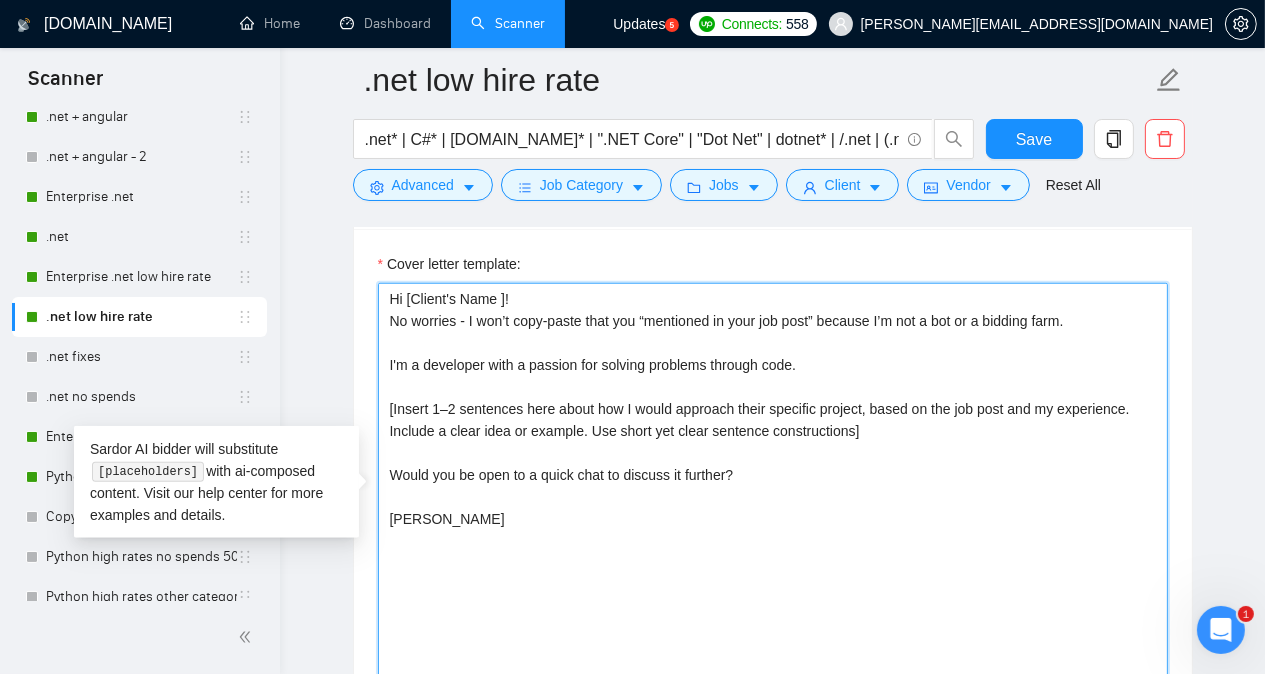 paste on "emoji" 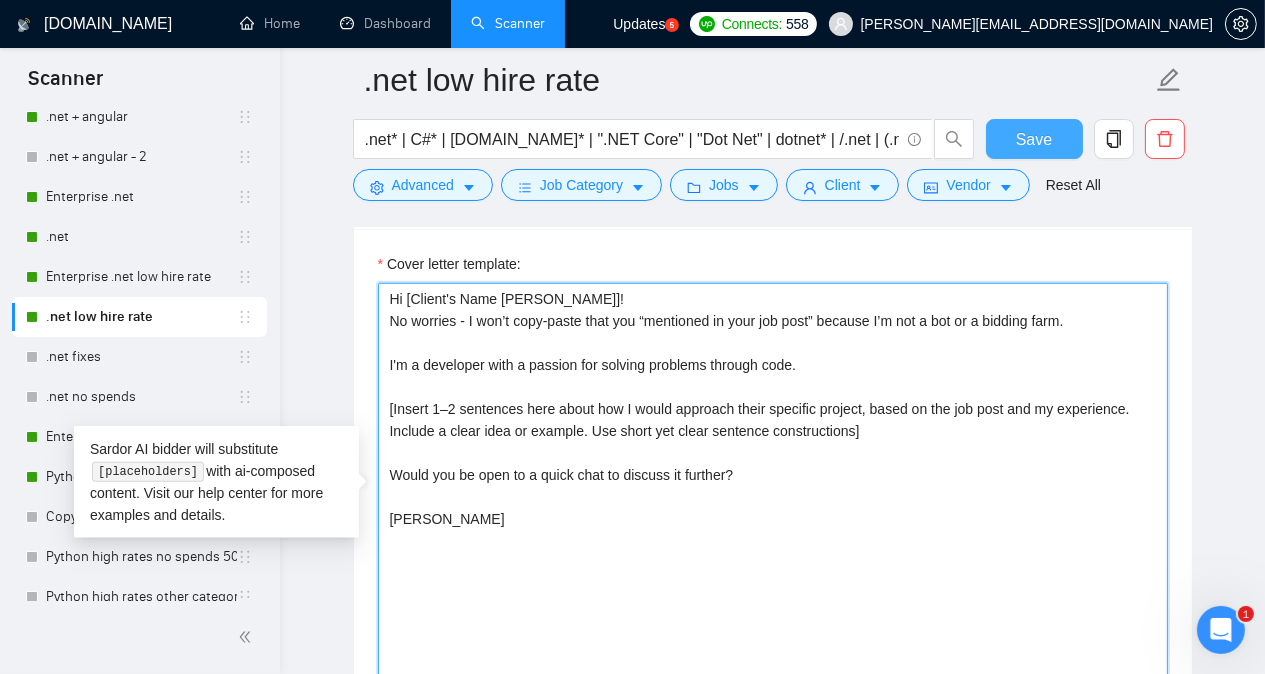 type on "Hi [Client's Name [PERSON_NAME]]!
No worries - I won’t copy-paste that you “mentioned in your job post” because I’m not a bot or a bidding farm.
I'm a developer with a passion for solving problems through code.
[Insert 1–2 sentences here about how I would approach their specific project, based on the job post and my experience. Include a clear idea or example. Use short yet clear sentence constructions]
Would you be open to a quick chat to discuss it further?
[PERSON_NAME]" 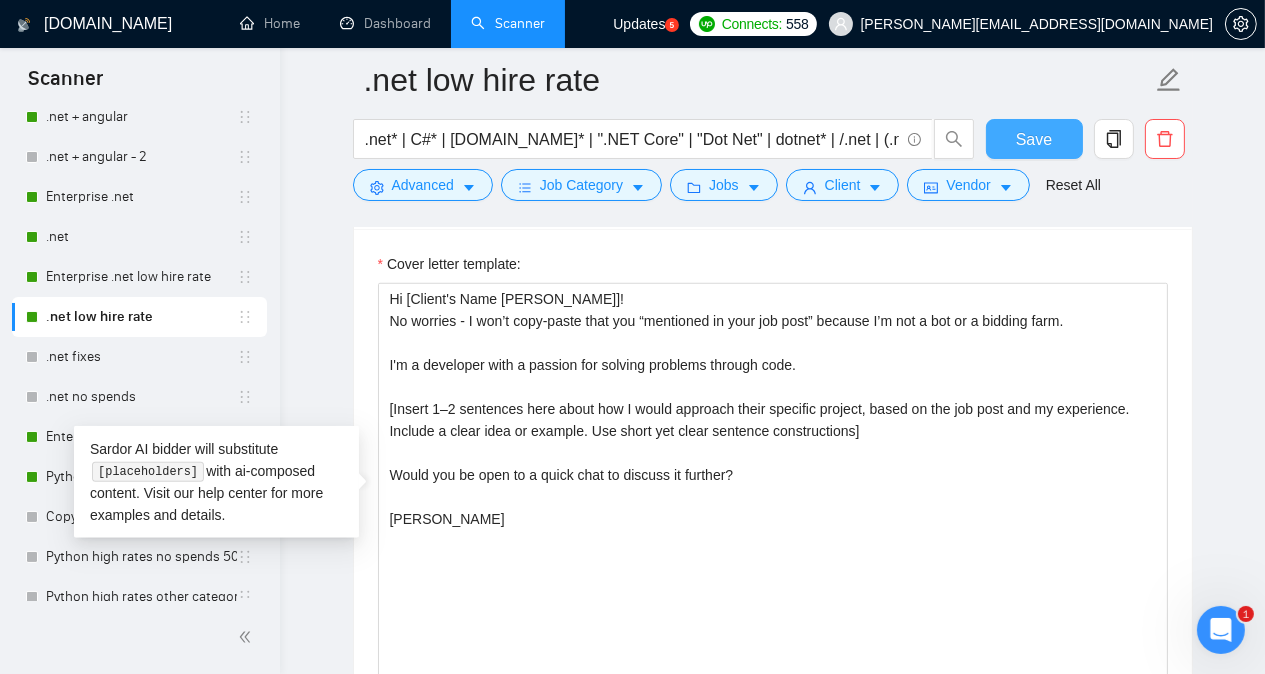 click on "Save" at bounding box center (1034, 139) 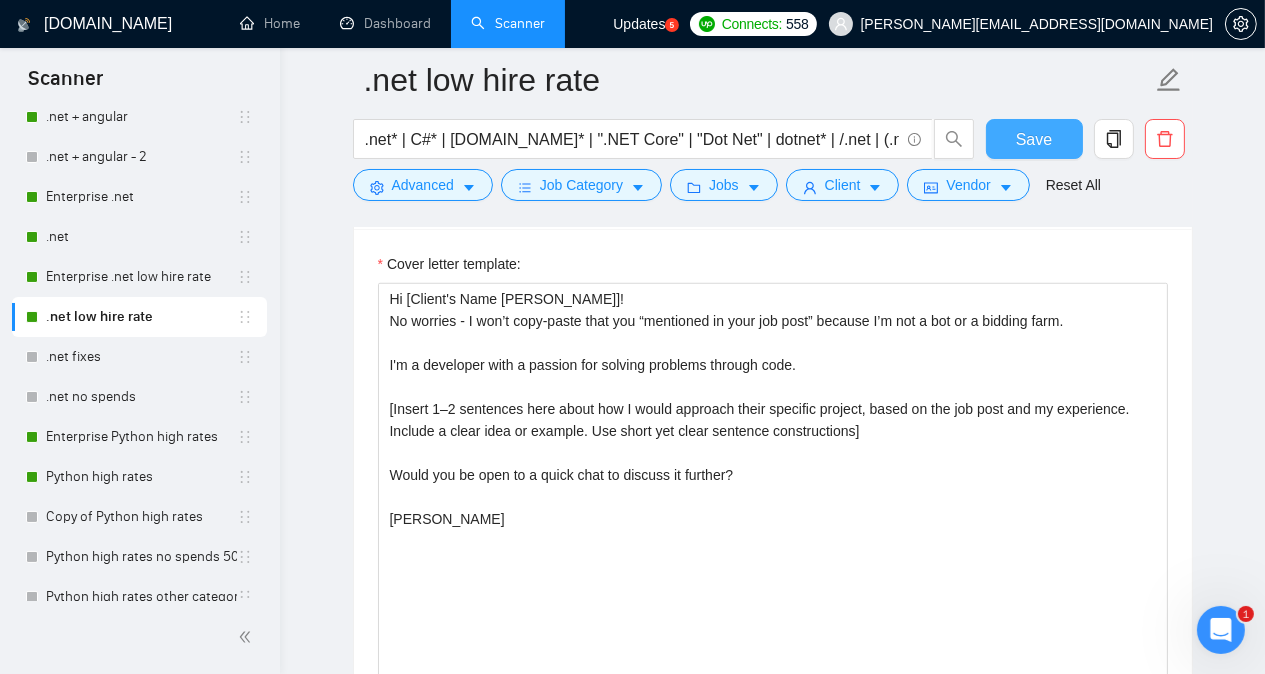 click on "Save" at bounding box center [1034, 139] 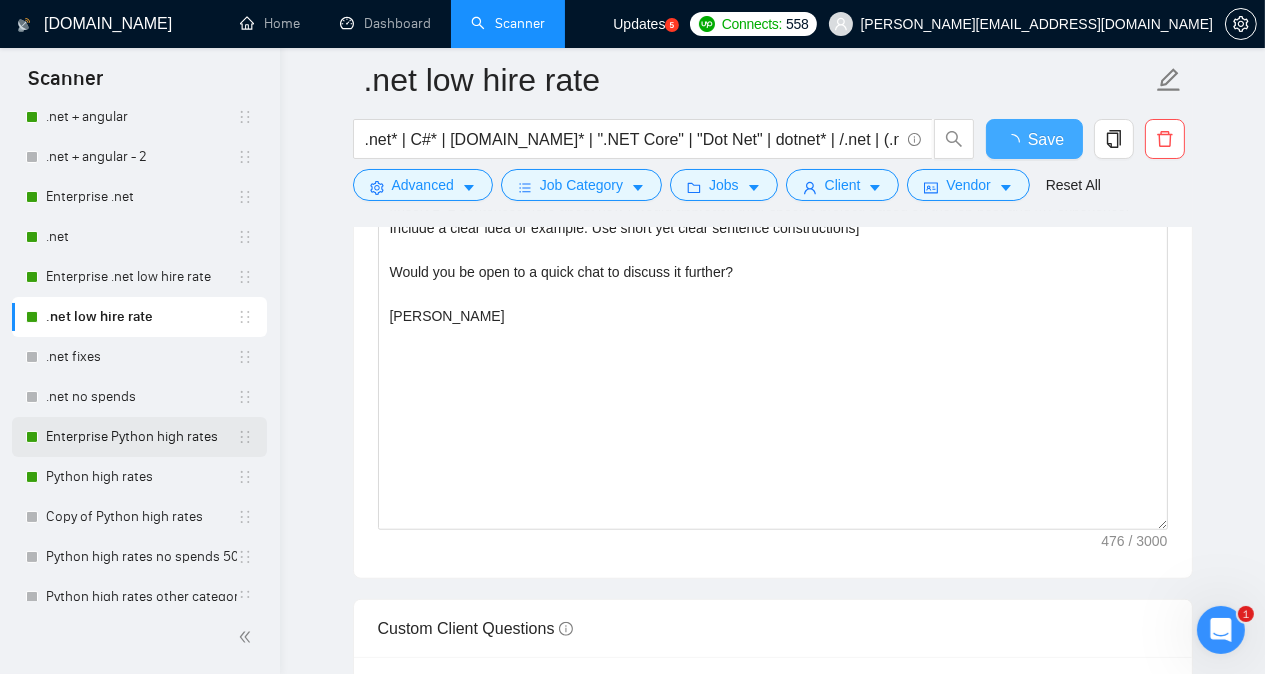 type 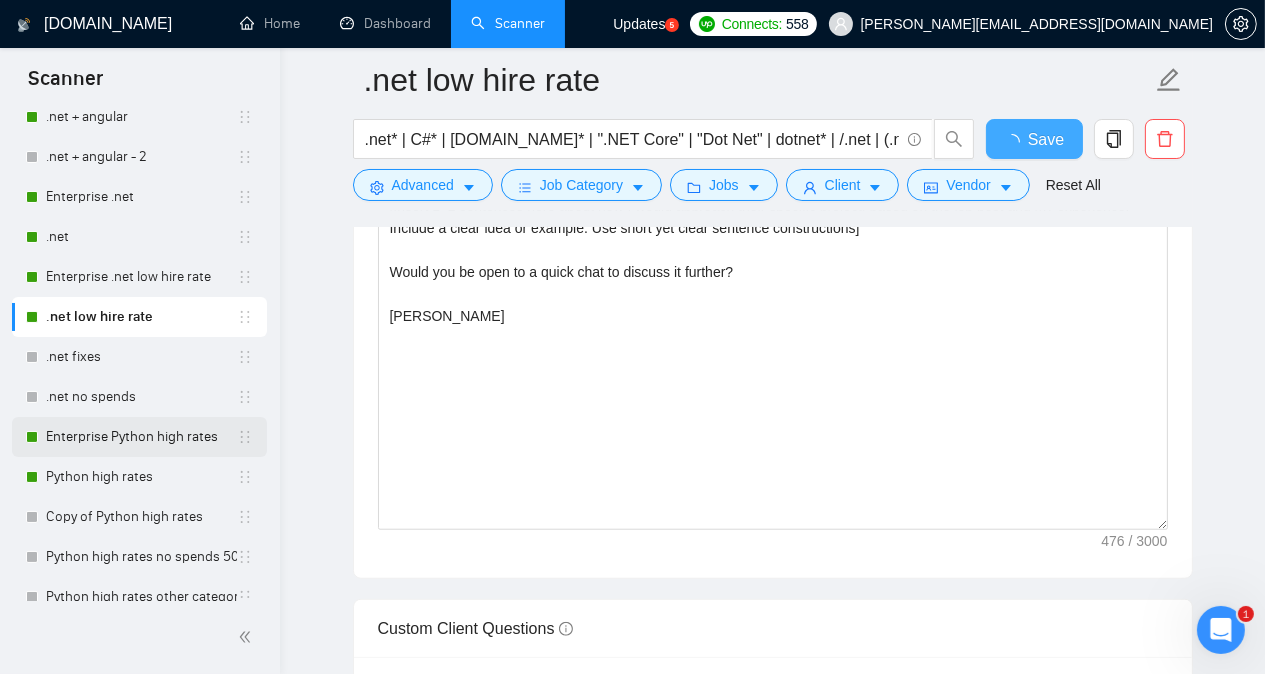 checkbox on "true" 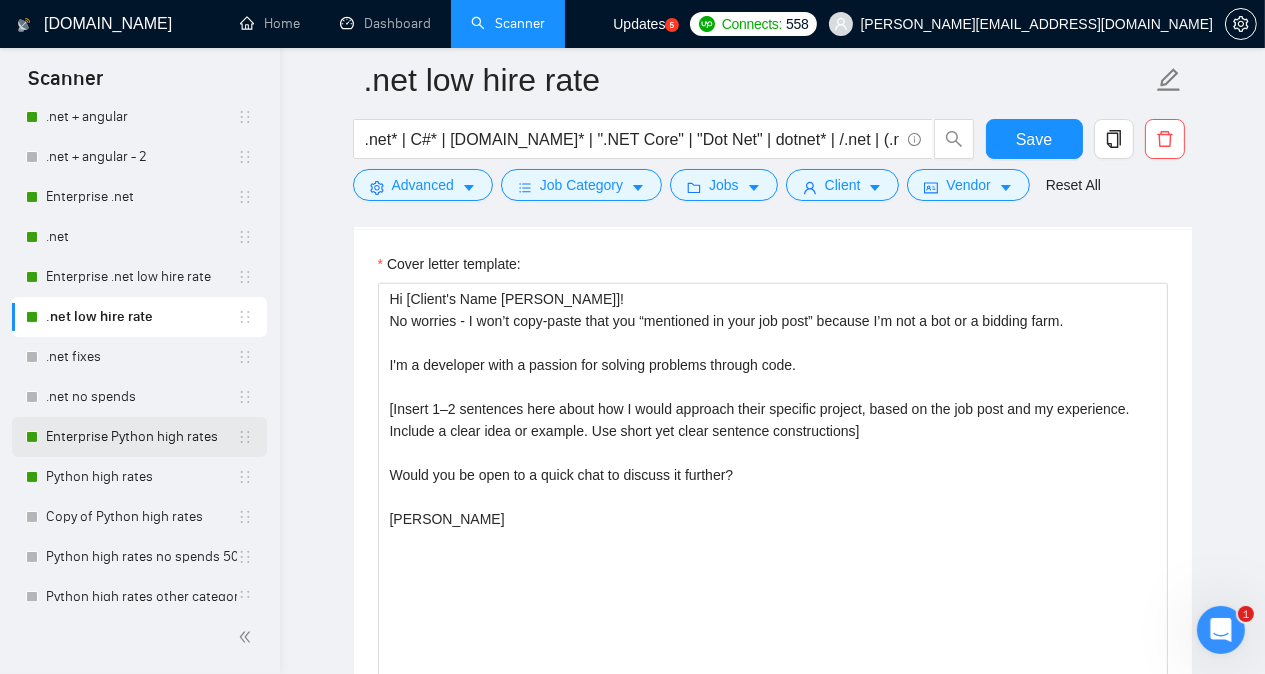 click on "Enterprise Python high rates" at bounding box center [141, 437] 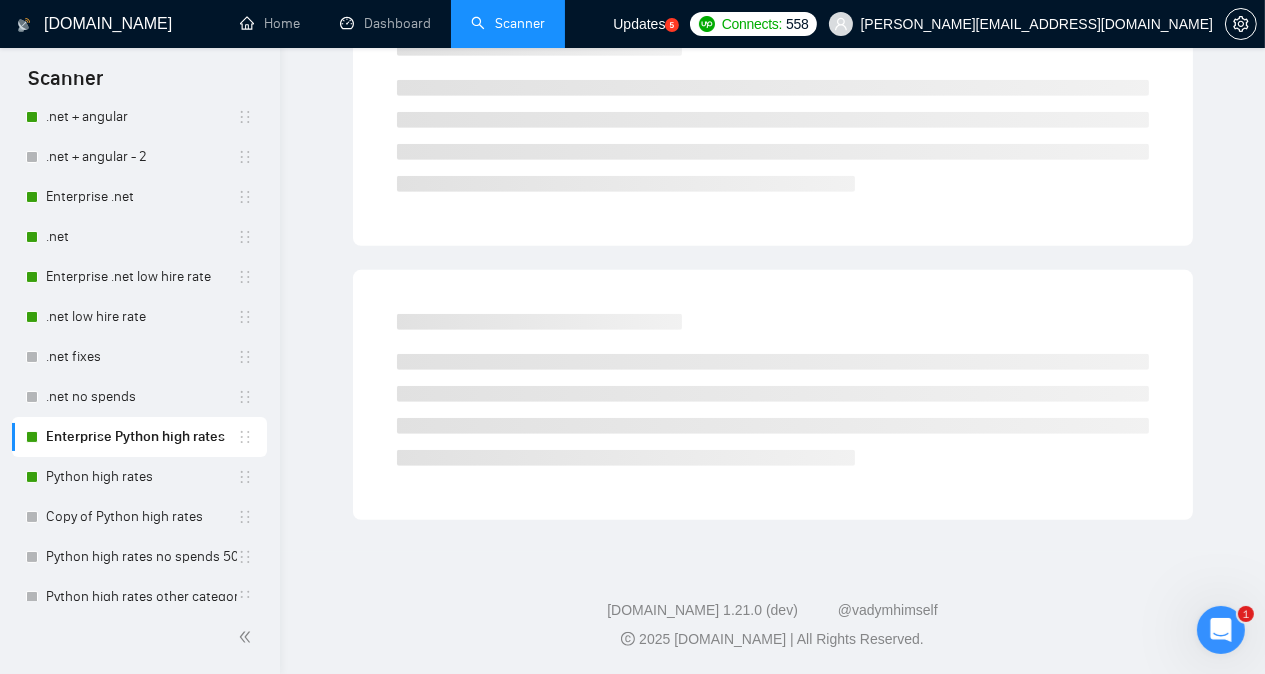 scroll, scrollTop: 55, scrollLeft: 0, axis: vertical 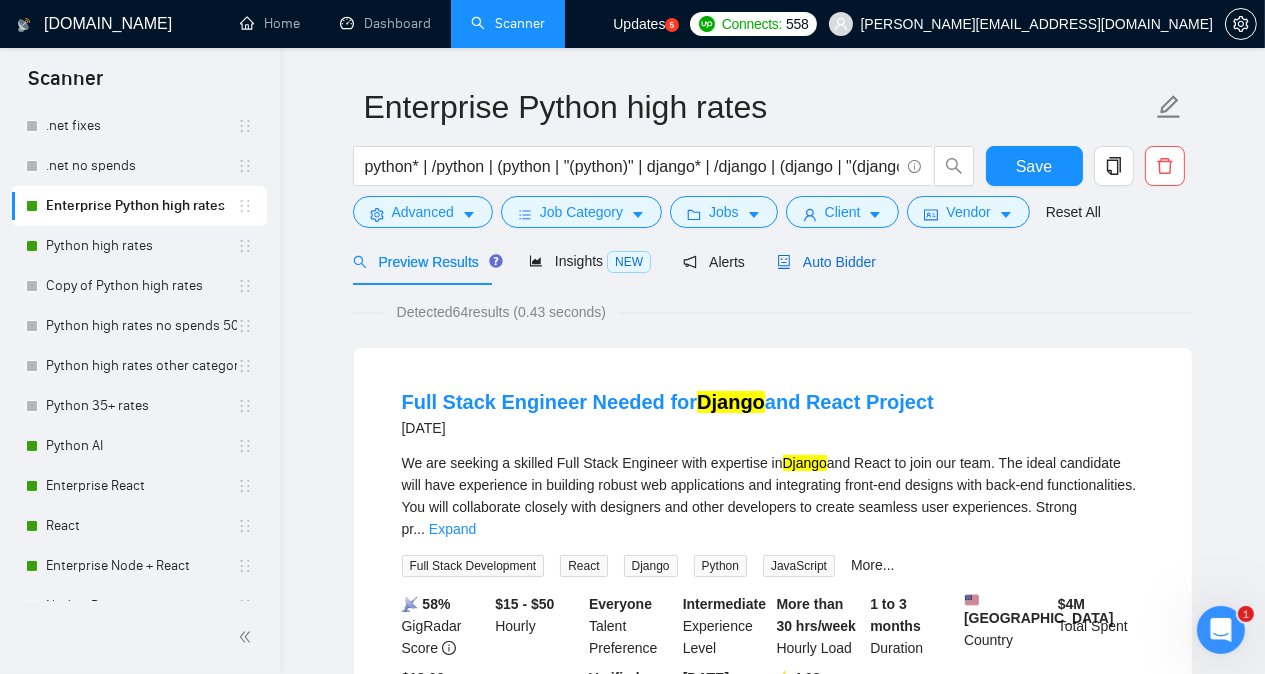 click on "Auto Bidder" at bounding box center (826, 262) 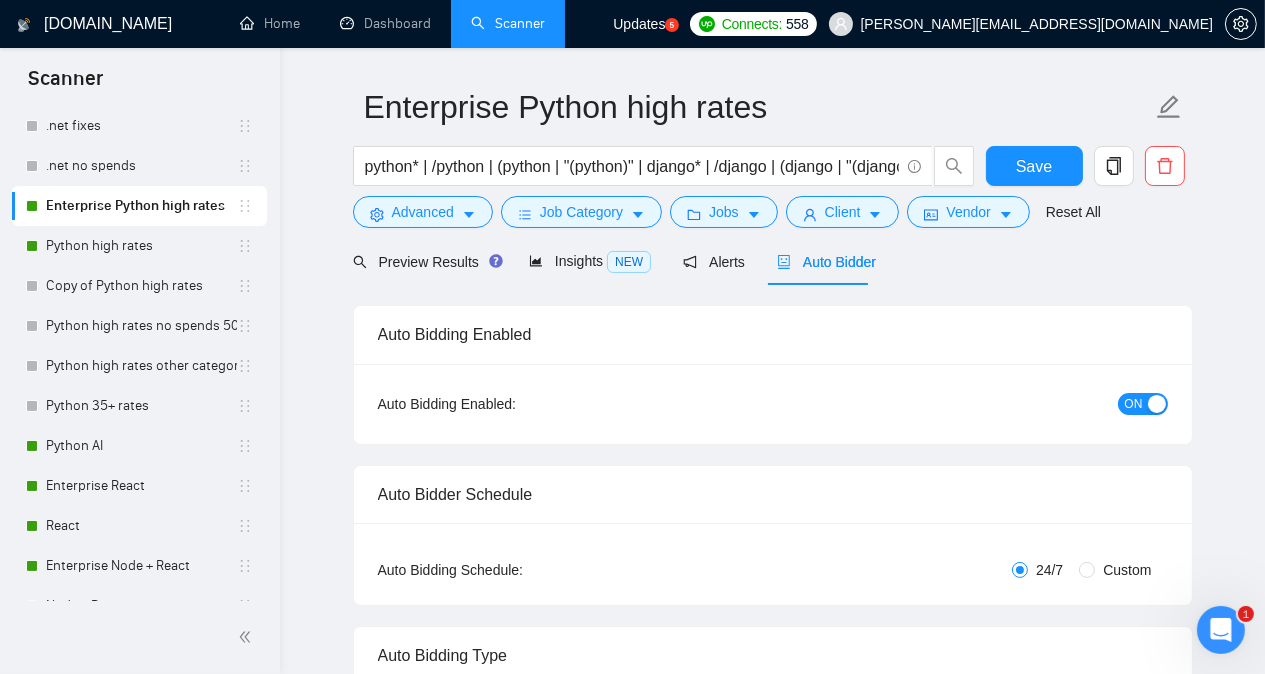 type 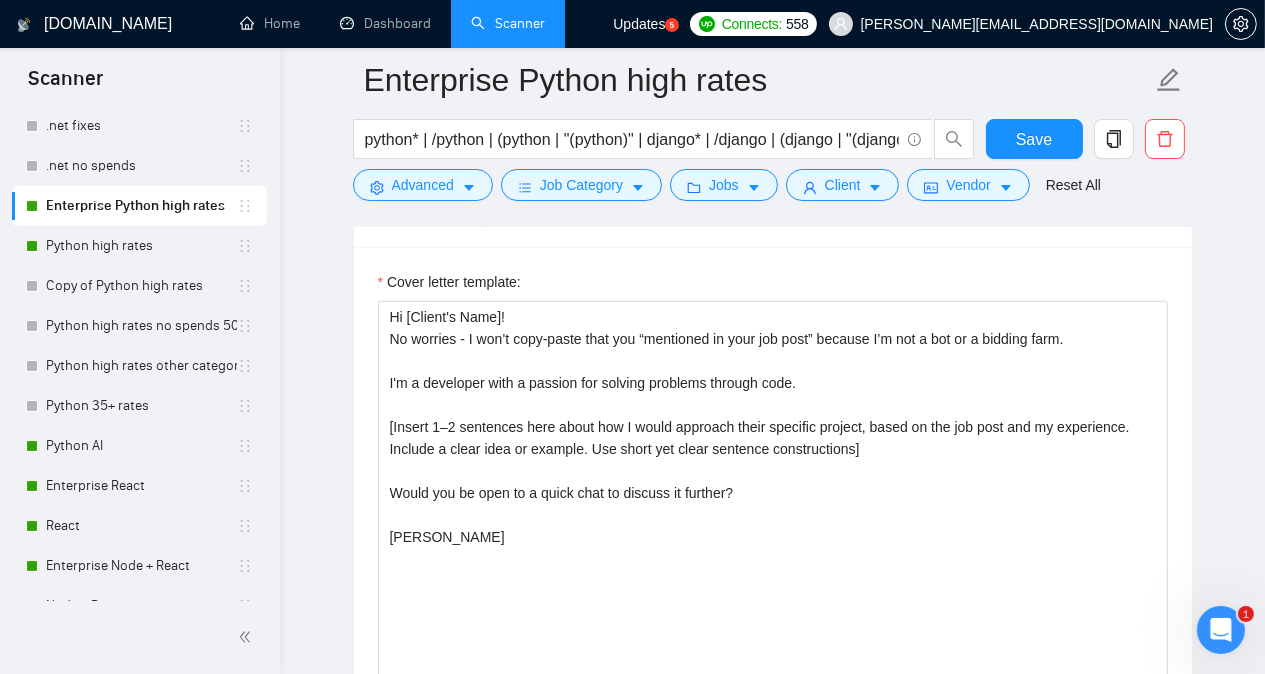 scroll, scrollTop: 1881, scrollLeft: 0, axis: vertical 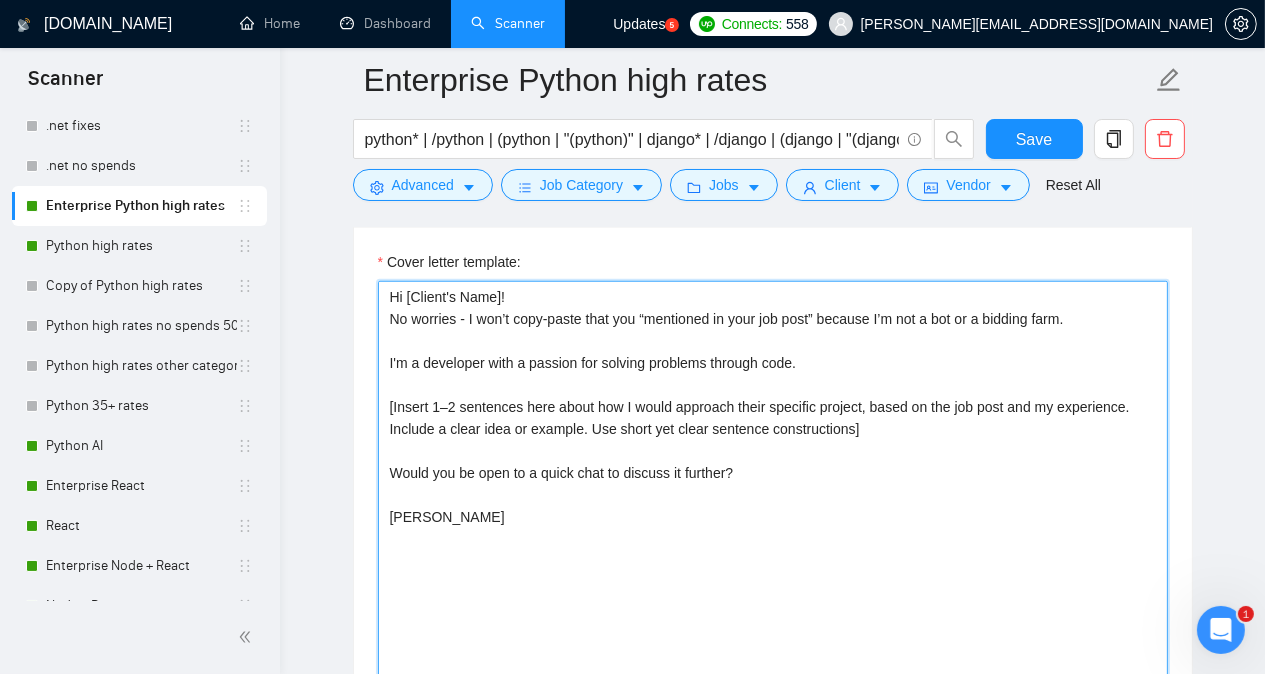 click on "Hi [Client's Name]!
No worries - I won’t copy-paste that you “mentioned in your job post” because I’m not a bot or a bidding farm.
I'm a developer with a passion for solving problems through code.
[Insert 1–2 sentences here about how I would approach their specific project, based on the job post and my experience. Include a clear idea or example. Use short yet clear sentence constructions]
Would you be open to a quick chat to discuss it further?
[PERSON_NAME]" at bounding box center (773, 506) 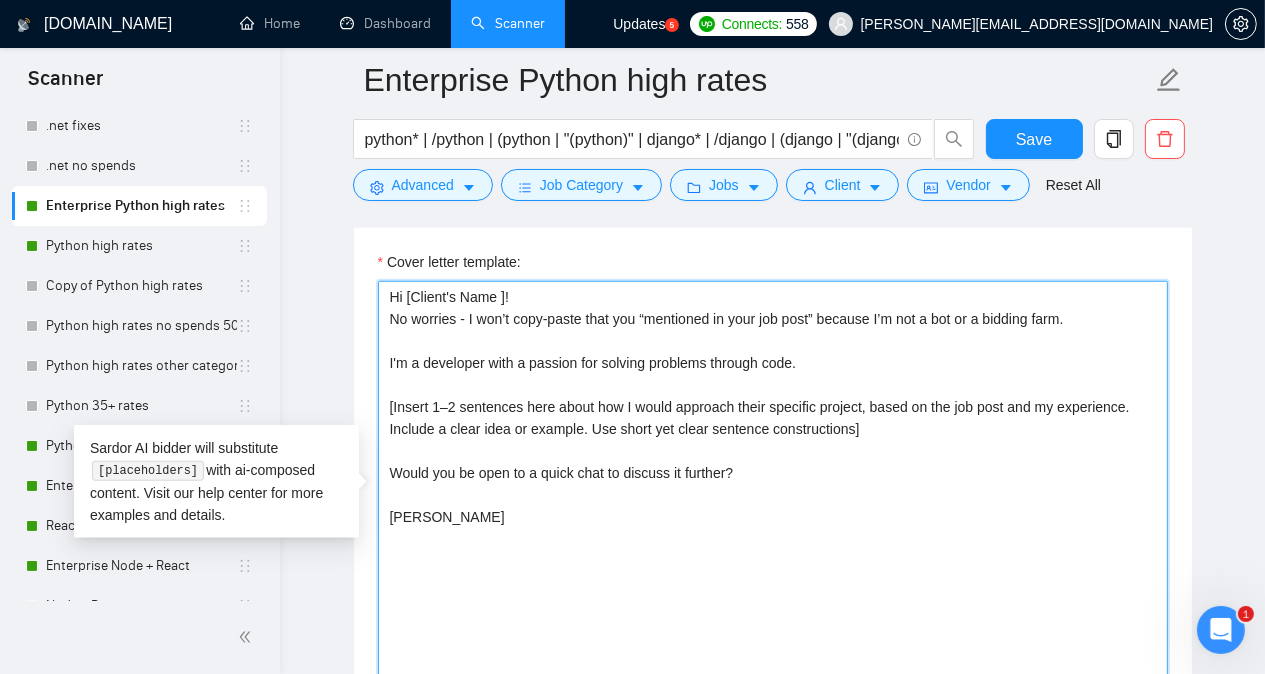 paste on "emoji" 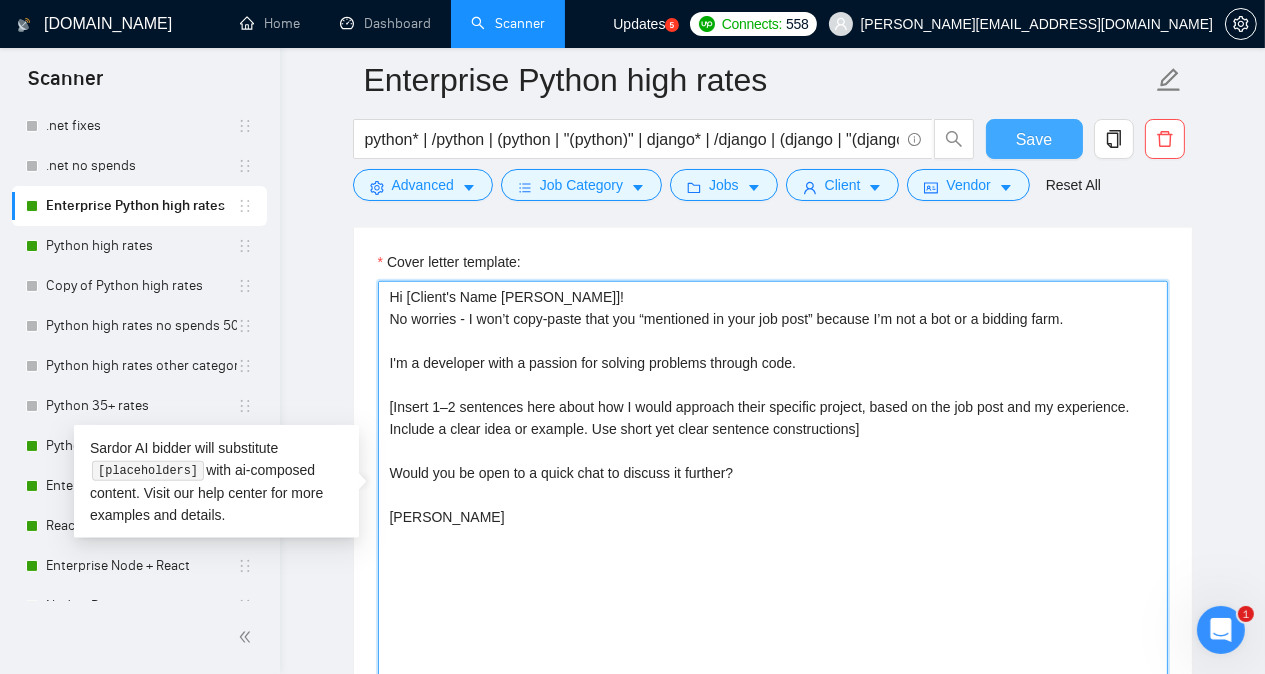type on "Hi [Client's Name [PERSON_NAME]]!
No worries - I won’t copy-paste that you “mentioned in your job post” because I’m not a bot or a bidding farm.
I'm a developer with a passion for solving problems through code.
[Insert 1–2 sentences here about how I would approach their specific project, based on the job post and my experience. Include a clear idea or example. Use short yet clear sentence constructions]
Would you be open to a quick chat to discuss it further?
[PERSON_NAME]" 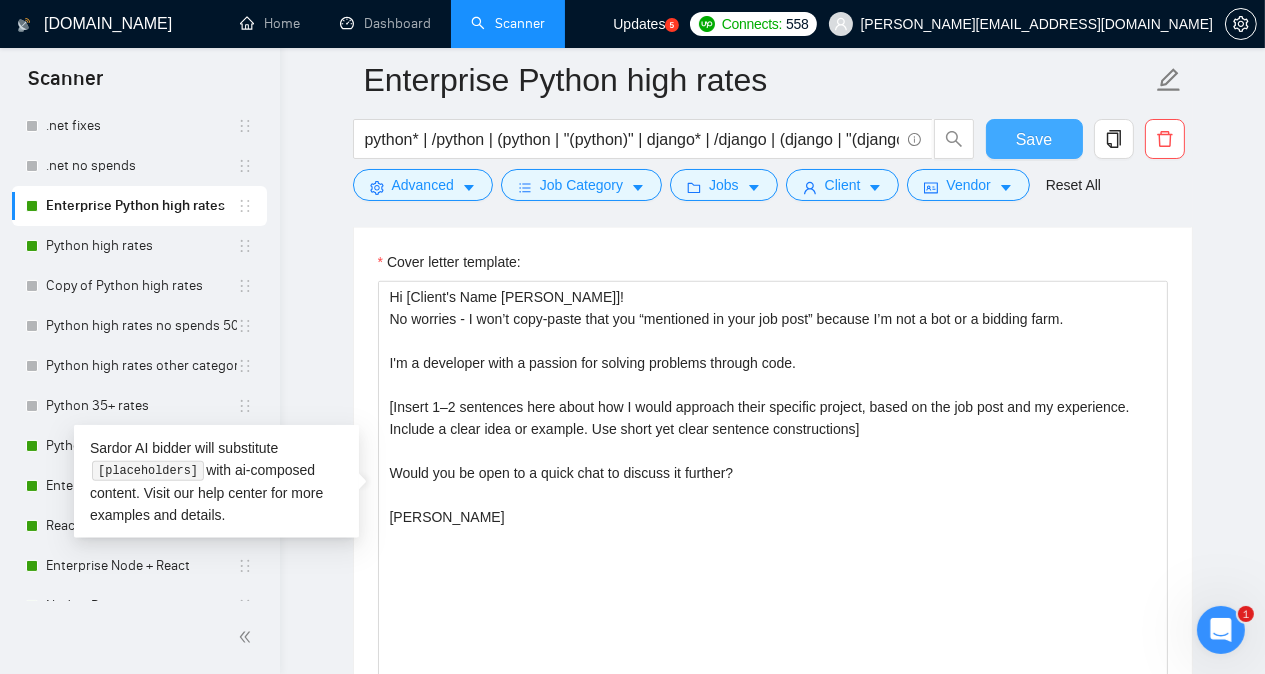 click on "Save" at bounding box center (1034, 139) 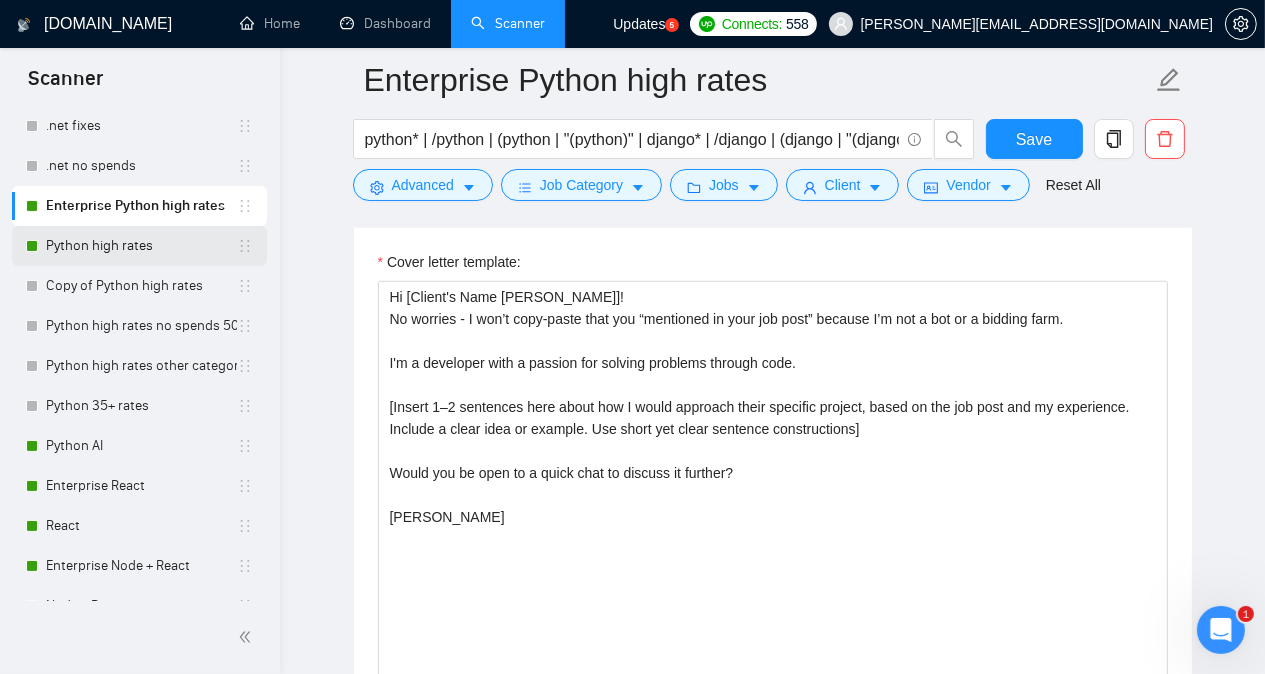 click on "Python high rates" at bounding box center [141, 246] 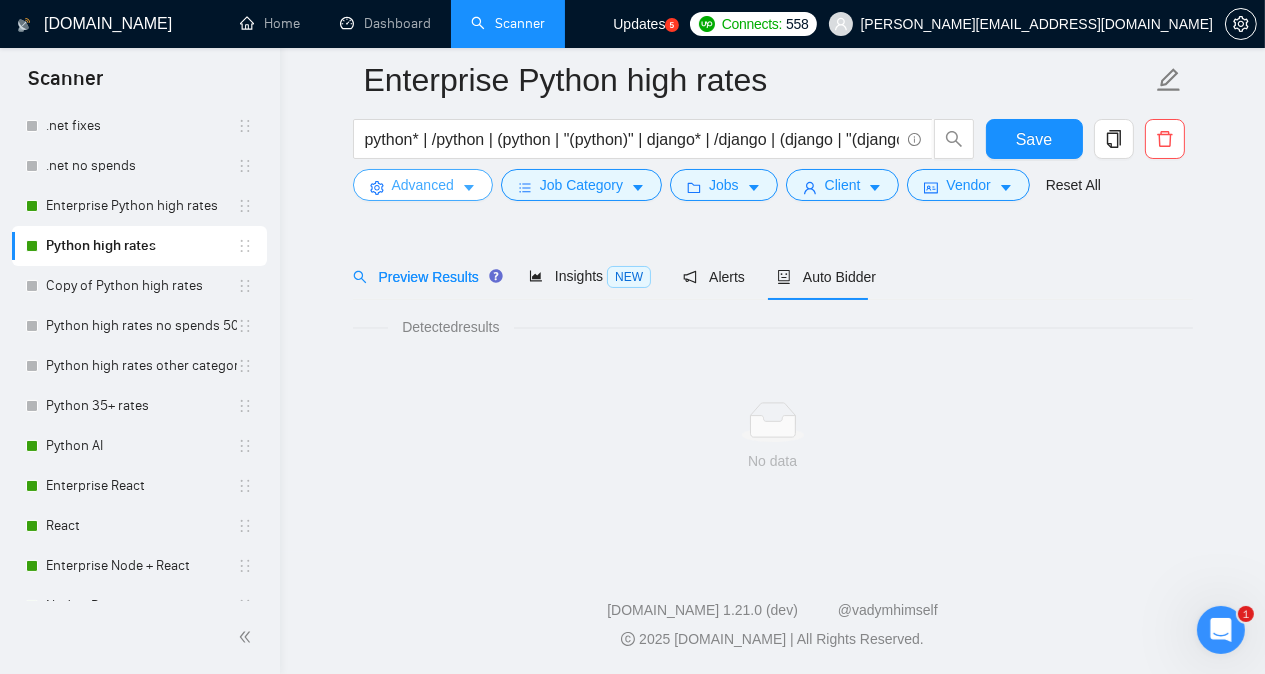scroll, scrollTop: 55, scrollLeft: 0, axis: vertical 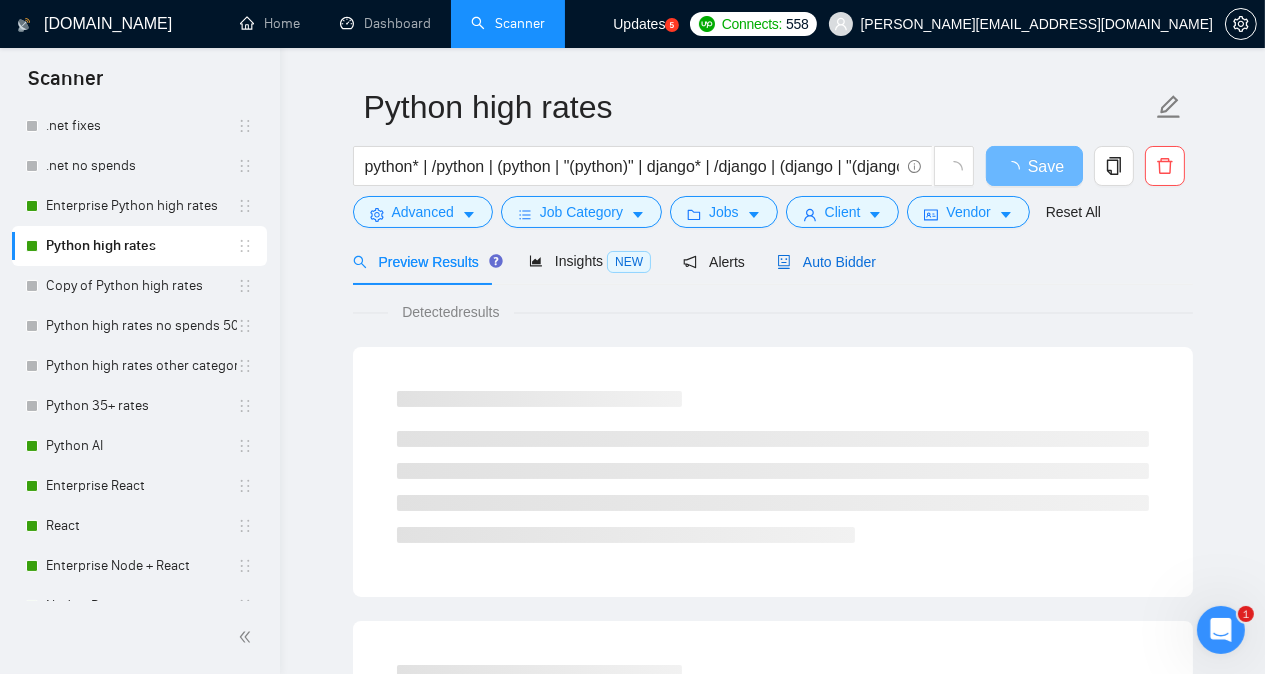 click on "Auto Bidder" at bounding box center (826, 262) 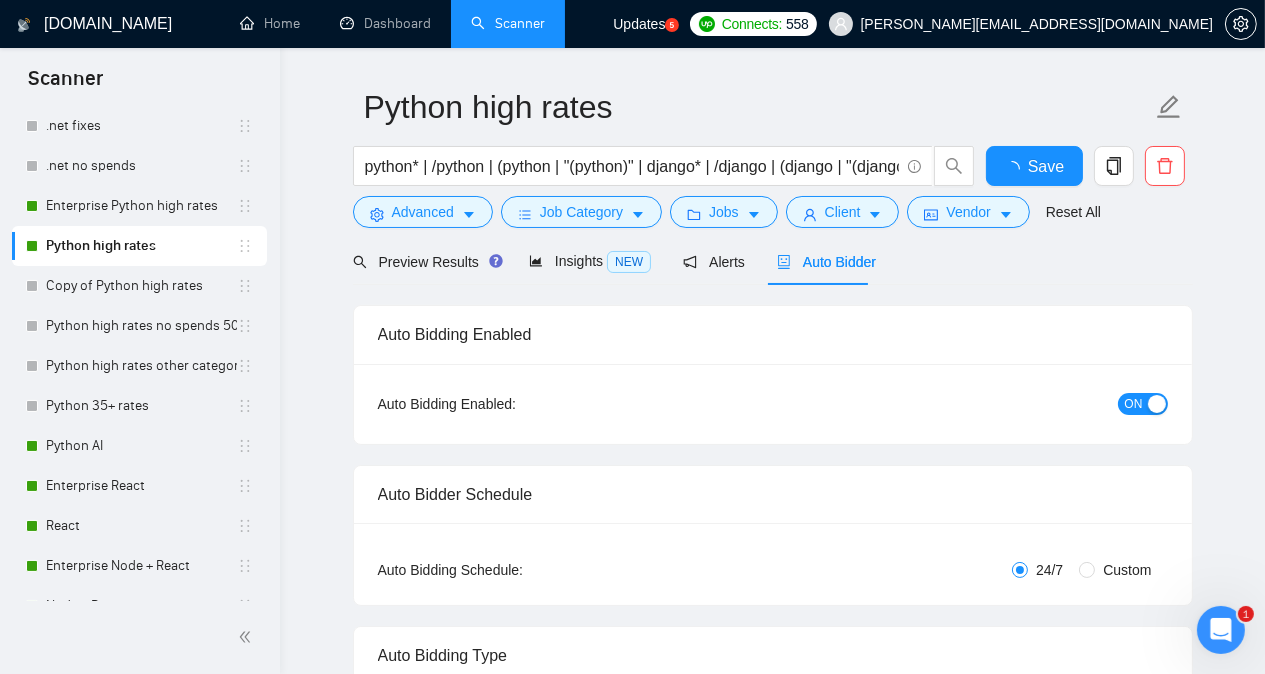 type 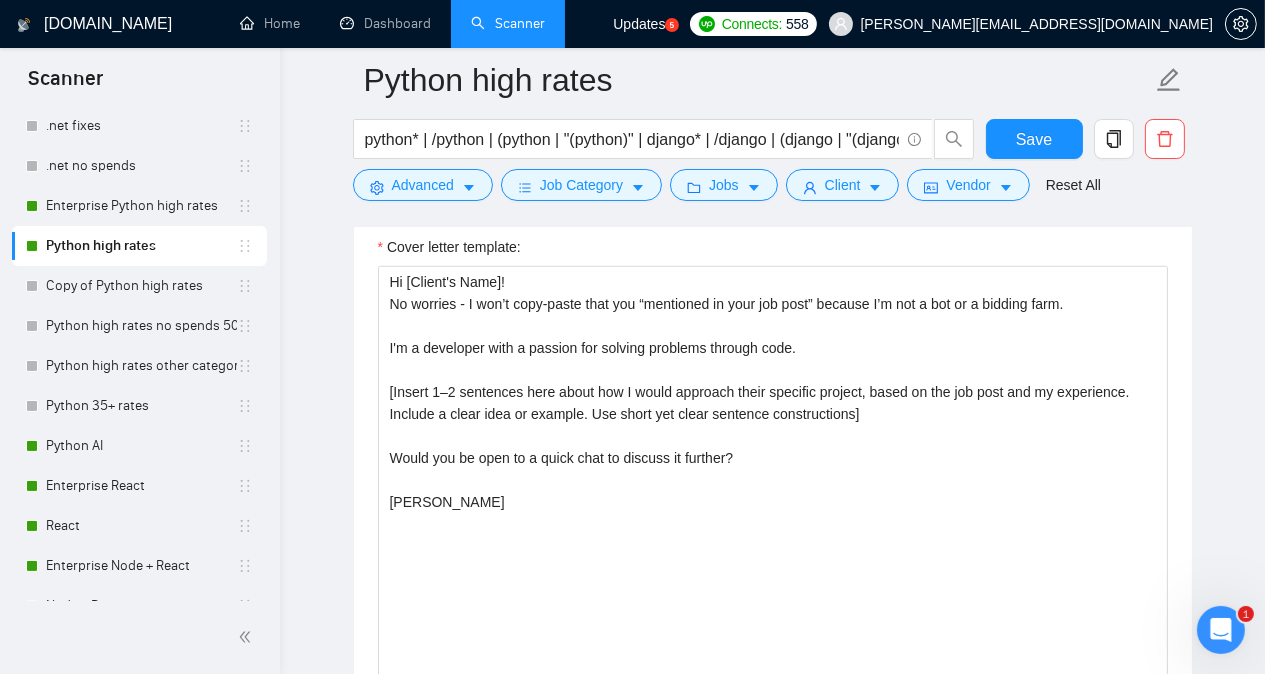 scroll, scrollTop: 1911, scrollLeft: 0, axis: vertical 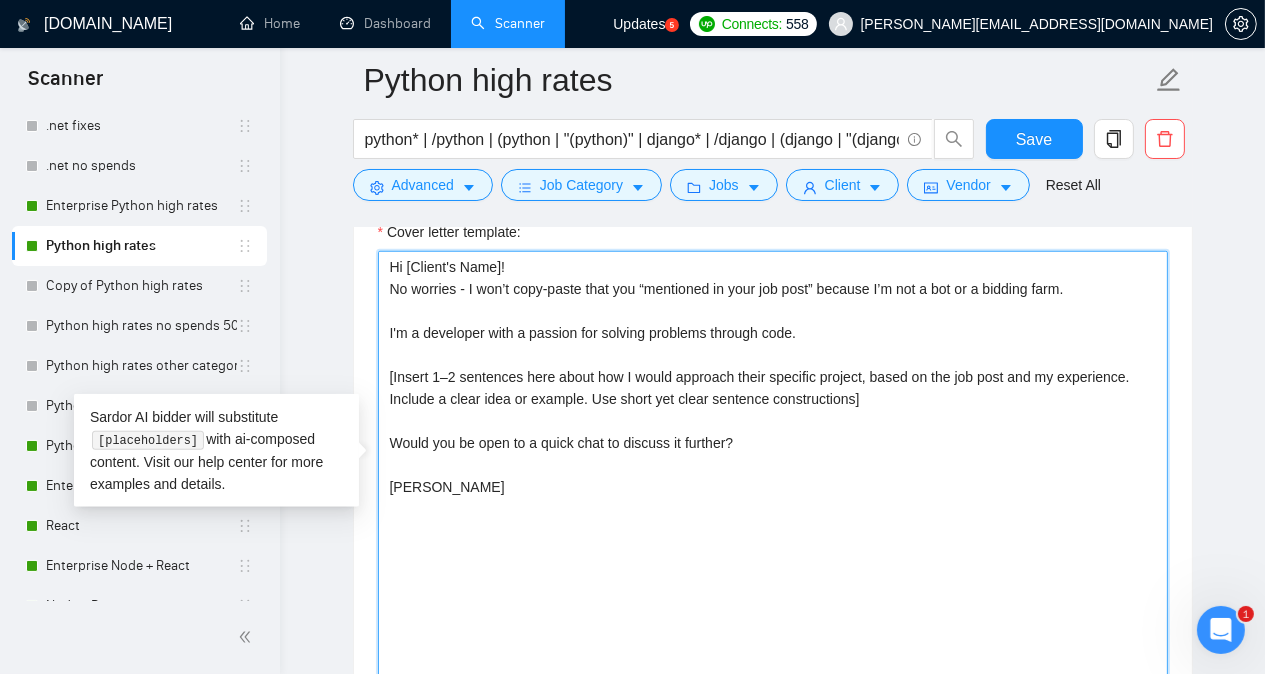 click on "Hi [Client's Name]!
No worries - I won’t copy-paste that you “mentioned in your job post” because I’m not a bot or a bidding farm.
I'm a developer with a passion for solving problems through code.
[Insert 1–2 sentences here about how I would approach their specific project, based on the job post and my experience. Include a clear idea or example. Use short yet clear sentence constructions]
Would you be open to a quick chat to discuss it further?
[PERSON_NAME]" at bounding box center (773, 476) 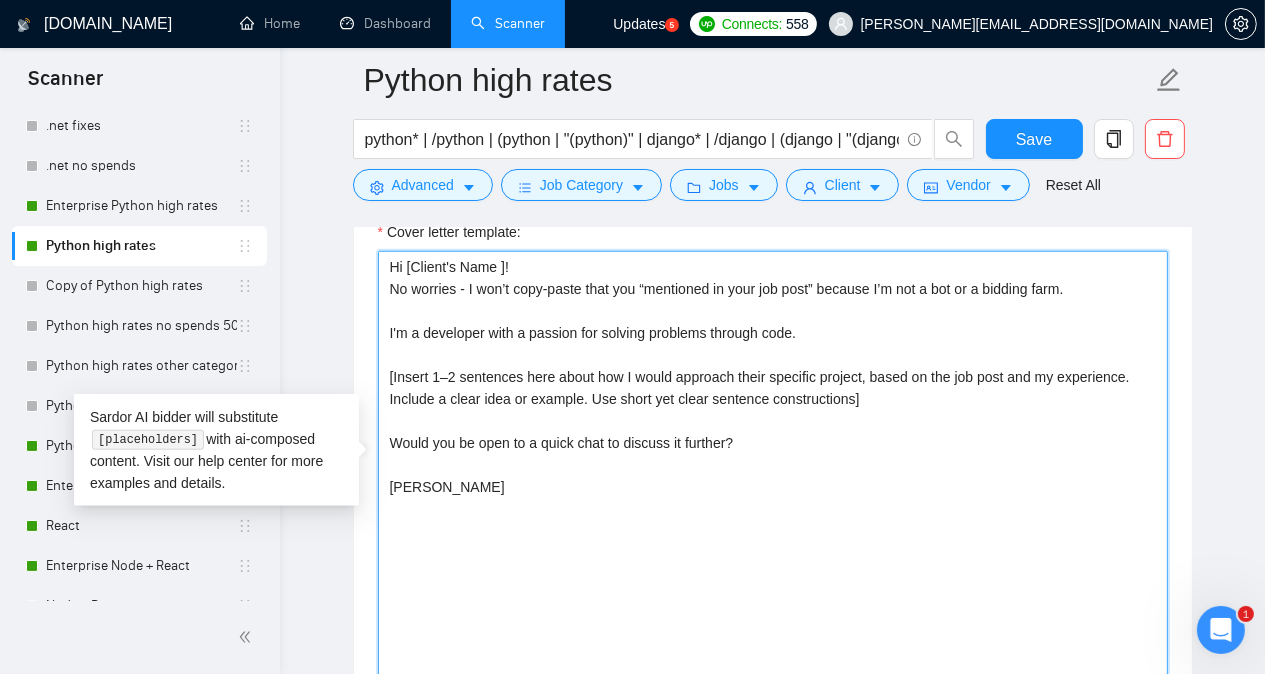paste on "emoji" 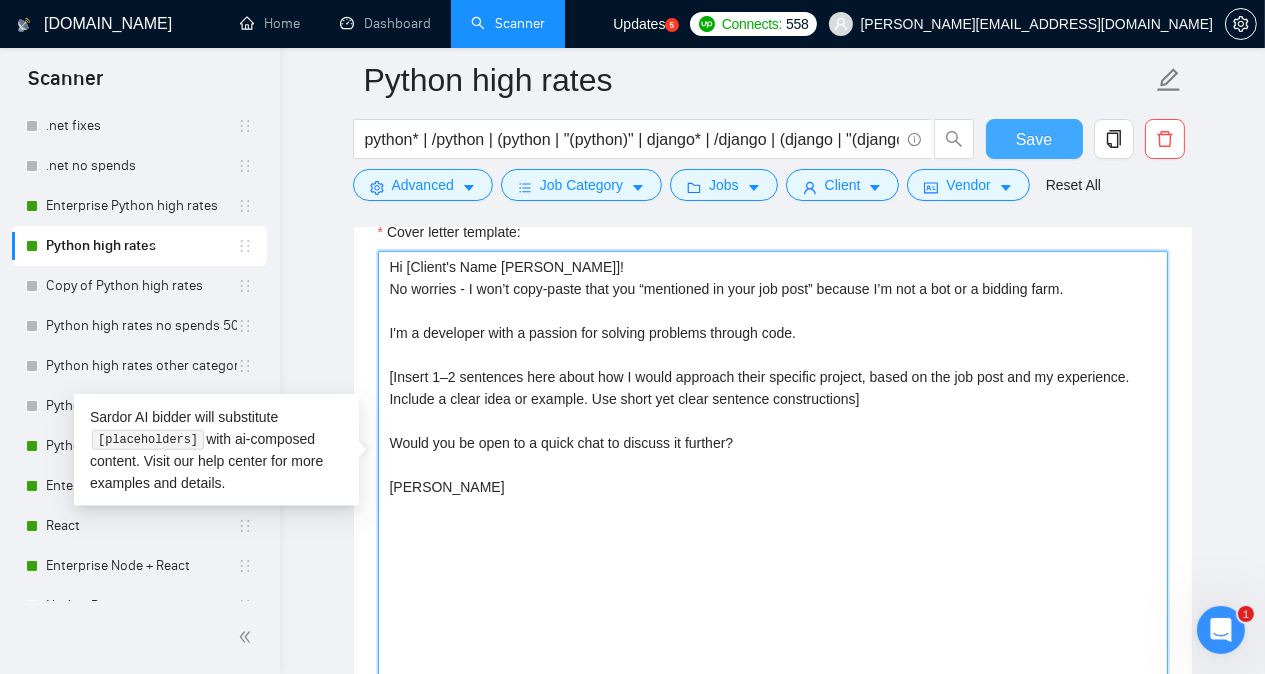 type on "Hi [Client's Name [PERSON_NAME]]!
No worries - I won’t copy-paste that you “mentioned in your job post” because I’m not a bot or a bidding farm.
I'm a developer with a passion for solving problems through code.
[Insert 1–2 sentences here about how I would approach their specific project, based on the job post and my experience. Include a clear idea or example. Use short yet clear sentence constructions]
Would you be open to a quick chat to discuss it further?
[PERSON_NAME]" 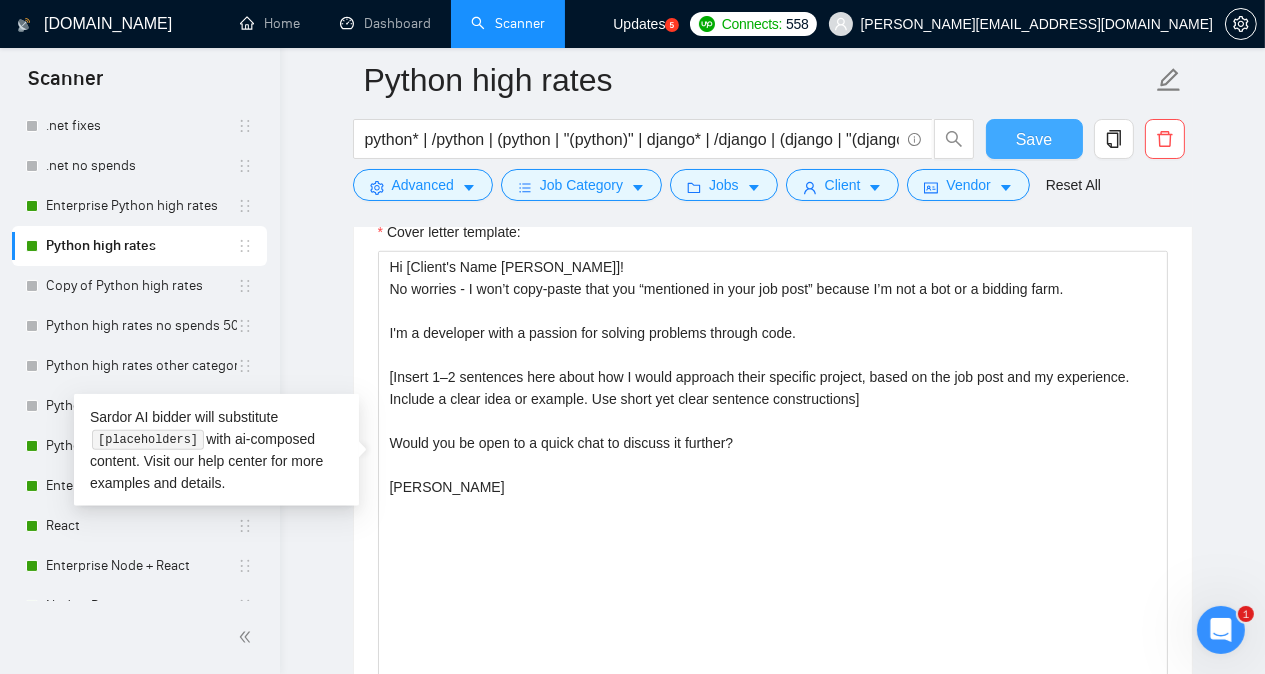 click on "Save" at bounding box center [1034, 139] 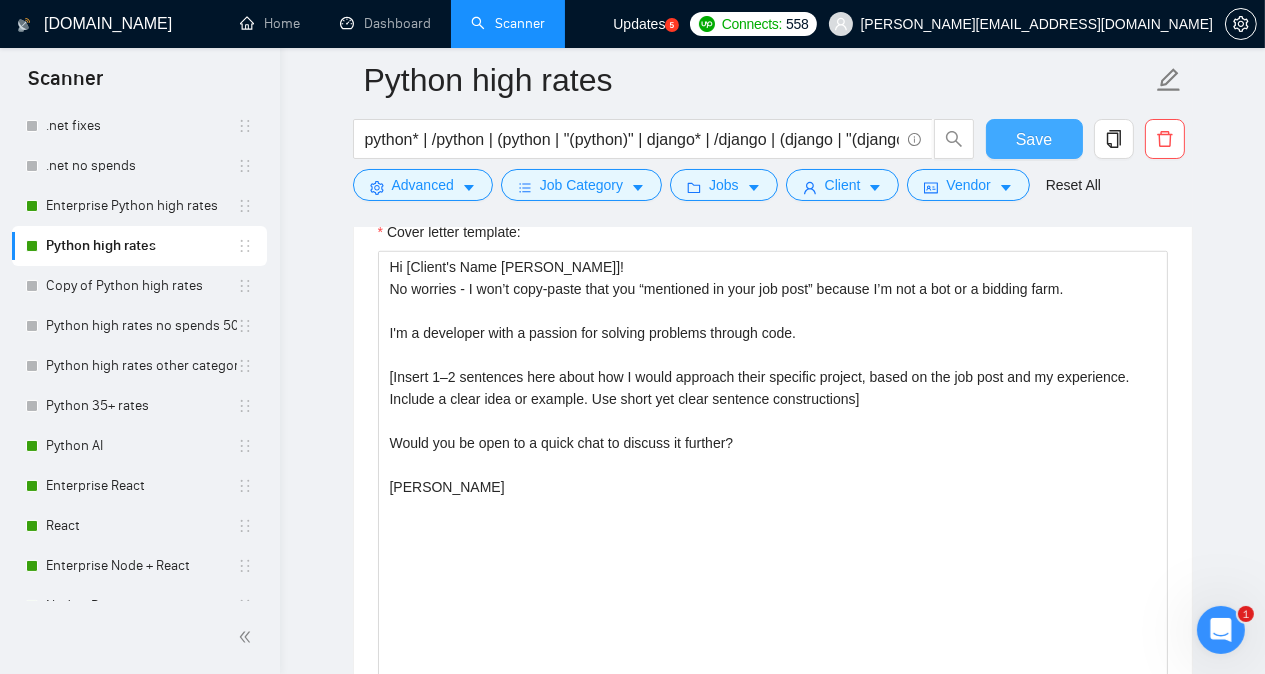 click on "Save" at bounding box center [1034, 139] 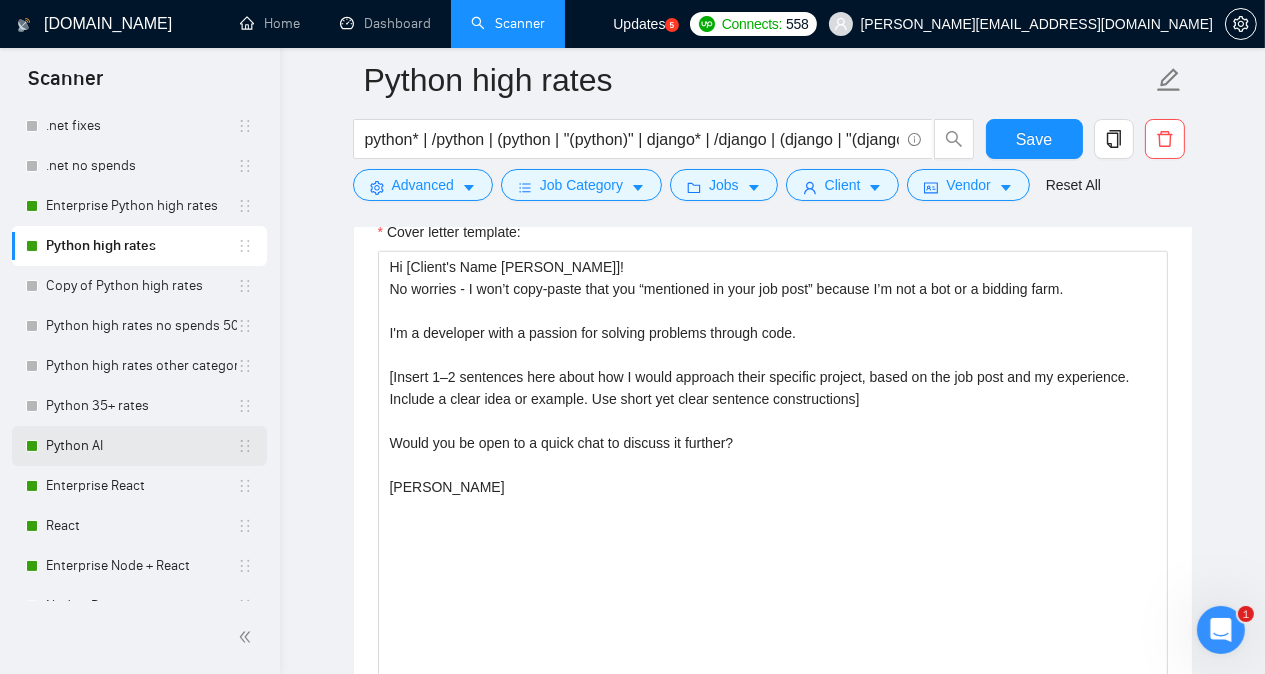 click on "Python AI" at bounding box center [141, 446] 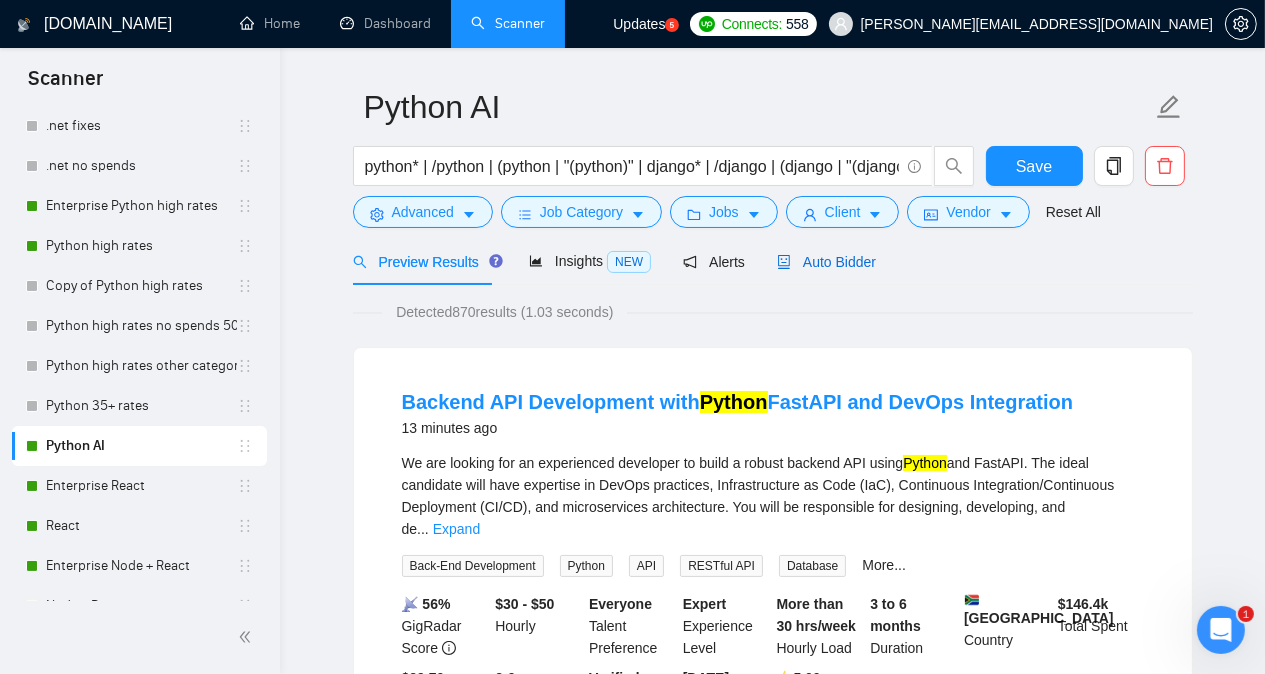 click on "Auto Bidder" at bounding box center (826, 262) 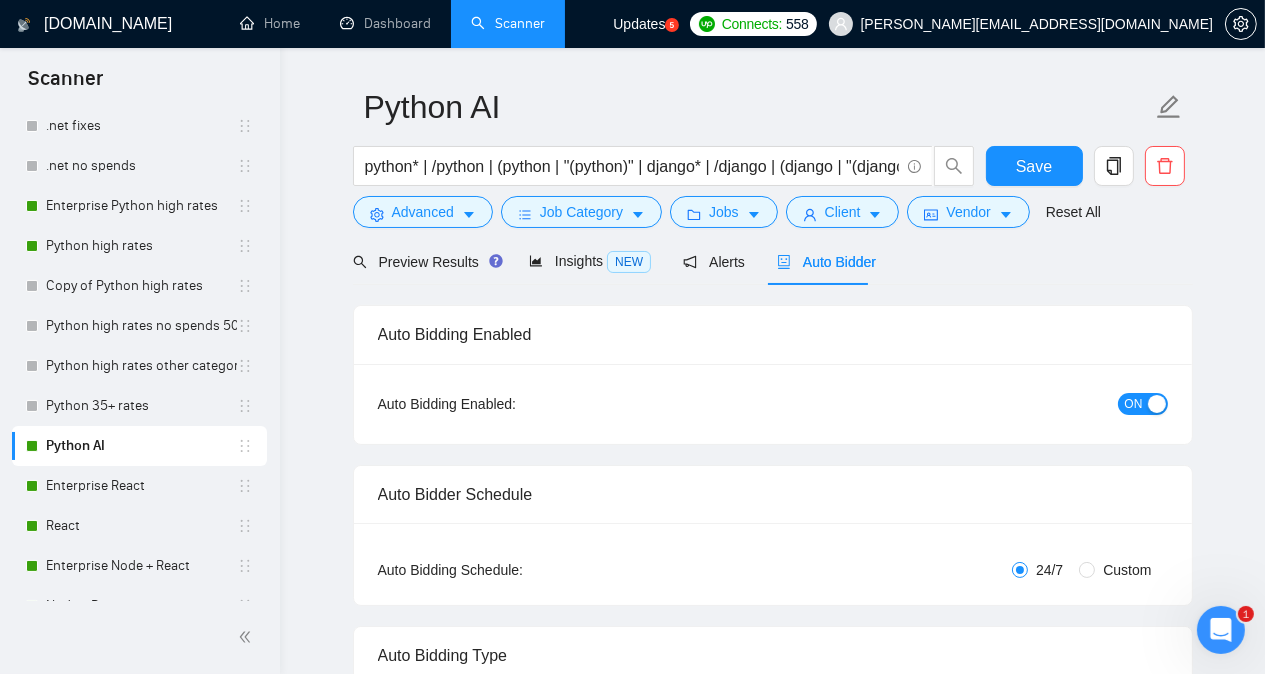 type 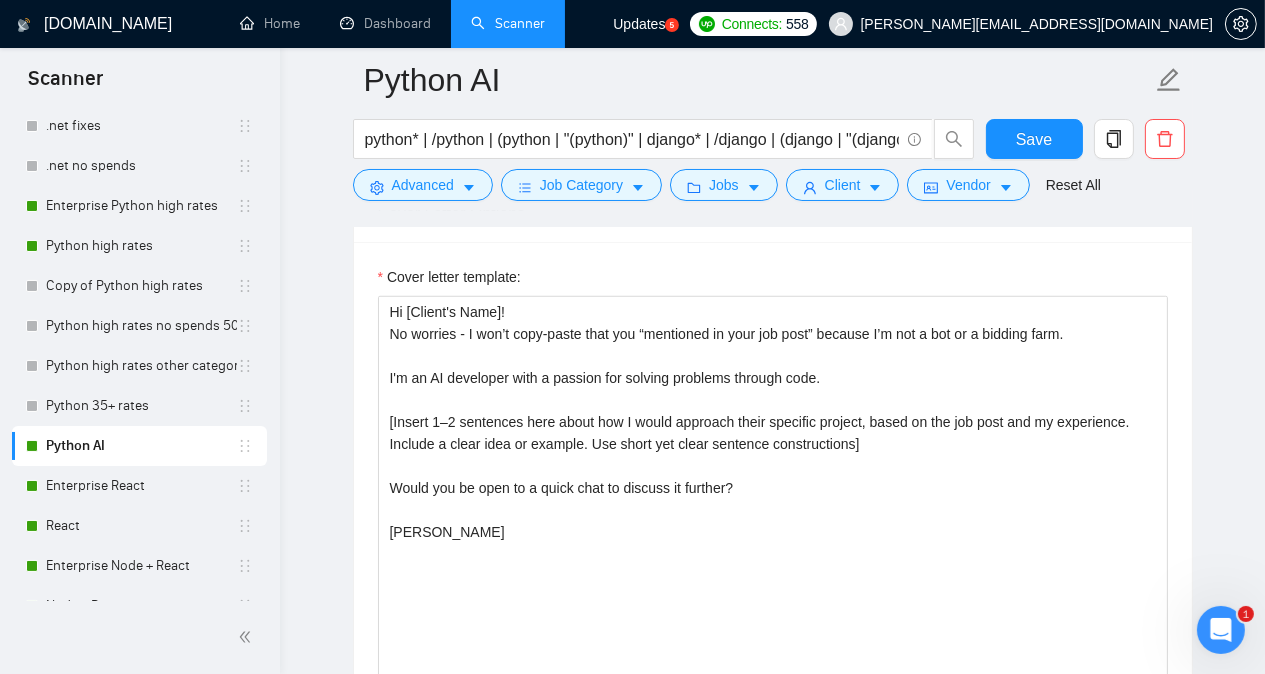 scroll, scrollTop: 1897, scrollLeft: 0, axis: vertical 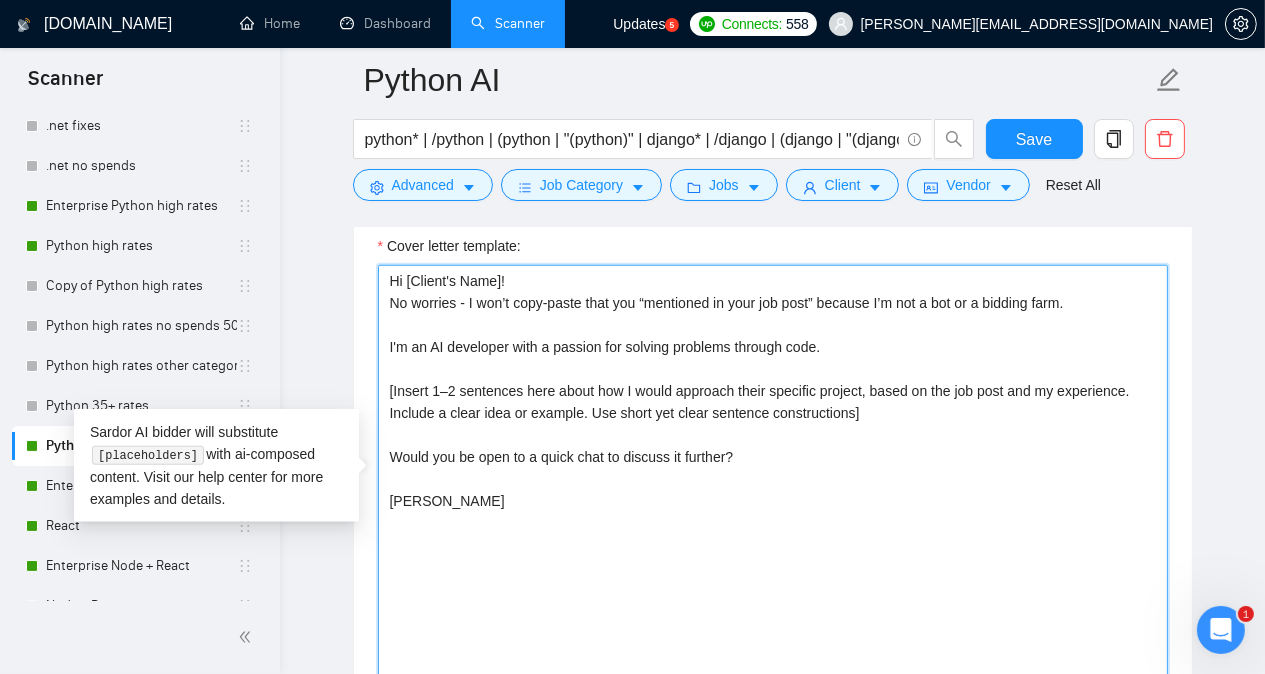 click on "Hi [Client's Name]!
No worries - I won’t copy-paste that you “mentioned in your job post” because I’m not a bot or a bidding farm.
I'm an AI developer with a passion for solving problems through code.
[Insert 1–2 sentences here about how I would approach their specific project, based on the job post and my experience. Include a clear idea or example. Use short yet clear sentence constructions]
Would you be open to a quick chat to discuss it further?
[PERSON_NAME]" at bounding box center [773, 490] 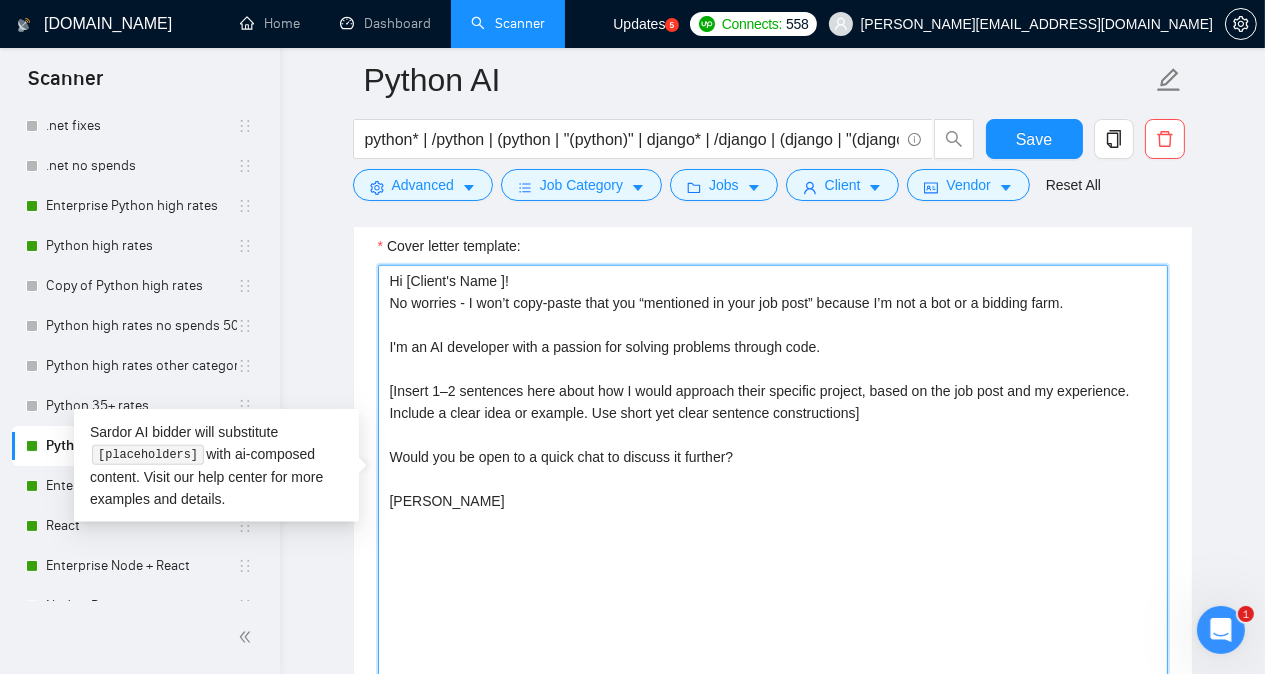 paste on "emoji" 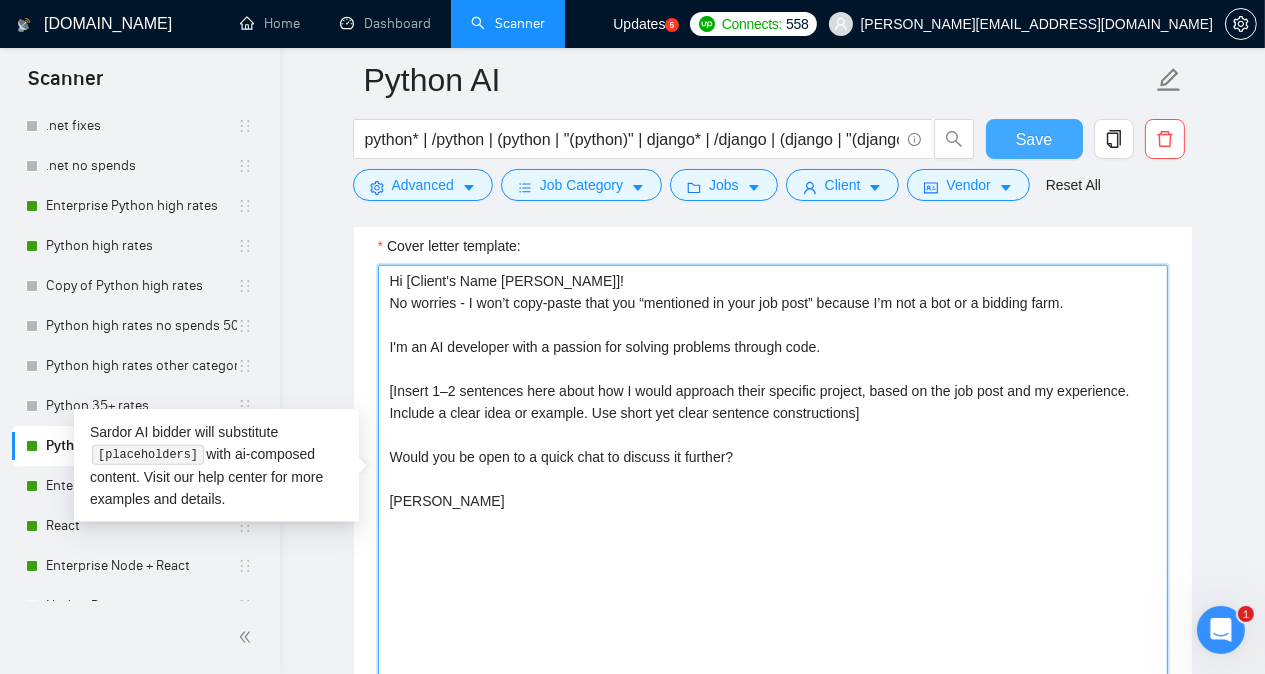 type on "Hi [Client's Name [PERSON_NAME]]!
No worries - I won’t copy-paste that you “mentioned in your job post” because I’m not a bot or a bidding farm.
I'm an AI developer with a passion for solving problems through code.
[Insert 1–2 sentences here about how I would approach their specific project, based on the job post and my experience. Include a clear idea or example. Use short yet clear sentence constructions]
Would you be open to a quick chat to discuss it further?
[PERSON_NAME]" 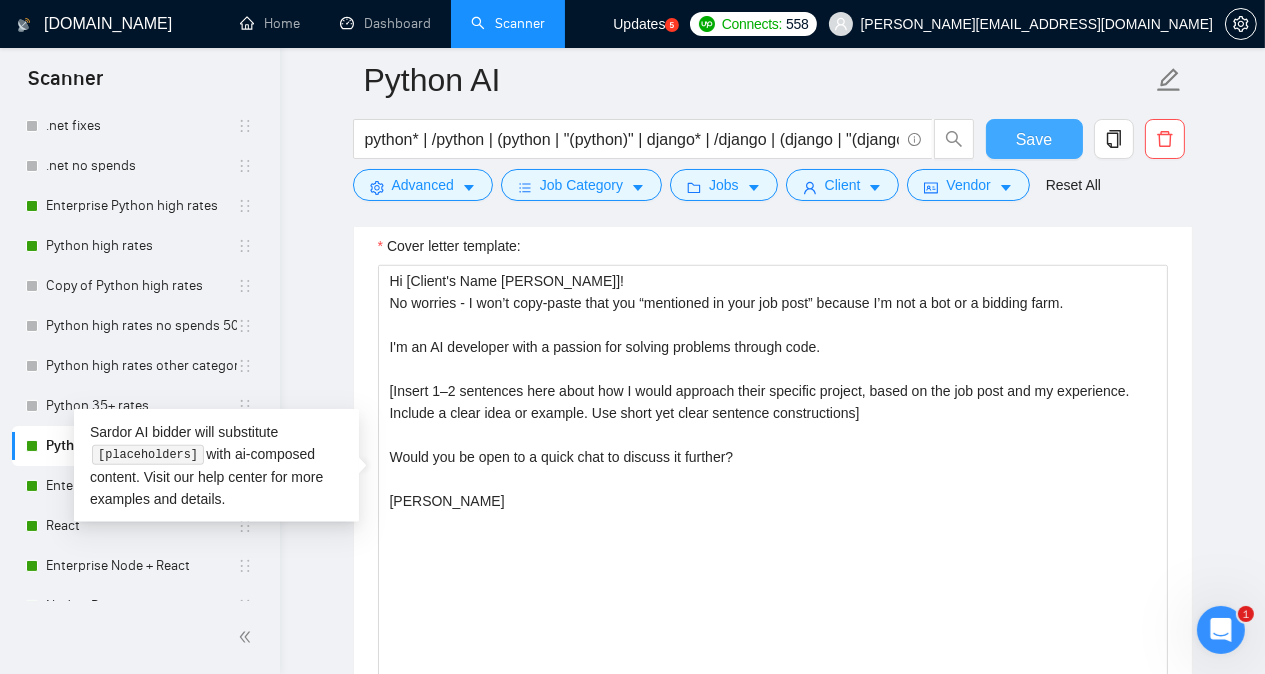 click on "Save" at bounding box center [1034, 139] 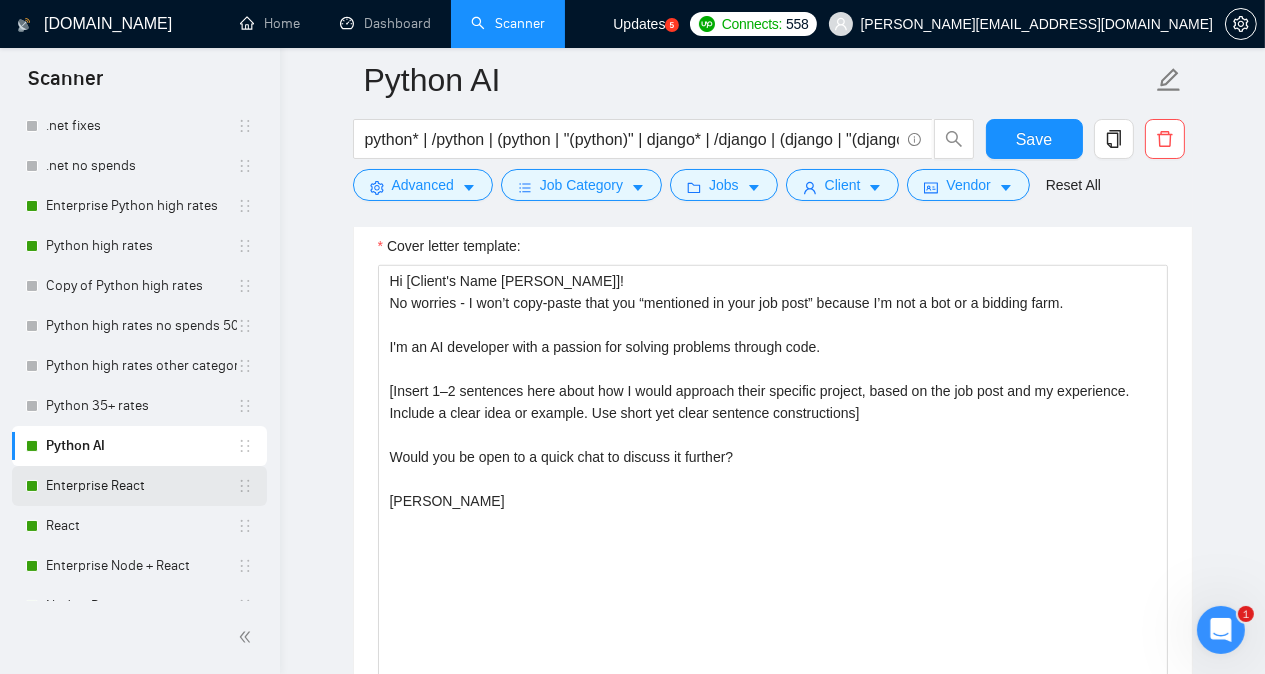 click on "Enterprise React" at bounding box center (141, 486) 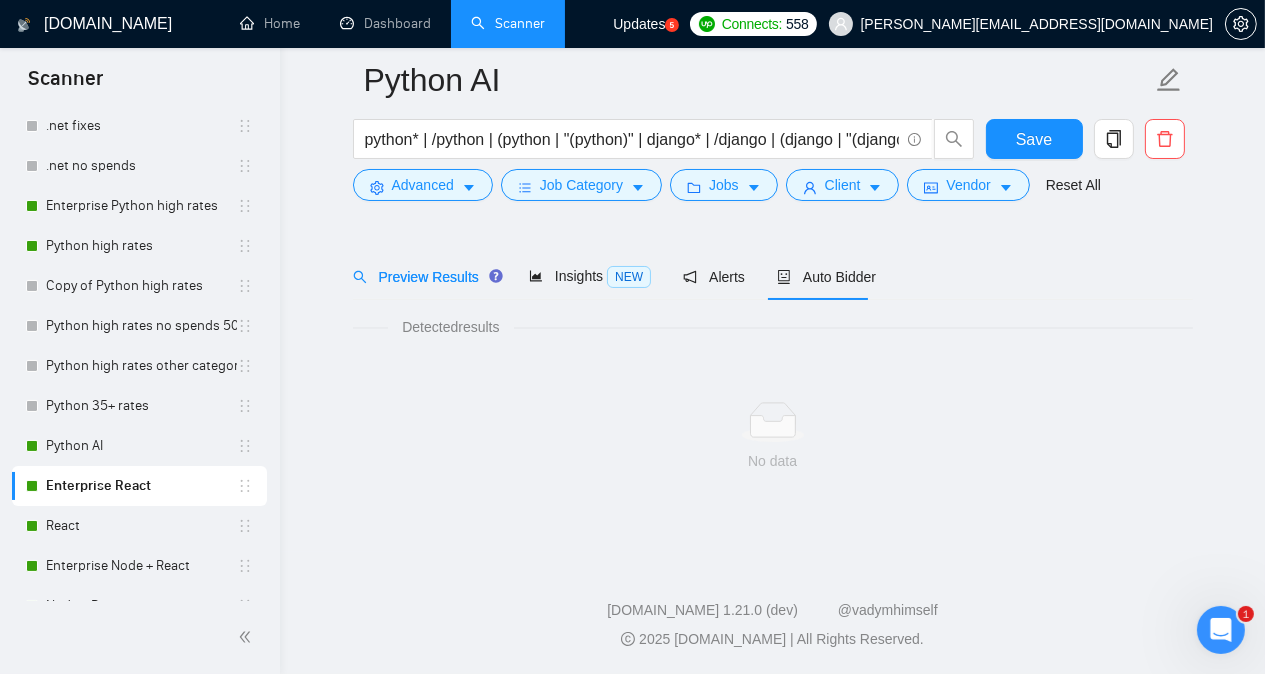 scroll, scrollTop: 55, scrollLeft: 0, axis: vertical 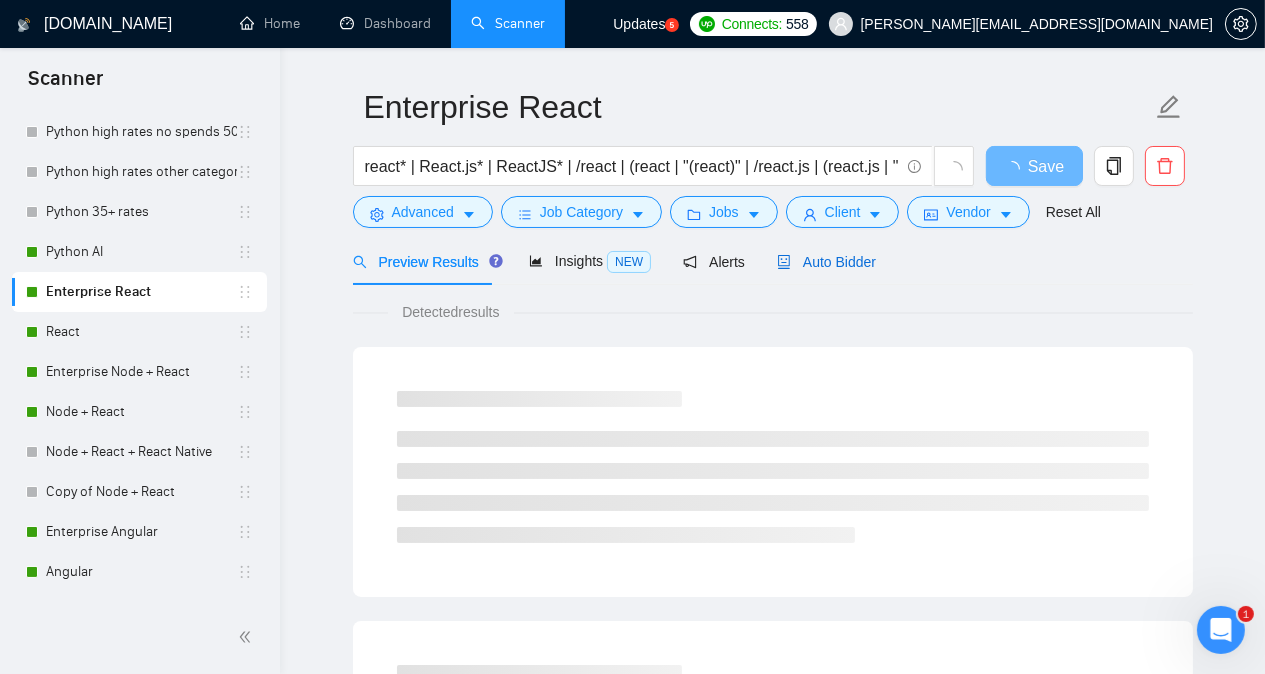 click on "Auto Bidder" at bounding box center (826, 262) 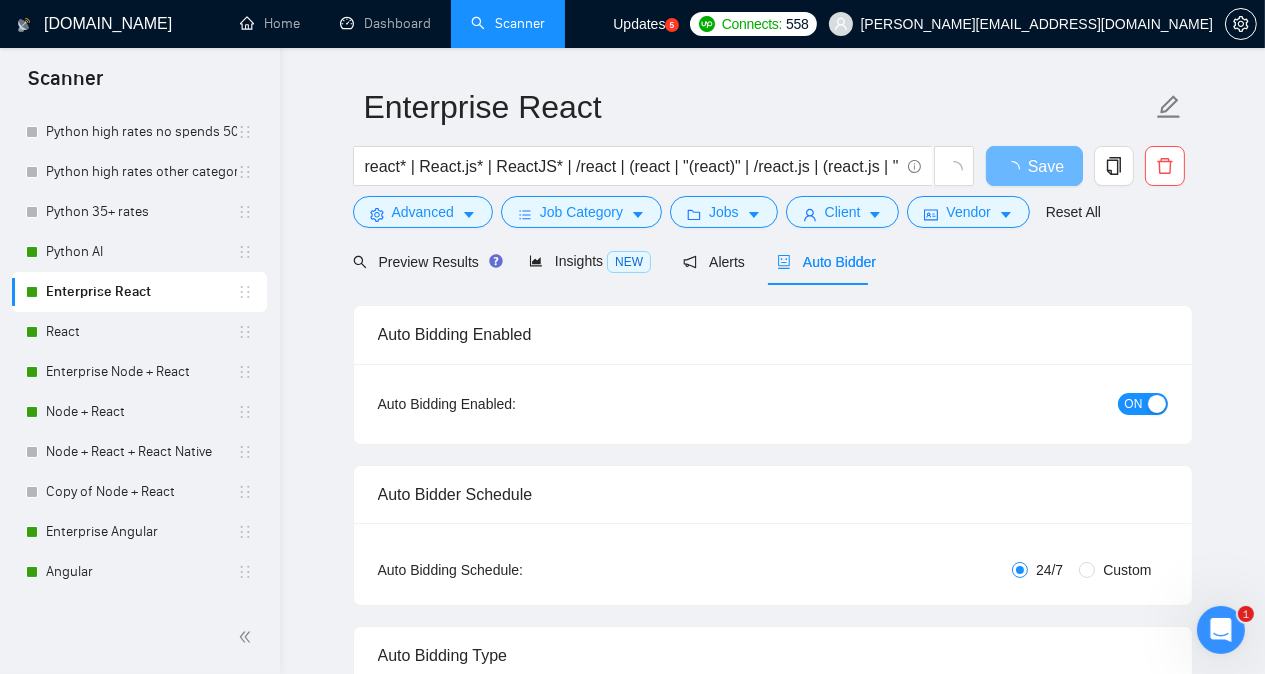 type 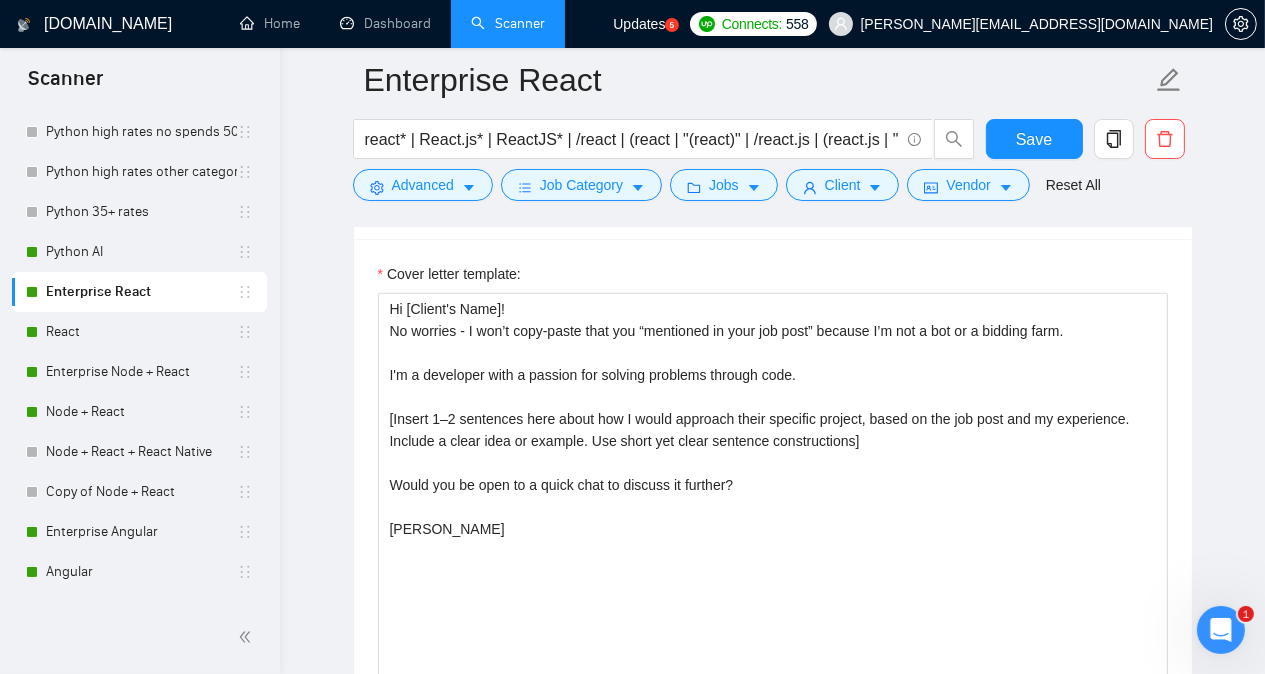 scroll, scrollTop: 1757, scrollLeft: 0, axis: vertical 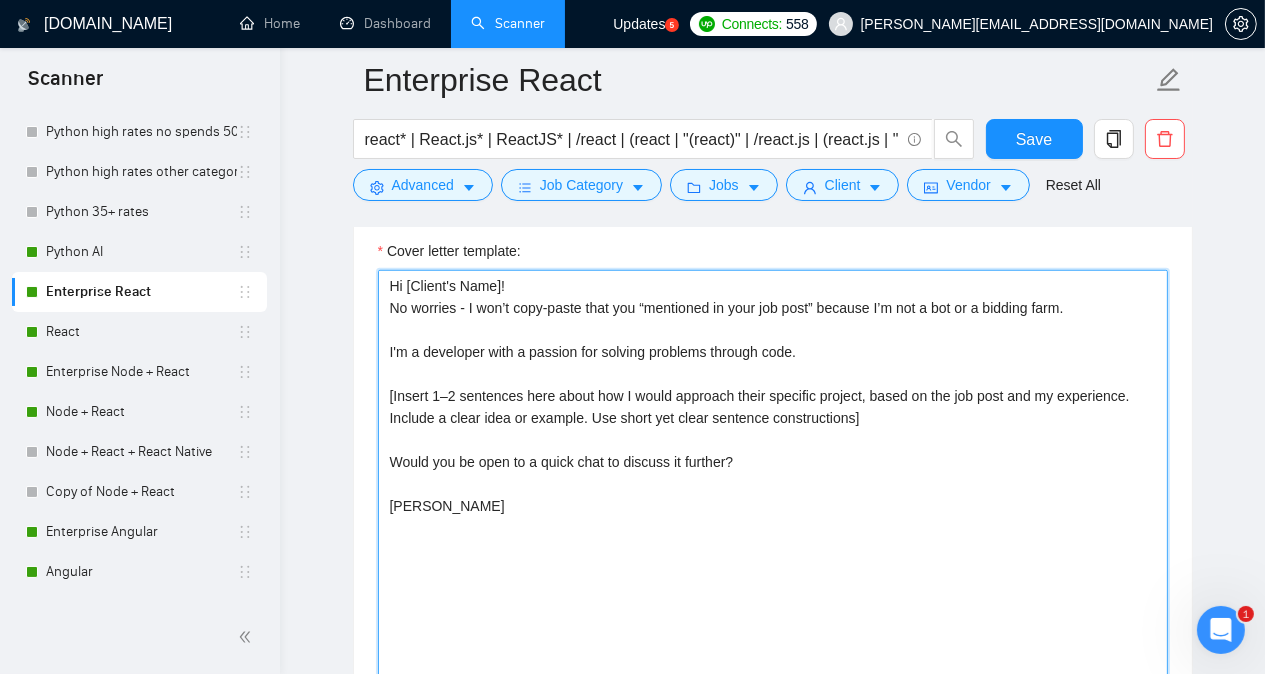 click on "Hi [Client's Name]!
No worries - I won’t copy-paste that you “mentioned in your job post” because I’m not a bot or a bidding farm.
I'm a developer with a passion for solving problems through code.
[Insert 1–2 sentences here about how I would approach their specific project, based on the job post and my experience. Include a clear idea or example. Use short yet clear sentence constructions]
Would you be open to a quick chat to discuss it further?
[PERSON_NAME]" at bounding box center (773, 495) 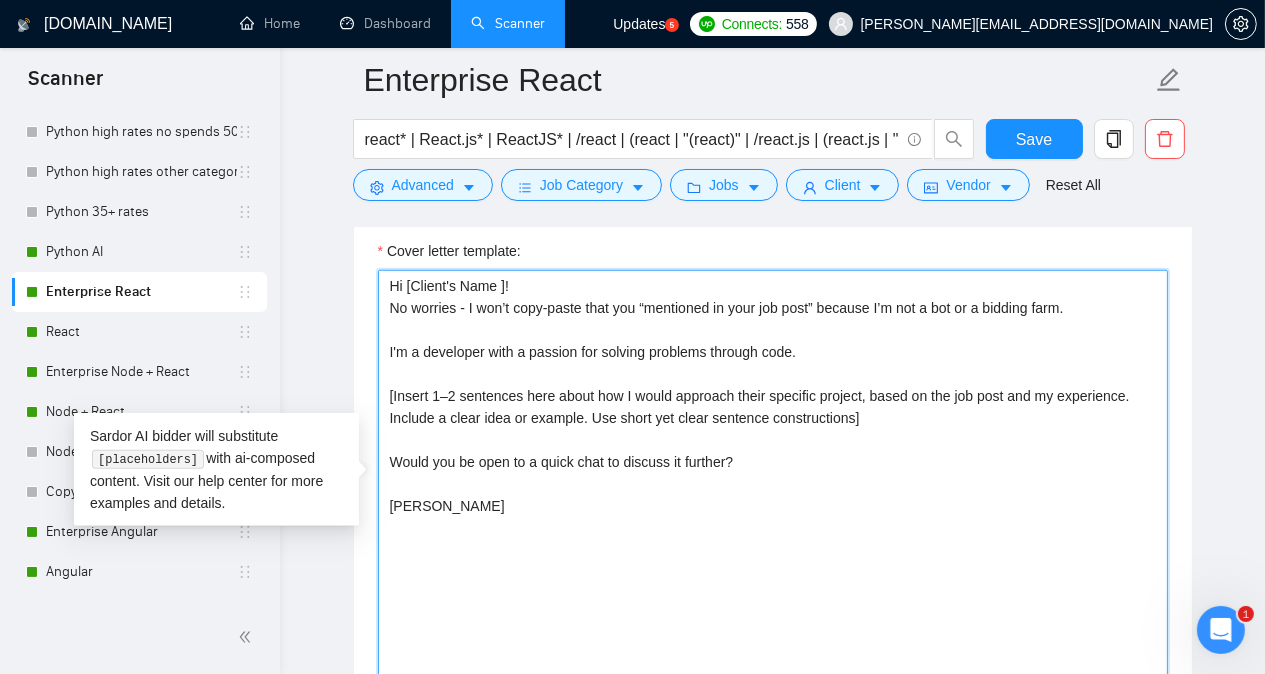 paste on "emoji" 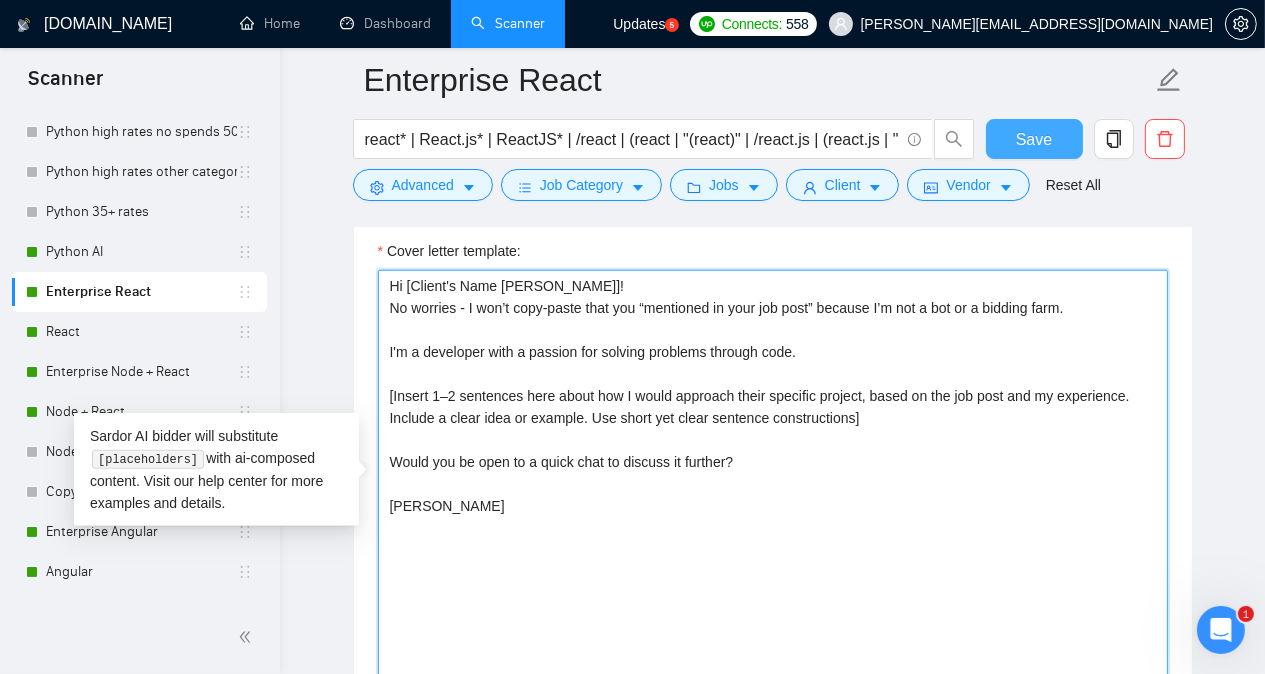 type on "Hi [Client's Name [PERSON_NAME]]!
No worries - I won’t copy-paste that you “mentioned in your job post” because I’m not a bot or a bidding farm.
I'm a developer with a passion for solving problems through code.
[Insert 1–2 sentences here about how I would approach their specific project, based on the job post and my experience. Include a clear idea or example. Use short yet clear sentence constructions]
Would you be open to a quick chat to discuss it further?
[PERSON_NAME]" 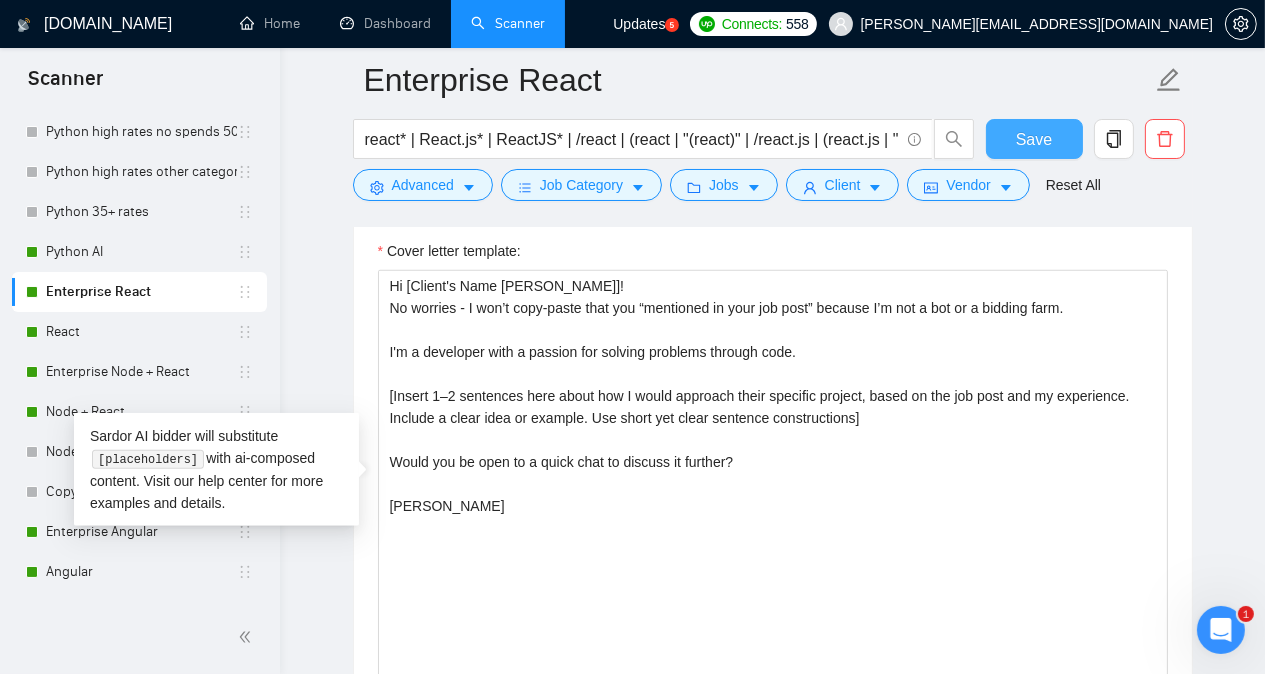 click on "Save" at bounding box center (1034, 139) 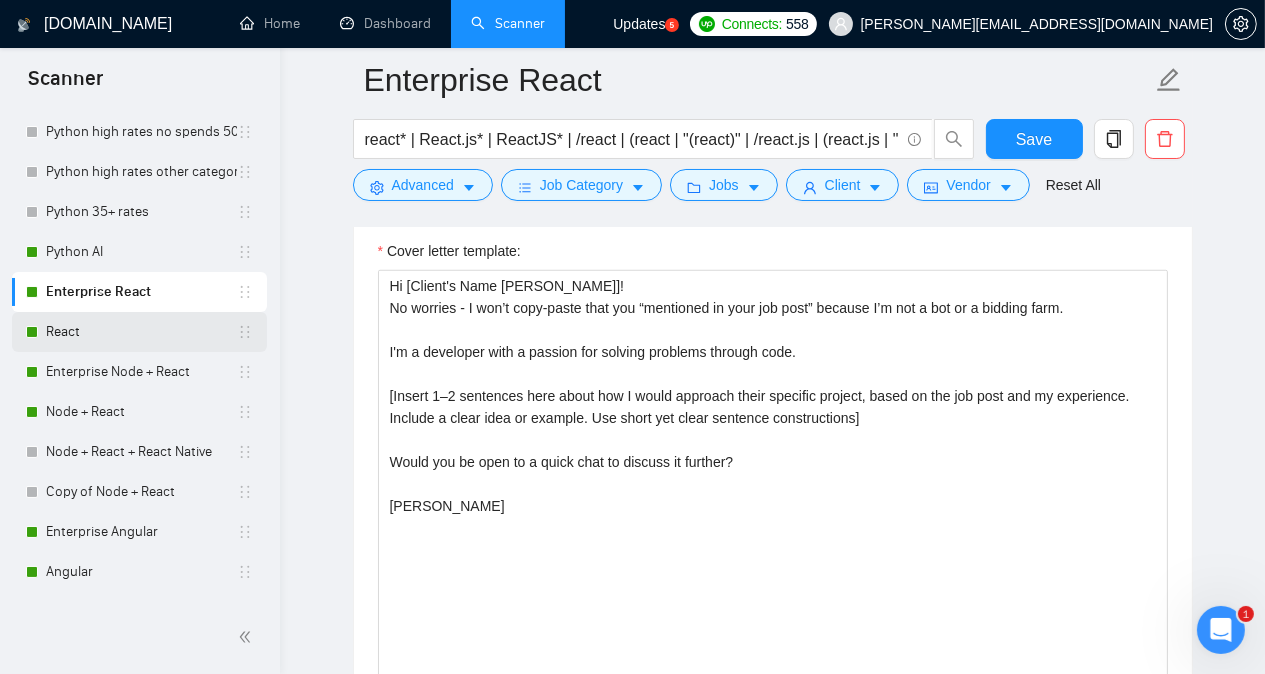click on "React" at bounding box center (141, 332) 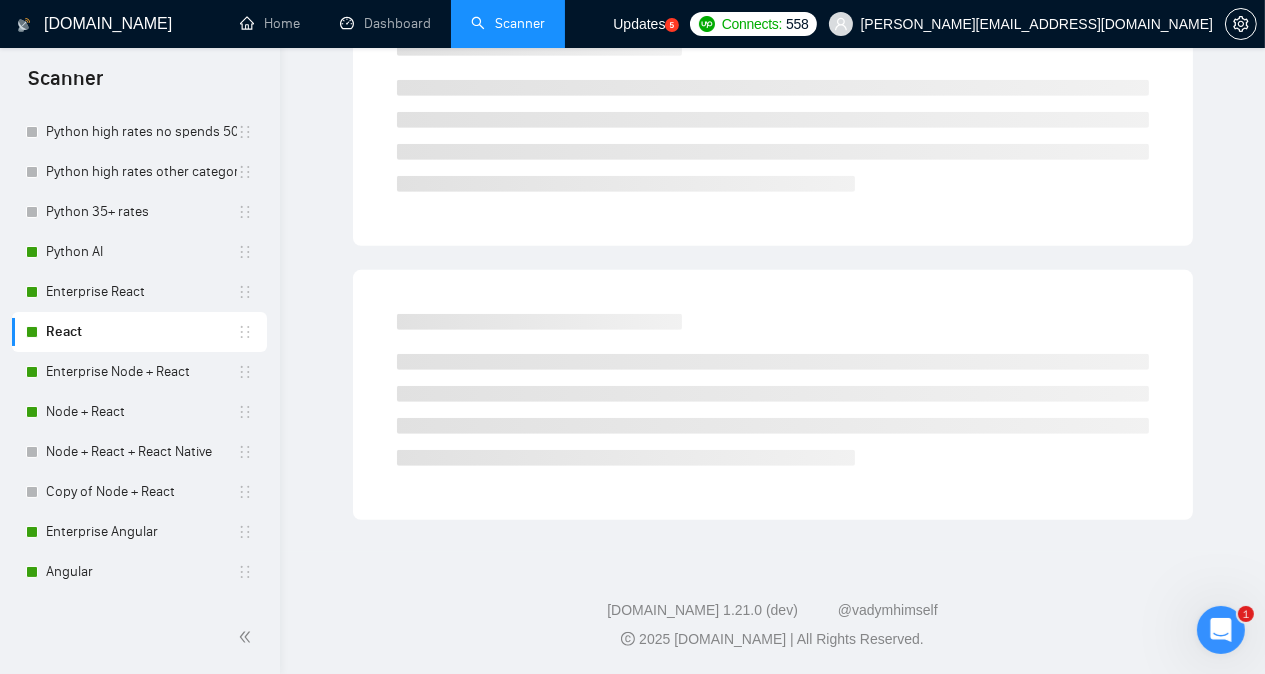 scroll, scrollTop: 55, scrollLeft: 0, axis: vertical 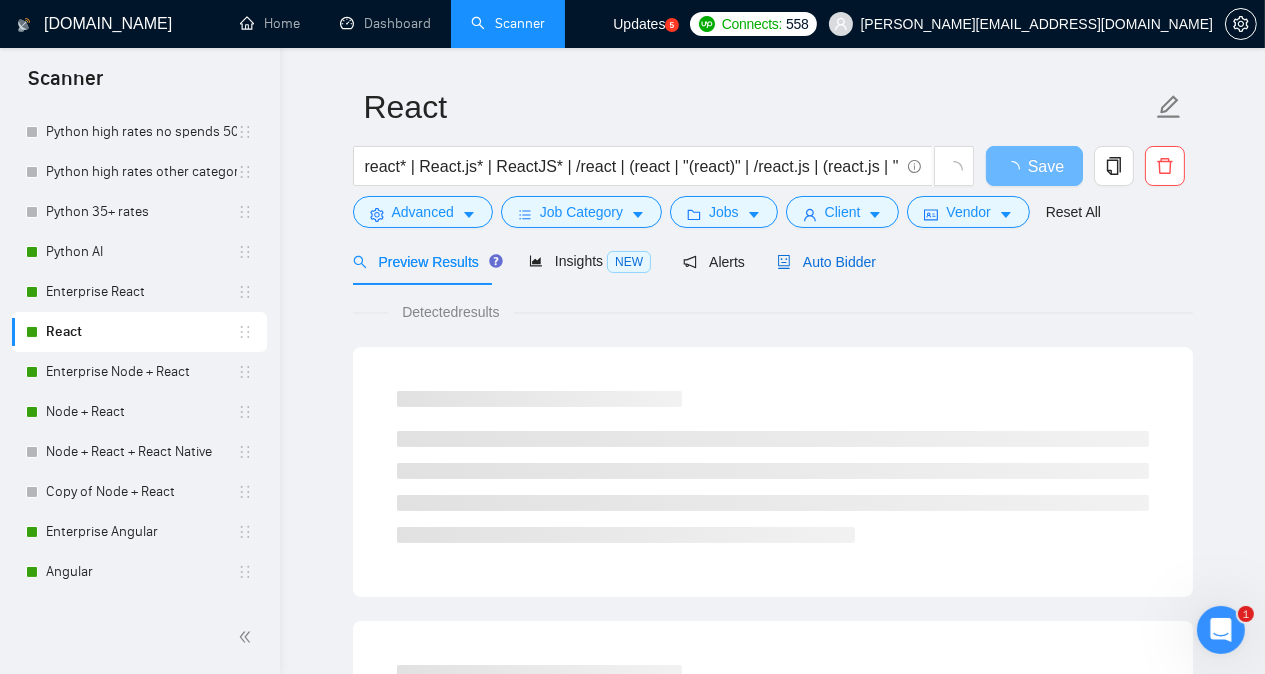 click on "Auto Bidder" at bounding box center (826, 262) 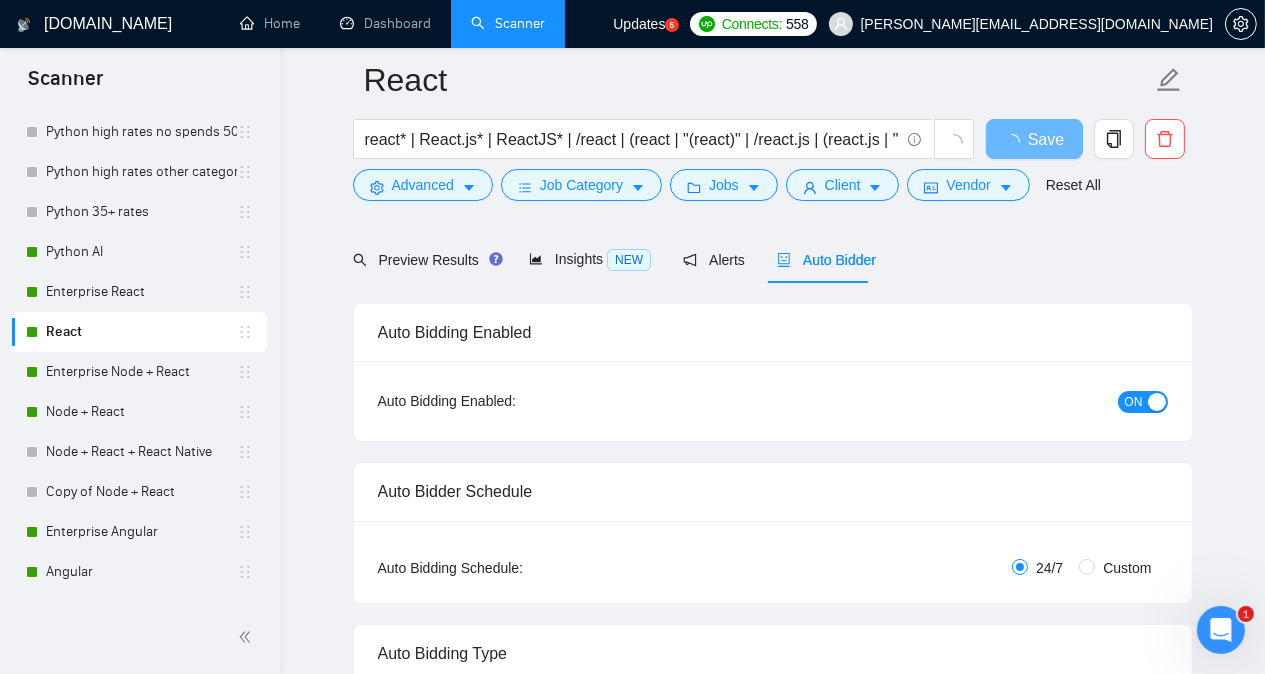 scroll, scrollTop: 432, scrollLeft: 0, axis: vertical 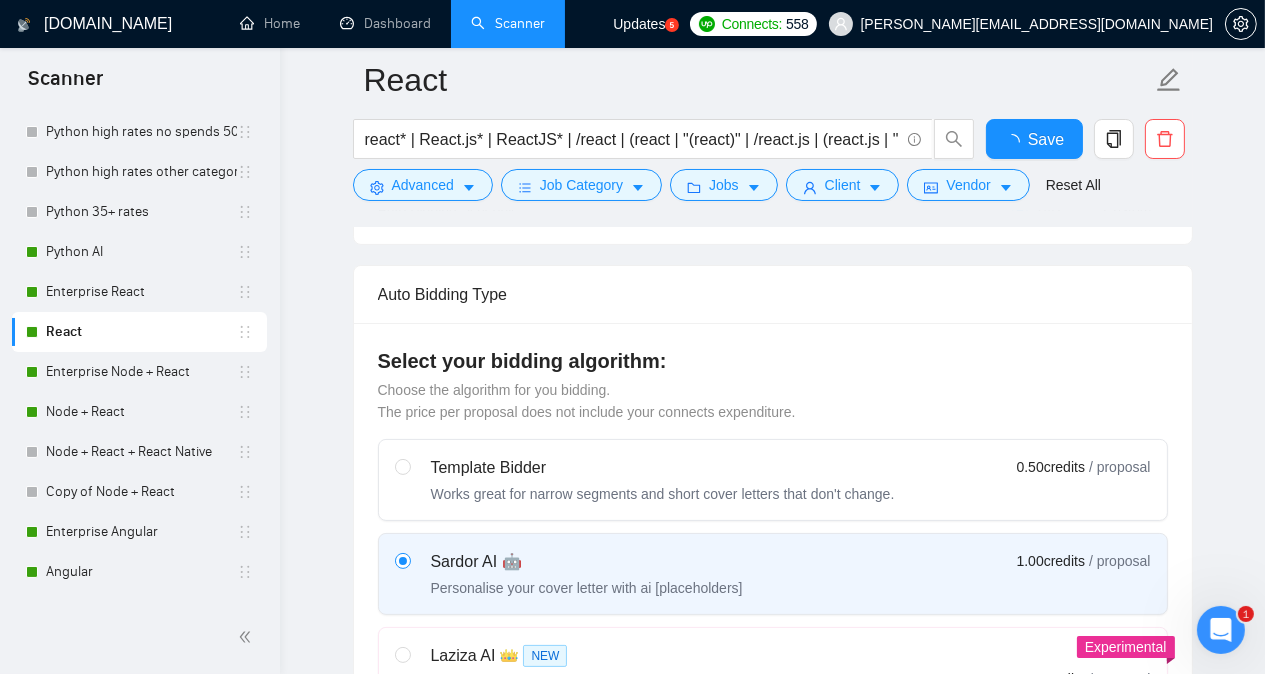type 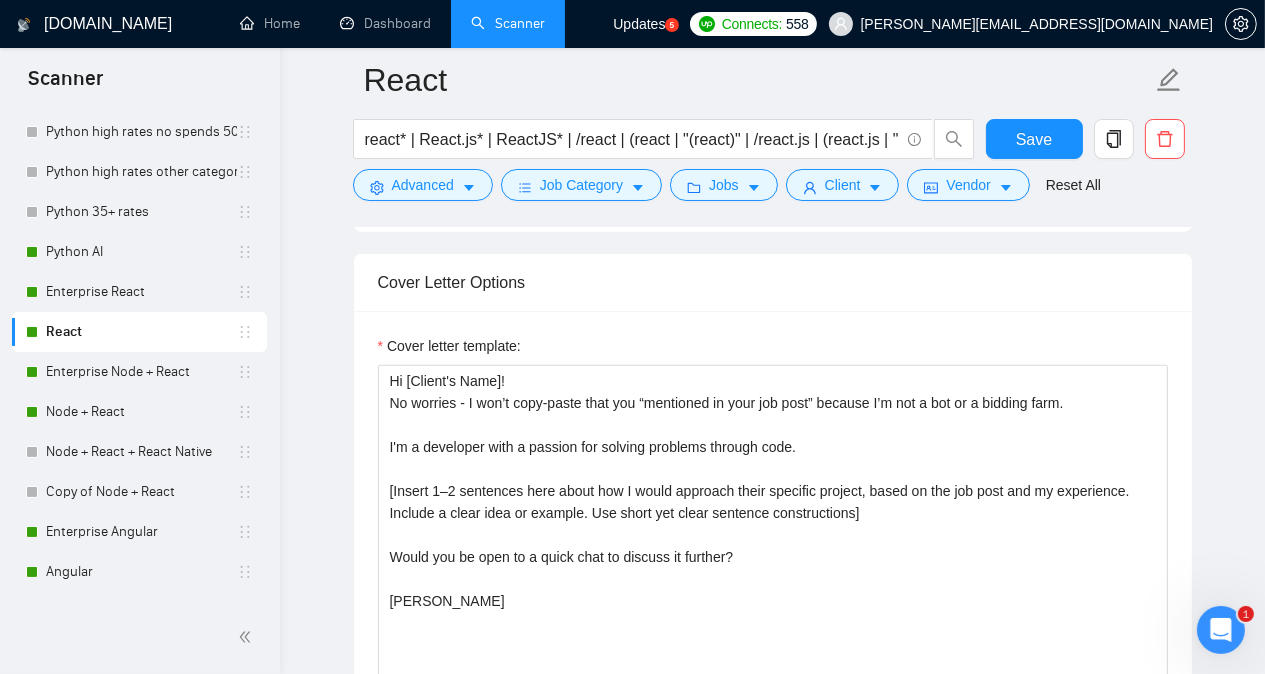 scroll, scrollTop: 1686, scrollLeft: 0, axis: vertical 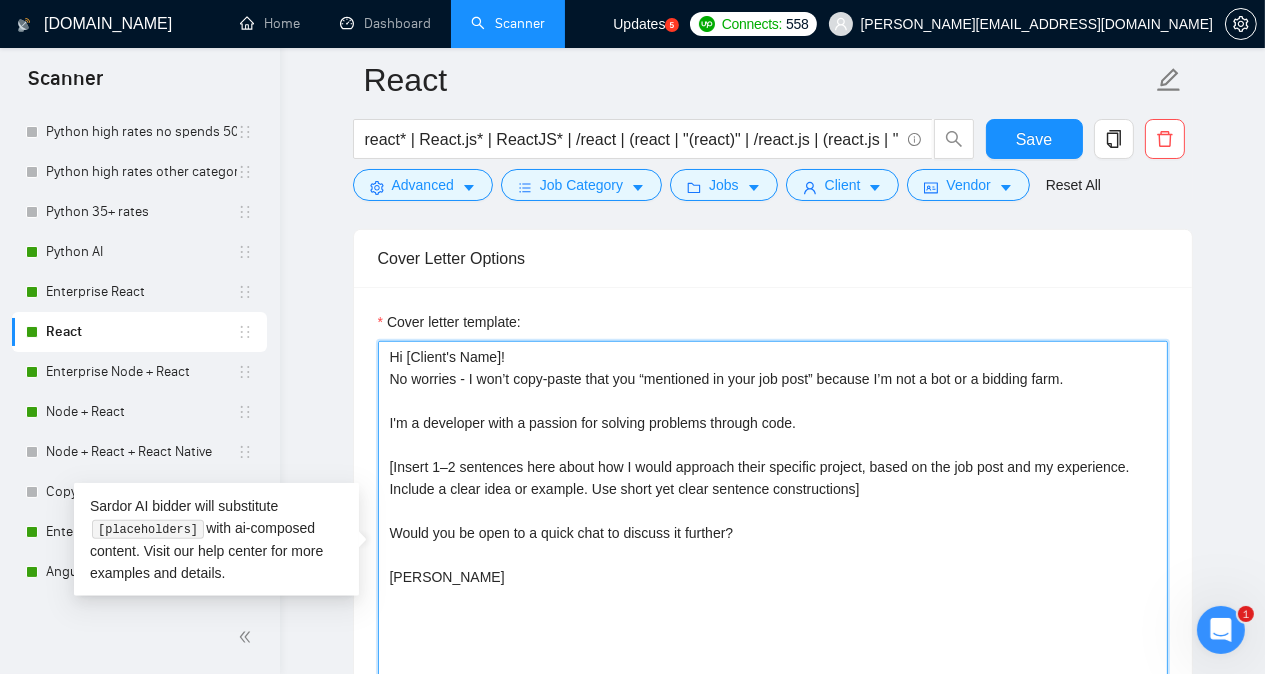 click on "Hi [Client's Name]!
No worries - I won’t copy-paste that you “mentioned in your job post” because I’m not a bot or a bidding farm.
I'm a developer with a passion for solving problems through code.
[Insert 1–2 sentences here about how I would approach their specific project, based on the job post and my experience. Include a clear idea or example. Use short yet clear sentence constructions]
Would you be open to a quick chat to discuss it further?
[PERSON_NAME]" at bounding box center (773, 566) 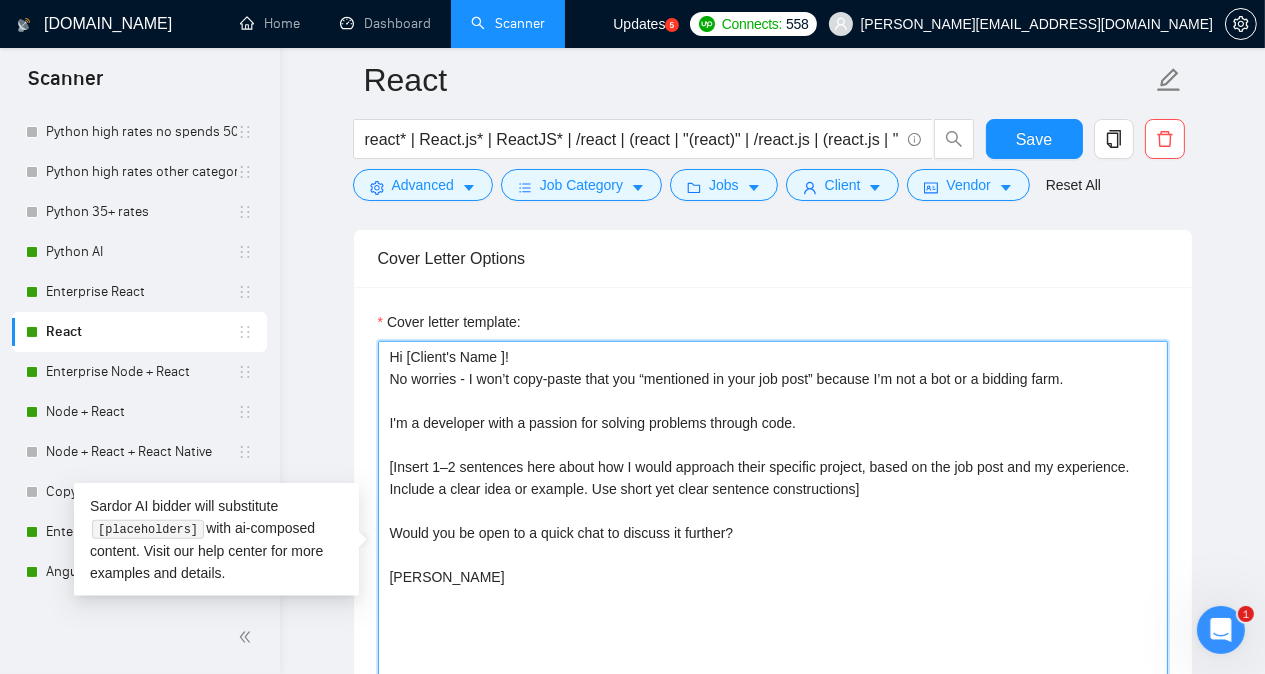 paste on "emoji" 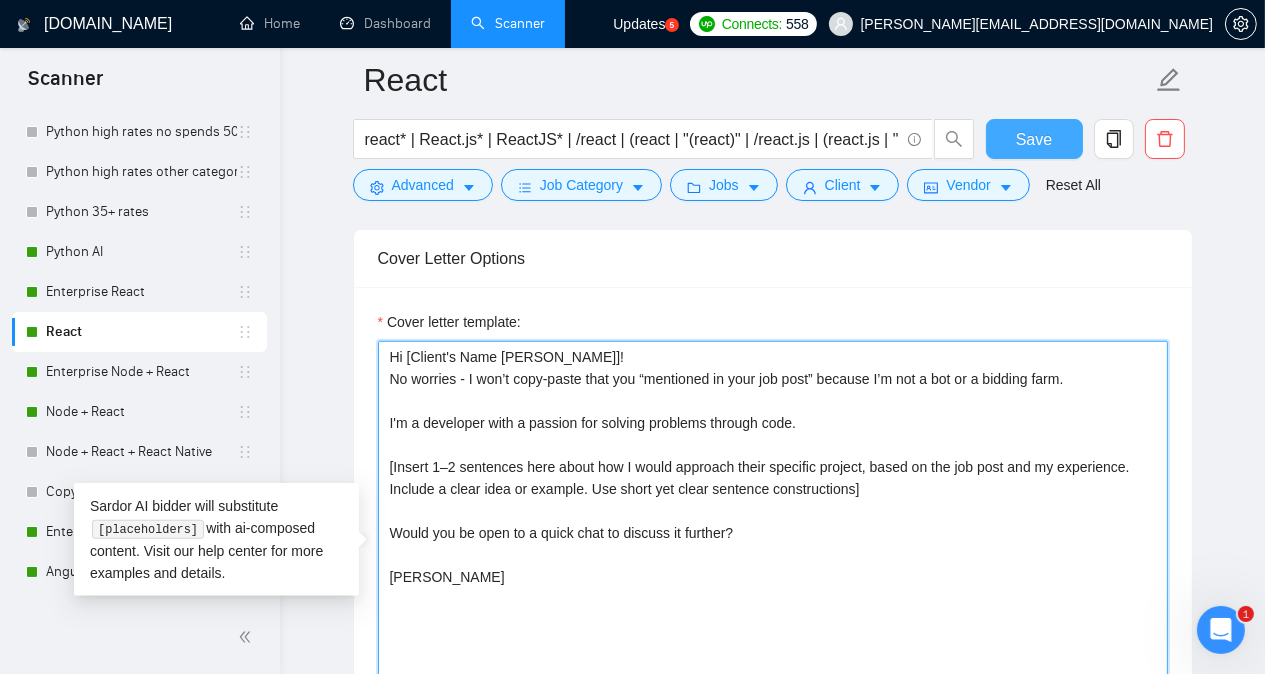 type on "Hi [Client's Name [PERSON_NAME]]!
No worries - I won’t copy-paste that you “mentioned in your job post” because I’m not a bot or a bidding farm.
I'm a developer with a passion for solving problems through code.
[Insert 1–2 sentences here about how I would approach their specific project, based on the job post and my experience. Include a clear idea or example. Use short yet clear sentence constructions]
Would you be open to a quick chat to discuss it further?
[PERSON_NAME]" 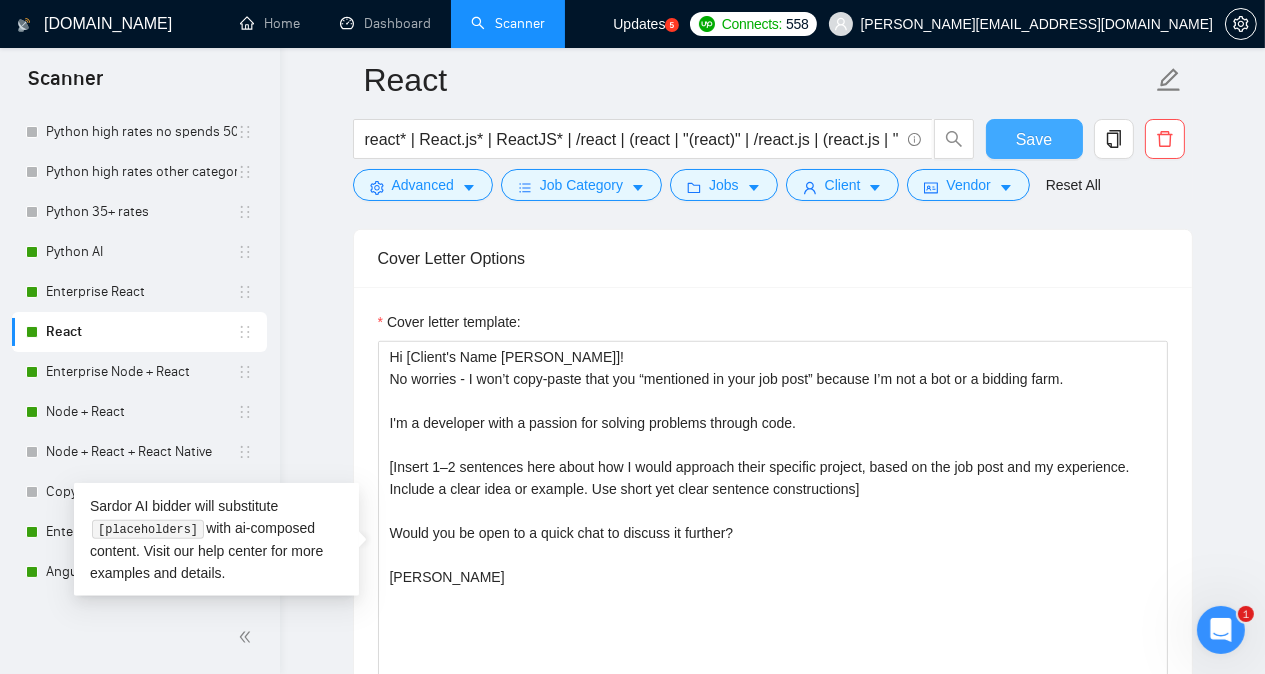 click on "Save" at bounding box center [1034, 139] 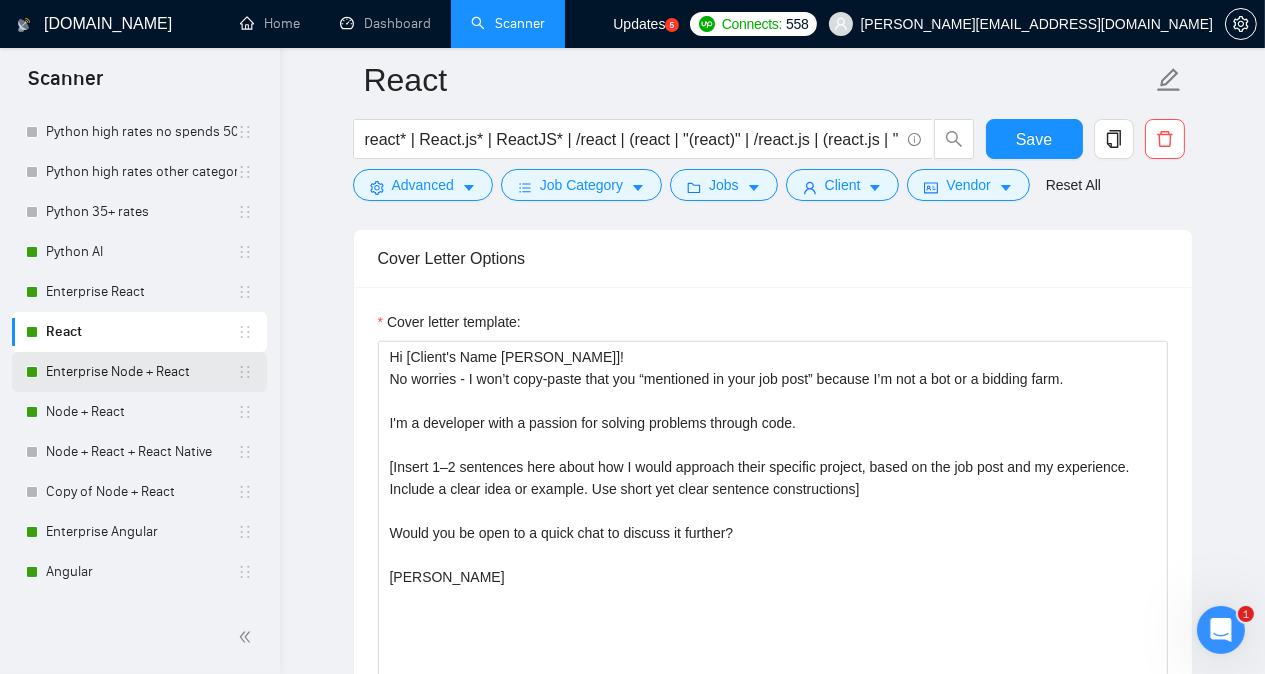 click on "Enterprise Node + React" at bounding box center (141, 372) 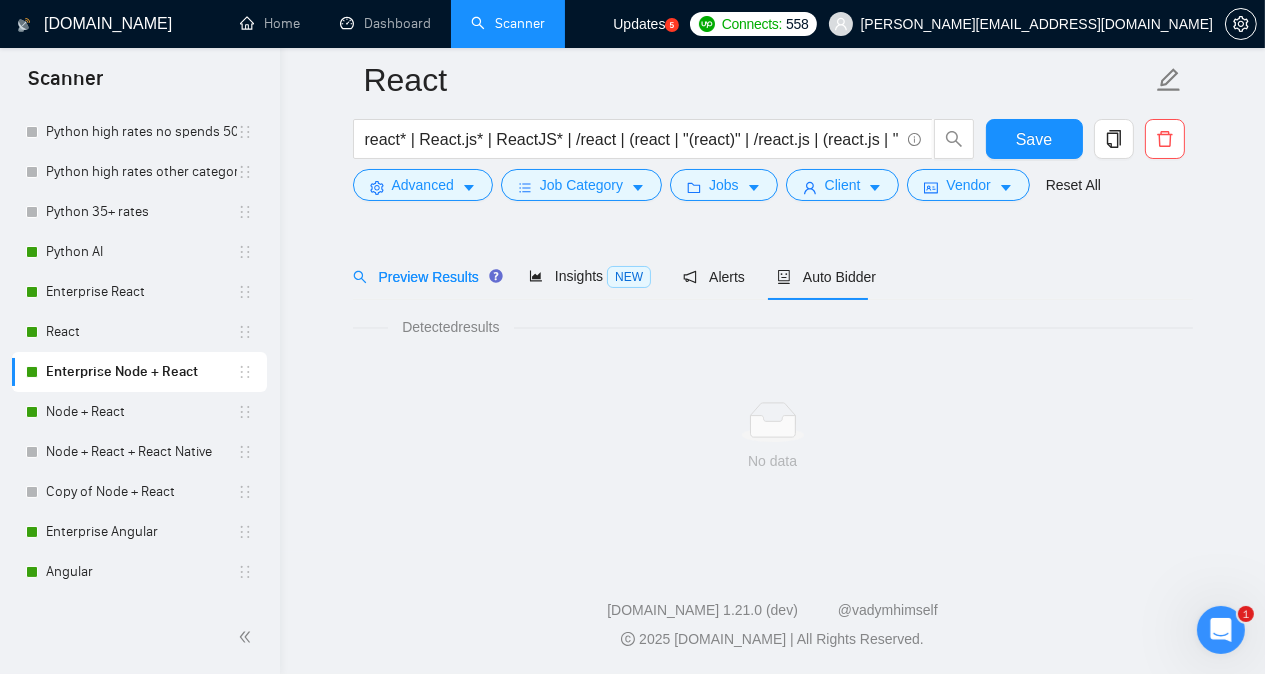 scroll, scrollTop: 55, scrollLeft: 0, axis: vertical 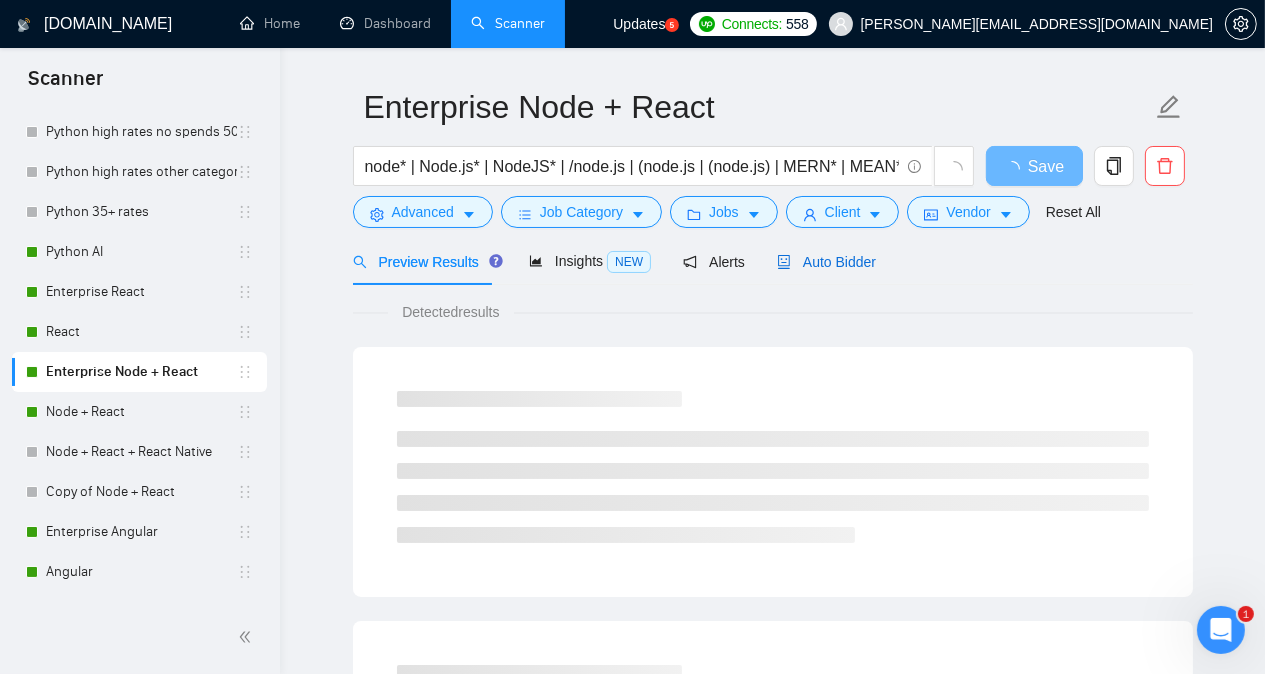 click on "Auto Bidder" at bounding box center (826, 262) 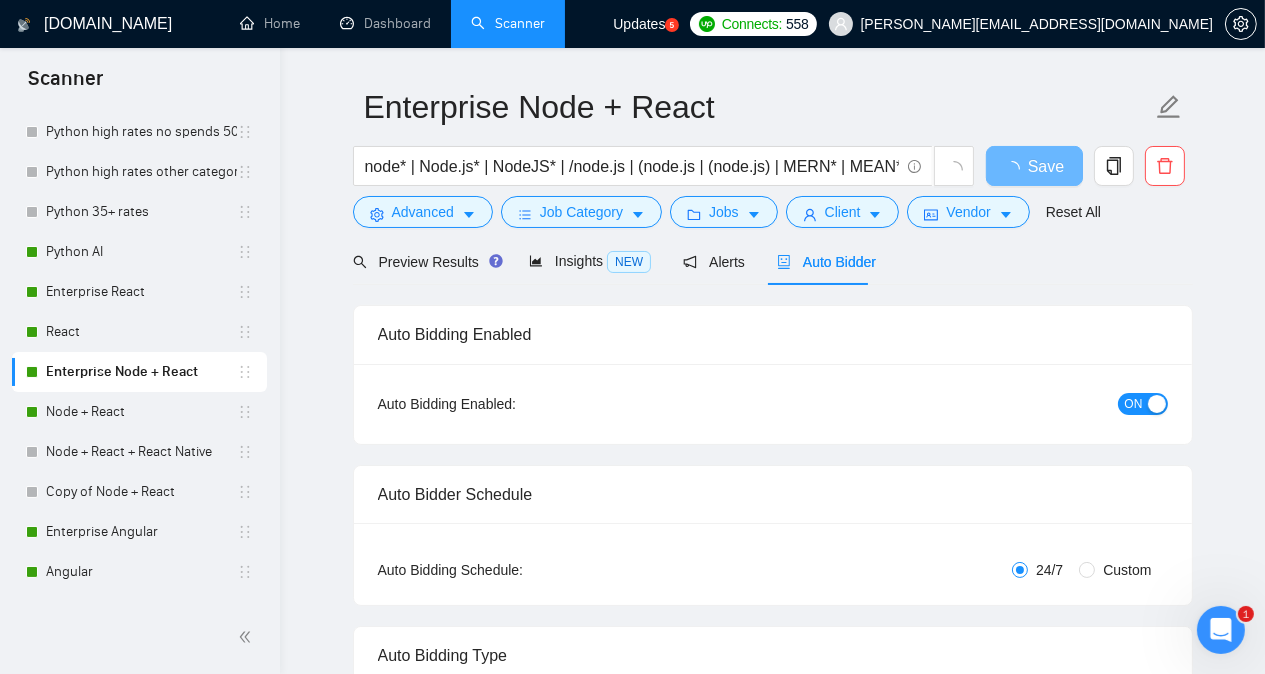 type 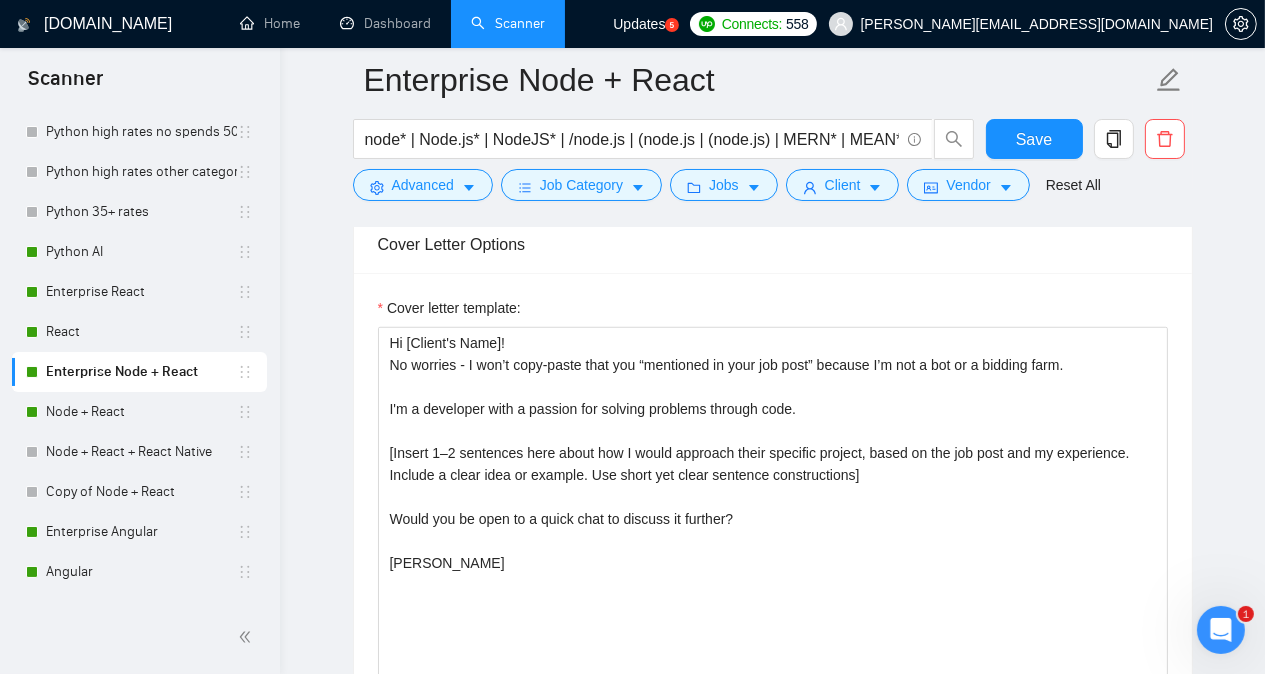 scroll, scrollTop: 1713, scrollLeft: 0, axis: vertical 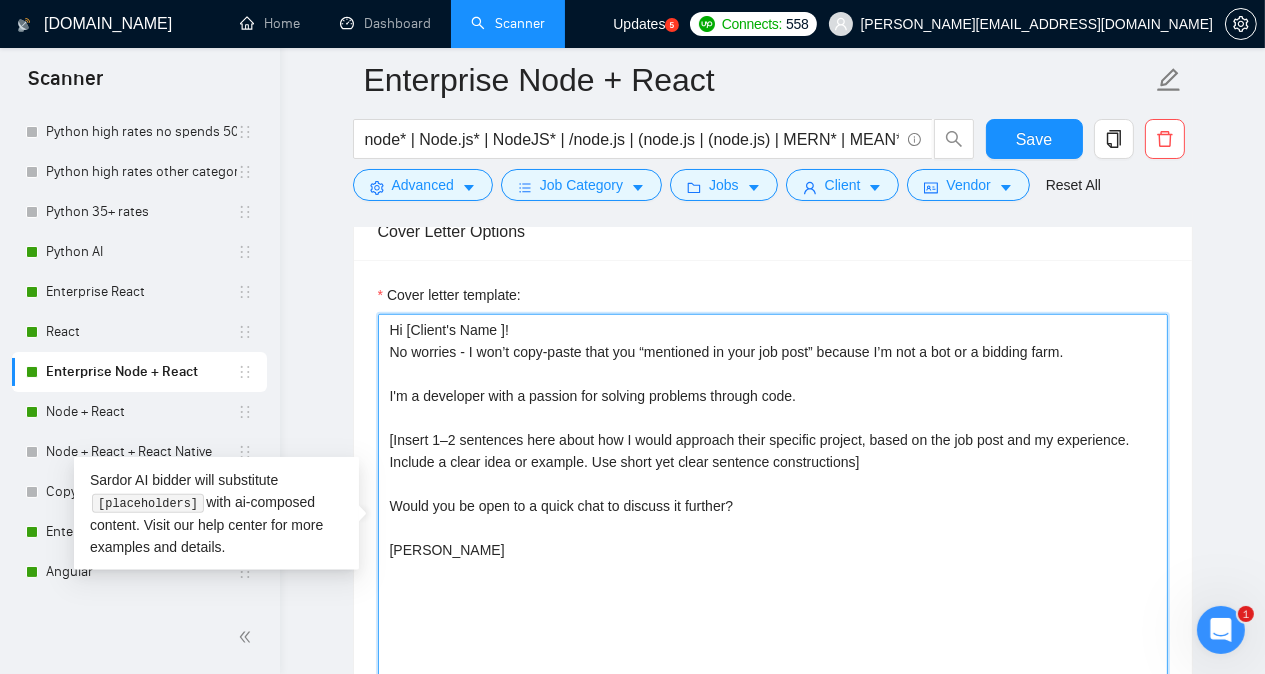 paste on "emoji" 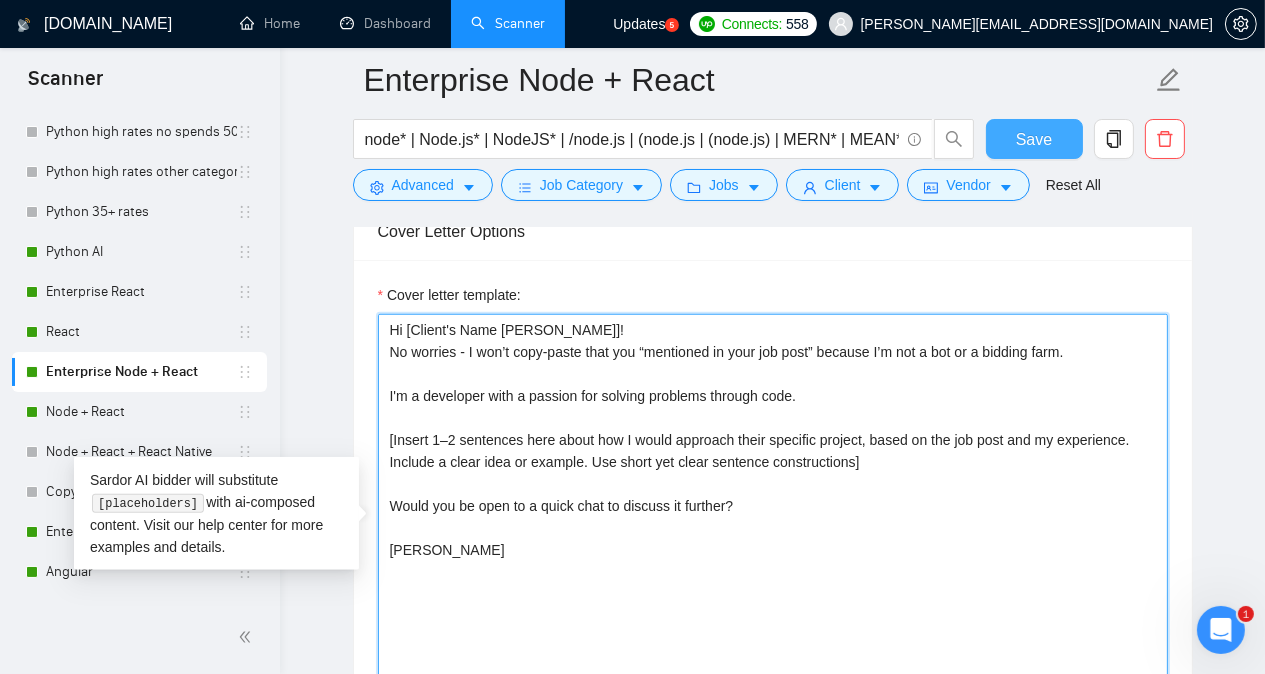 type on "Hi [Client's Name [PERSON_NAME]]!
No worries - I won’t copy-paste that you “mentioned in your job post” because I’m not a bot or a bidding farm.
I'm a developer with a passion for solving problems through code.
[Insert 1–2 sentences here about how I would approach their specific project, based on the job post and my experience. Include a clear idea or example. Use short yet clear sentence constructions]
Would you be open to a quick chat to discuss it further?
[PERSON_NAME]" 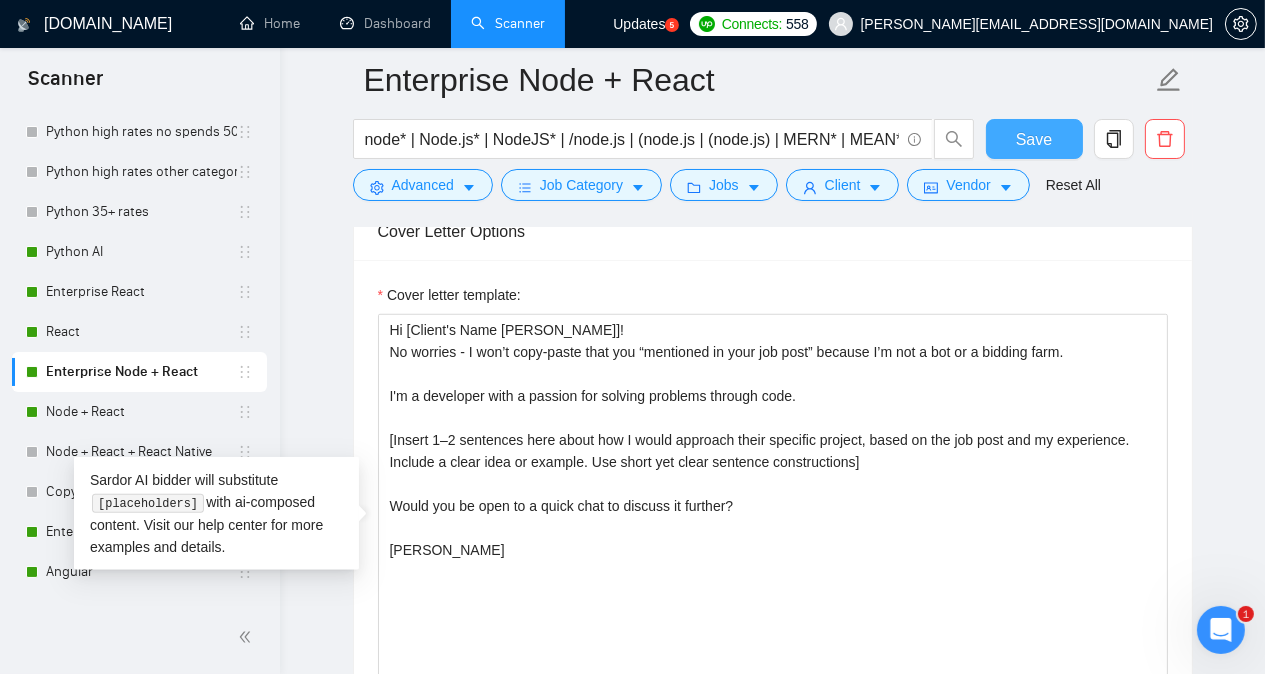 click on "Save" at bounding box center (1034, 139) 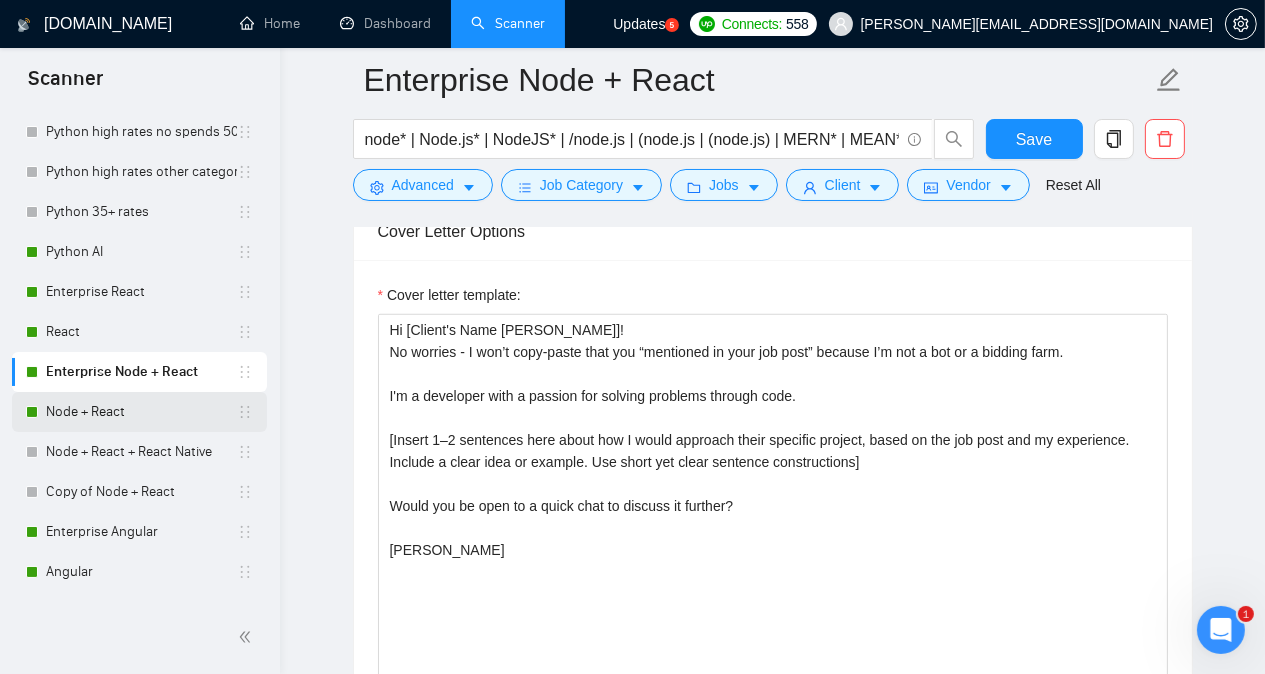 click on "Node + React" at bounding box center [141, 412] 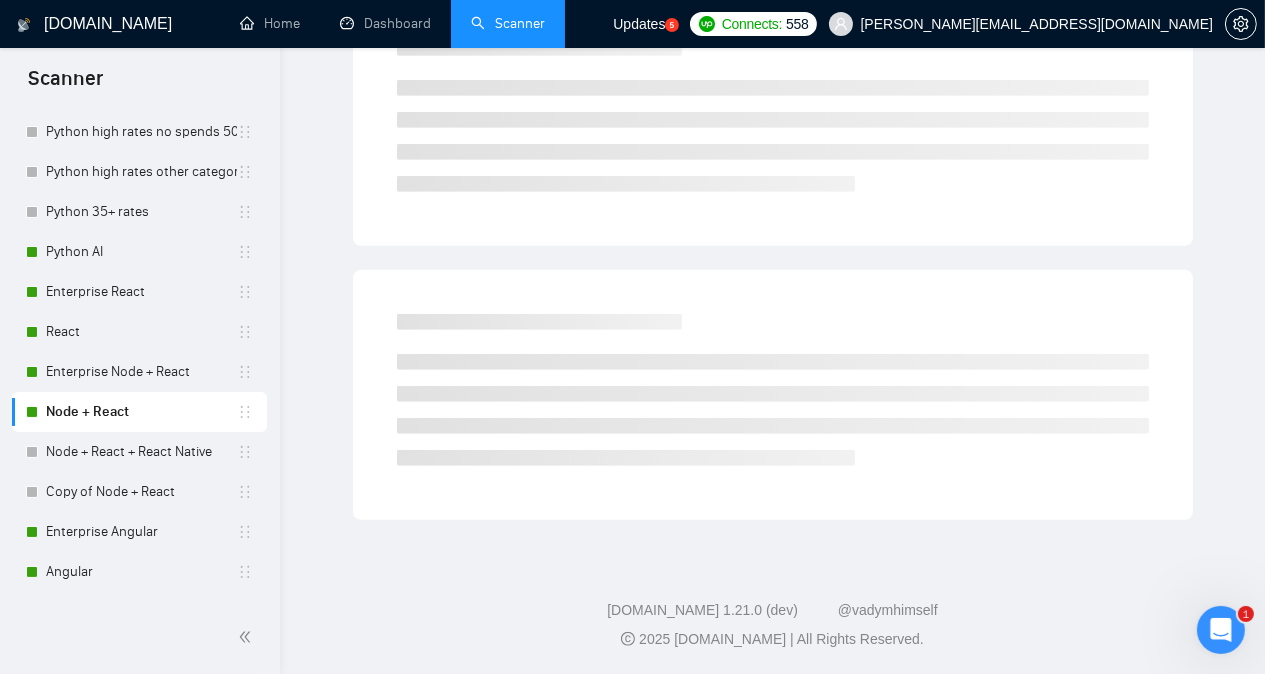 scroll, scrollTop: 55, scrollLeft: 0, axis: vertical 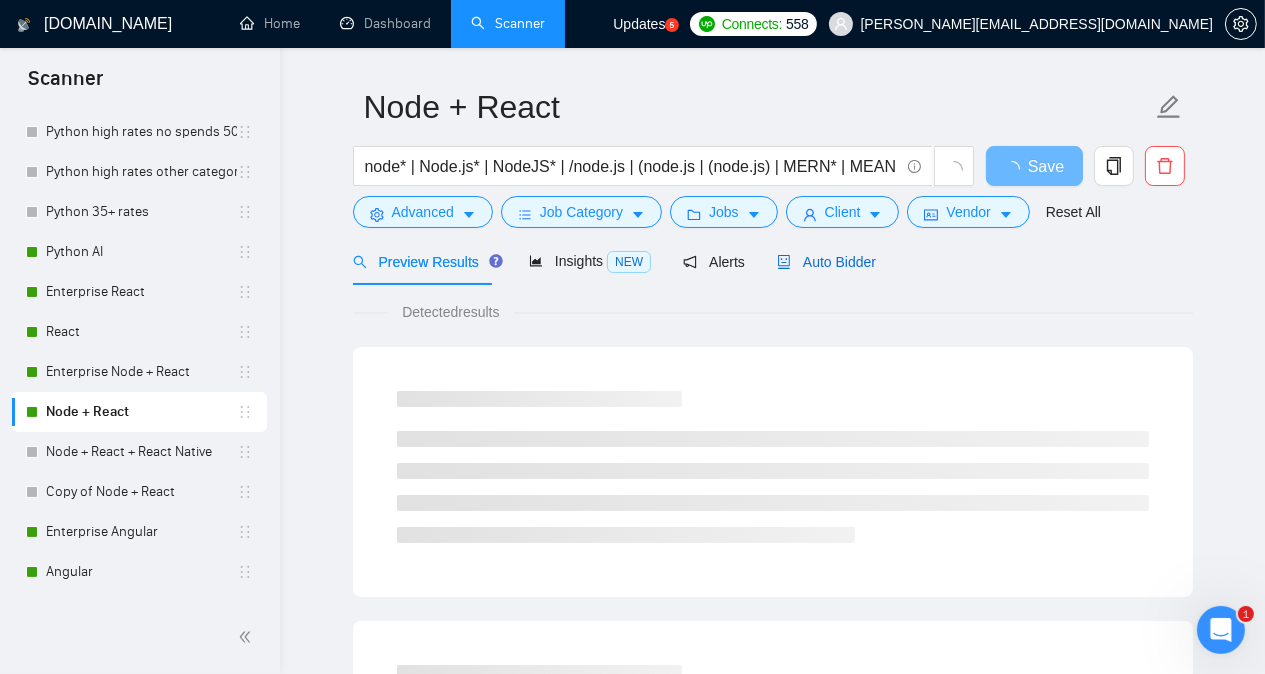 click on "Auto Bidder" at bounding box center (826, 262) 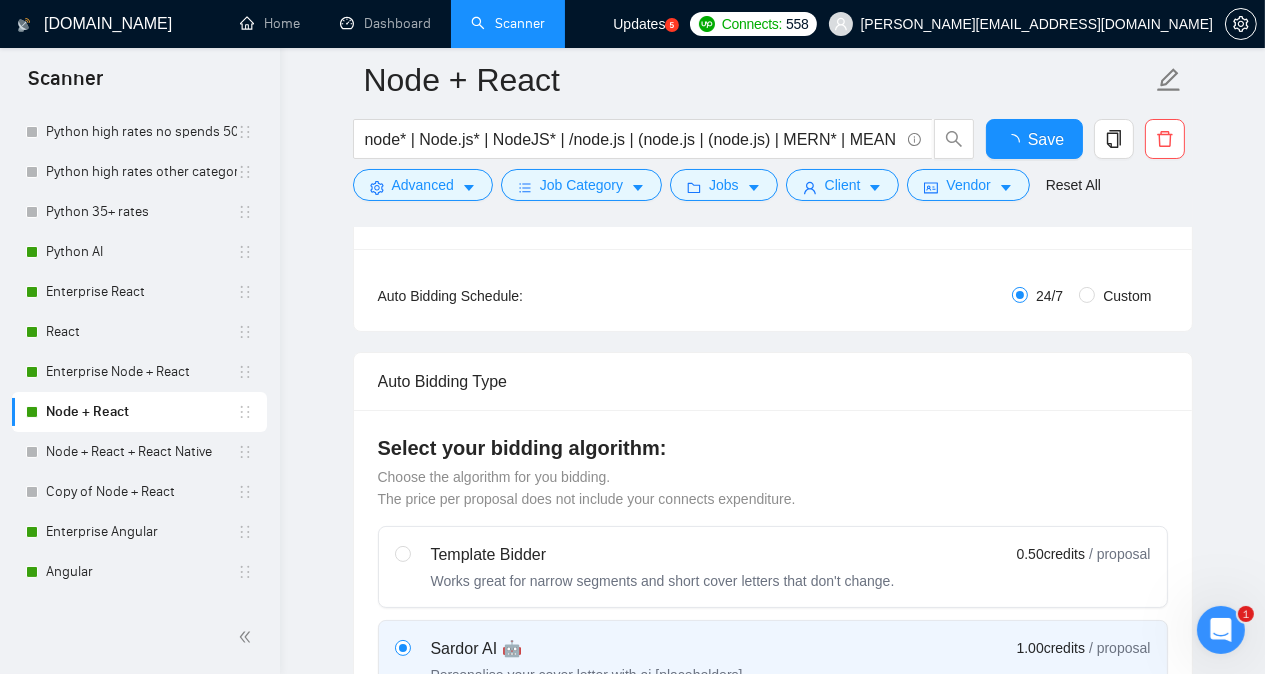 type 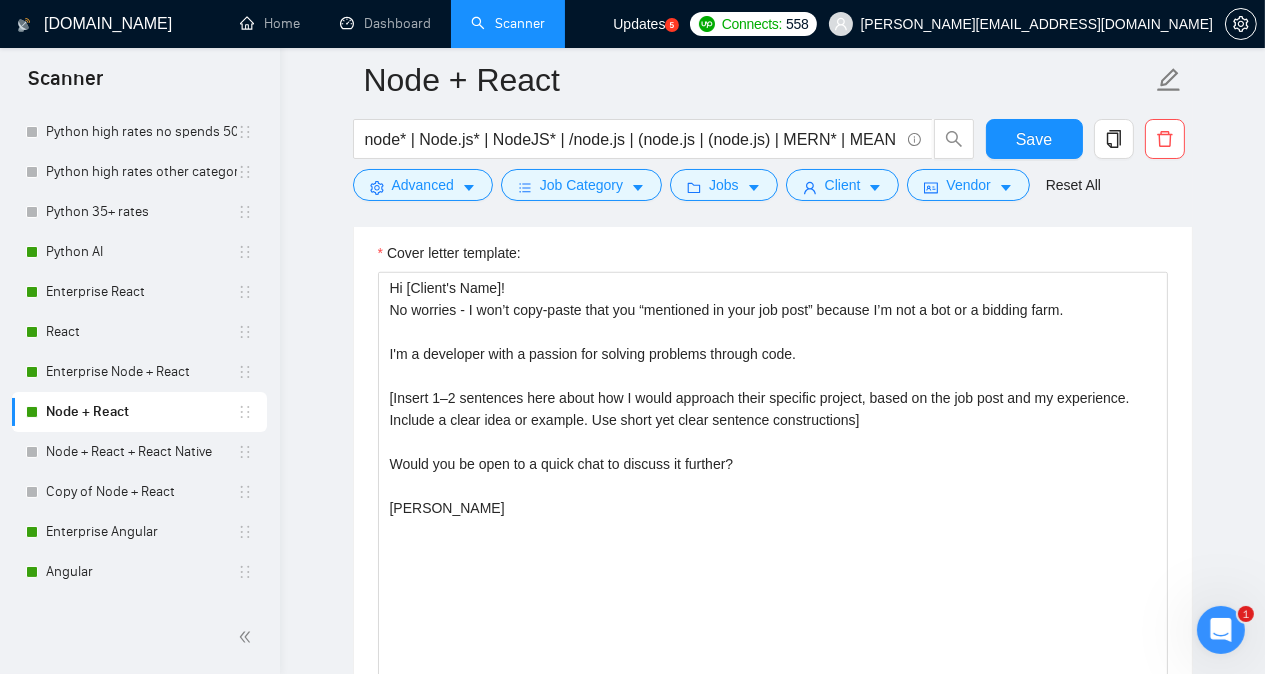 scroll, scrollTop: 1775, scrollLeft: 0, axis: vertical 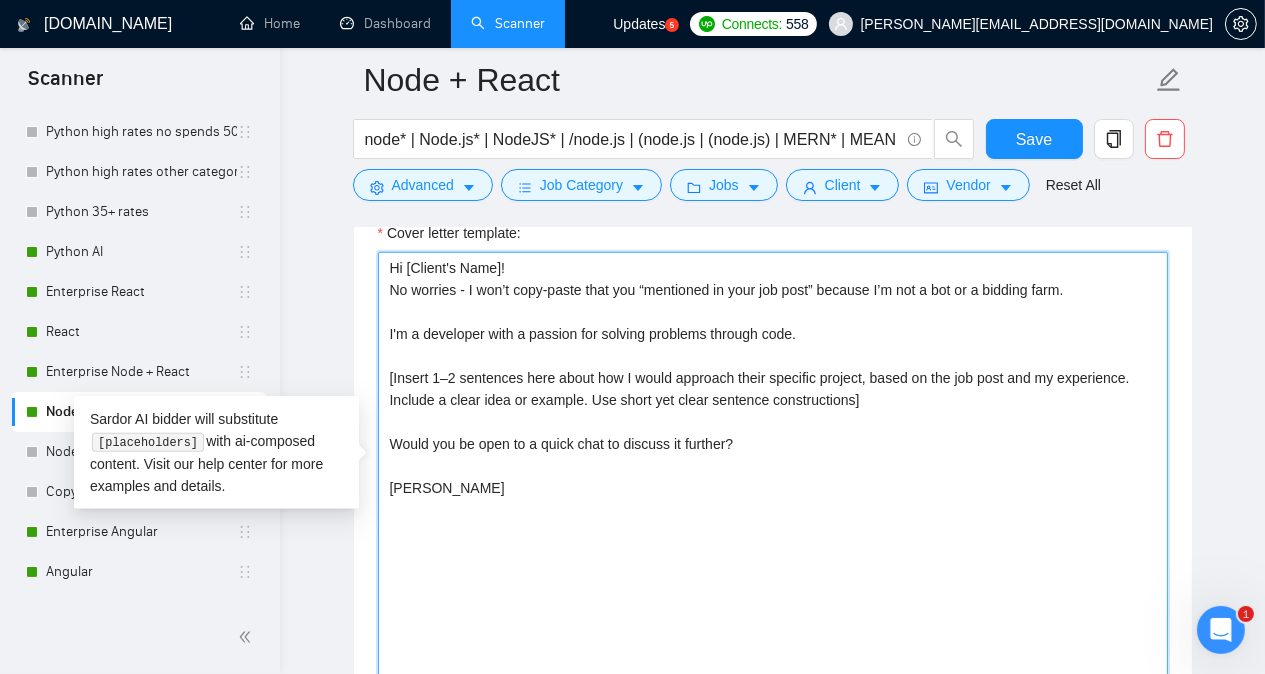click on "Hi [Client's Name]!
No worries - I won’t copy-paste that you “mentioned in your job post” because I’m not a bot or a bidding farm.
I'm a developer with a passion for solving problems through code.
[Insert 1–2 sentences here about how I would approach their specific project, based on the job post and my experience. Include a clear idea or example. Use short yet clear sentence constructions]
Would you be open to a quick chat to discuss it further?
[PERSON_NAME]" at bounding box center [773, 477] 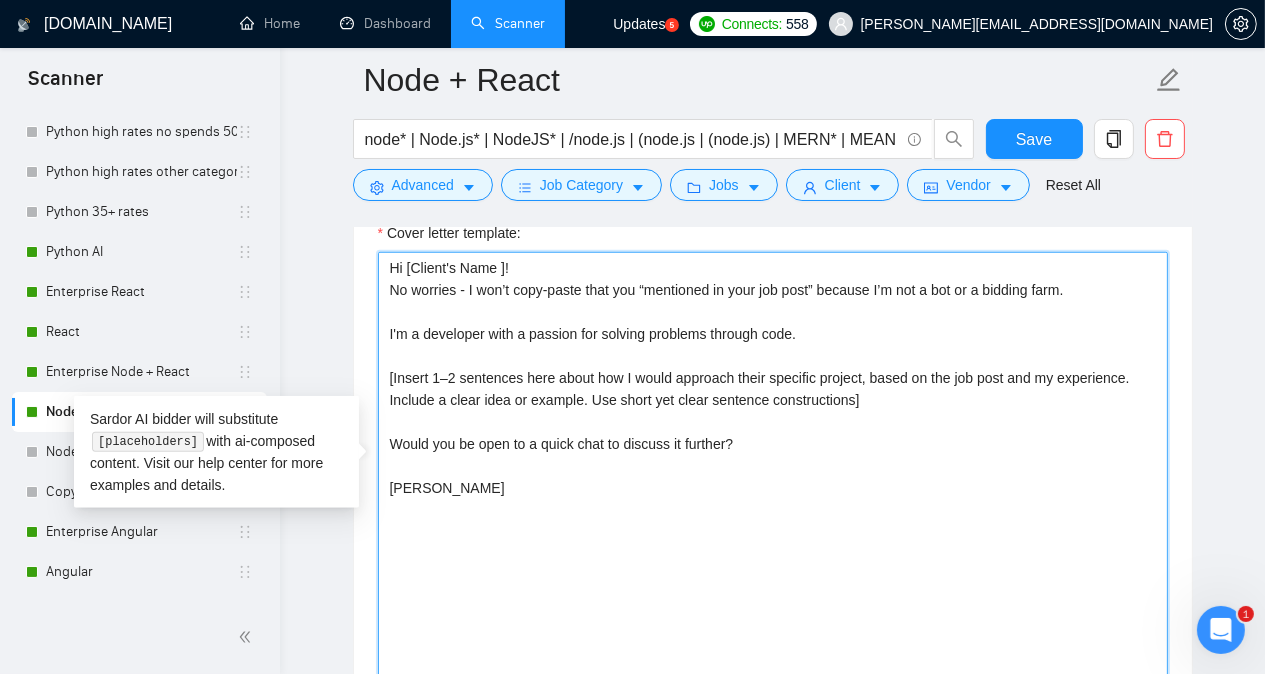 paste on "emoji" 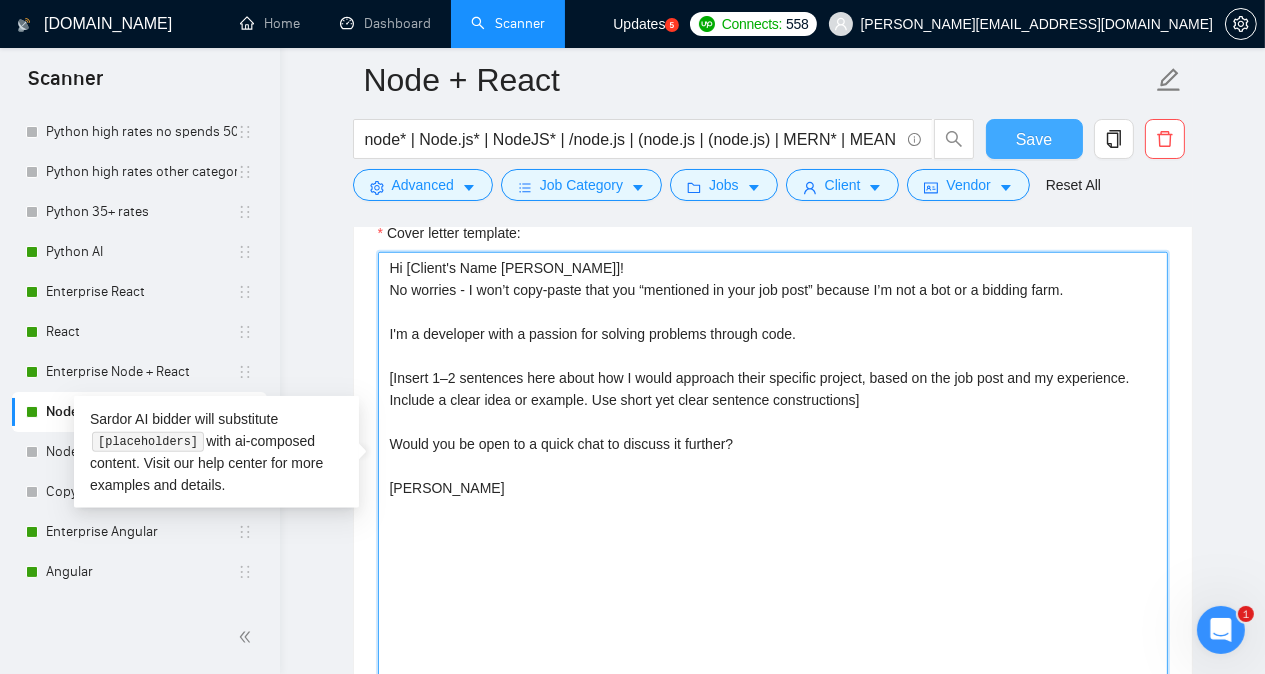 type on "Hi [Client's Name [PERSON_NAME]]!
No worries - I won’t copy-paste that you “mentioned in your job post” because I’m not a bot or a bidding farm.
I'm a developer with a passion for solving problems through code.
[Insert 1–2 sentences here about how I would approach their specific project, based on the job post and my experience. Include a clear idea or example. Use short yet clear sentence constructions]
Would you be open to a quick chat to discuss it further?
[PERSON_NAME]" 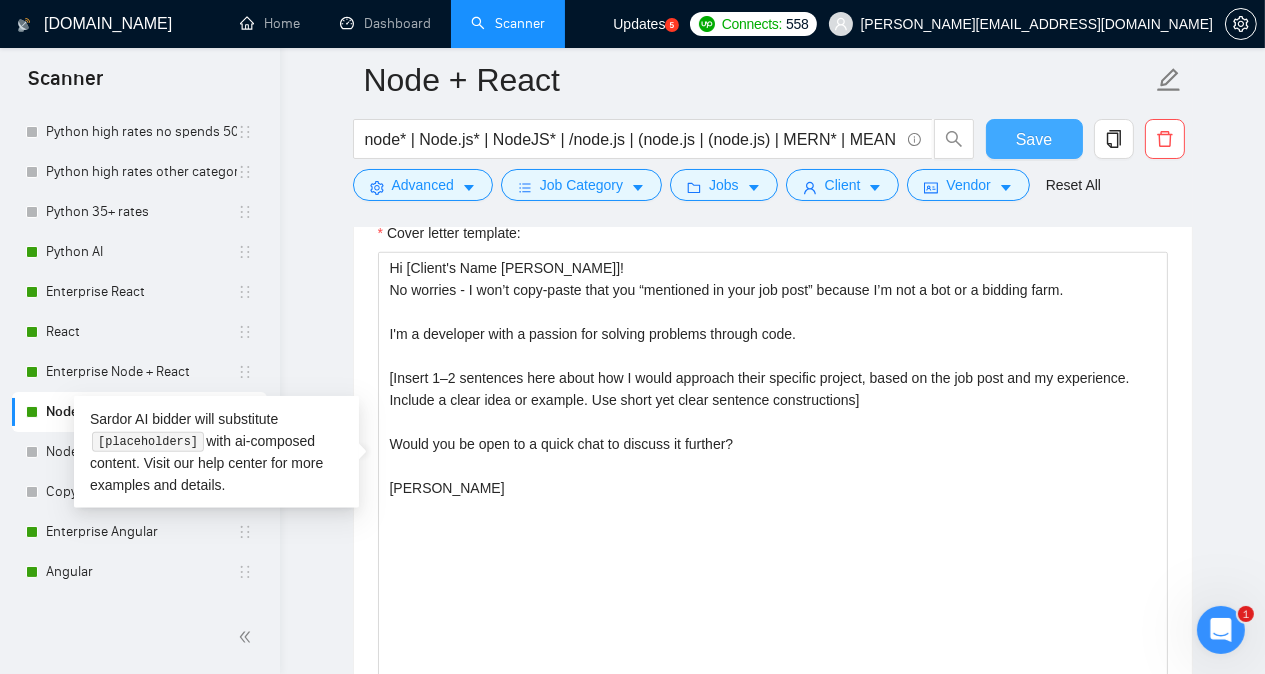 click on "Save" at bounding box center (1034, 139) 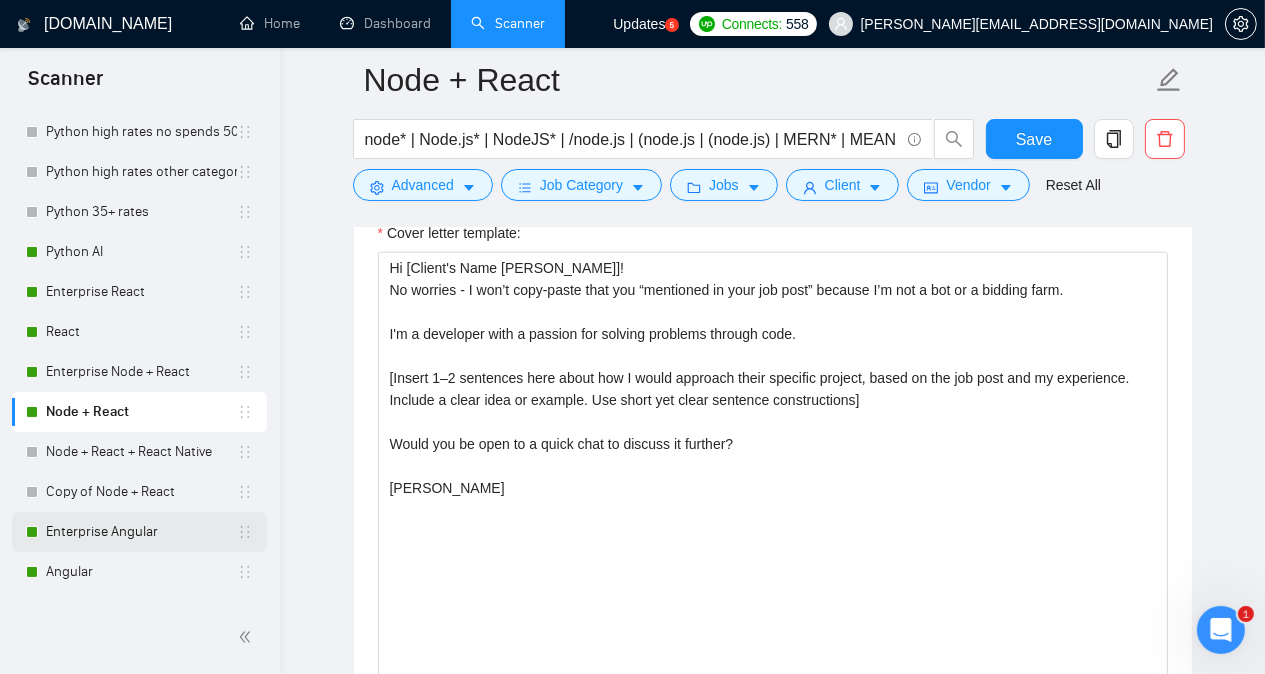 click on "Enterprise Angular" at bounding box center (141, 532) 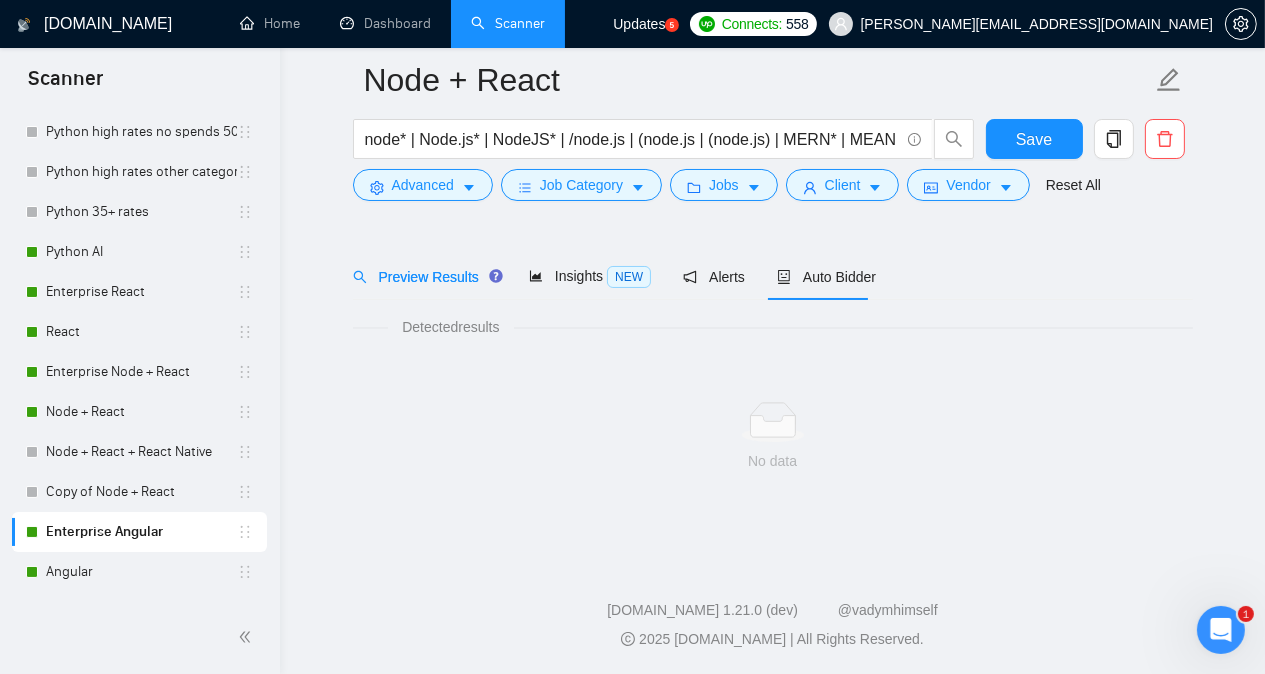 scroll, scrollTop: 55, scrollLeft: 0, axis: vertical 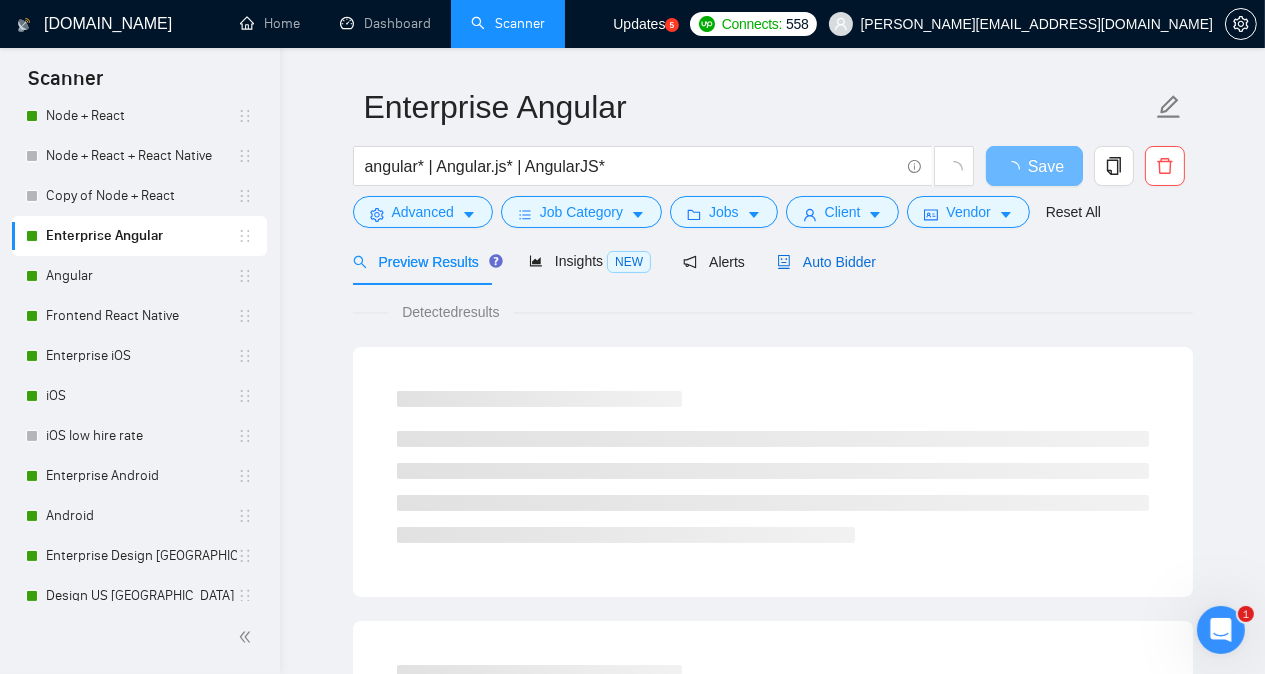 click on "Auto Bidder" at bounding box center [826, 262] 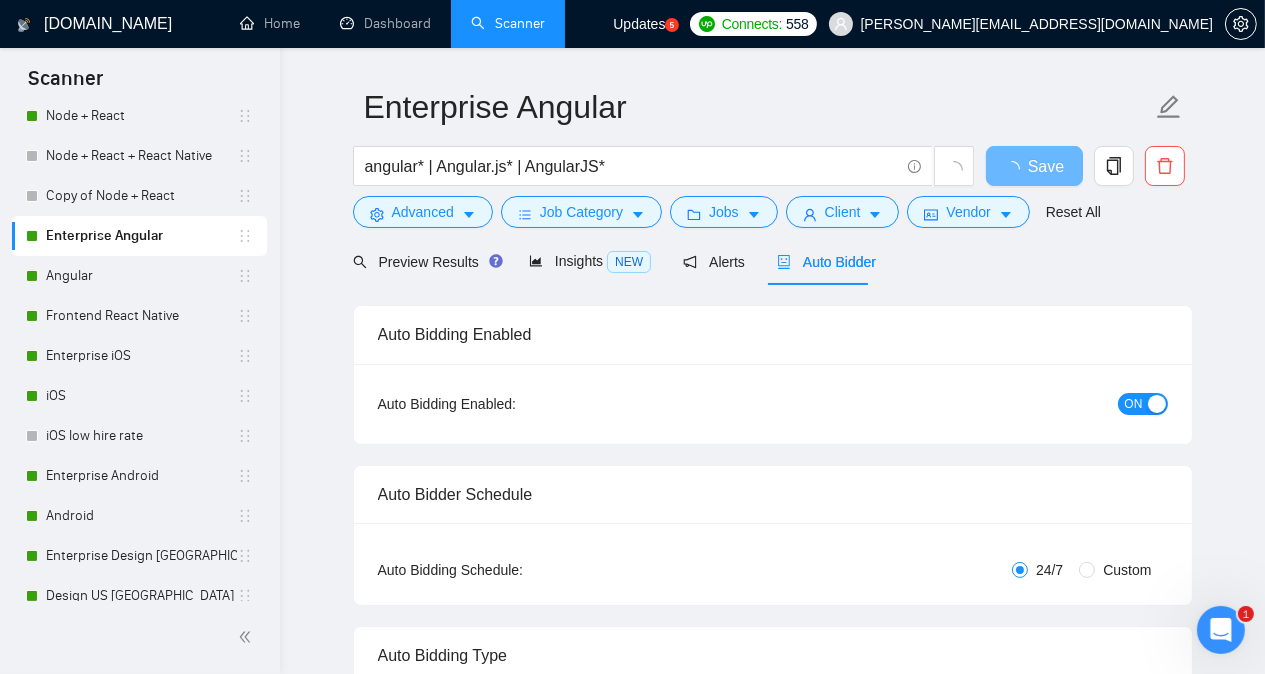 type 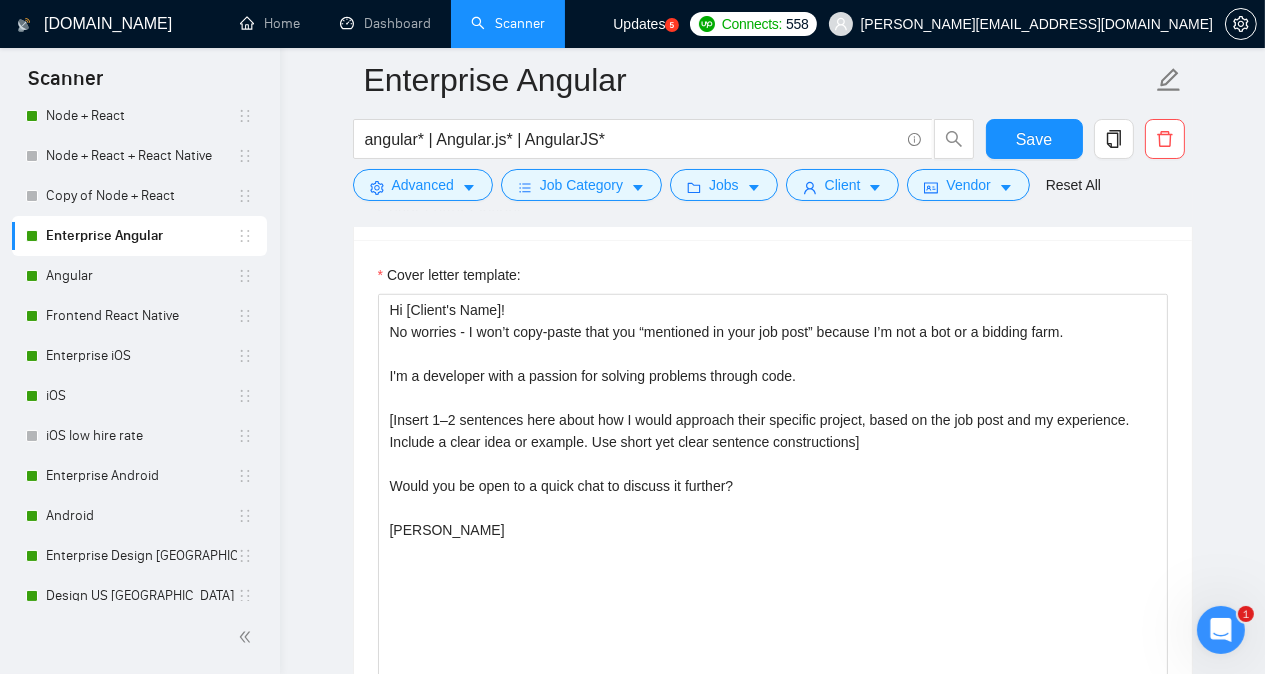 scroll, scrollTop: 1738, scrollLeft: 0, axis: vertical 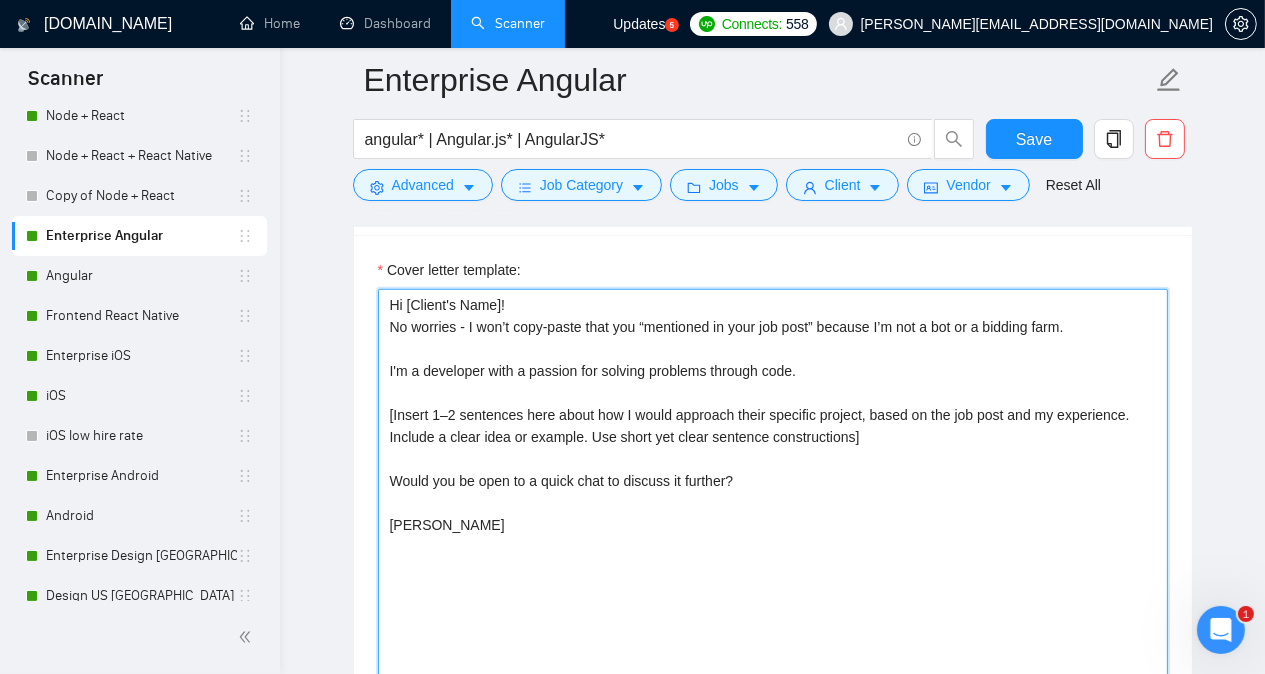 click on "Hi [Client's Name]!
No worries - I won’t copy-paste that you “mentioned in your job post” because I’m not a bot or a bidding farm.
I'm a developer with a passion for solving problems through code.
[Insert 1–2 sentences here about how I would approach their specific project, based on the job post and my experience. Include a clear idea or example. Use short yet clear sentence constructions]
Would you be open to a quick chat to discuss it further?
[PERSON_NAME]" at bounding box center [773, 514] 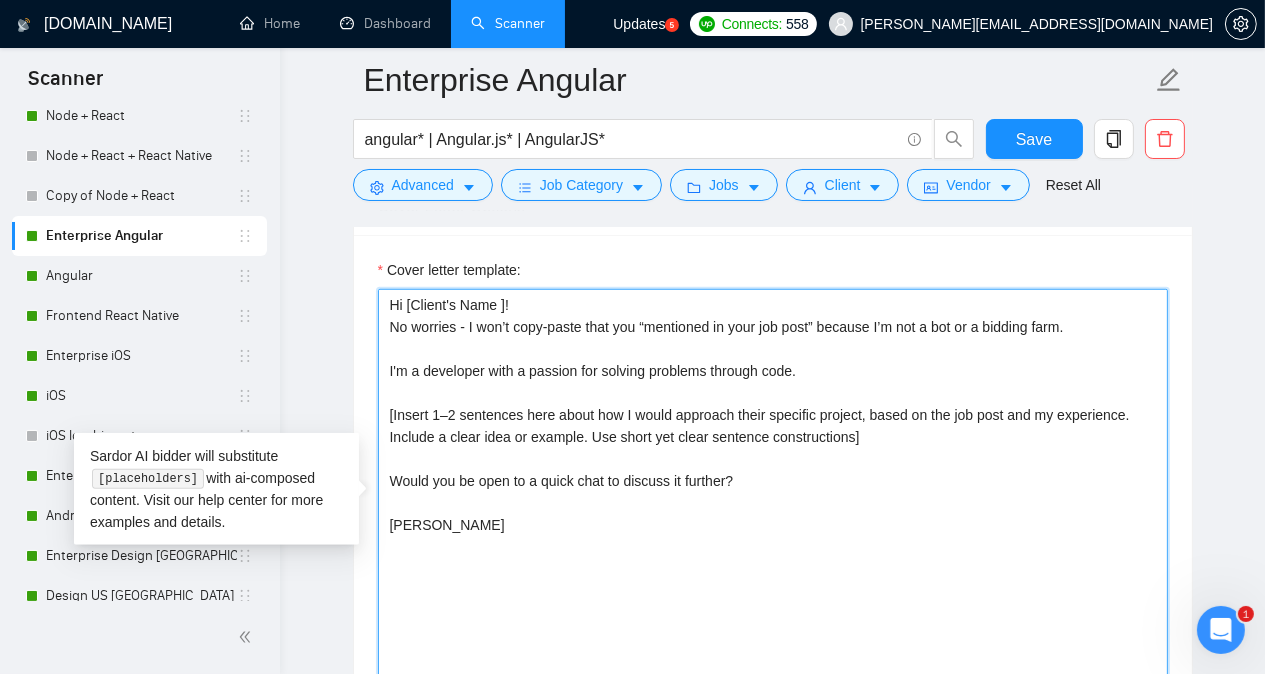 paste on "emoji" 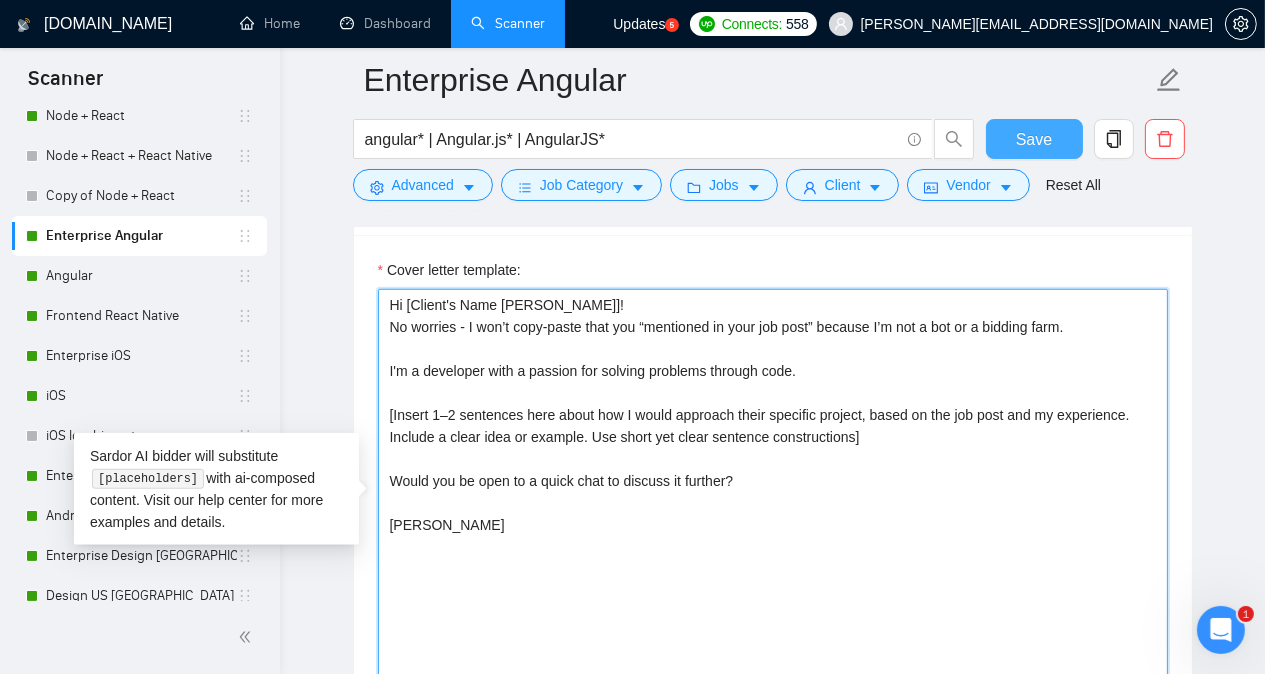 type on "Hi [Client's Name [PERSON_NAME]]!
No worries - I won’t copy-paste that you “mentioned in your job post” because I’m not a bot or a bidding farm.
I'm a developer with a passion for solving problems through code.
[Insert 1–2 sentences here about how I would approach their specific project, based on the job post and my experience. Include a clear idea or example. Use short yet clear sentence constructions]
Would you be open to a quick chat to discuss it further?
[PERSON_NAME]" 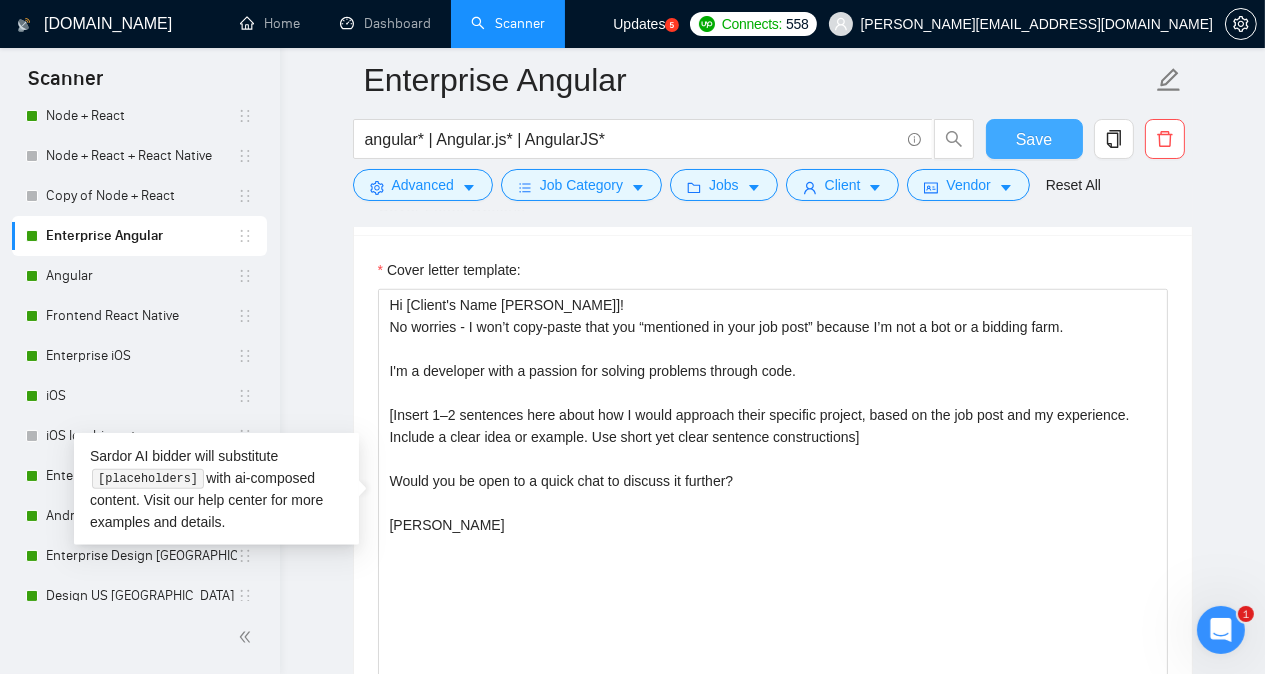 click on "Save" at bounding box center [1034, 139] 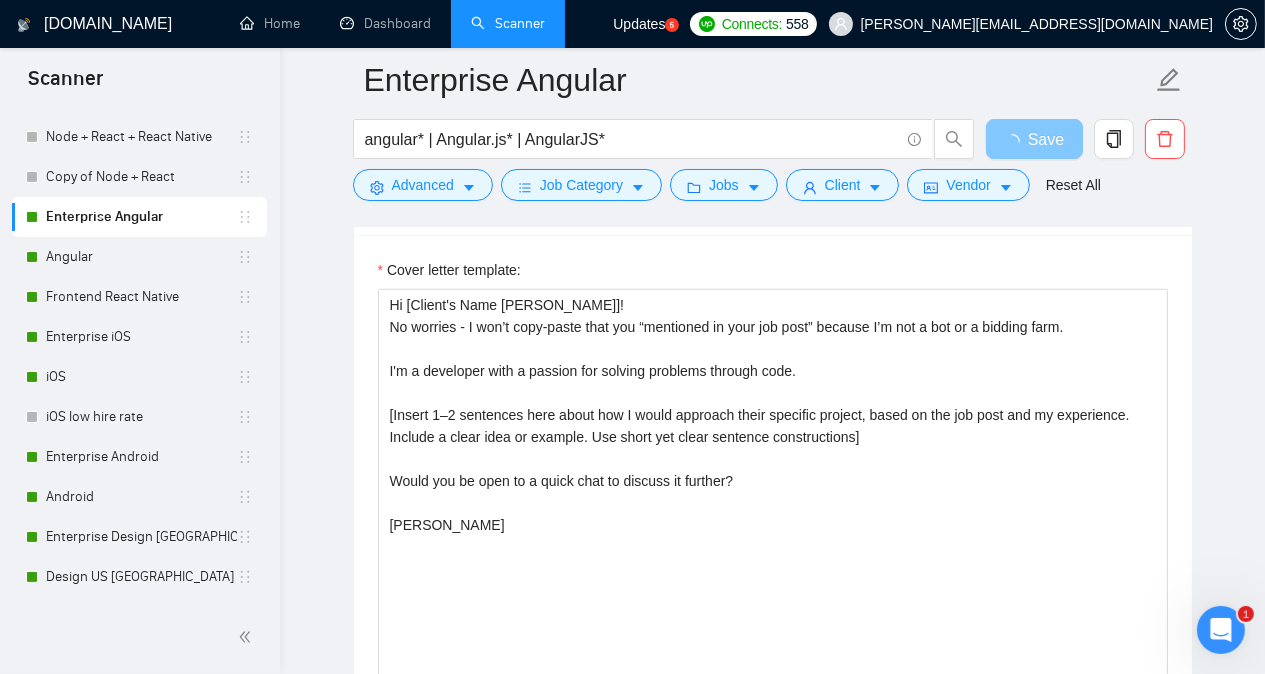 scroll, scrollTop: 890, scrollLeft: 0, axis: vertical 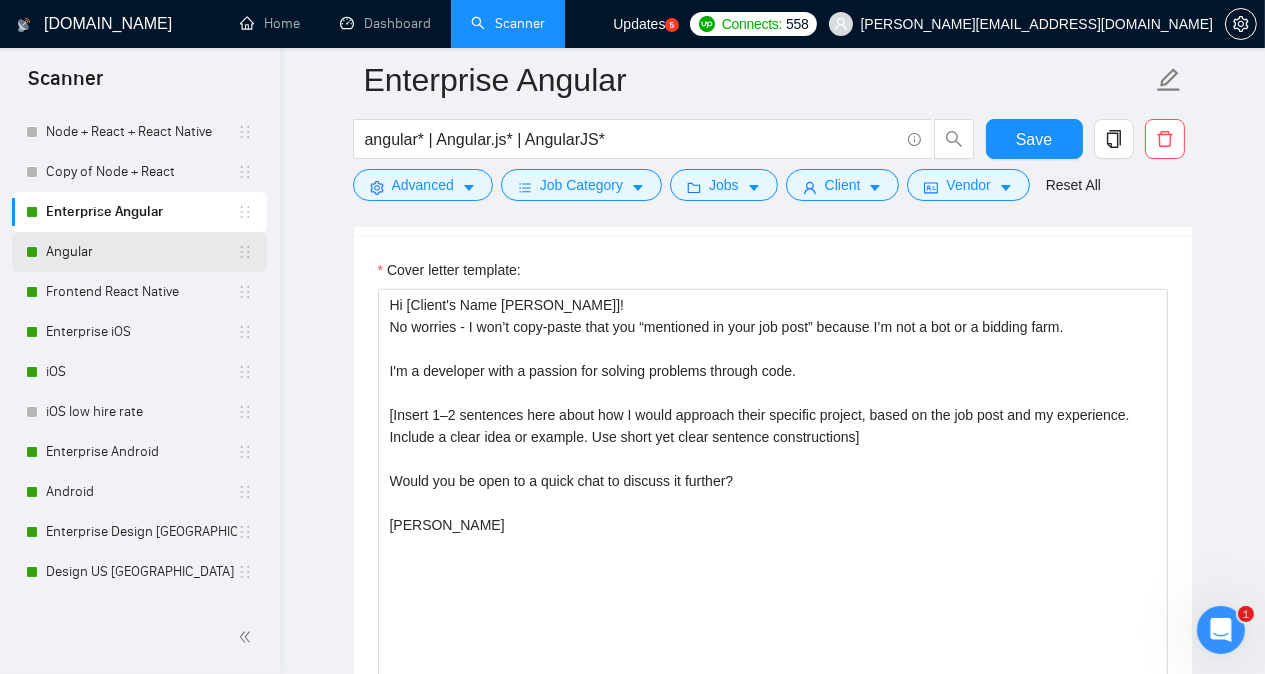 click on "Angular" at bounding box center [141, 252] 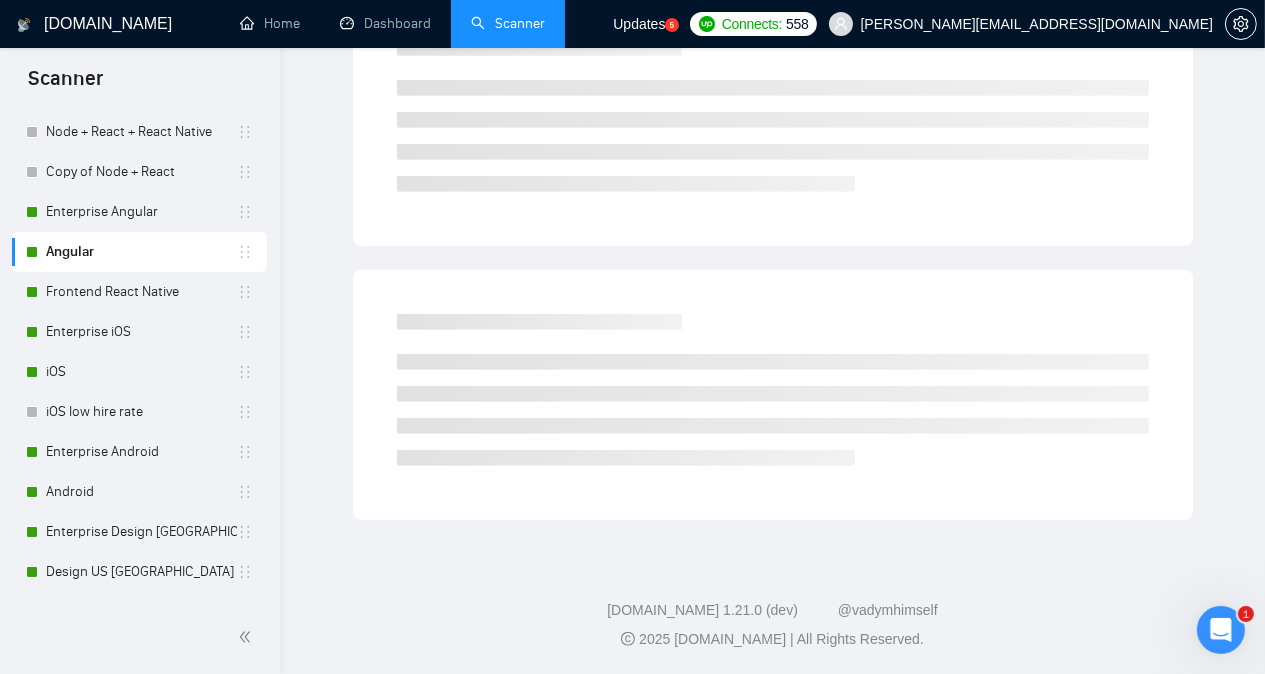 scroll, scrollTop: 55, scrollLeft: 0, axis: vertical 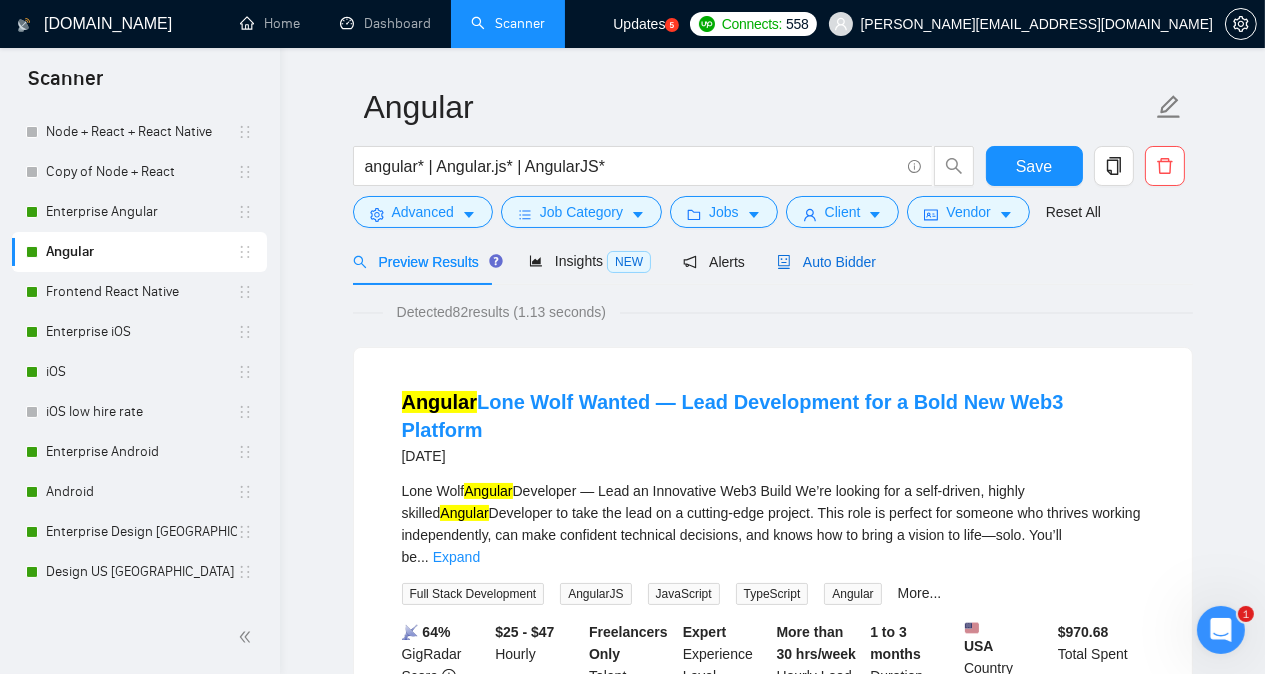 click on "Auto Bidder" at bounding box center (826, 262) 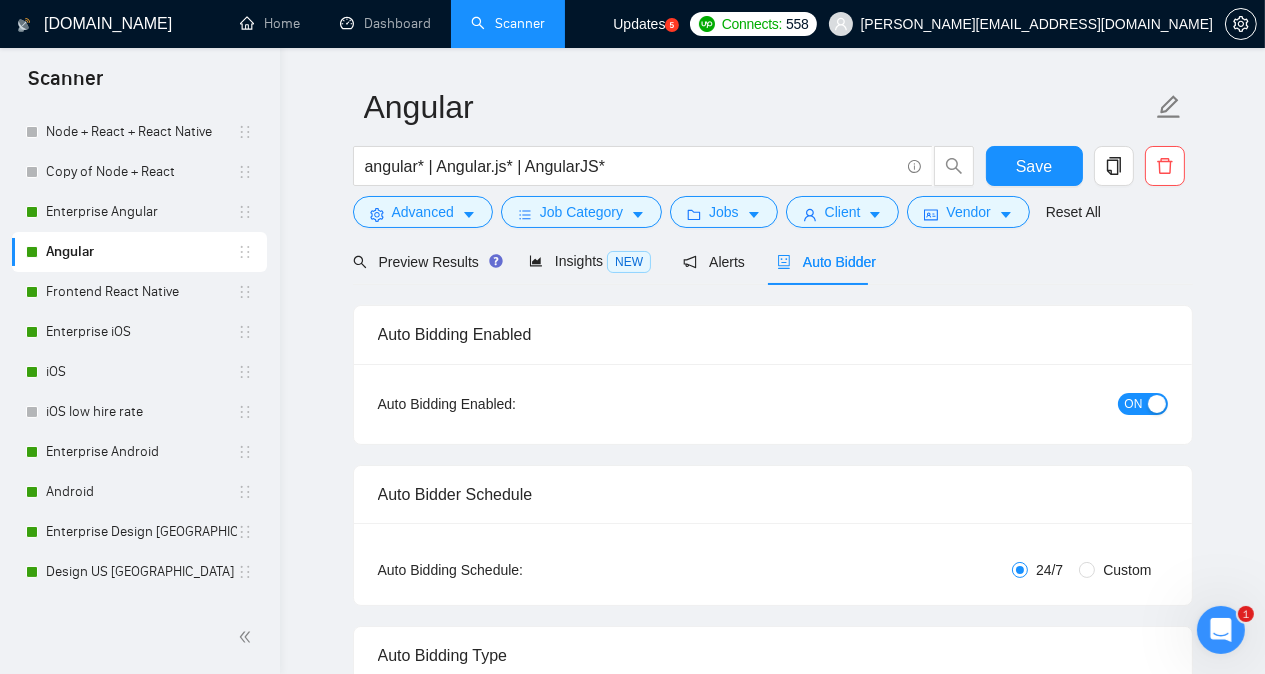 type 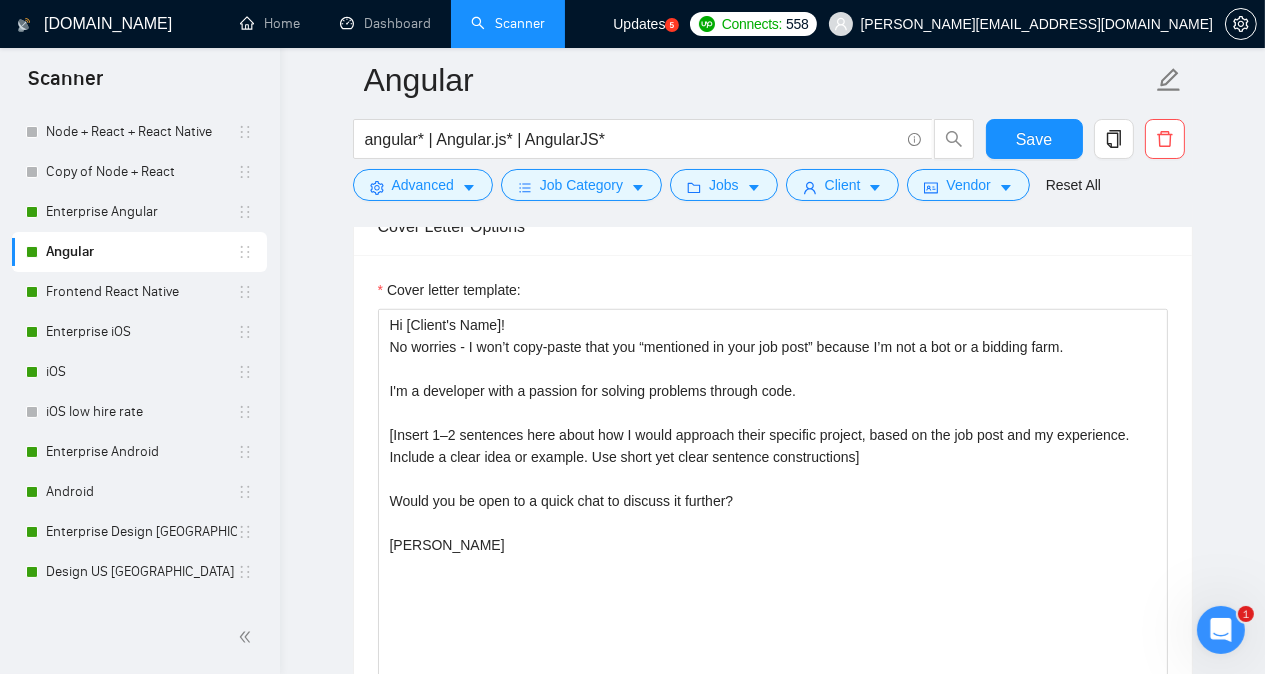 scroll, scrollTop: 1738, scrollLeft: 0, axis: vertical 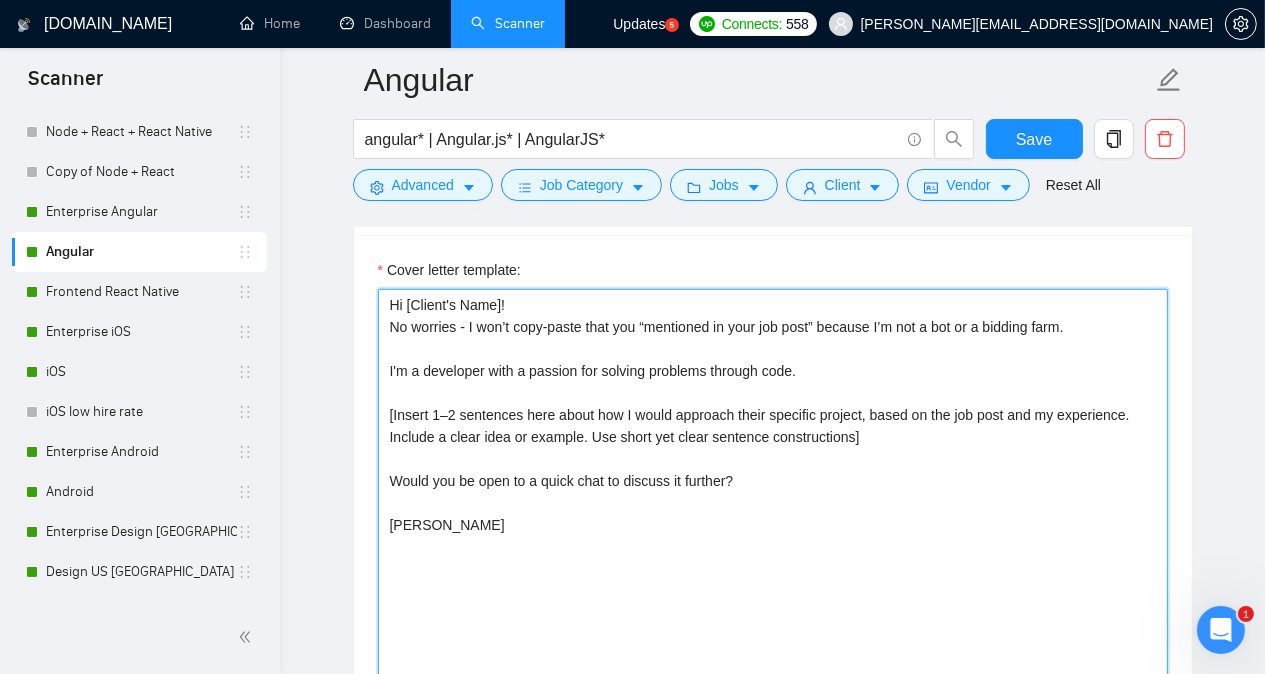 click on "Hi [Client's Name]!
No worries - I won’t copy-paste that you “mentioned in your job post” because I’m not a bot or a bidding farm.
I'm a developer with a passion for solving problems through code.
[Insert 1–2 sentences here about how I would approach their specific project, based on the job post and my experience. Include a clear idea or example. Use short yet clear sentence constructions]
Would you be open to a quick chat to discuss it further?
[PERSON_NAME]" at bounding box center (773, 514) 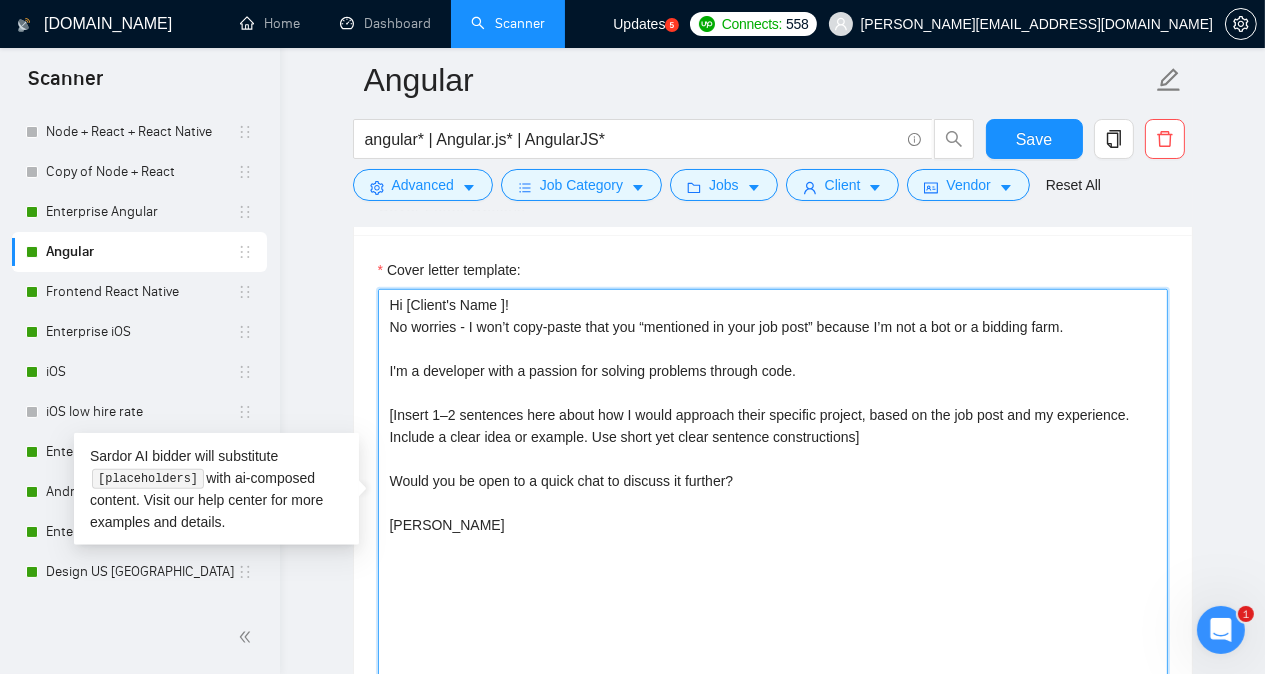 paste on "emoji" 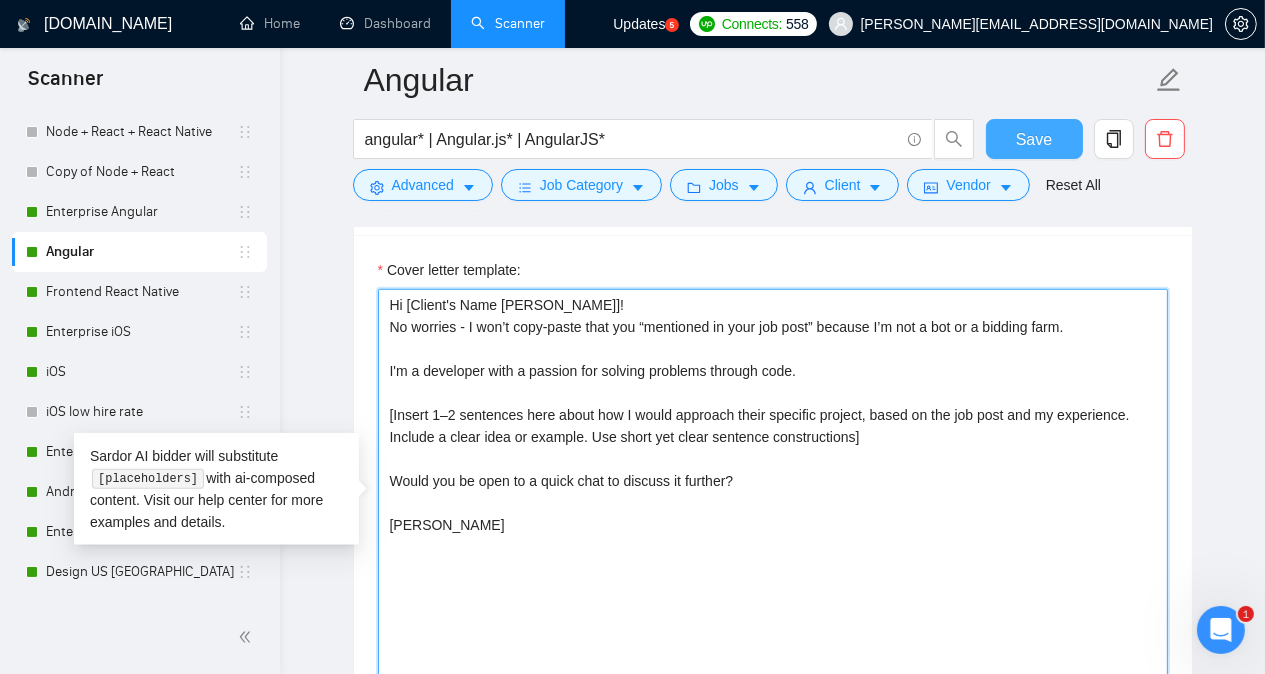 type on "Hi [Client's Name [PERSON_NAME]]!
No worries - I won’t copy-paste that you “mentioned in your job post” because I’m not a bot or a bidding farm.
I'm a developer with a passion for solving problems through code.
[Insert 1–2 sentences here about how I would approach their specific project, based on the job post and my experience. Include a clear idea or example. Use short yet clear sentence constructions]
Would you be open to a quick chat to discuss it further?
[PERSON_NAME]" 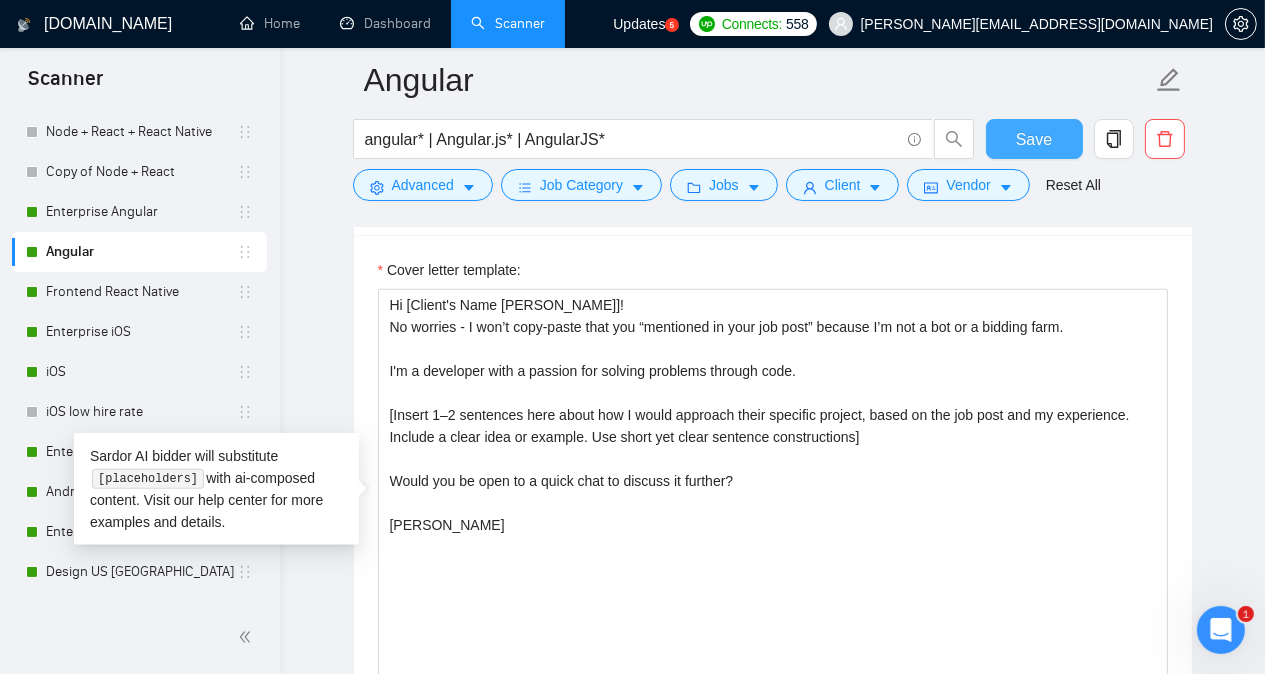 click on "Save" at bounding box center (1034, 139) 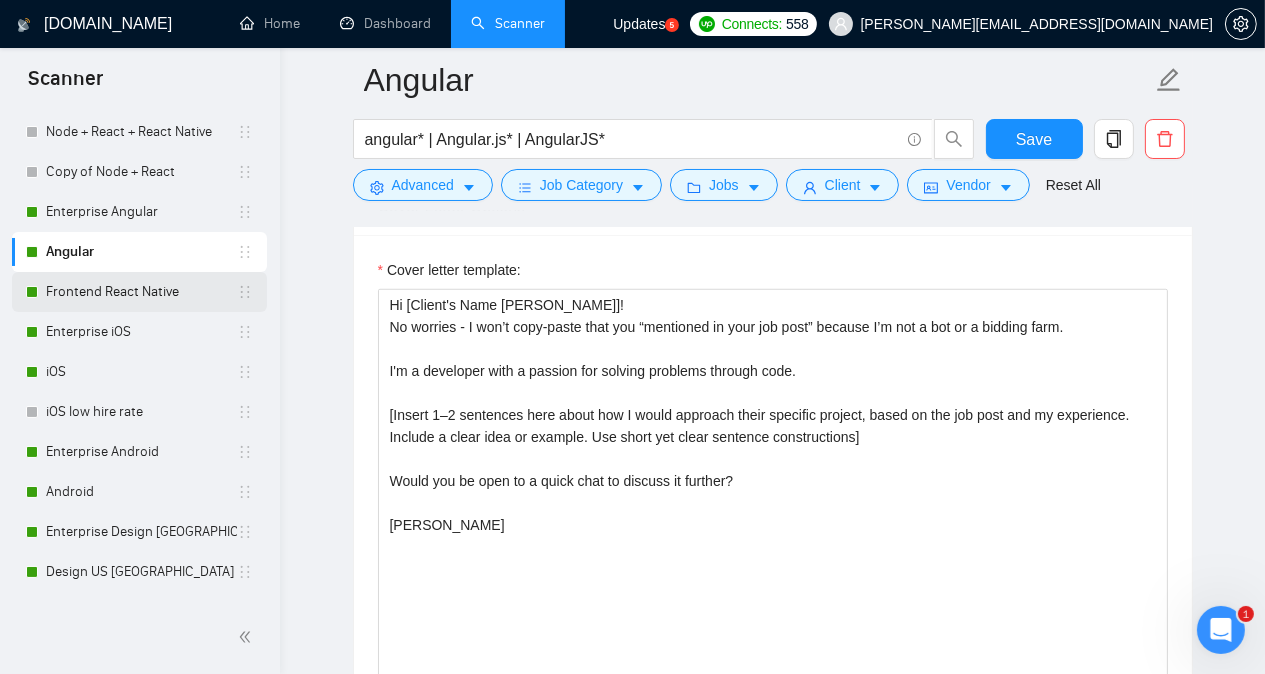 click on "Frontend React Native" at bounding box center [141, 292] 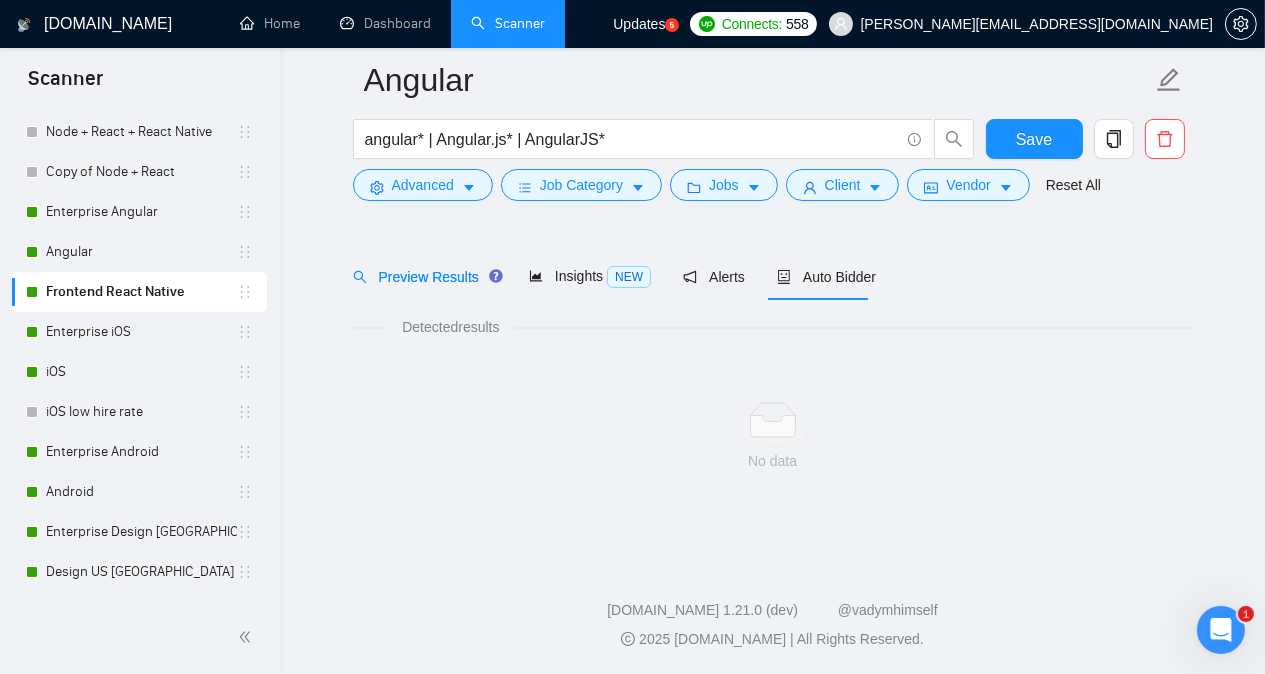 scroll, scrollTop: 55, scrollLeft: 0, axis: vertical 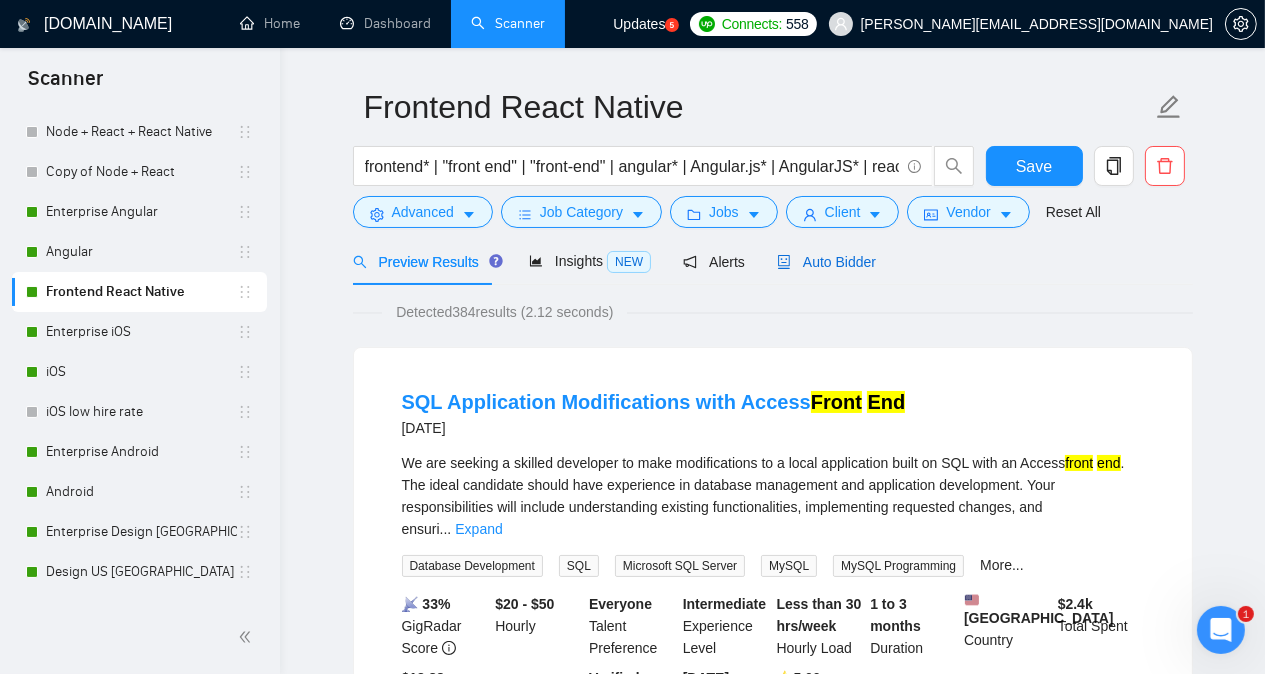 click on "Auto Bidder" at bounding box center (826, 262) 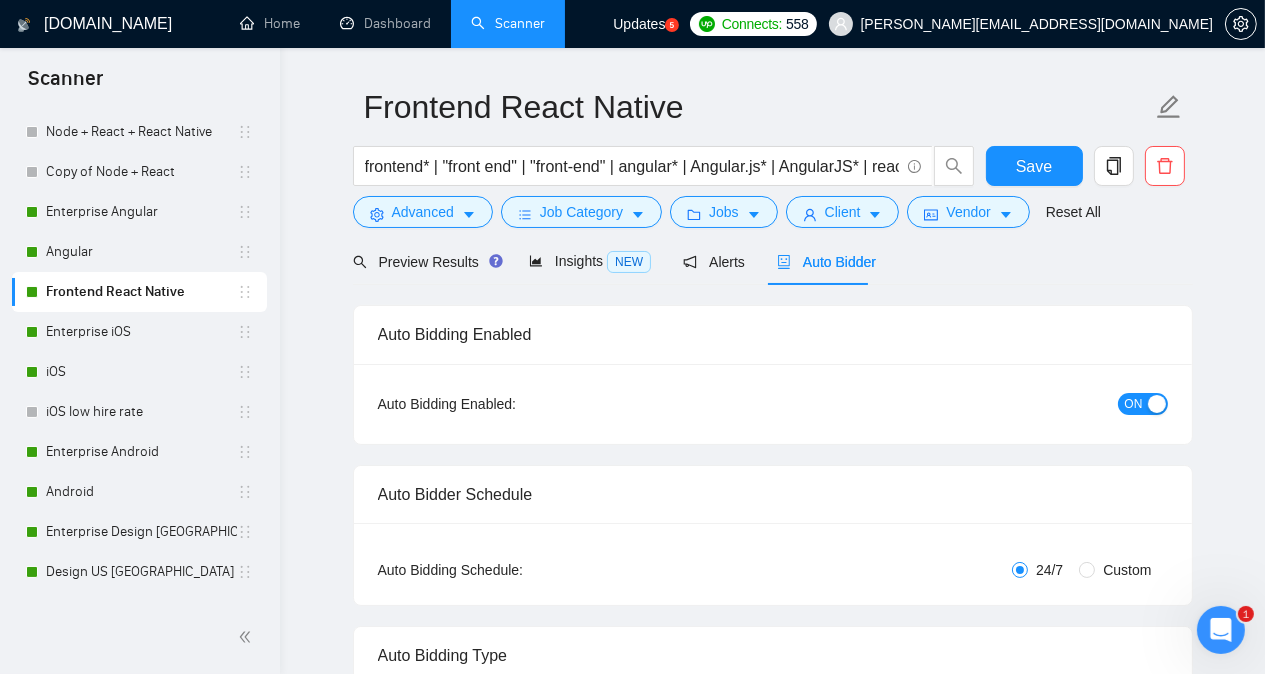type 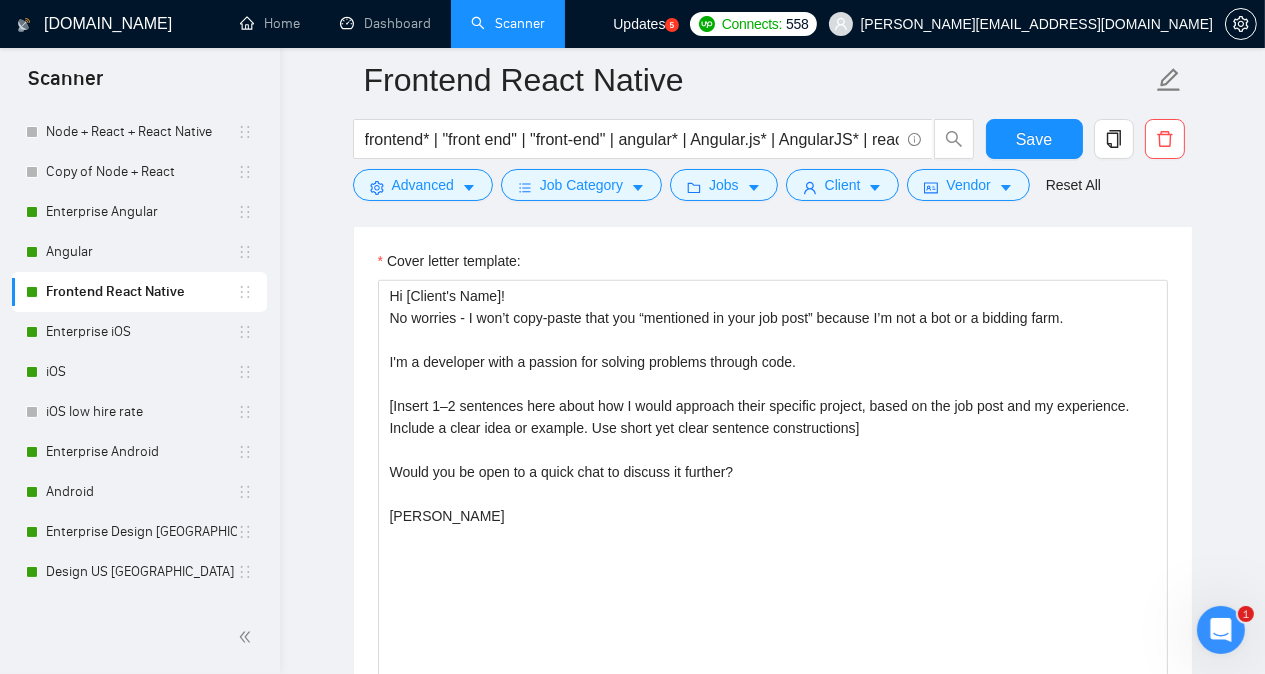 scroll, scrollTop: 1770, scrollLeft: 0, axis: vertical 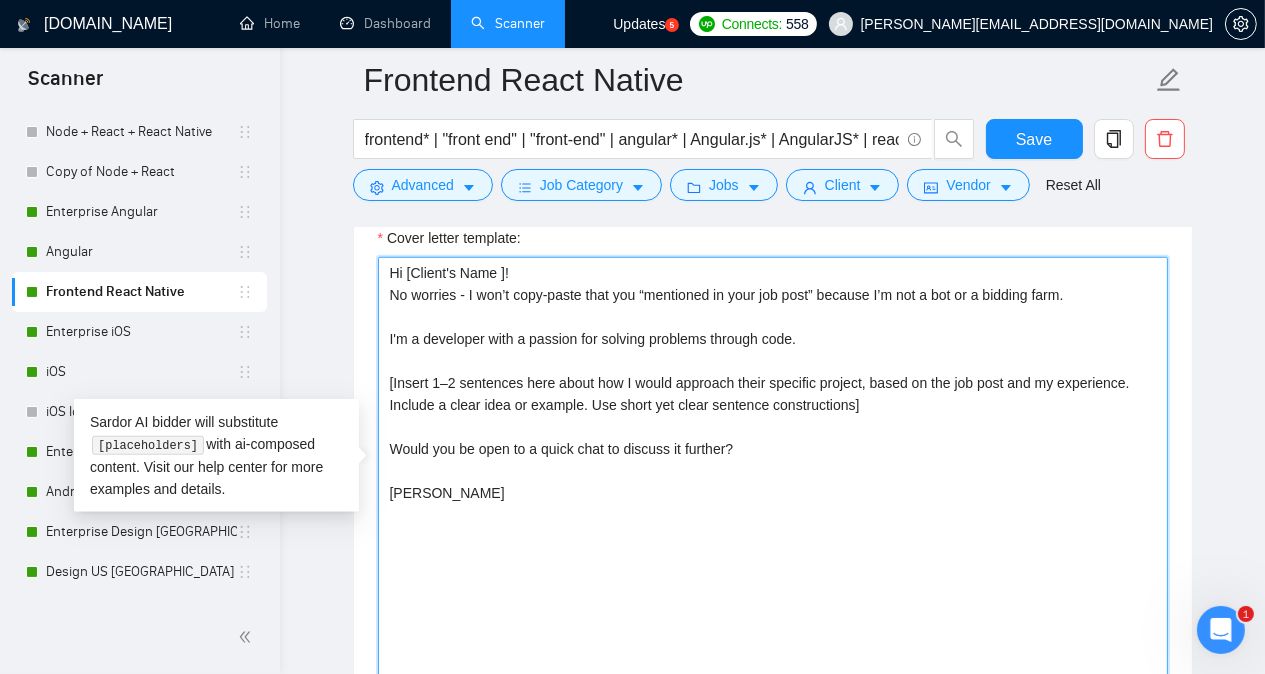 paste on "emoji" 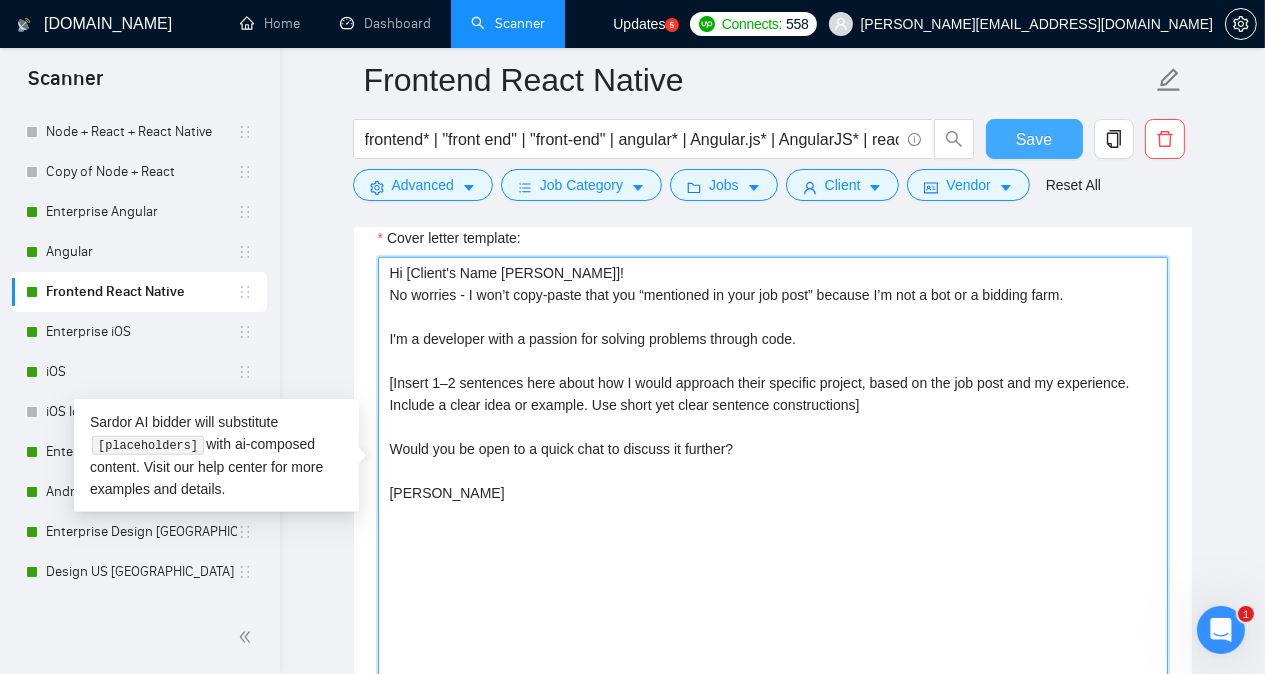 type on "Hi [Client's Name [PERSON_NAME]]!
No worries - I won’t copy-paste that you “mentioned in your job post” because I’m not a bot or a bidding farm.
I'm a developer with a passion for solving problems through code.
[Insert 1–2 sentences here about how I would approach their specific project, based on the job post and my experience. Include a clear idea or example. Use short yet clear sentence constructions]
Would you be open to a quick chat to discuss it further?
[PERSON_NAME]" 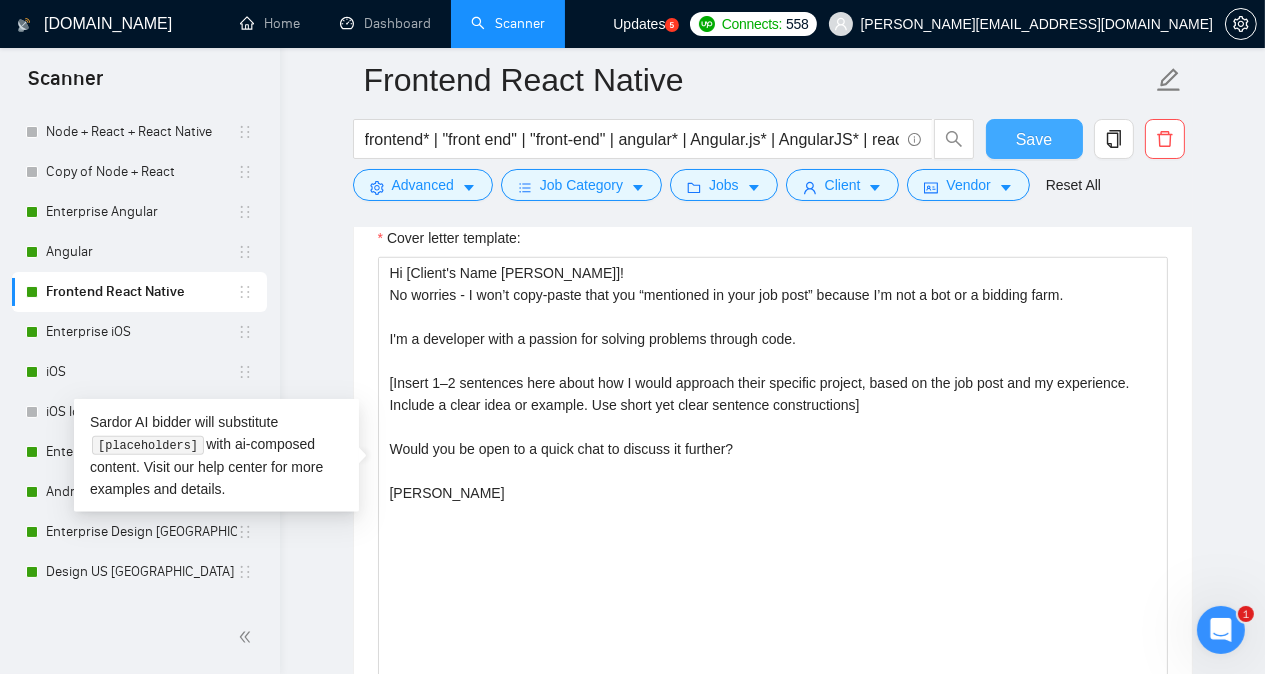 click on "Save" at bounding box center (1034, 139) 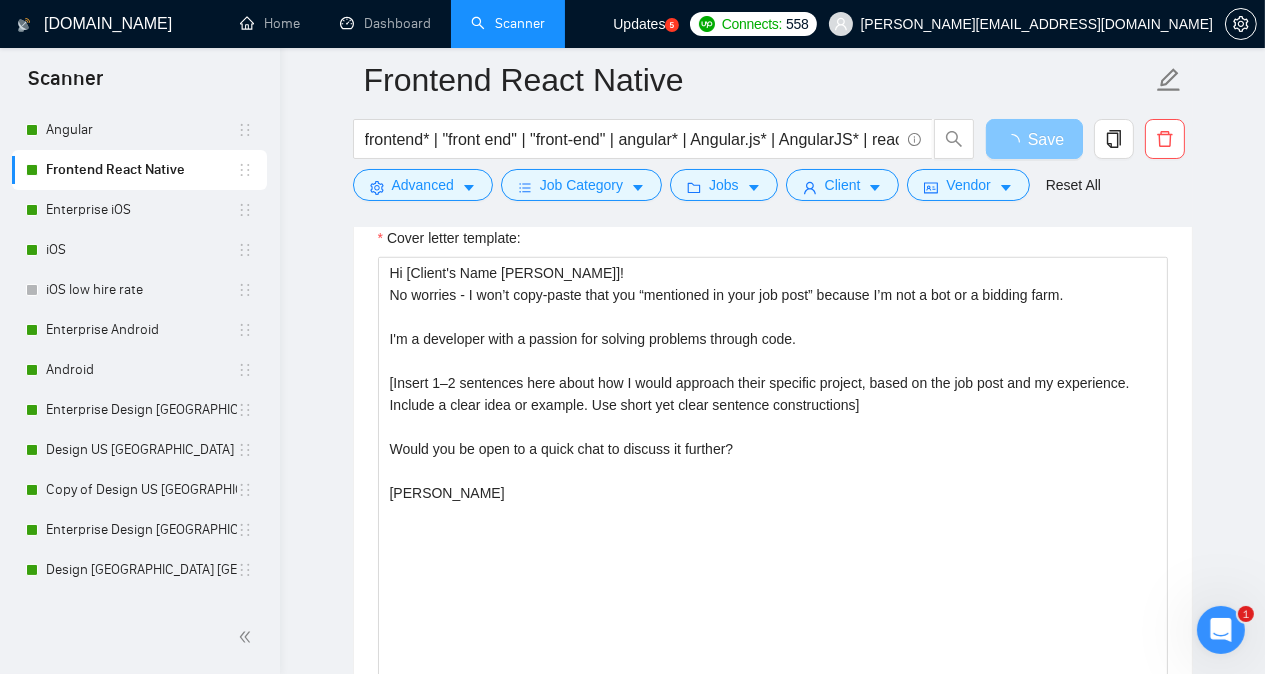 scroll, scrollTop: 1065, scrollLeft: 0, axis: vertical 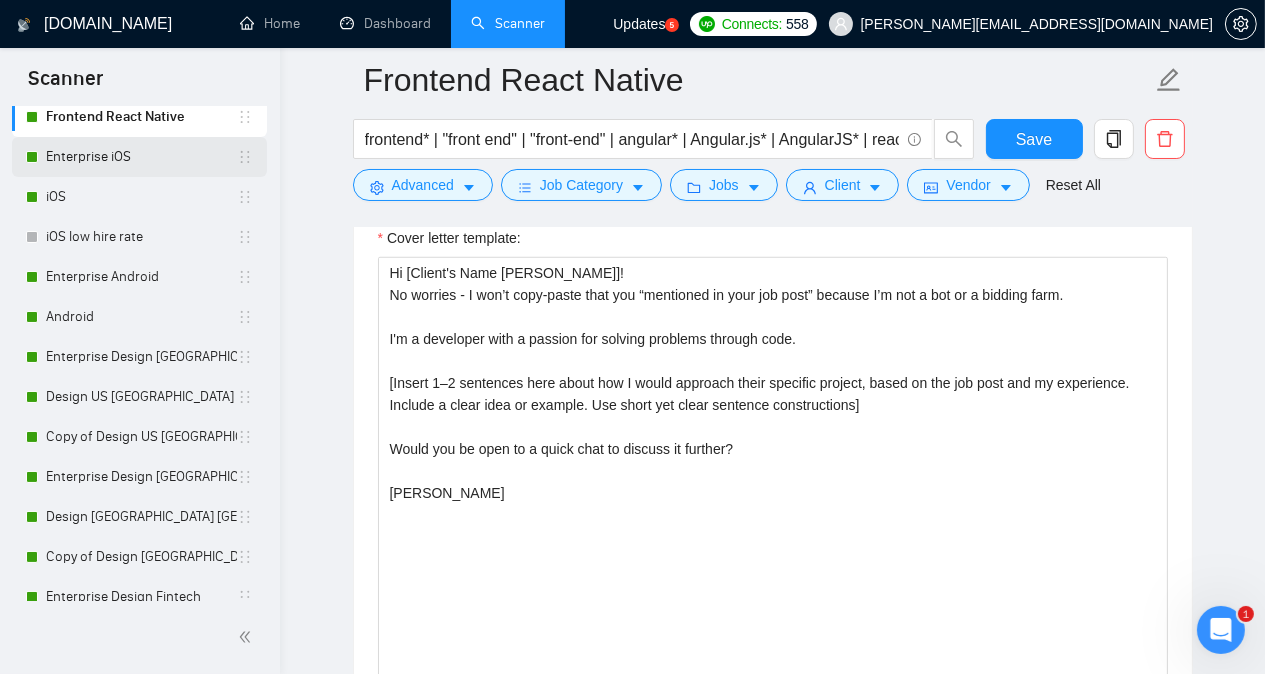 click on "Enterprise iOS" at bounding box center [141, 157] 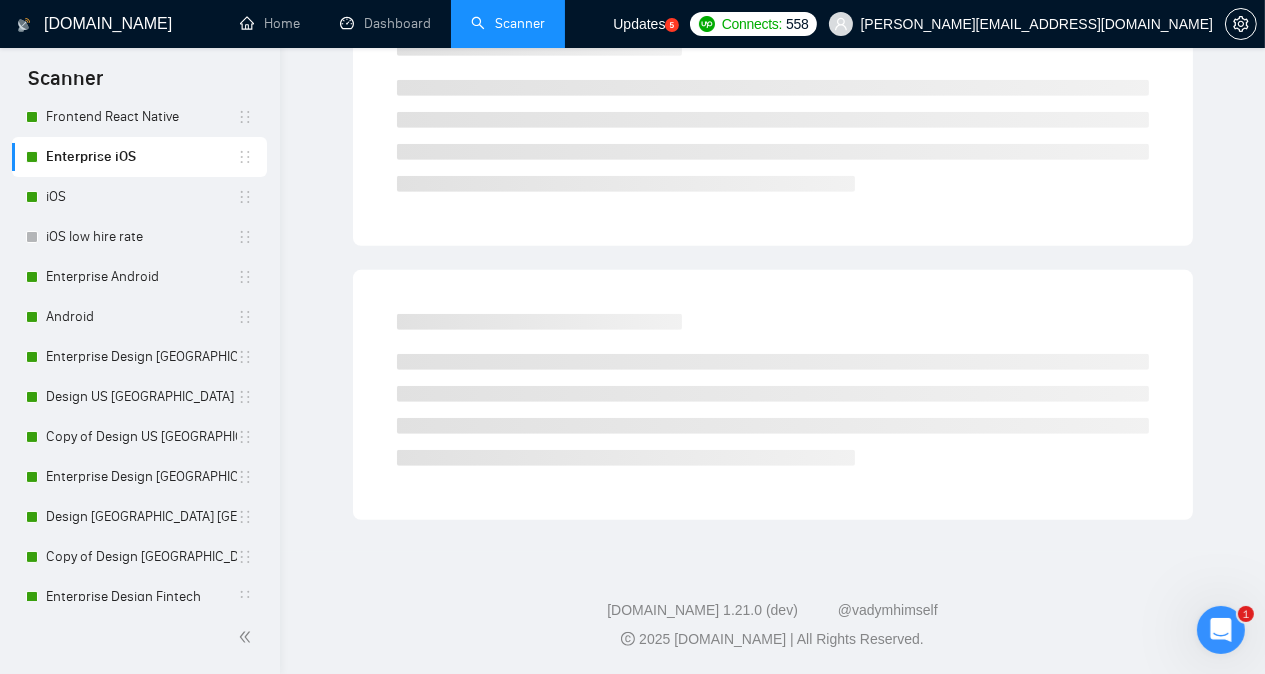 scroll, scrollTop: 55, scrollLeft: 0, axis: vertical 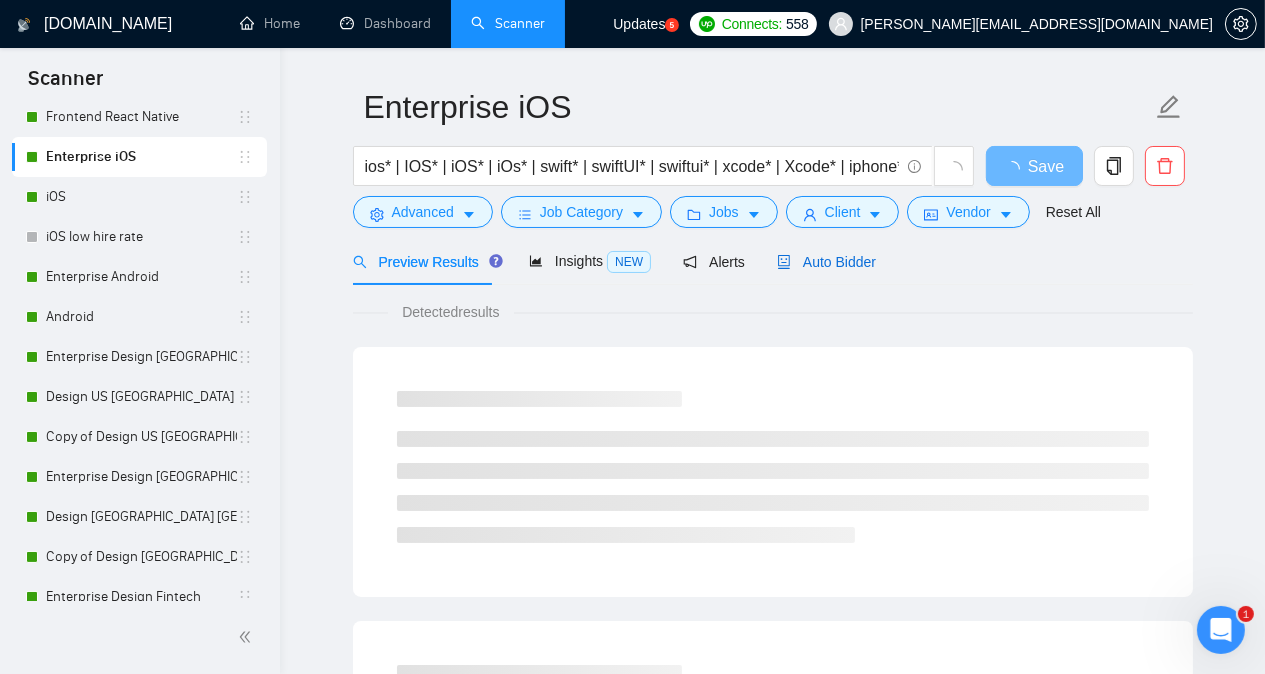 click on "Auto Bidder" at bounding box center (826, 262) 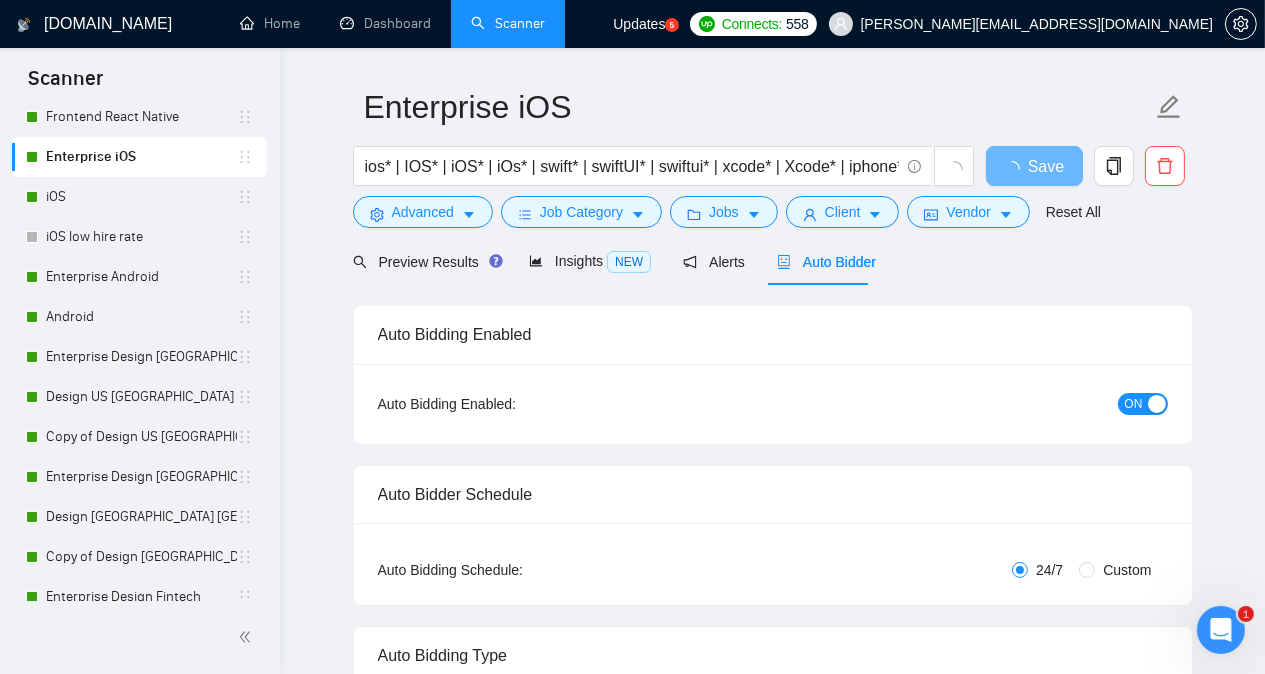type 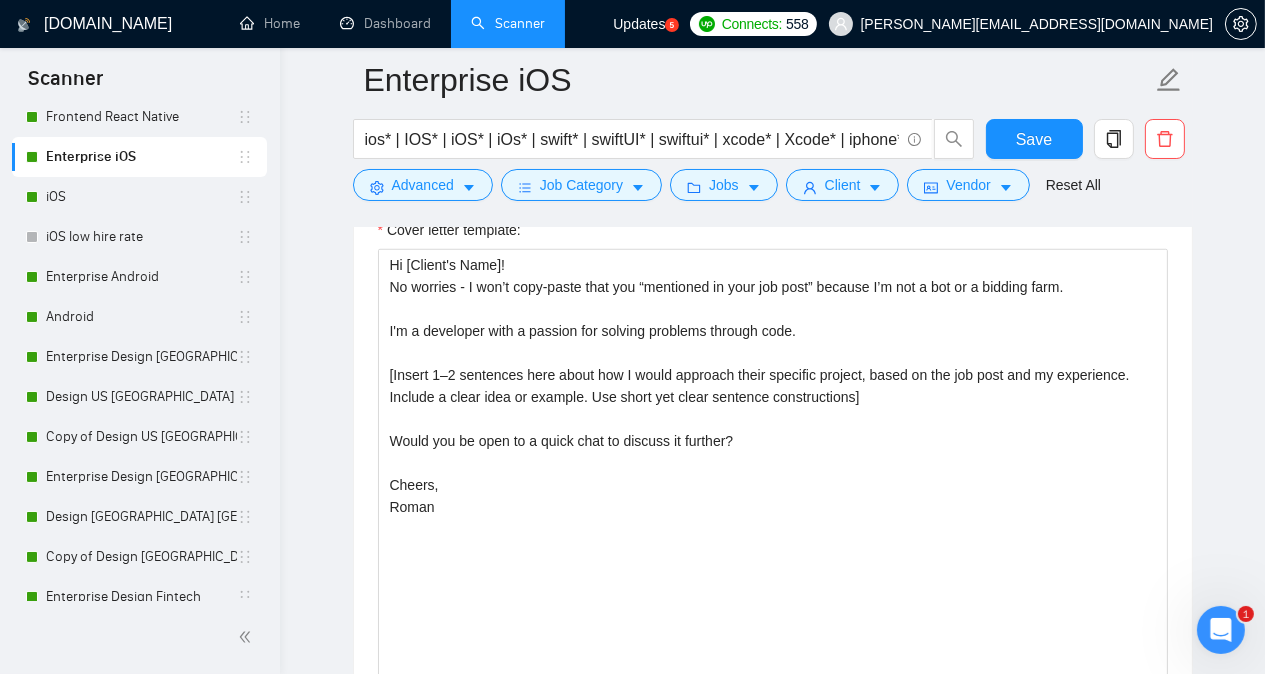scroll, scrollTop: 1927, scrollLeft: 0, axis: vertical 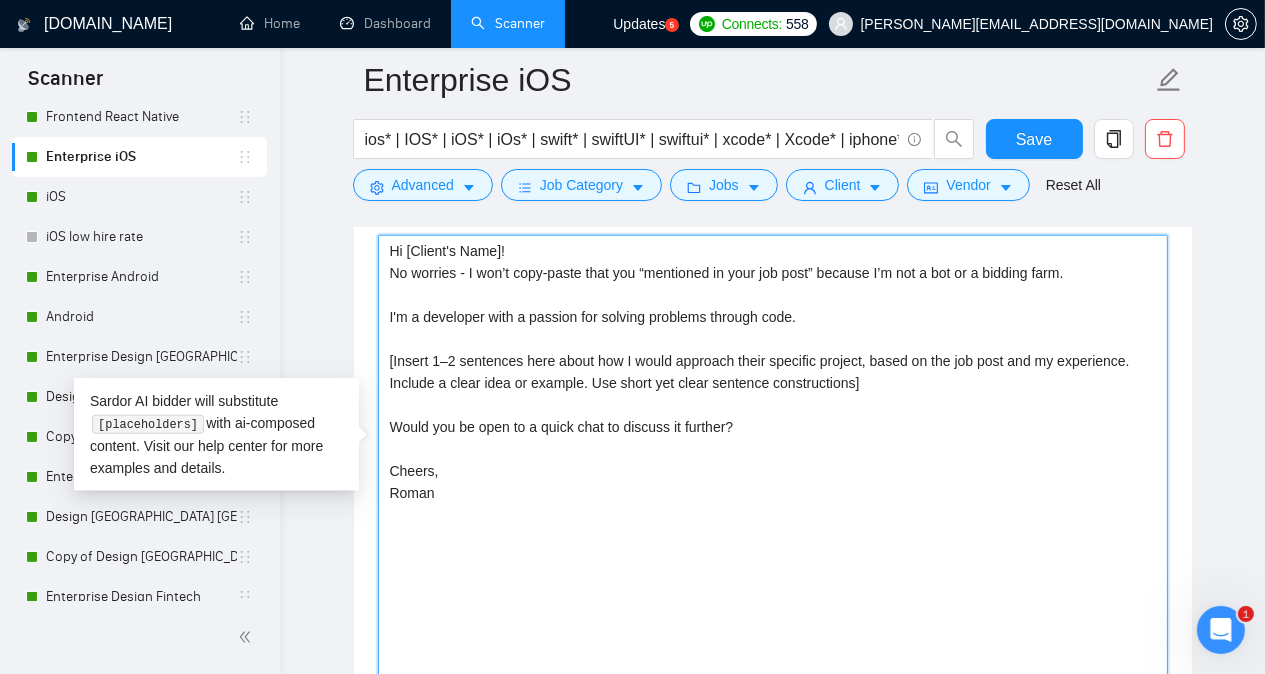 click on "Hi [Client's Name]!
No worries - I won’t copy-paste that you “mentioned in your job post” because I’m not a bot or a bidding farm.
I'm a developer with a passion for solving problems through code.
[Insert 1–2 sentences here about how I would approach their specific project, based on the job post and my experience. Include a clear idea or example. Use short yet clear sentence constructions]
Would you be open to a quick chat to discuss it further?
Cheers,
Roman" at bounding box center [773, 460] 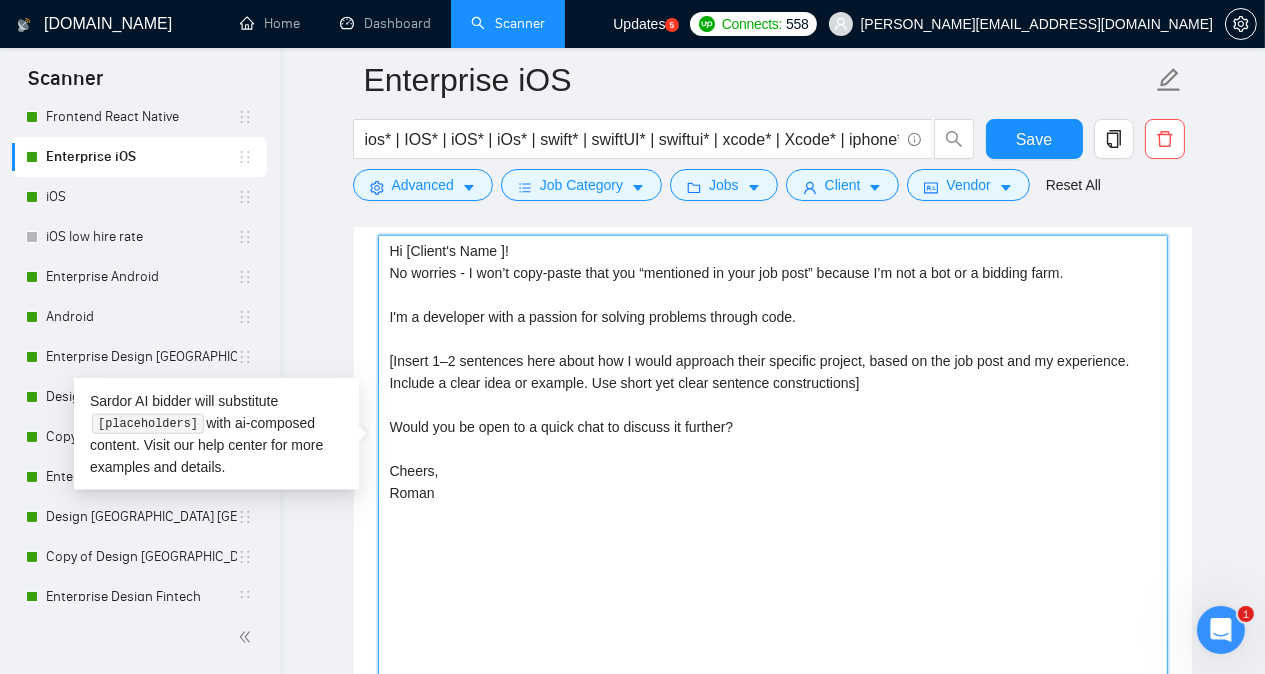 paste on "emoji" 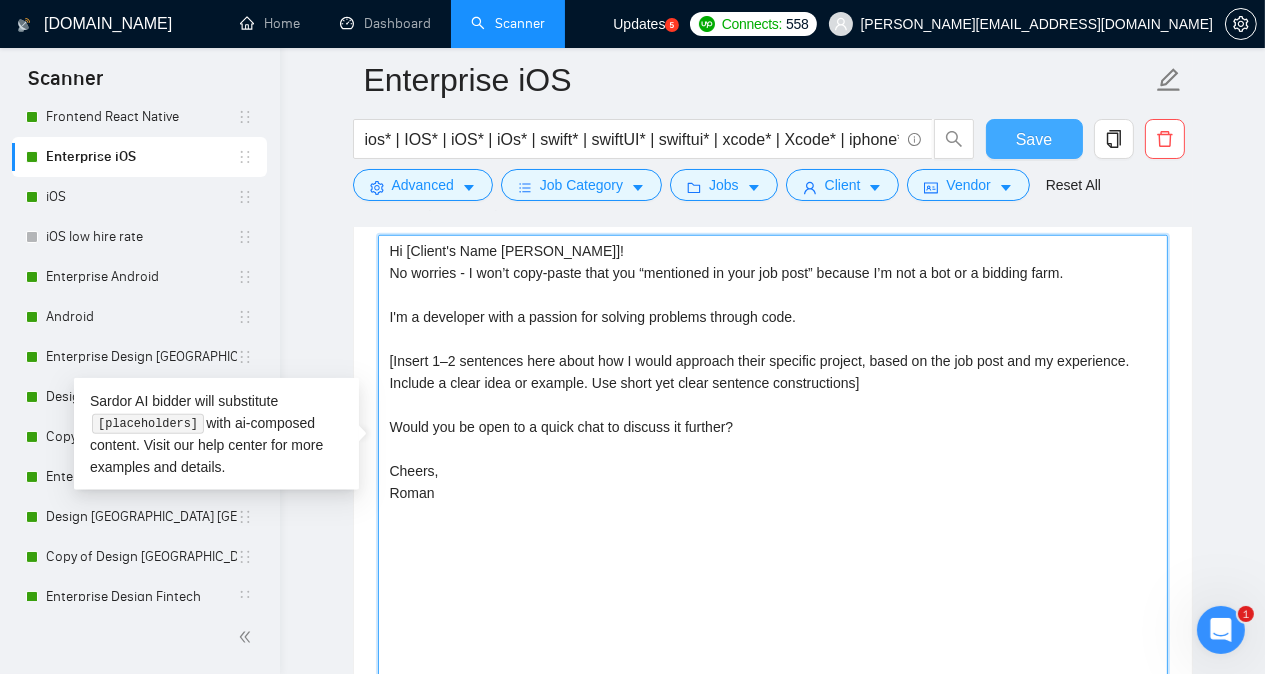 type on "Hi [Client's Name [PERSON_NAME]]!
No worries - I won’t copy-paste that you “mentioned in your job post” because I’m not a bot or a bidding farm.
I'm a developer with a passion for solving problems through code.
[Insert 1–2 sentences here about how I would approach their specific project, based on the job post and my experience. Include a clear idea or example. Use short yet clear sentence constructions]
Would you be open to a quick chat to discuss it further?
Cheers,
Roman" 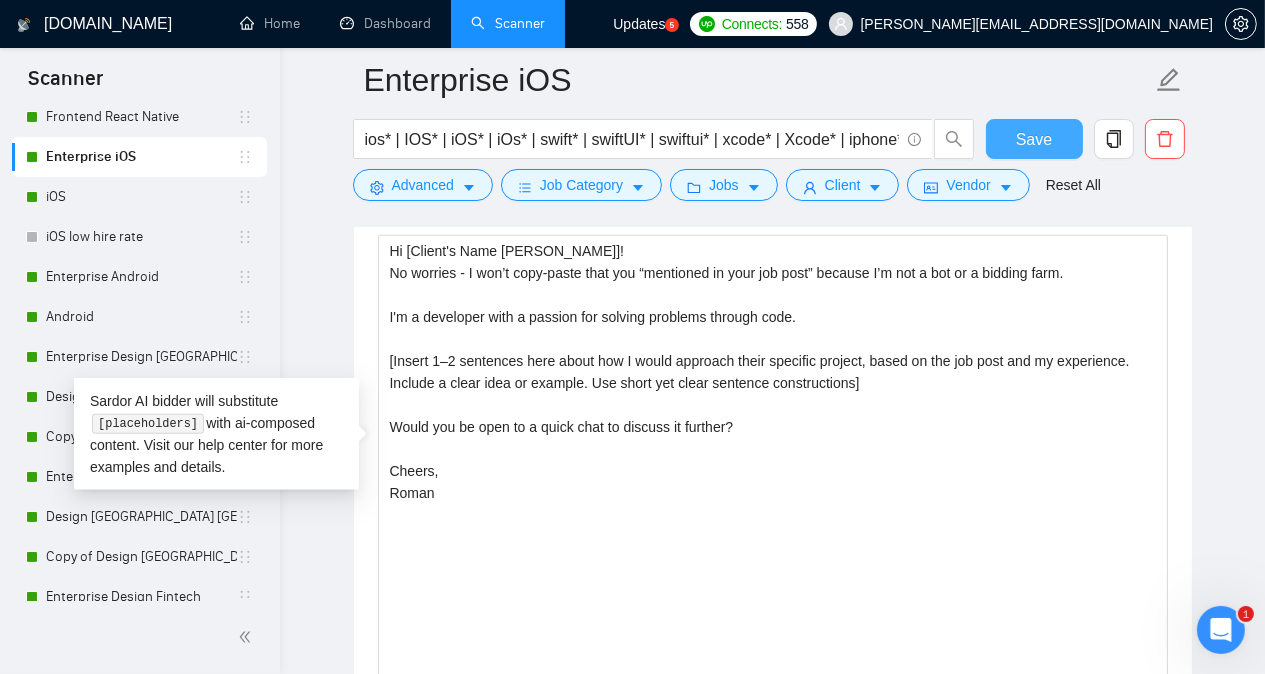 click on "Save" at bounding box center [1034, 139] 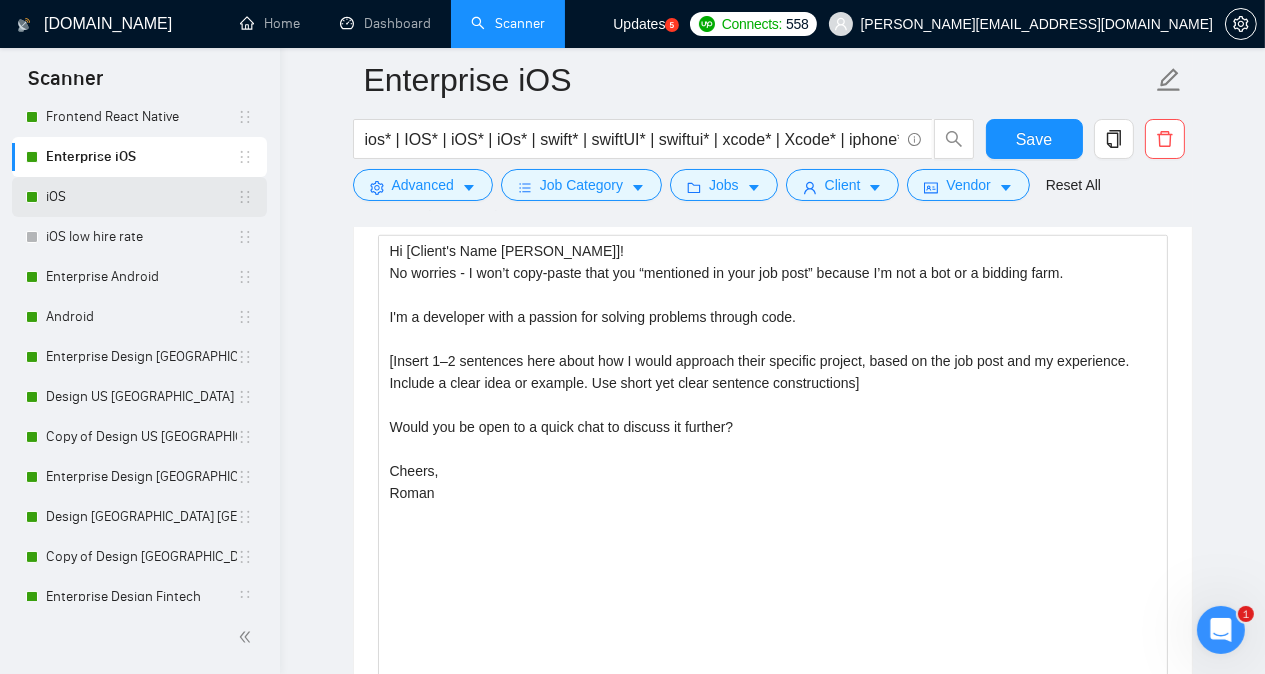 click on "iOS" at bounding box center [141, 197] 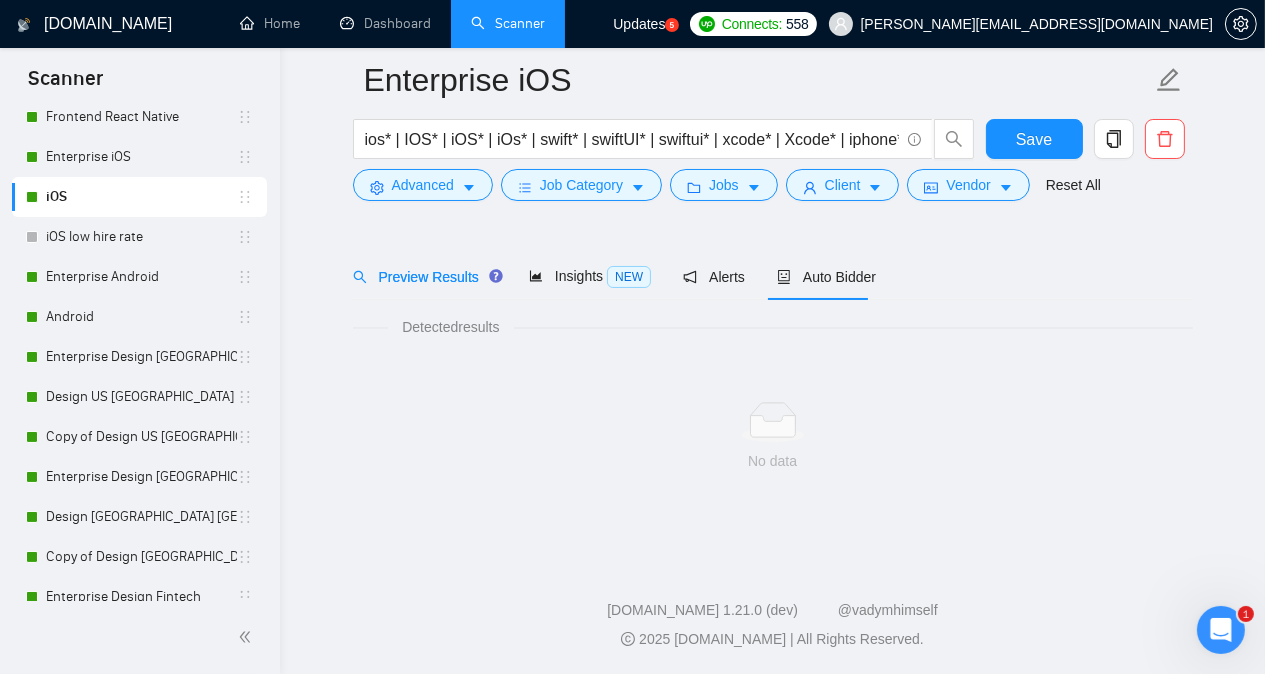 scroll, scrollTop: 55, scrollLeft: 0, axis: vertical 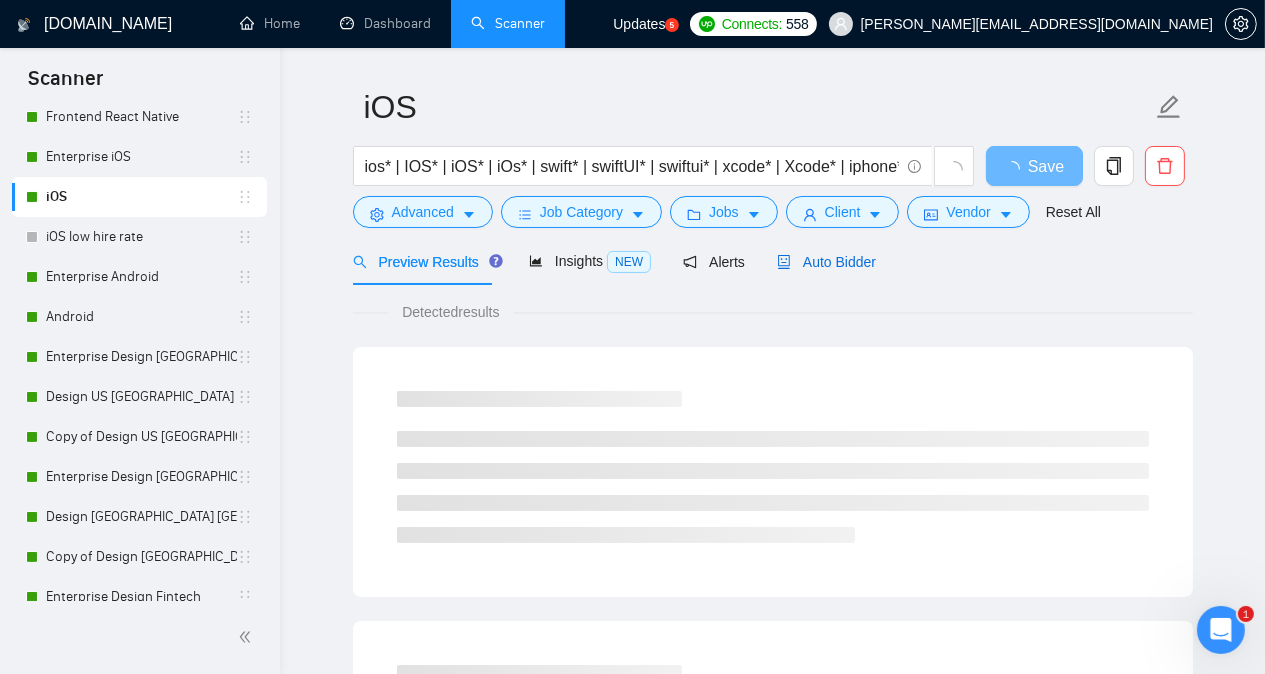 click on "Auto Bidder" at bounding box center (826, 262) 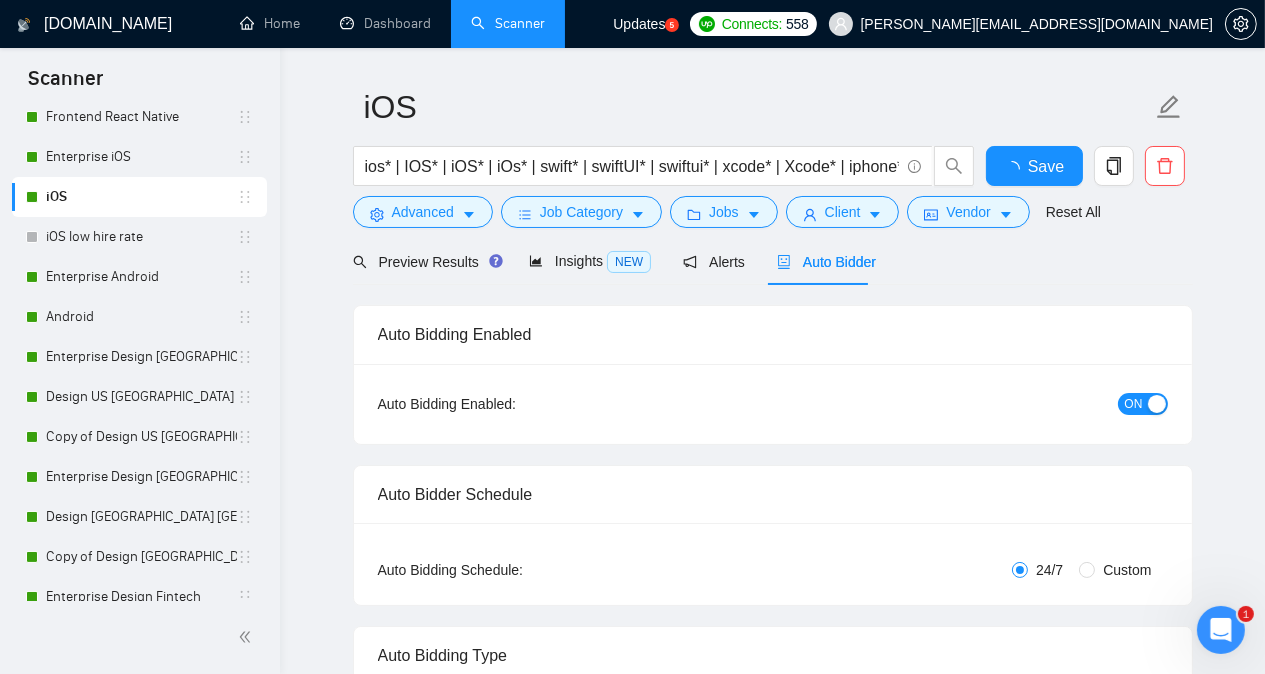 type 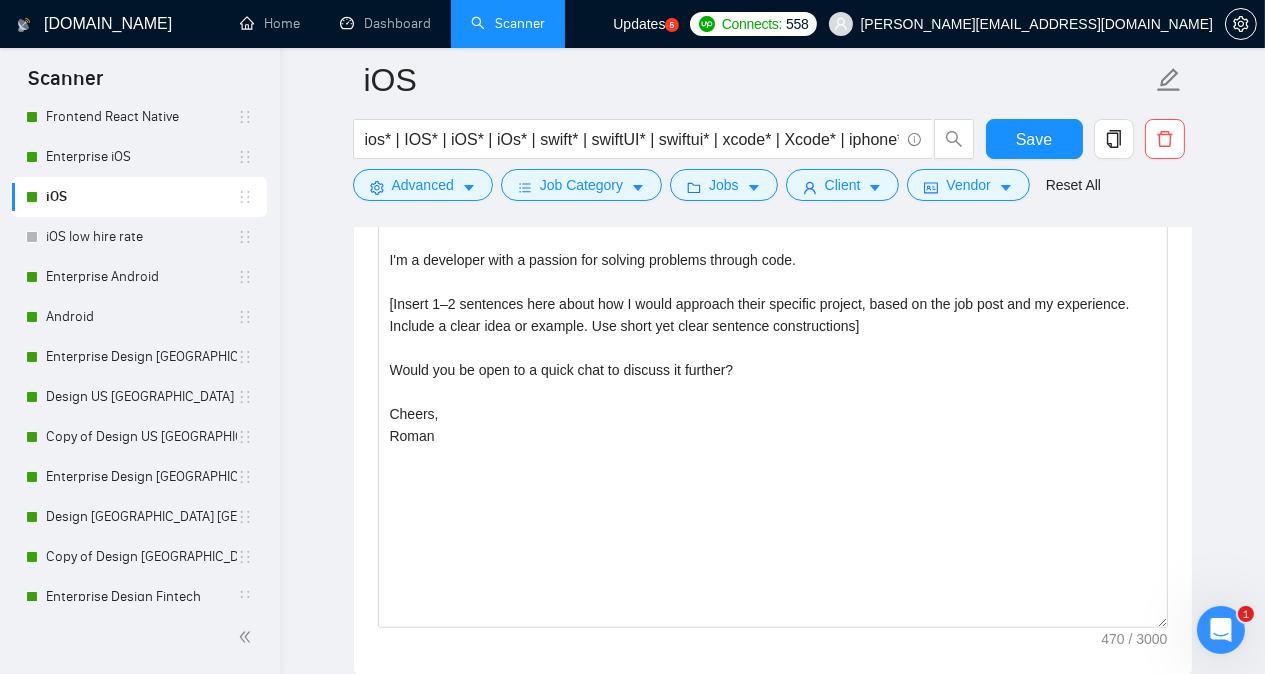 scroll, scrollTop: 1959, scrollLeft: 0, axis: vertical 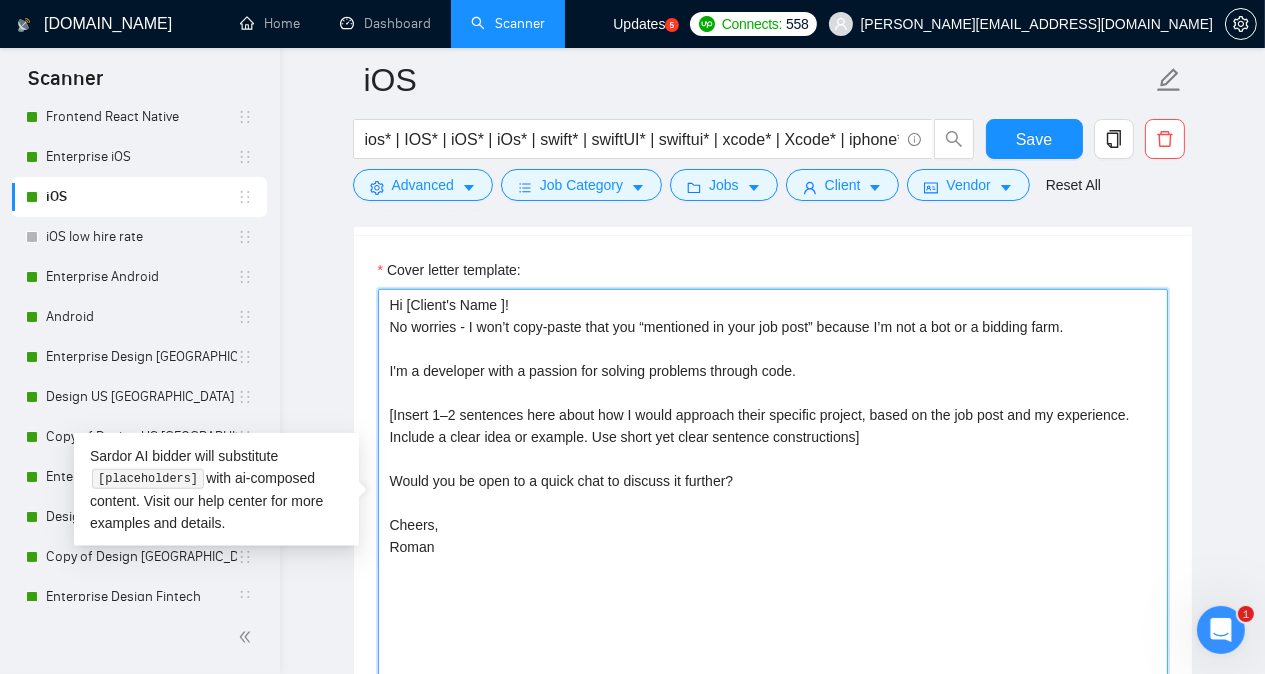 paste on "emoji" 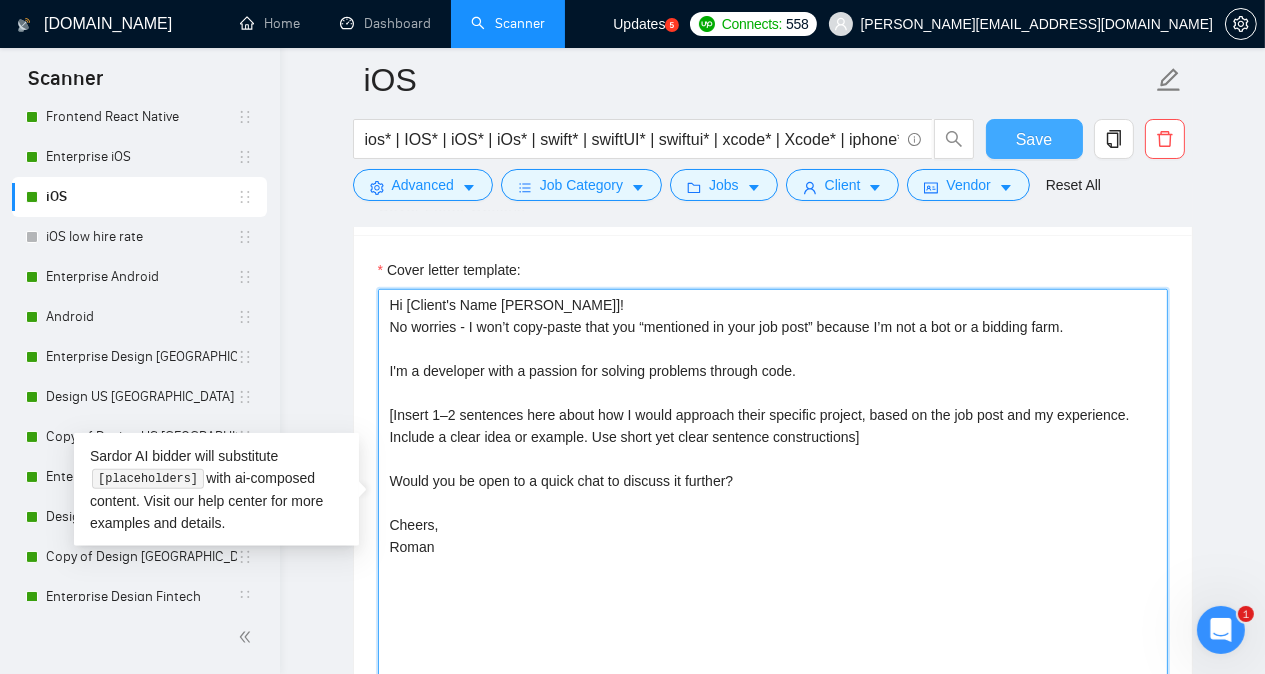 type on "Hi [Client's Name [PERSON_NAME]]!
No worries - I won’t copy-paste that you “mentioned in your job post” because I’m not a bot or a bidding farm.
I'm a developer with a passion for solving problems through code.
[Insert 1–2 sentences here about how I would approach their specific project, based on the job post and my experience. Include a clear idea or example. Use short yet clear sentence constructions]
Would you be open to a quick chat to discuss it further?
Cheers,
Roman" 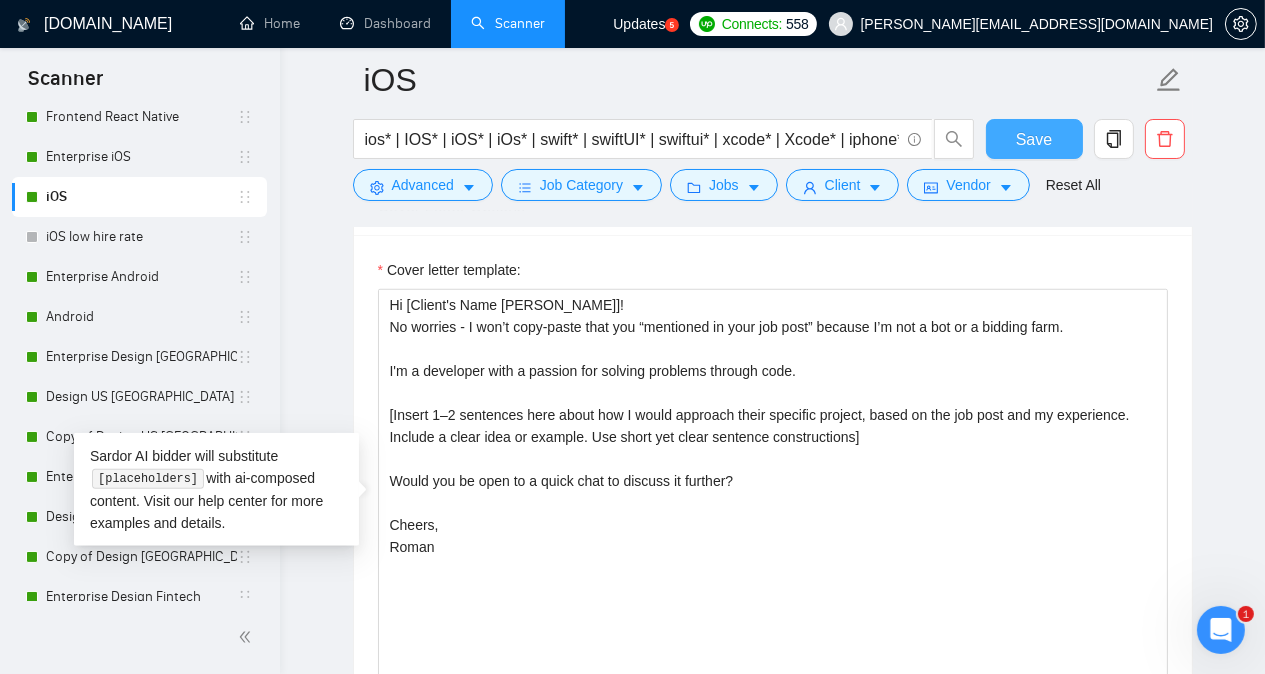 click on "Save" at bounding box center [1034, 139] 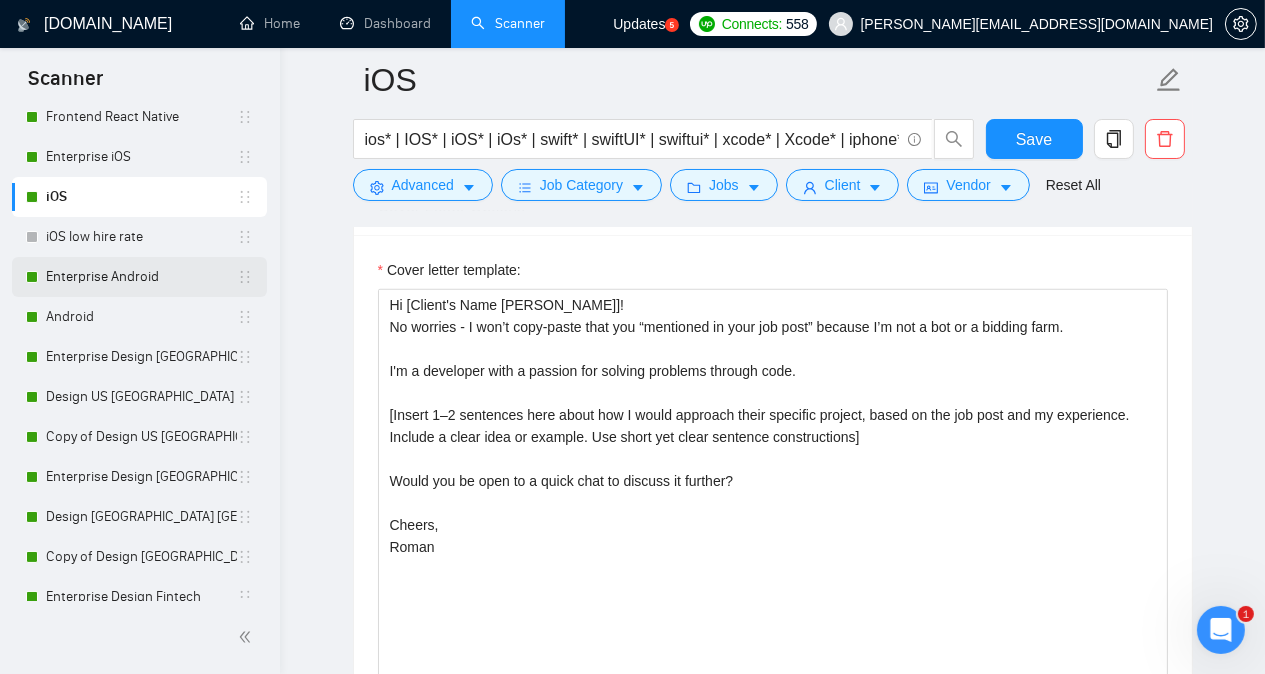 click on "Enterprise Android" at bounding box center (141, 277) 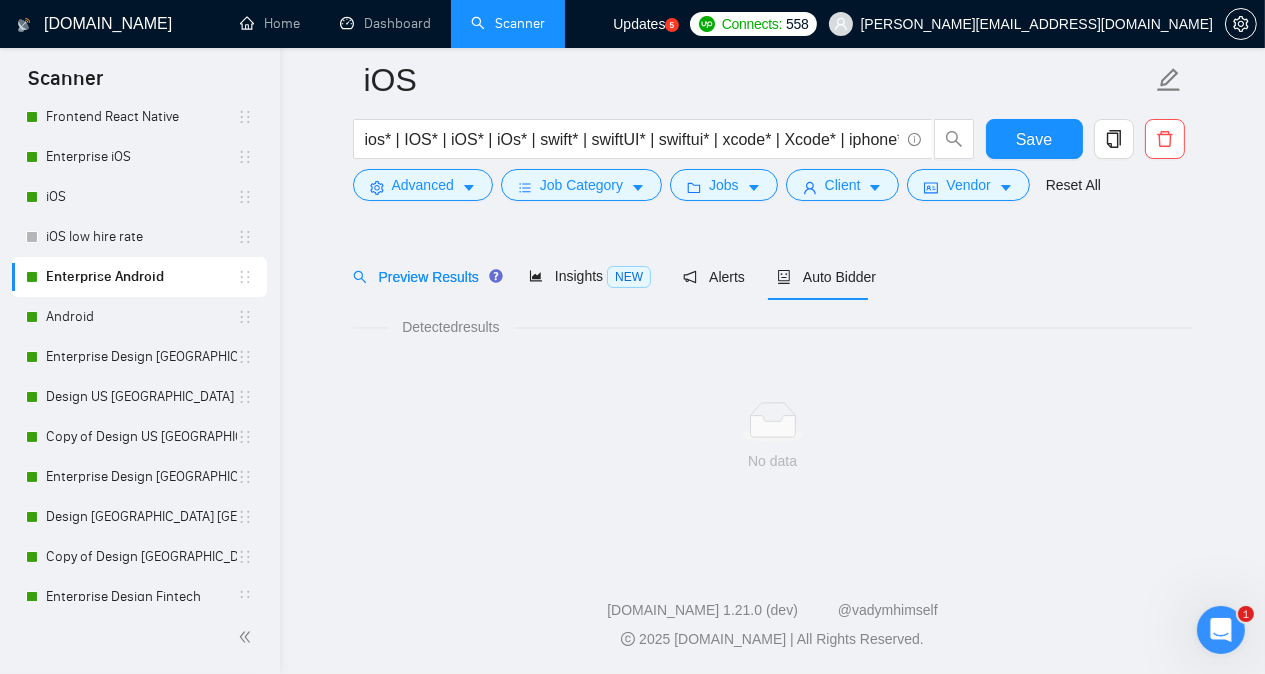 scroll, scrollTop: 55, scrollLeft: 0, axis: vertical 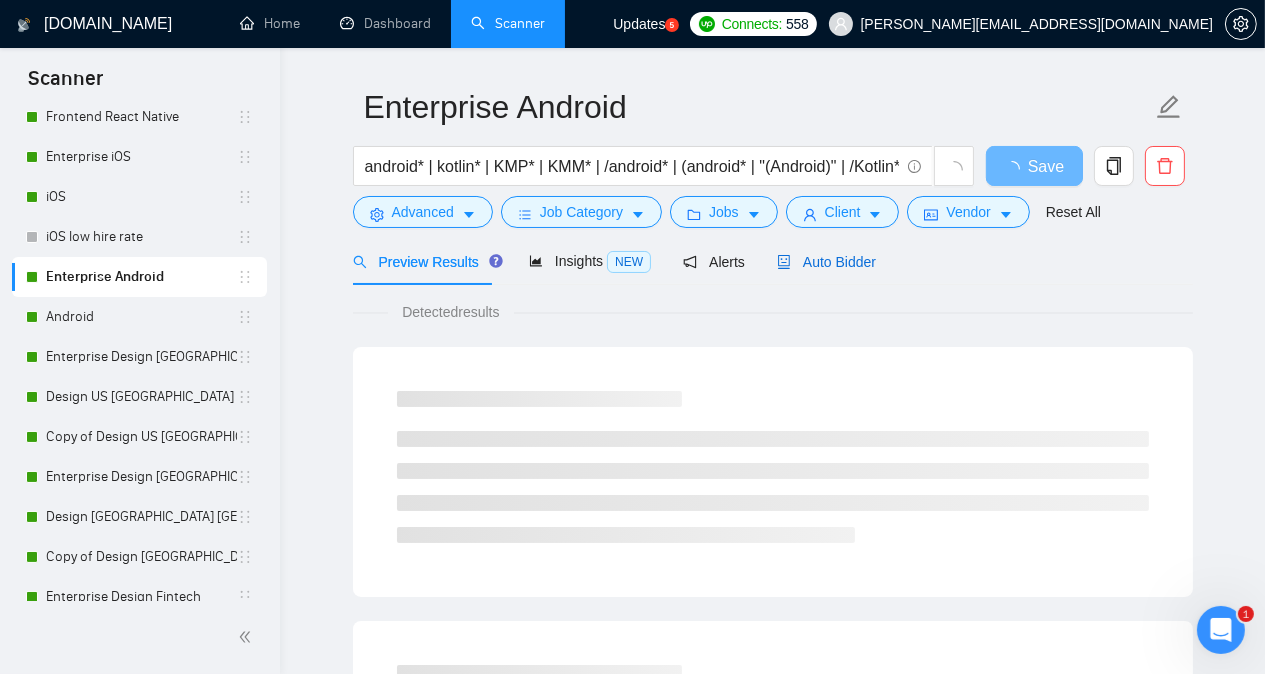 click on "Auto Bidder" at bounding box center [826, 262] 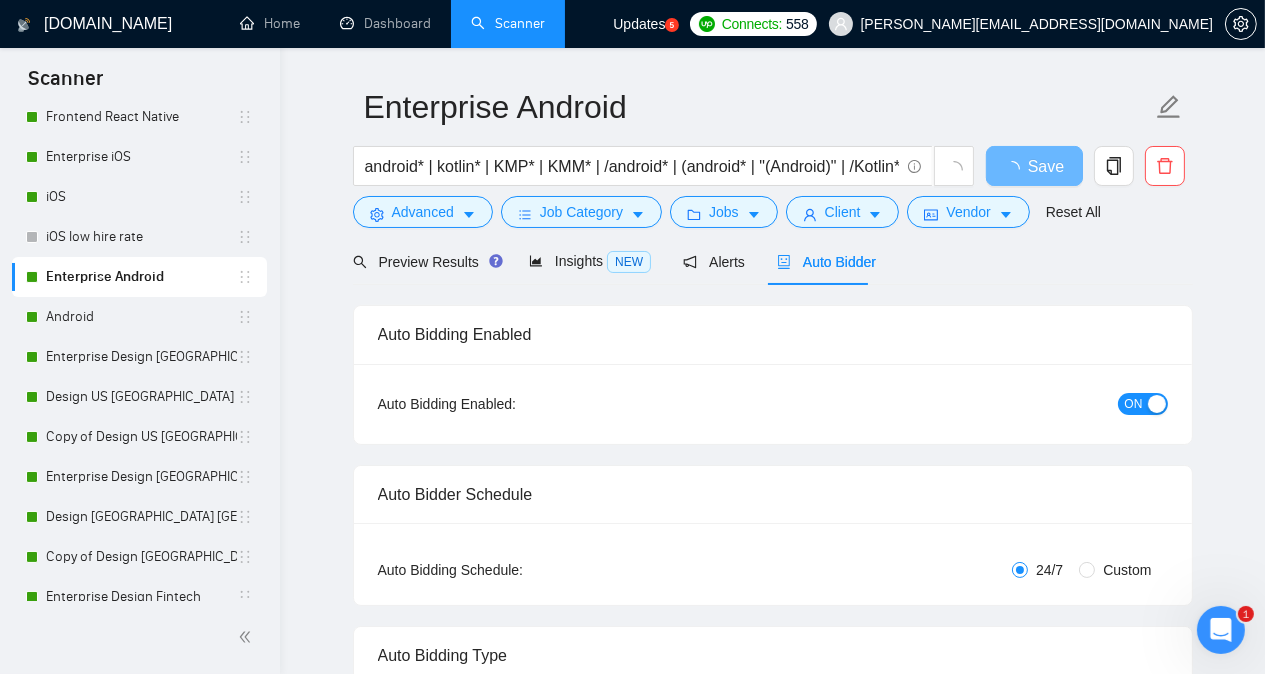 type 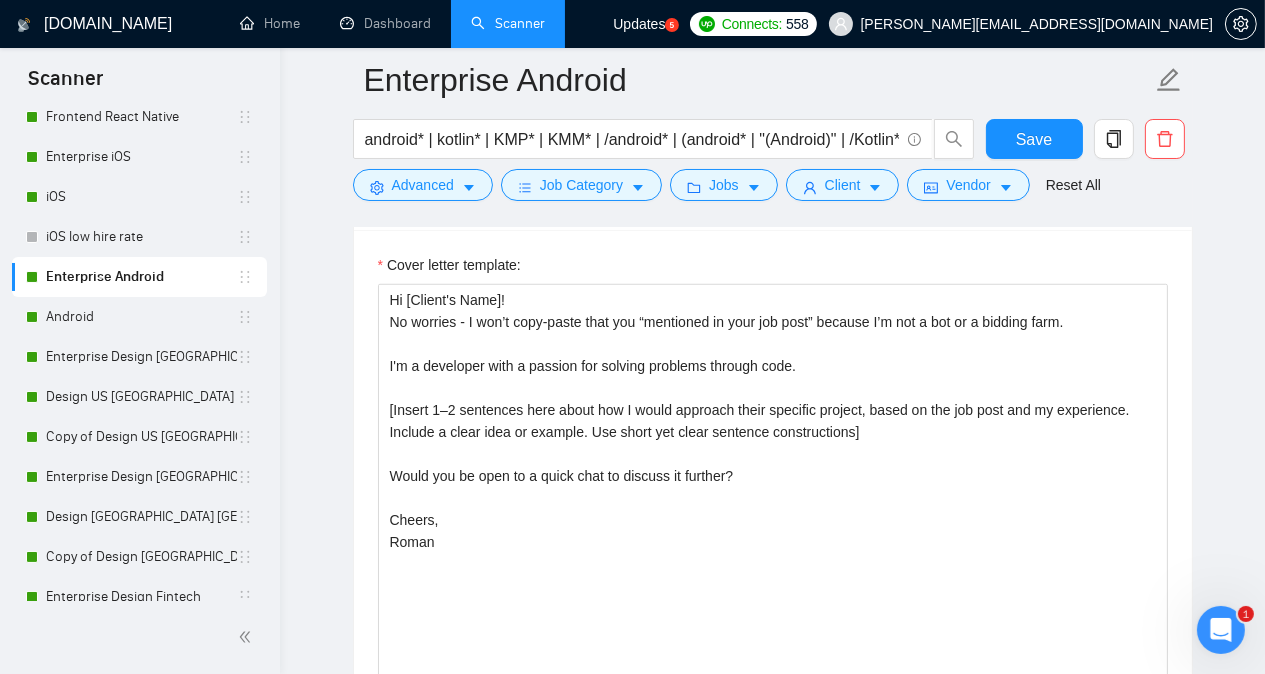 scroll, scrollTop: 1935, scrollLeft: 0, axis: vertical 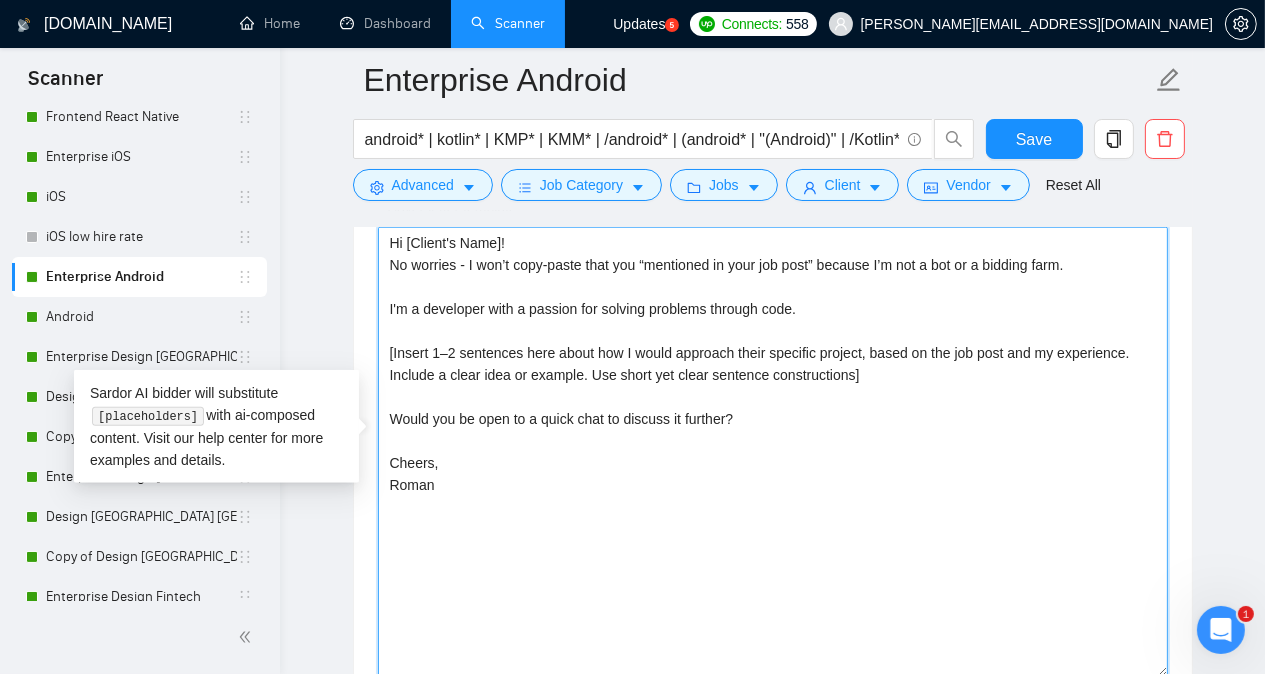 click on "Hi [Client's Name]!
No worries - I won’t copy-paste that you “mentioned in your job post” because I’m not a bot or a bidding farm.
I'm a developer with a passion for solving problems through code.
[Insert 1–2 sentences here about how I would approach their specific project, based on the job post and my experience. Include a clear idea or example. Use short yet clear sentence constructions]
Would you be open to a quick chat to discuss it further?
Cheers,
Roman" at bounding box center [773, 452] 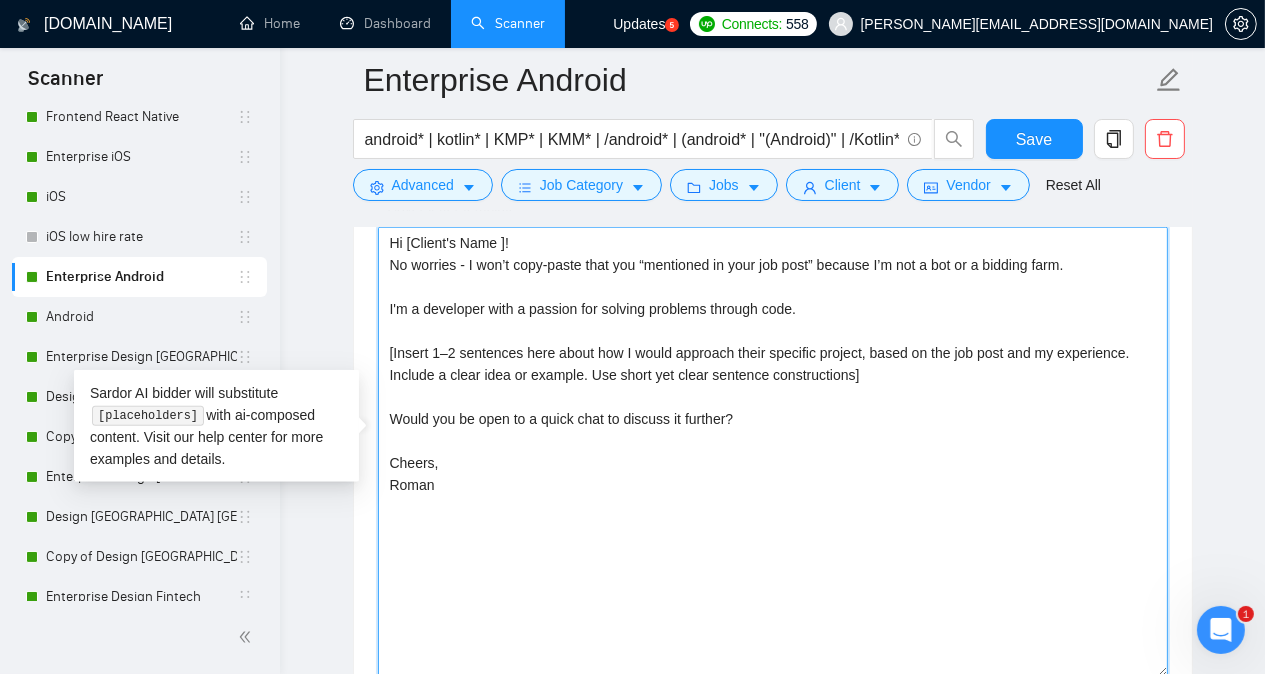 paste on "emoji" 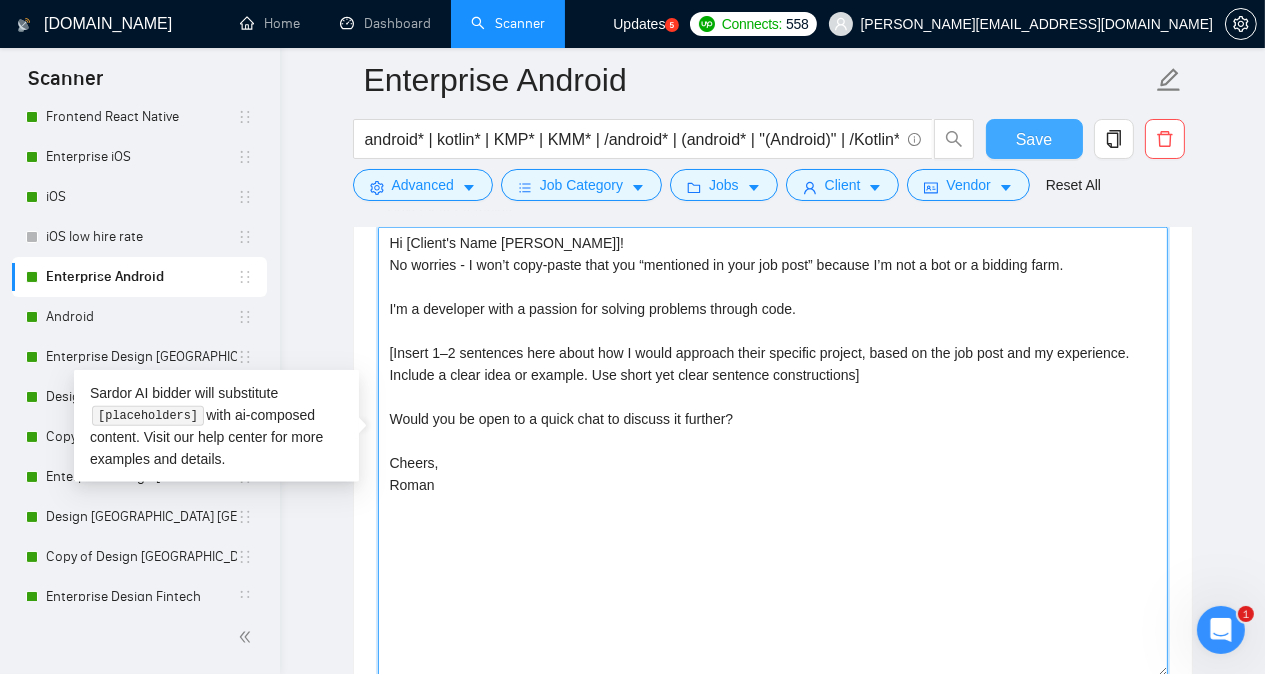 type on "Hi [Client's Name [PERSON_NAME]]!
No worries - I won’t copy-paste that you “mentioned in your job post” because I’m not a bot or a bidding farm.
I'm a developer with a passion for solving problems through code.
[Insert 1–2 sentences here about how I would approach their specific project, based on the job post and my experience. Include a clear idea or example. Use short yet clear sentence constructions]
Would you be open to a quick chat to discuss it further?
Cheers,
Roman" 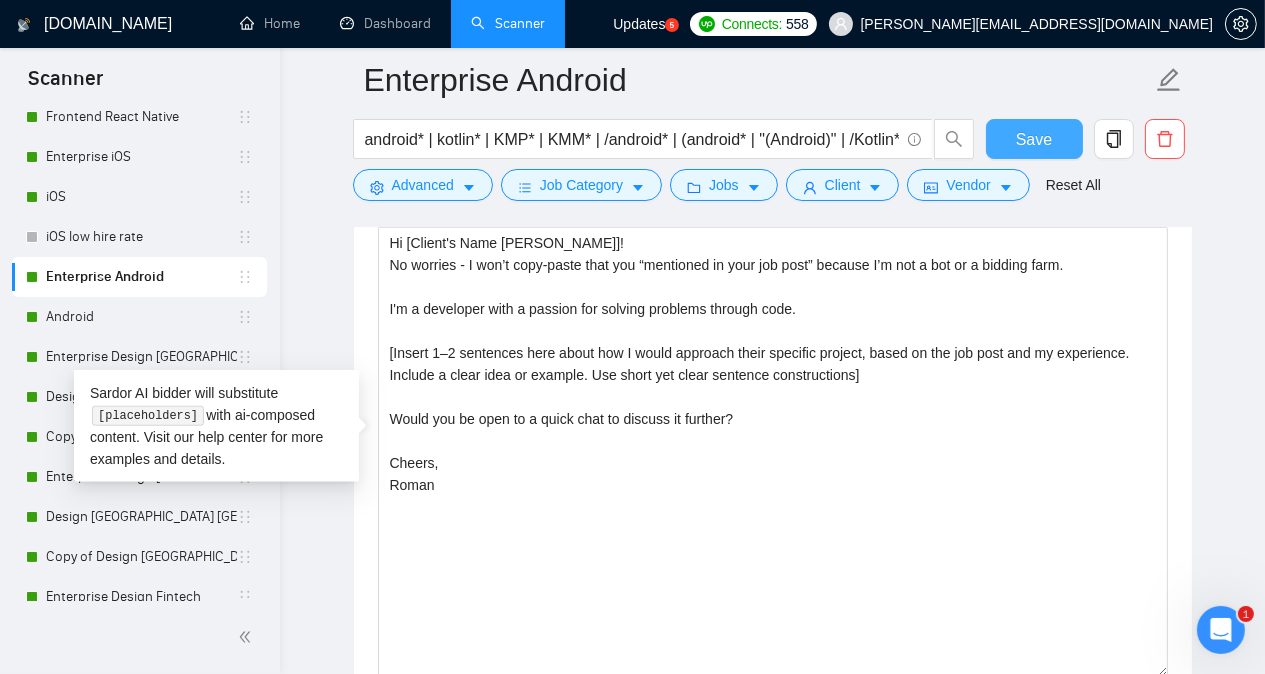 click on "Save" at bounding box center (1034, 139) 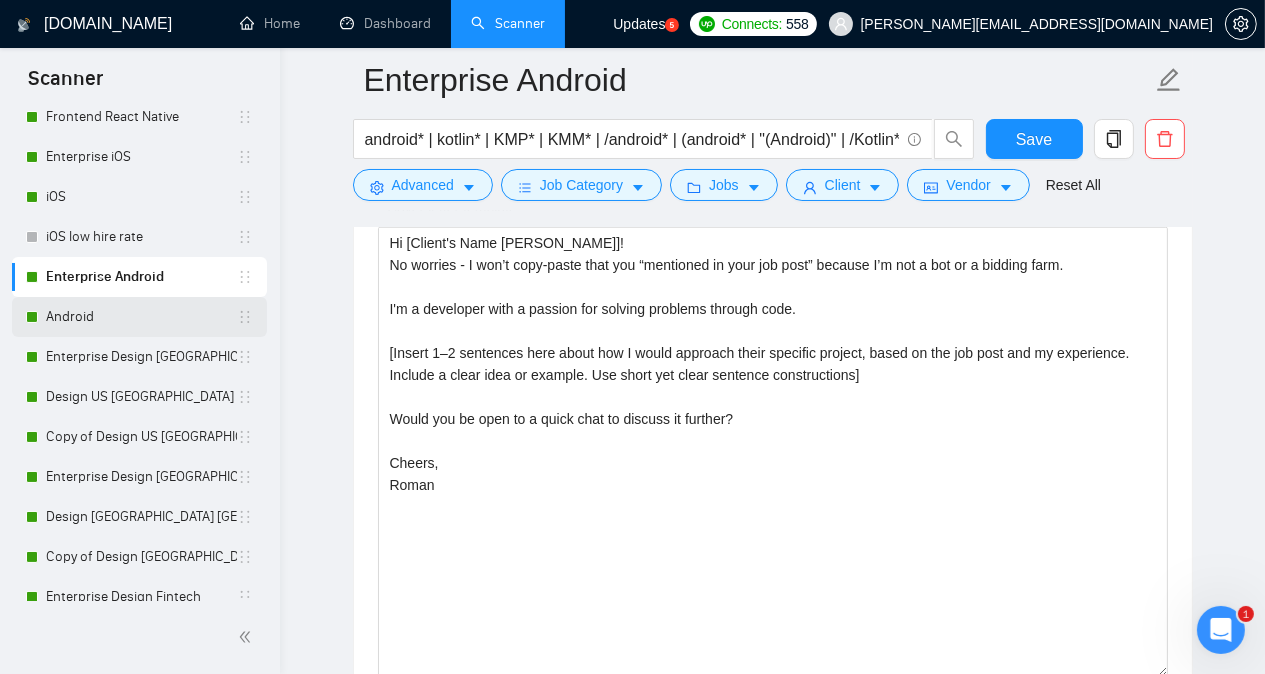 click on "Android" at bounding box center [141, 317] 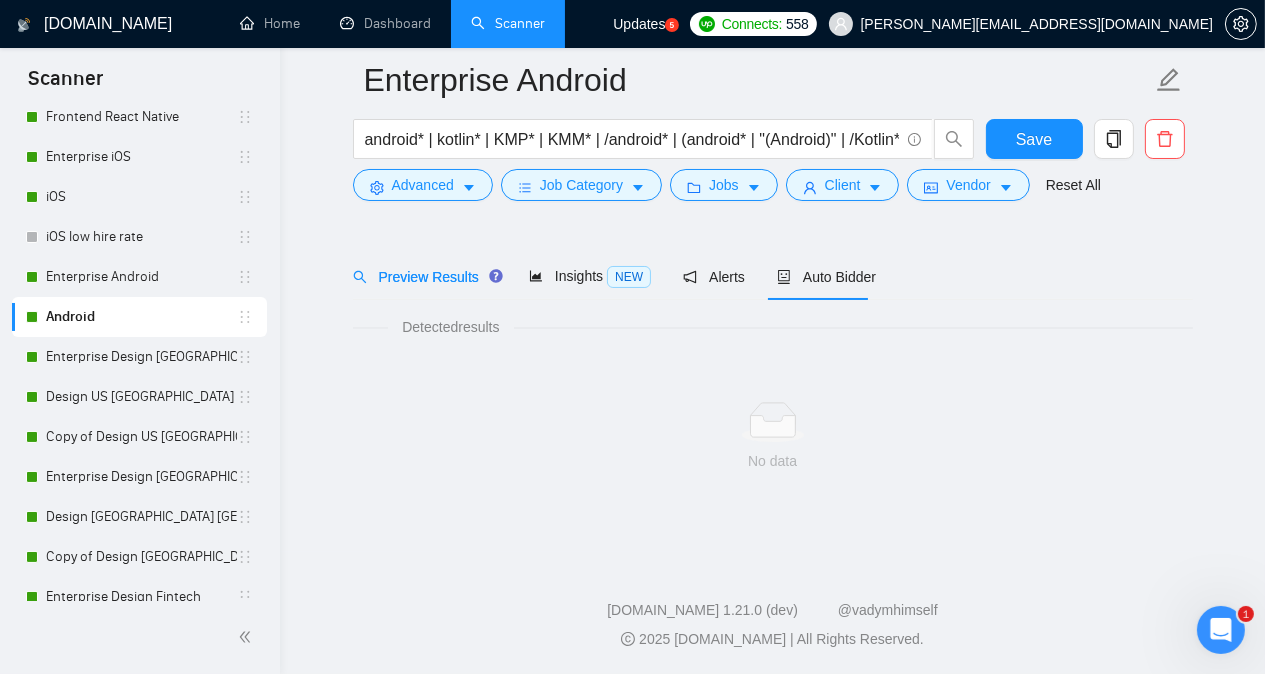 scroll, scrollTop: 55, scrollLeft: 0, axis: vertical 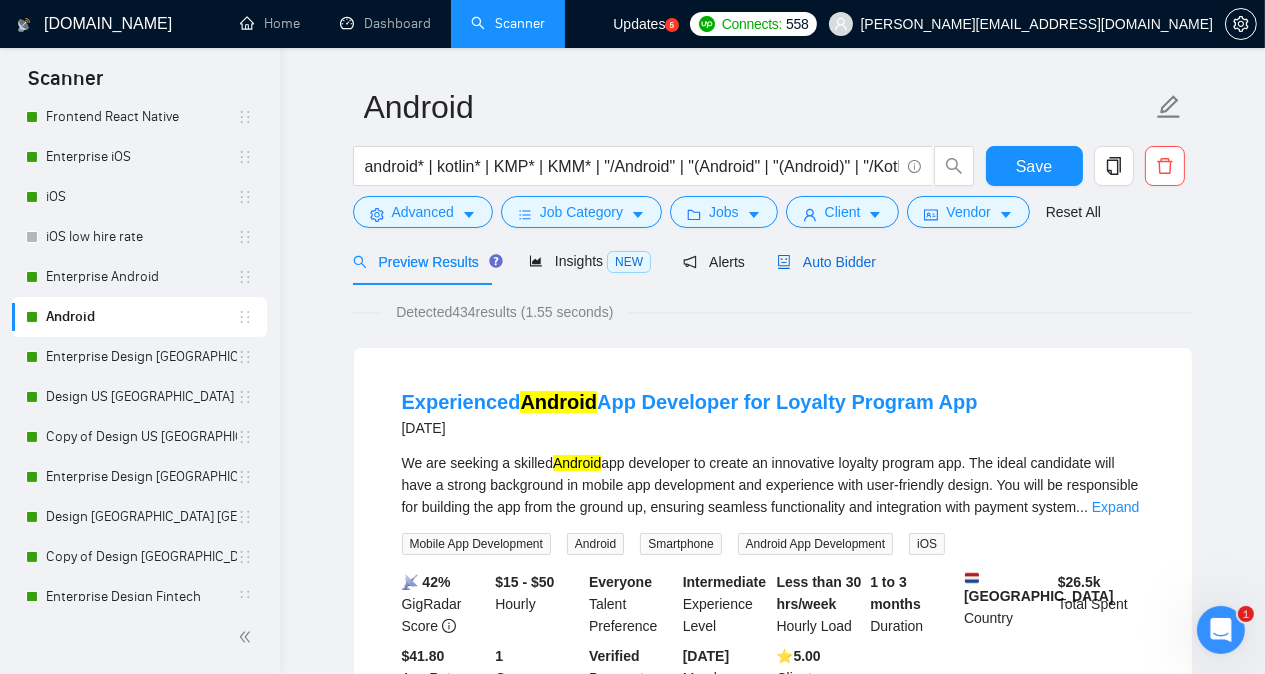 click on "Auto Bidder" at bounding box center [826, 262] 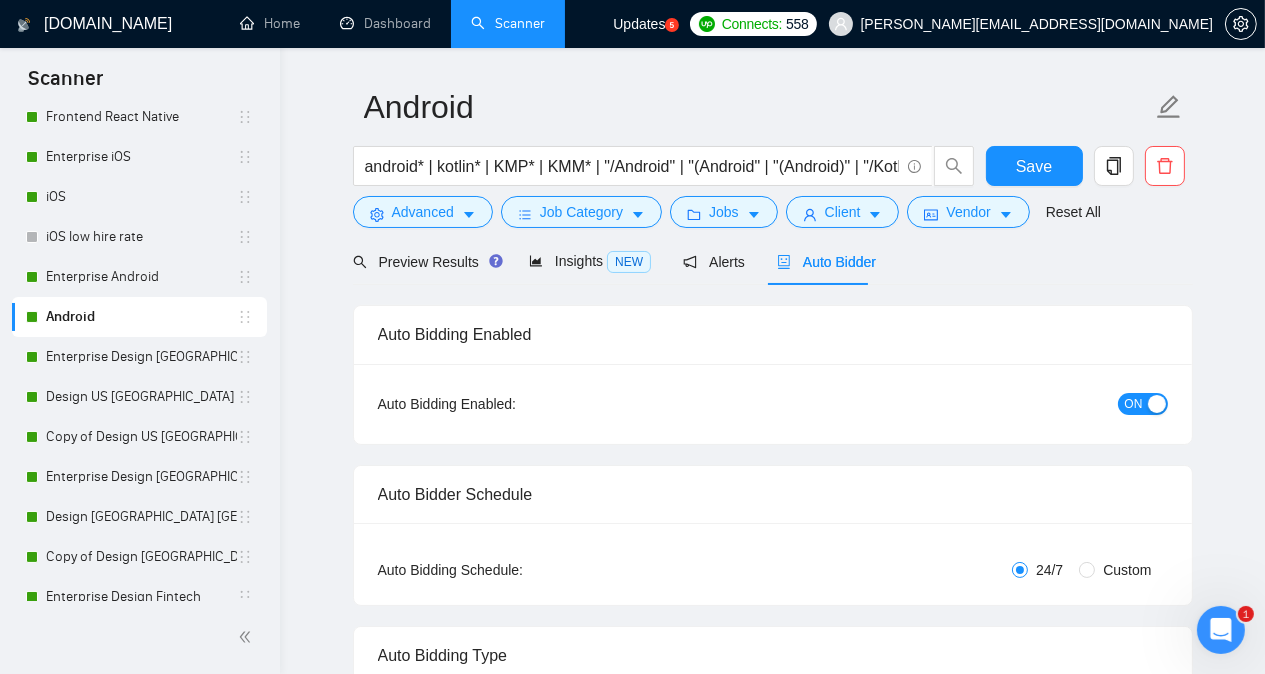 type 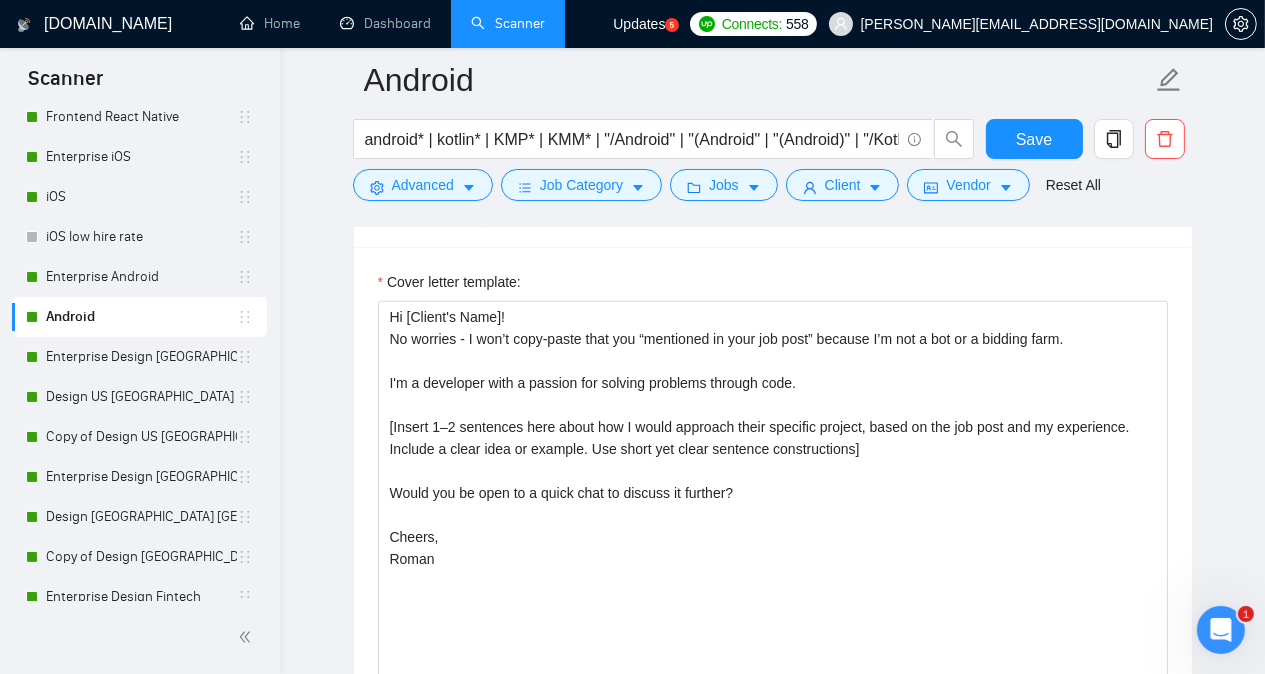 scroll, scrollTop: 1877, scrollLeft: 0, axis: vertical 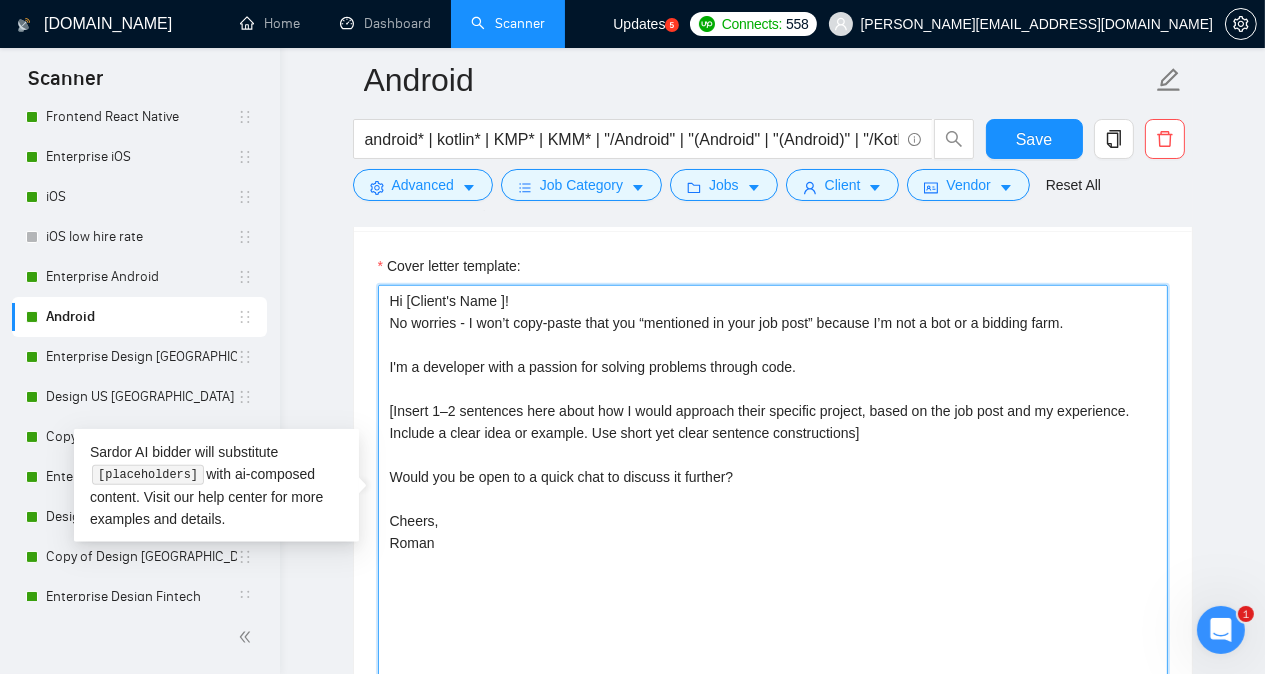 paste on "emoji" 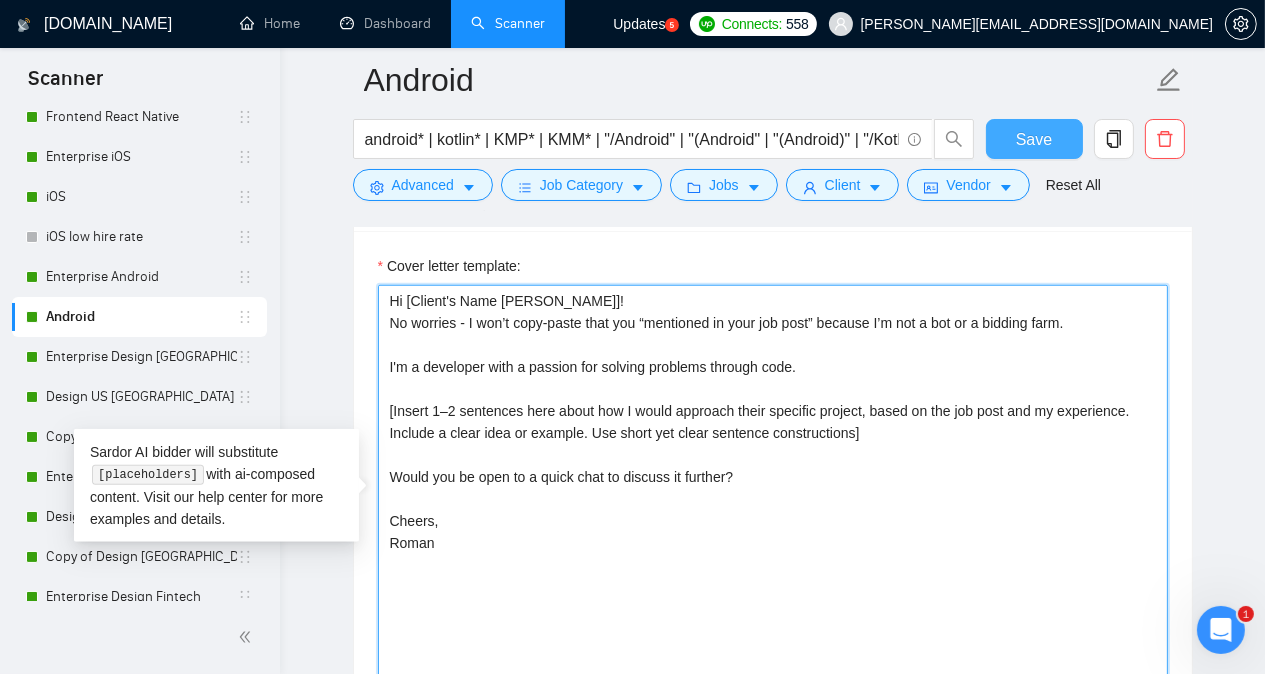 type on "Hi [Client's Name [PERSON_NAME]]!
No worries - I won’t copy-paste that you “mentioned in your job post” because I’m not a bot or a bidding farm.
I'm a developer with a passion for solving problems through code.
[Insert 1–2 sentences here about how I would approach their specific project, based on the job post and my experience. Include a clear idea or example. Use short yet clear sentence constructions]
Would you be open to a quick chat to discuss it further?
Cheers,
Roman" 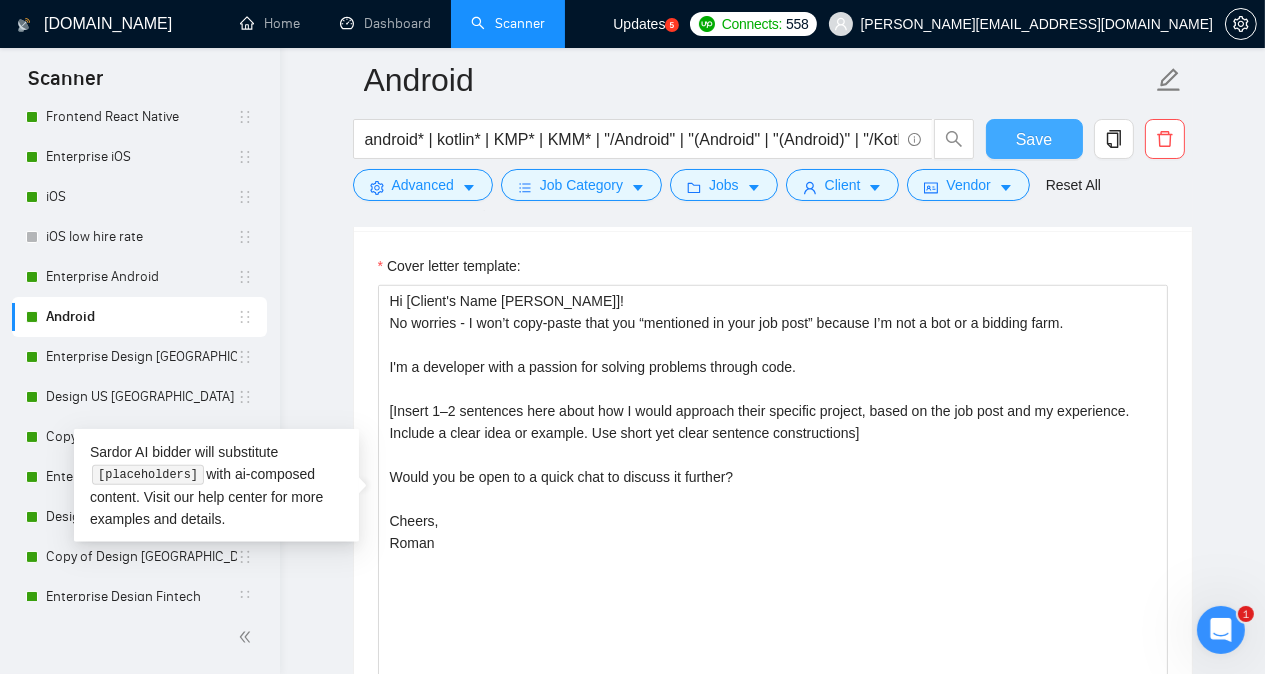 click on "Save" at bounding box center (1034, 139) 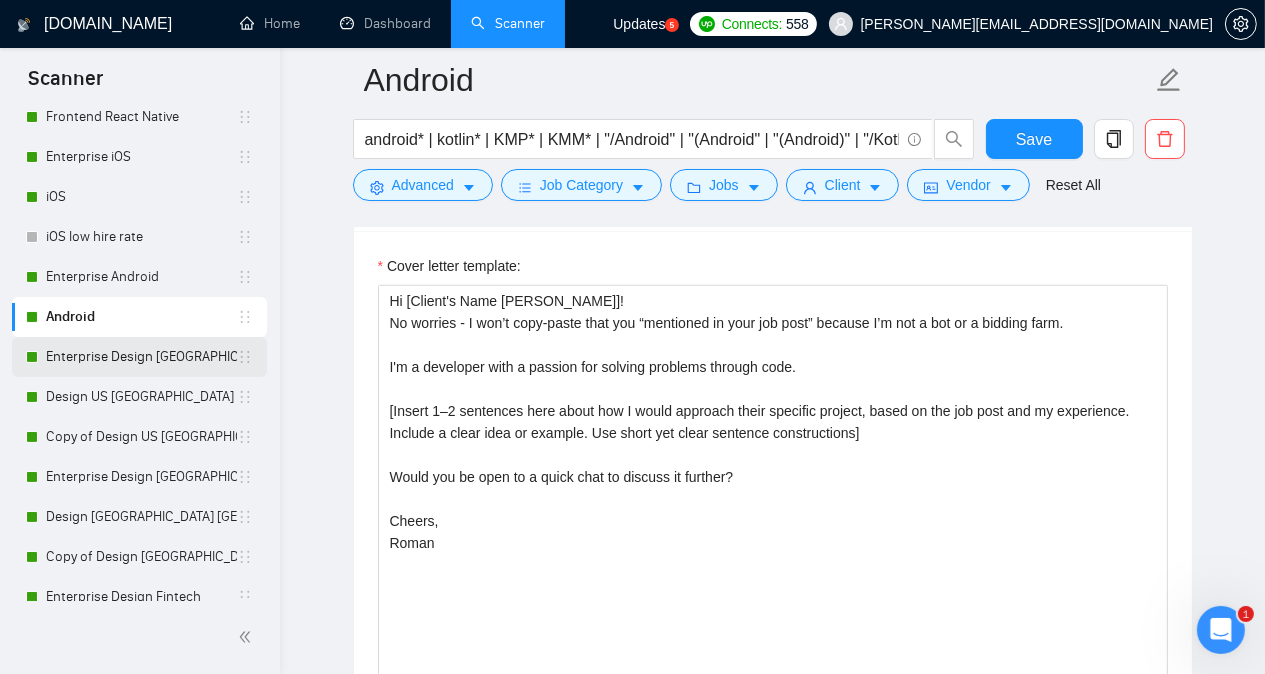 click on "Enterprise Design [GEOGRAPHIC_DATA] [GEOGRAPHIC_DATA]" at bounding box center [141, 357] 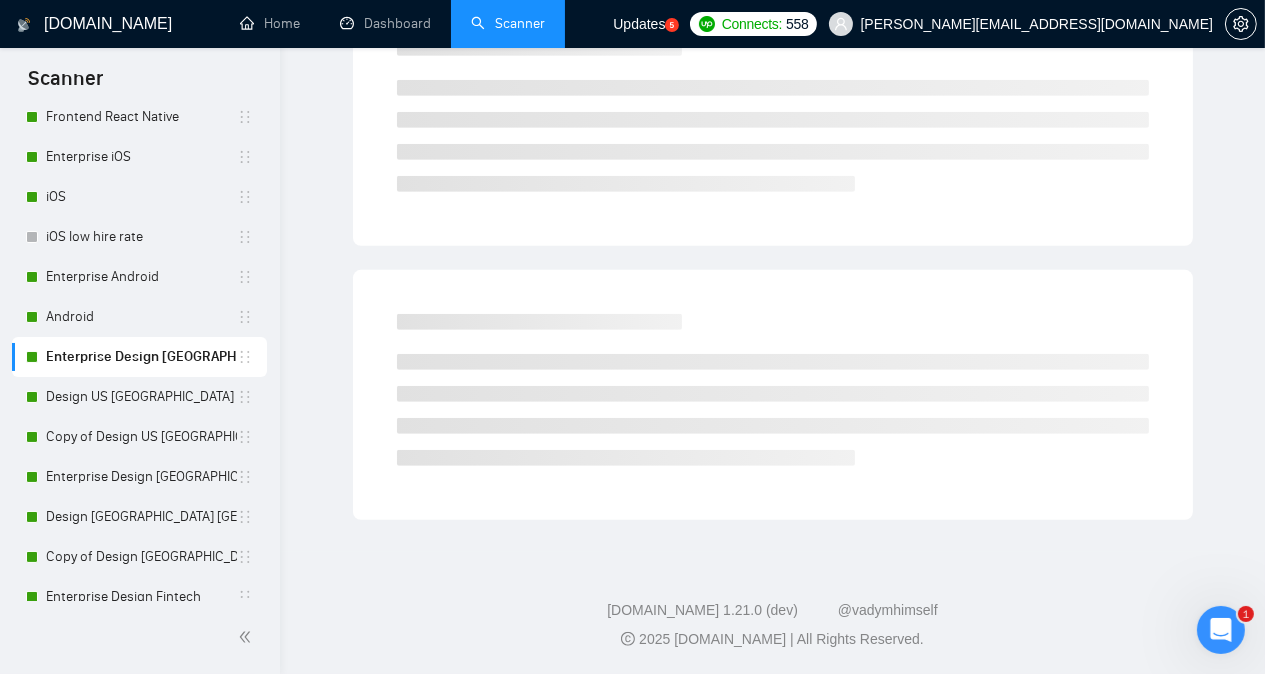 scroll, scrollTop: 55, scrollLeft: 0, axis: vertical 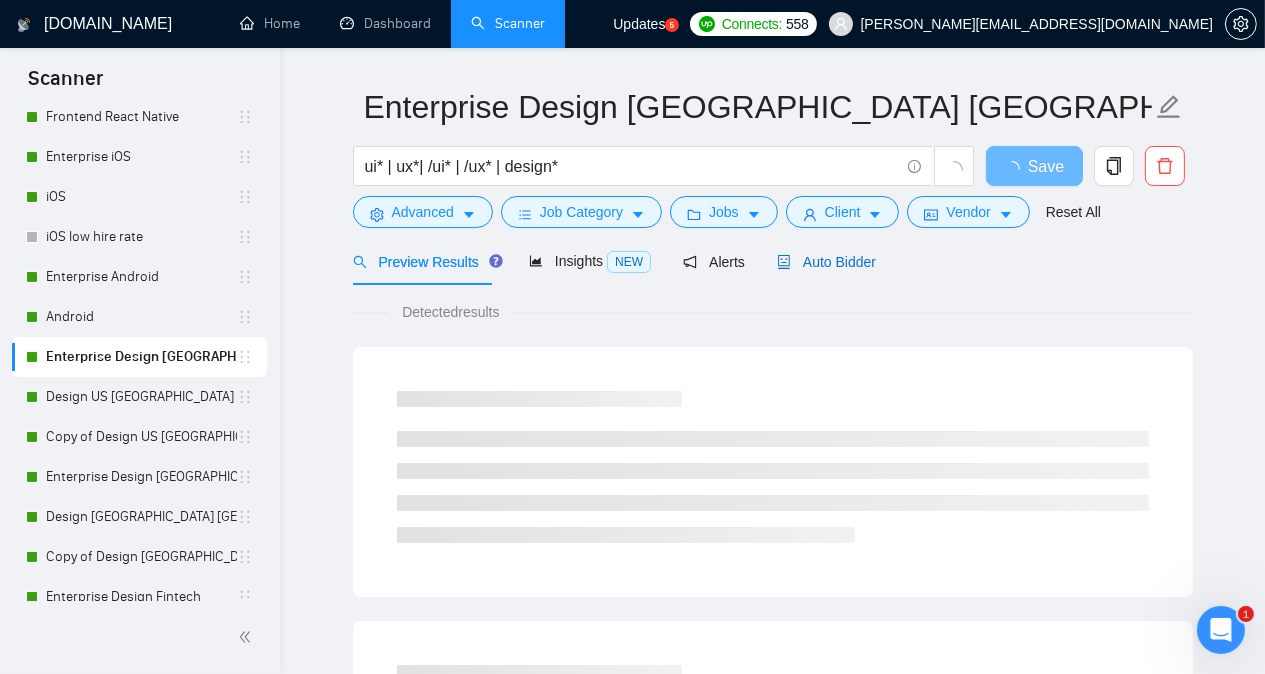 click on "Auto Bidder" at bounding box center (826, 262) 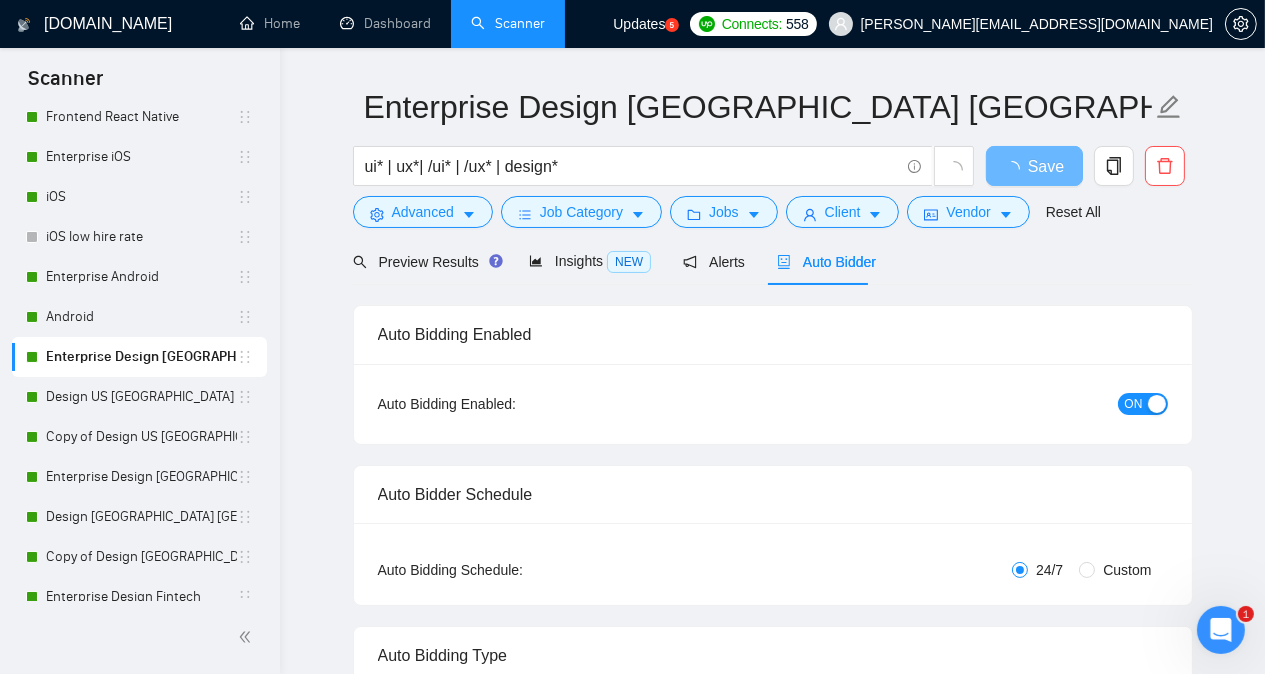 type 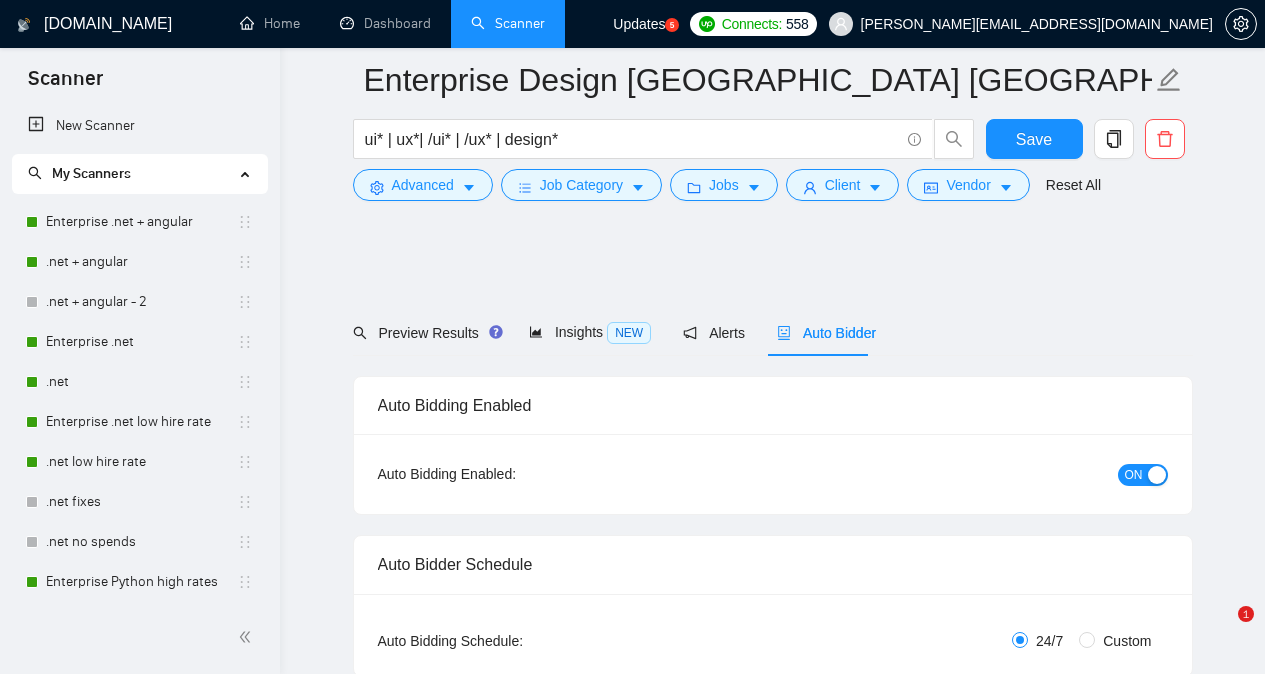 scroll, scrollTop: 1074, scrollLeft: 0, axis: vertical 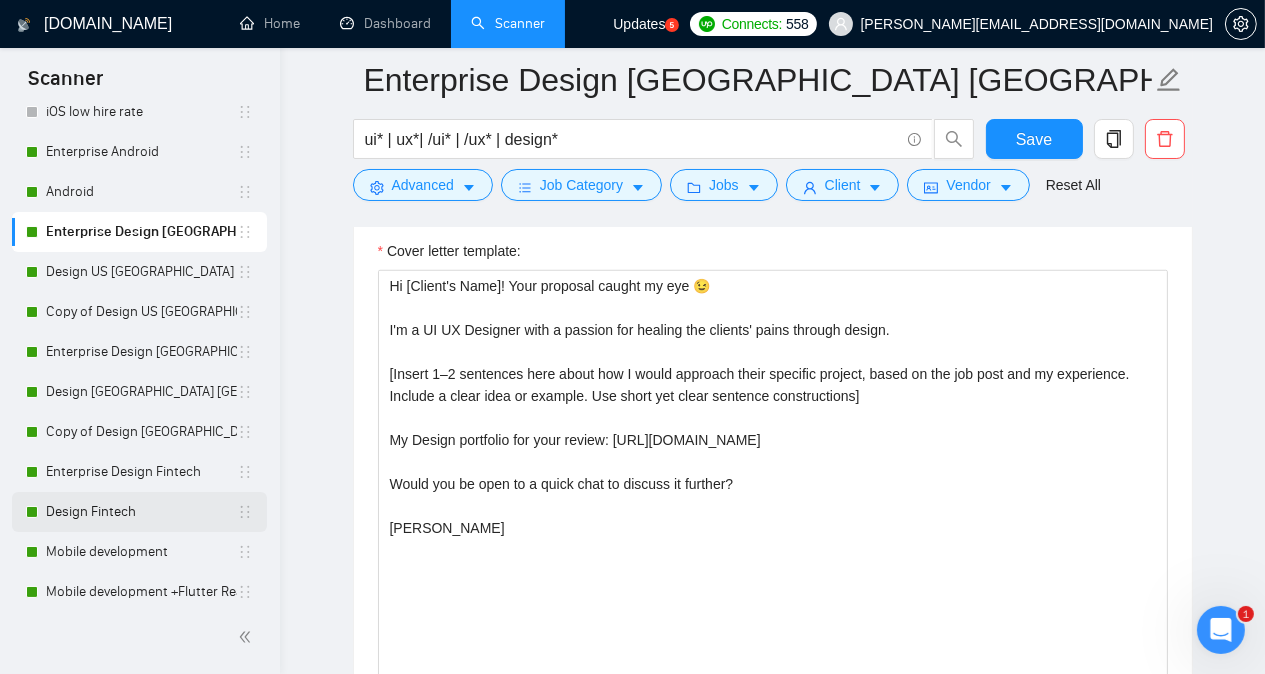 click on "Design Fintech" at bounding box center (141, 512) 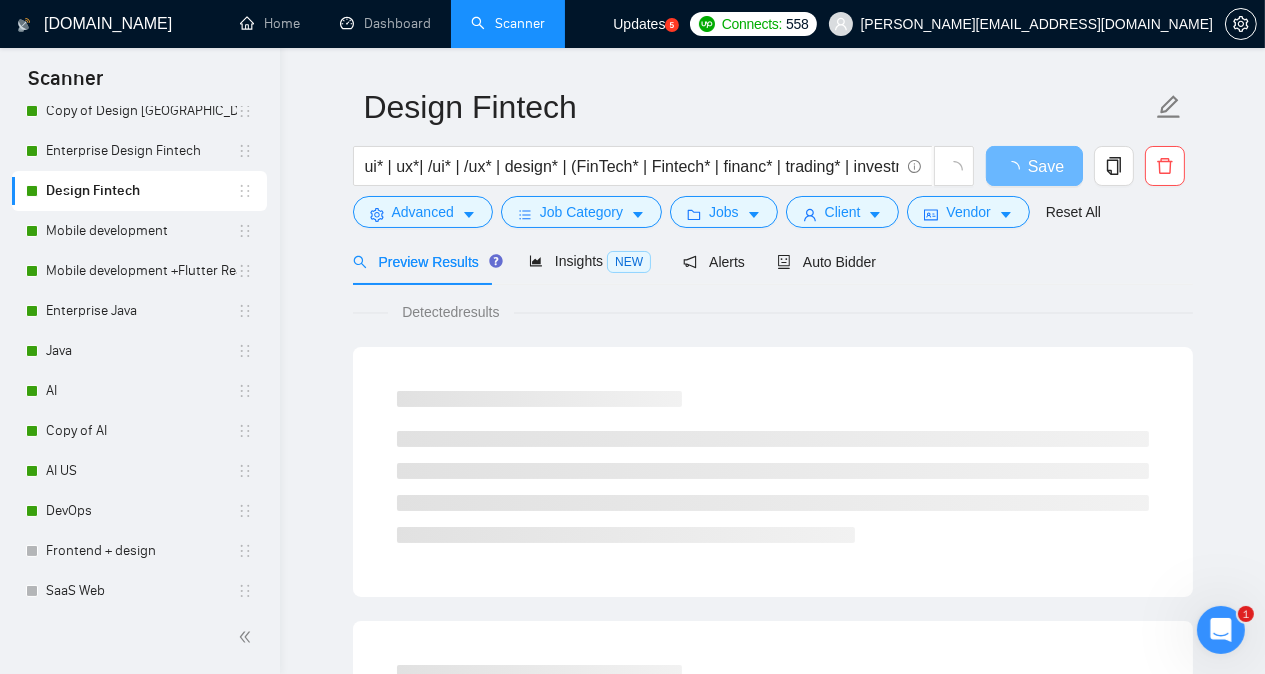scroll, scrollTop: 1522, scrollLeft: 0, axis: vertical 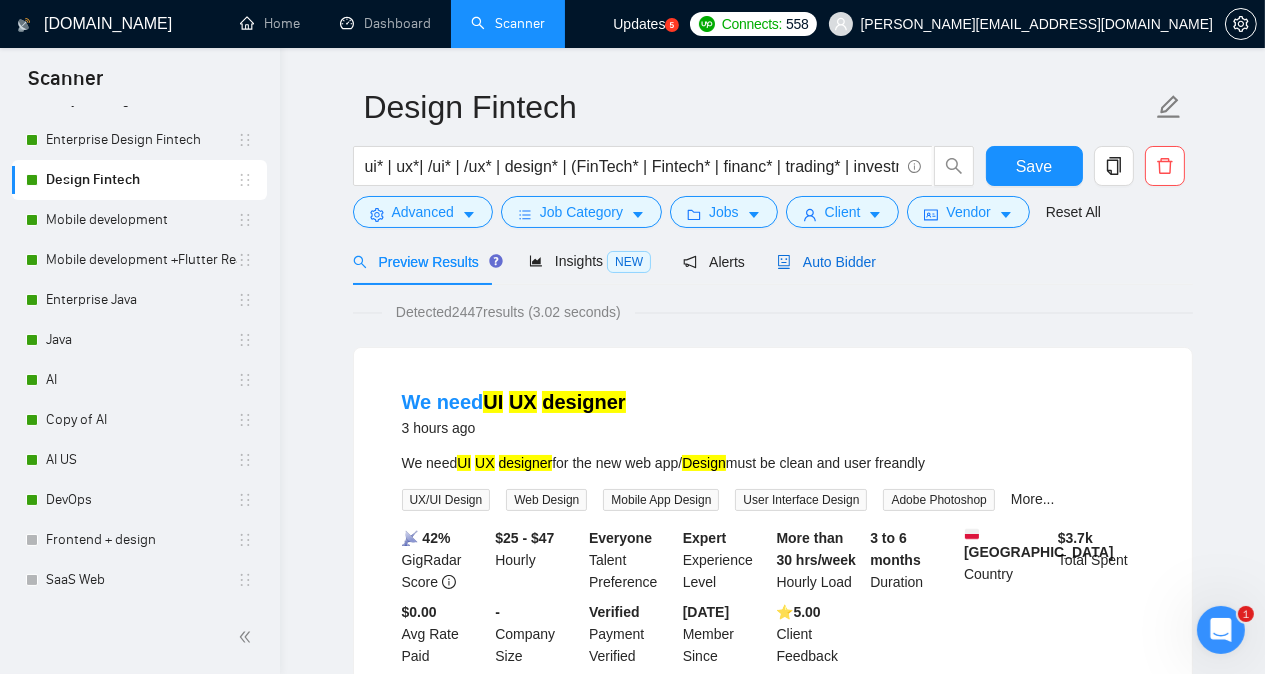 click on "Auto Bidder" at bounding box center (826, 262) 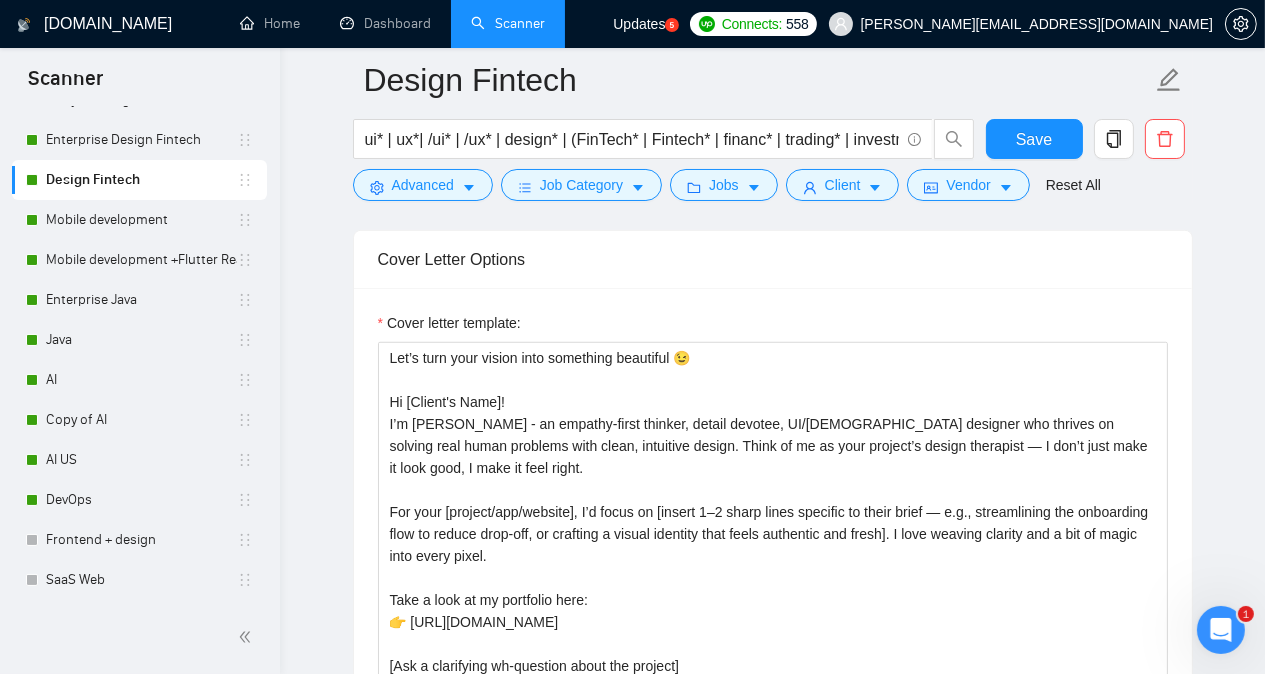 scroll, scrollTop: 1830, scrollLeft: 0, axis: vertical 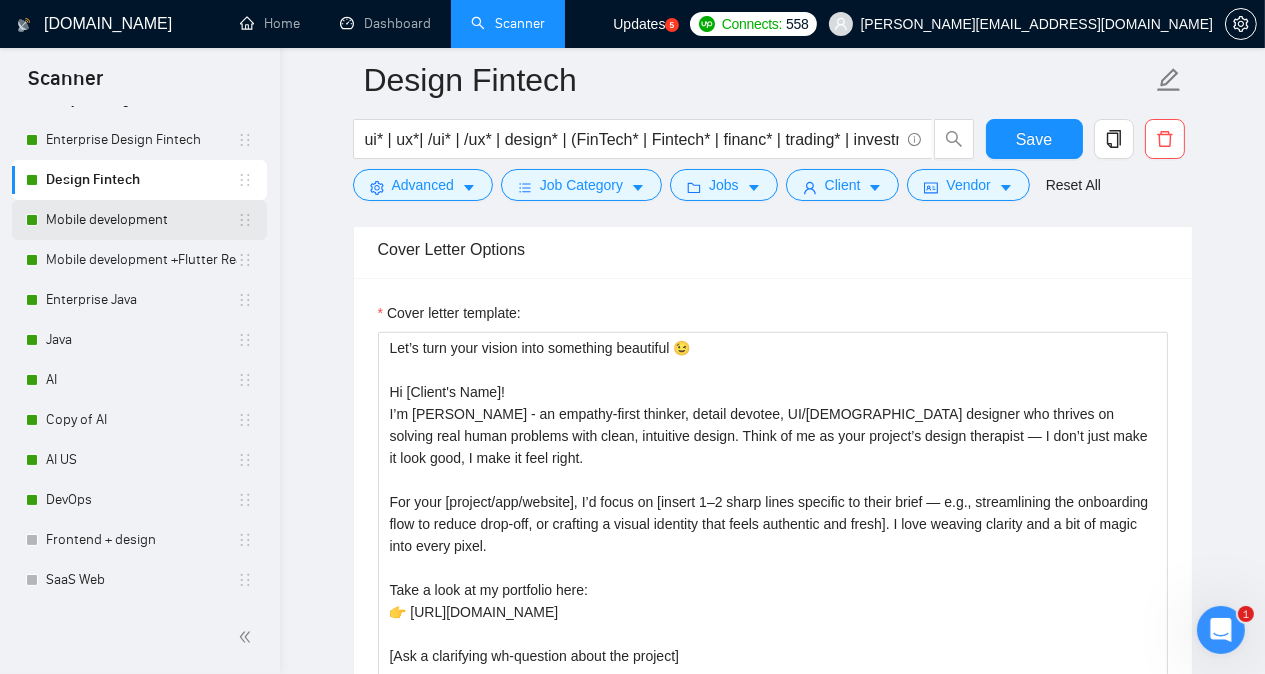 click on "Mobile development" at bounding box center [141, 220] 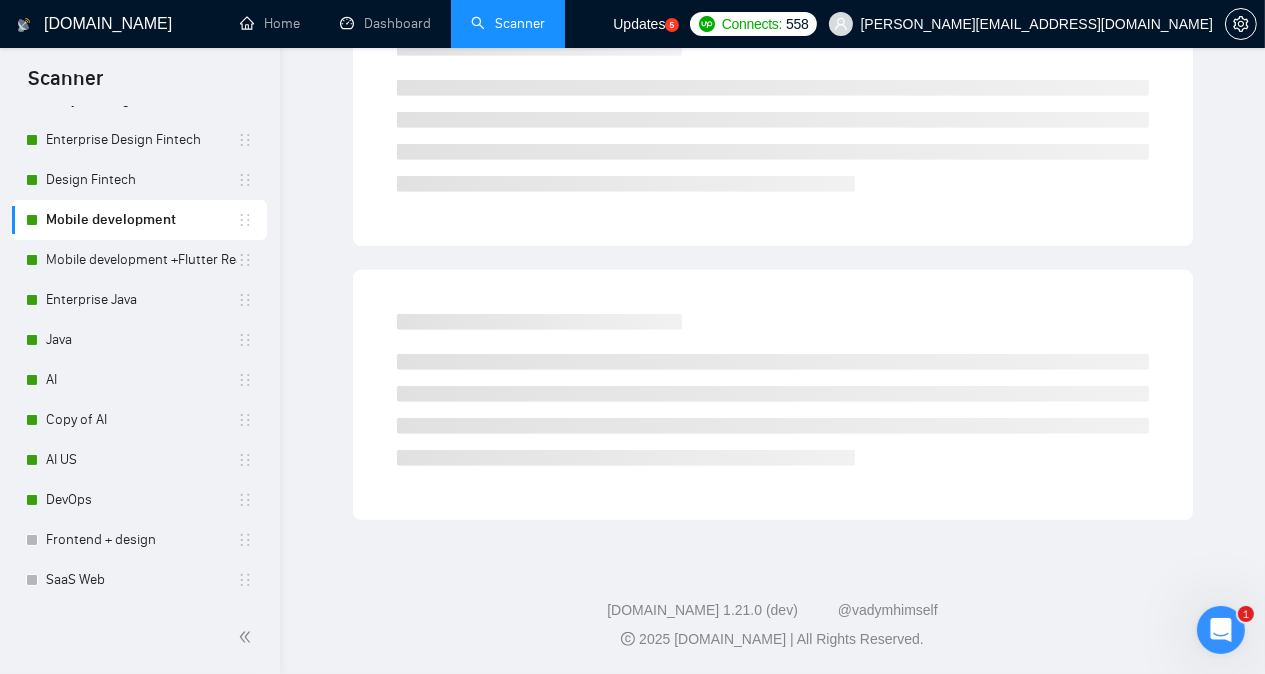 scroll, scrollTop: 55, scrollLeft: 0, axis: vertical 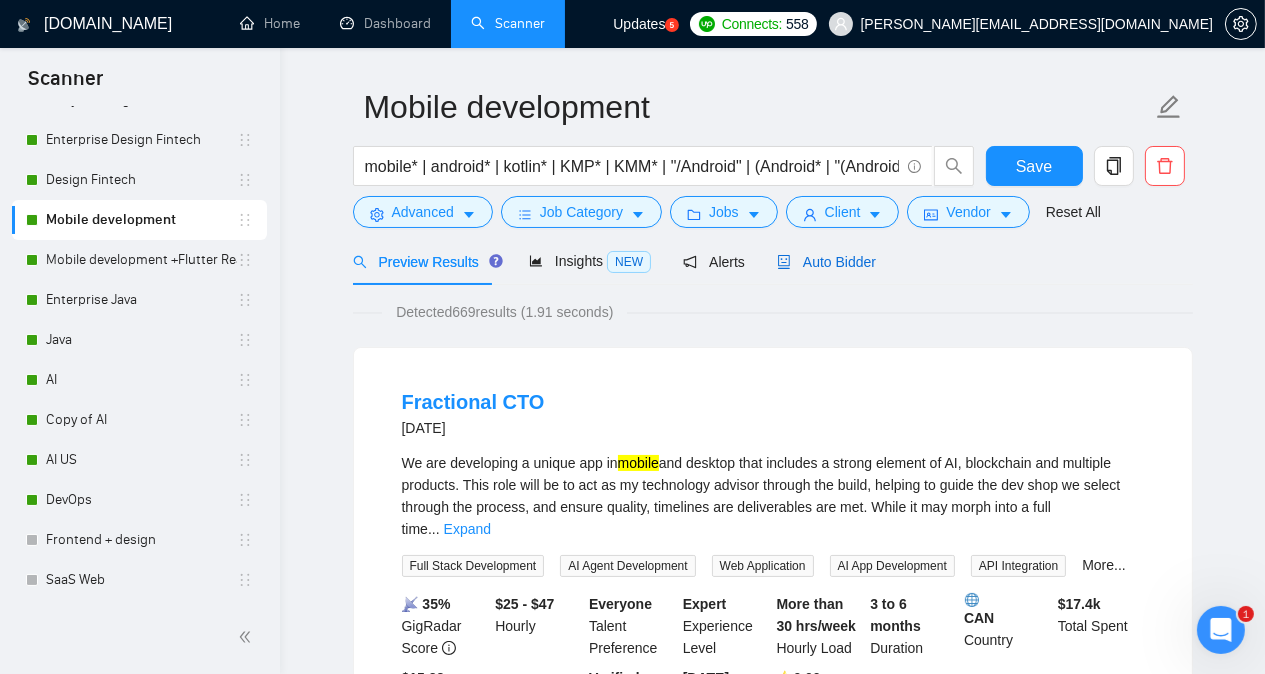 click on "Auto Bidder" at bounding box center [826, 262] 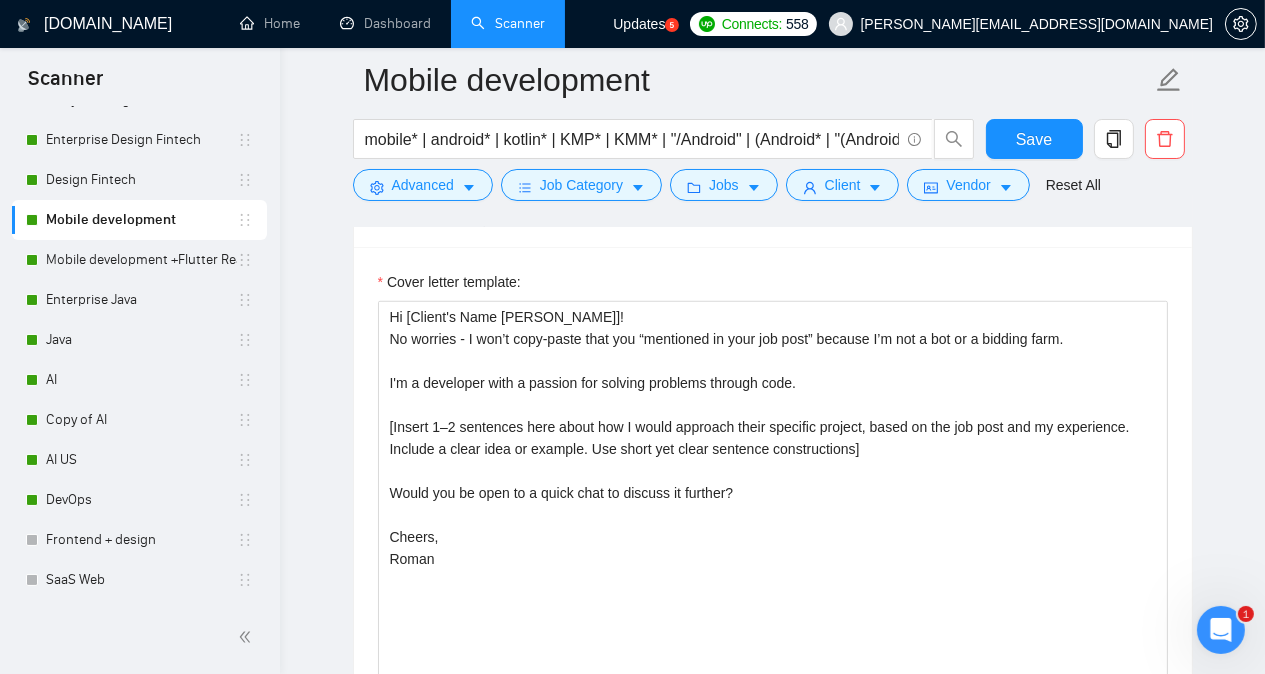 scroll, scrollTop: 1872, scrollLeft: 0, axis: vertical 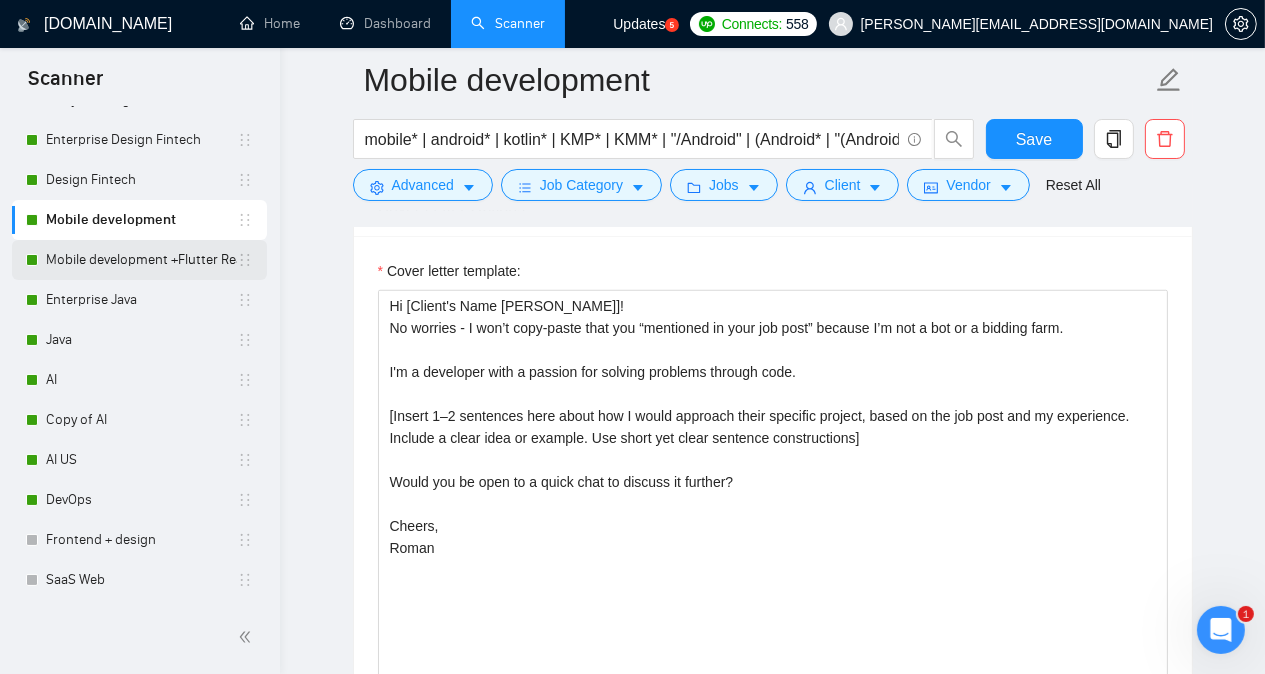 click on "Mobile development +Flutter React Native" at bounding box center [141, 260] 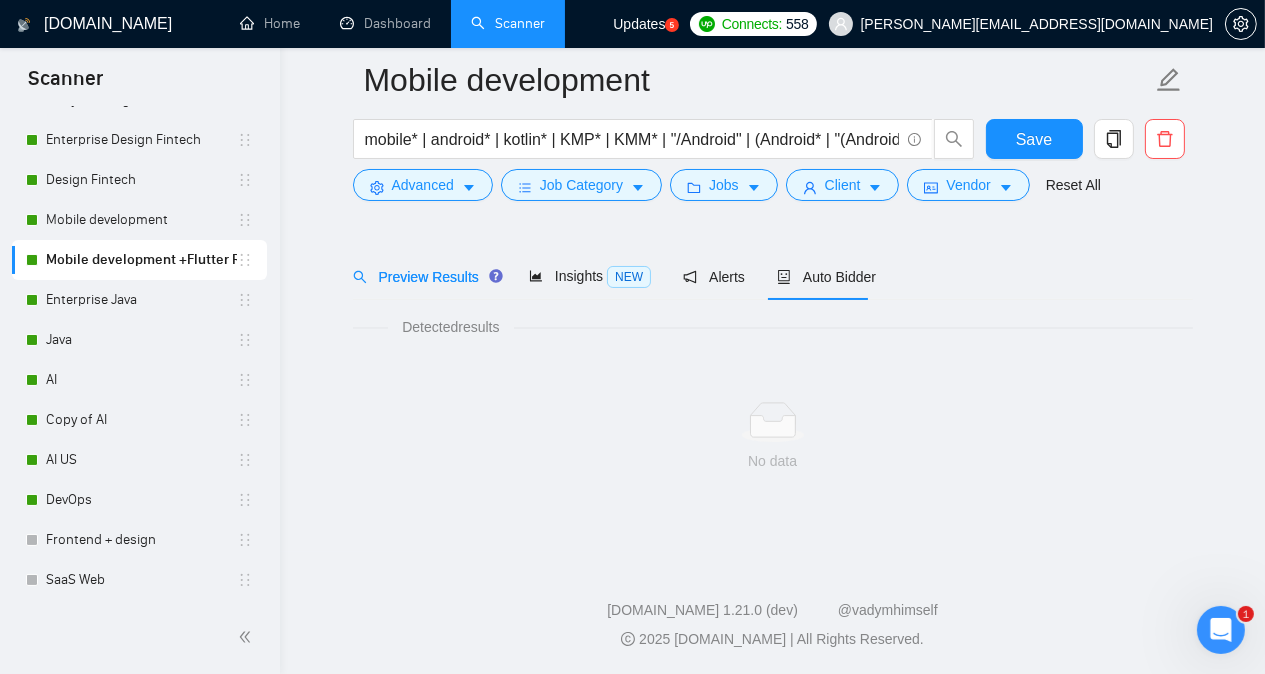 scroll, scrollTop: 55, scrollLeft: 0, axis: vertical 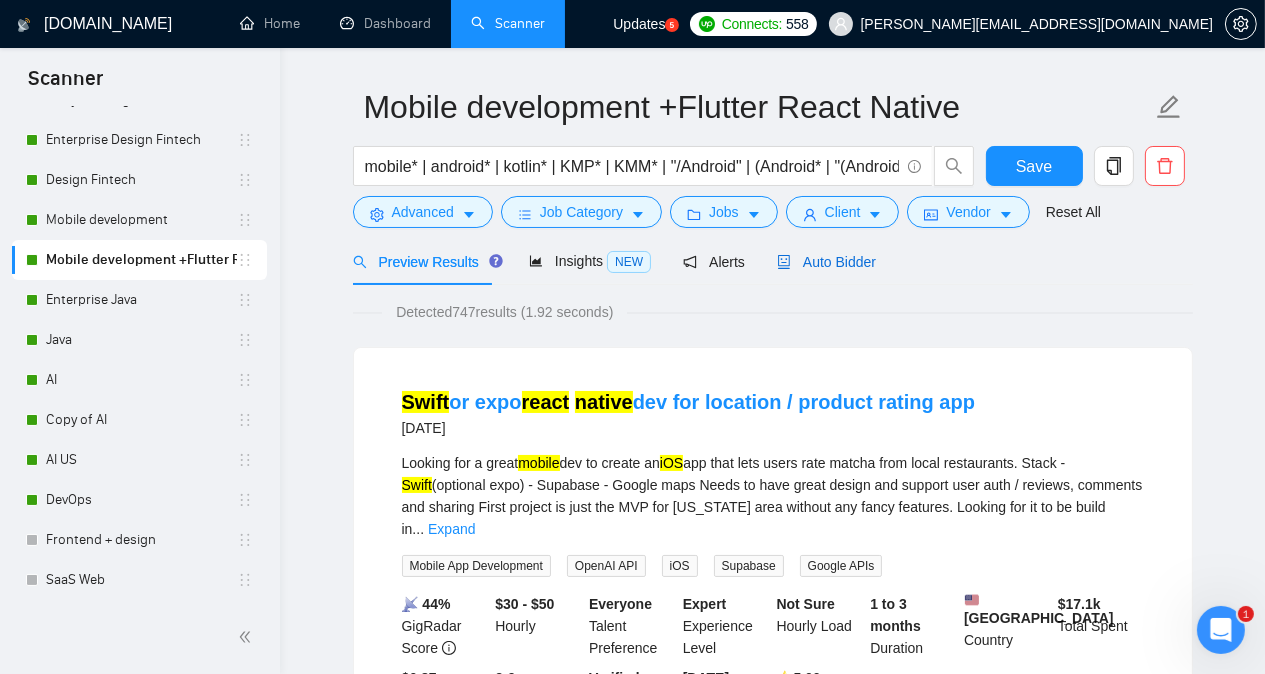 click on "Auto Bidder" at bounding box center (826, 262) 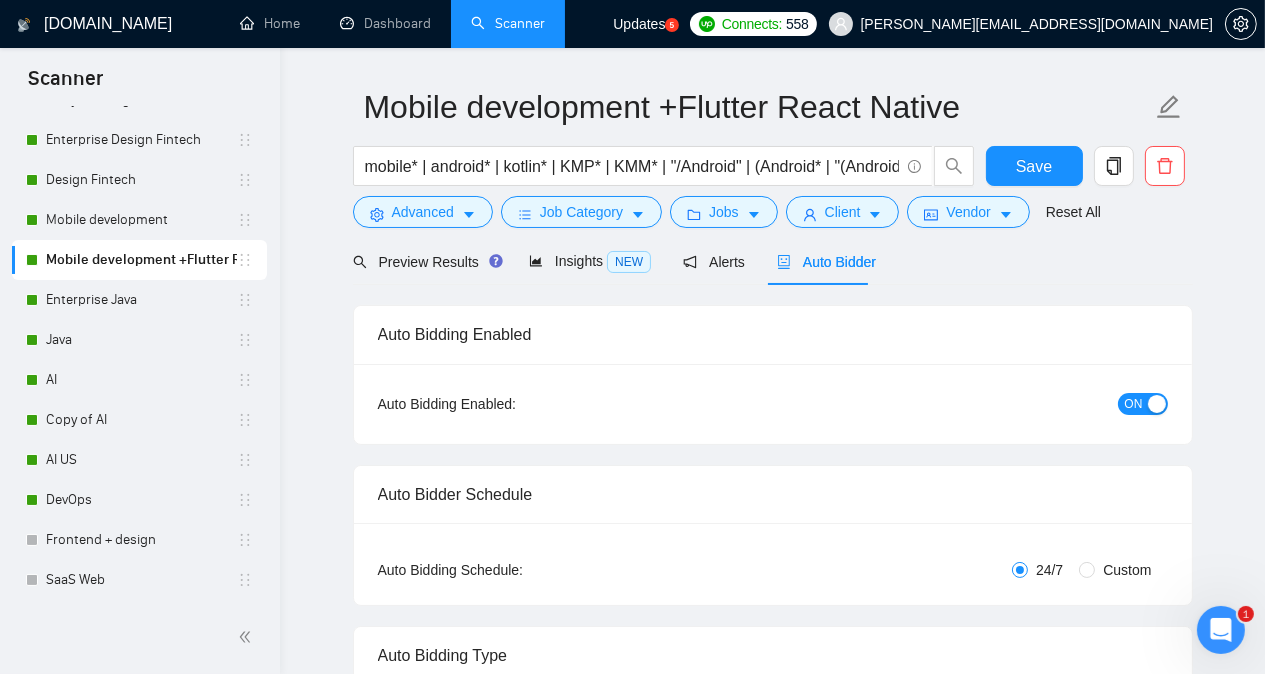 type 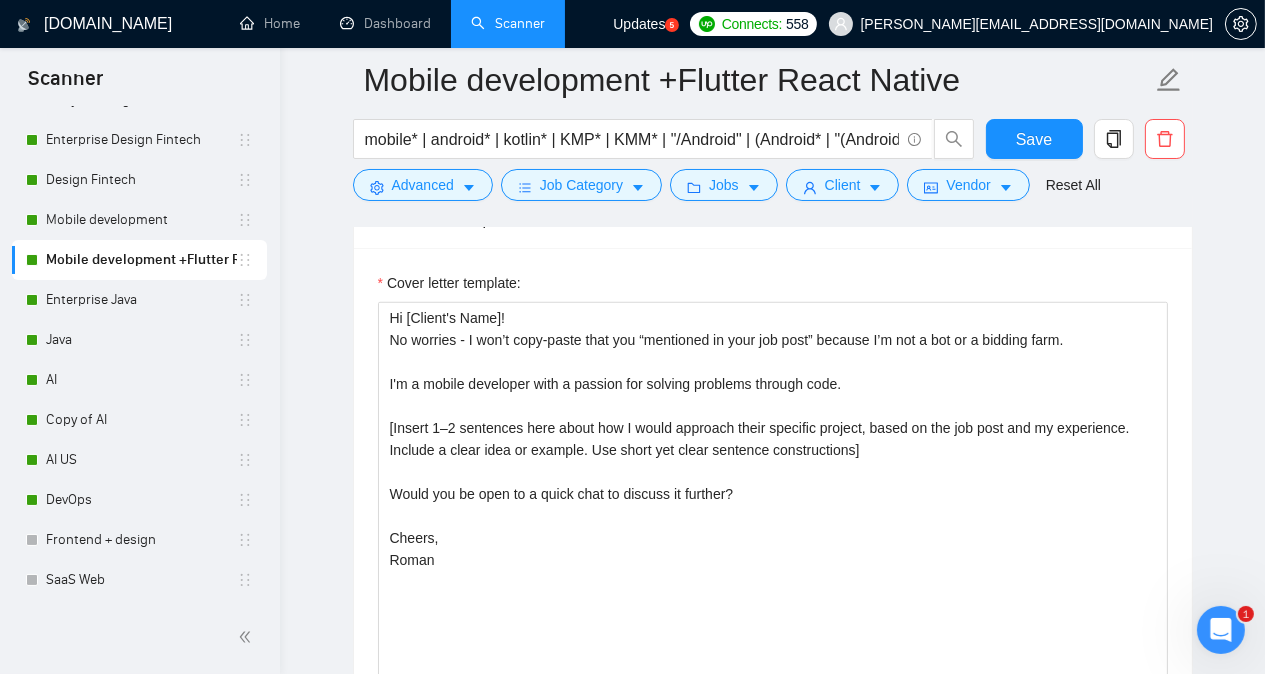 scroll, scrollTop: 1870, scrollLeft: 0, axis: vertical 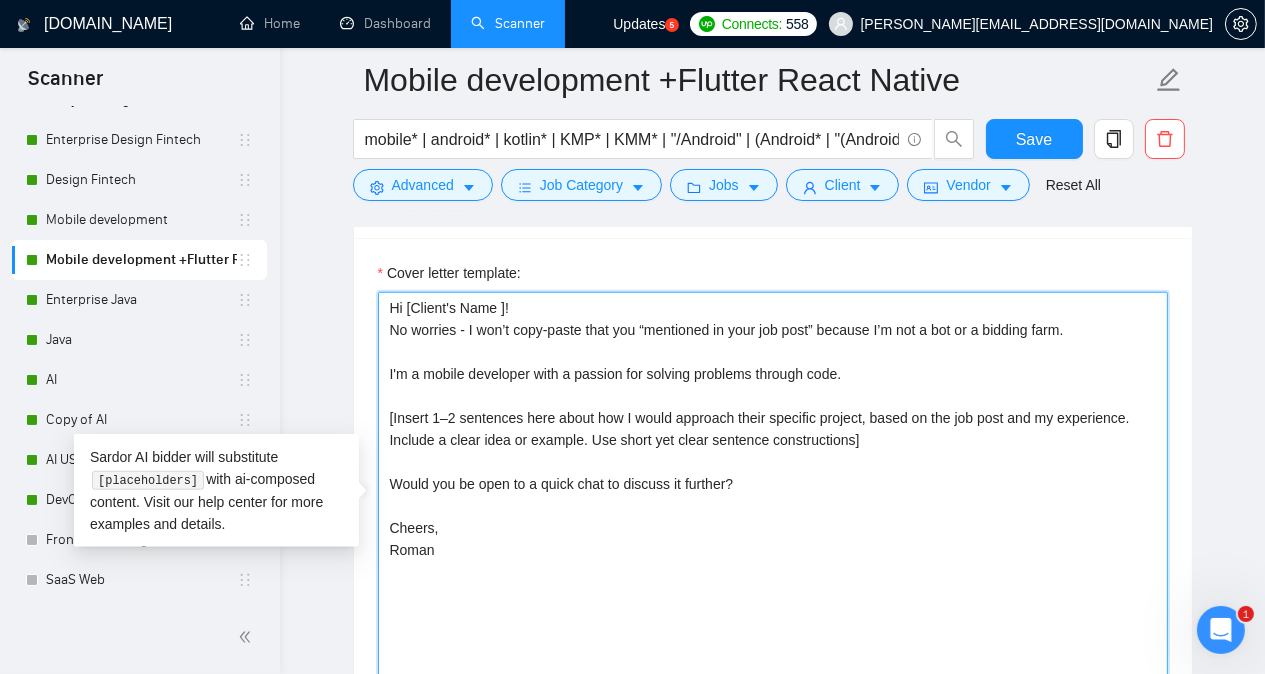 paste on "emoji" 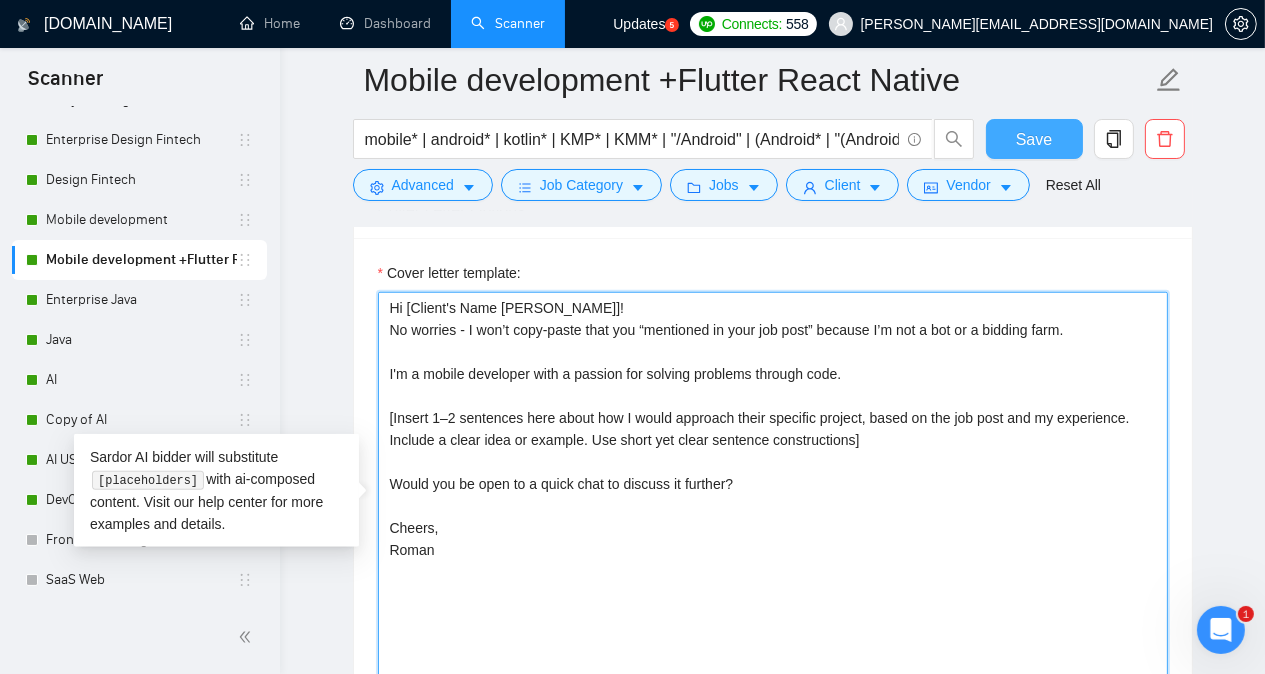 type on "Hi [Client's Name emoji]!
No worries - I won’t copy-paste that you “mentioned in your job post” because I’m not a bot or a bidding farm.
I'm a mobile developer with a passion for solving problems through code.
[Insert 1–2 sentences here about how I would approach their specific project, based on the job post and my experience. Include a clear idea or example. Use short yet clear sentence constructions]
Would you be open to a quick chat to discuss it further?
Cheers,
Roman" 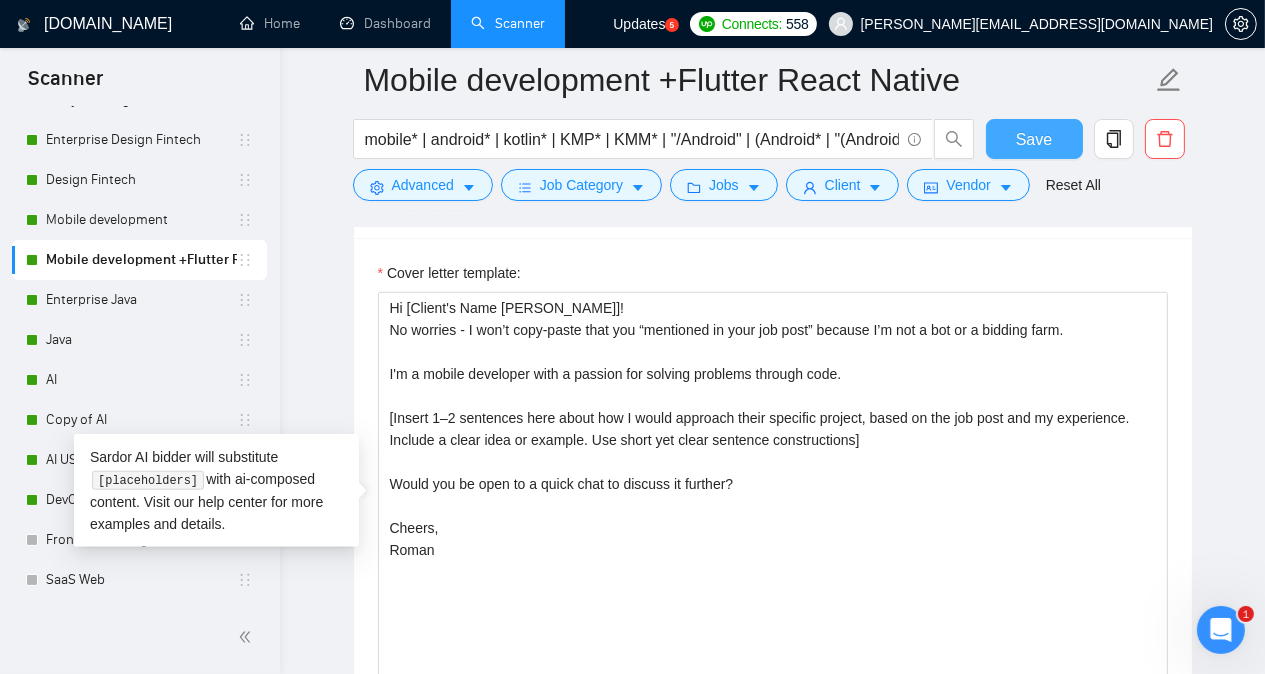 click on "Save" at bounding box center [1034, 139] 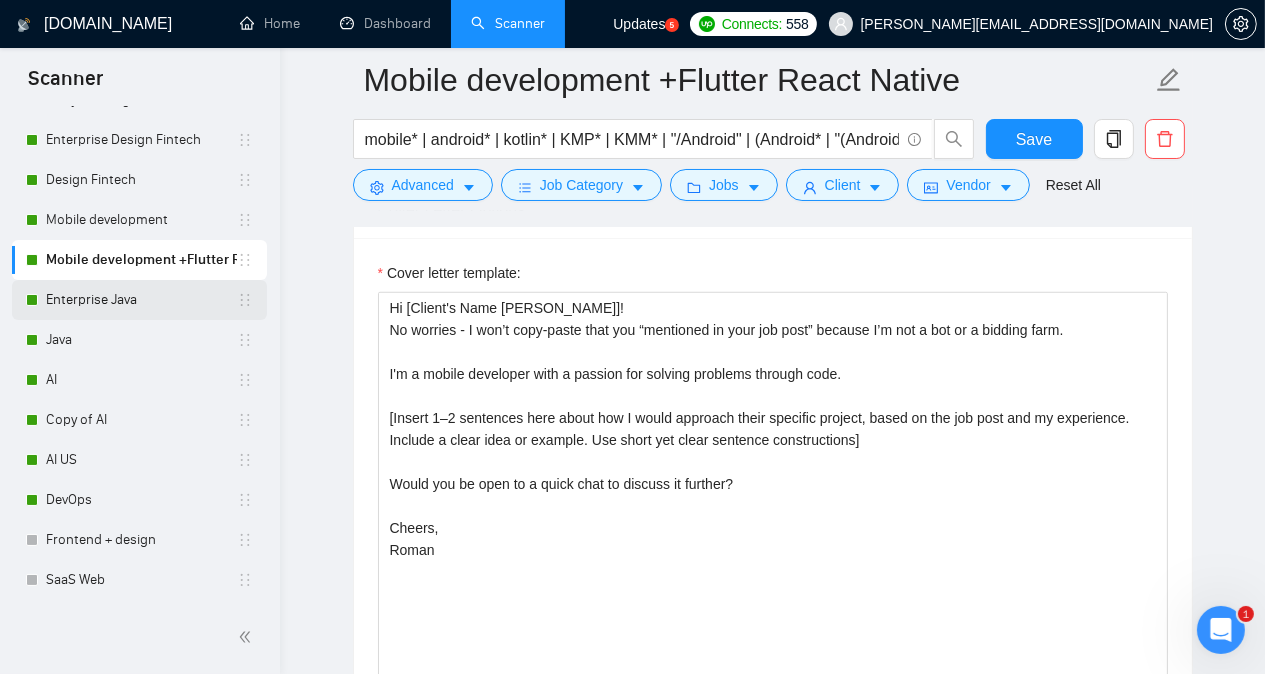 click on "Enterprise Java" at bounding box center [141, 300] 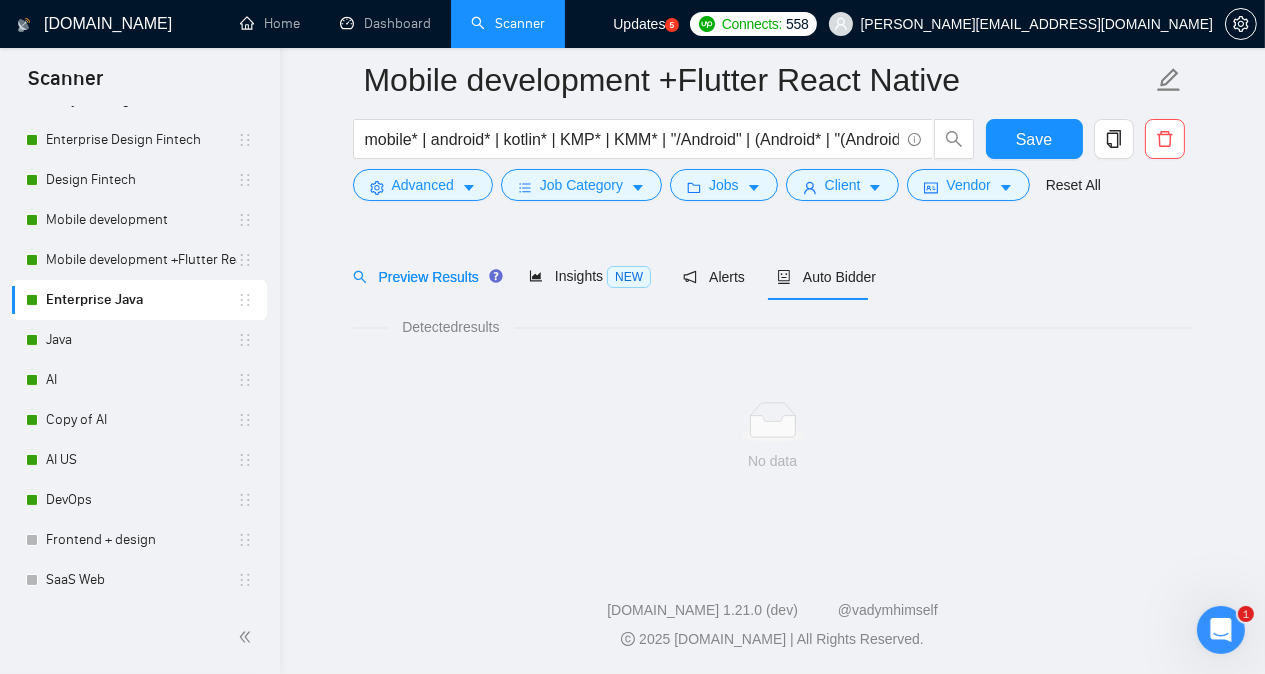 scroll, scrollTop: 55, scrollLeft: 0, axis: vertical 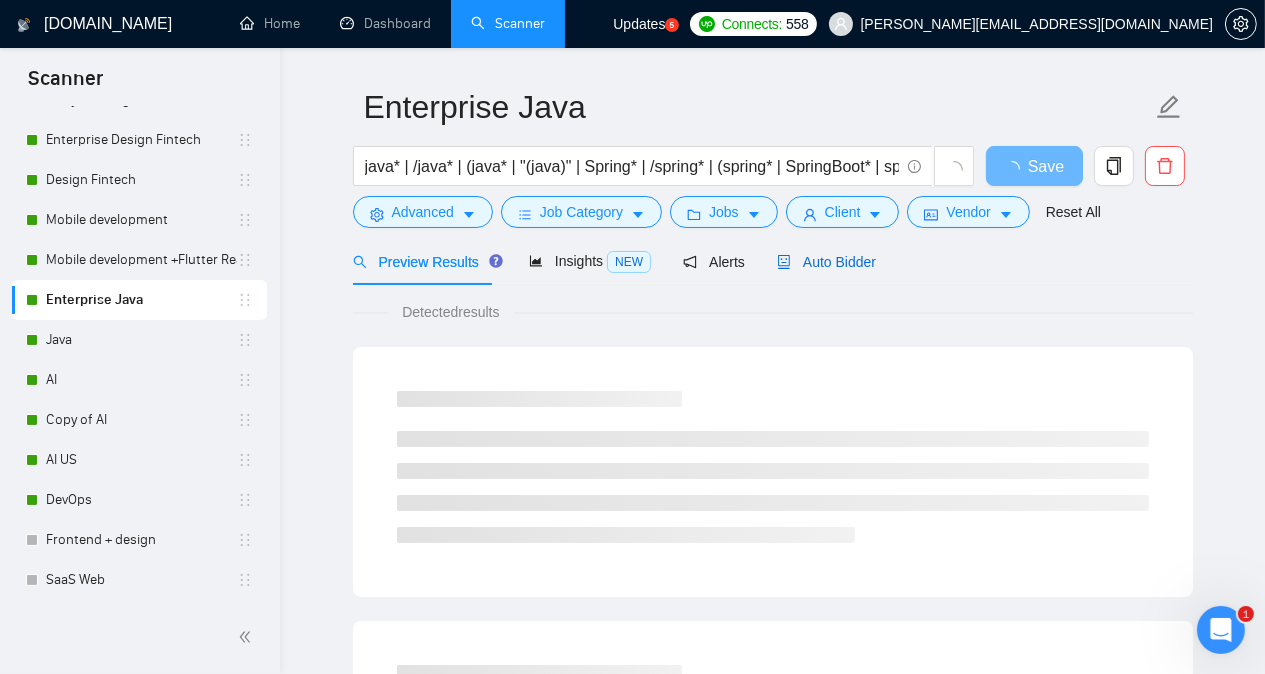 click on "Auto Bidder" at bounding box center [826, 262] 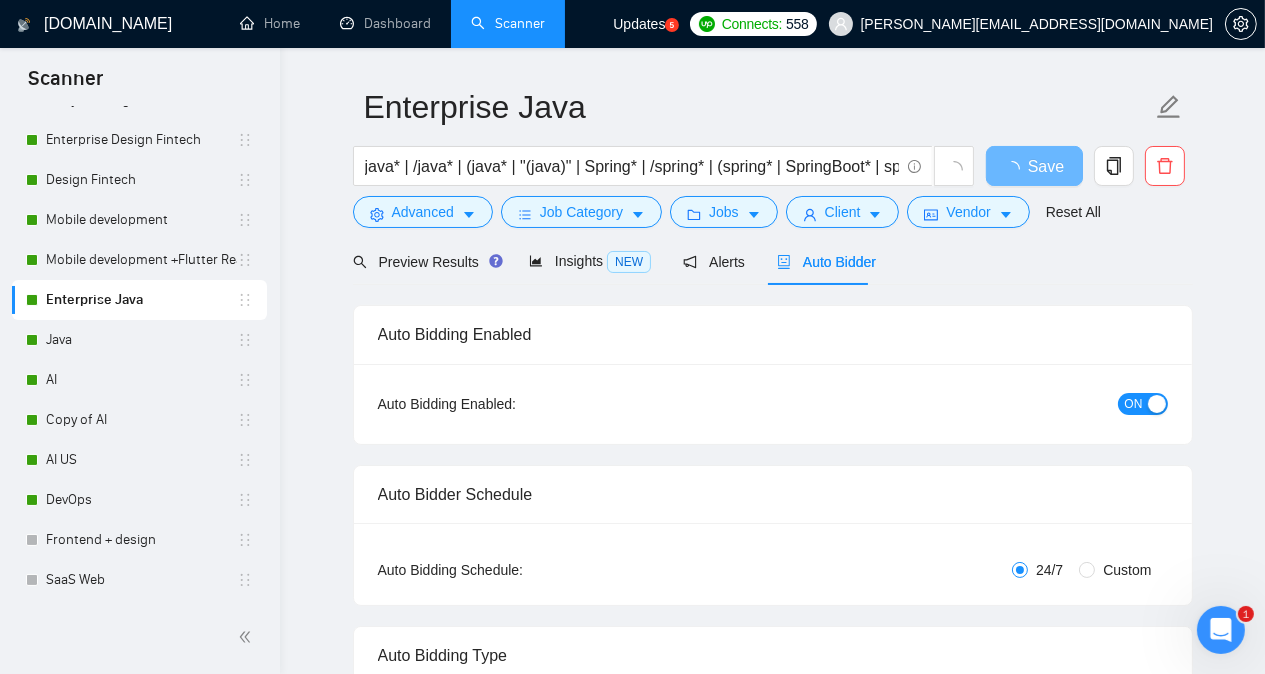 type 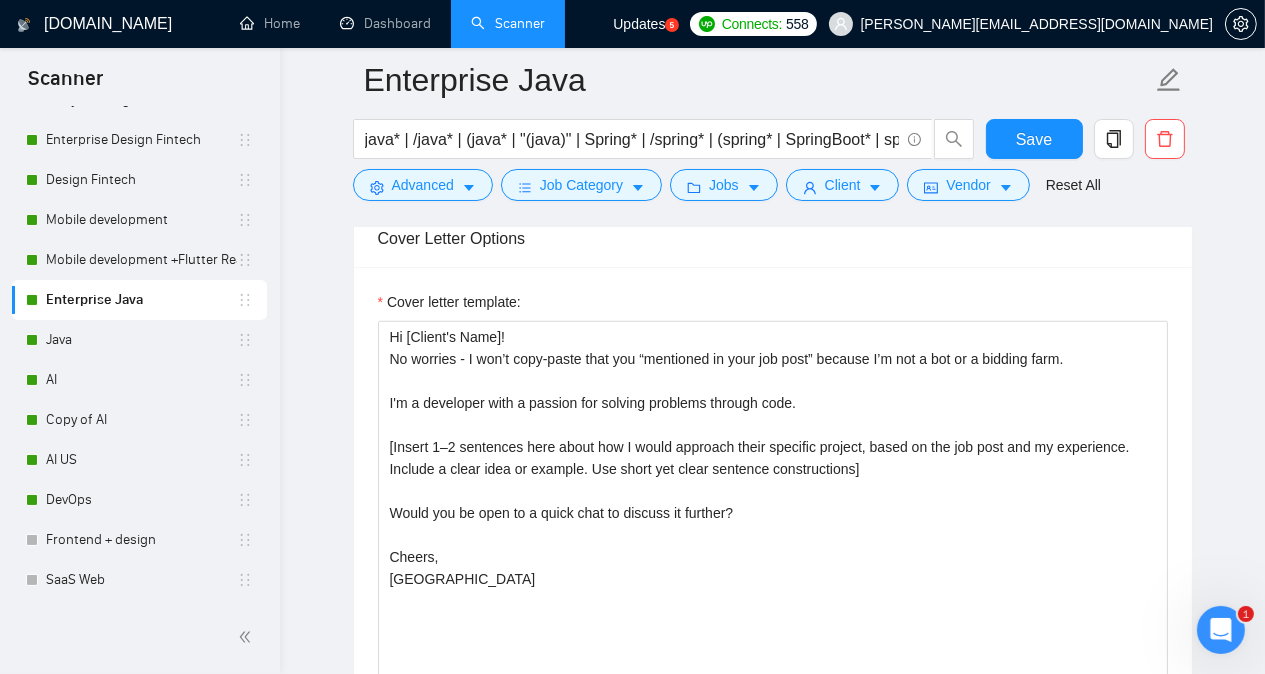 scroll, scrollTop: 1864, scrollLeft: 0, axis: vertical 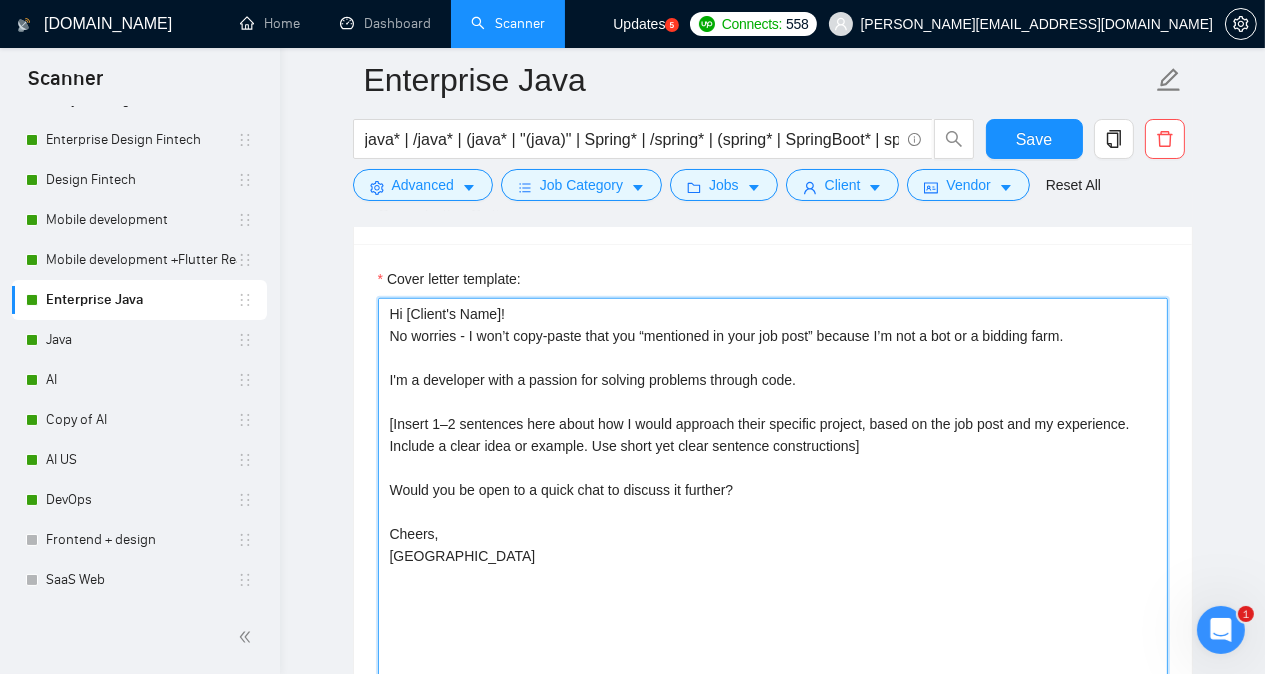 click on "Hi [Client's Name]!
No worries - I won’t copy-paste that you “mentioned in your job post” because I’m not a bot or a bidding farm.
I'm a developer with a passion for solving problems through code.
[Insert 1–2 sentences here about how I would approach their specific project, based on the job post and my experience. Include a clear idea or example. Use short yet clear sentence constructions]
Would you be open to a quick chat to discuss it further?
Cheers,
Kseniya" at bounding box center [773, 523] 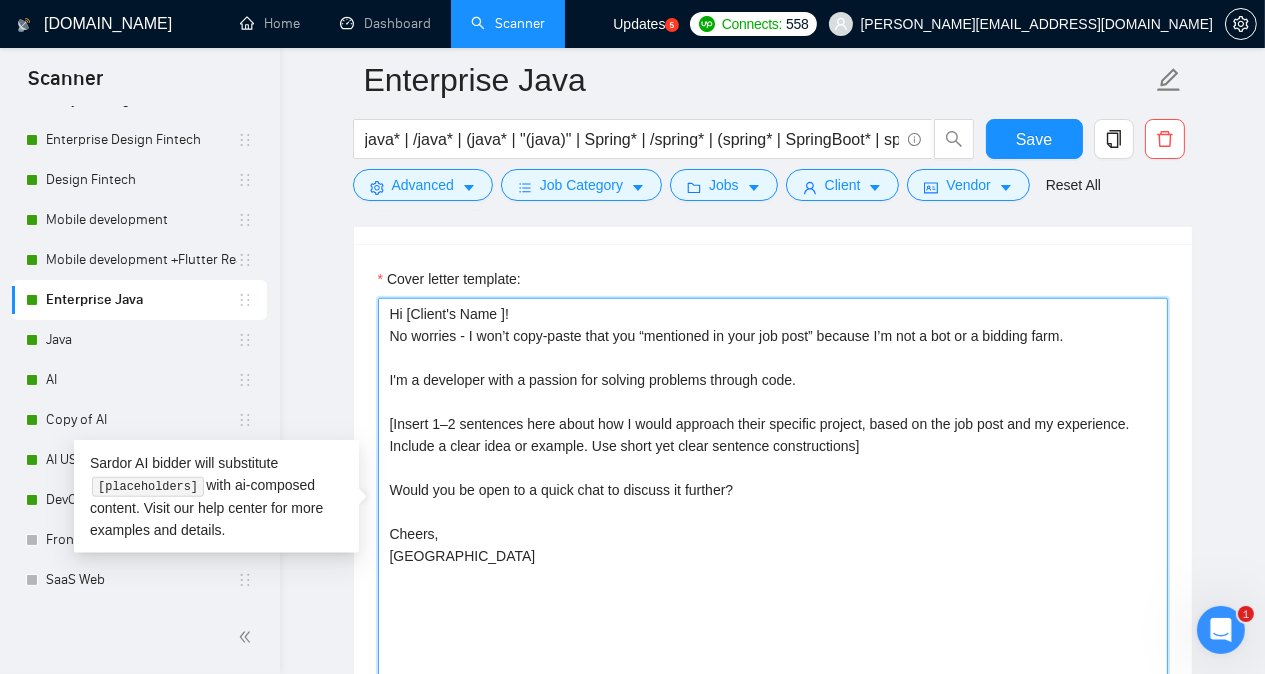 paste on "emoji" 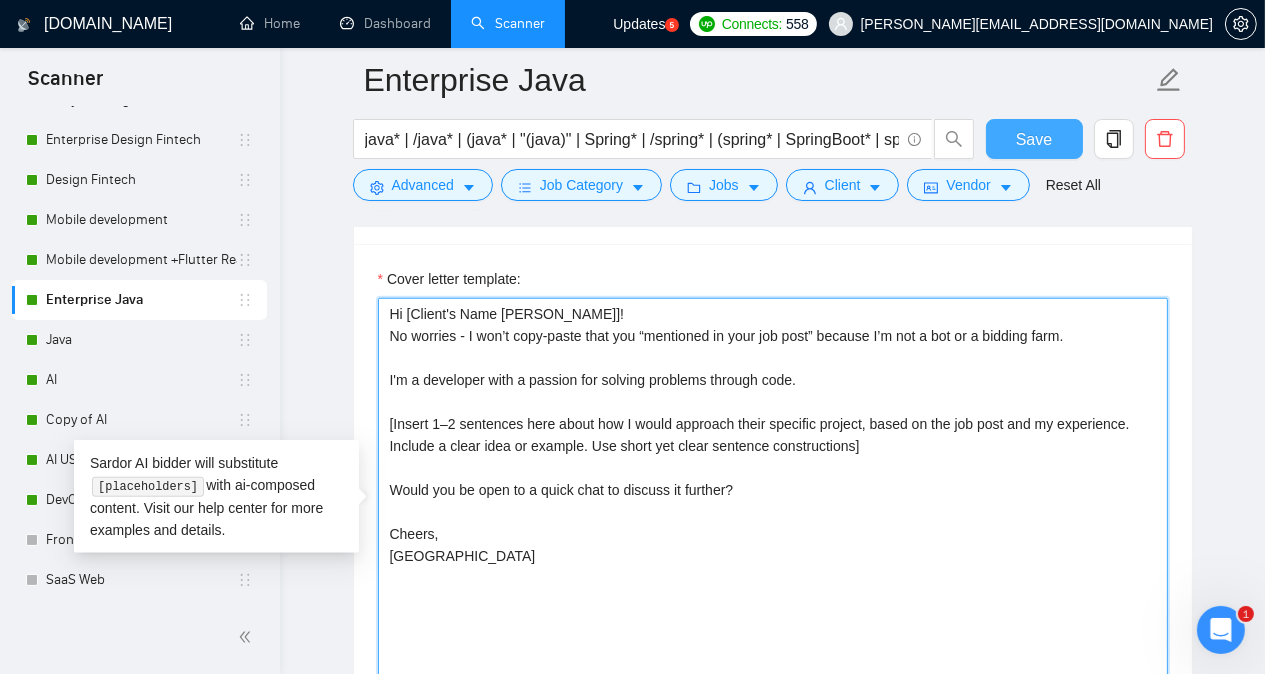 type on "Hi [Client's Name emoji]!
No worries - I won’t copy-paste that you “mentioned in your job post” because I’m not a bot or a bidding farm.
I'm a developer with a passion for solving problems through code.
[Insert 1–2 sentences here about how I would approach their specific project, based on the job post and my experience. Include a clear idea or example. Use short yet clear sentence constructions]
Would you be open to a quick chat to discuss it further?
Cheers,
Kseniya" 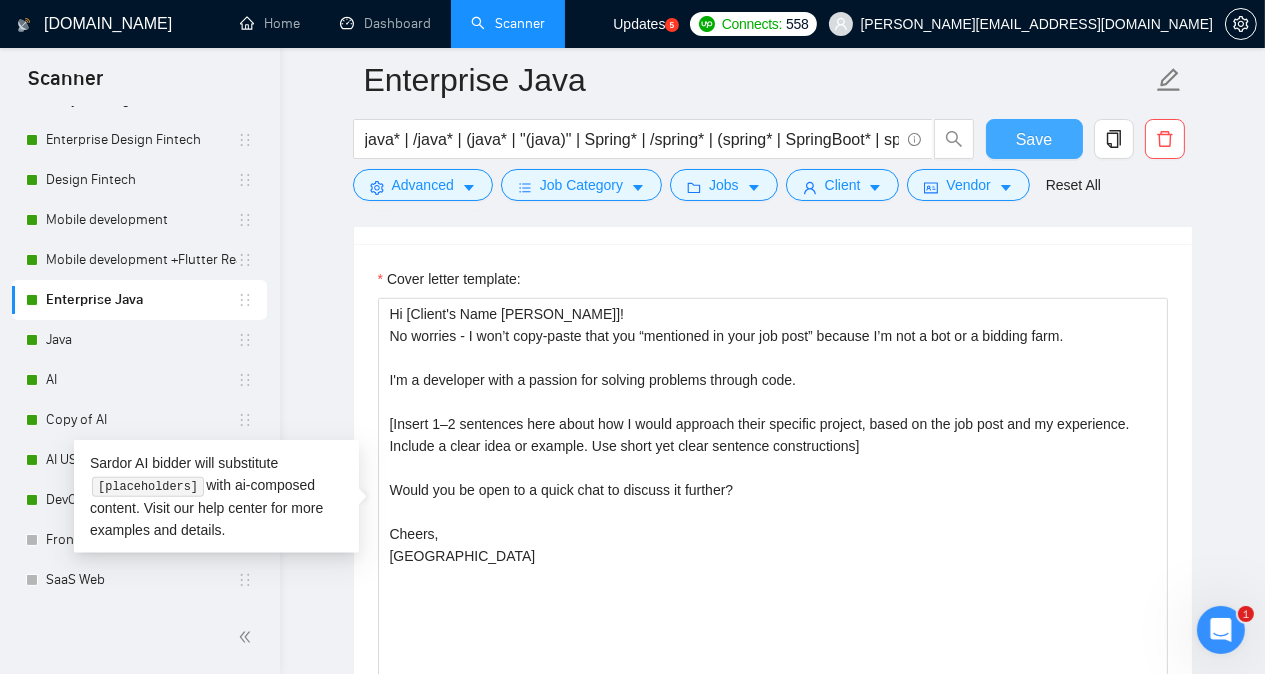 click on "Save" at bounding box center (1034, 139) 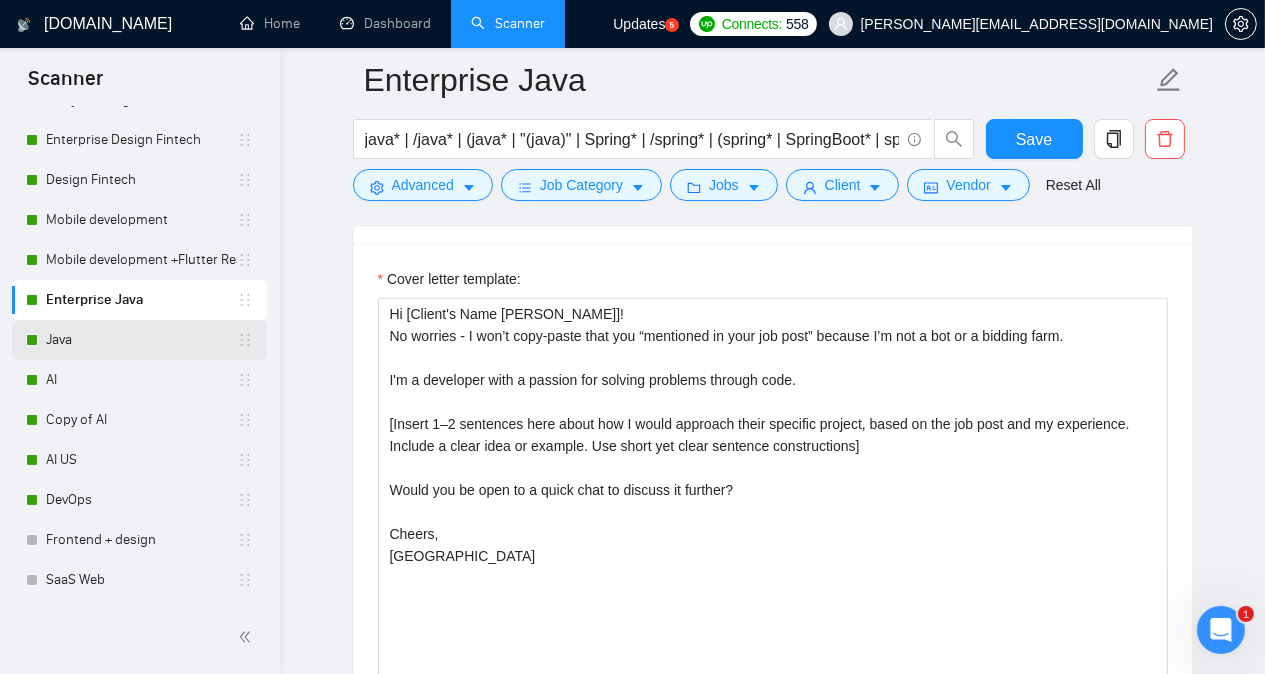 click on "Java" at bounding box center (141, 340) 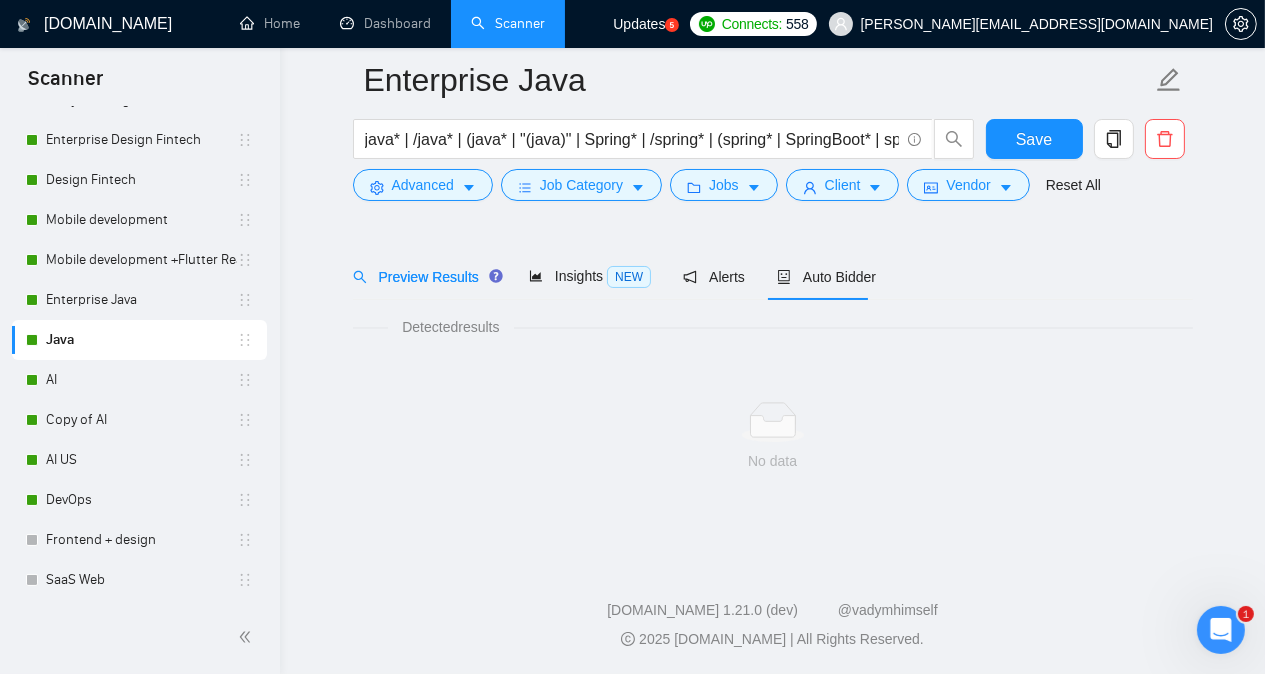 scroll, scrollTop: 55, scrollLeft: 0, axis: vertical 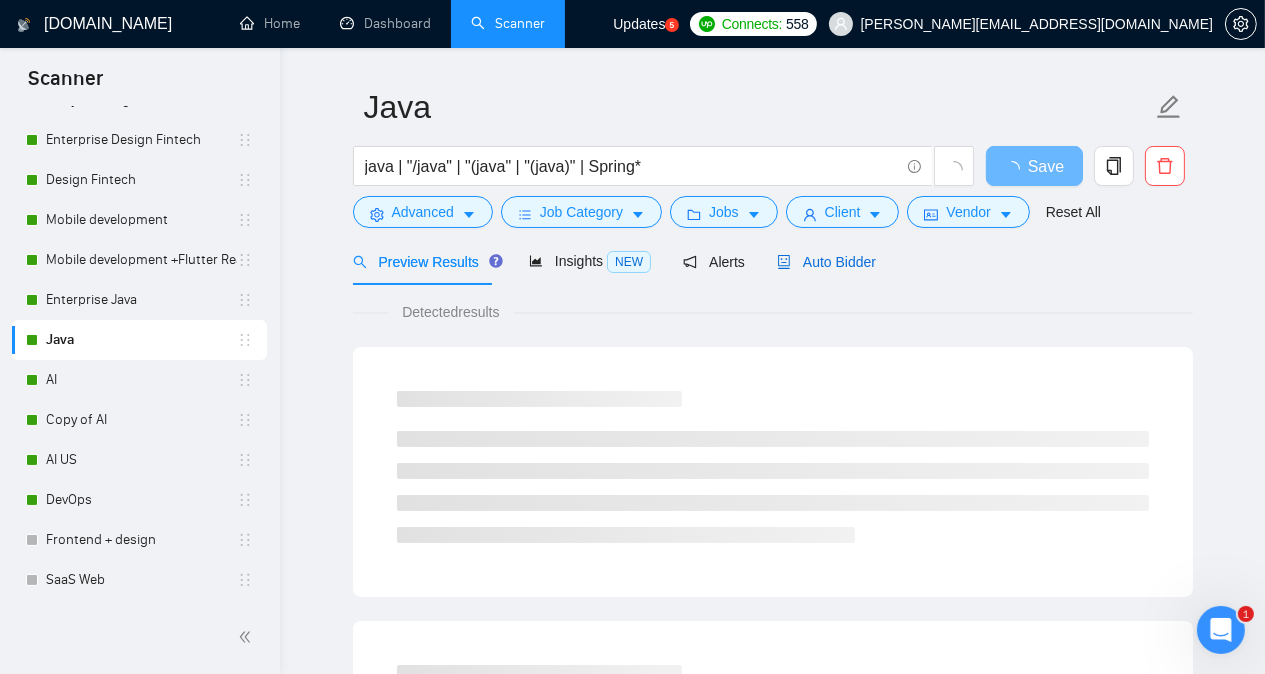 click on "Auto Bidder" at bounding box center (826, 262) 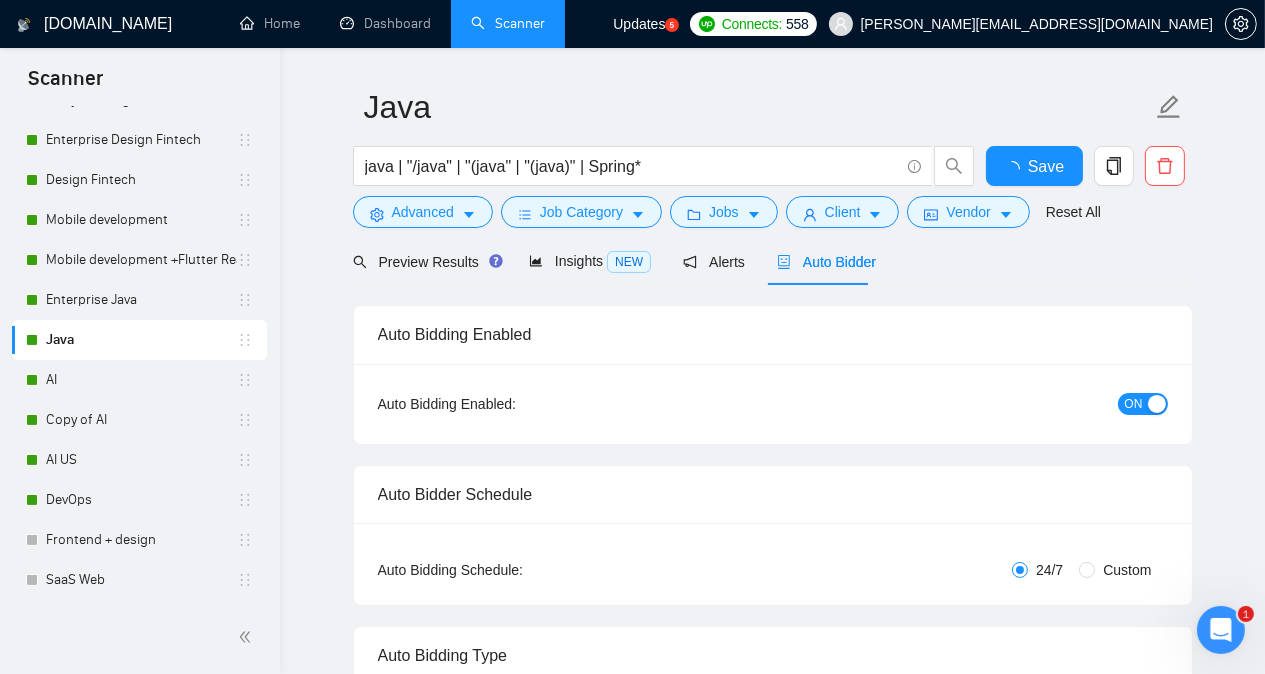 type 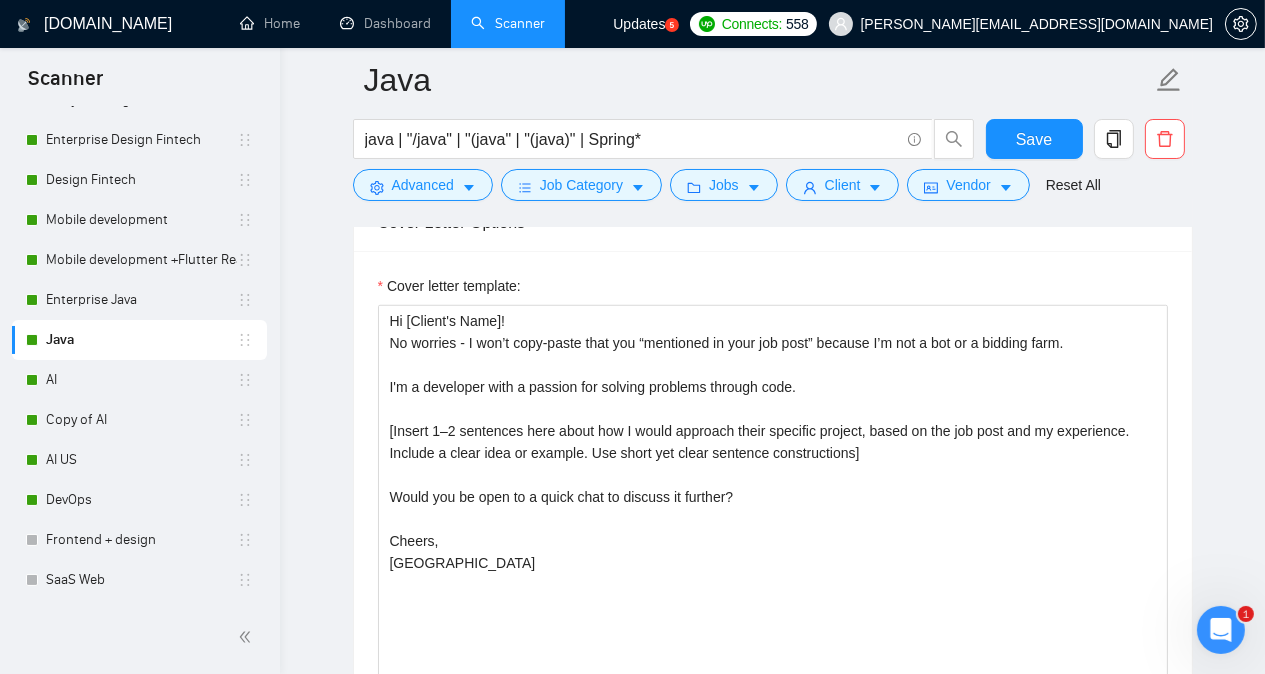 scroll, scrollTop: 1867, scrollLeft: 0, axis: vertical 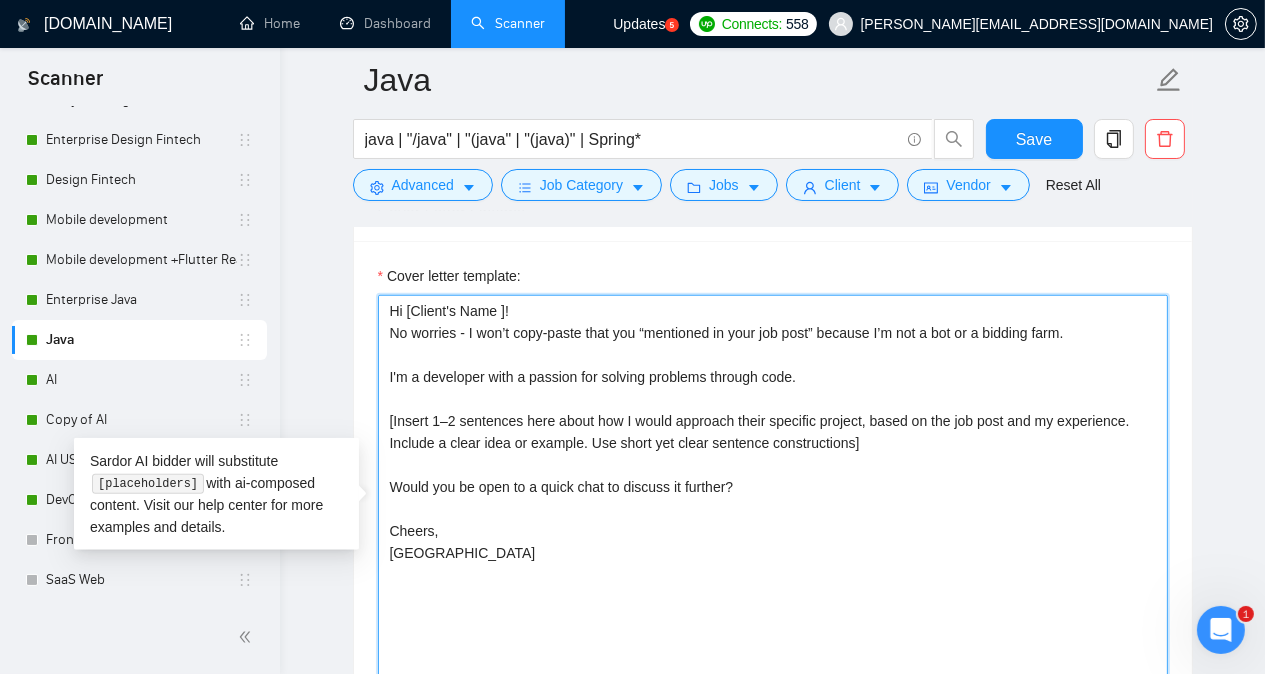 paste on "emoji" 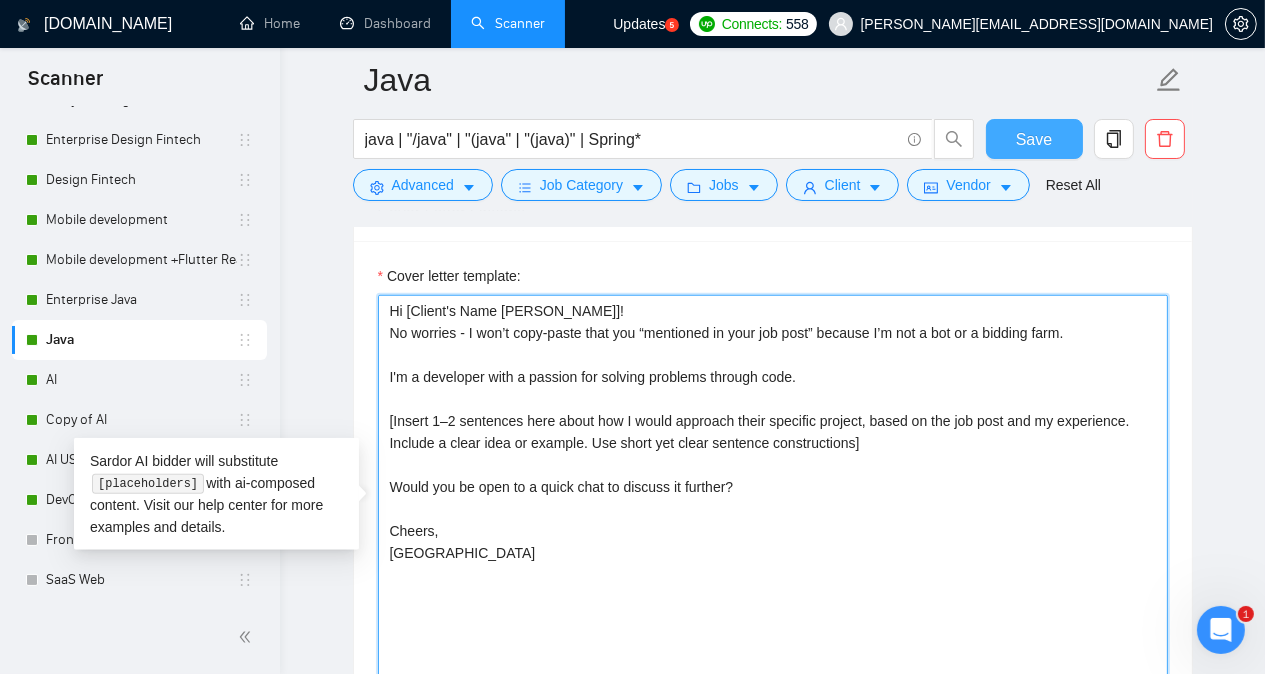 type on "Hi [Client's Name emoji]!
No worries - I won’t copy-paste that you “mentioned in your job post” because I’m not a bot or a bidding farm.
I'm a developer with a passion for solving problems through code.
[Insert 1–2 sentences here about how I would approach their specific project, based on the job post and my experience. Include a clear idea or example. Use short yet clear sentence constructions]
Would you be open to a quick chat to discuss it further?
Cheers,
Kseniya" 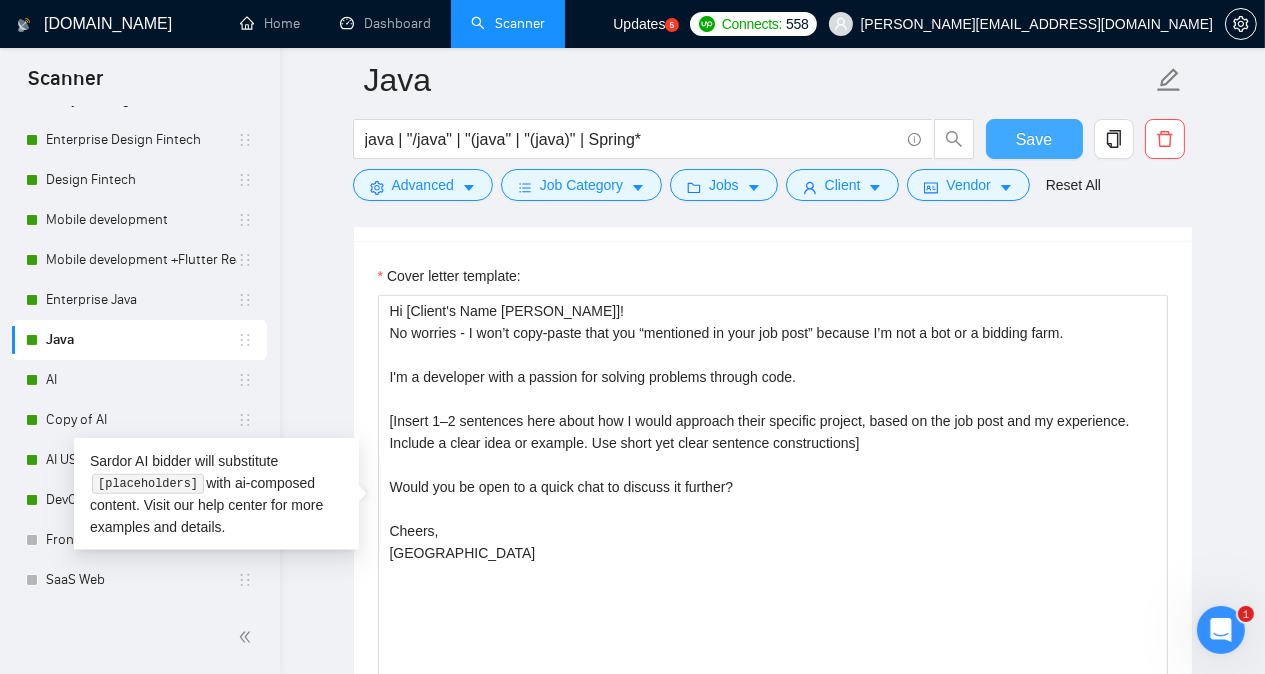 click on "Save" at bounding box center (1034, 139) 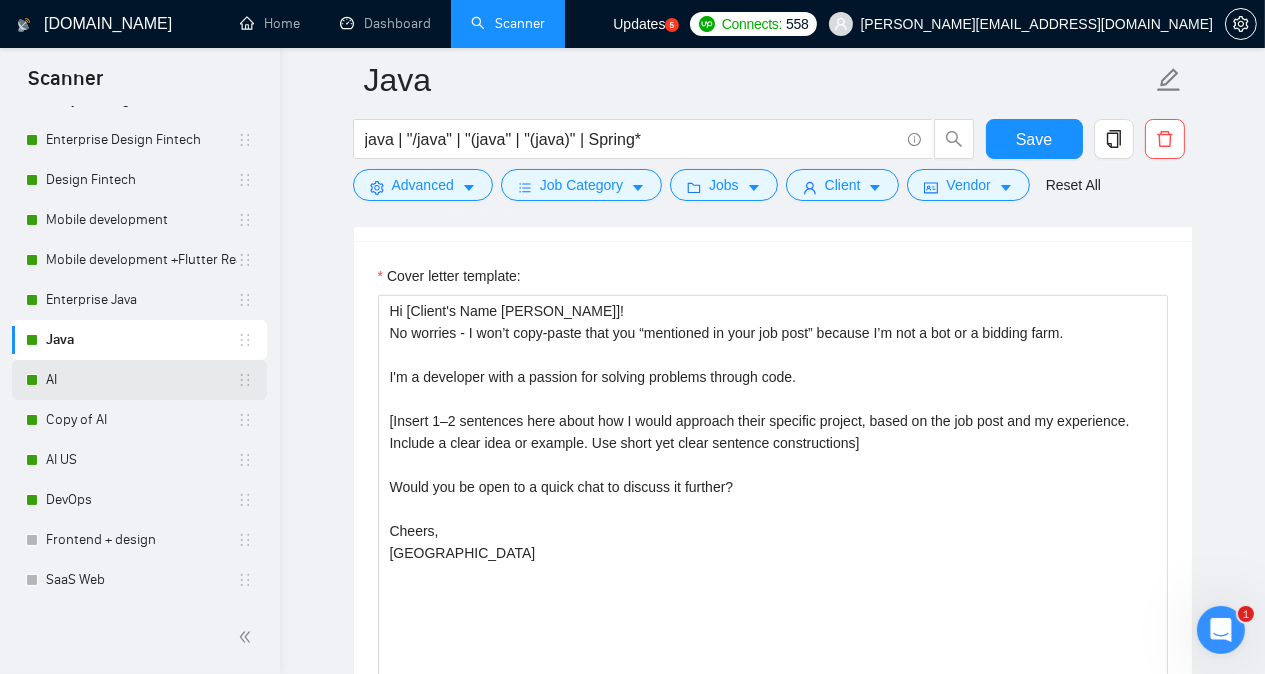 click on "AI" at bounding box center (141, 380) 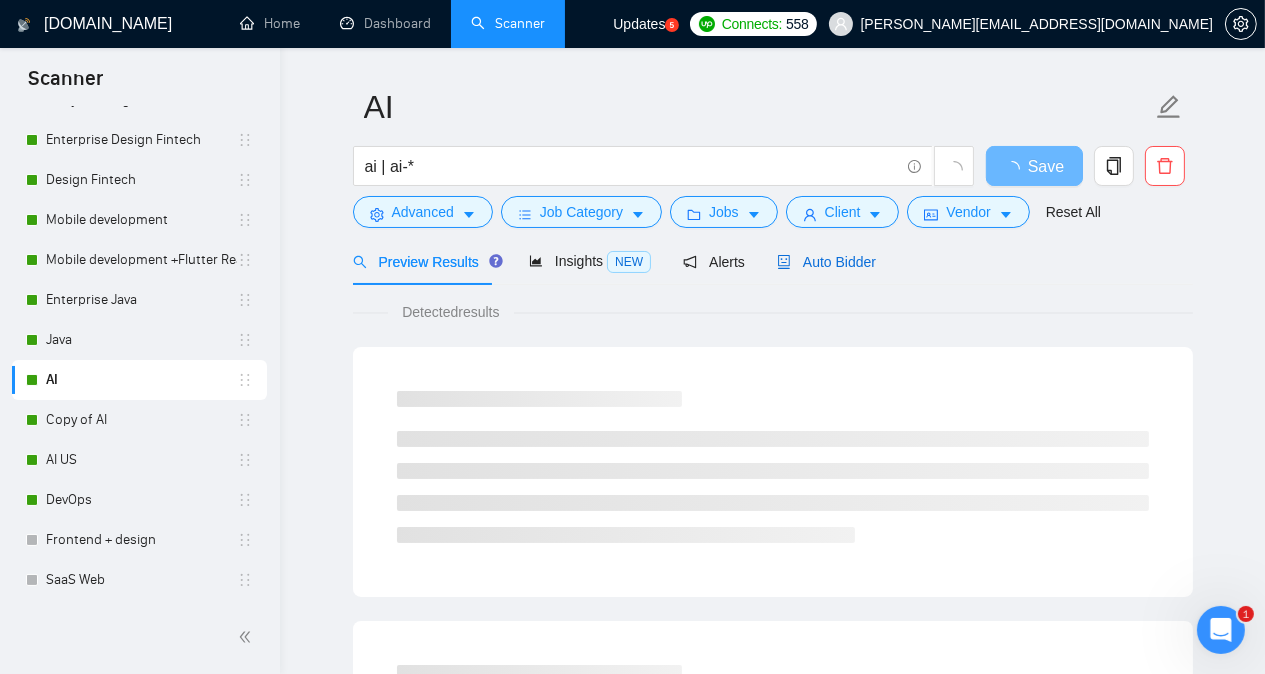 click on "Auto Bidder" at bounding box center (826, 262) 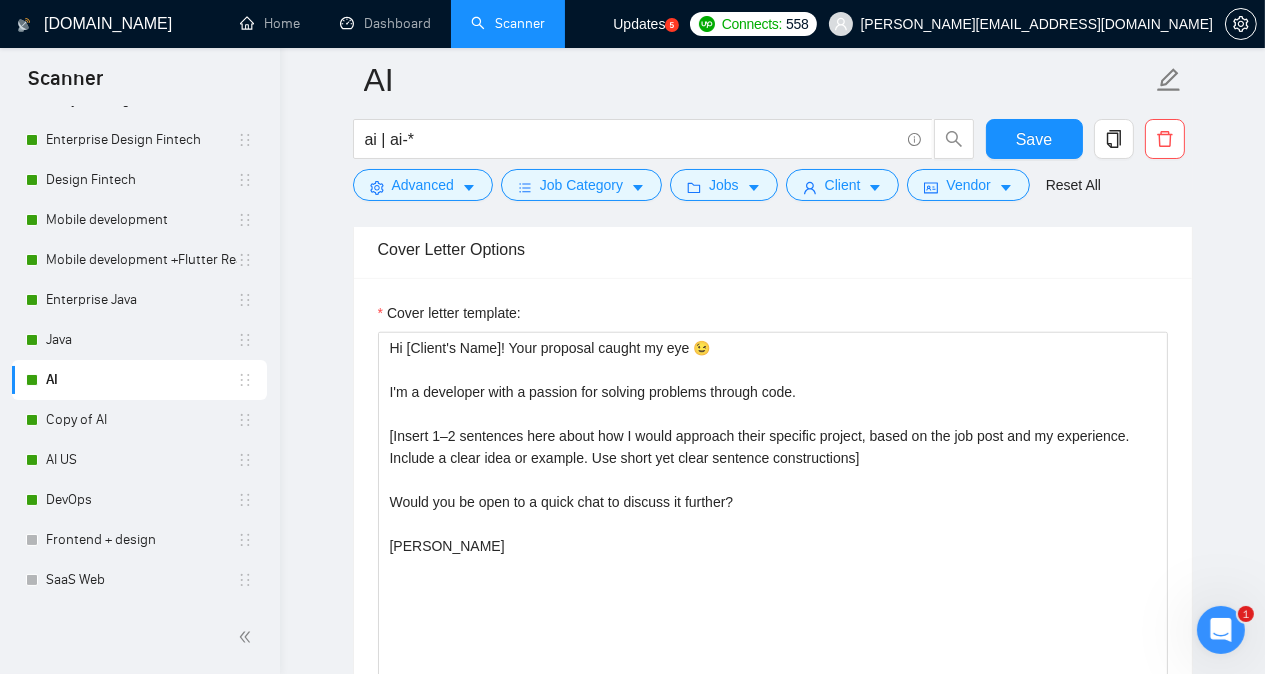 scroll, scrollTop: 2132, scrollLeft: 0, axis: vertical 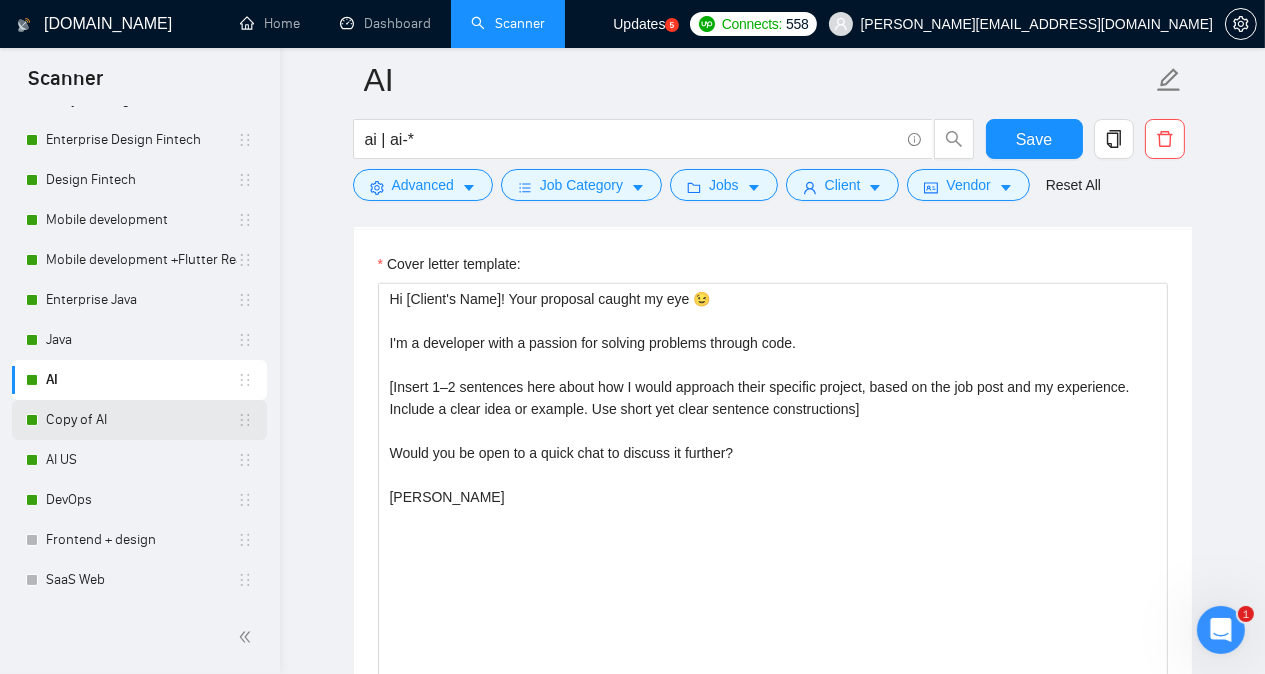 click on "Copy of AI" at bounding box center [141, 420] 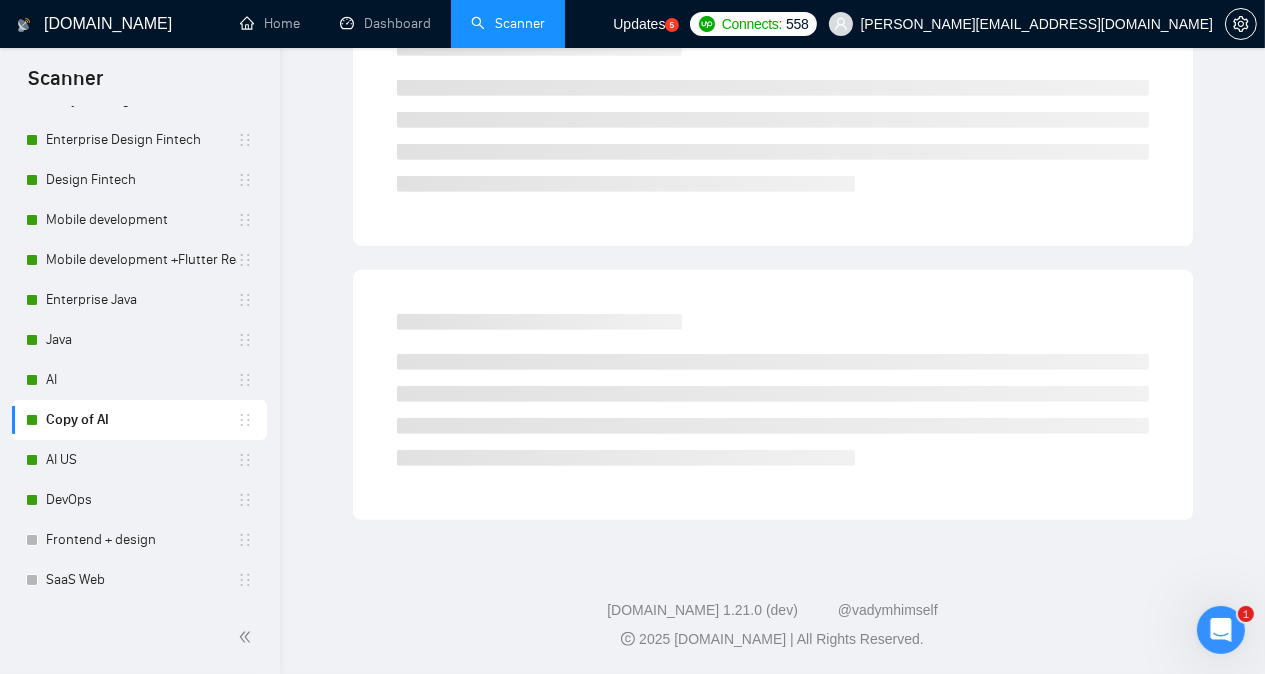 scroll, scrollTop: 55, scrollLeft: 0, axis: vertical 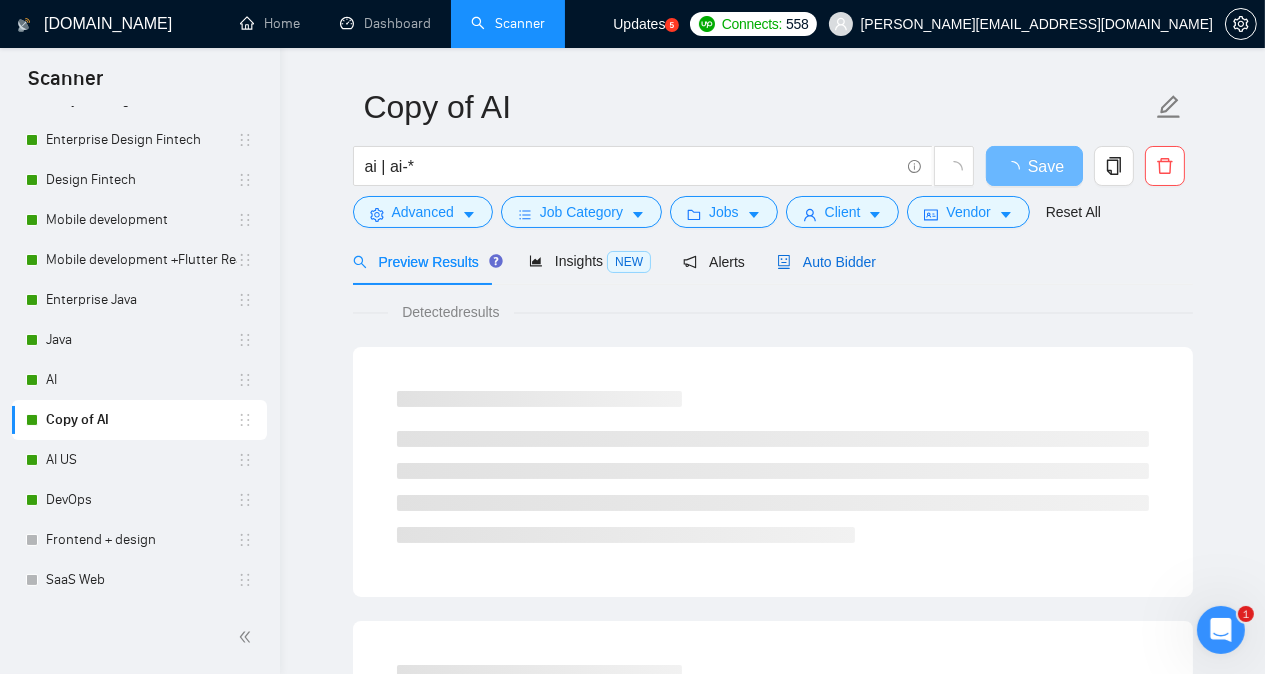 click on "Auto Bidder" at bounding box center (826, 262) 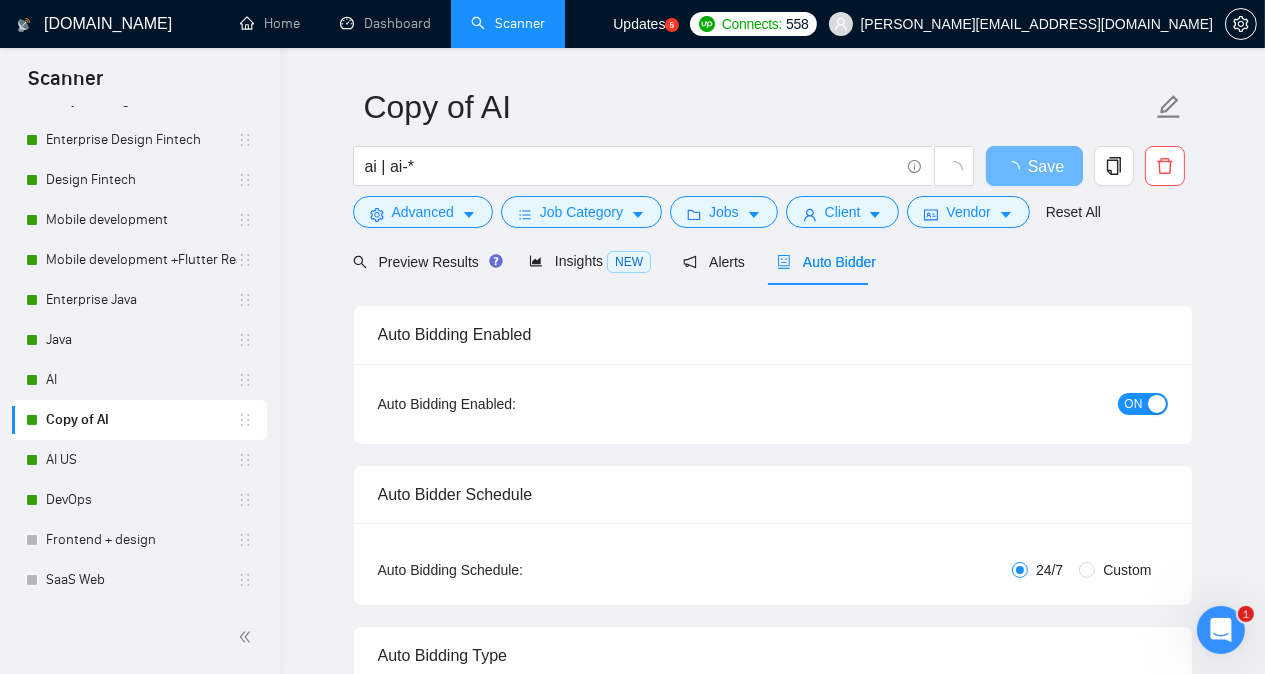 type 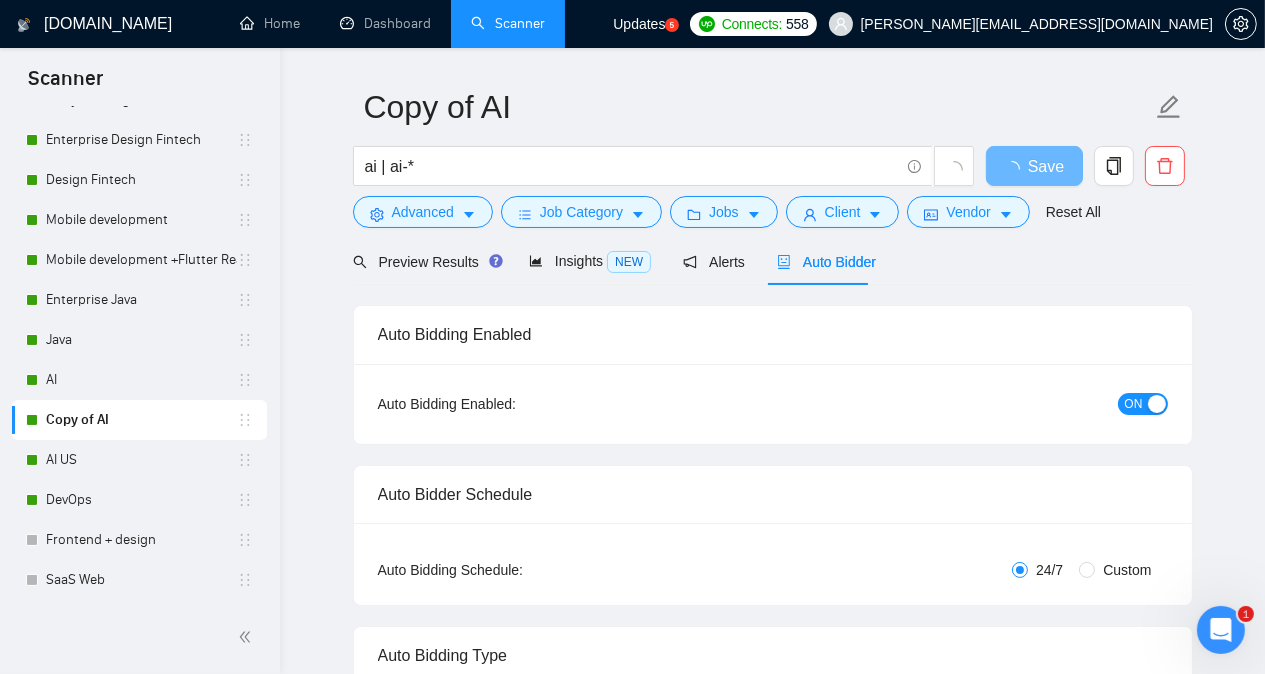 radio on "false" 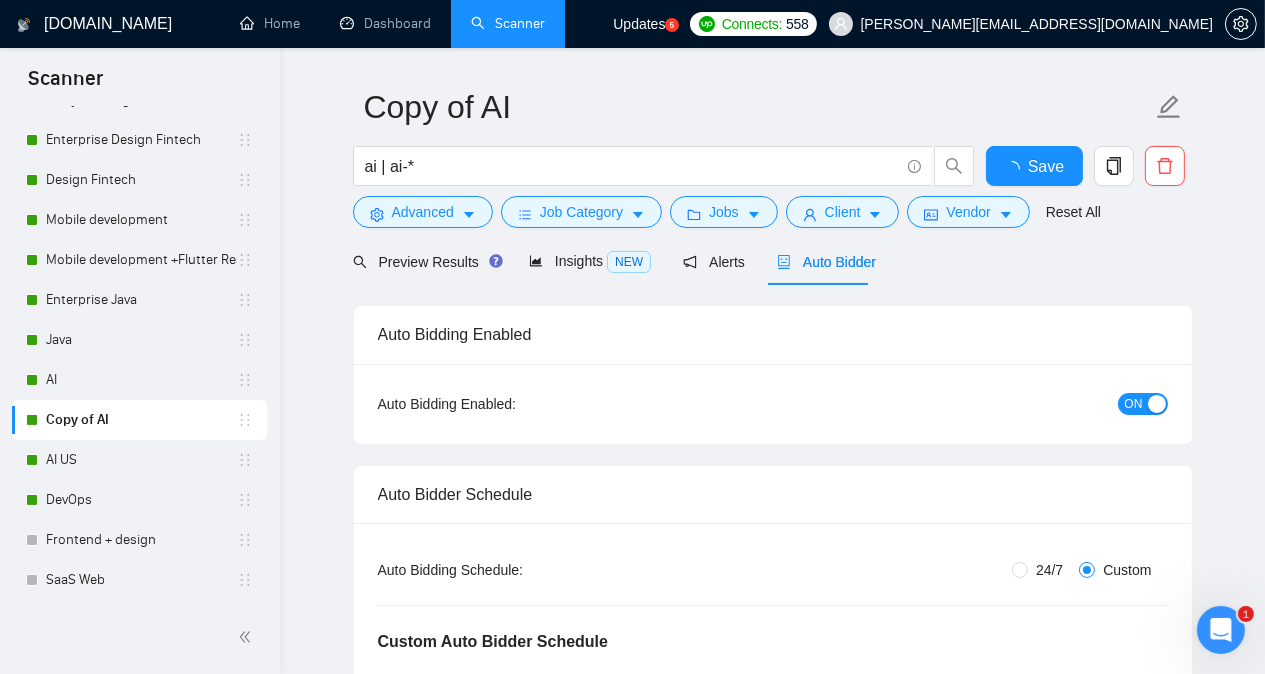 type 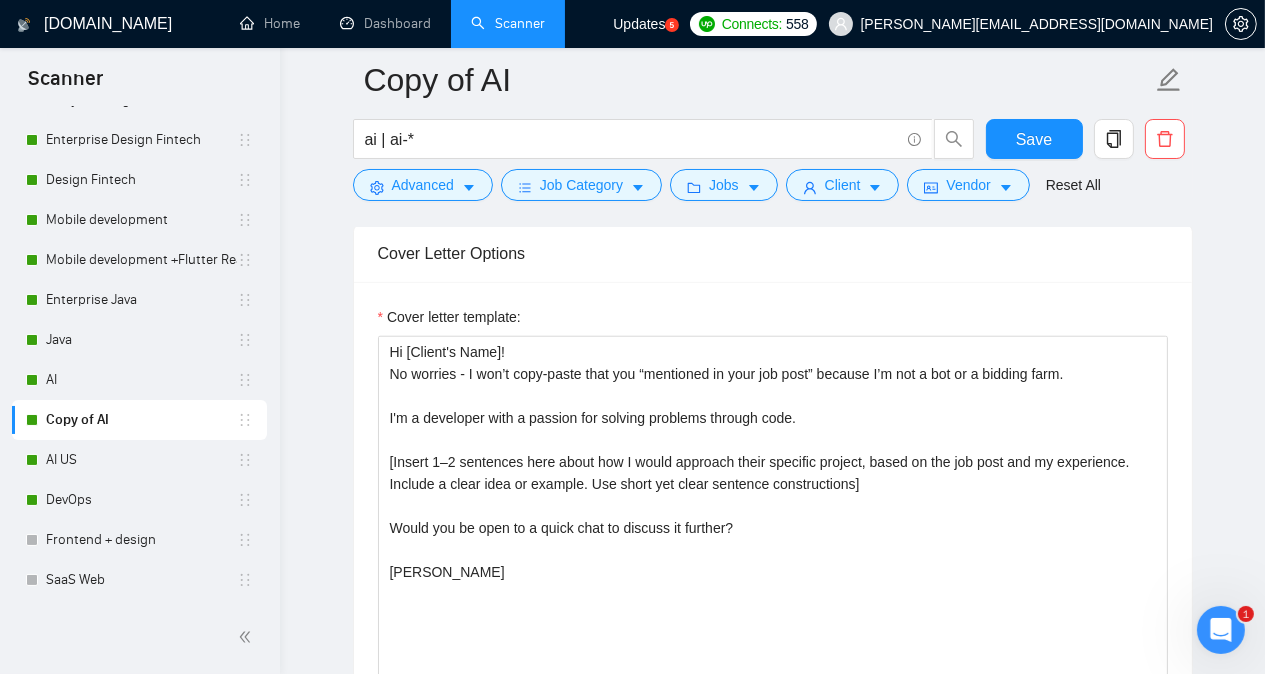 scroll, scrollTop: 2106, scrollLeft: 0, axis: vertical 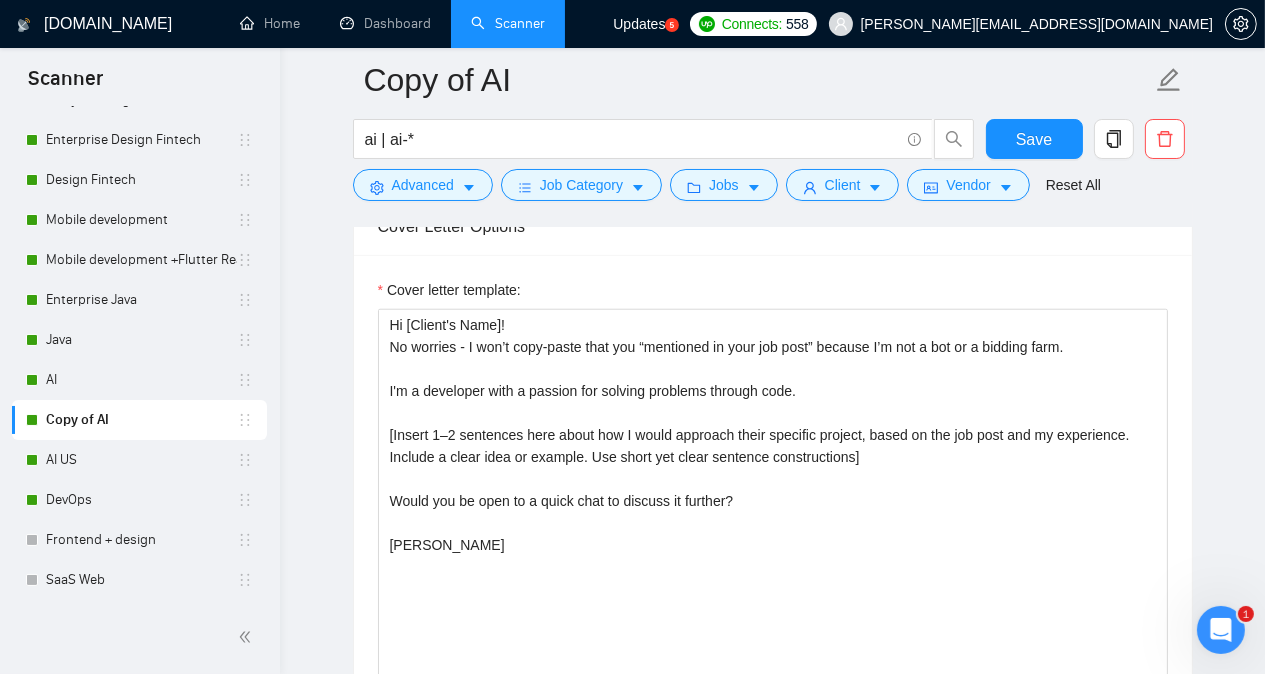 click on "Cover Letter Options" at bounding box center [773, 226] 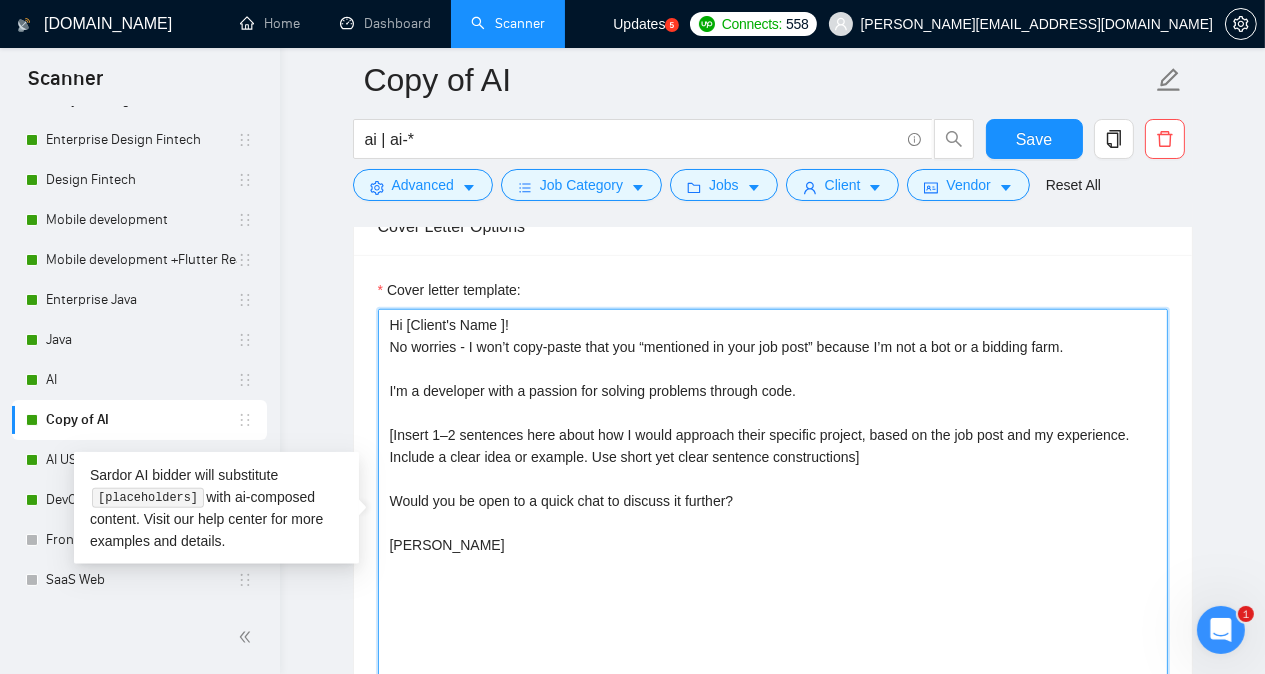 paste on "emoji" 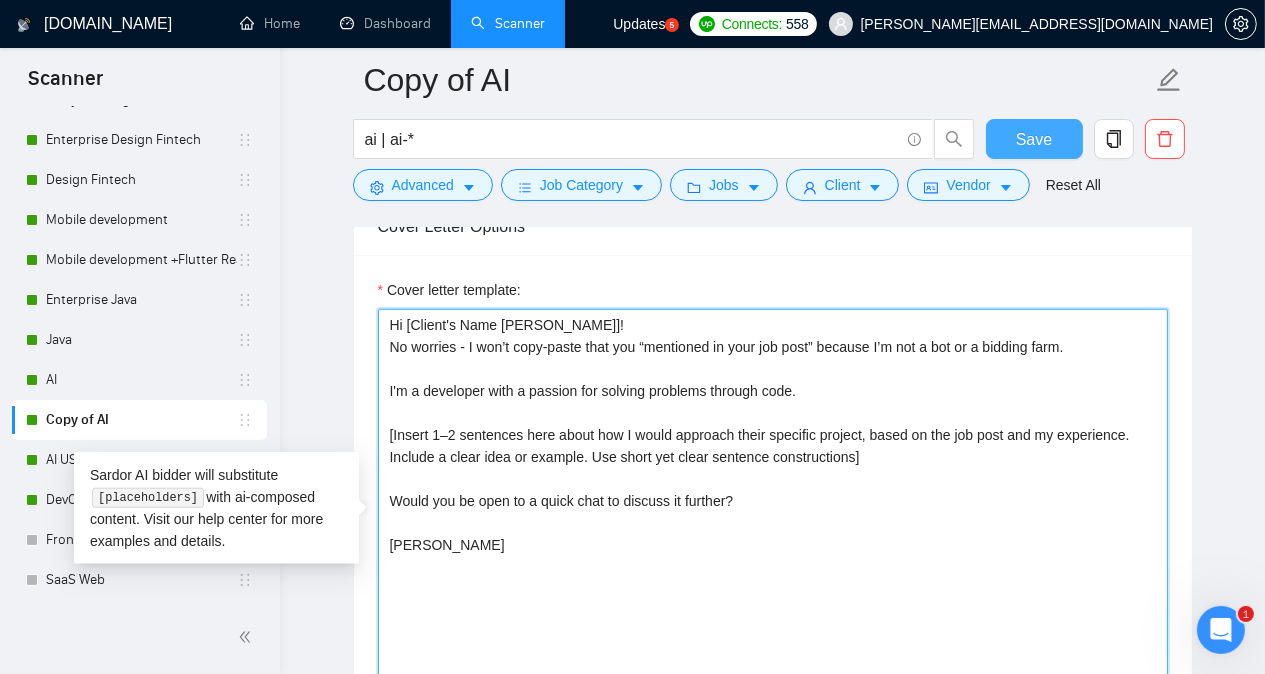 type on "Hi [Client's Name [PERSON_NAME]]!
No worries - I won’t copy-paste that you “mentioned in your job post” because I’m not a bot or a bidding farm.
I'm a developer with a passion for solving problems through code.
[Insert 1–2 sentences here about how I would approach their specific project, based on the job post and my experience. Include a clear idea or example. Use short yet clear sentence constructions]
Would you be open to a quick chat to discuss it further?
[PERSON_NAME]" 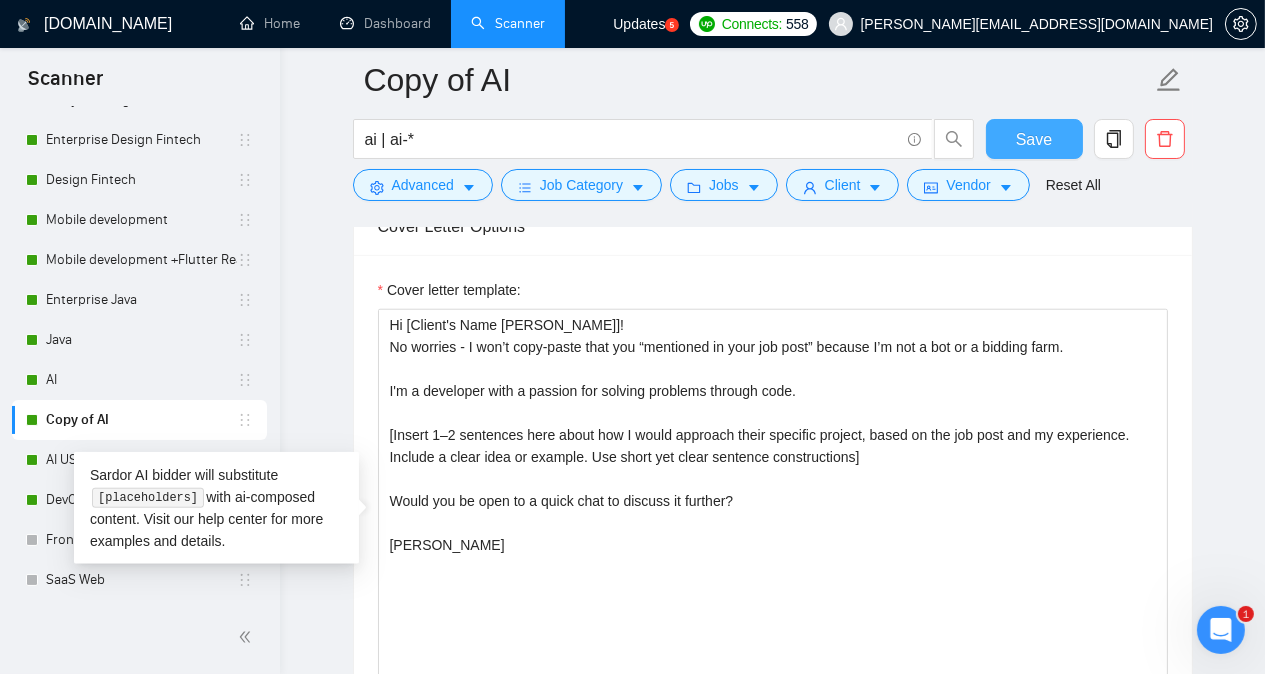 click on "Save" at bounding box center (1034, 139) 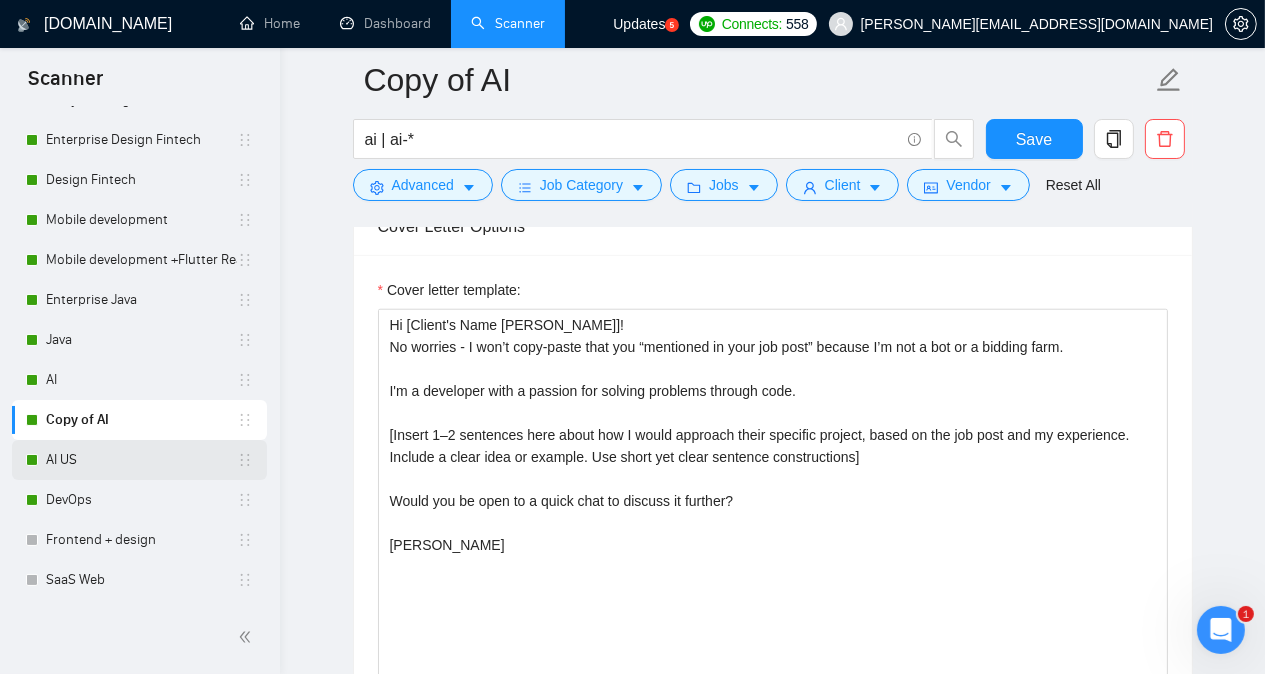 click on "AI US" at bounding box center (141, 460) 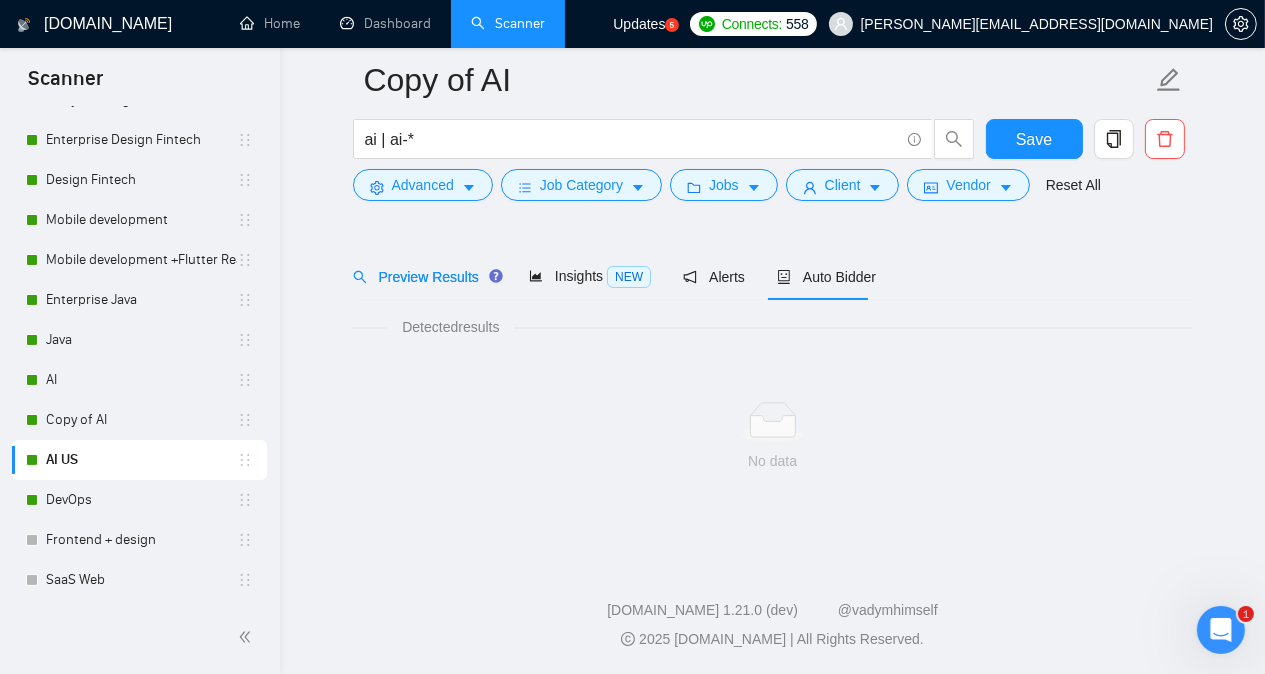 scroll, scrollTop: 55, scrollLeft: 0, axis: vertical 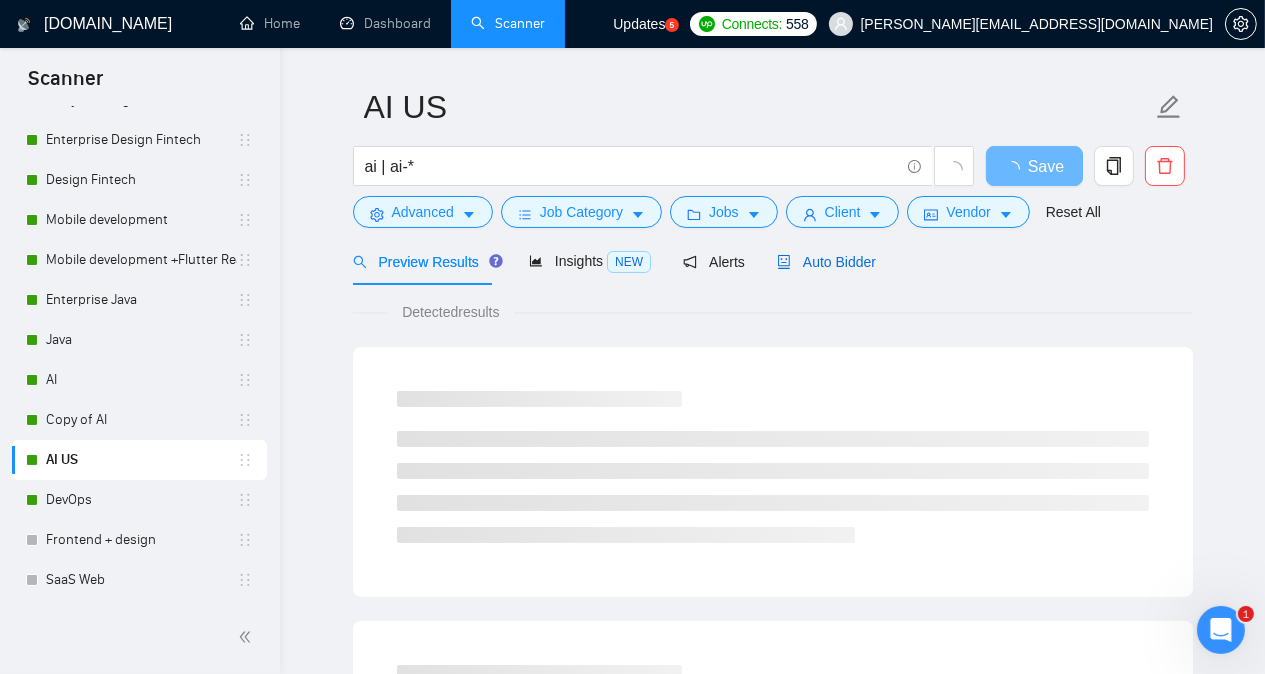 click on "Auto Bidder" at bounding box center (826, 262) 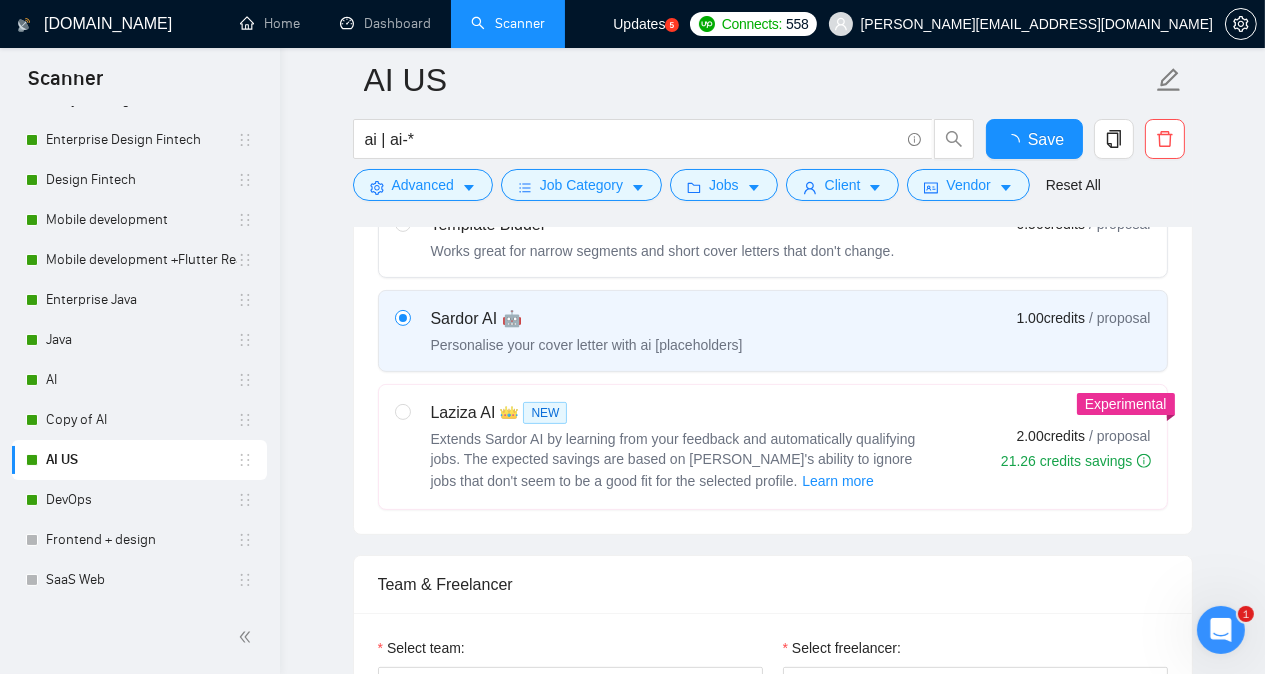 type 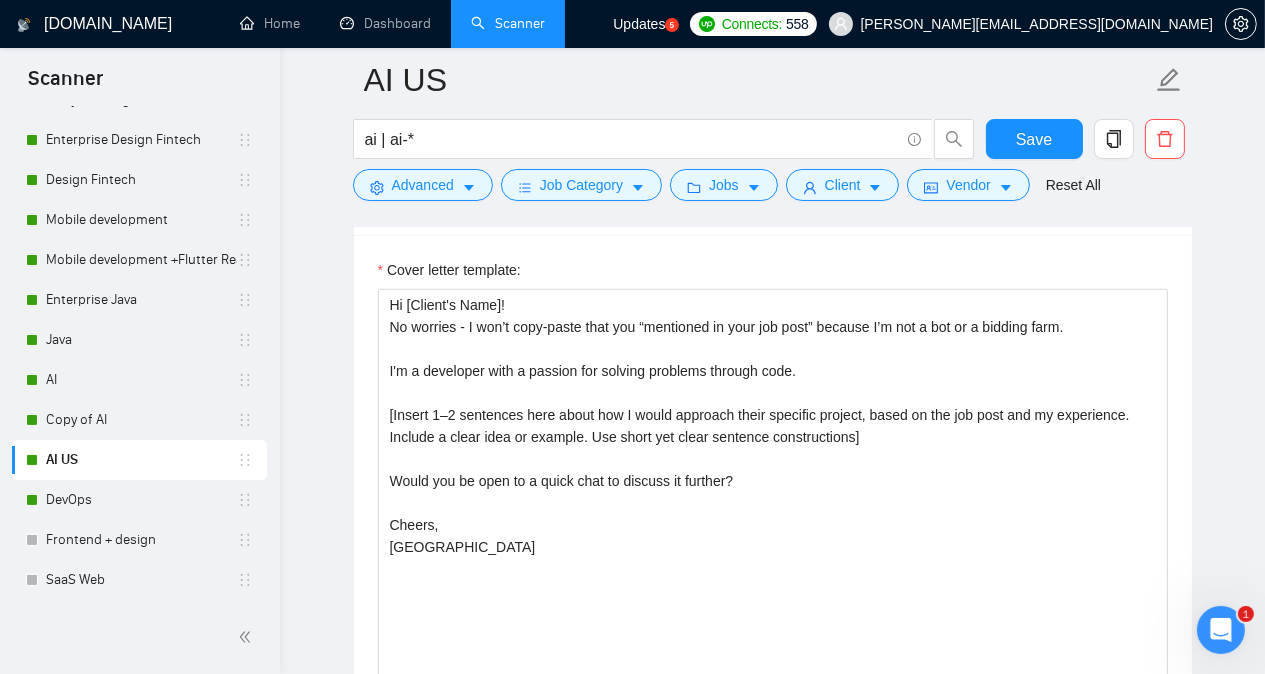 scroll, scrollTop: 1728, scrollLeft: 0, axis: vertical 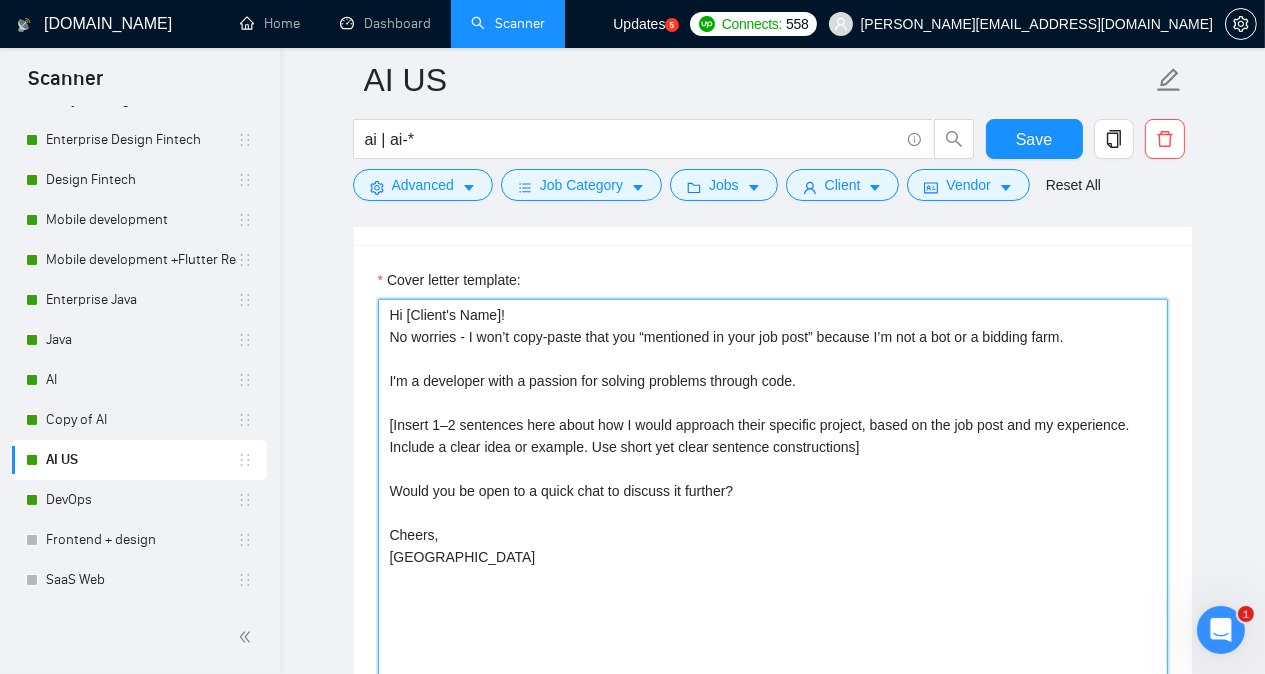 click on "Hi [Client's Name]!
No worries - I won’t copy-paste that you “mentioned in your job post” because I’m not a bot or a bidding farm.
I'm a developer with a passion for solving problems through code.
[Insert 1–2 sentences here about how I would approach their specific project, based on the job post and my experience. Include a clear idea or example. Use short yet clear sentence constructions]
Would you be open to a quick chat to discuss it further?
Cheers,
[GEOGRAPHIC_DATA]" at bounding box center [773, 524] 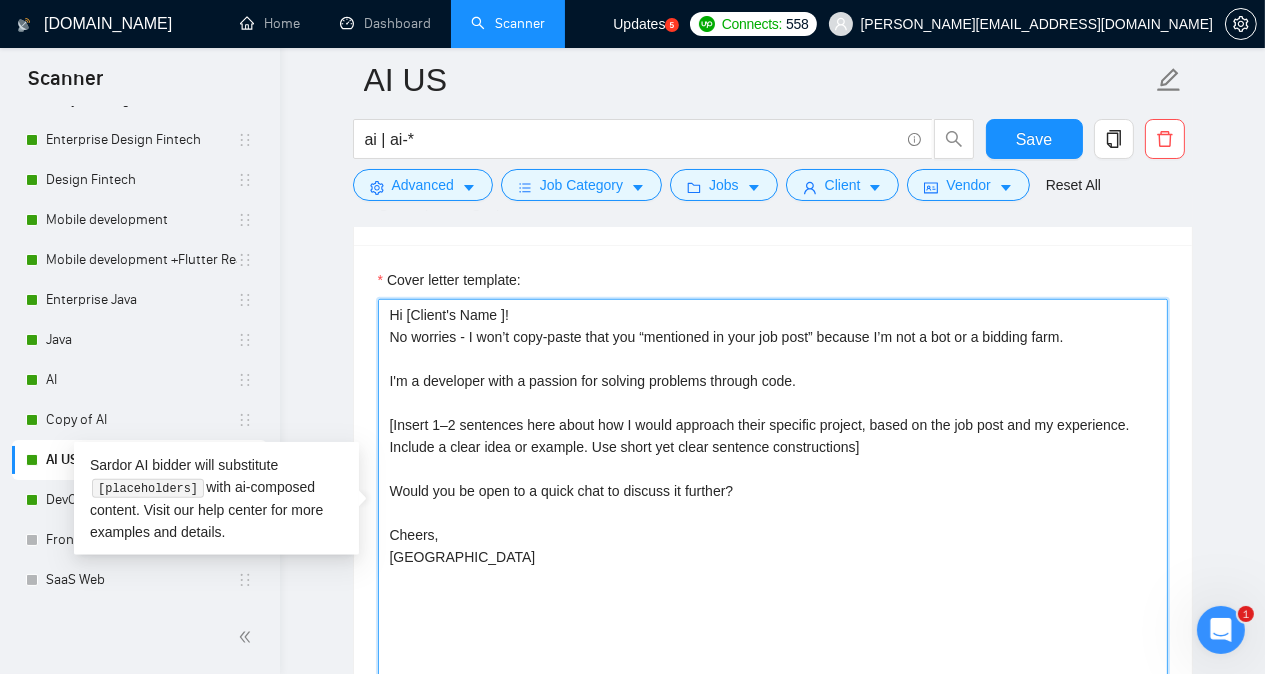 paste on "emoji" 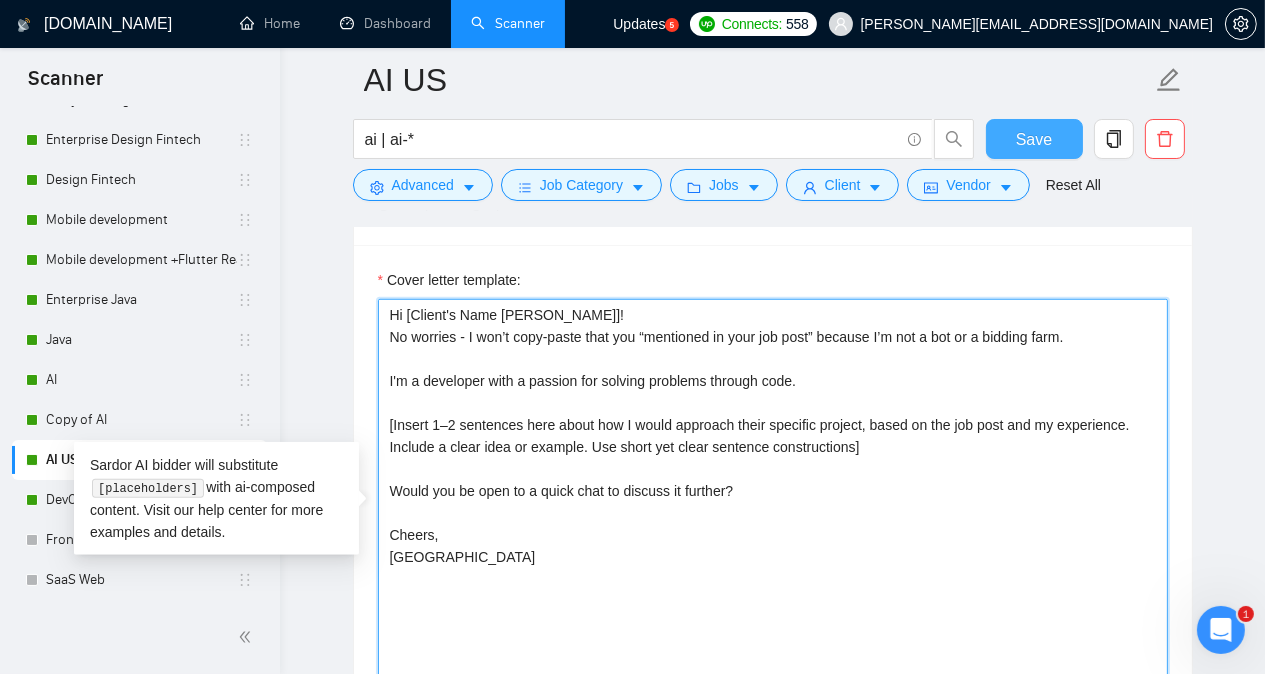 type on "Hi [Client's Name emoji]!
No worries - I won’t copy-paste that you “mentioned in your job post” because I’m not a bot or a bidding farm.
I'm a developer with a passion for solving problems through code.
[Insert 1–2 sentences here about how I would approach their specific project, based on the job post and my experience. Include a clear idea or example. Use short yet clear sentence constructions]
Would you be open to a quick chat to discuss it further?
Cheers,
Yauhen" 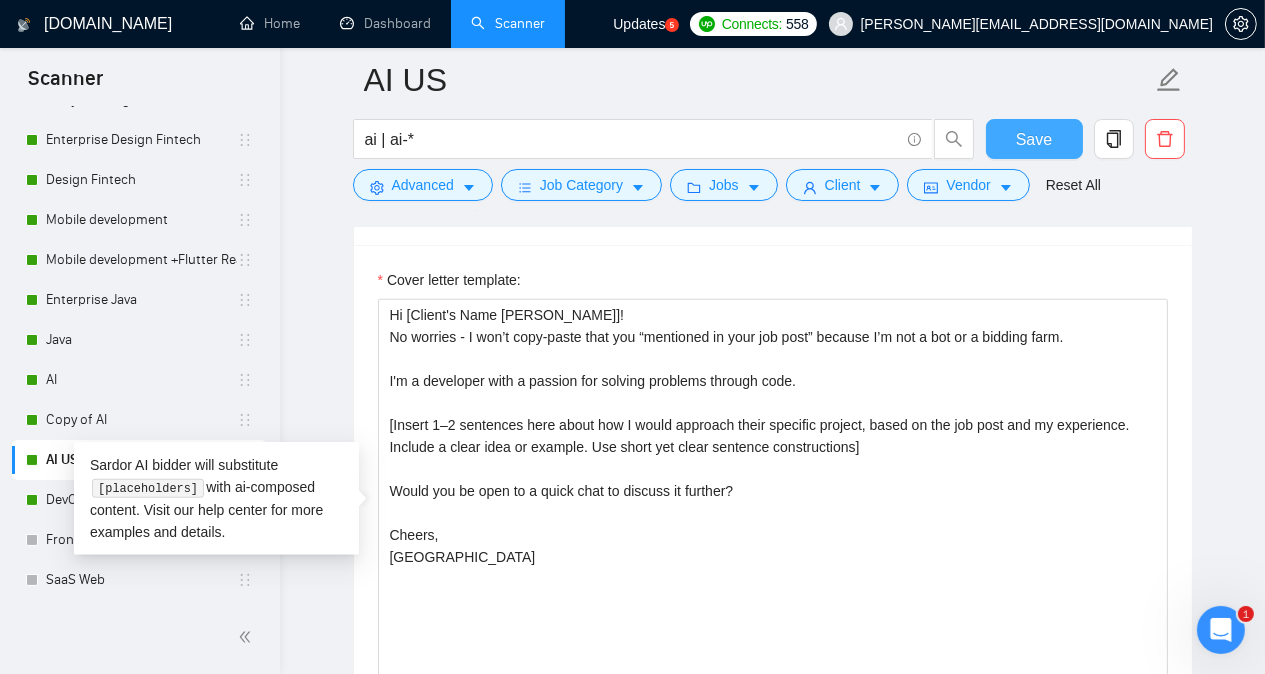click on "Save" at bounding box center (1034, 139) 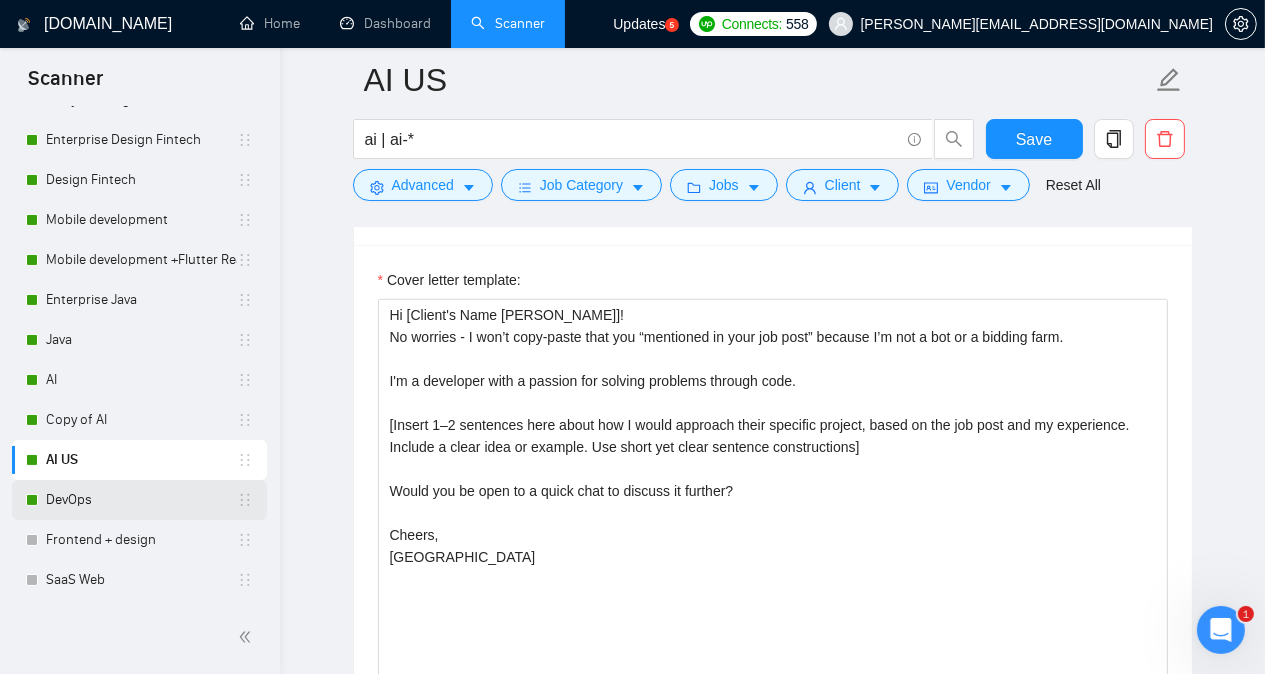 click on "DevOps" at bounding box center (141, 500) 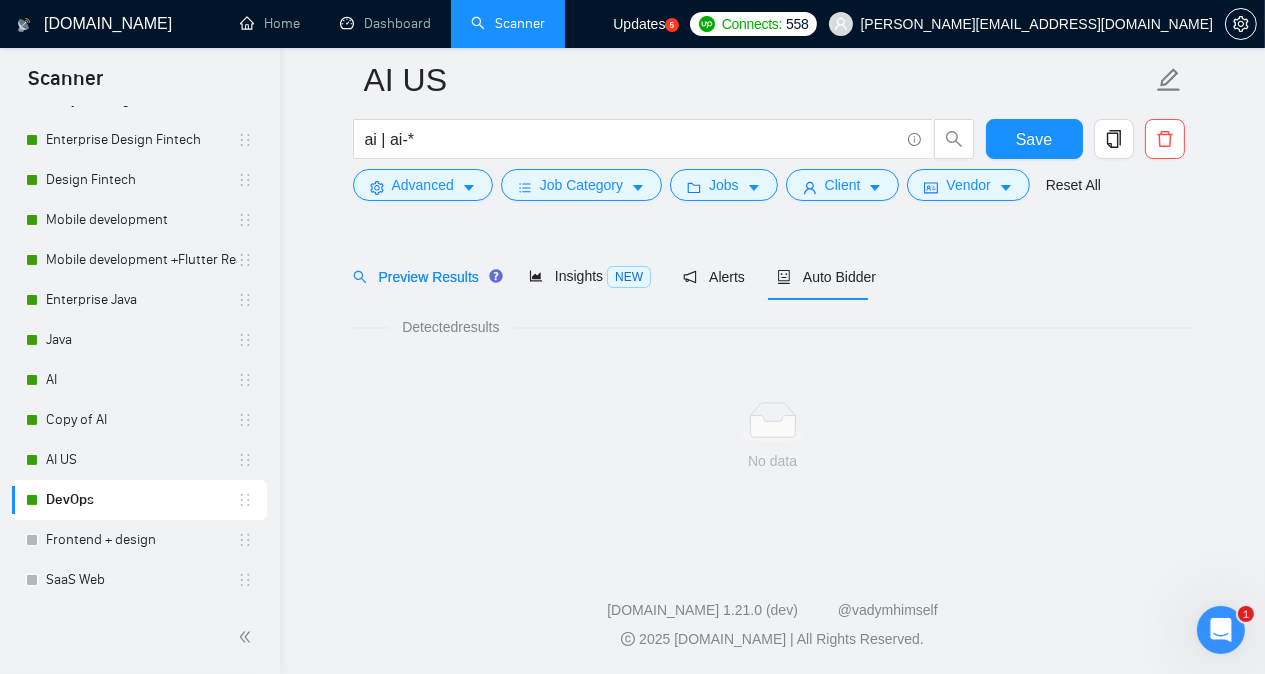 scroll, scrollTop: 55, scrollLeft: 0, axis: vertical 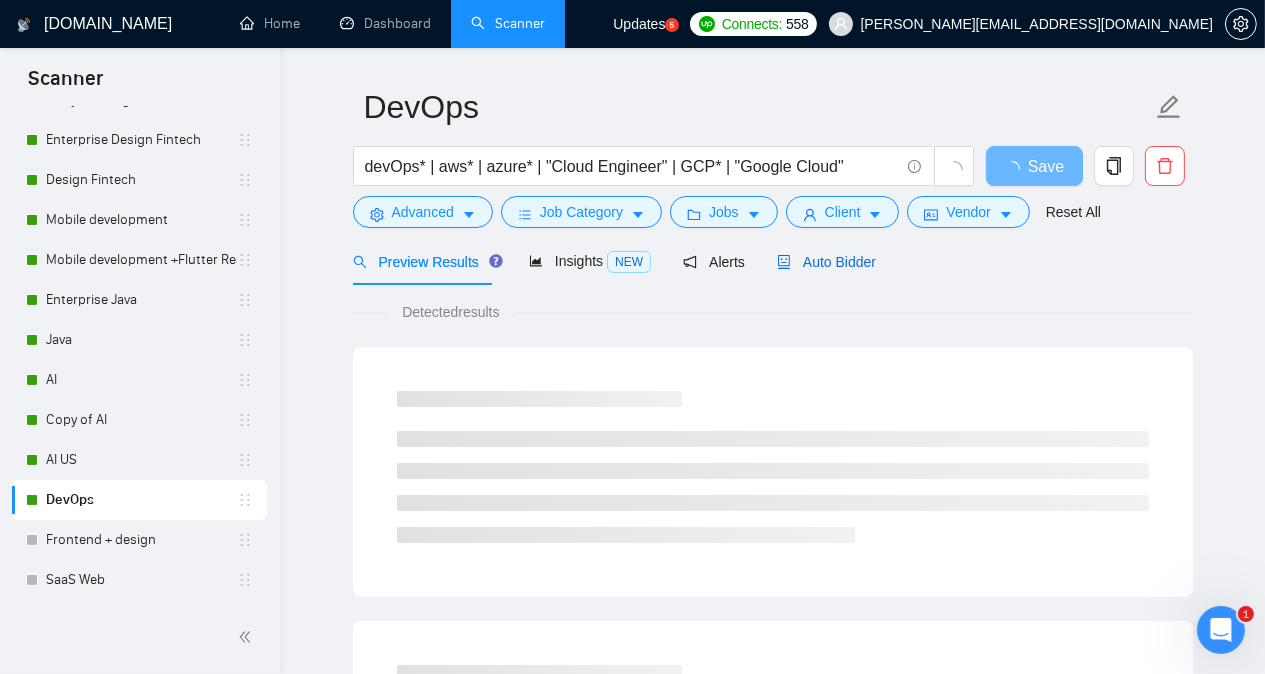 click on "Auto Bidder" at bounding box center (826, 262) 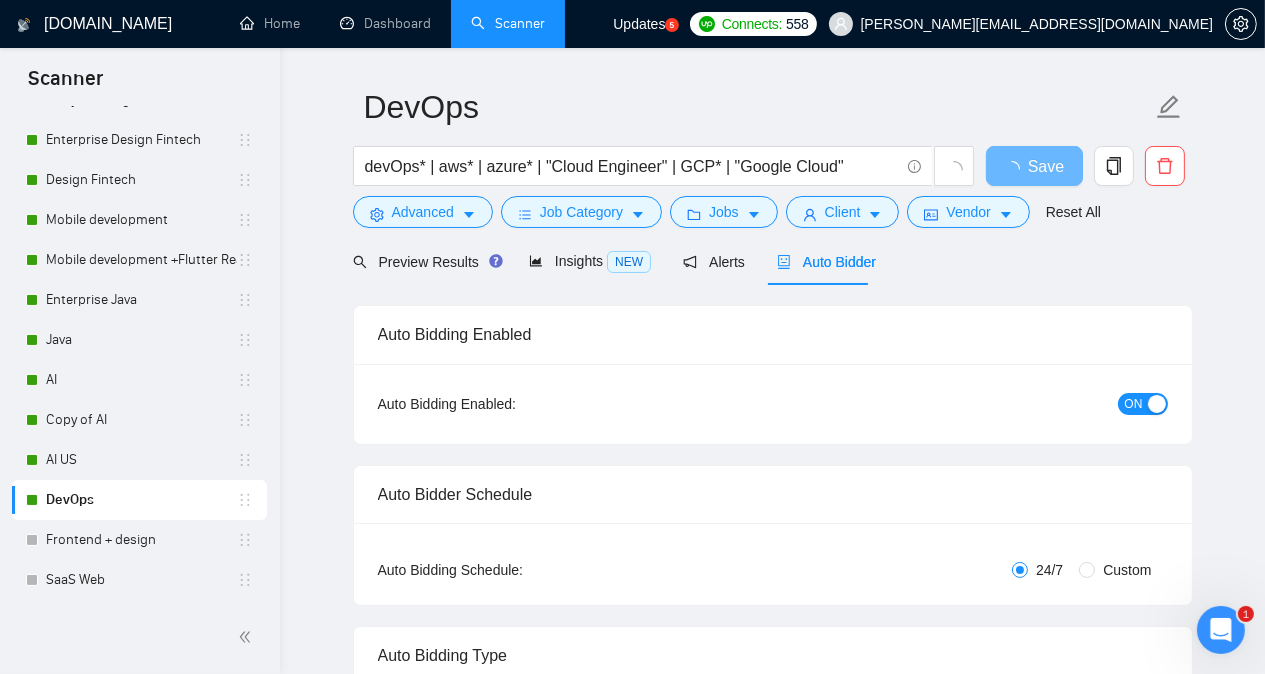 type 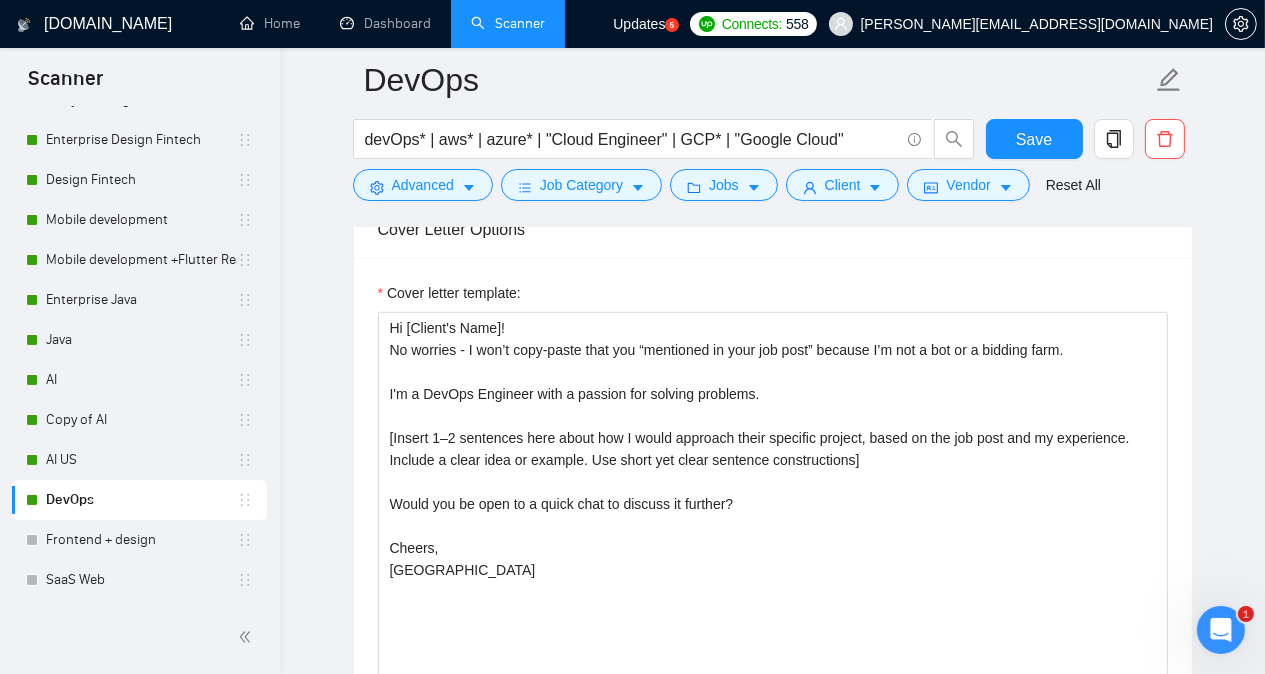 scroll, scrollTop: 1866, scrollLeft: 0, axis: vertical 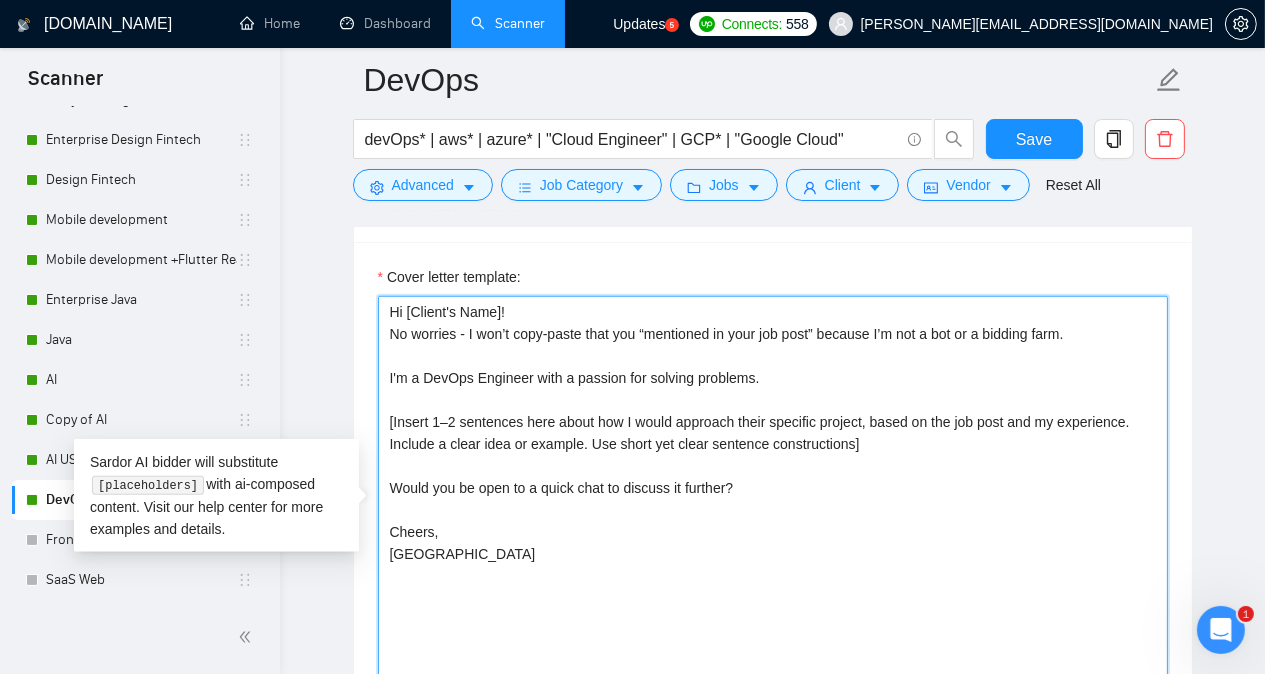 click on "Hi [Client's Name]!
No worries - I won’t copy-paste that you “mentioned in your job post” because I’m not a bot or a bidding farm.
I'm a DevOps Engineer with a passion for solving problems.
[Insert 1–2 sentences here about how I would approach their specific project, based on the job post and my experience. Include a clear idea or example. Use short yet clear sentence constructions]
Would you be open to a quick chat to discuss it further?
Cheers,
Kseniya" at bounding box center [773, 521] 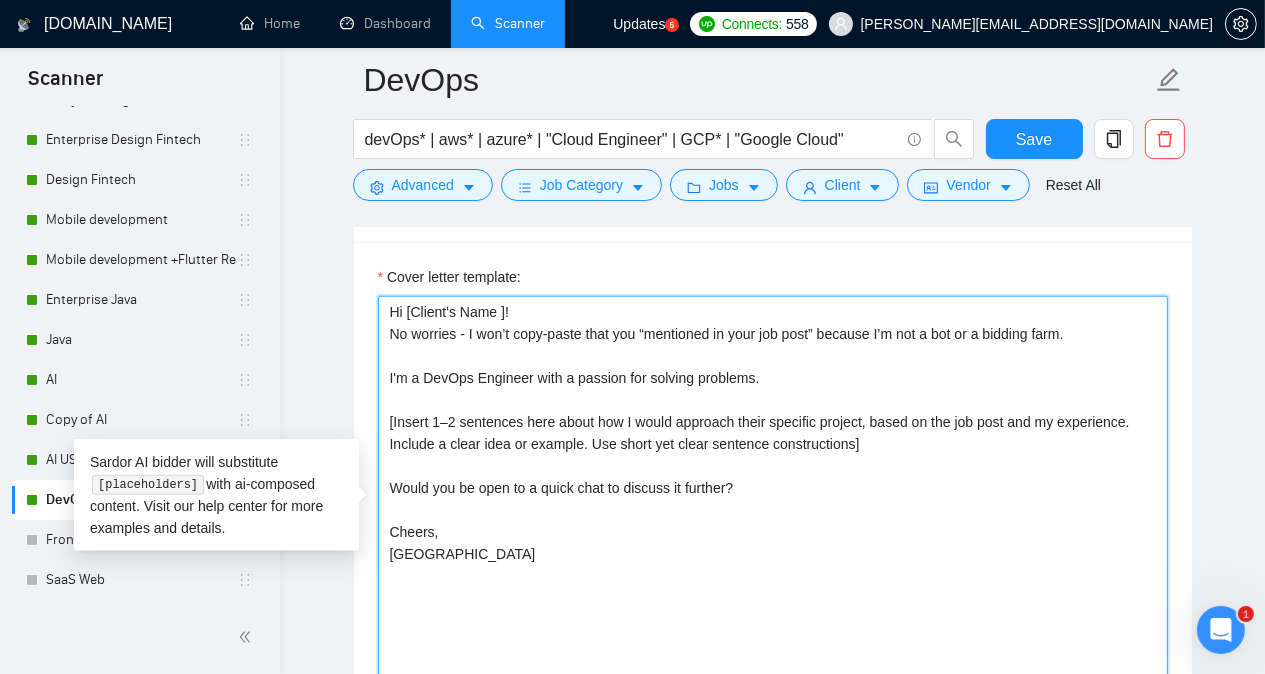 paste on "emoji" 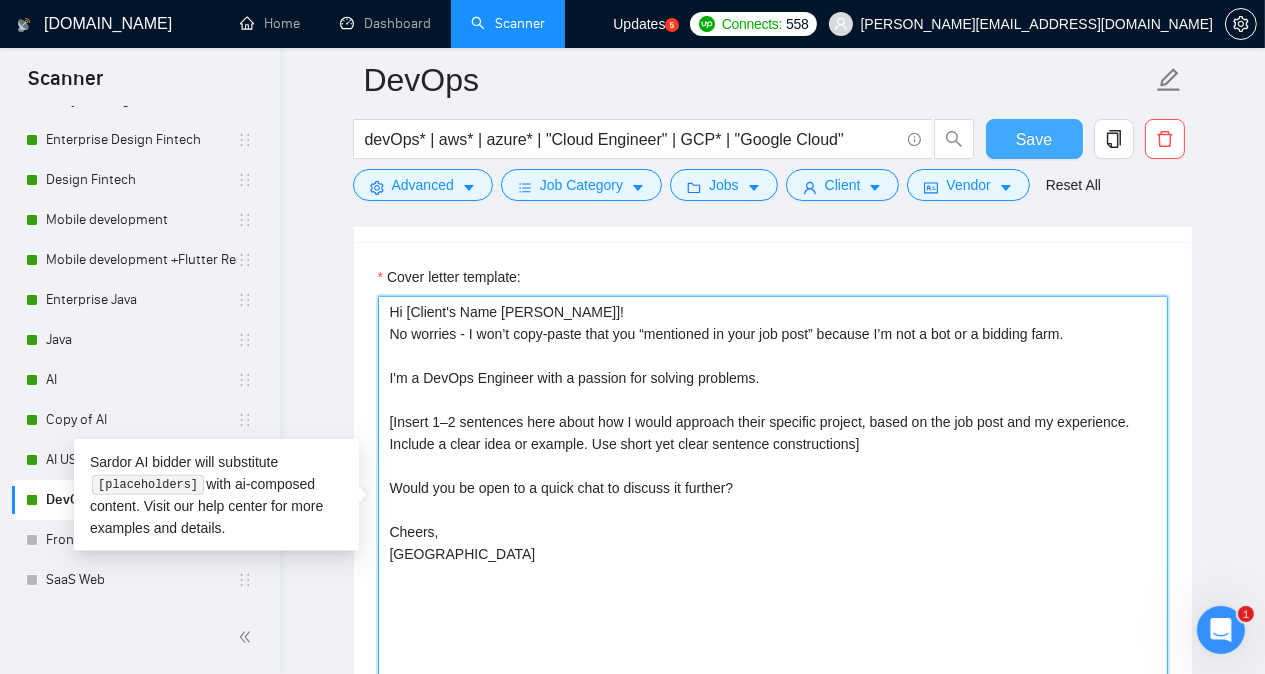 type on "Hi [Client's Name emoji]!
No worries - I won’t copy-paste that you “mentioned in your job post” because I’m not a bot or a bidding farm.
I'm a DevOps Engineer with a passion for solving problems.
[Insert 1–2 sentences here about how I would approach their specific project, based on the job post and my experience. Include a clear idea or example. Use short yet clear sentence constructions]
Would you be open to a quick chat to discuss it further?
Cheers,
Kseniya" 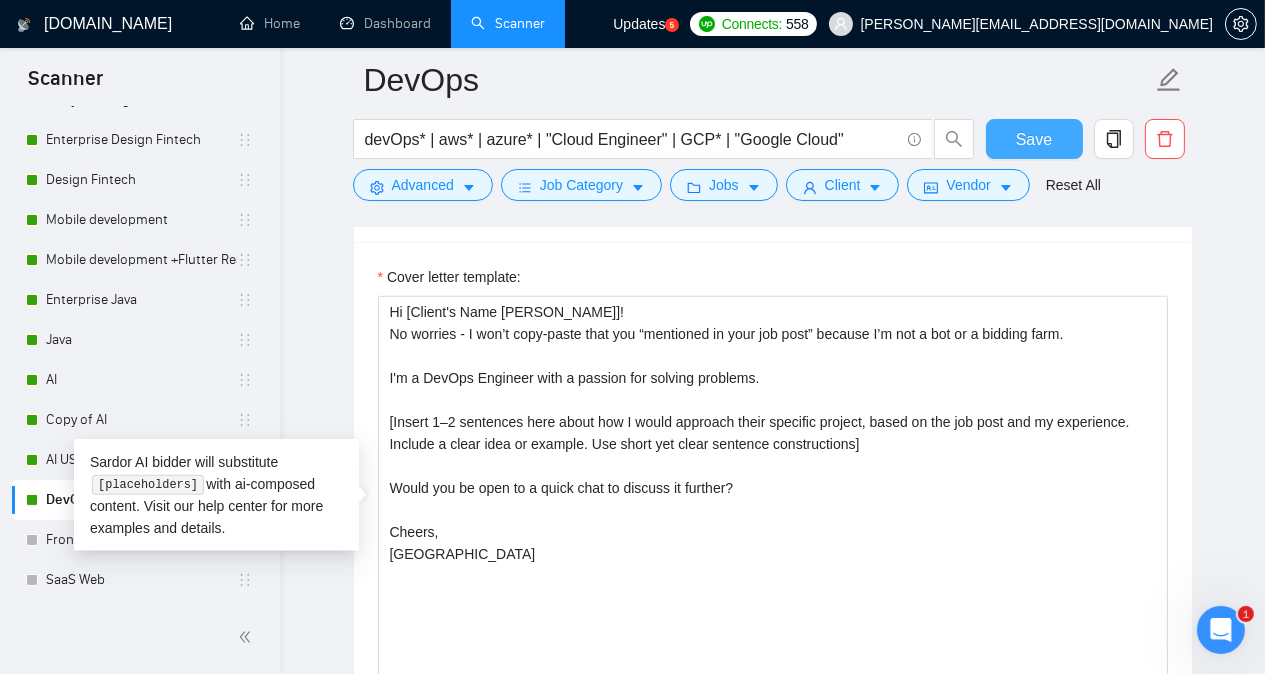 click on "Save" at bounding box center (1034, 139) 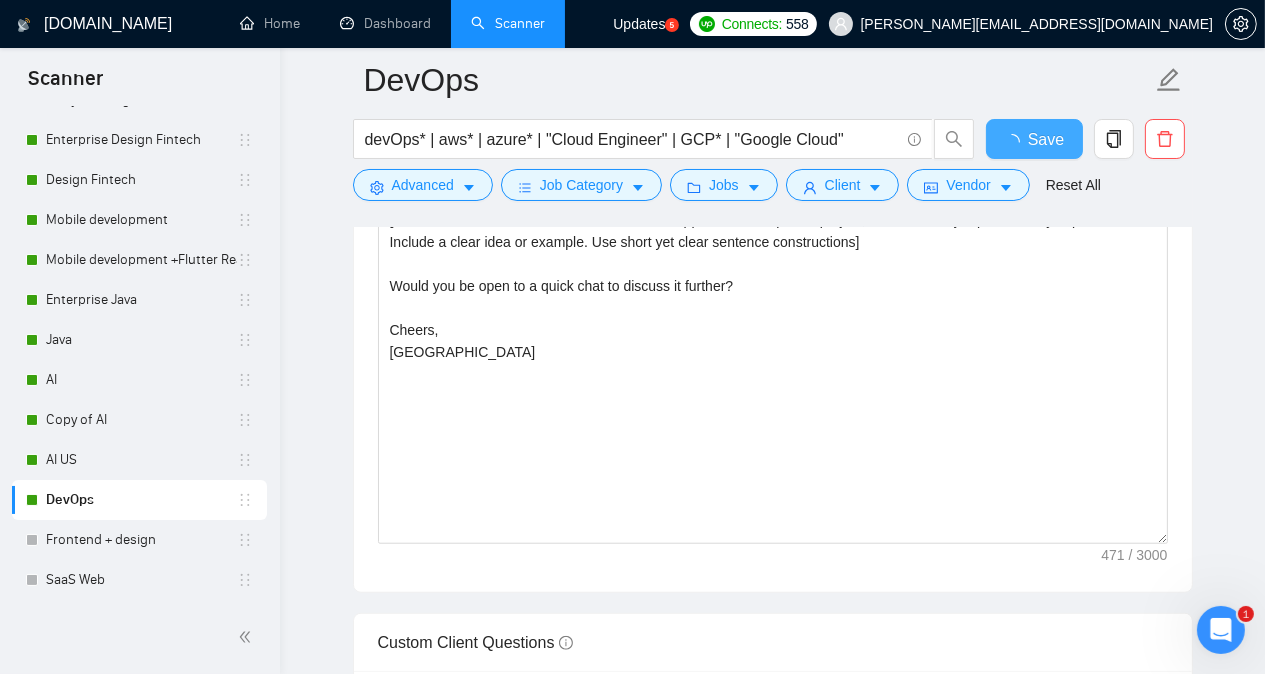 type 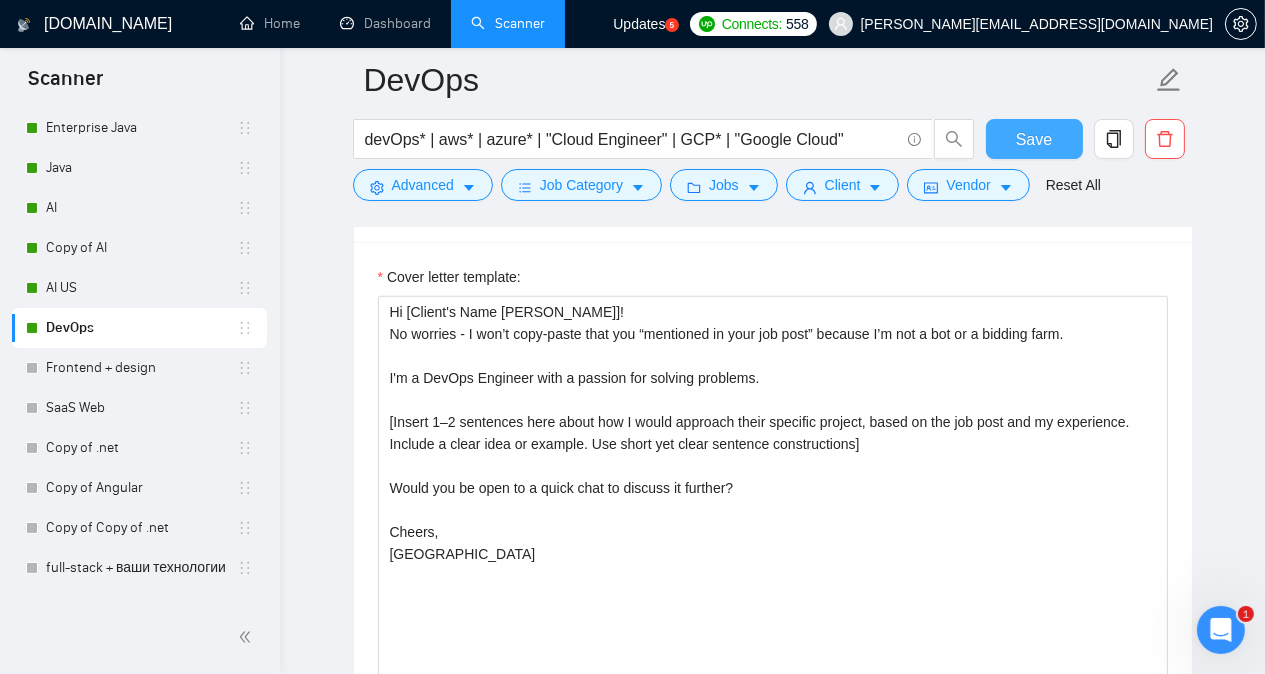scroll, scrollTop: 1681, scrollLeft: 0, axis: vertical 